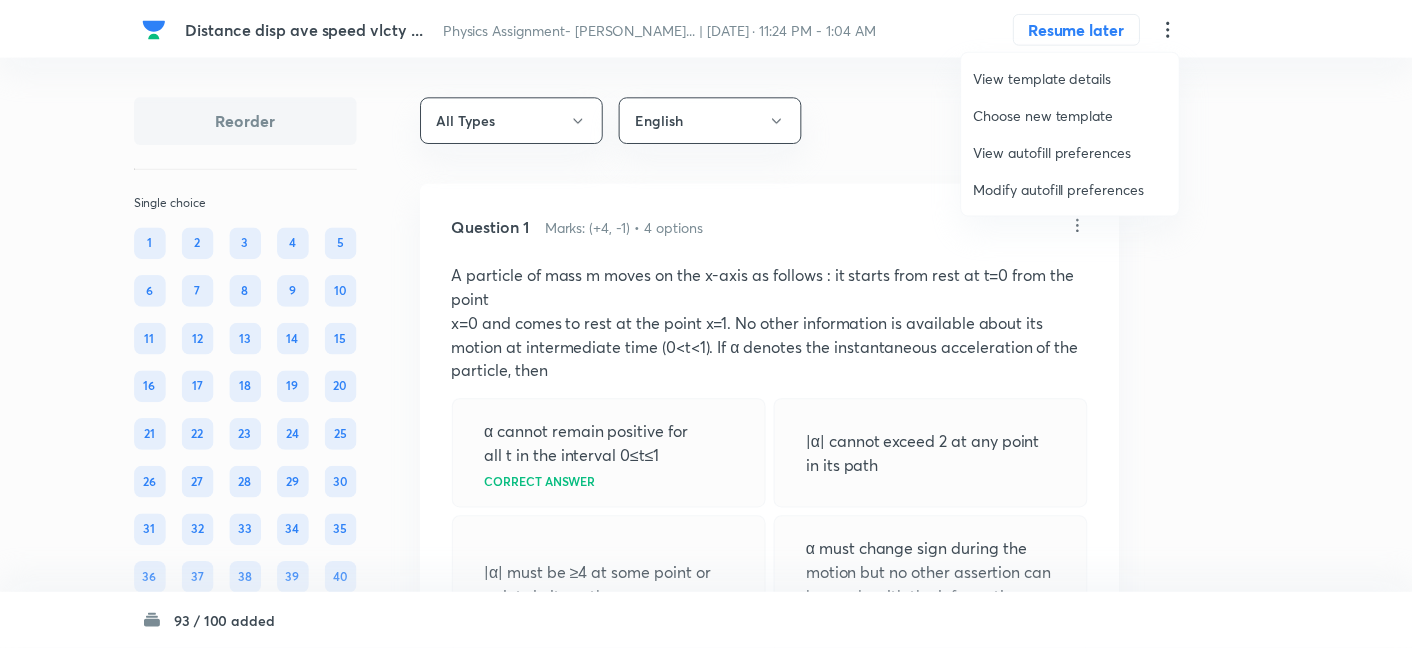 scroll, scrollTop: 0, scrollLeft: 0, axis: both 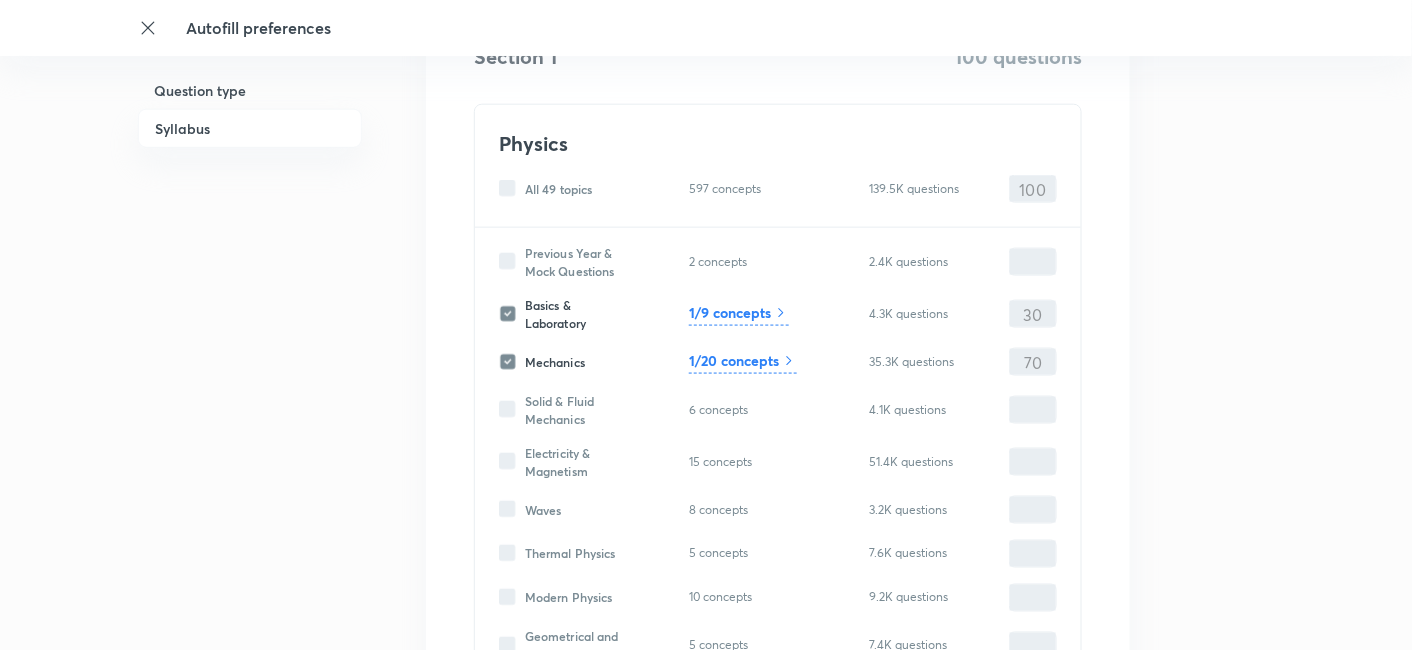 click on "1/9 concepts" at bounding box center [730, 312] 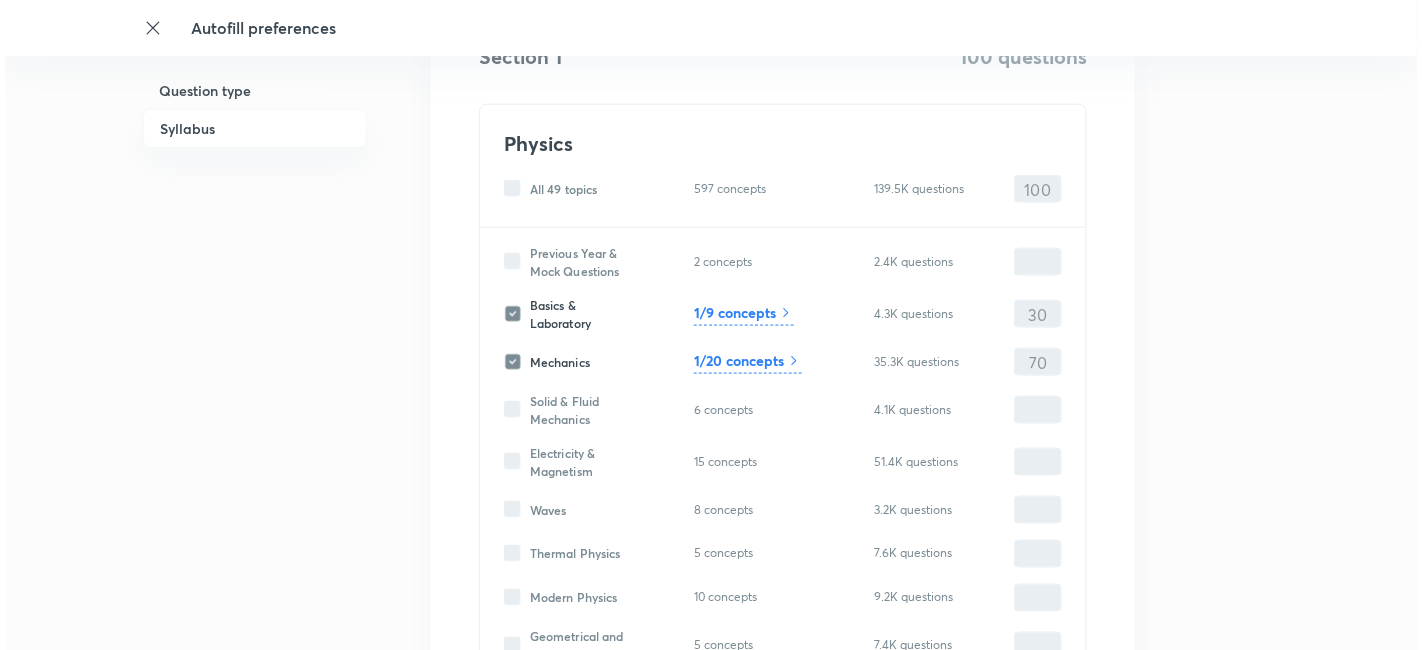 scroll, scrollTop: 277, scrollLeft: 0, axis: vertical 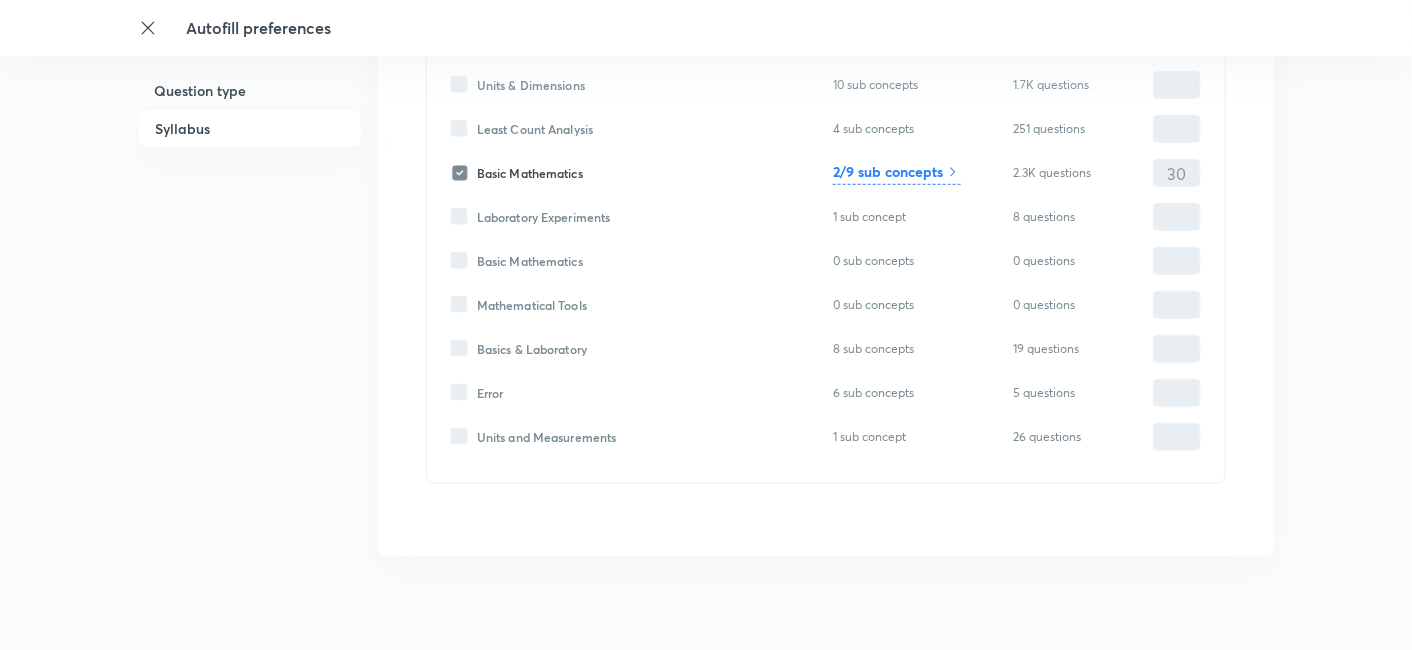 click on "2/9 sub concepts" at bounding box center (888, 171) 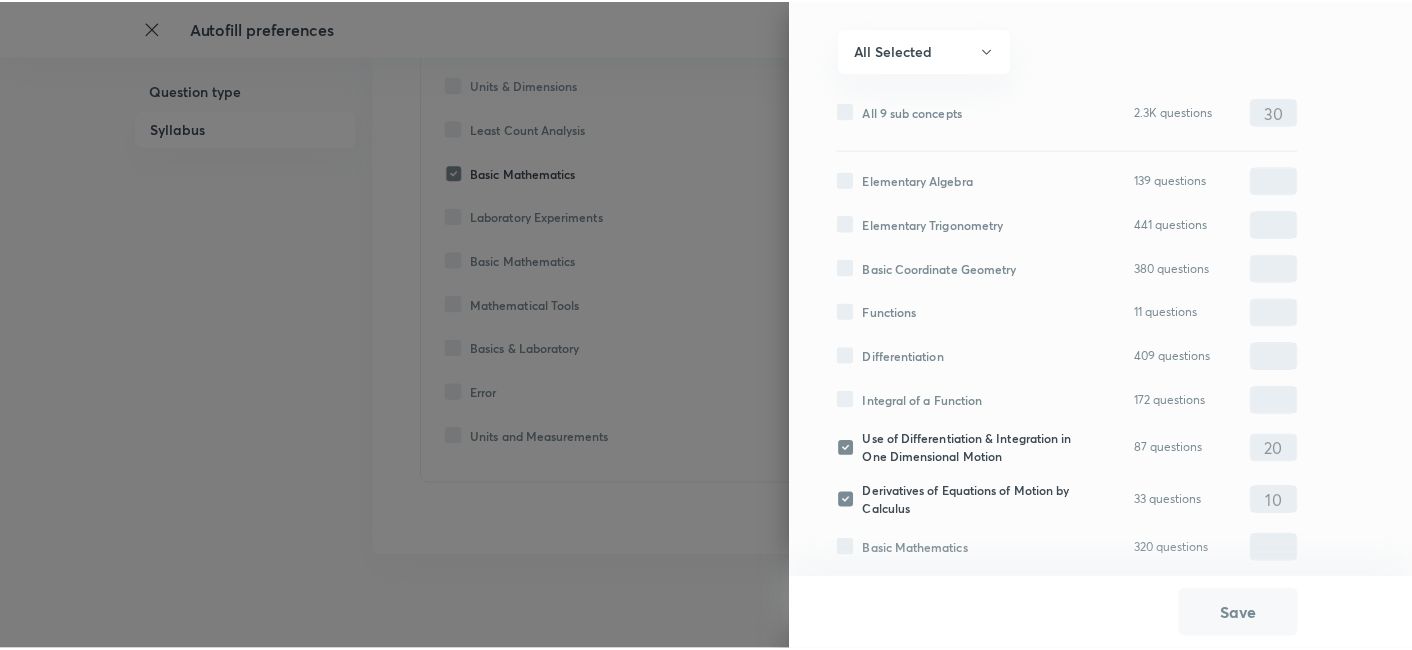 scroll, scrollTop: 0, scrollLeft: 0, axis: both 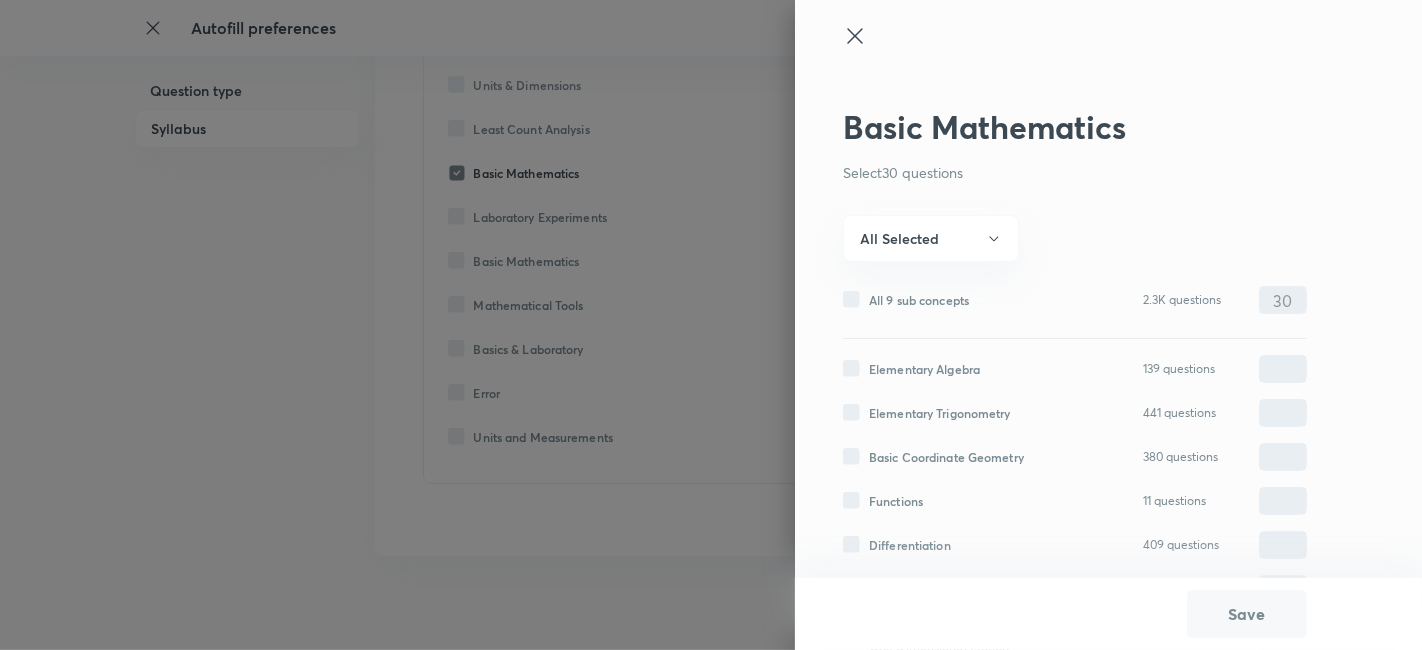 click 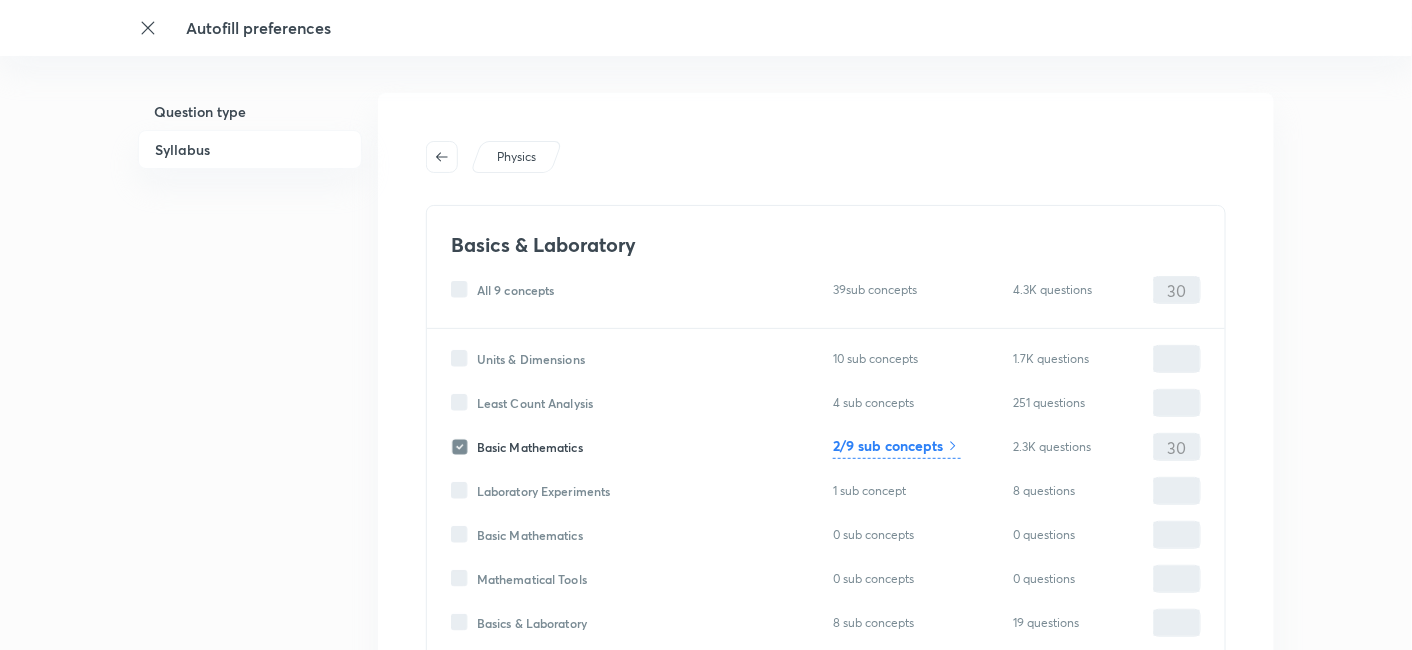 scroll, scrollTop: 0, scrollLeft: 0, axis: both 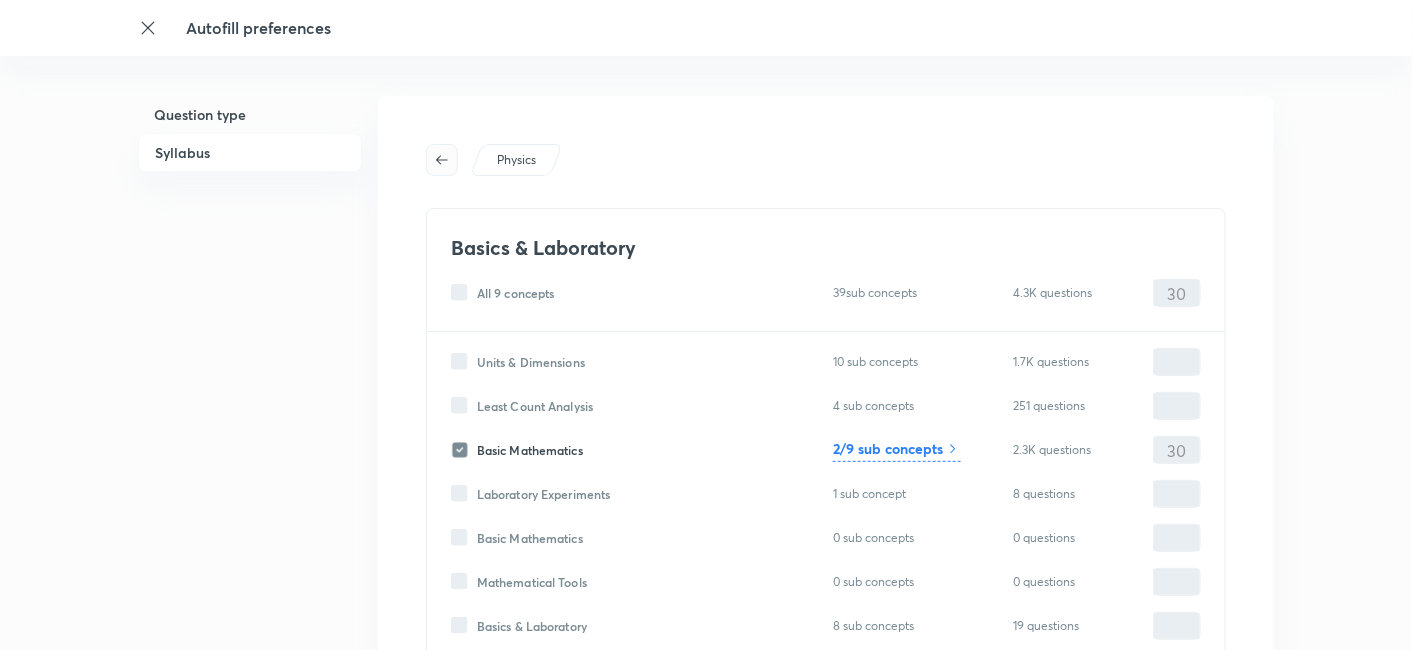 click 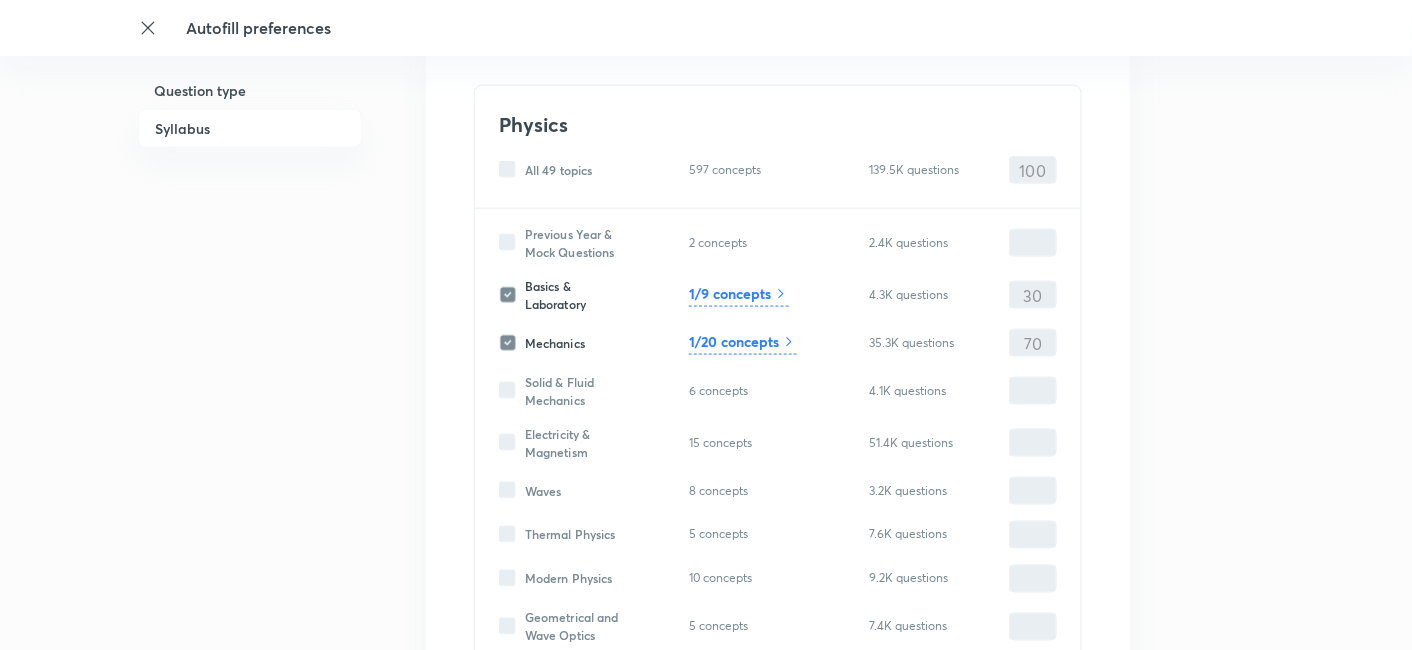 scroll, scrollTop: 693, scrollLeft: 0, axis: vertical 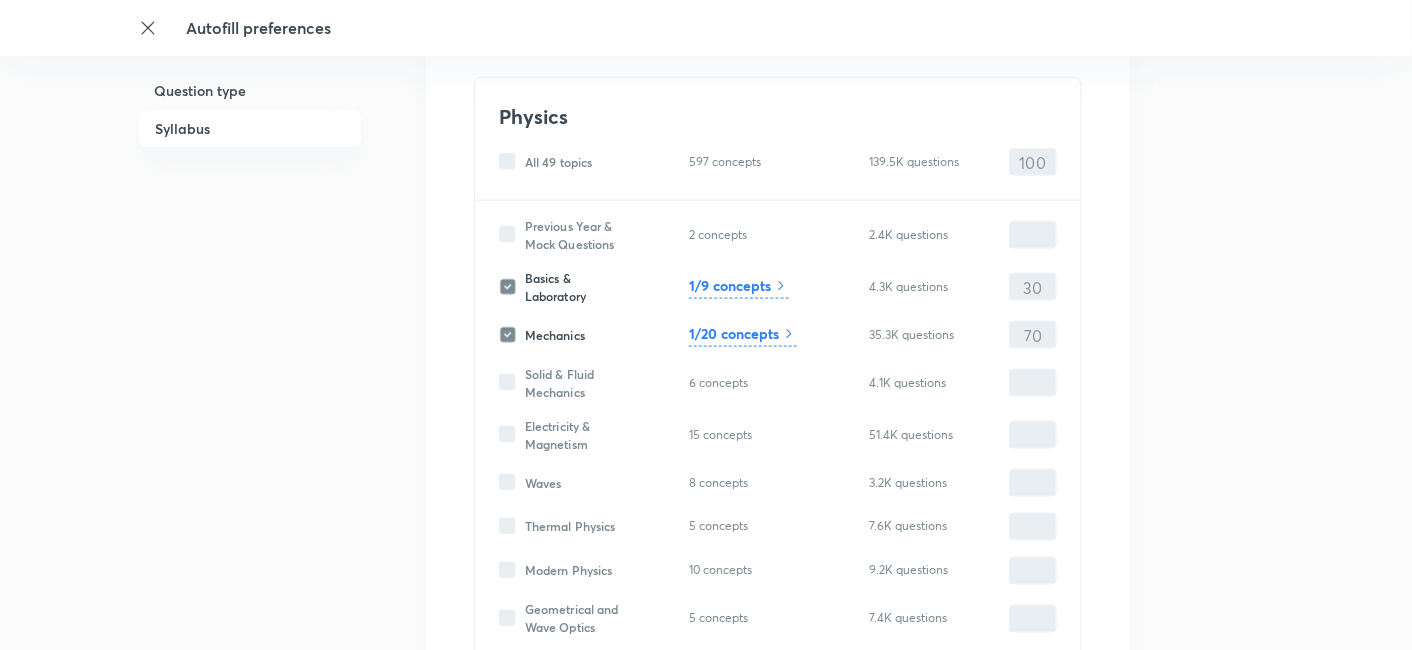 click on "1/20 concepts" at bounding box center (734, 333) 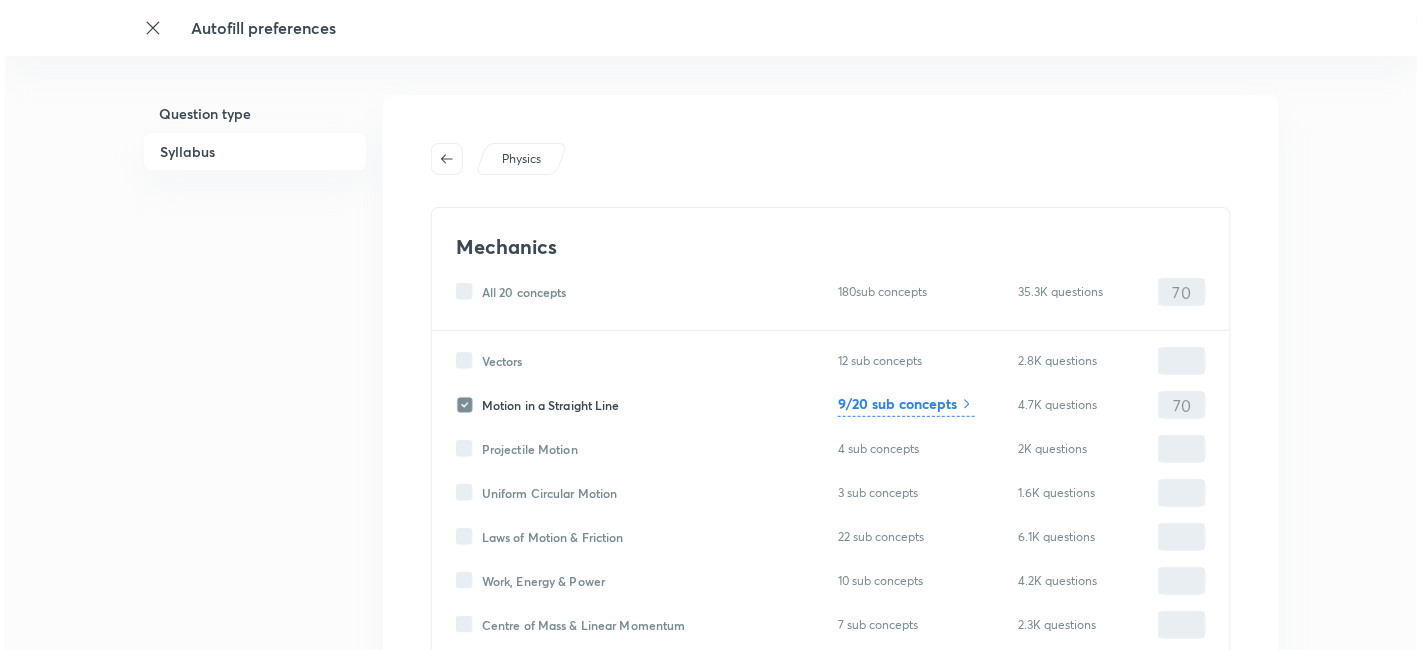 scroll, scrollTop: 0, scrollLeft: 0, axis: both 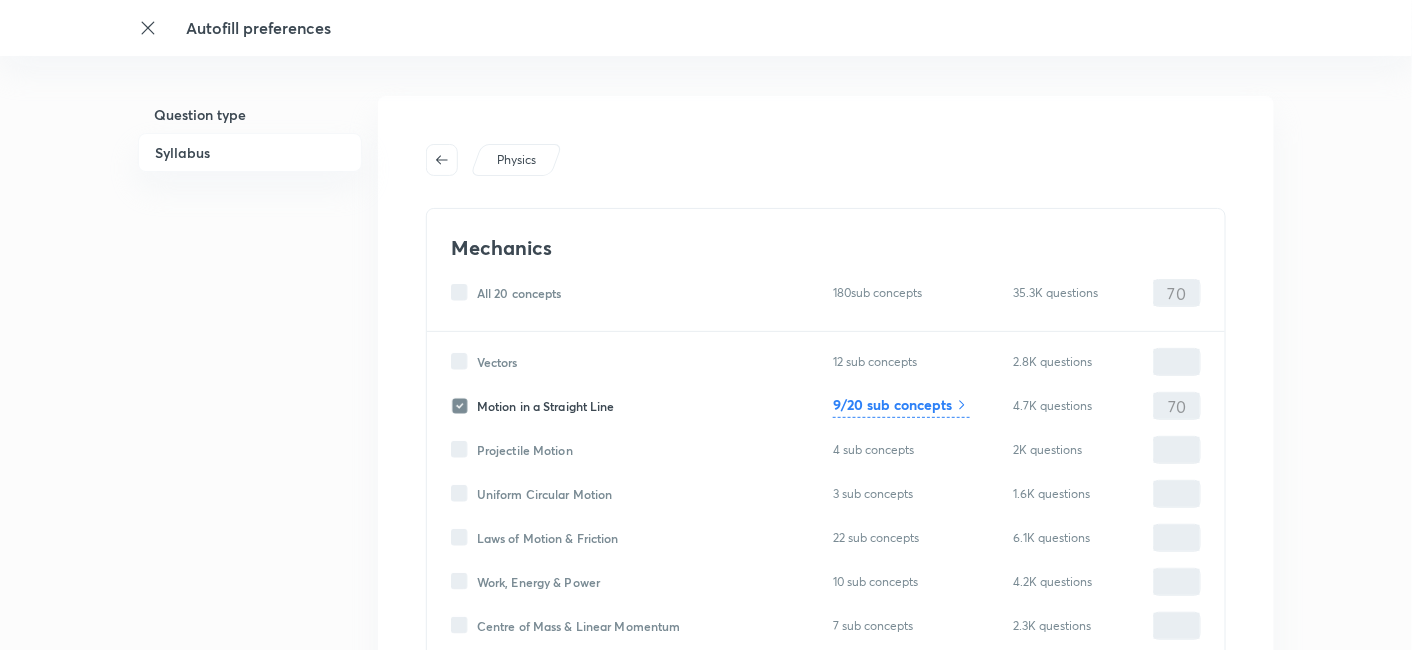 click on "9/20 sub concepts" at bounding box center (892, 404) 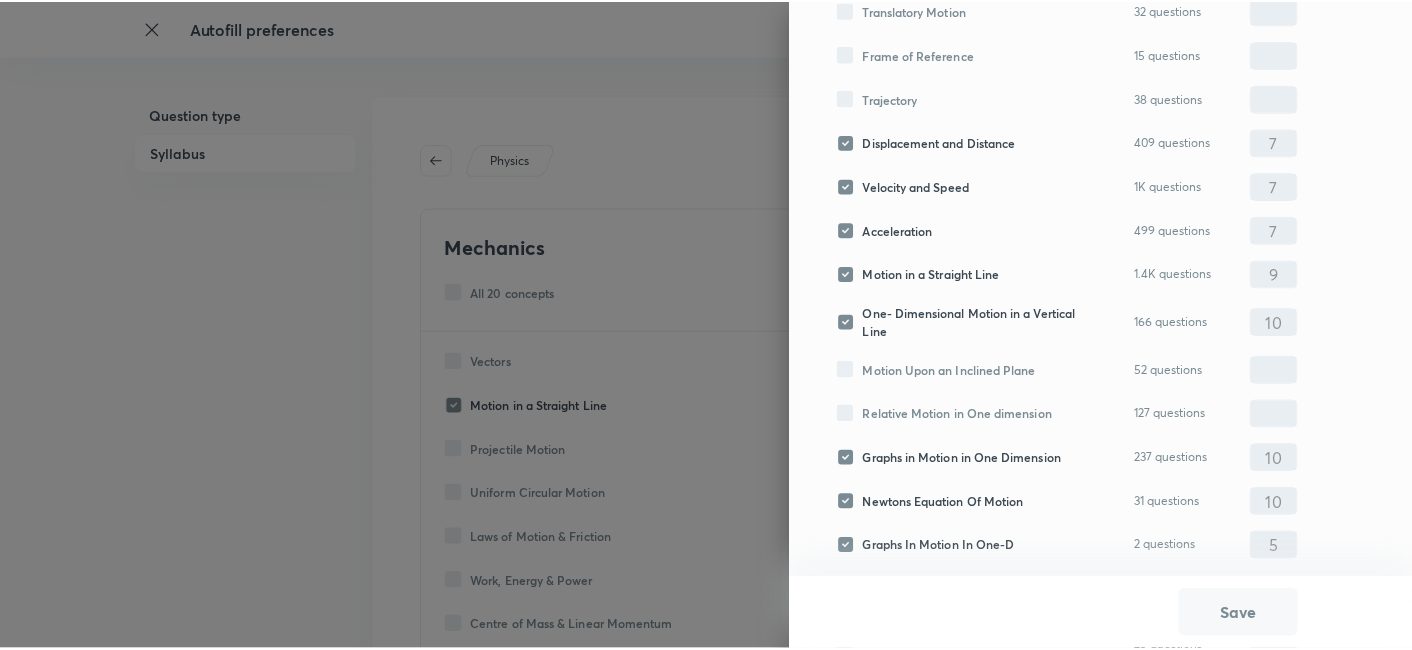 scroll, scrollTop: 0, scrollLeft: 0, axis: both 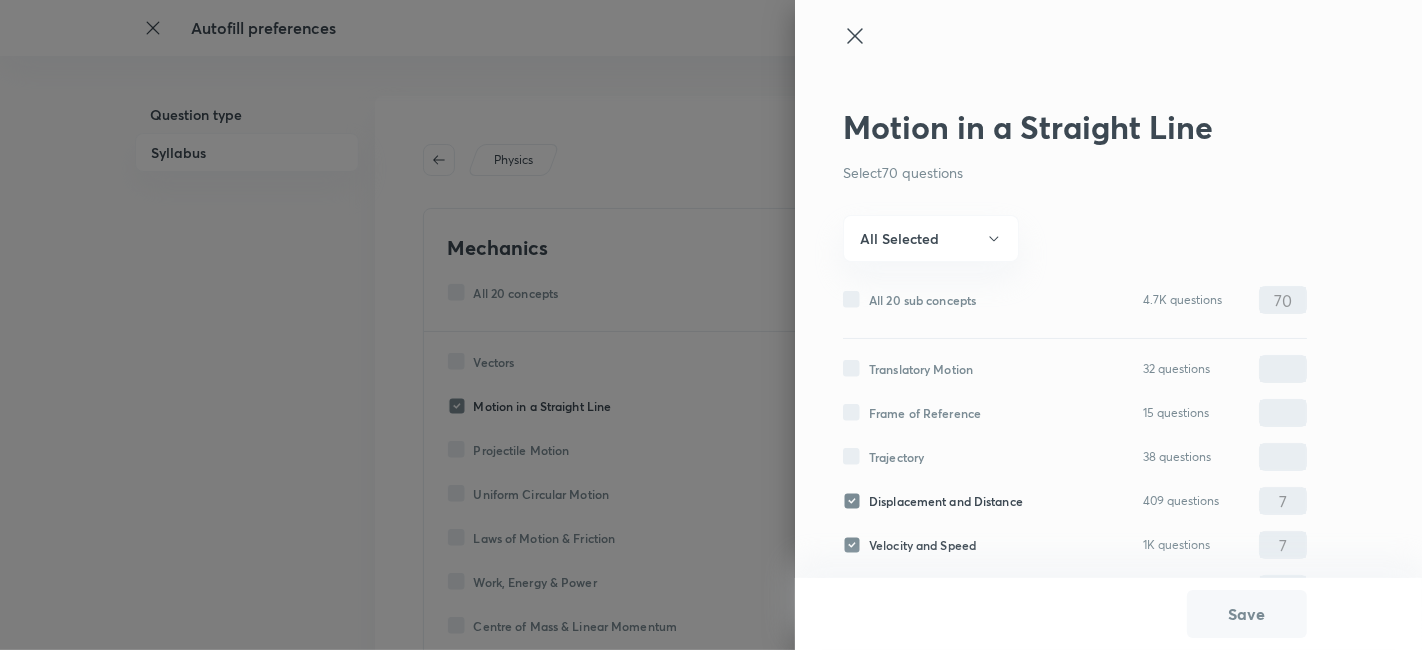 click 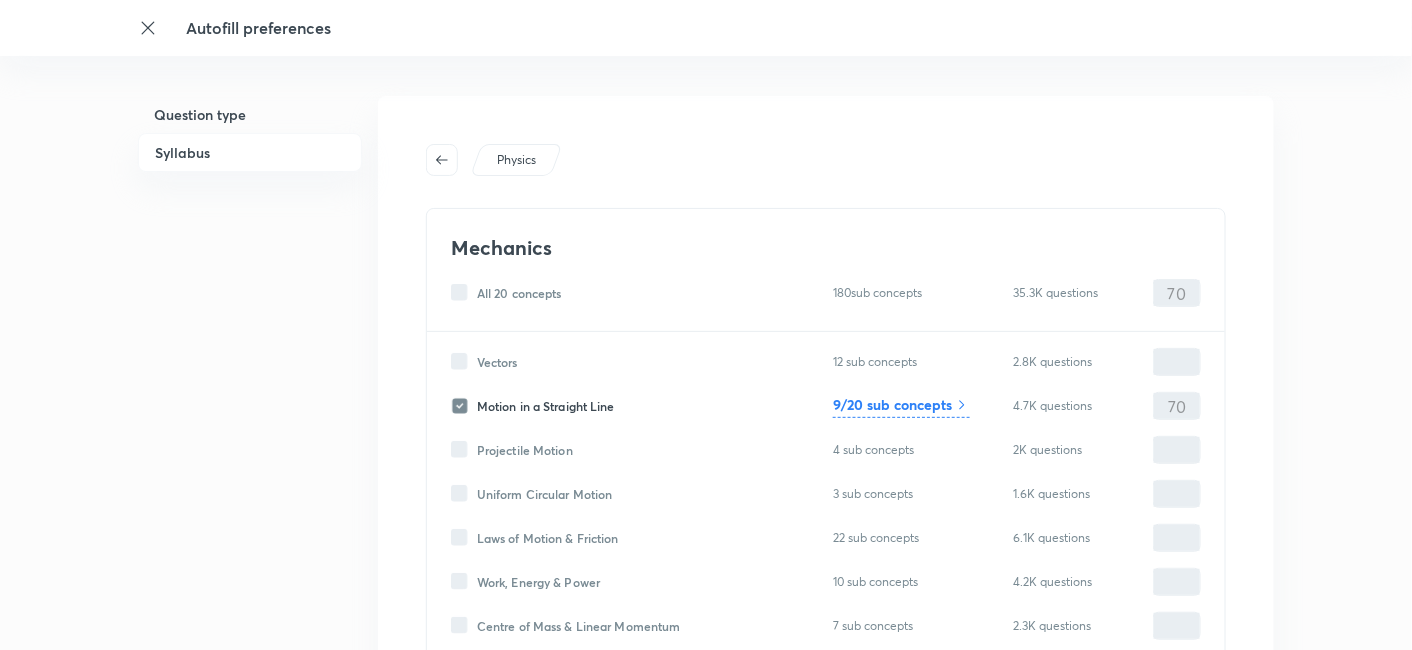 click 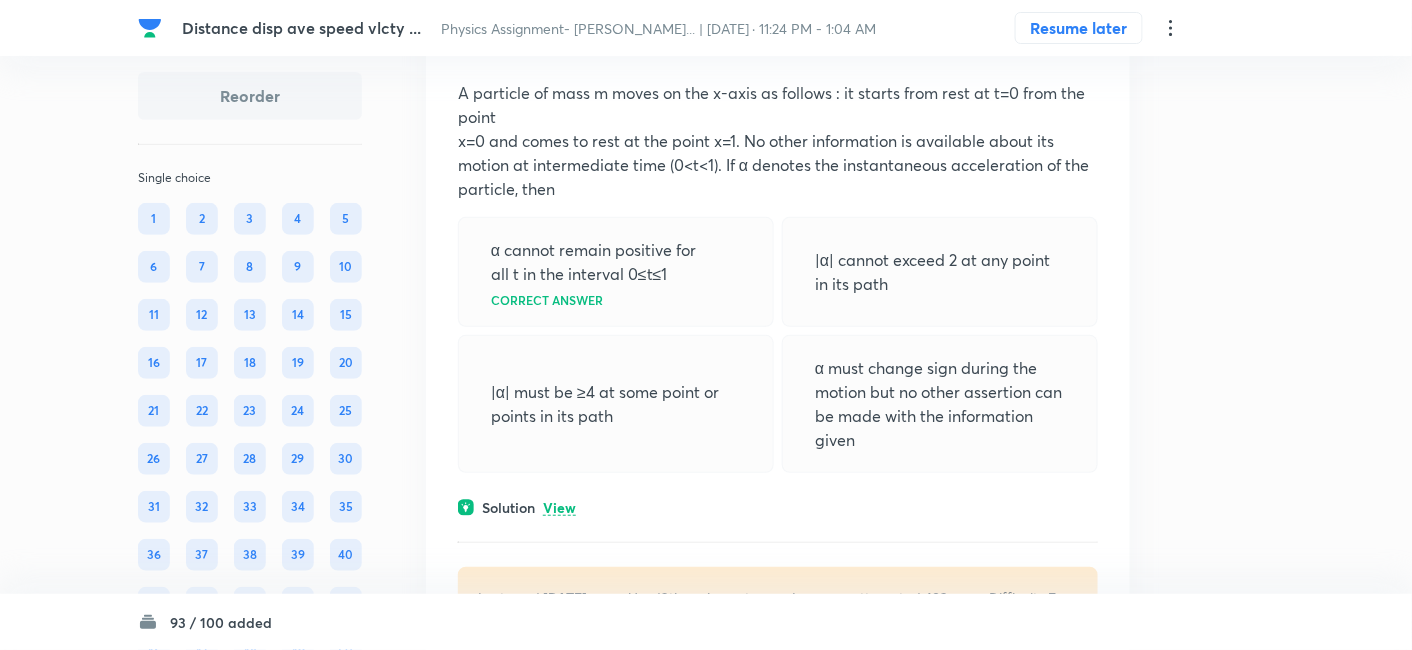 scroll, scrollTop: 184, scrollLeft: 0, axis: vertical 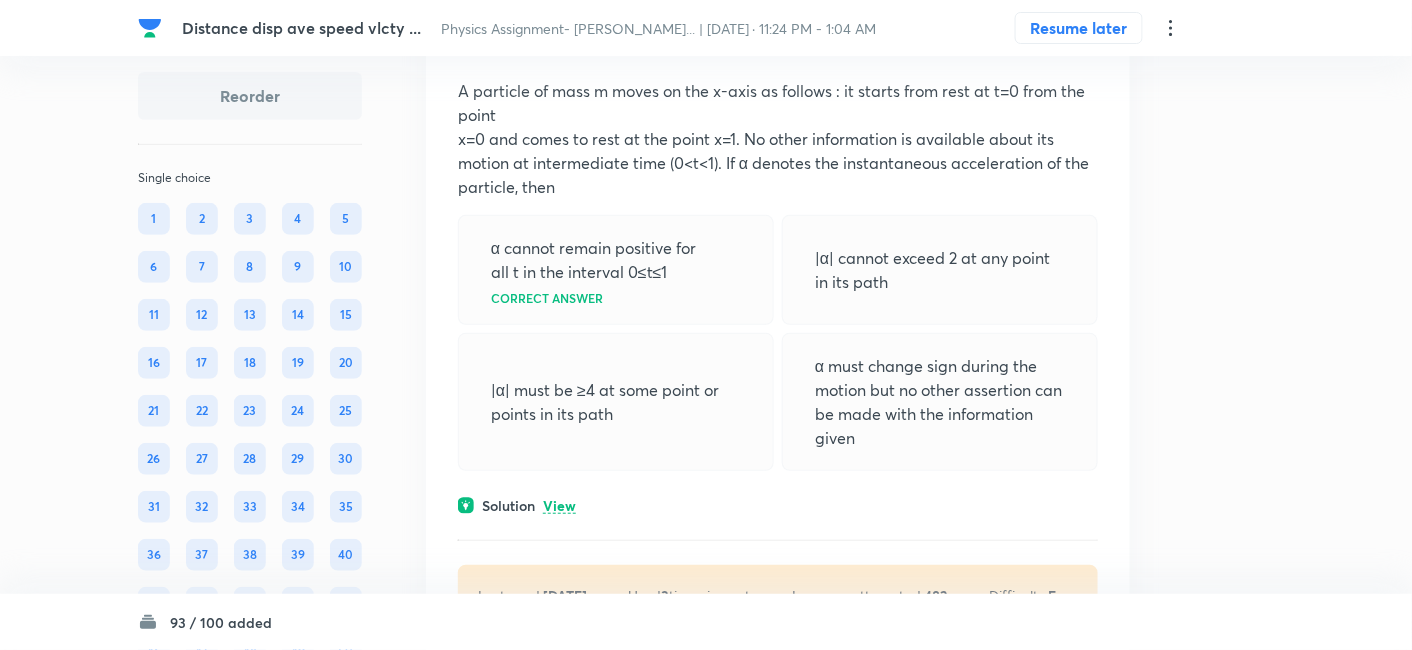 click on "View" at bounding box center [559, 506] 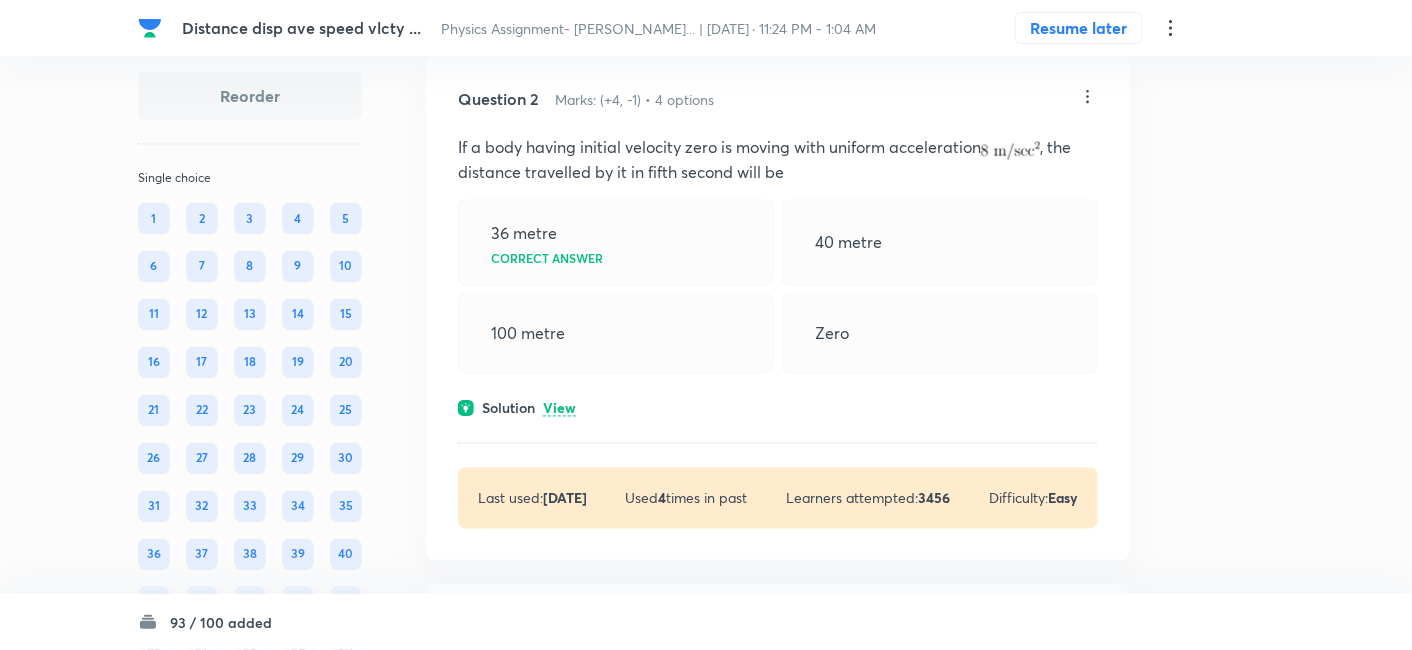 scroll, scrollTop: 945, scrollLeft: 0, axis: vertical 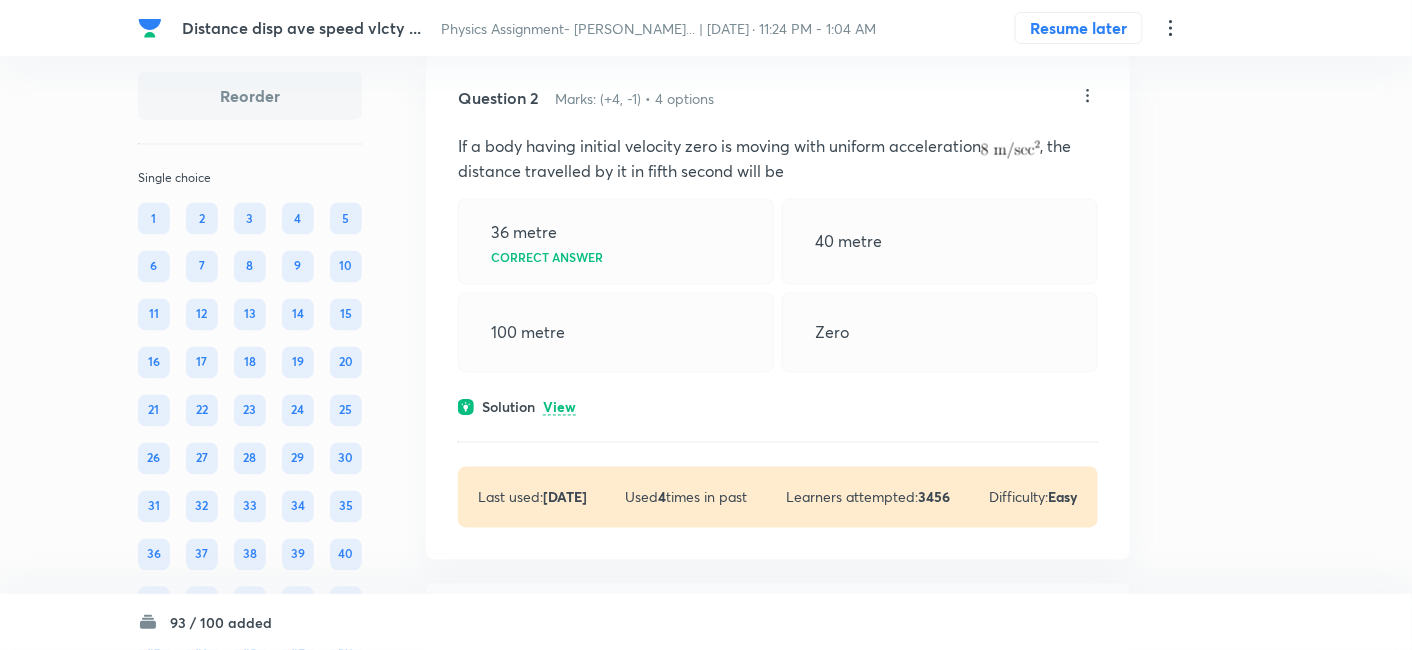 click on "View" at bounding box center (559, 408) 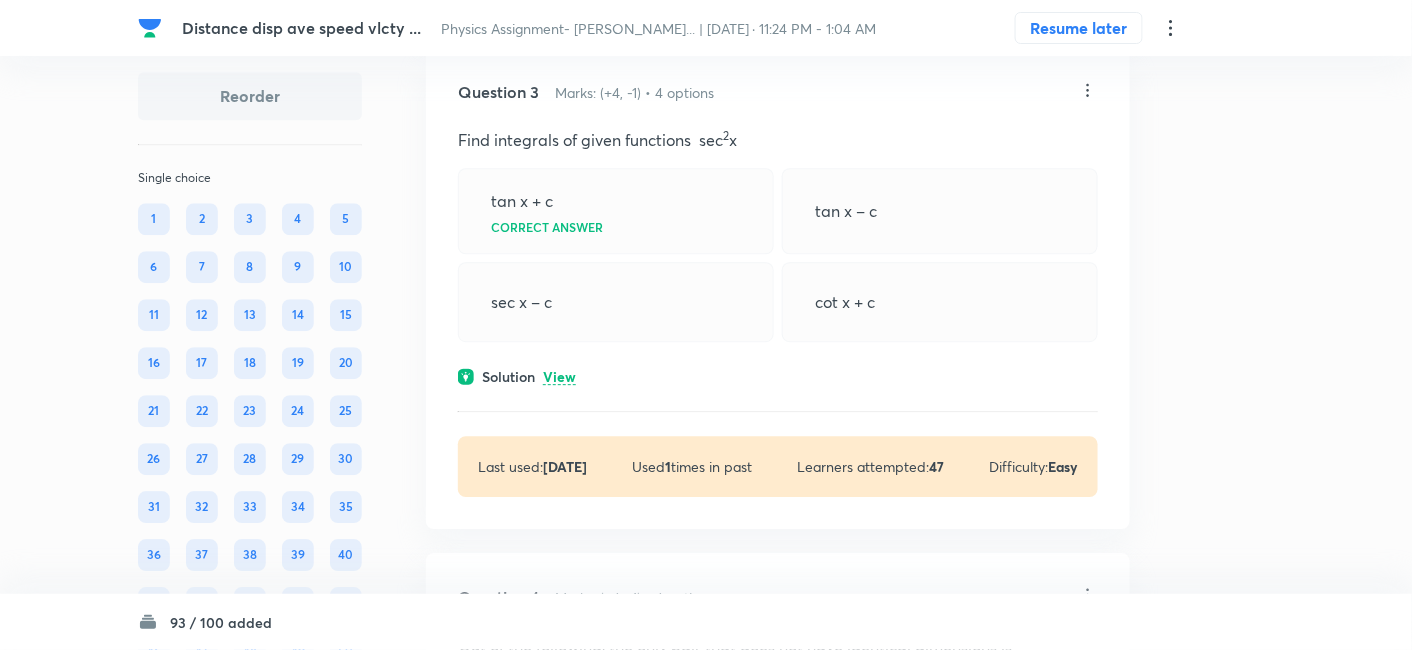 scroll, scrollTop: 1597, scrollLeft: 0, axis: vertical 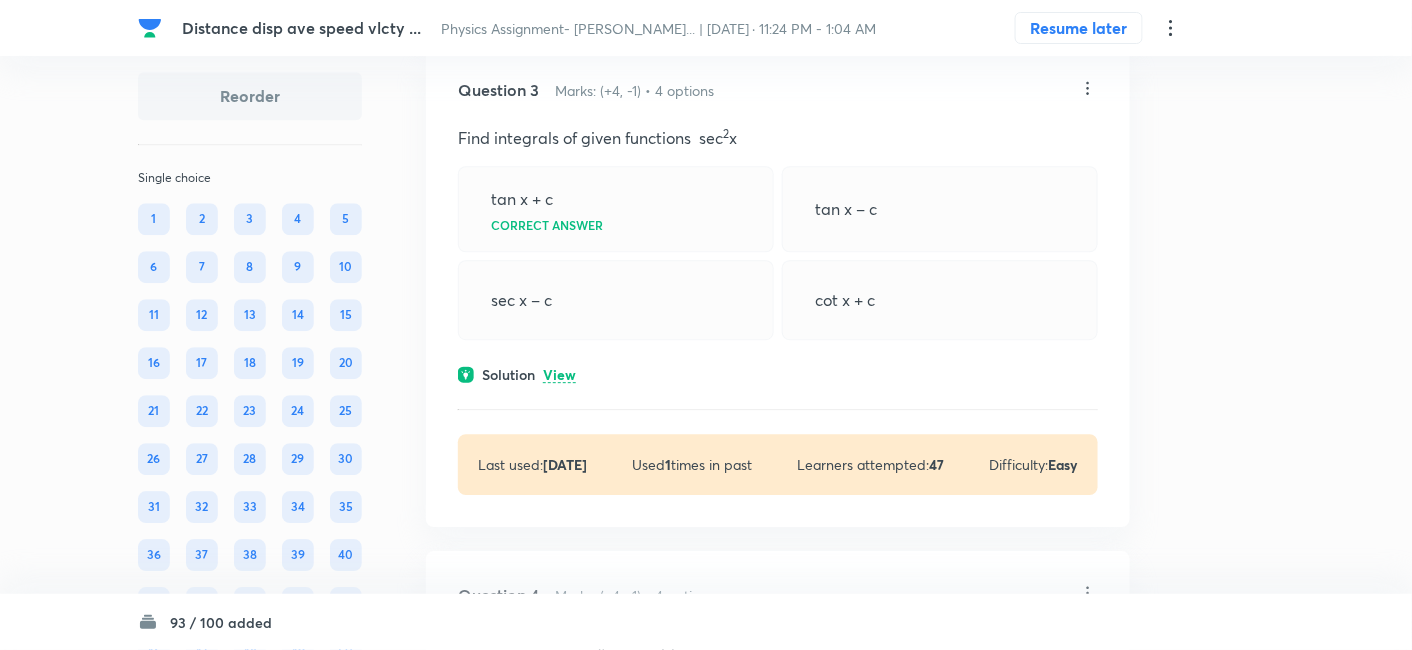 click on "View" at bounding box center [559, 375] 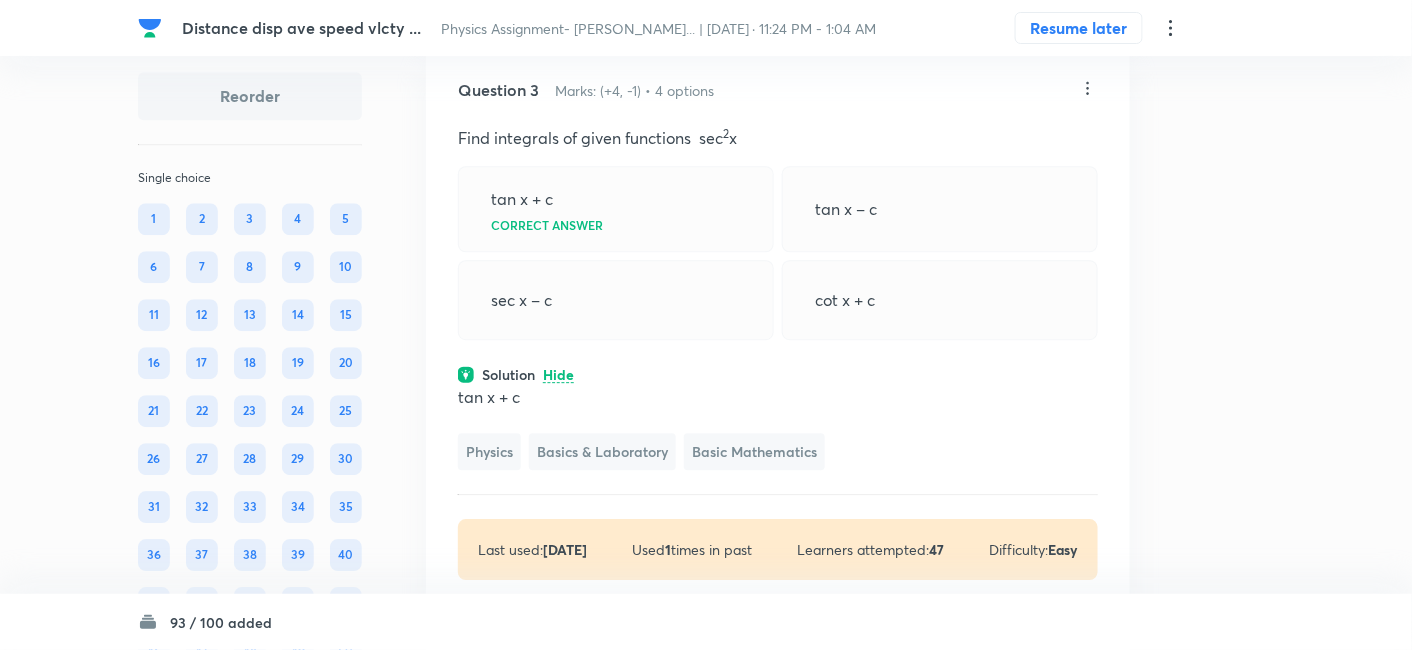 click 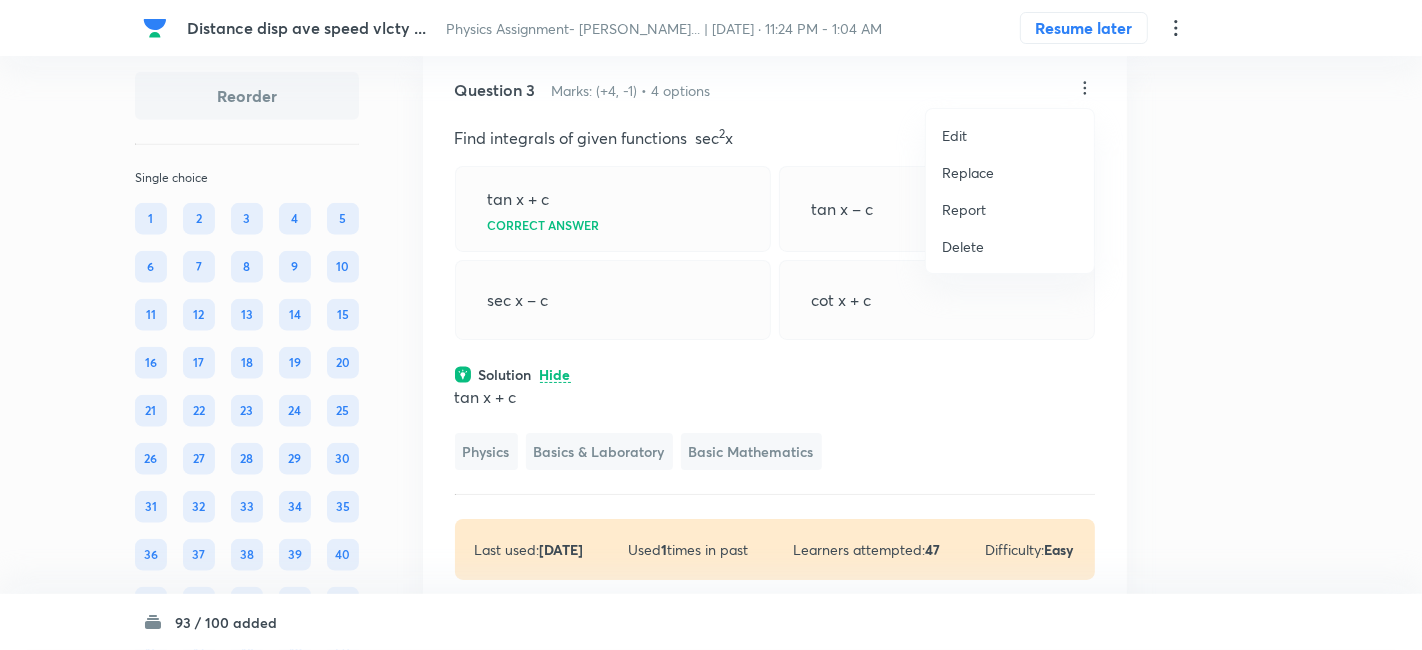 click on "Replace" at bounding box center (968, 172) 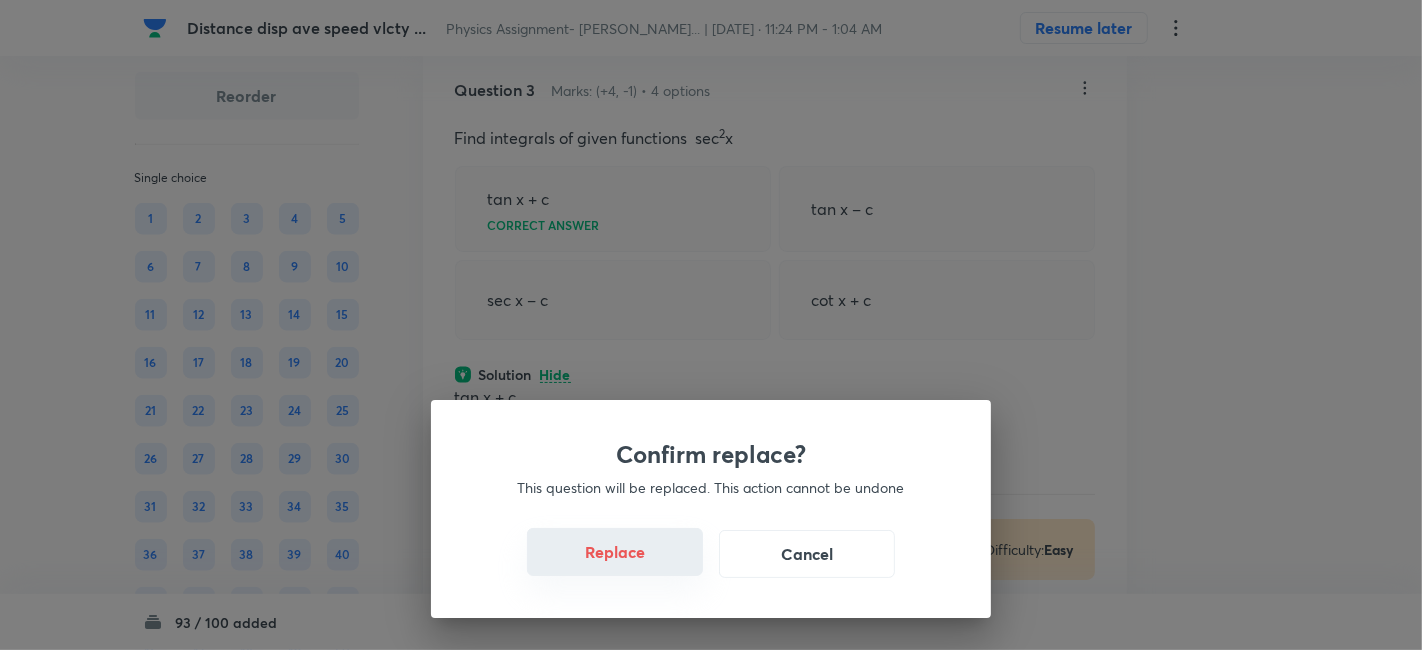 click on "Replace" at bounding box center [615, 552] 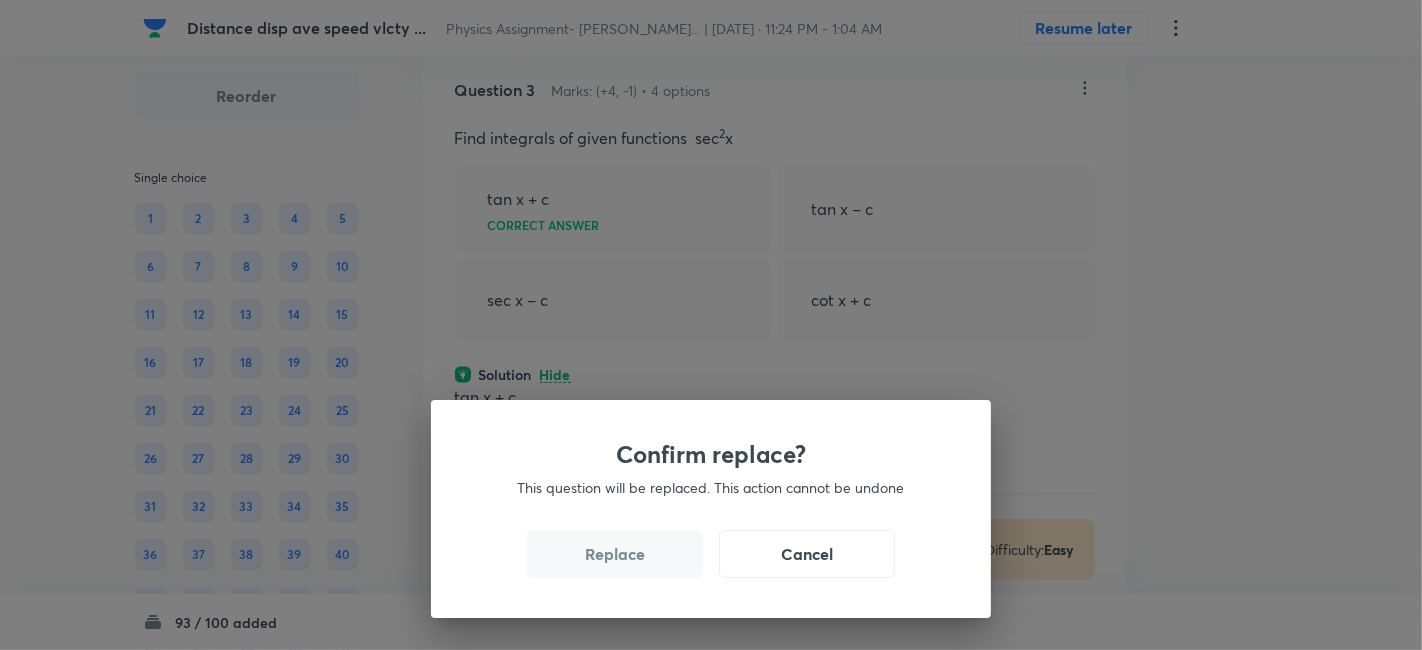 click on "Replace" at bounding box center (615, 554) 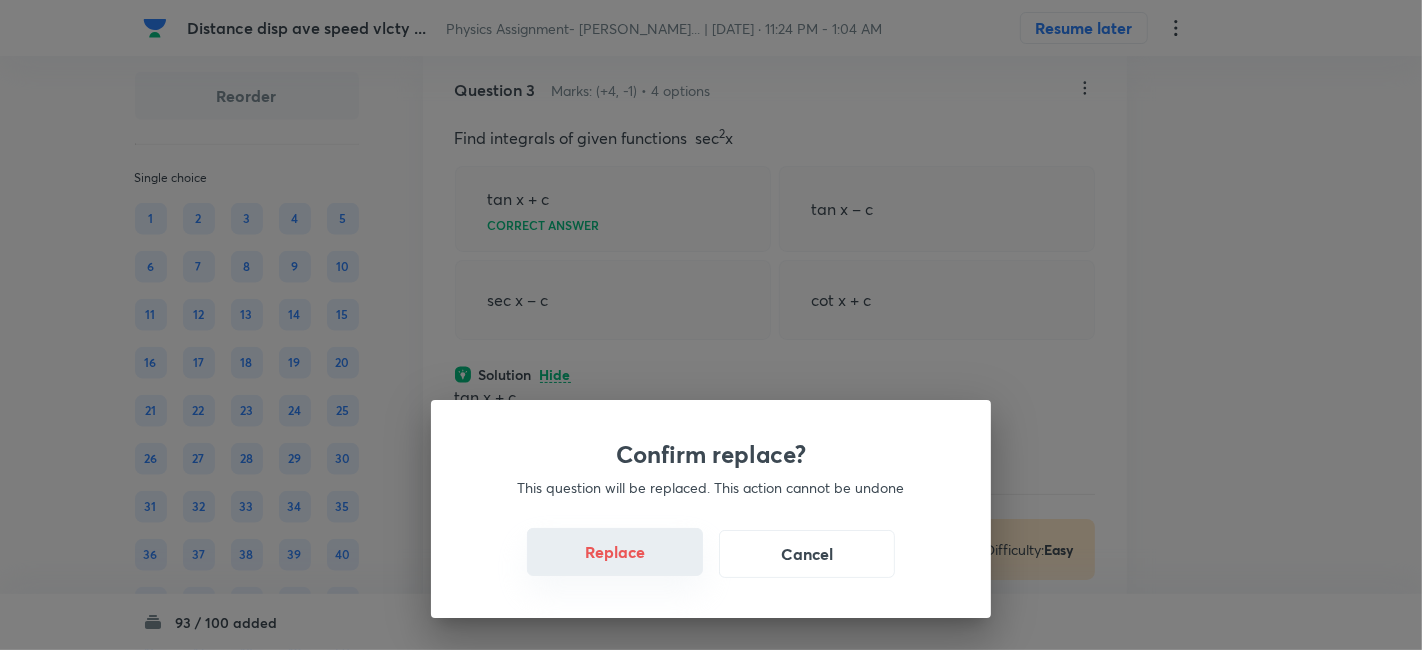 click on "Replace" at bounding box center [615, 552] 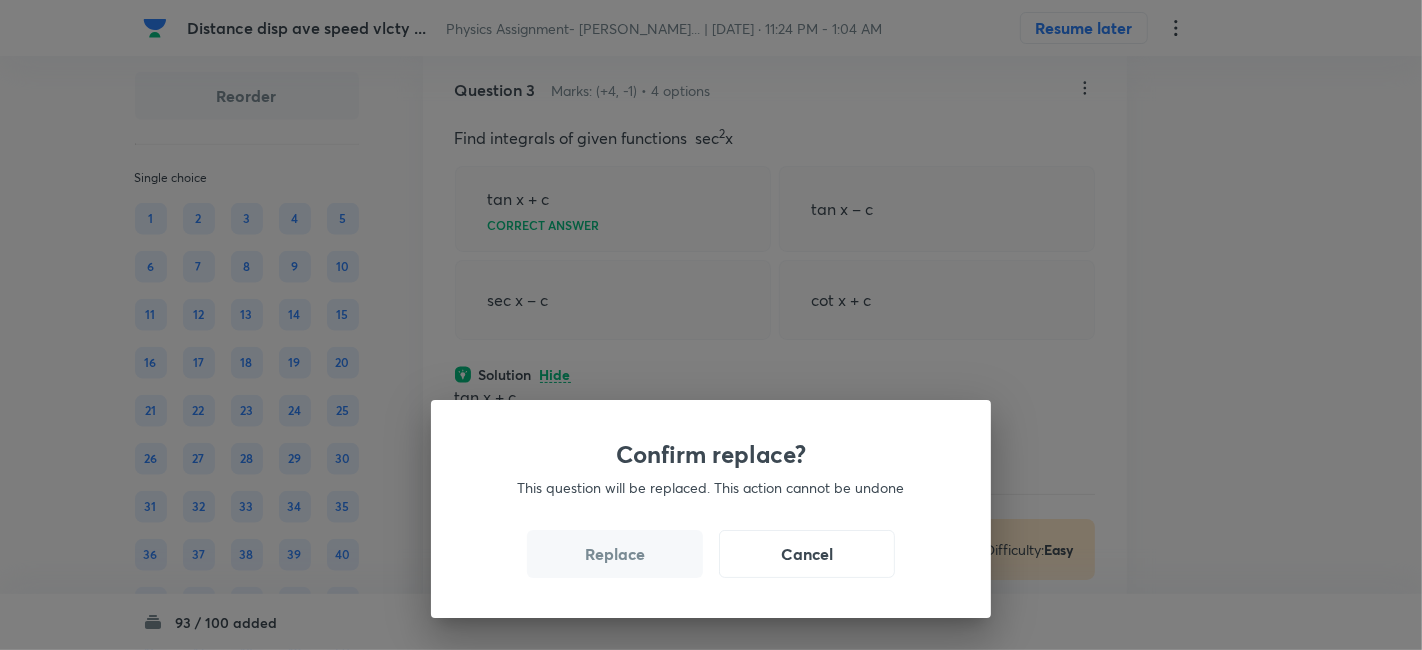 click on "Replace" at bounding box center (615, 554) 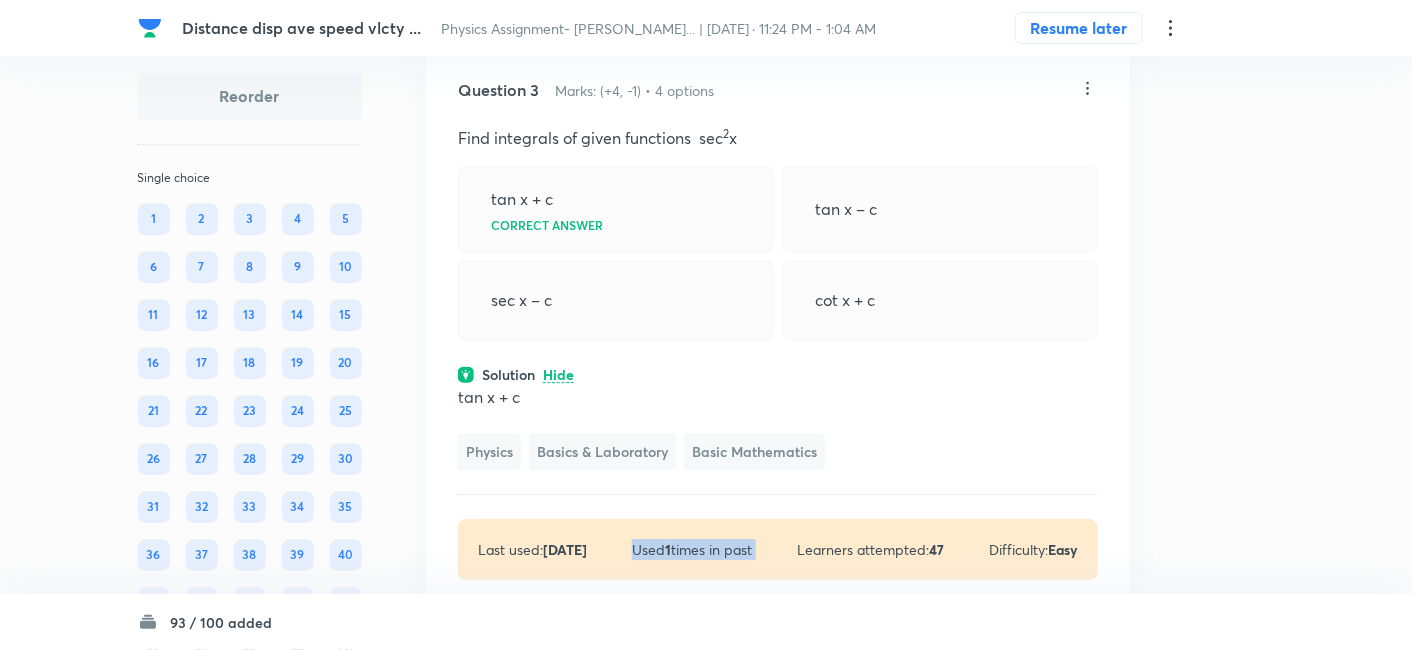 click on "Last used:  [DATE] Used  1  times in past Learners attempted:  47 Difficulty: Easy" at bounding box center (778, 549) 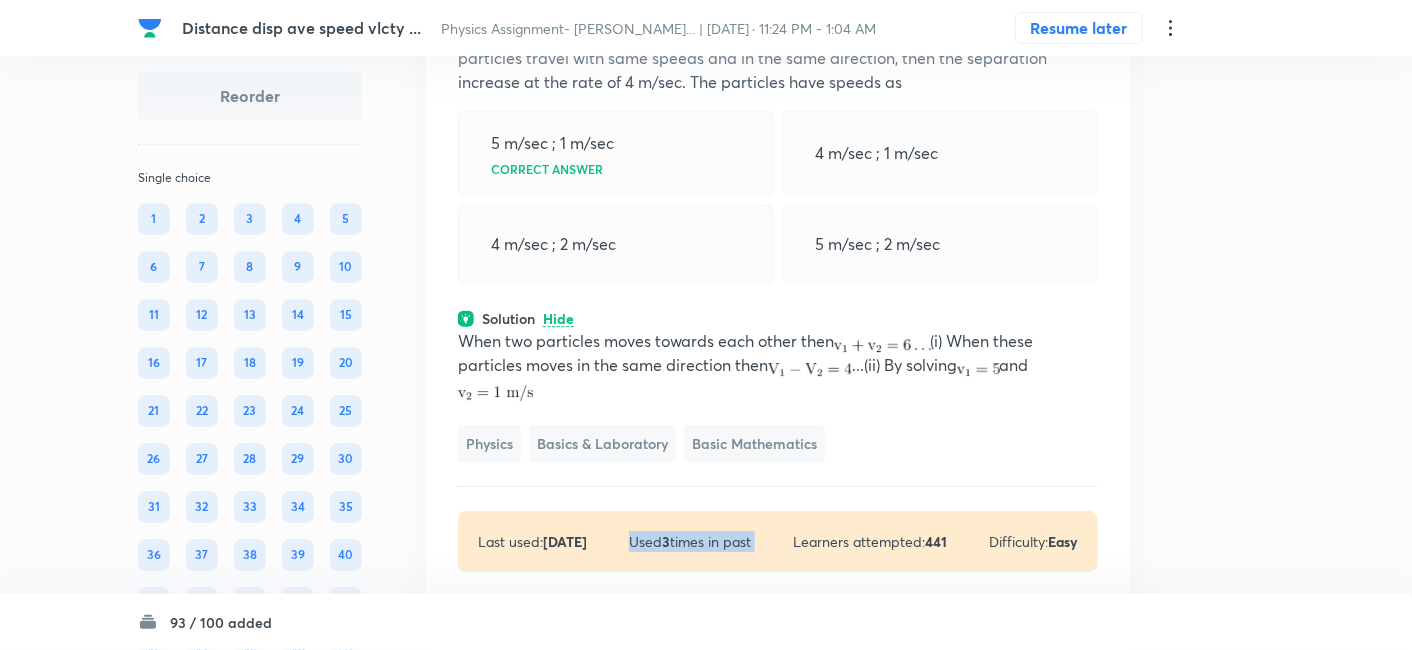 scroll, scrollTop: 1703, scrollLeft: 0, axis: vertical 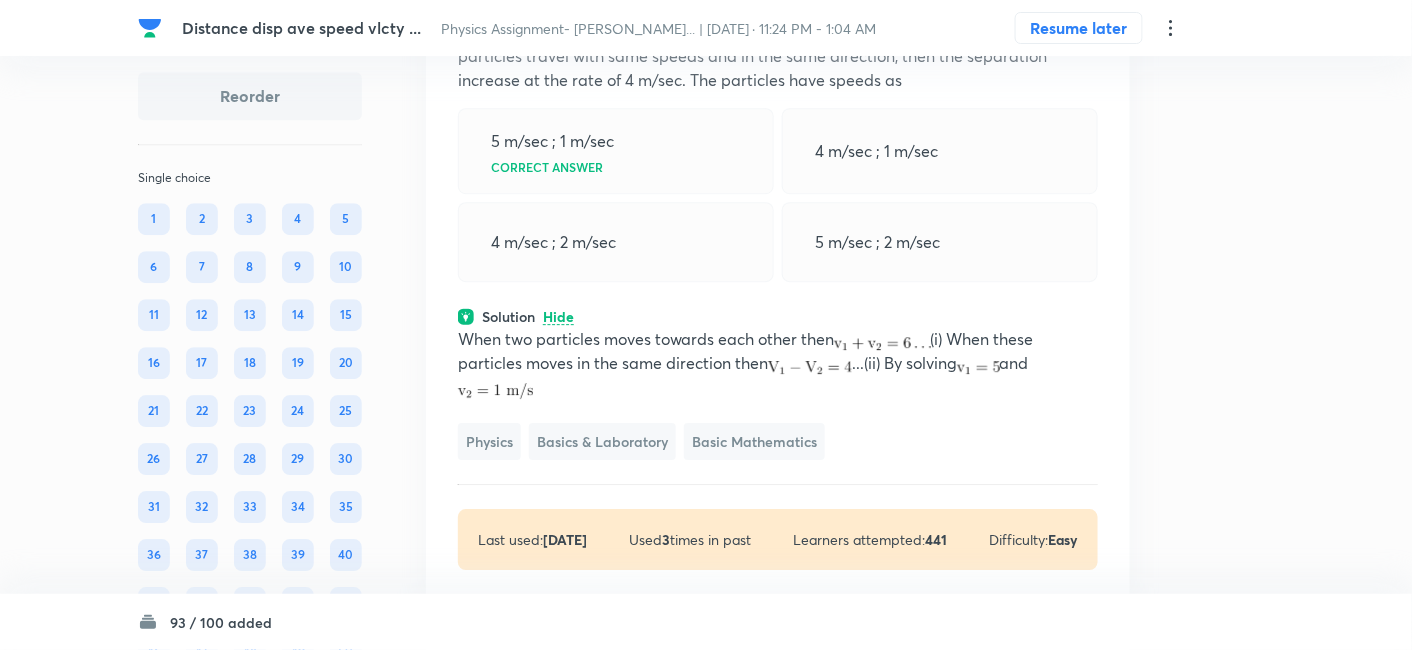 click on "When two particles moves towards each other then  (i) When these particles moves in the same direction then    ...(ii) By solving   and  Physics Basics & Laboratory Basic Mathematics" at bounding box center [778, 393] 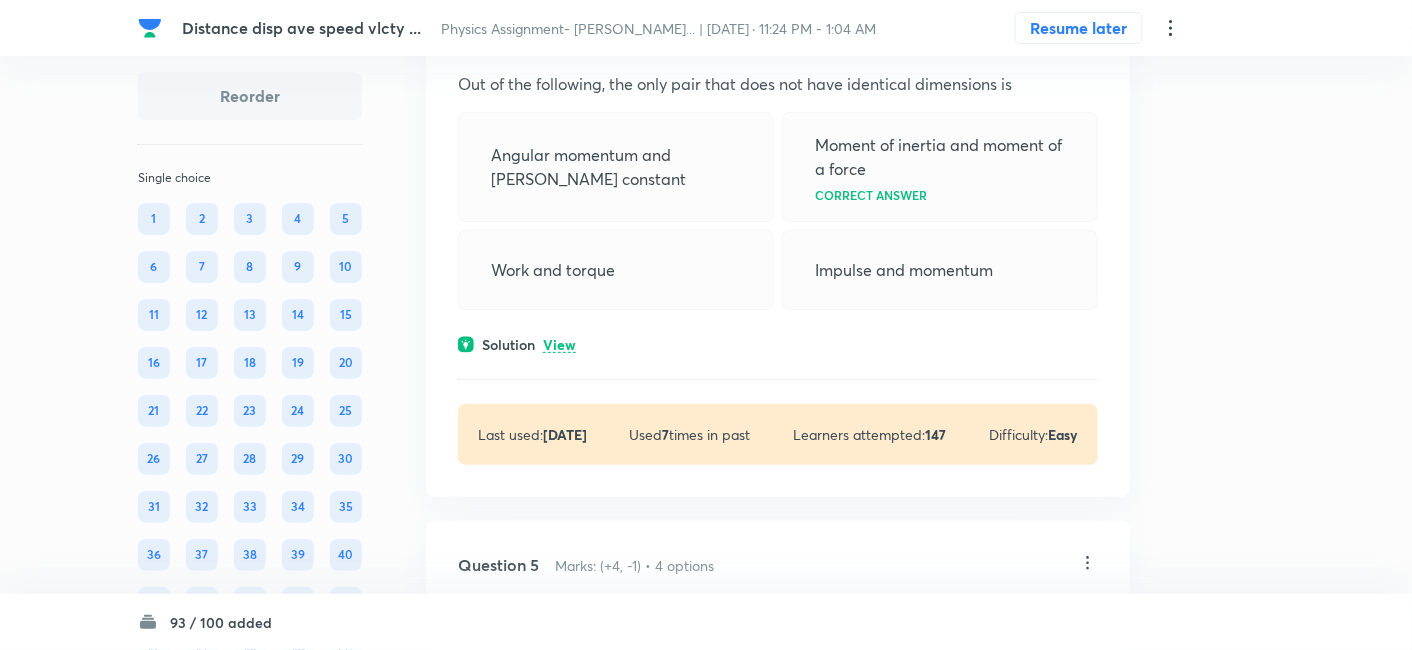 scroll, scrollTop: 2368, scrollLeft: 0, axis: vertical 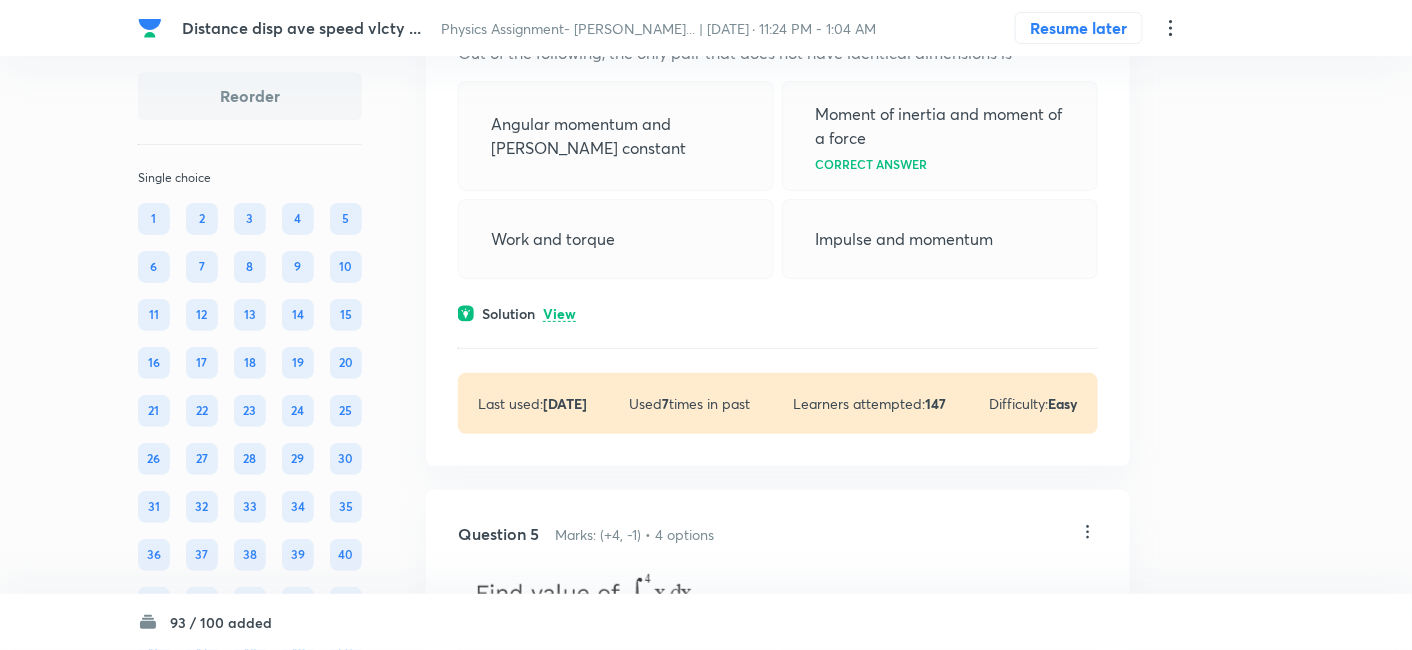 click on "View" at bounding box center (559, 314) 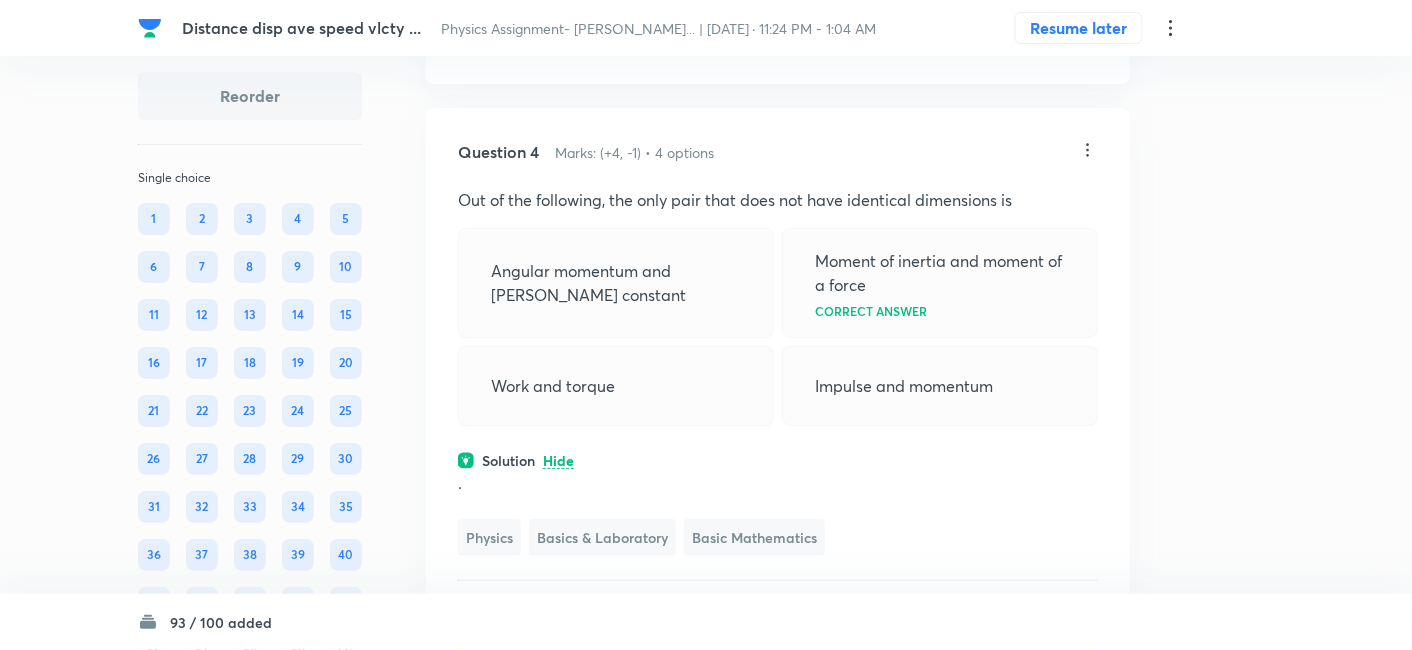 scroll, scrollTop: 2219, scrollLeft: 0, axis: vertical 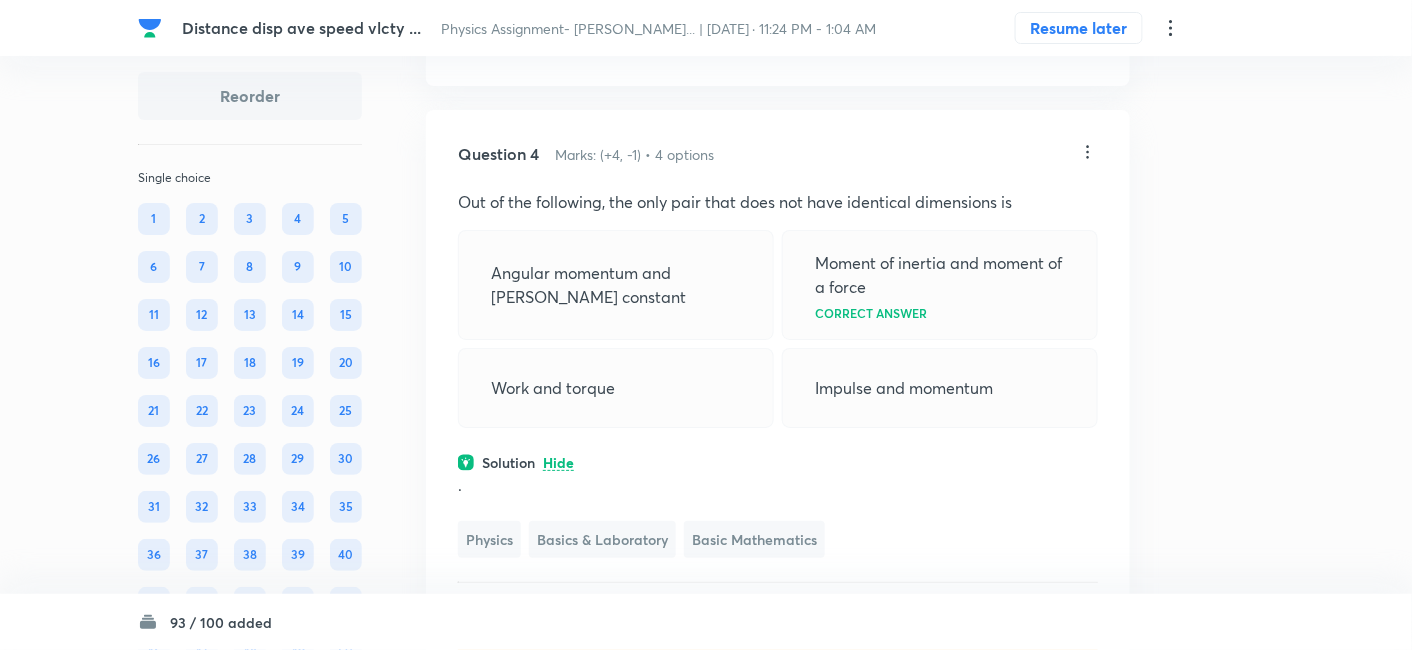 click 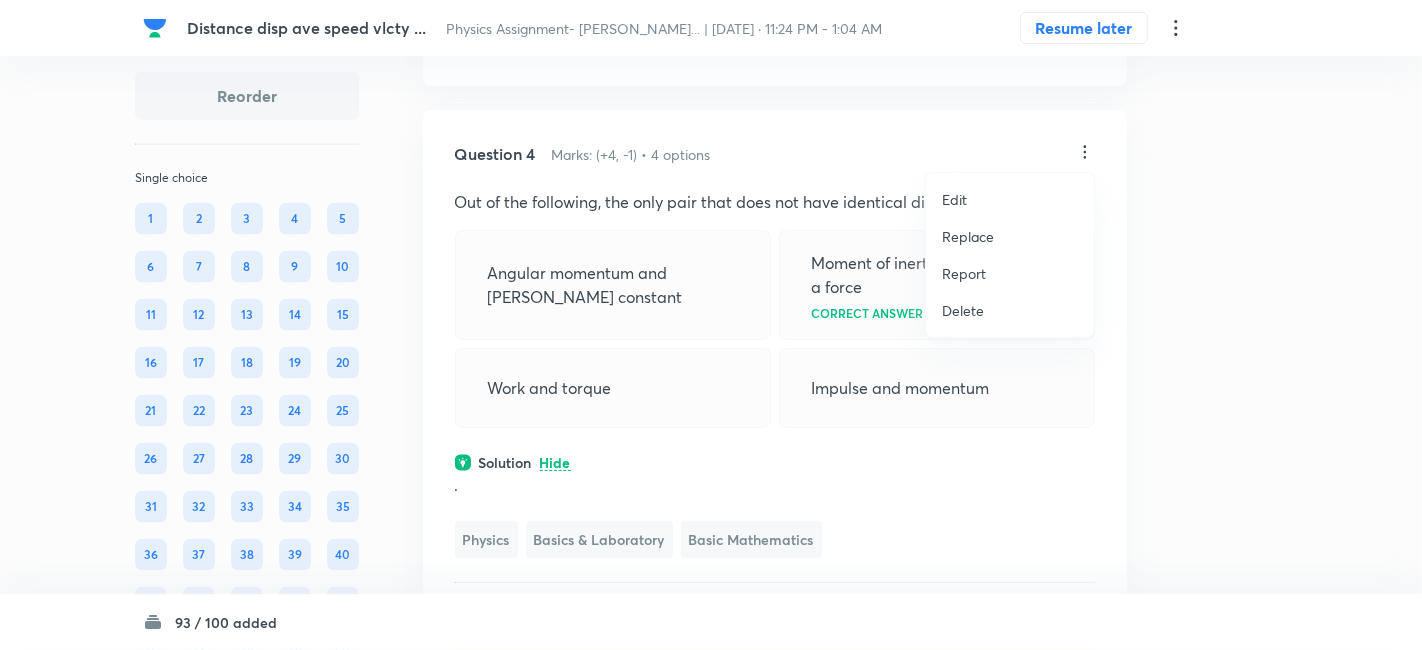 click on "Replace" at bounding box center [968, 236] 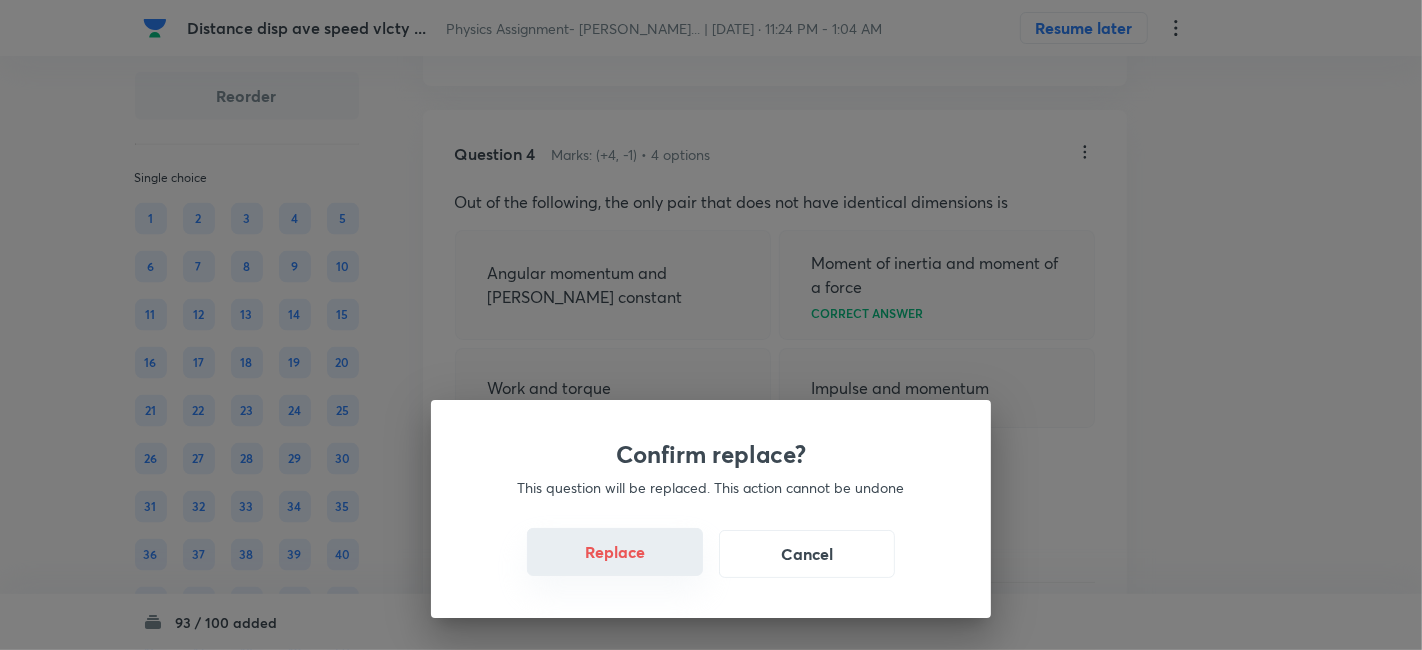 click on "Replace" at bounding box center (615, 552) 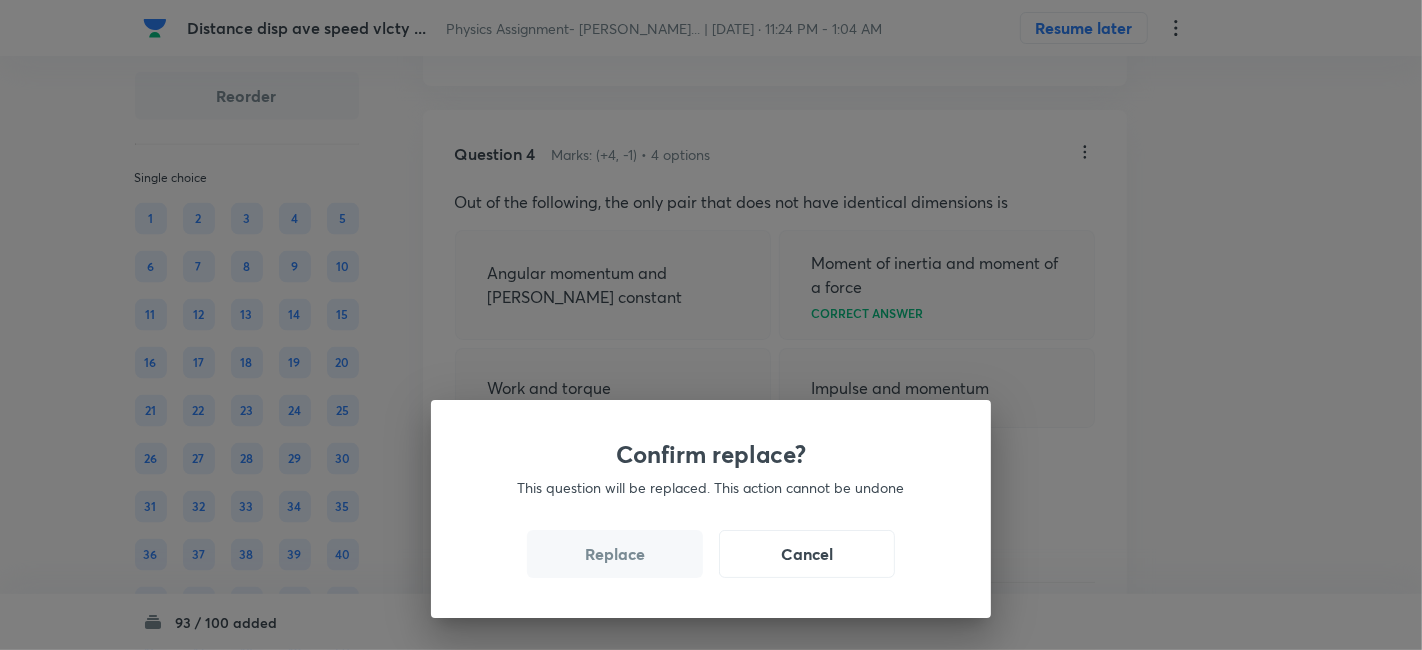 click on "Replace" at bounding box center [615, 554] 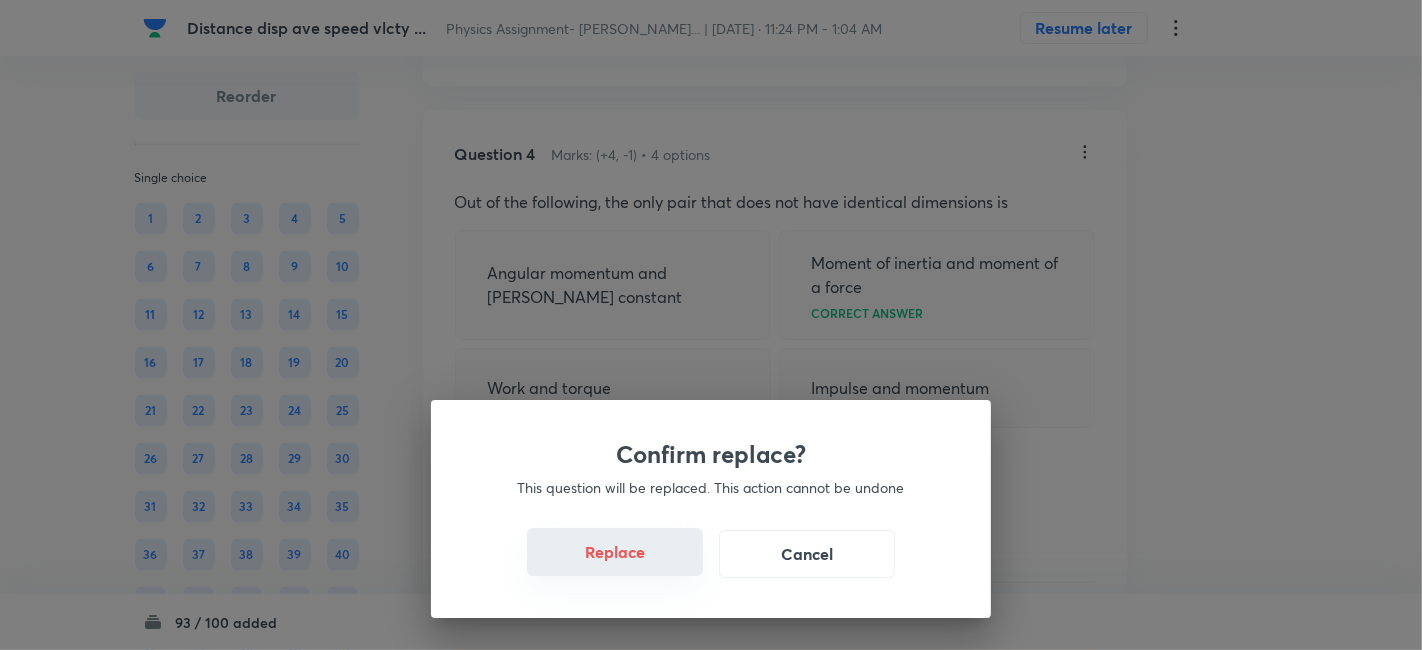 click on "Replace" at bounding box center [615, 552] 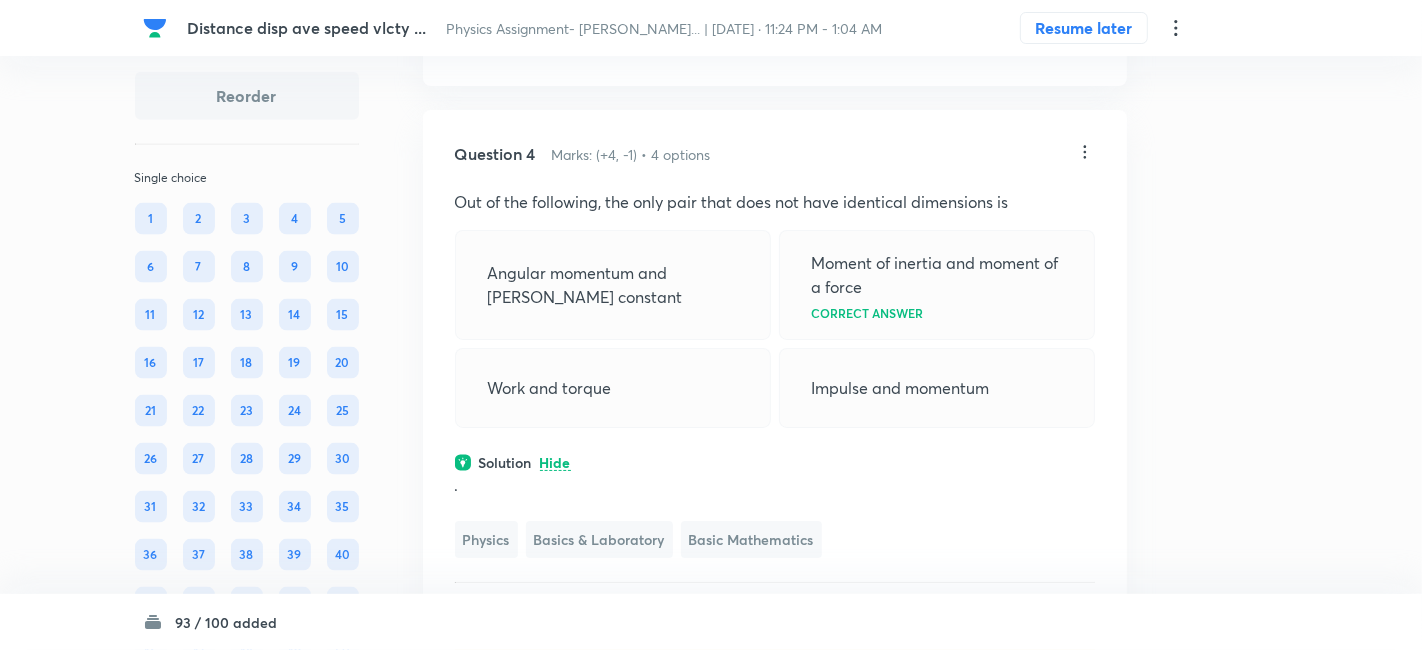 click on "Confirm replace? This question will be replaced. This action cannot be undone Replace Cancel" at bounding box center (711, 325) 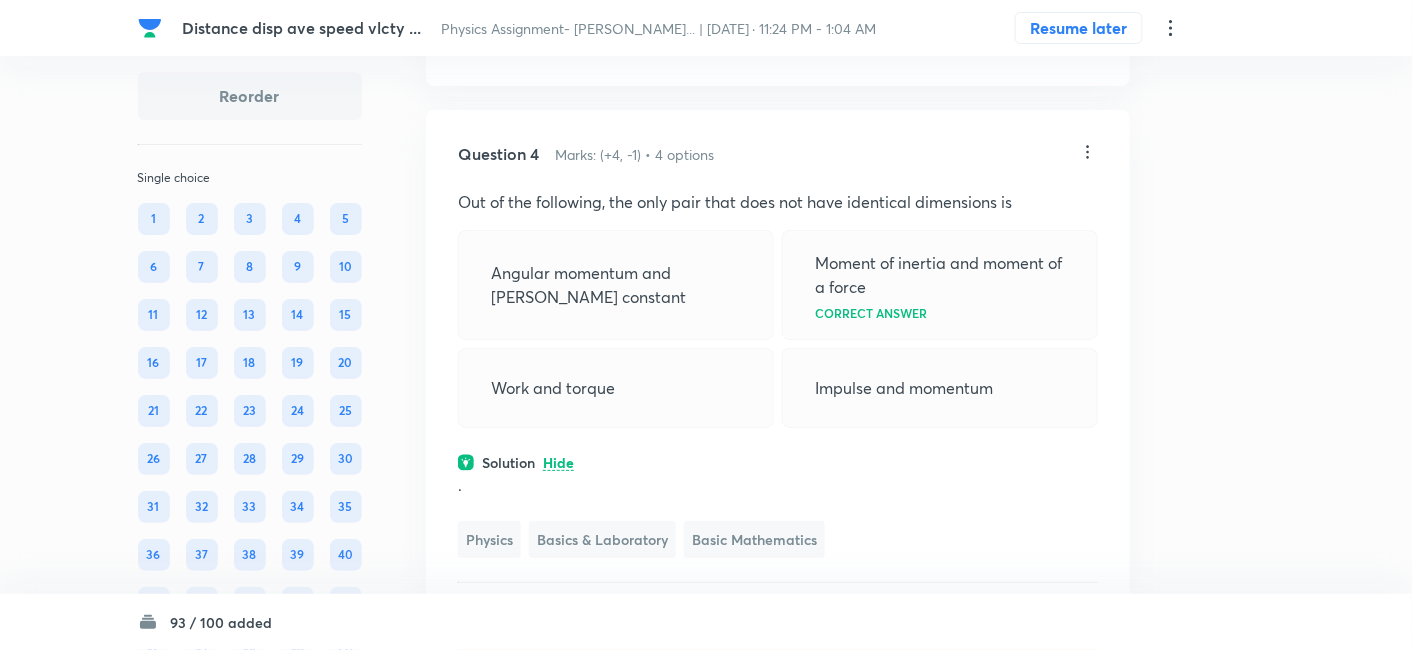 click on "Question 4 Marks: (+4, -1) • 4 options Out of the following, the only pair that does not have identical dimensions is Angular momentum and [PERSON_NAME] constant Moment of inertia and moment of a force Correct answer Work and torque Impulse and momentum Solution Hide . Physics Basics & Laboratory Basic Mathematics Last used:  [DATE] Used  7  times in past Learners attempted:  147 Difficulty: Easy" at bounding box center (778, 405) 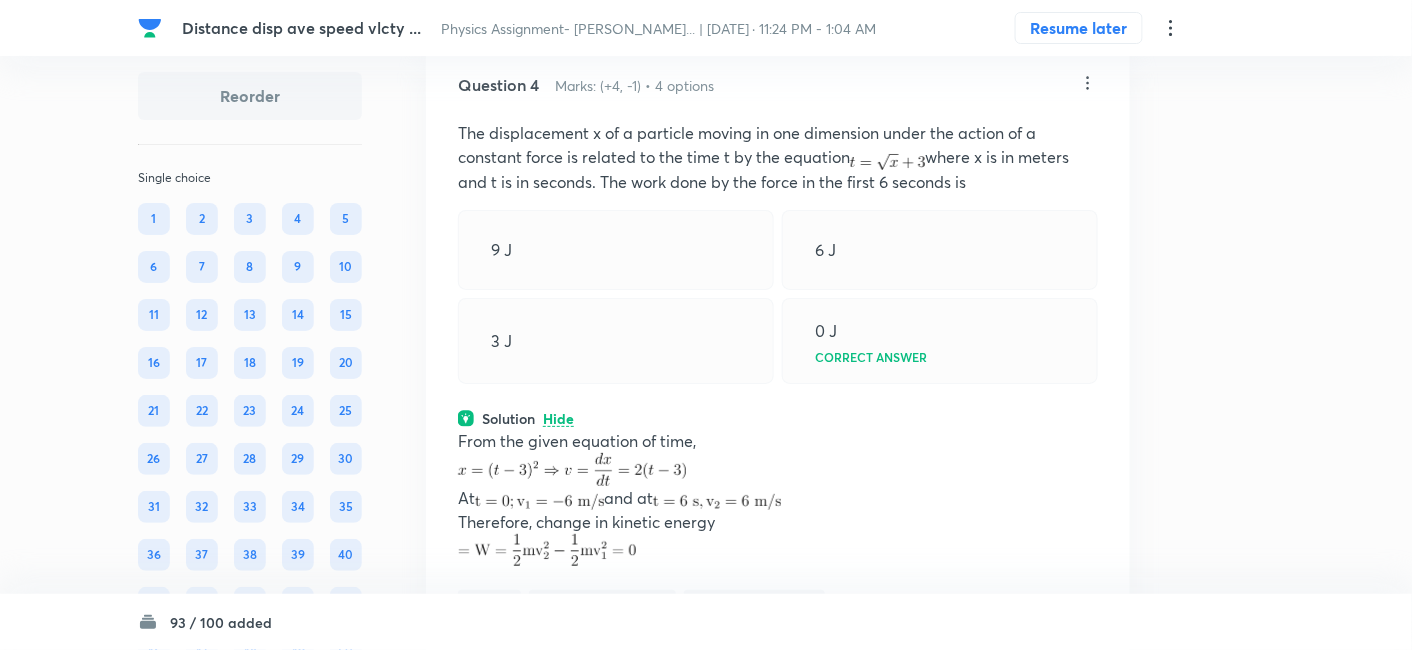 scroll, scrollTop: 2288, scrollLeft: 0, axis: vertical 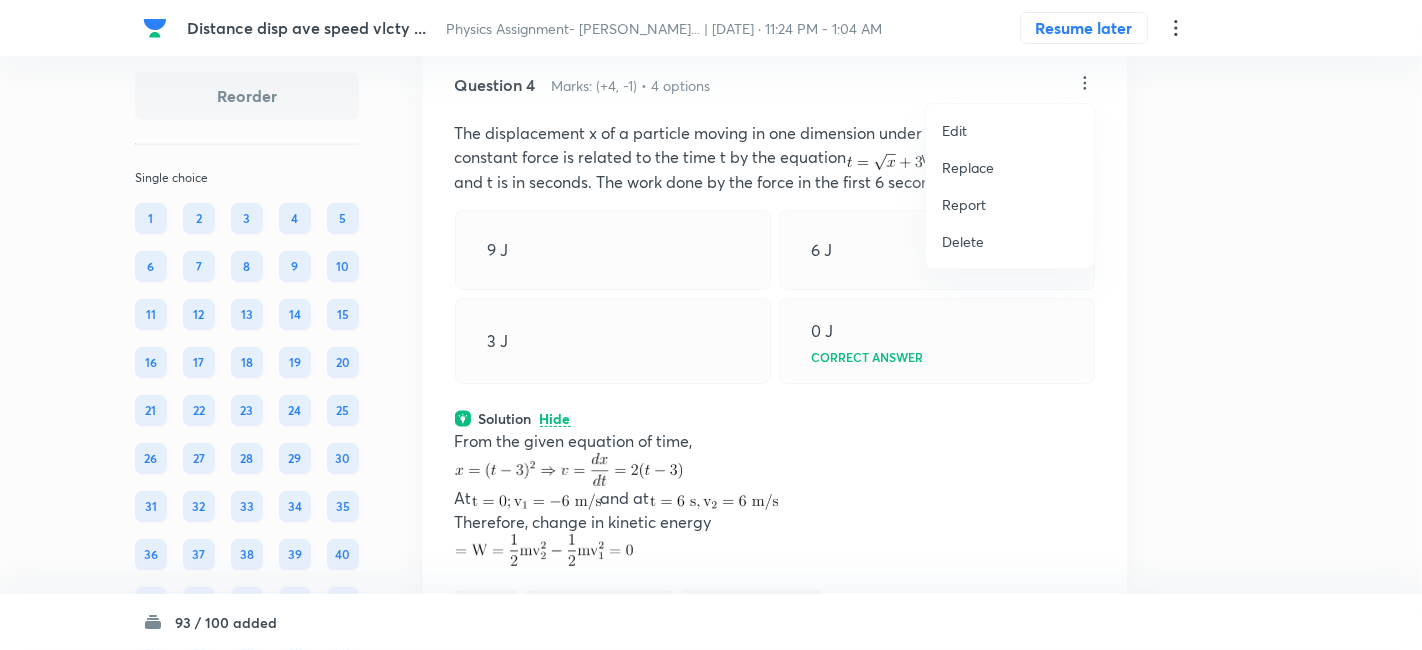 click on "Edit" at bounding box center [954, 130] 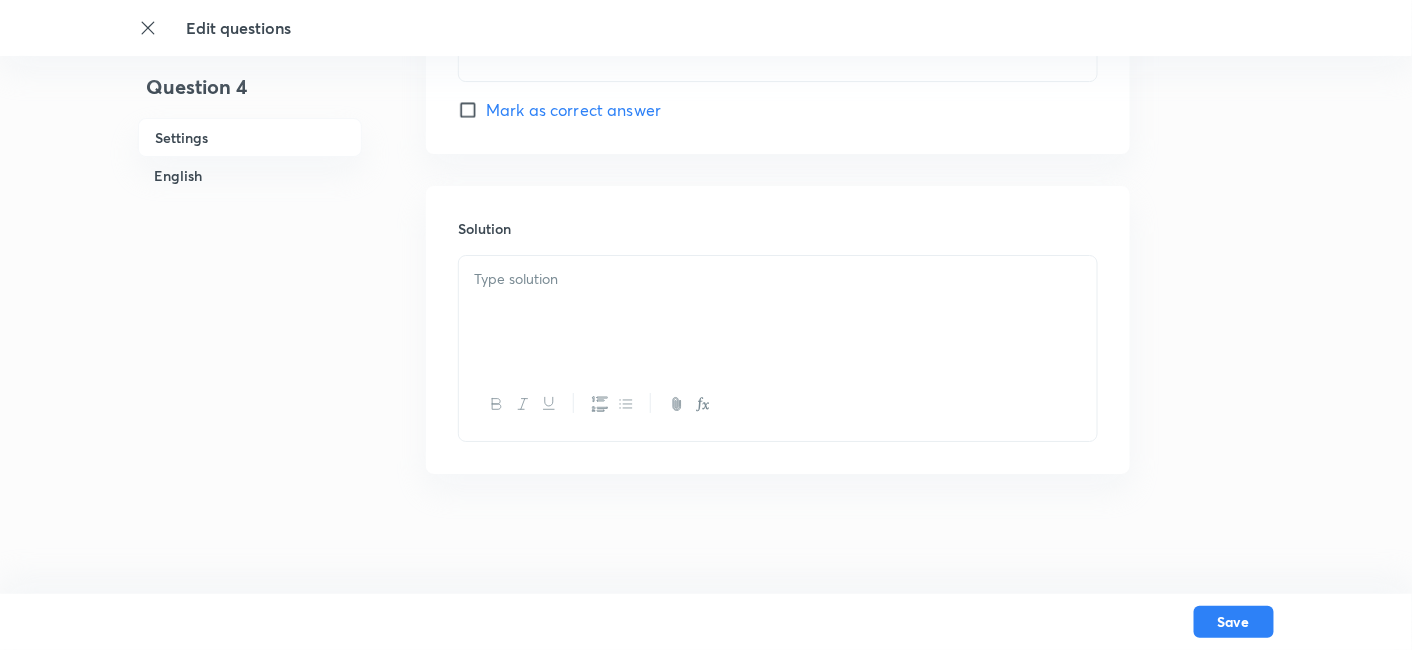 checkbox on "true" 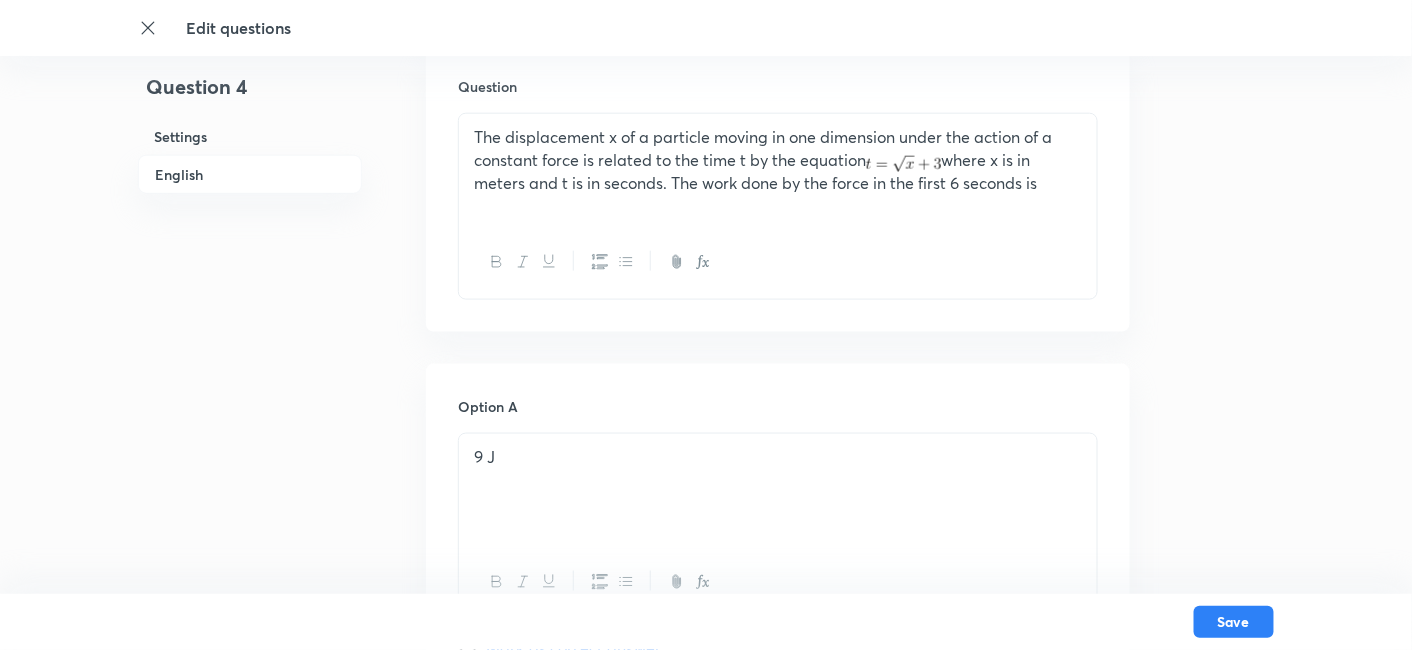 scroll, scrollTop: 633, scrollLeft: 0, axis: vertical 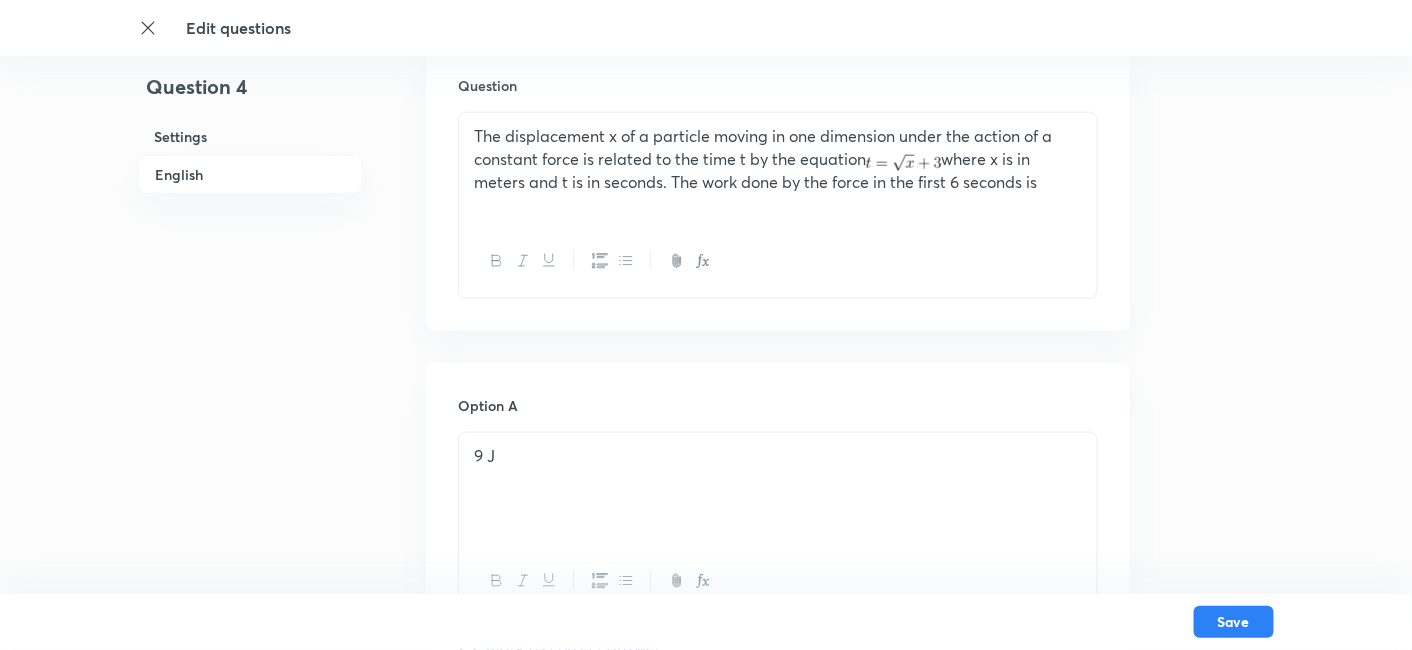 click on "The displacement x of a particle moving in one dimension under the action of a constant force is related to the time t by the equation      where x is in meters and t is in seconds. The work done by the force in the first 6 seconds is" at bounding box center (778, 159) 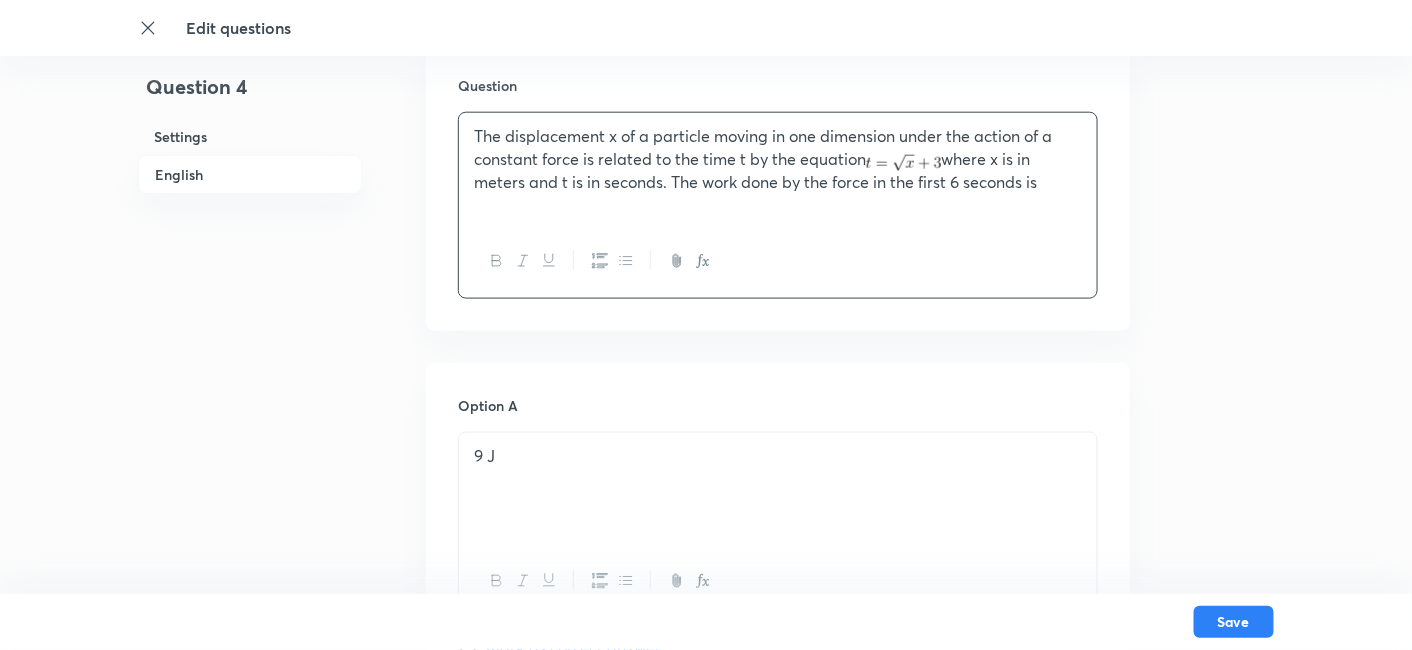 type 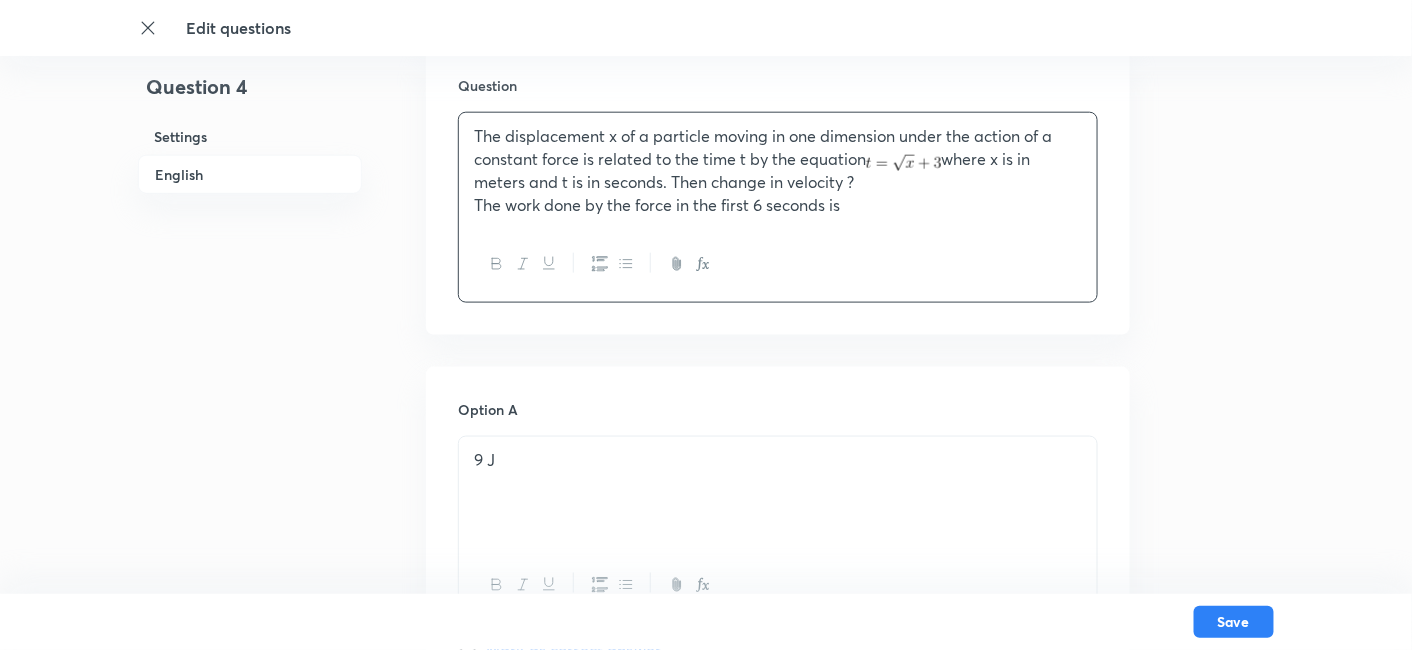 click on "The work done by the force in the first 6 seconds is" at bounding box center (778, 205) 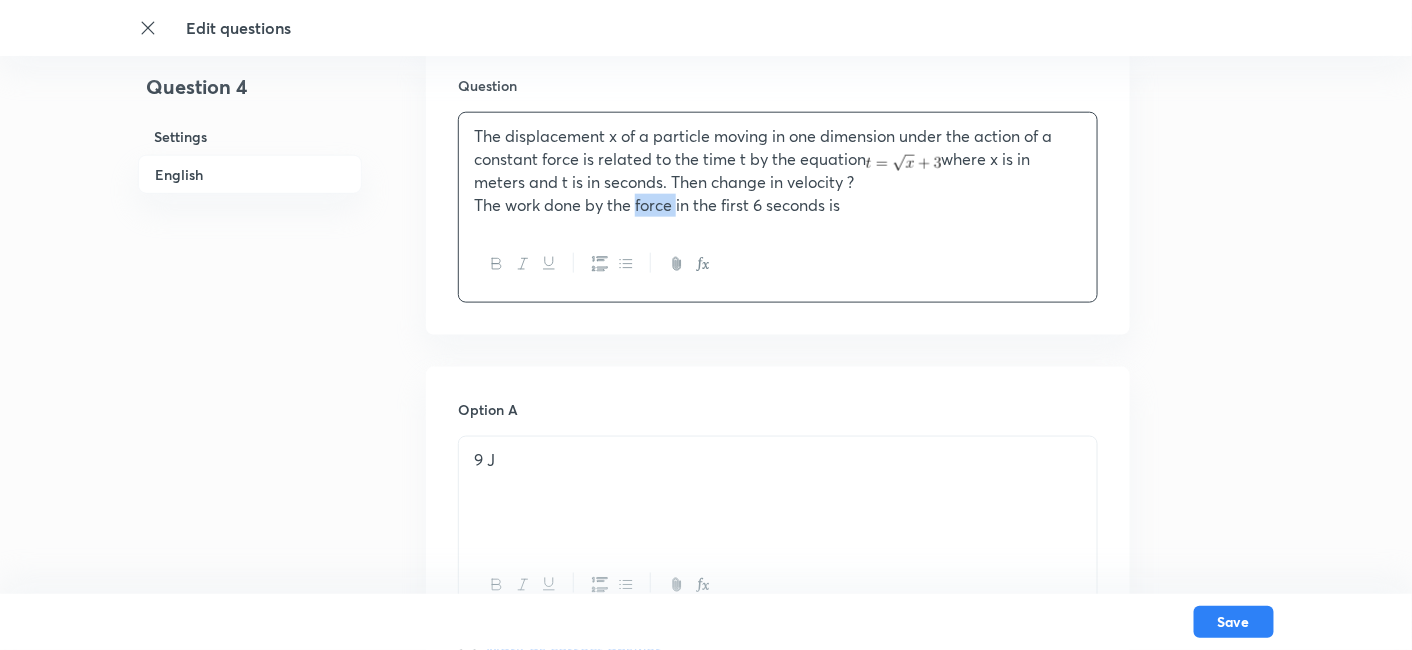 click on "The work done by the force in the first 6 seconds is" at bounding box center [778, 205] 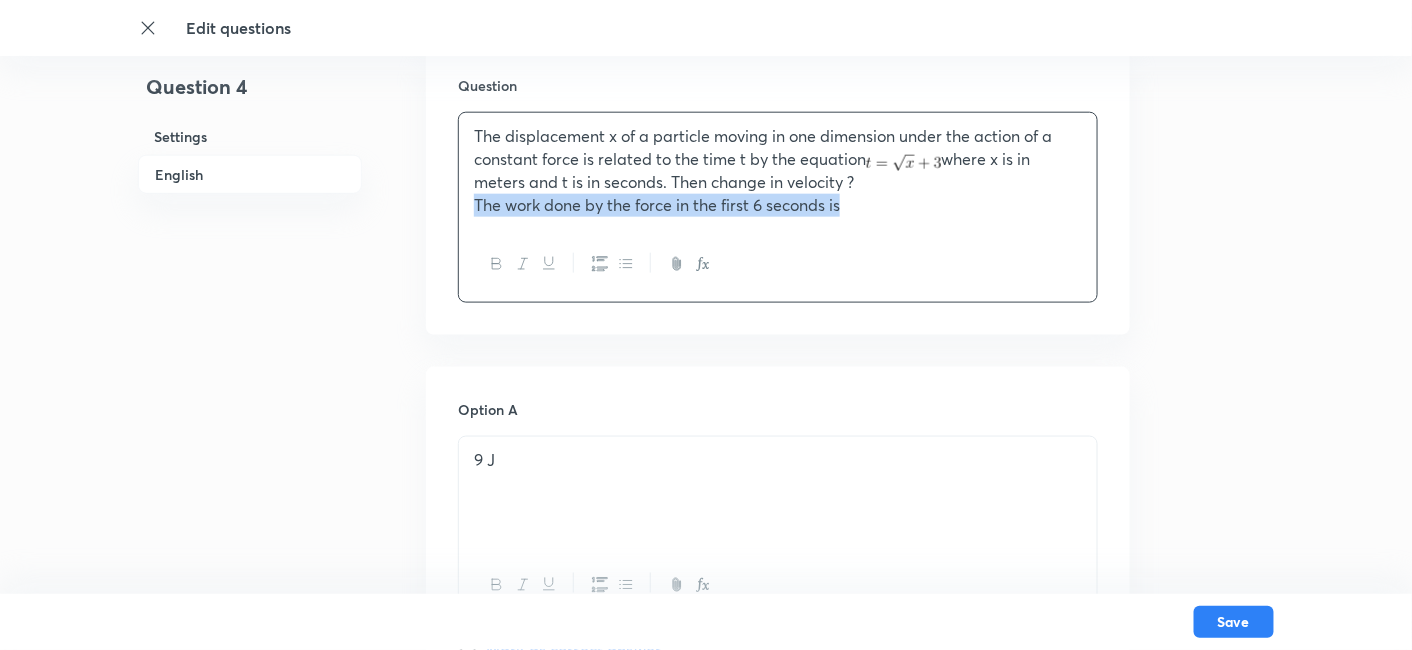 click on "The work done by the force in the first 6 seconds is" at bounding box center (778, 205) 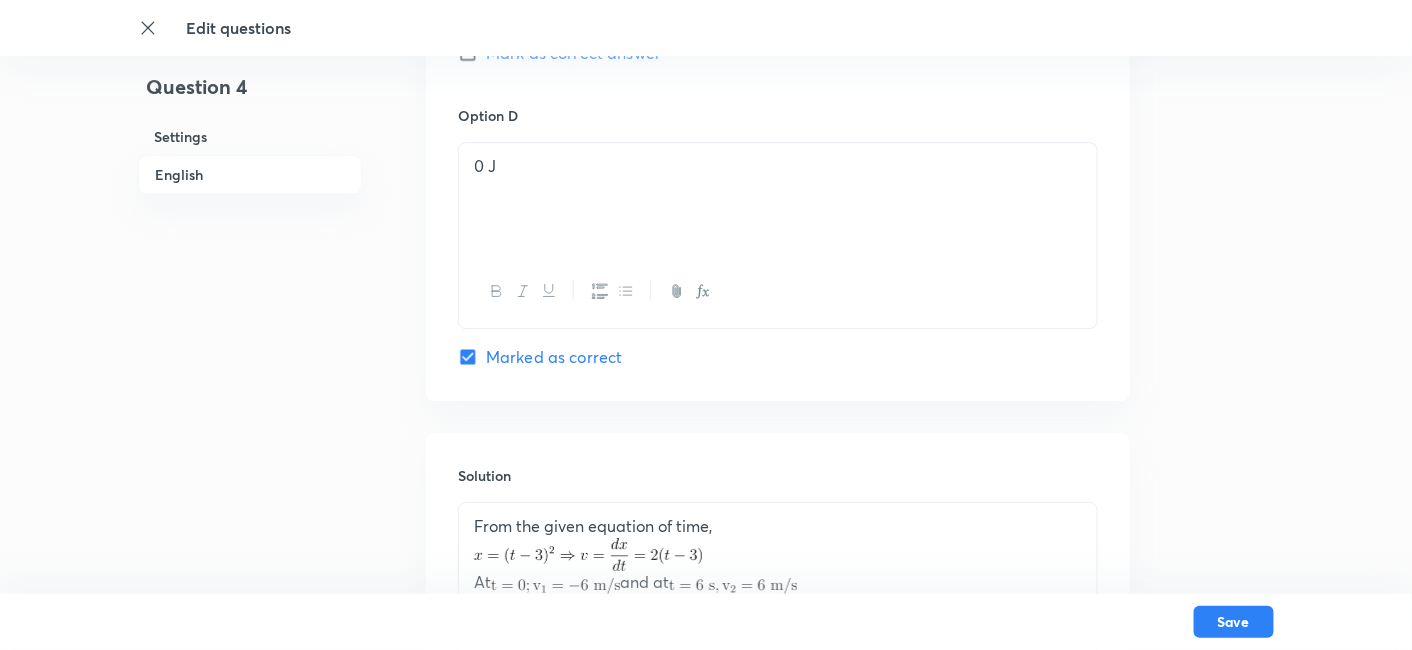 scroll, scrollTop: 2130, scrollLeft: 0, axis: vertical 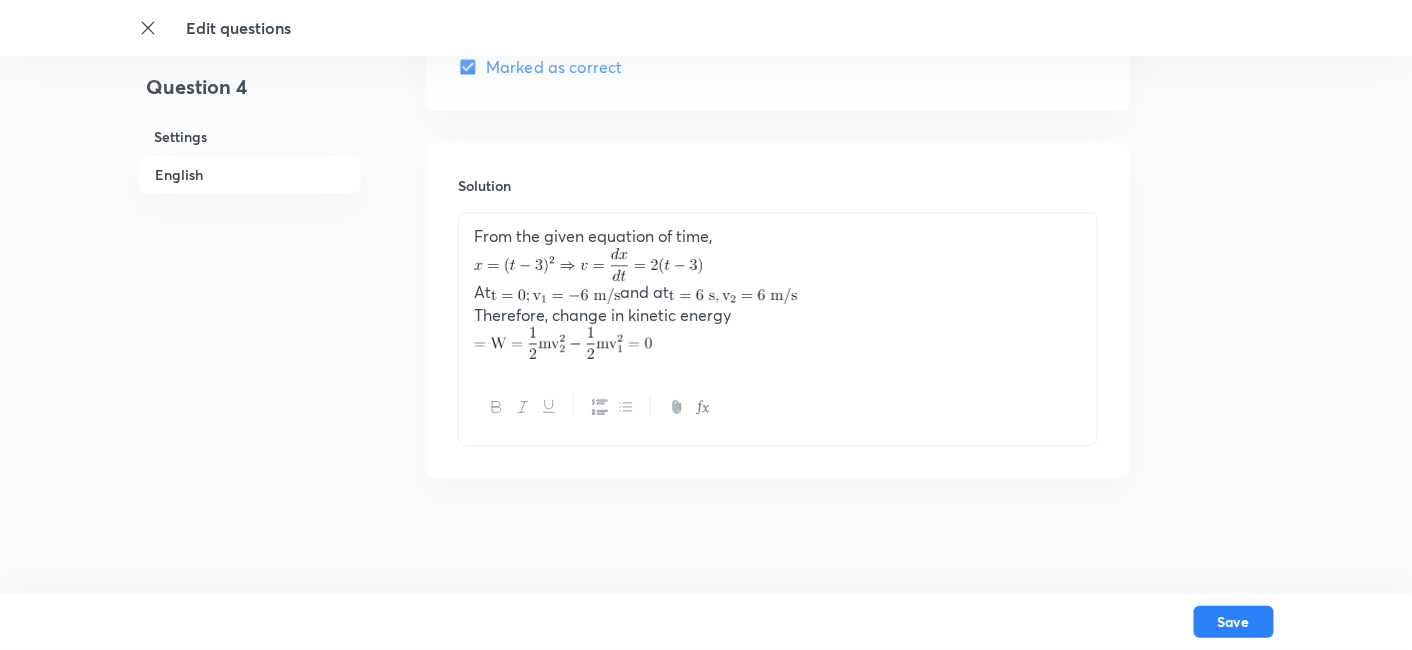 click on "At   and at" at bounding box center [778, 292] 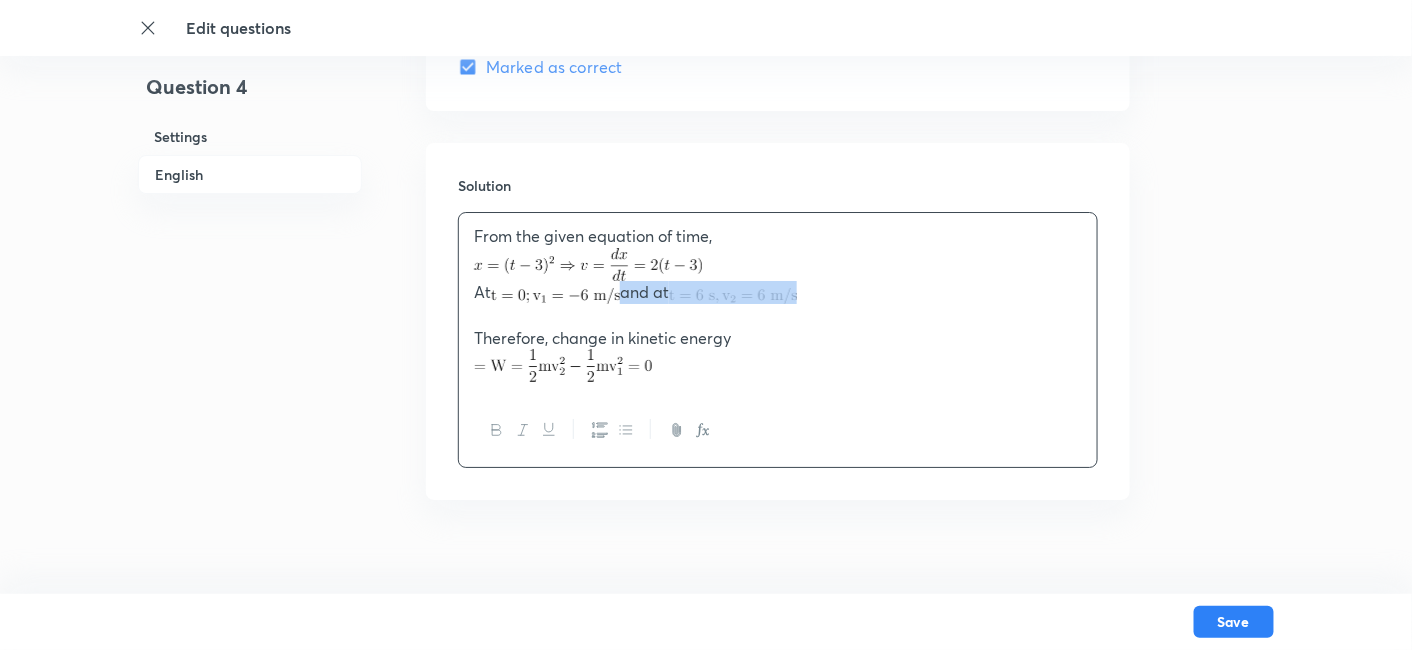 drag, startPoint x: 733, startPoint y: 287, endPoint x: 748, endPoint y: 289, distance: 15.132746 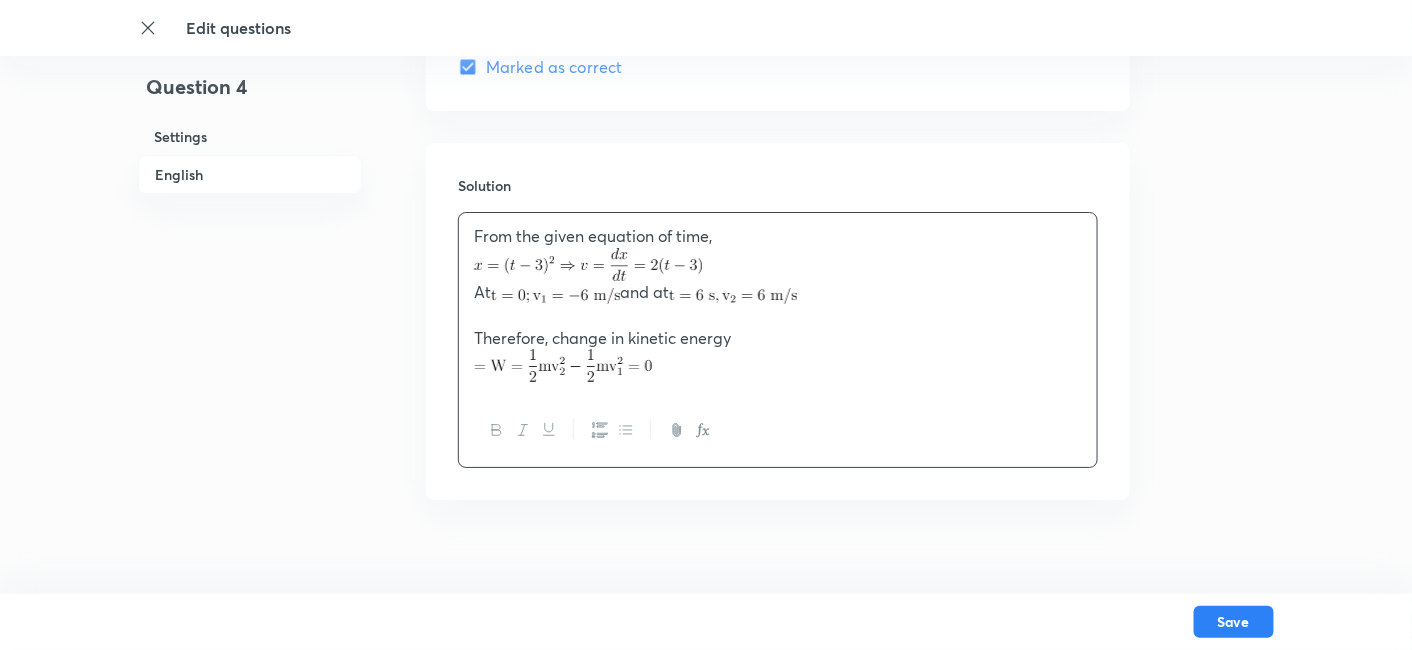 click at bounding box center (733, 296) 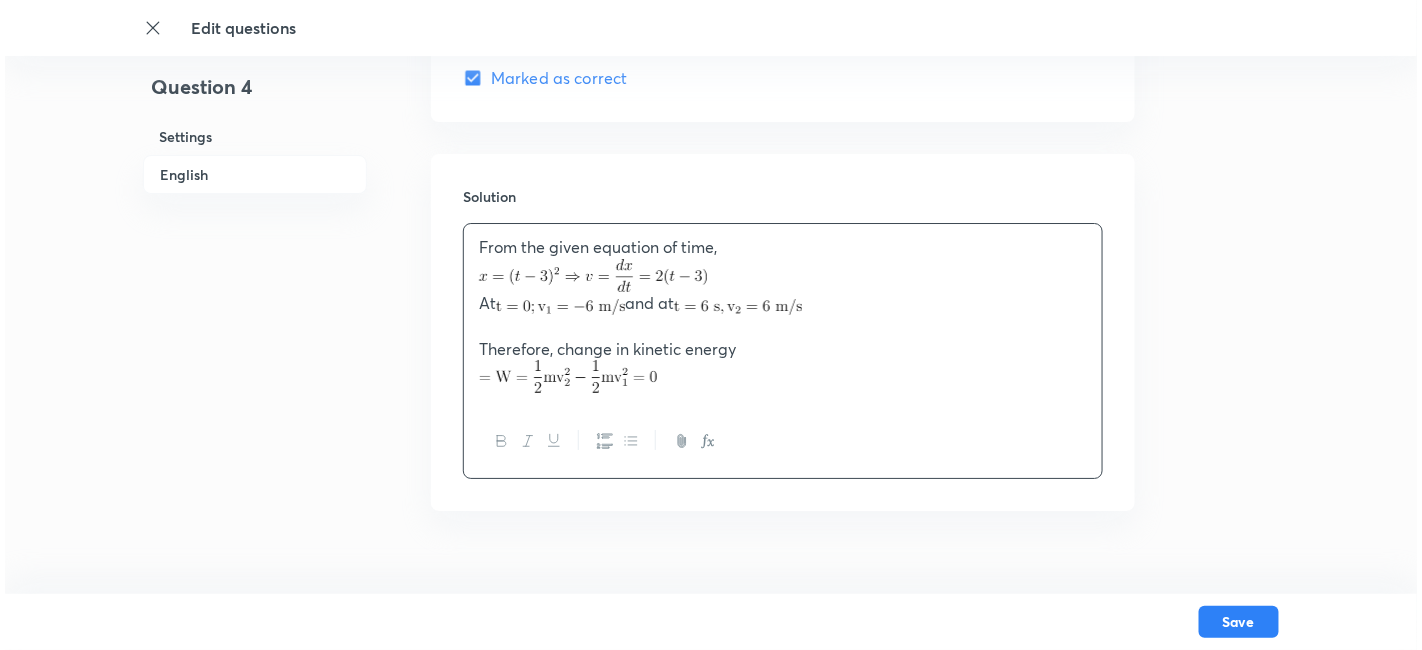 scroll, scrollTop: 2118, scrollLeft: 0, axis: vertical 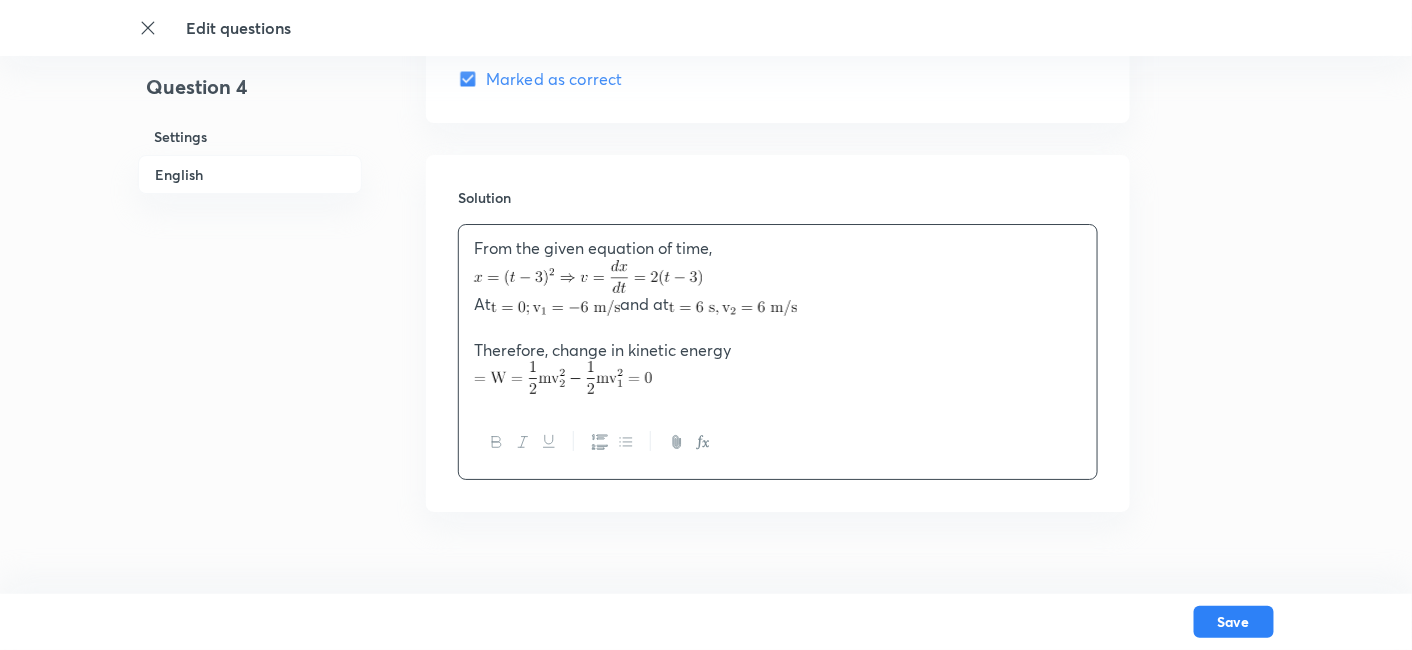 click at bounding box center (778, 327) 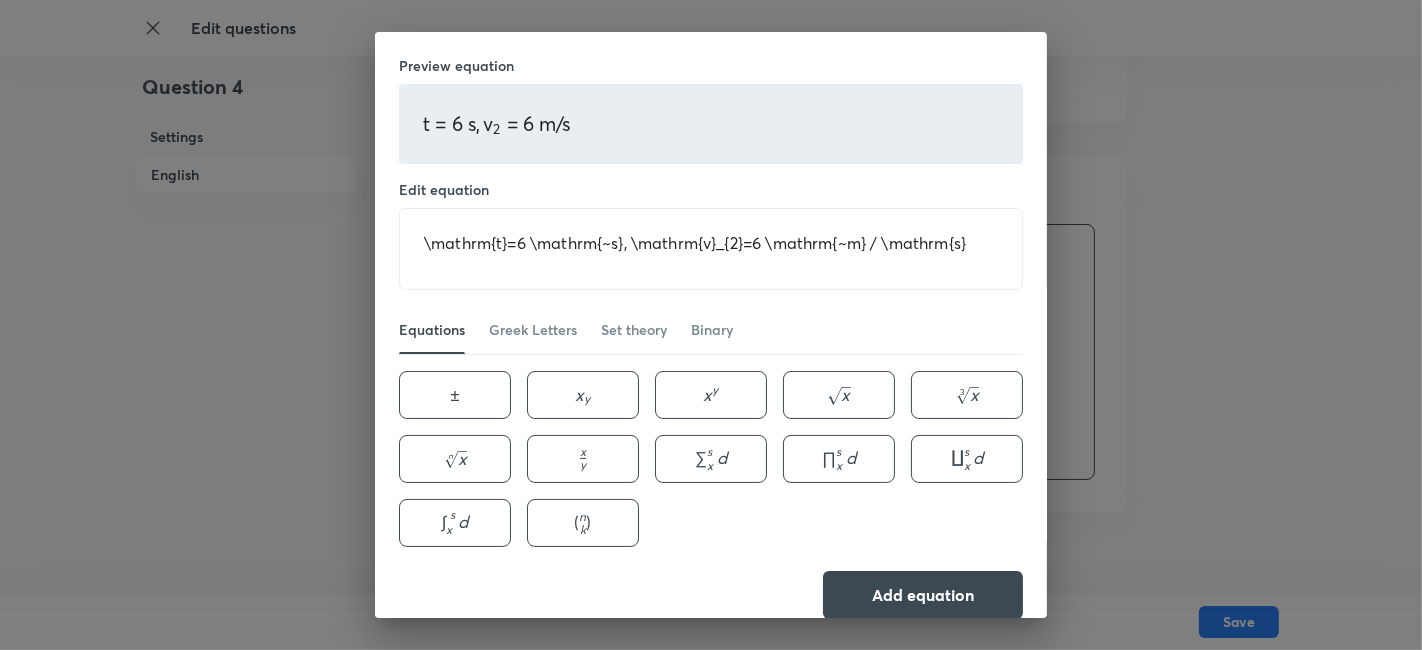 click on "v" at bounding box center (488, 123) 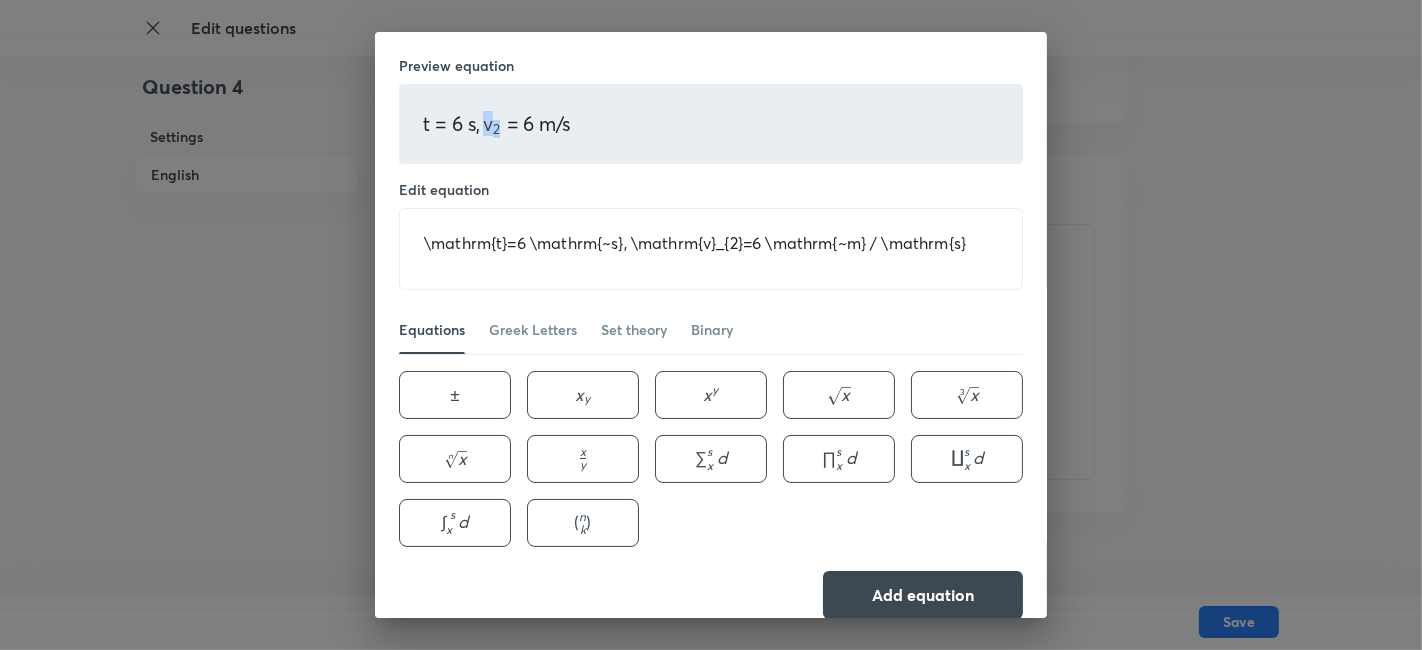 drag, startPoint x: 471, startPoint y: 121, endPoint x: 494, endPoint y: 125, distance: 23.345236 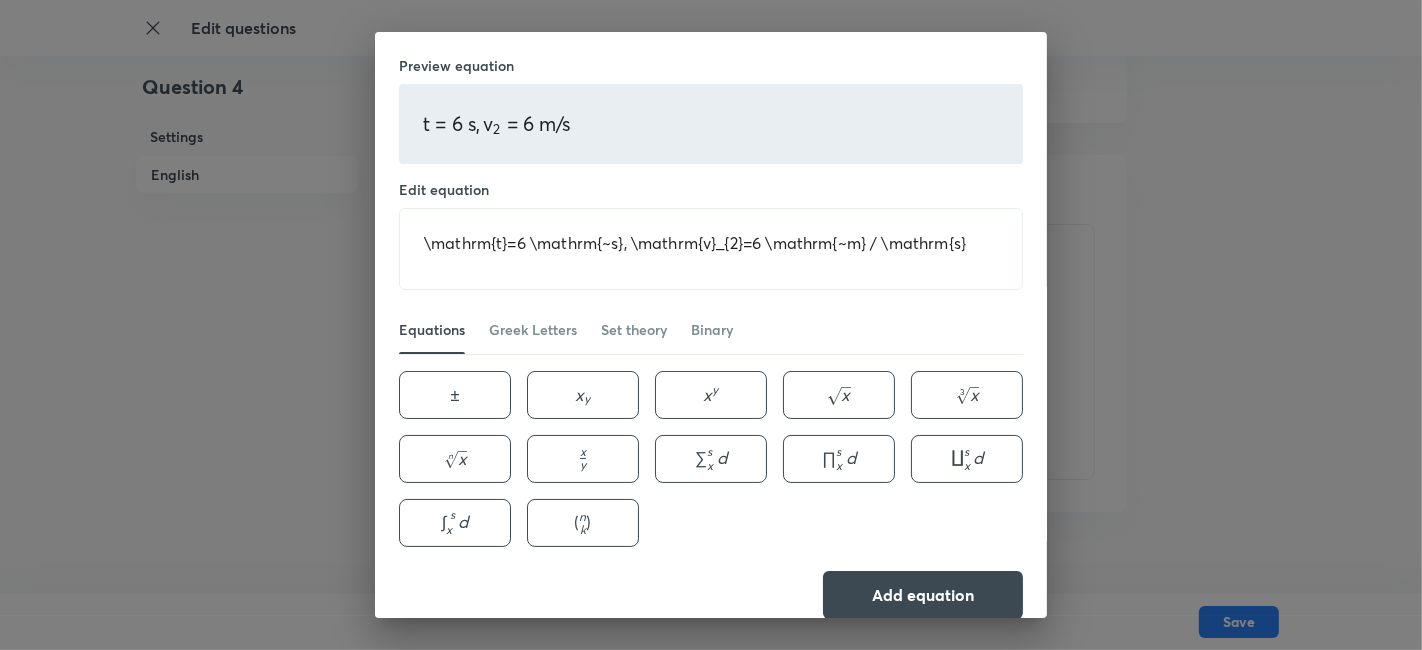 click on "=" at bounding box center [512, 123] 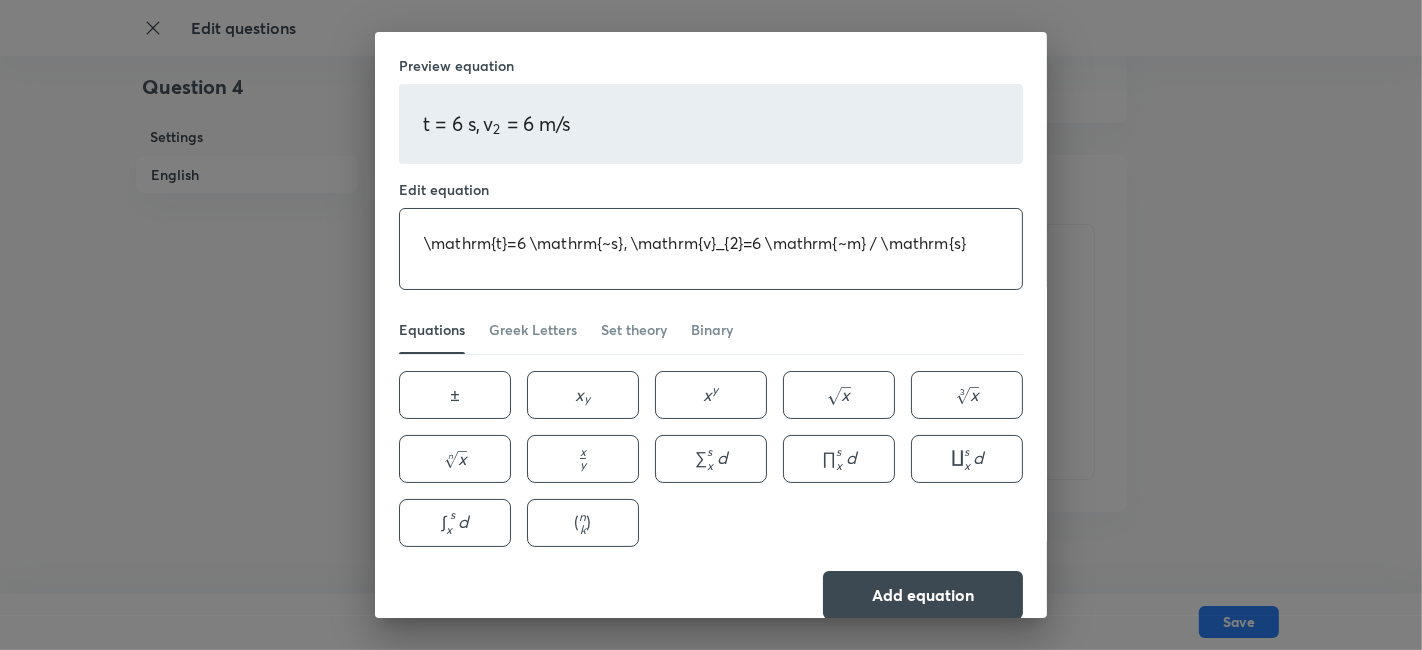 click on "\mathrm{t}=6 \mathrm{~s}, \mathrm{v}_{2}=6 \mathrm{~m} / \mathrm{s}" at bounding box center [711, 249] 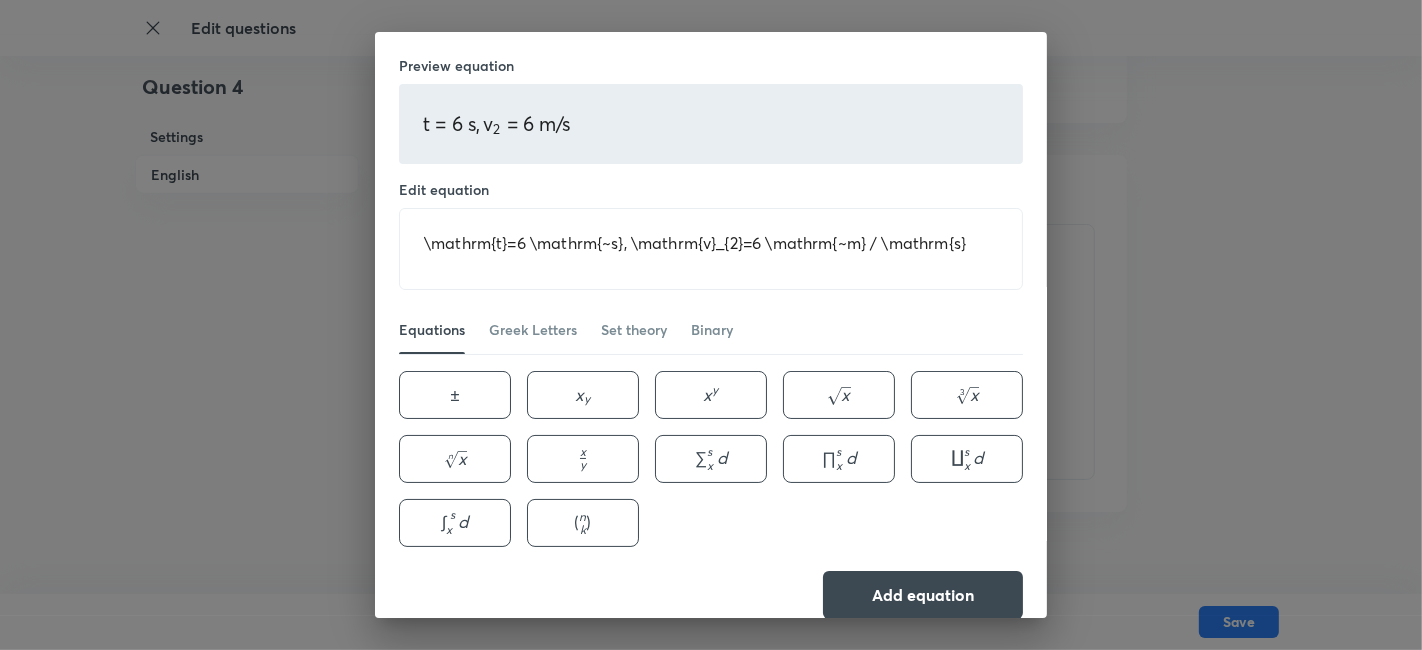 click on "t = 6   s , v 2 = 6   m / s  \mathrm{t}=6 \mathrm{~s}, \mathrm{v}_{2}=6 \mathrm{~m} / \mathrm{s} t = 6   s , v 2 ​ = 6   m / s" at bounding box center [711, 124] 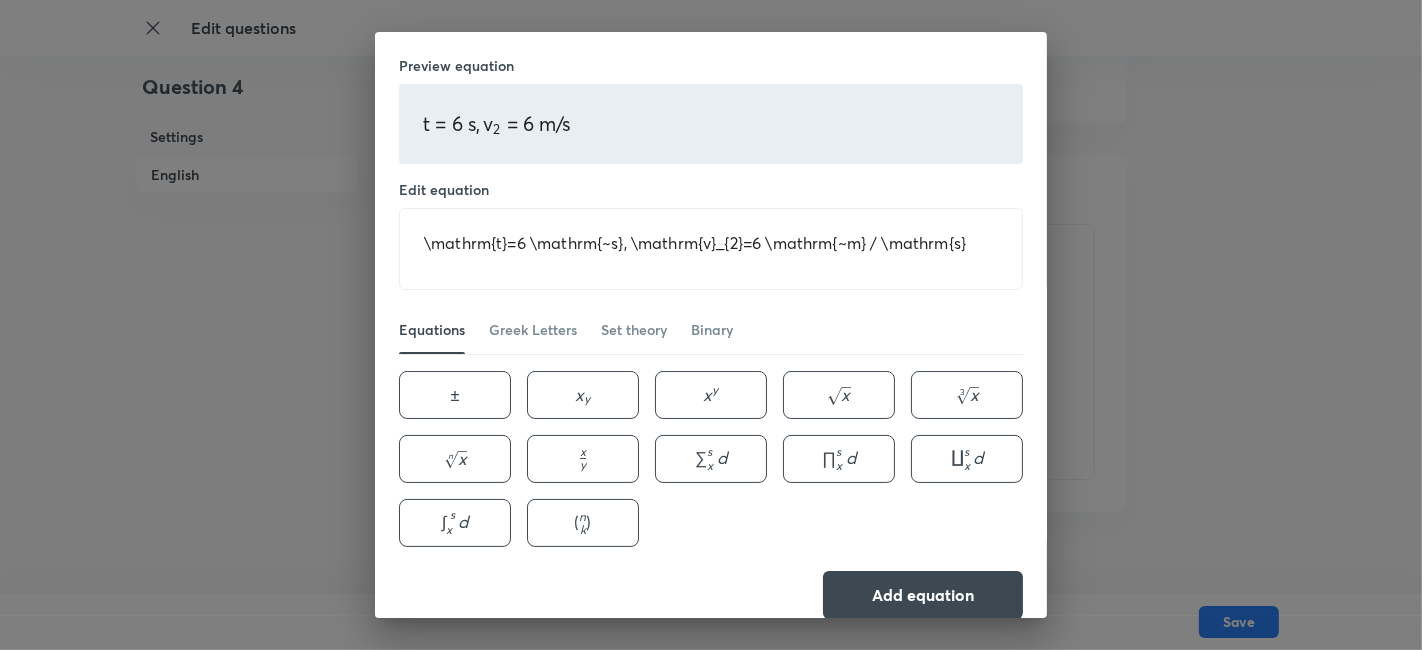 click on "Preview equation t = 6   s , v 2 = 6   m / s  \mathrm{t}=6 \mathrm{~s}, \mathrm{v}_{2}=6 \mathrm{~m} / \mathrm{s} t = 6   s , v 2 ​ = 6   m / s Edit equation  \mathrm{t}=6 \mathrm{~s}, \mathrm{v}_{2}=6 \mathrm{~m} / \mathrm{s} ​ Equations Greek Letters  Set theory Binary ± \pm ± x y x_{y}  x y ​ x y x^{y} x y x \sqrt{x} x ​ x 3 \sqrt[3]{x} 3 x ​ x n \sqrt[n]{x} n x ​ x y \frac{x}{y} y x ​ ∑ x s d \sum^{s}_{x}{d} ∑ x s ​ d ∏ x s d \prod^{s}_{x}{d} ∏ x s ​ d ∐ x s d \coprod^{s}_{x}{d} ∐ x s ​ d ∫ x s d \int^{s}_{x}{d} ∫ x s ​ d ( n k ) \binom{n}{k} ( k n ​ ) Add equation" at bounding box center [711, 325] 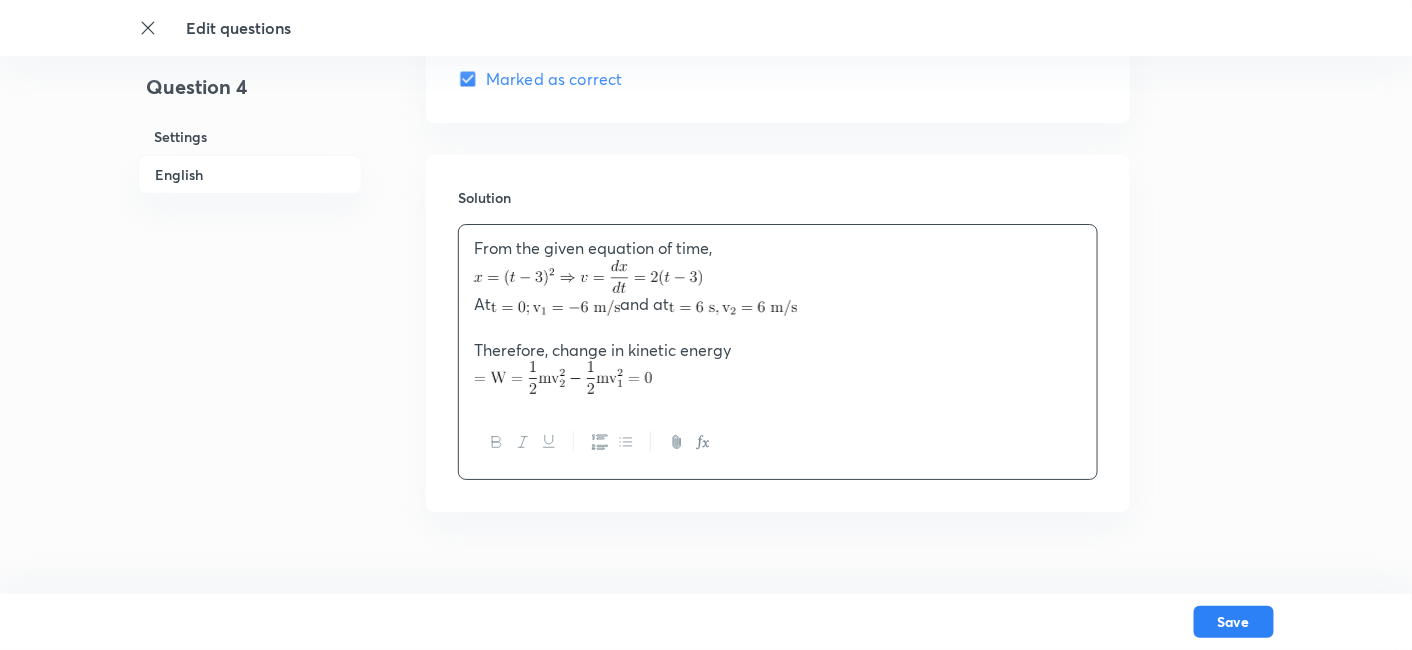 click on "At   and at" at bounding box center [778, 304] 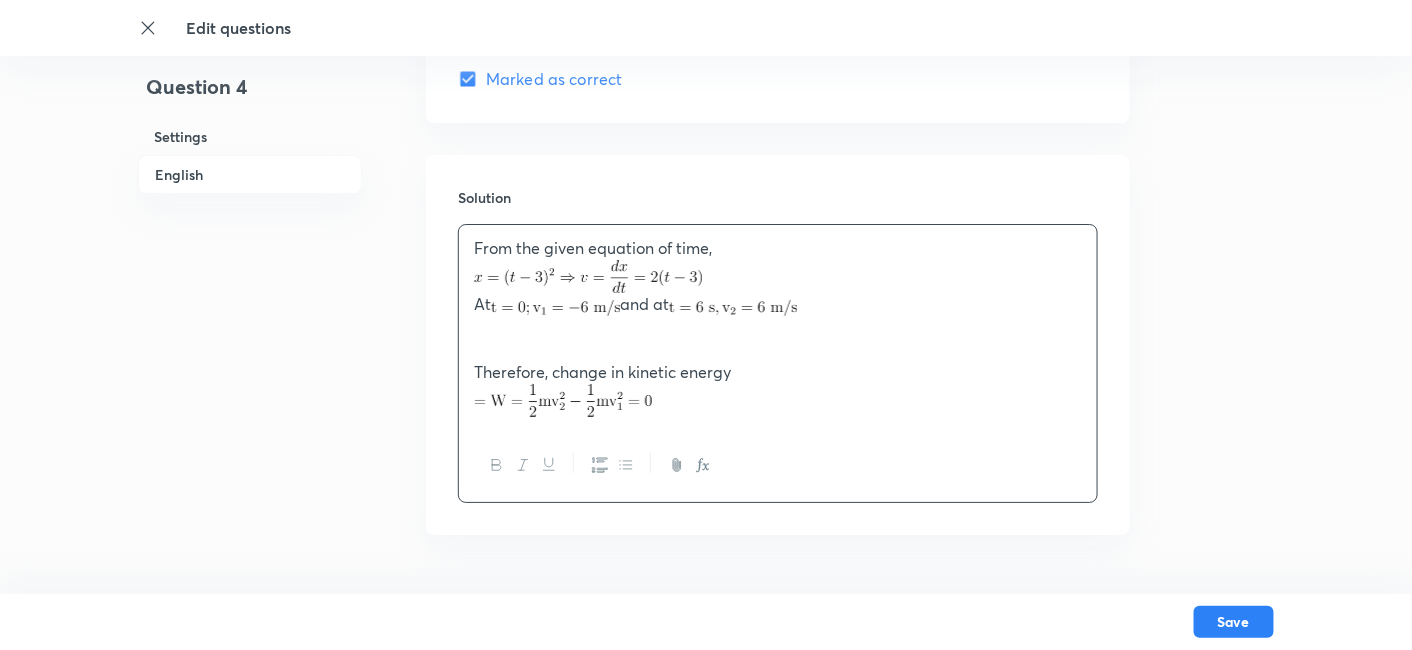 click 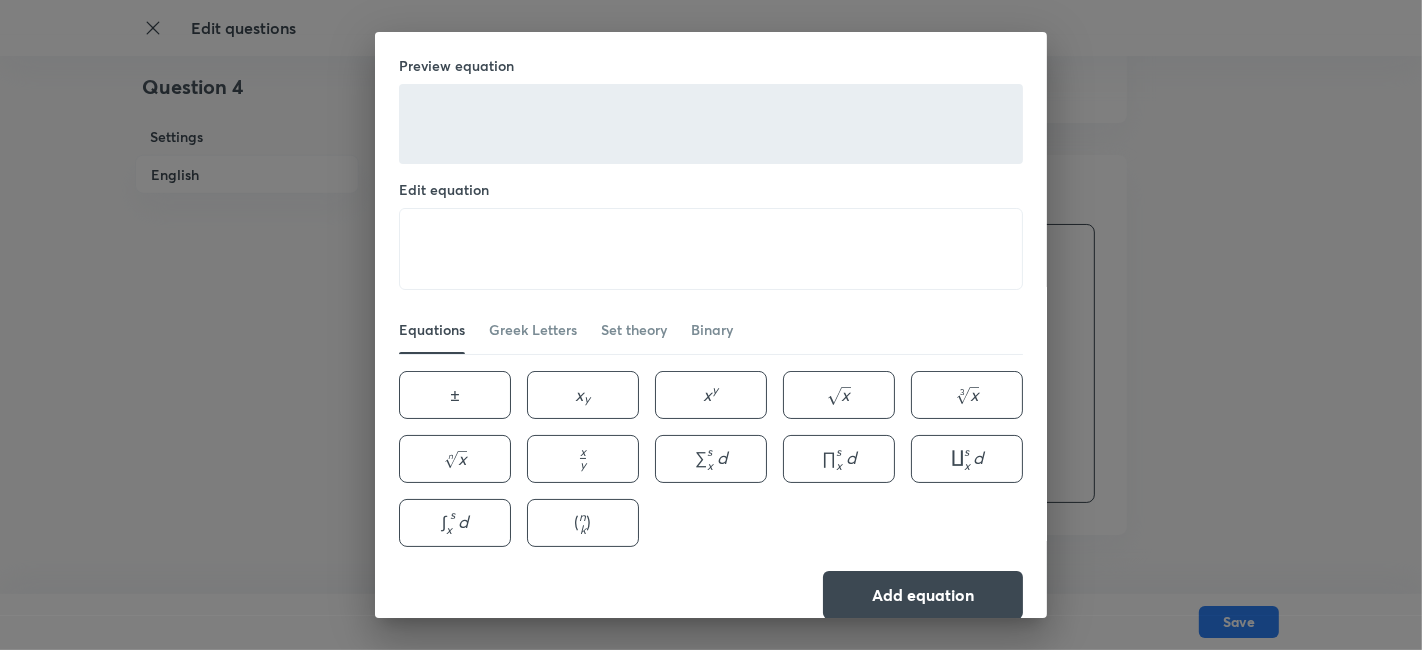 click at bounding box center (711, 124) 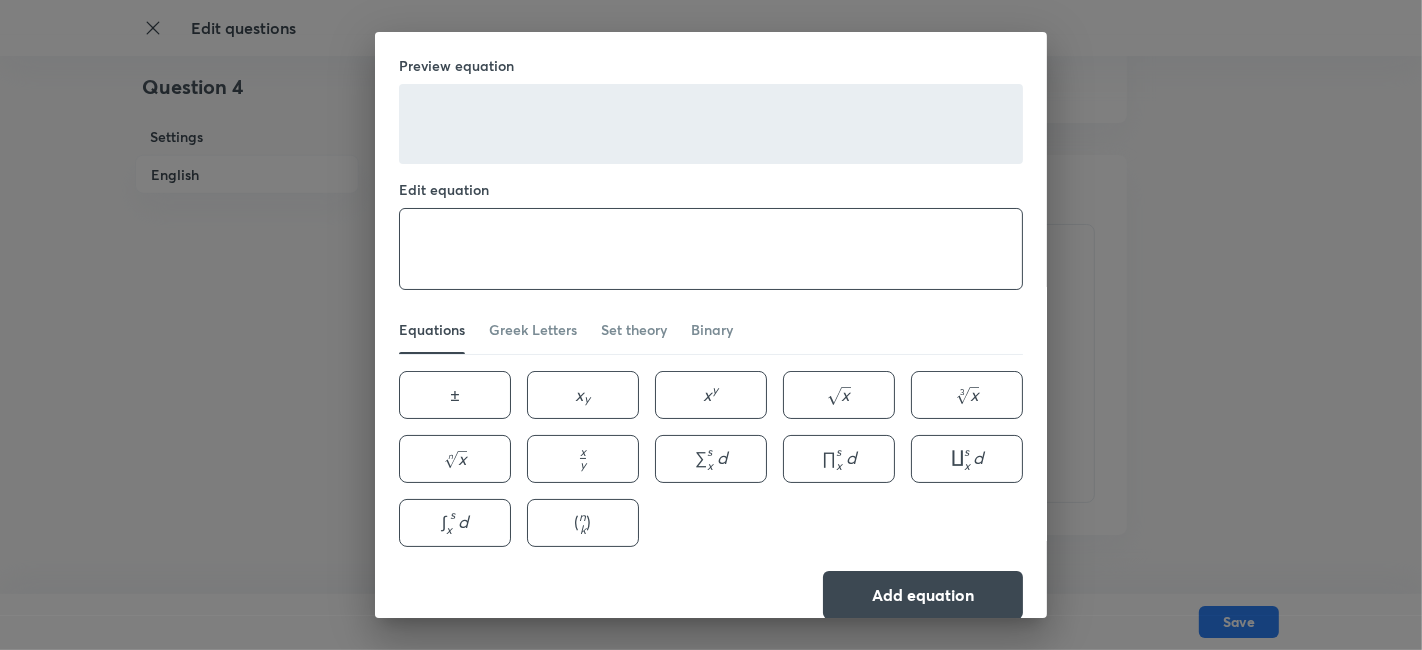 click at bounding box center (711, 249) 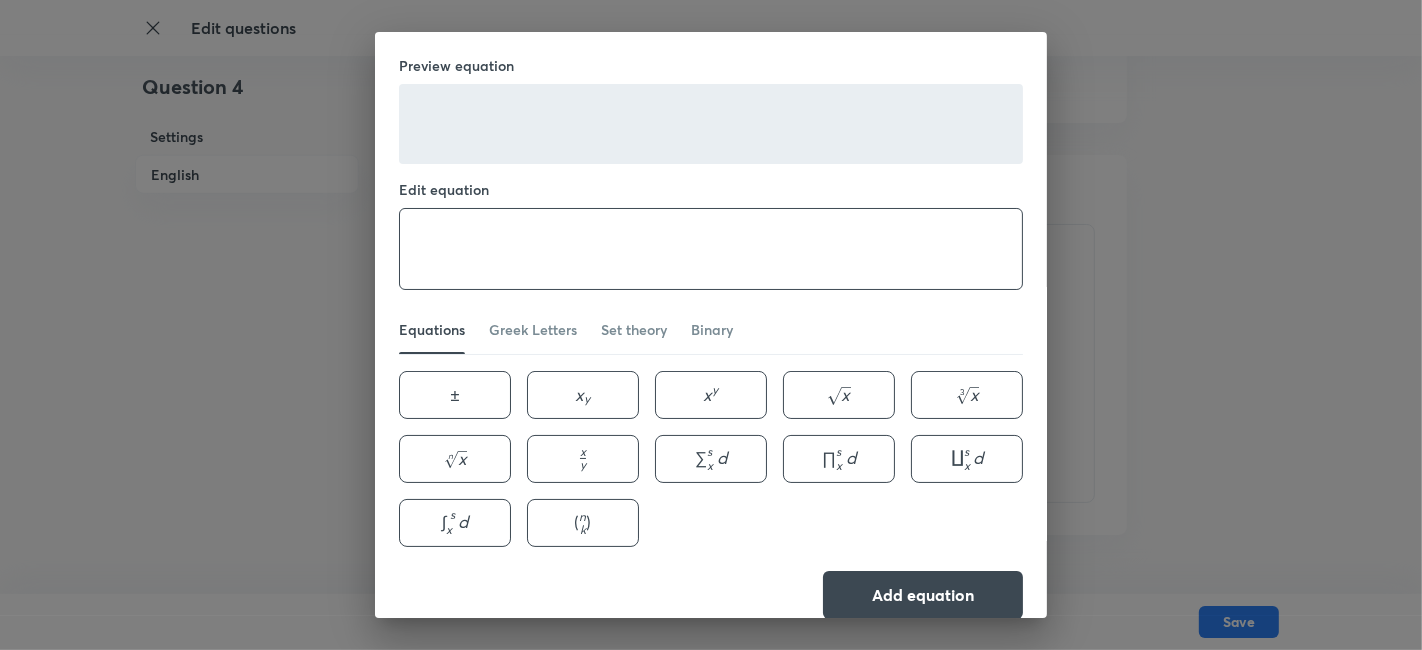 paste on "v
2
​" 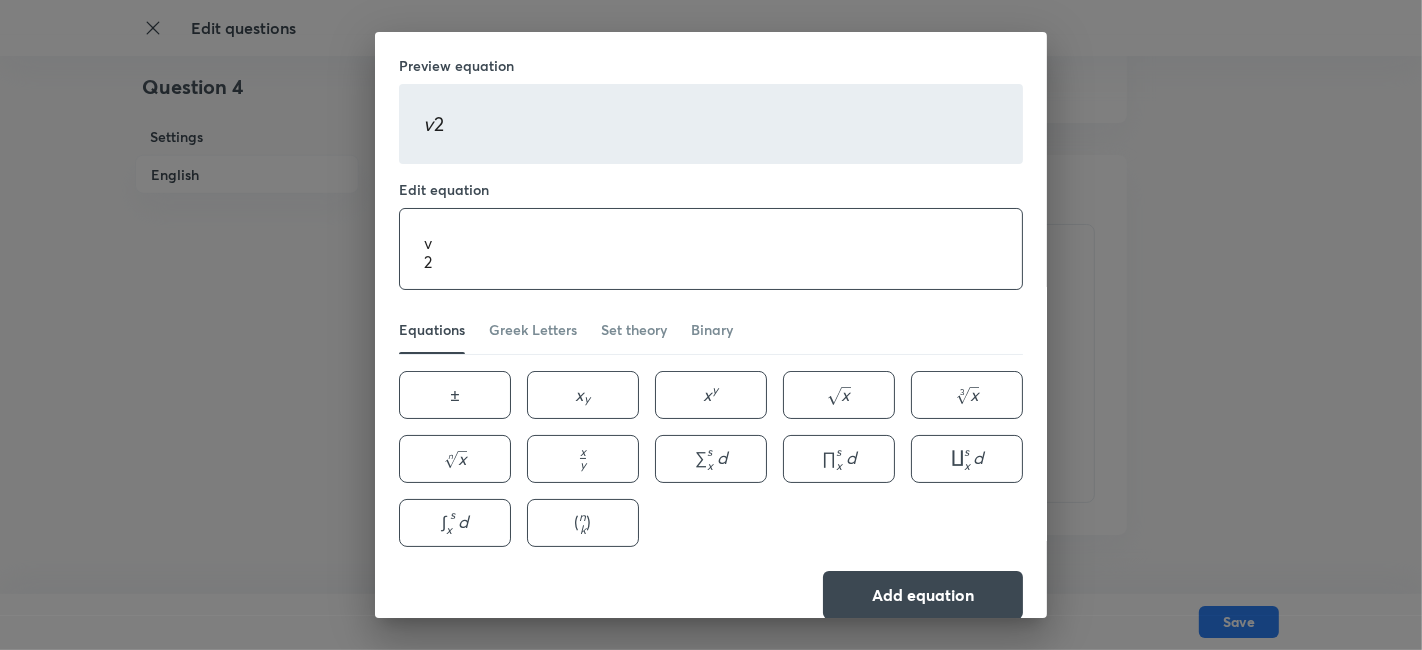 scroll, scrollTop: 1, scrollLeft: 0, axis: vertical 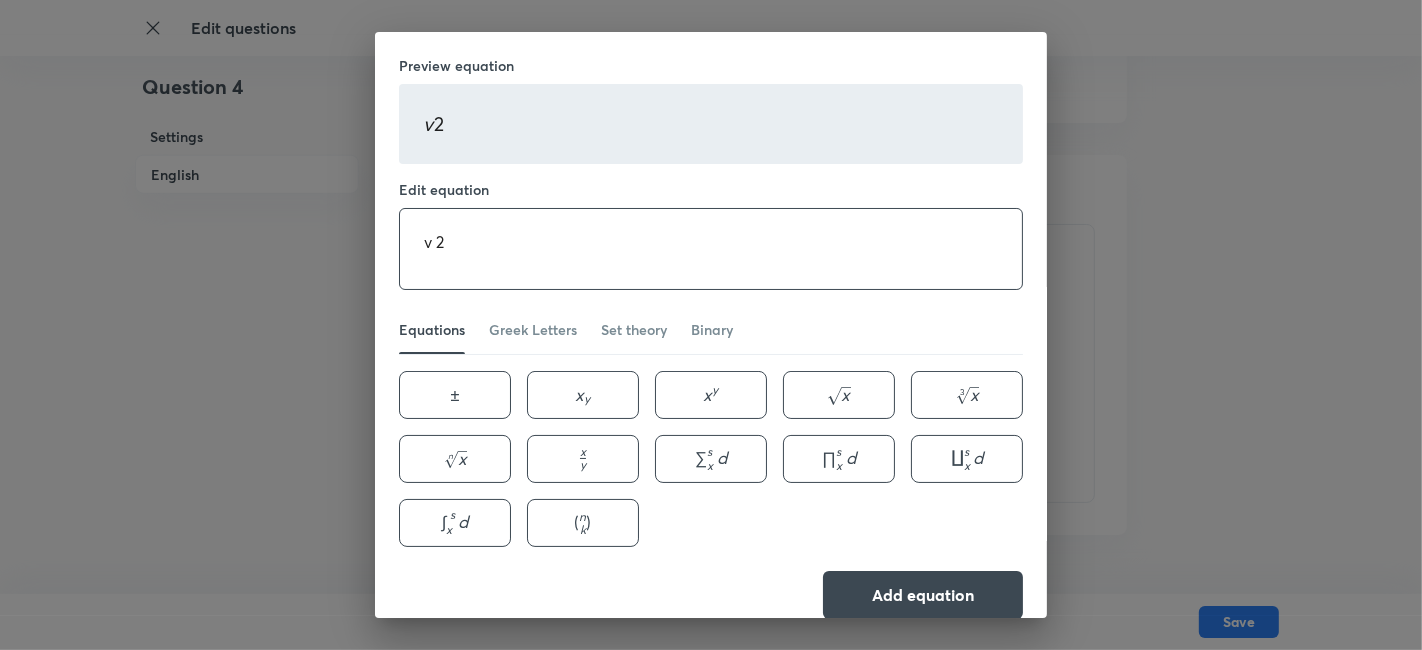 click on "v 2
​" at bounding box center [711, 249] 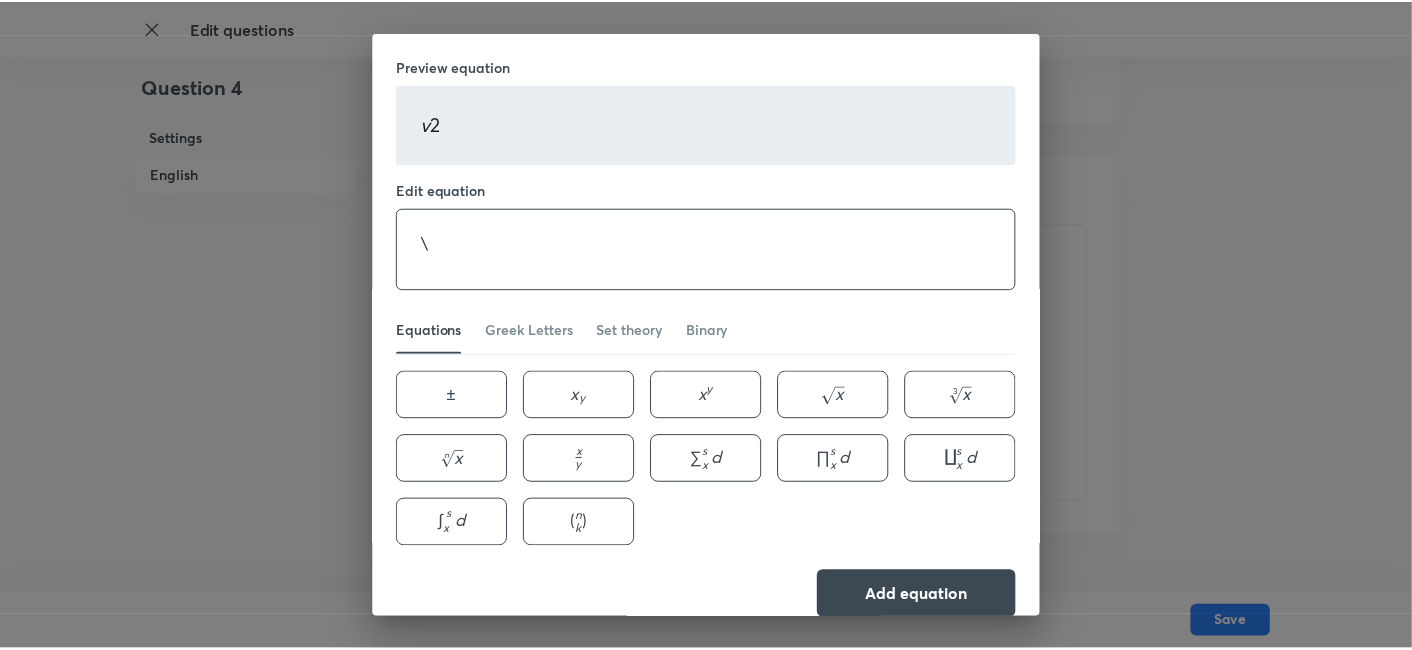 scroll, scrollTop: 0, scrollLeft: 0, axis: both 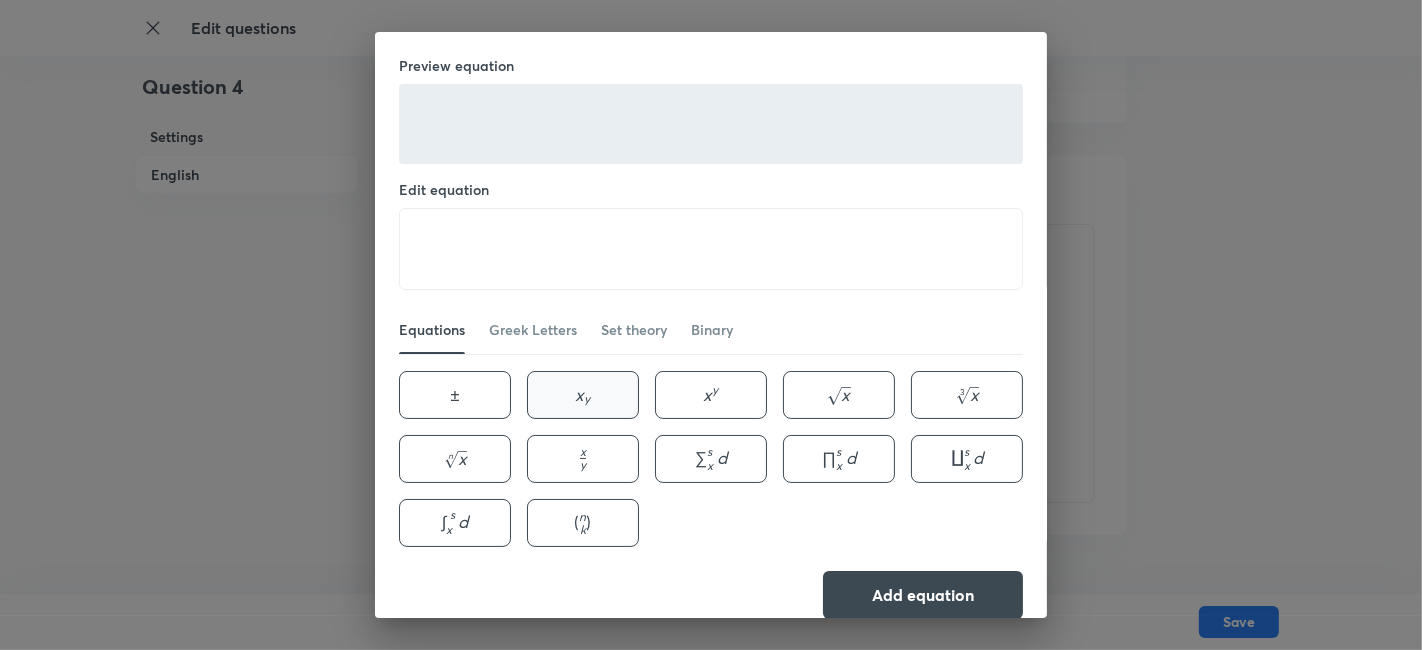 click on "y ​" at bounding box center [587, 394] 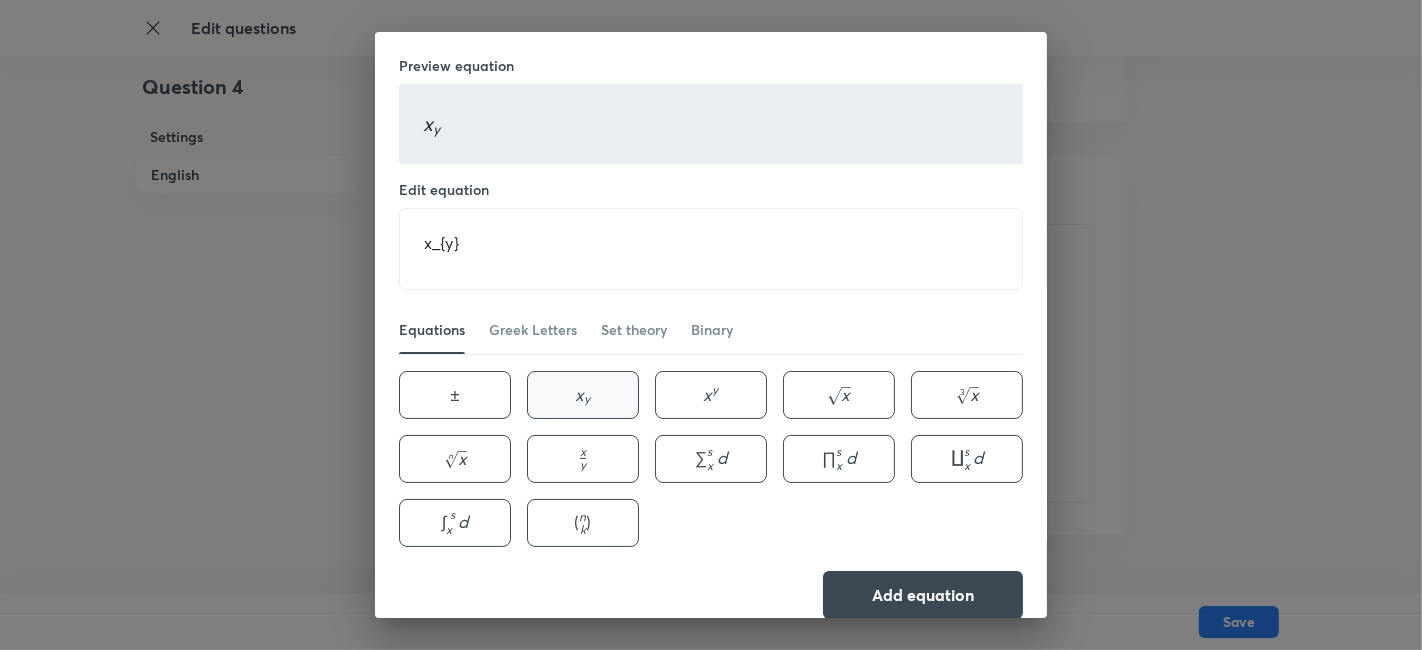 click on "y ​" at bounding box center (587, 394) 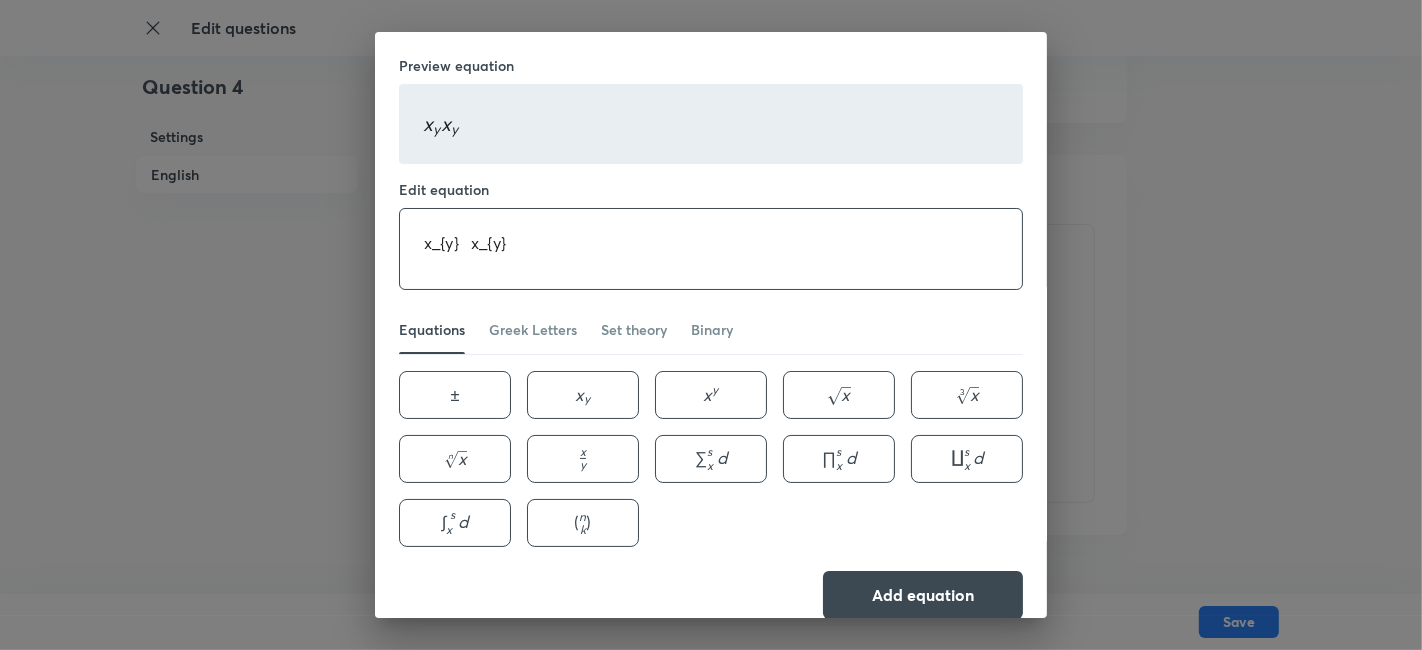 click on "x_{y}  ​ x_{y}" at bounding box center [711, 249] 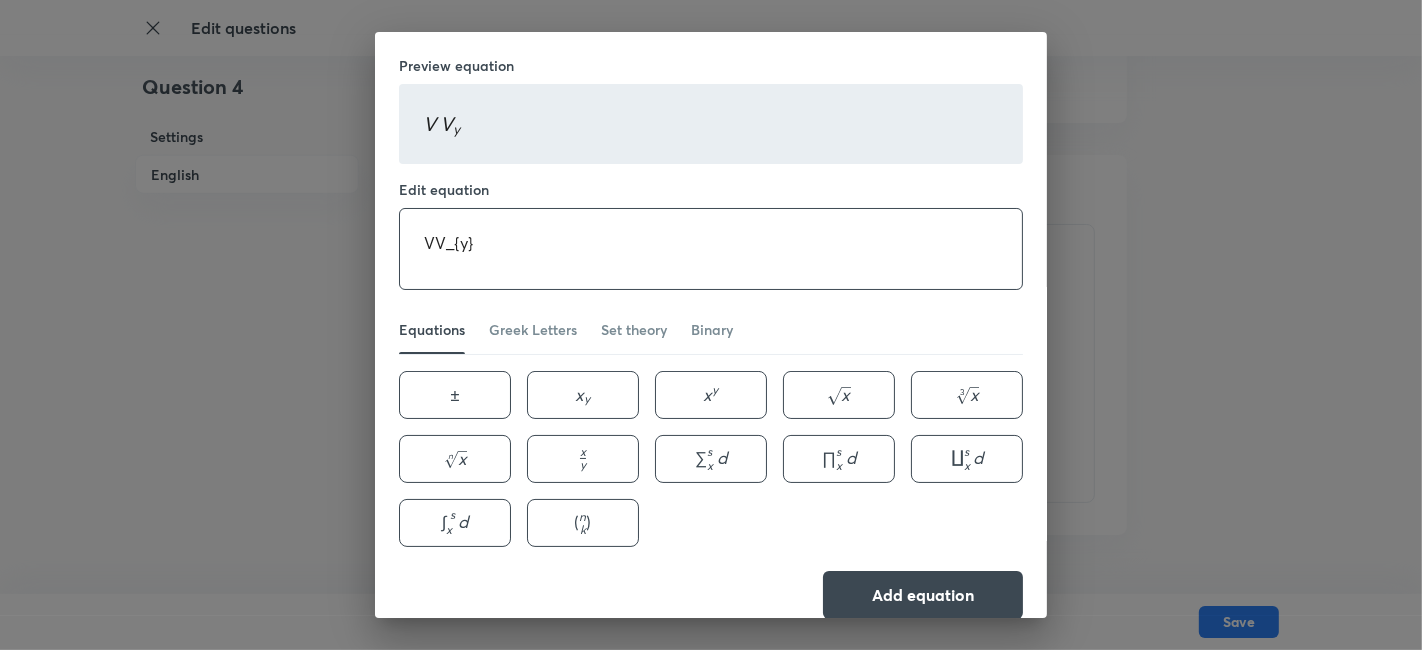 type on "V_{y}" 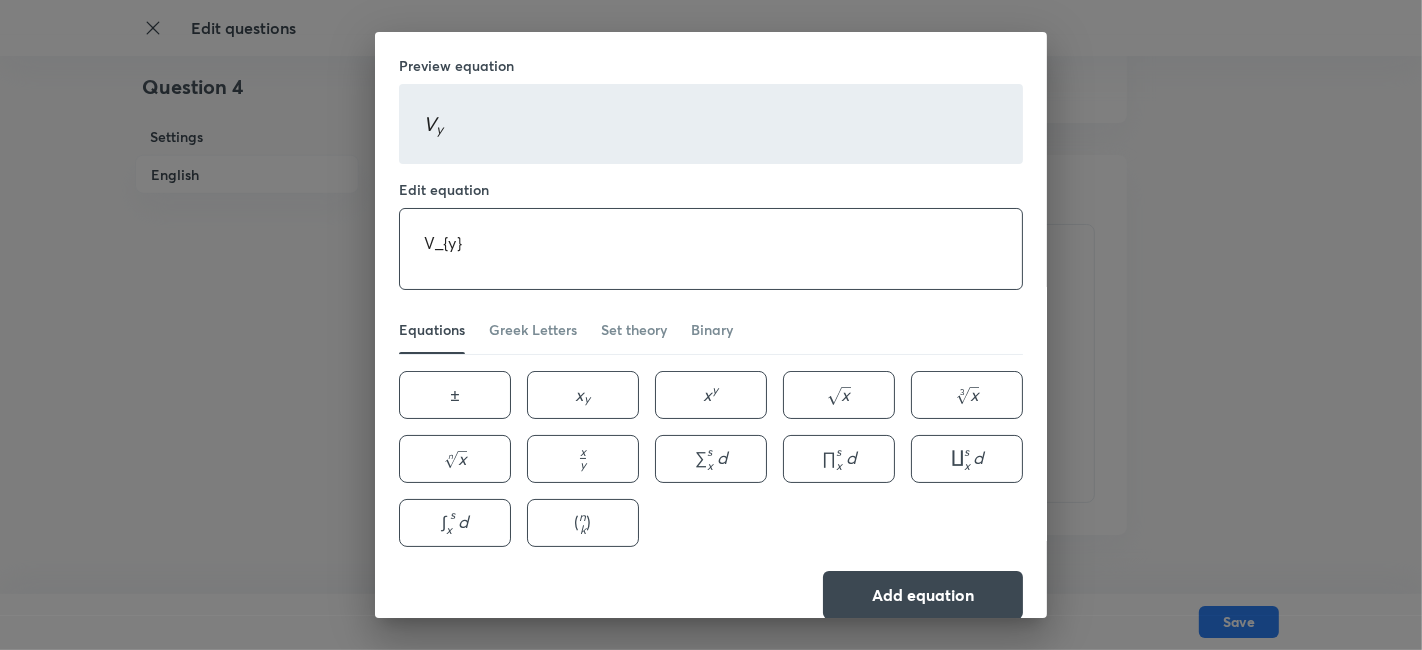 click on "V_{y}" at bounding box center [711, 249] 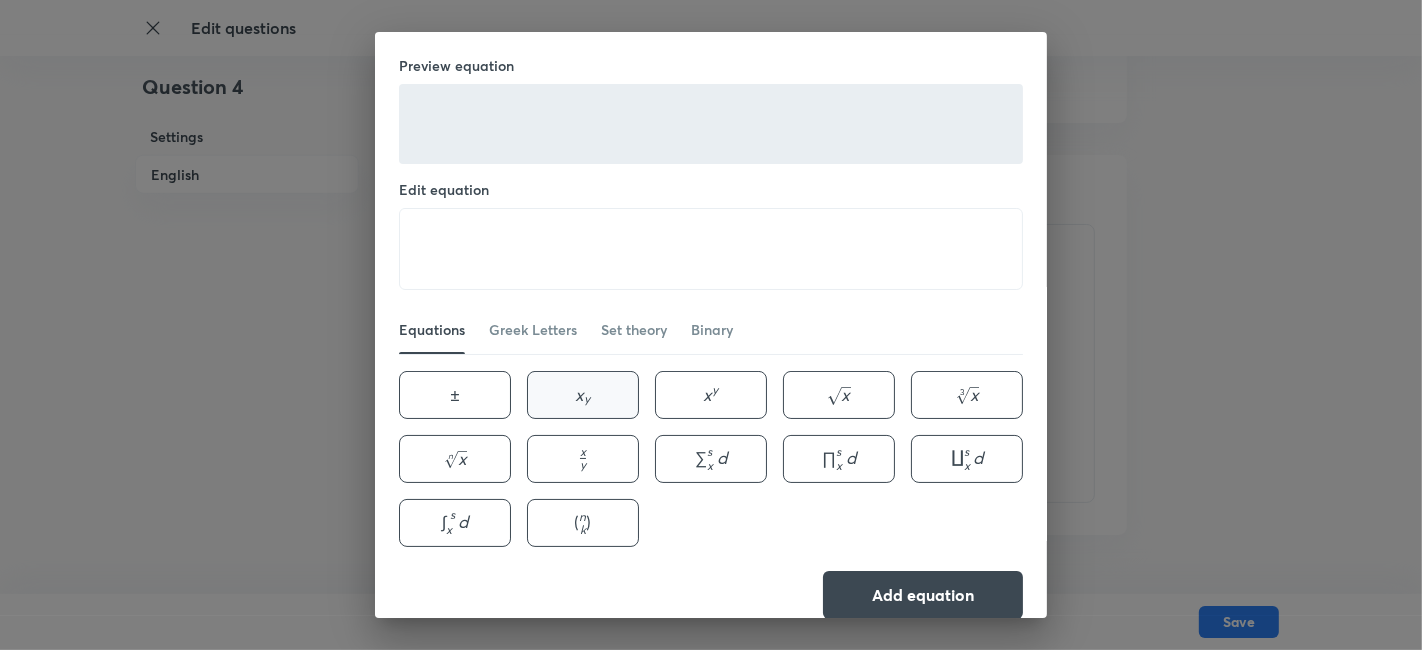 click on "x" at bounding box center [579, 394] 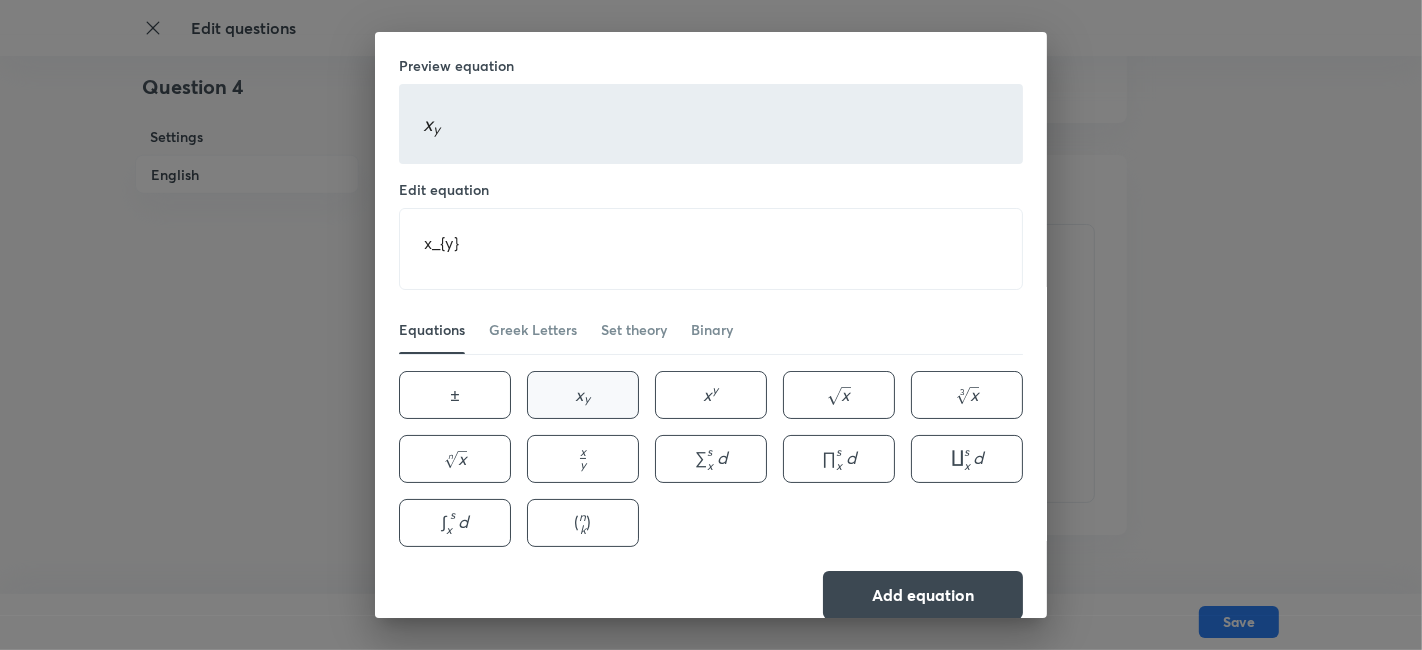 click on "x" at bounding box center [579, 394] 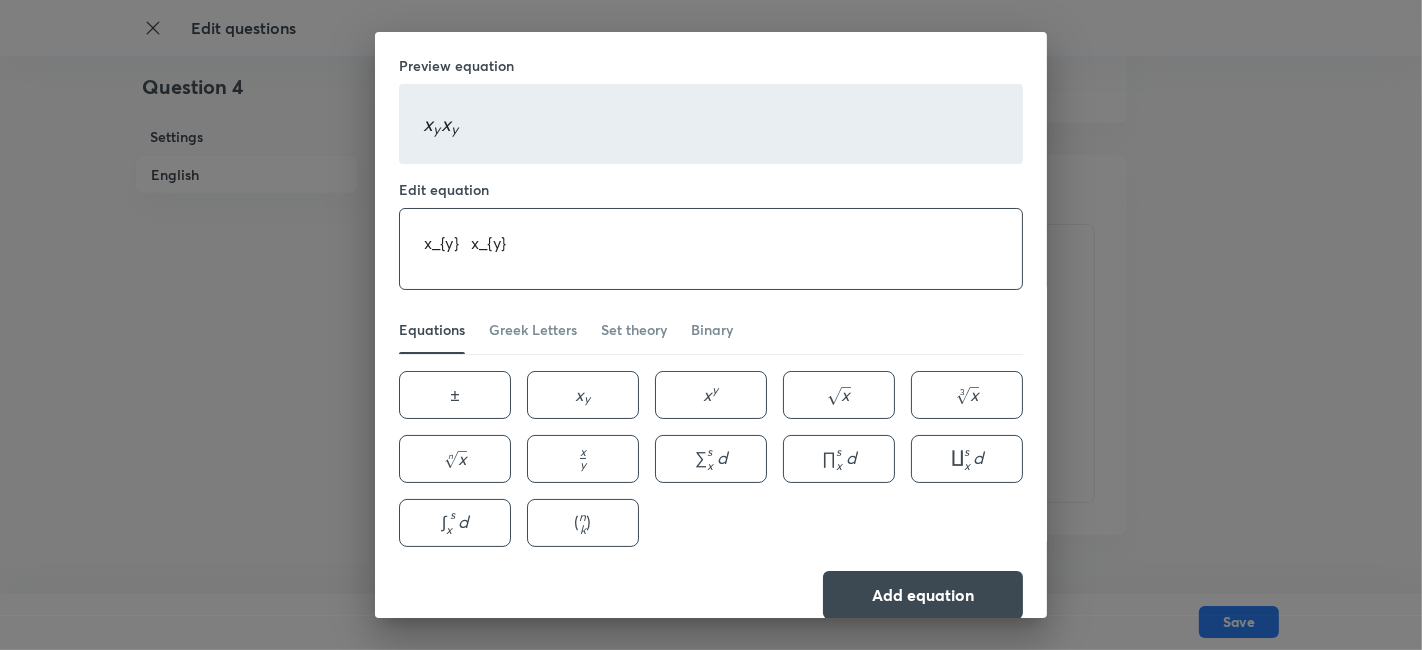 click on "x_{y}   x_{y}" at bounding box center (711, 249) 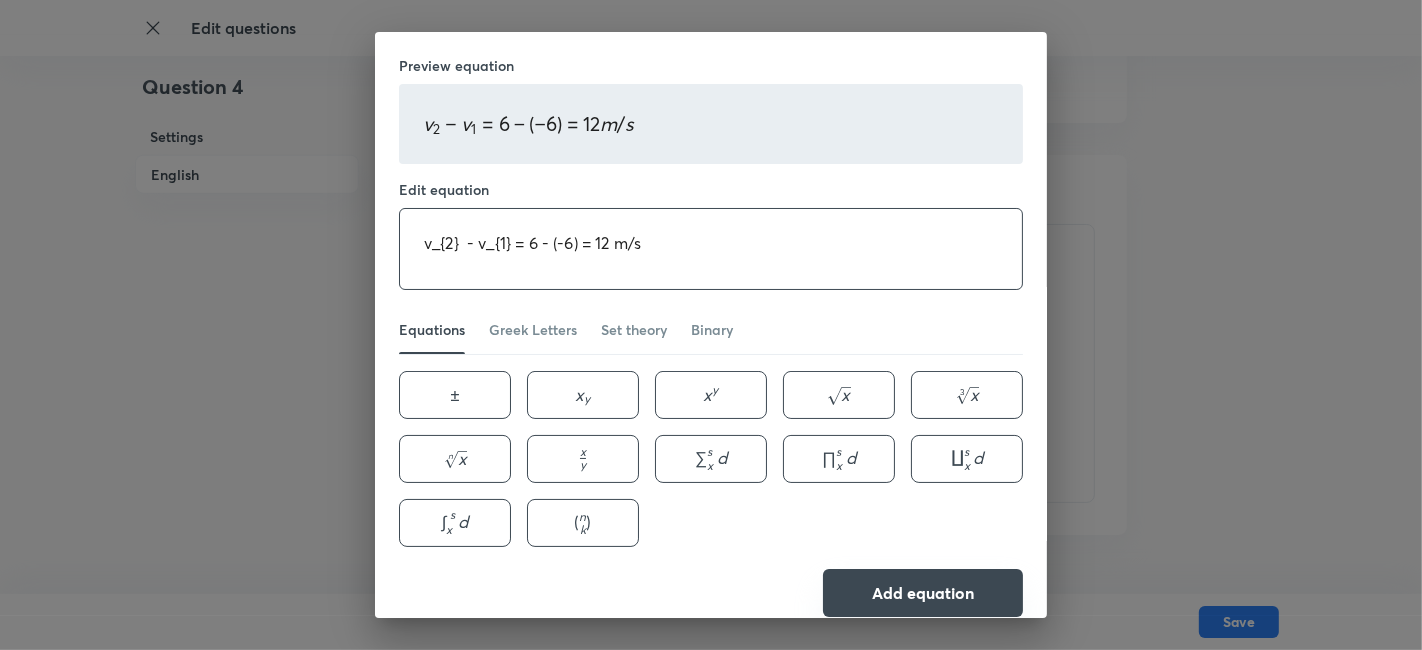 type on "v_{2}  - v_{1} = 6 - (-6) = 12 m/s" 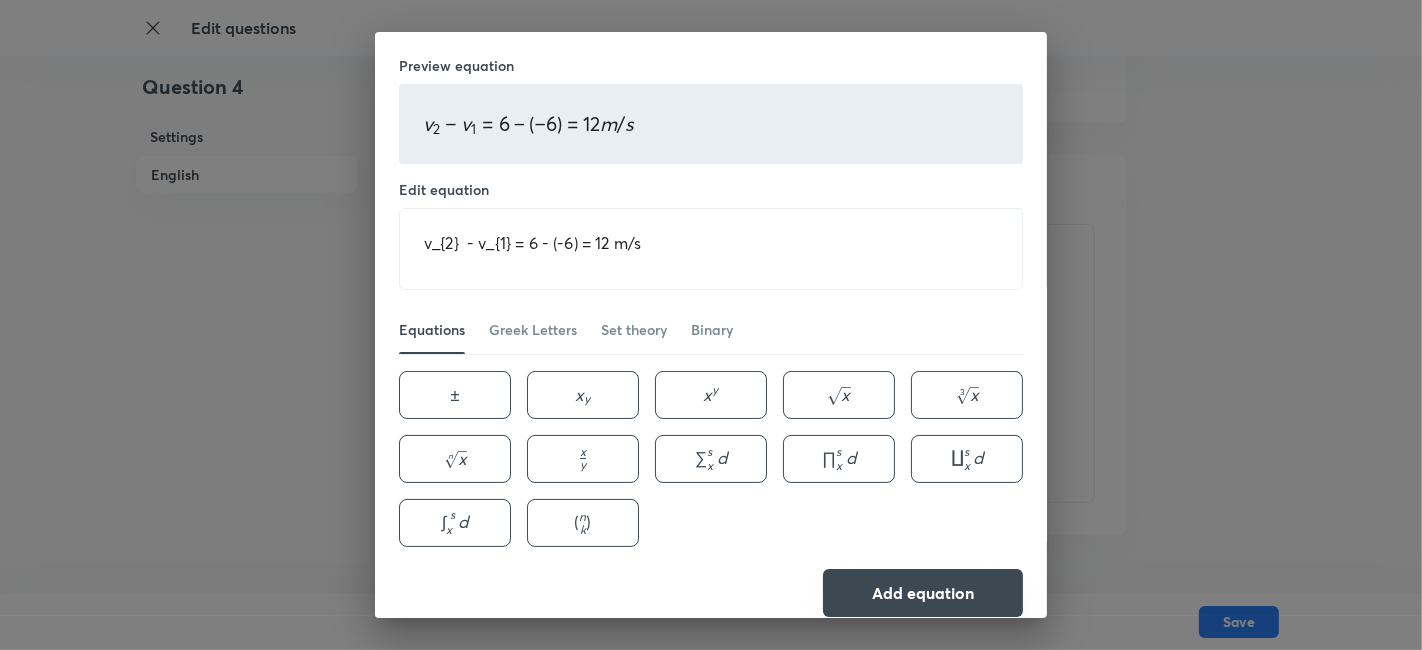 click on "Add equation" at bounding box center (923, 593) 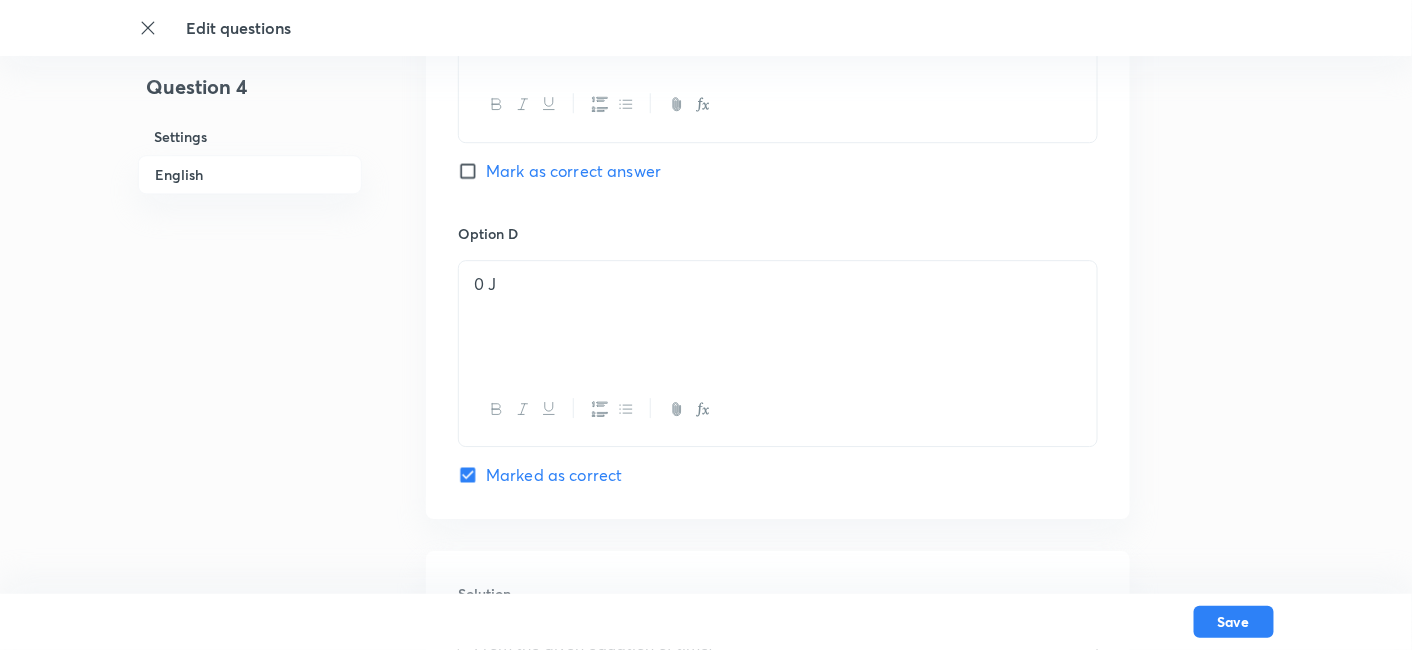 scroll, scrollTop: 1721, scrollLeft: 0, axis: vertical 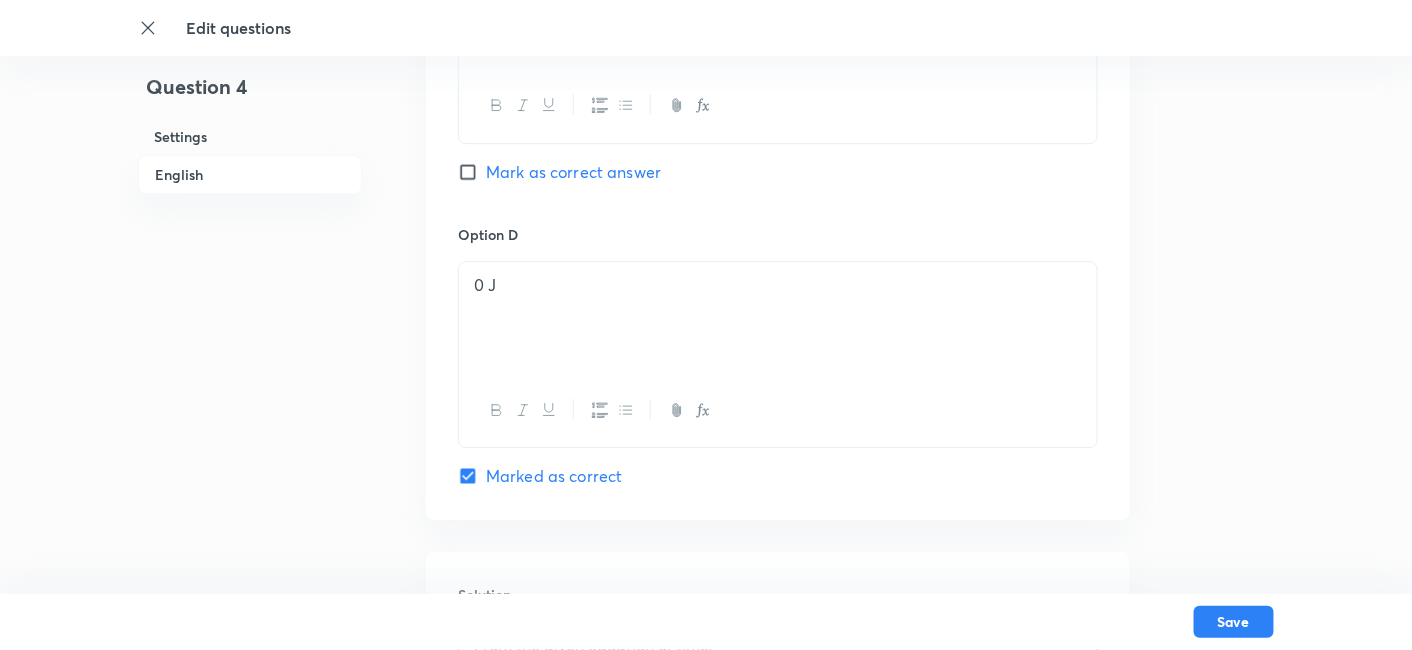 click on "0 J" at bounding box center [778, 285] 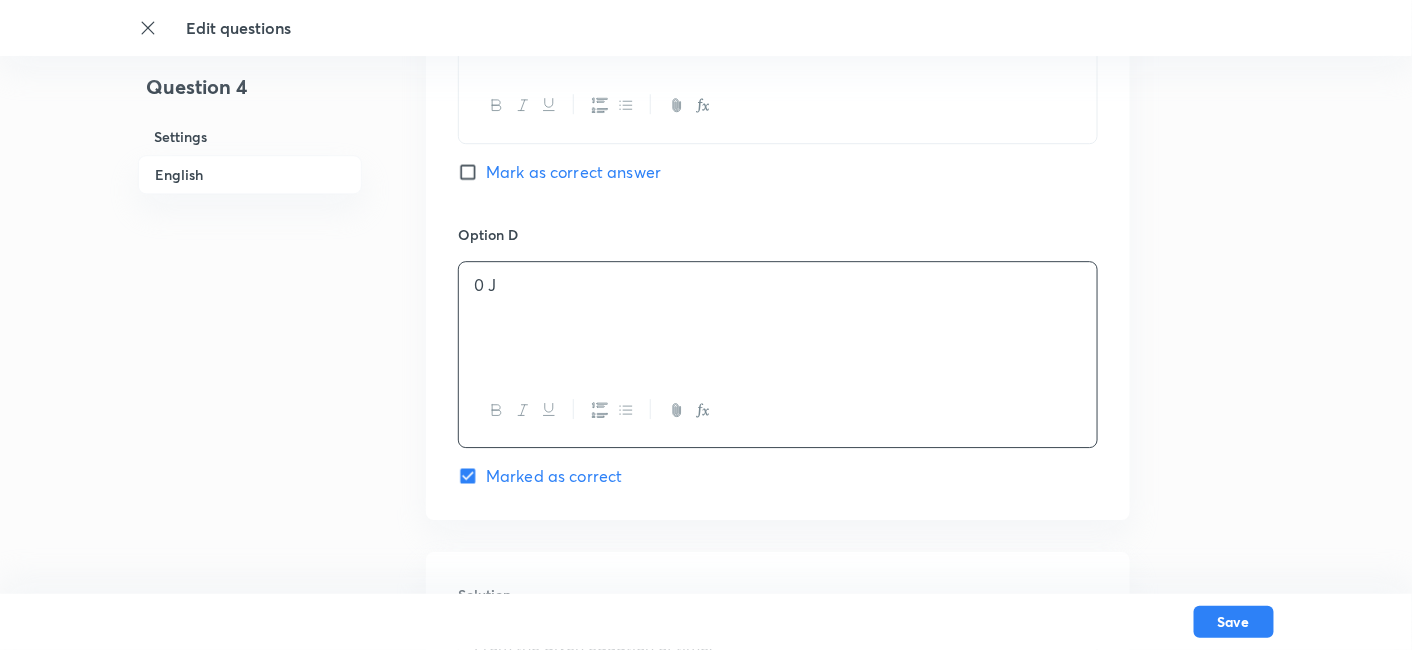 type 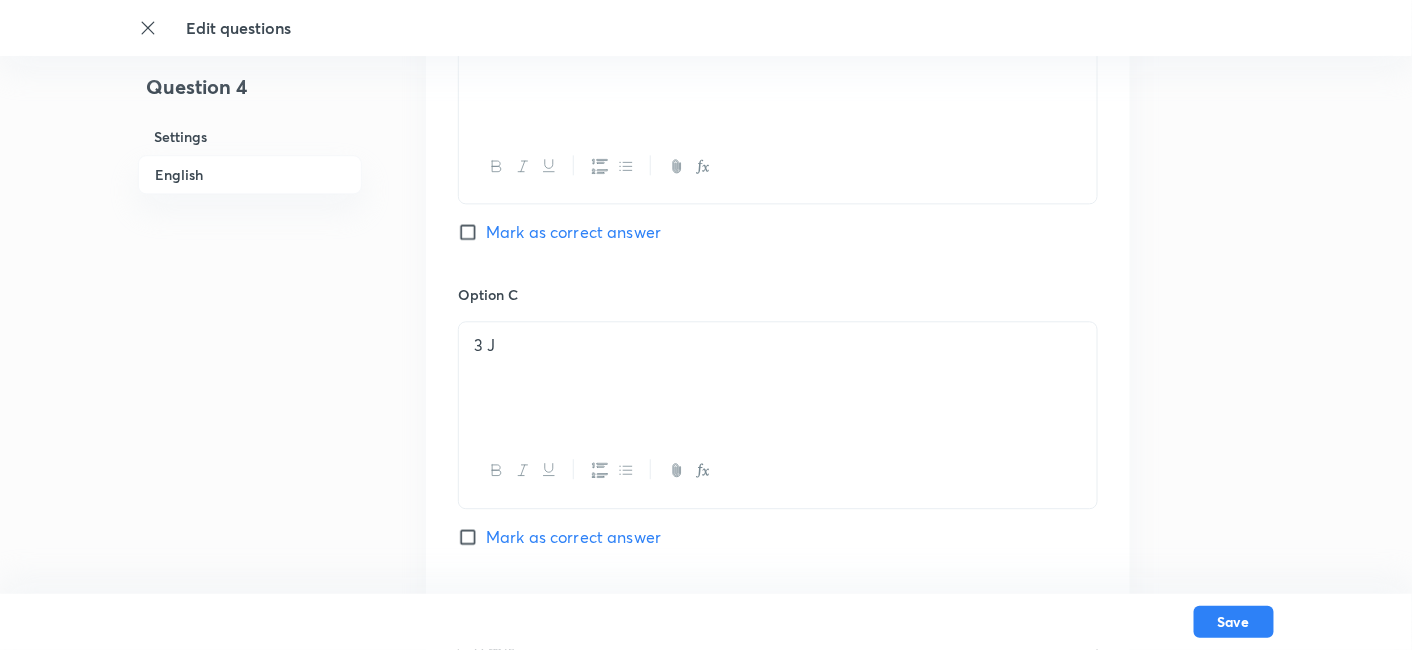 scroll, scrollTop: 1352, scrollLeft: 0, axis: vertical 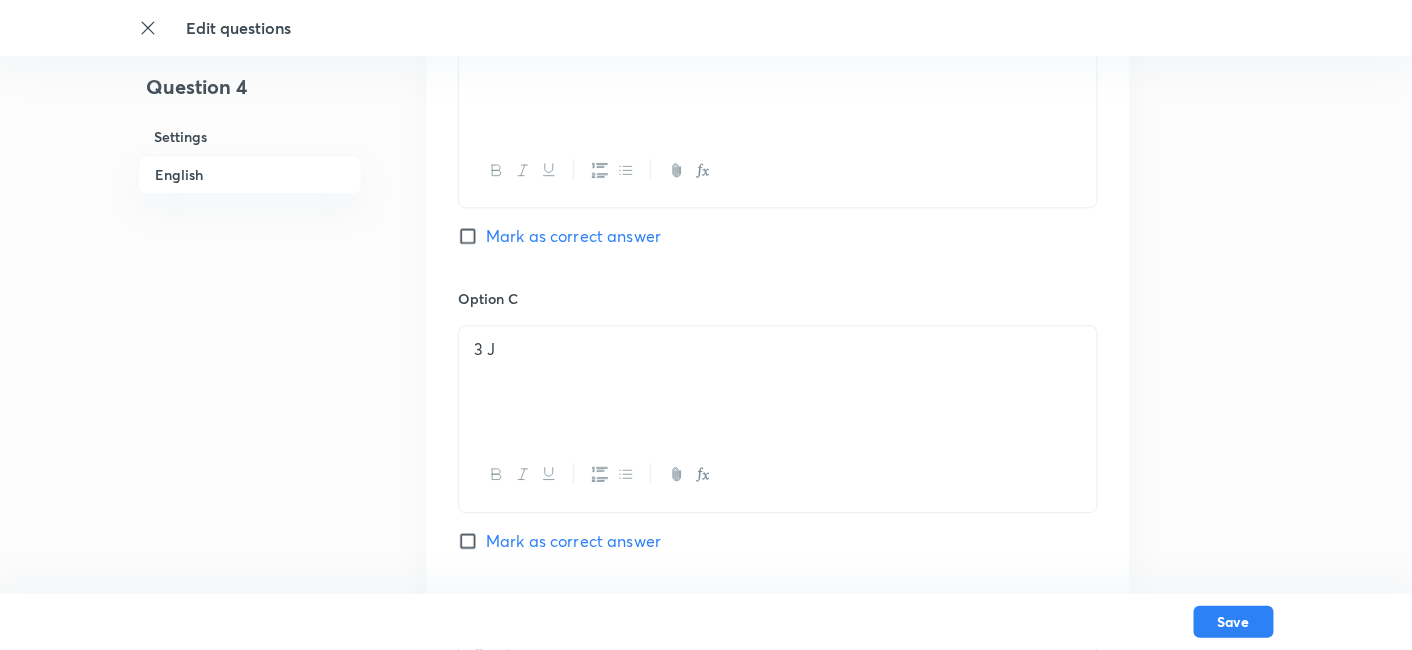 click on "3 J" at bounding box center (778, 349) 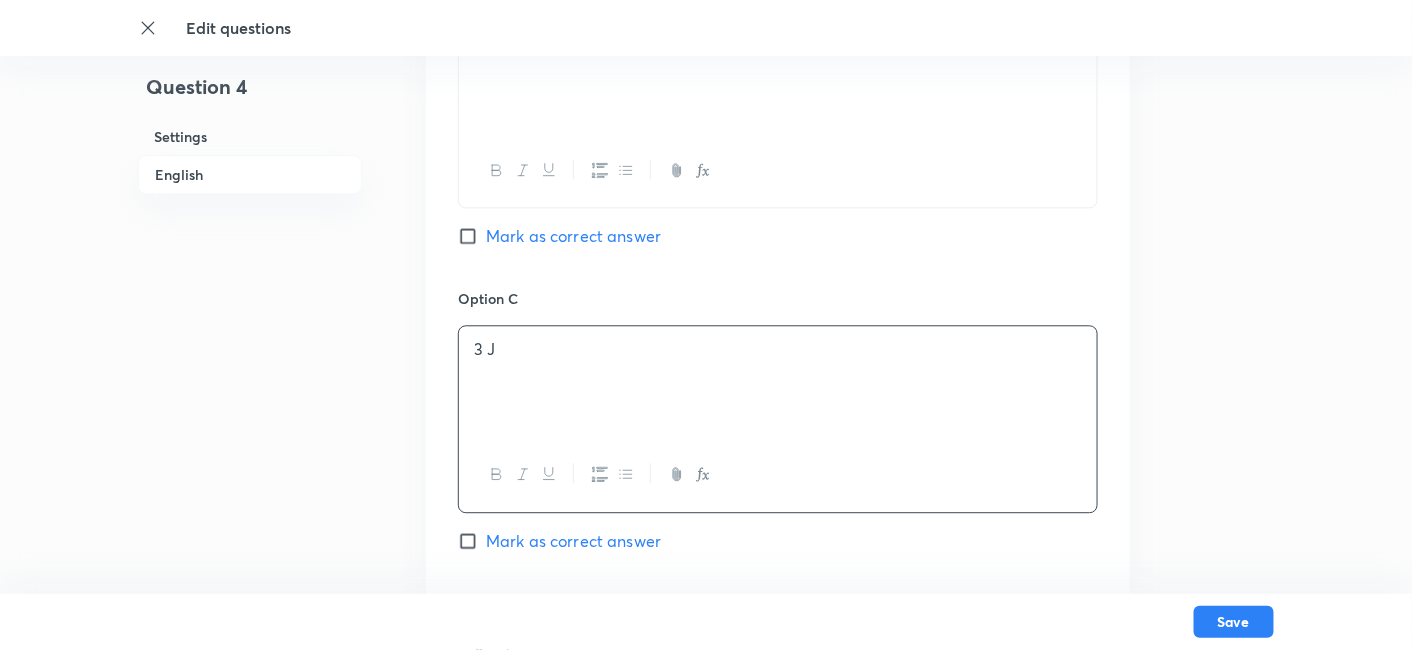 type 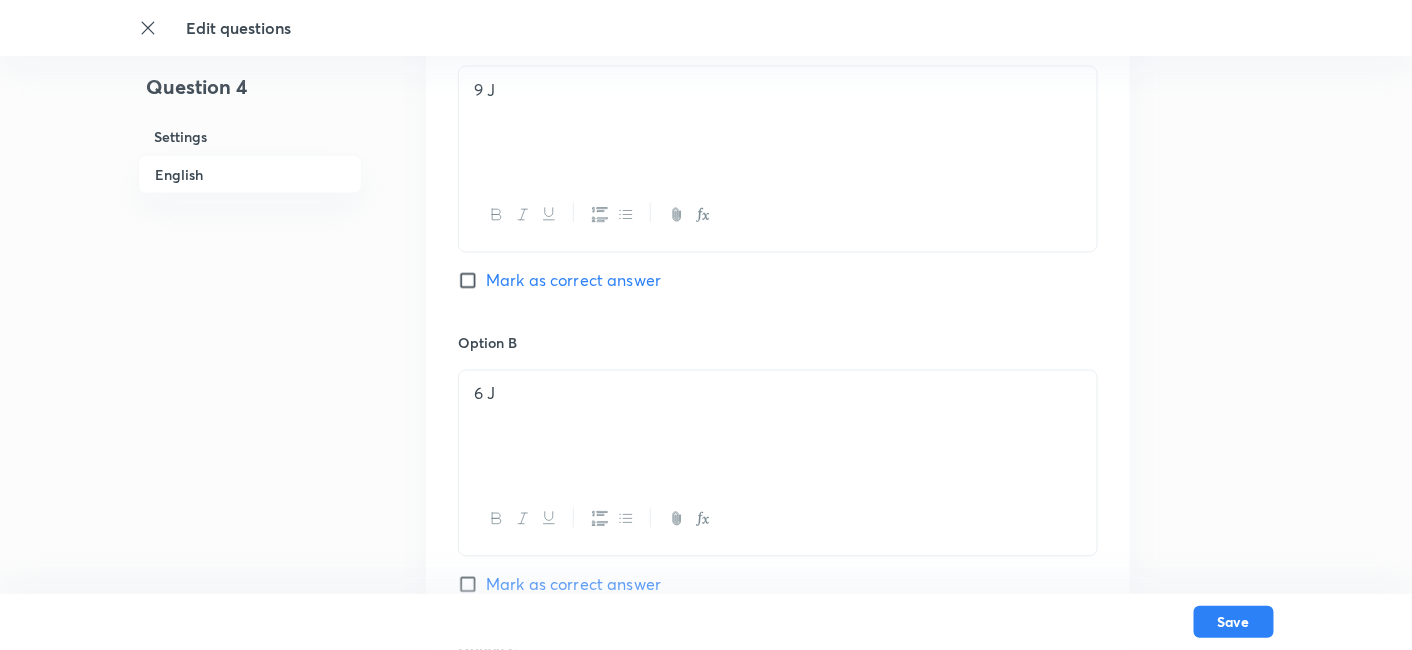 scroll, scrollTop: 980, scrollLeft: 0, axis: vertical 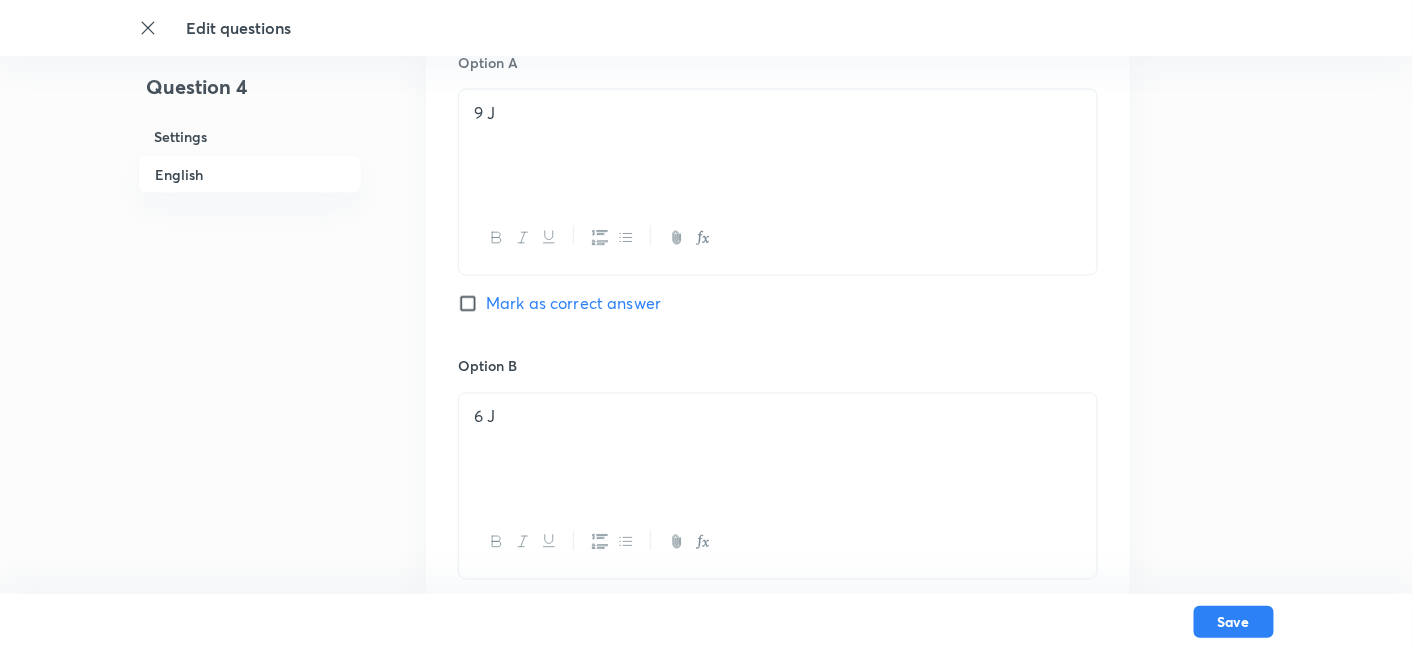 click on "6 J" at bounding box center [778, 417] 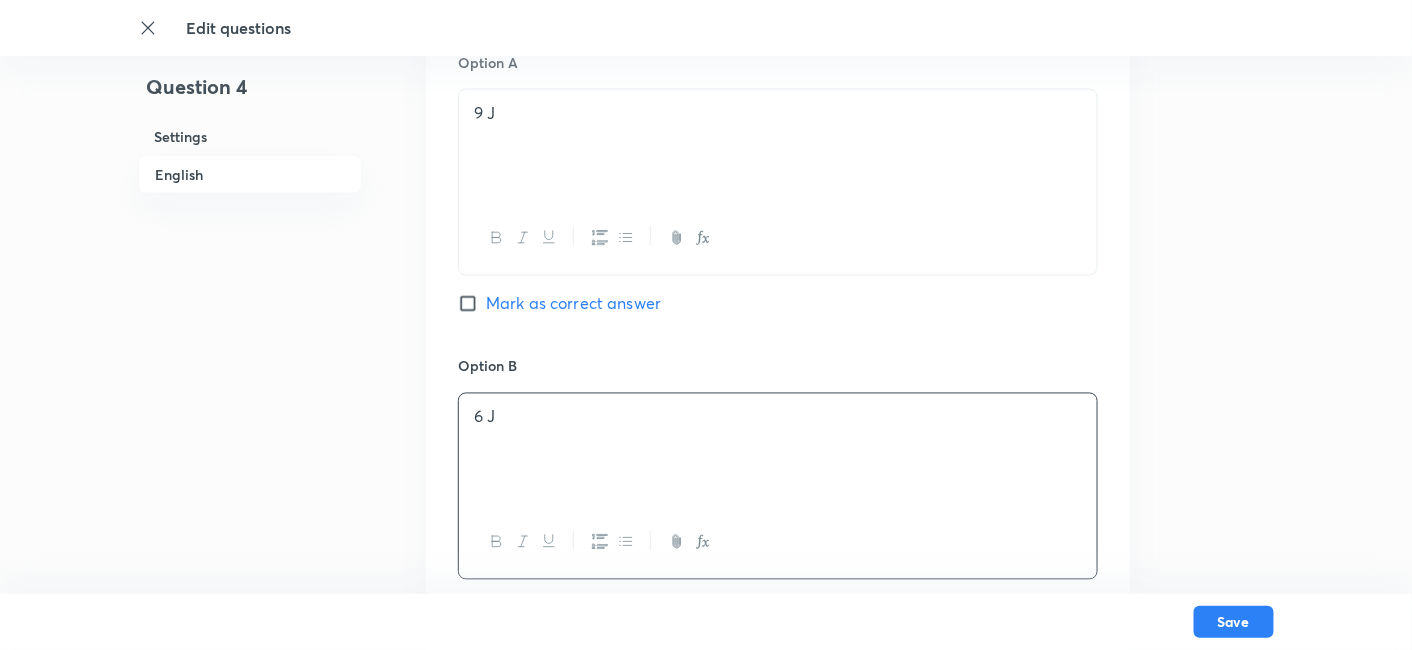 click on "6 J" at bounding box center [778, 417] 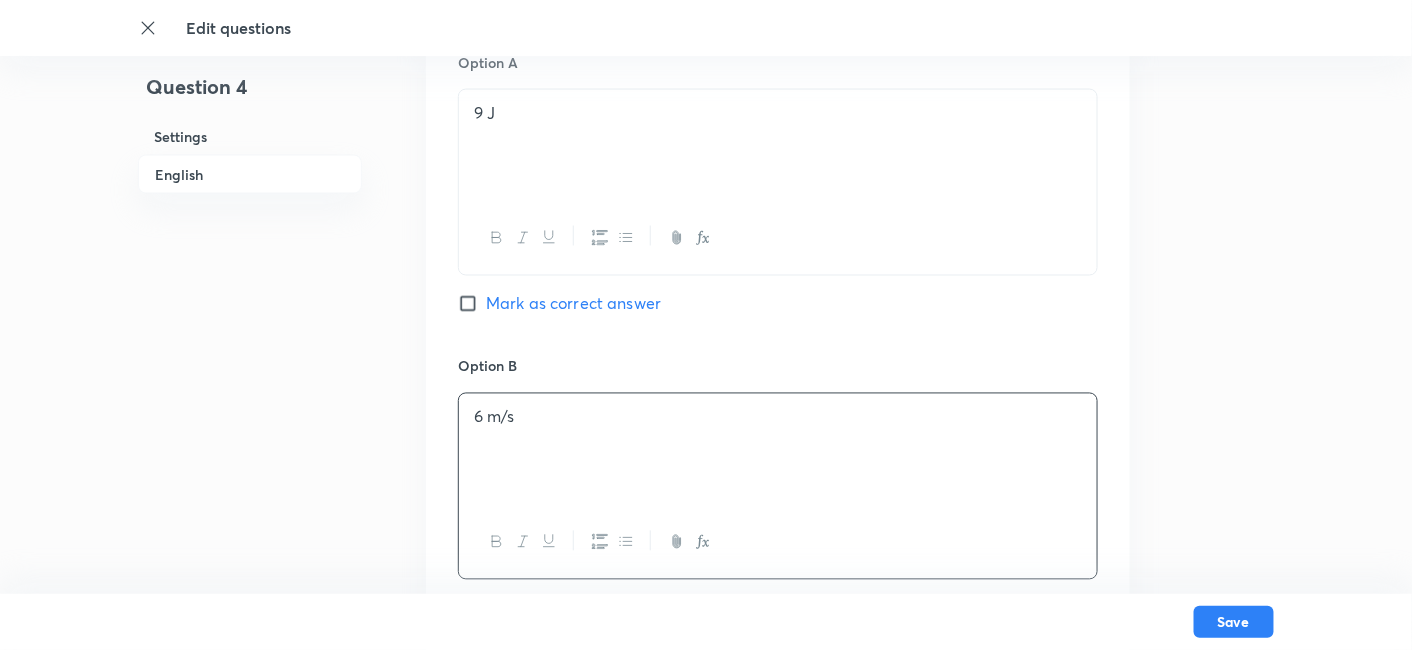 click on "9 J" at bounding box center [778, 113] 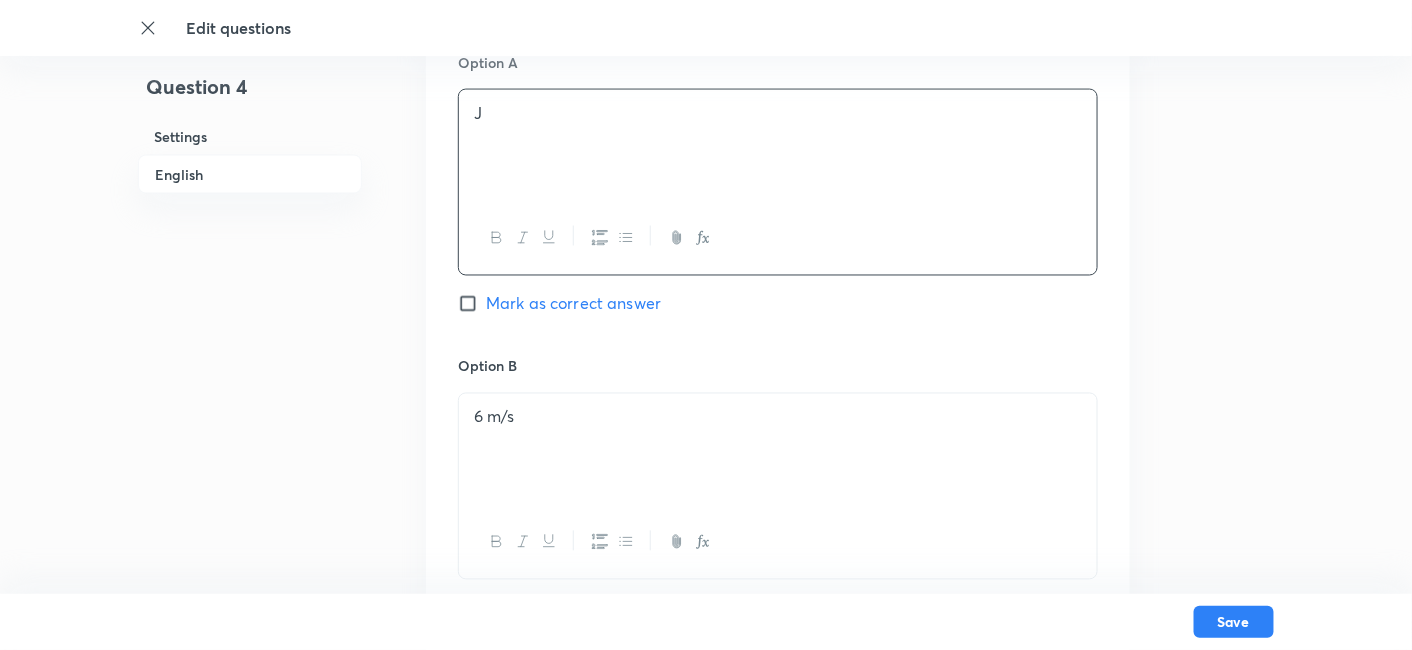 type 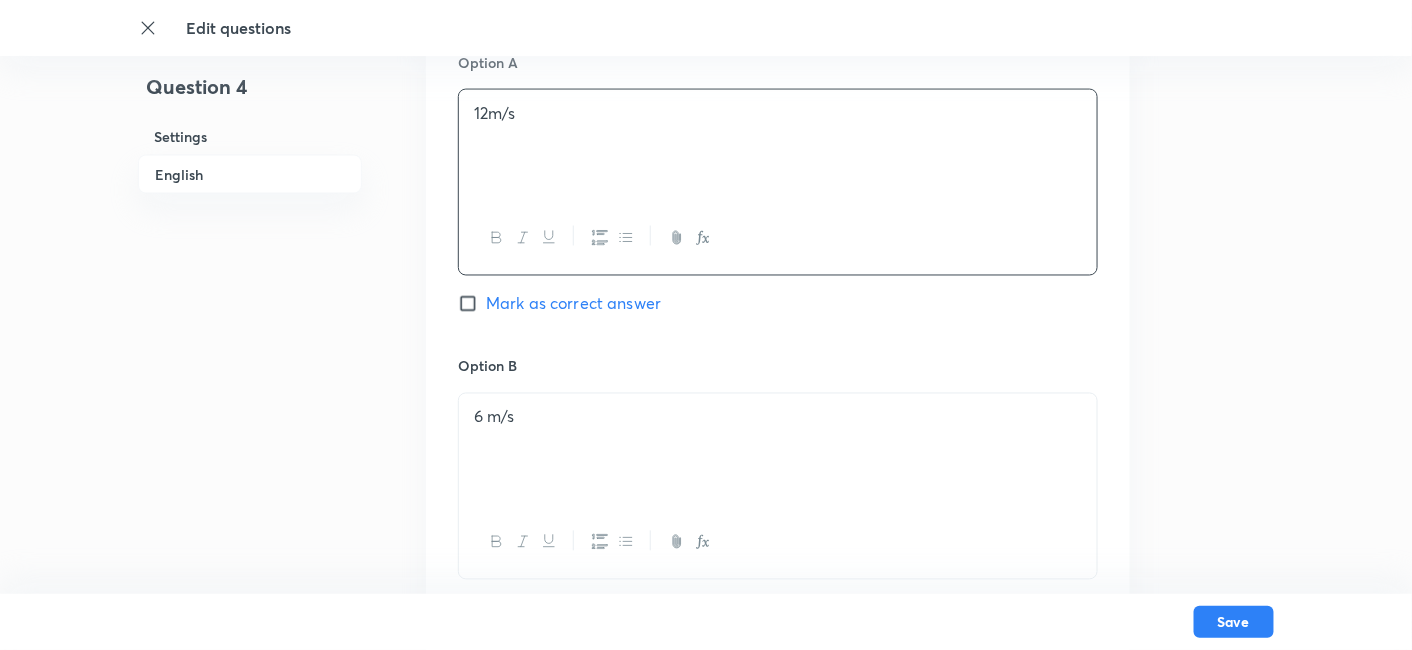 click on "Mark as correct answer" at bounding box center [573, 304] 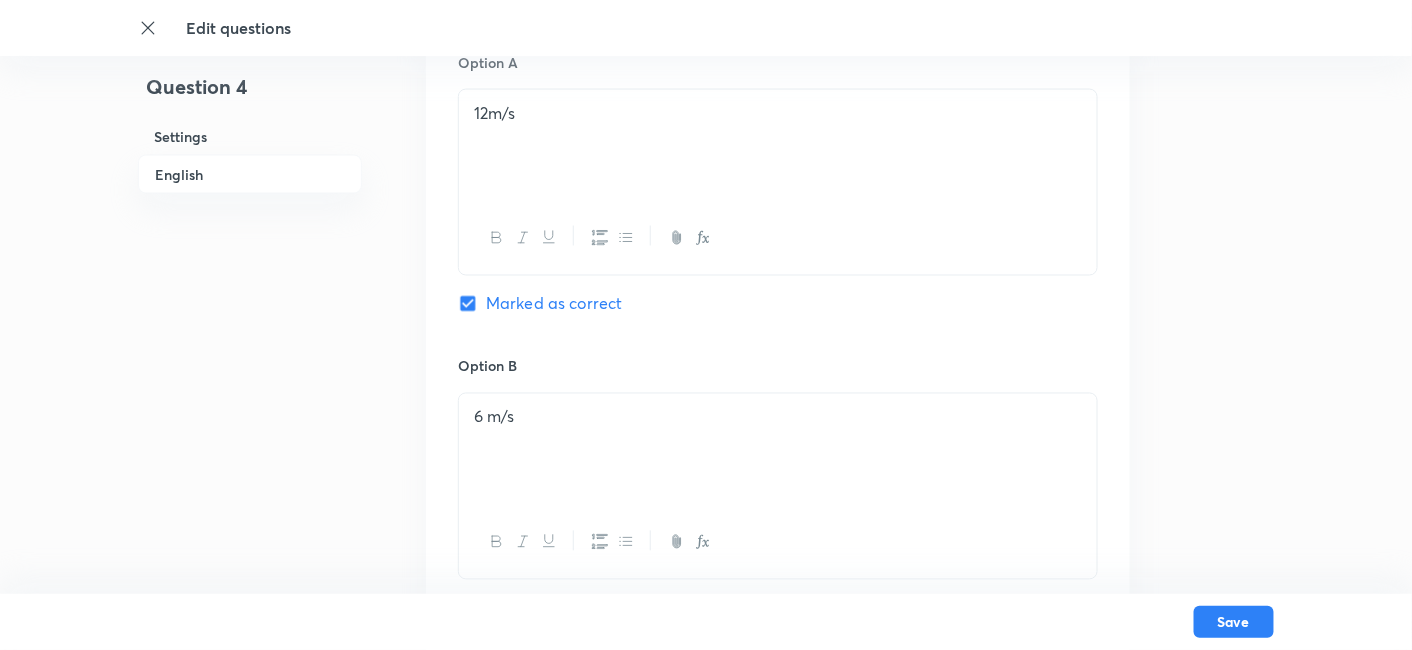 checkbox on "false" 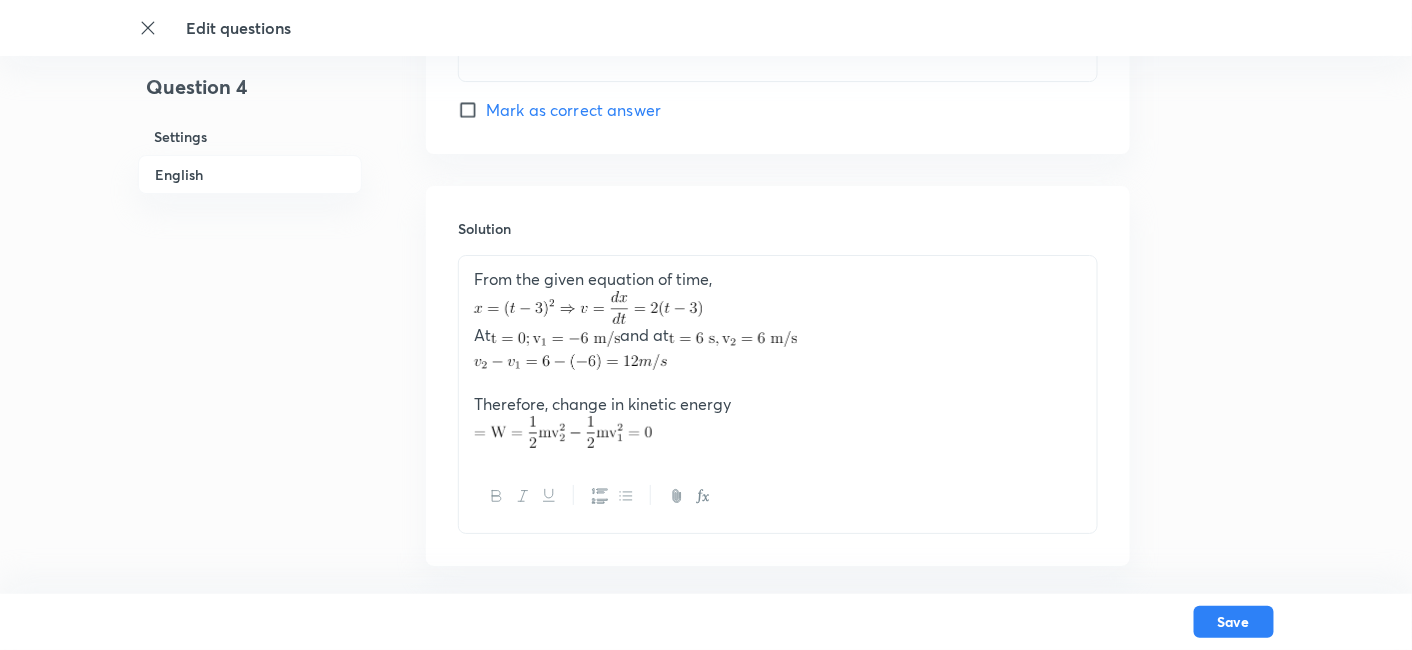 scroll, scrollTop: 2176, scrollLeft: 0, axis: vertical 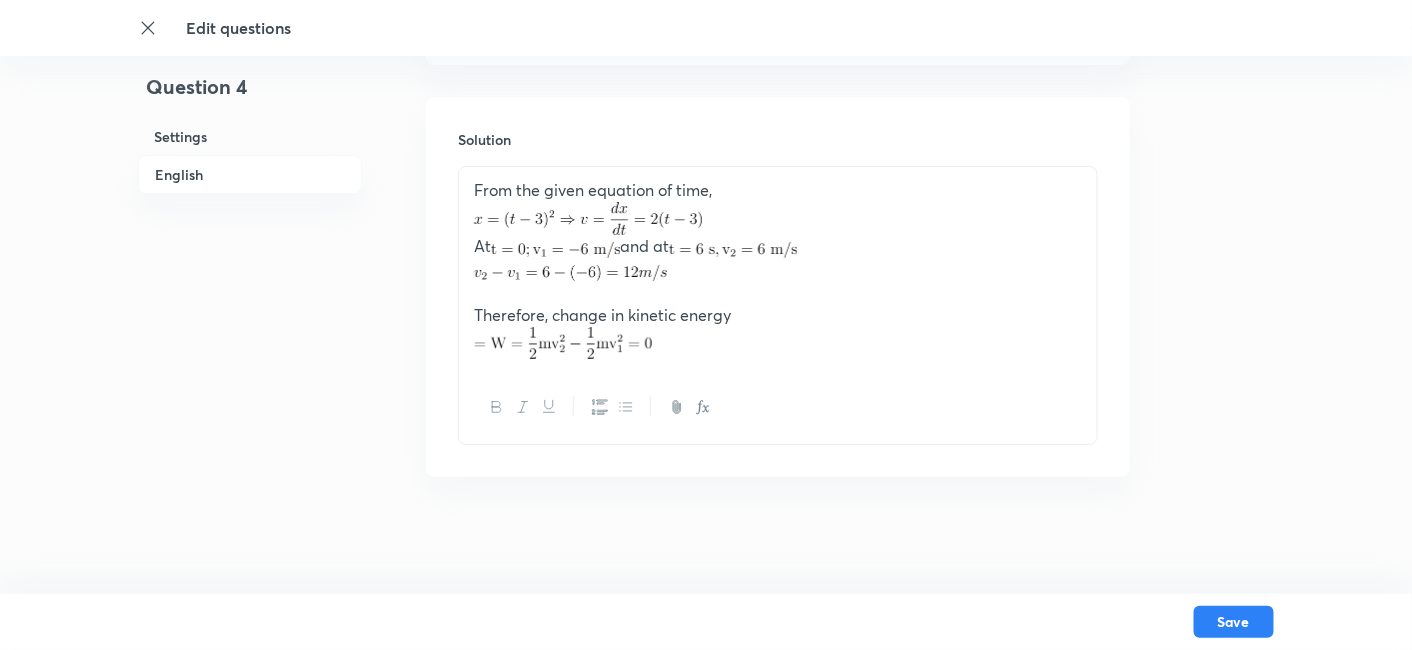 click at bounding box center (778, 343) 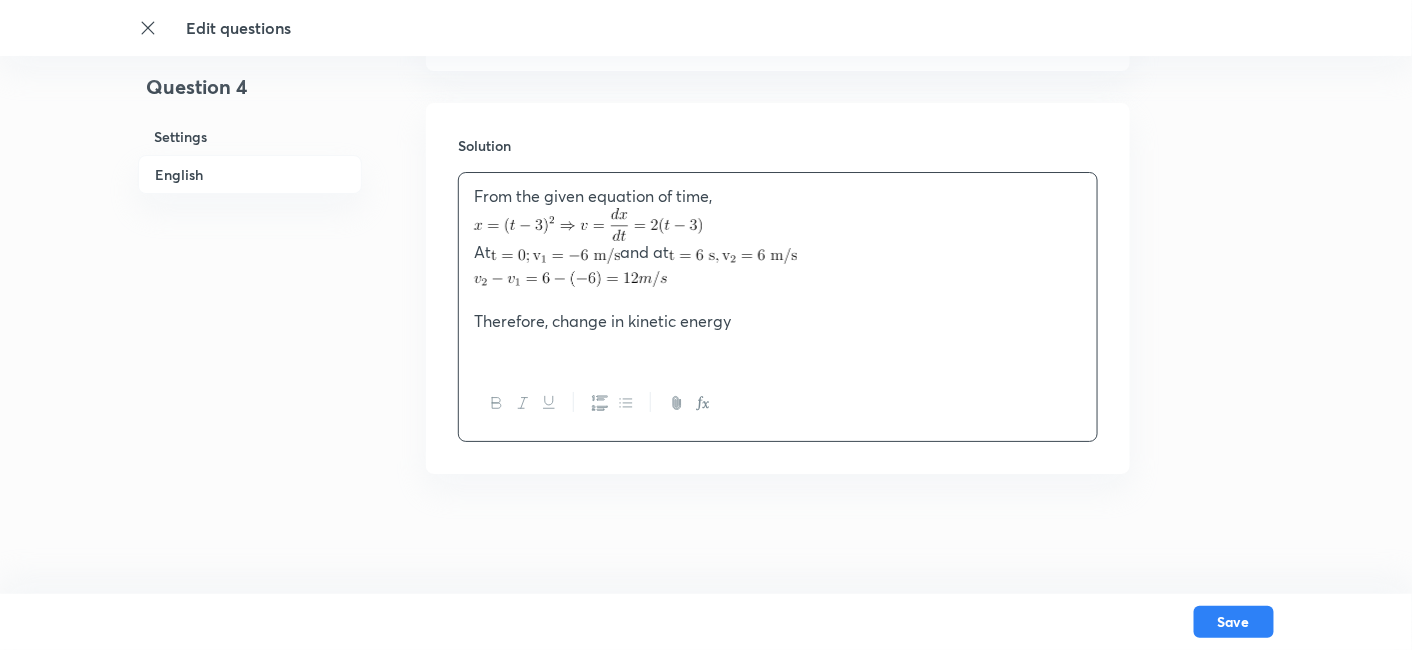 scroll, scrollTop: 2166, scrollLeft: 0, axis: vertical 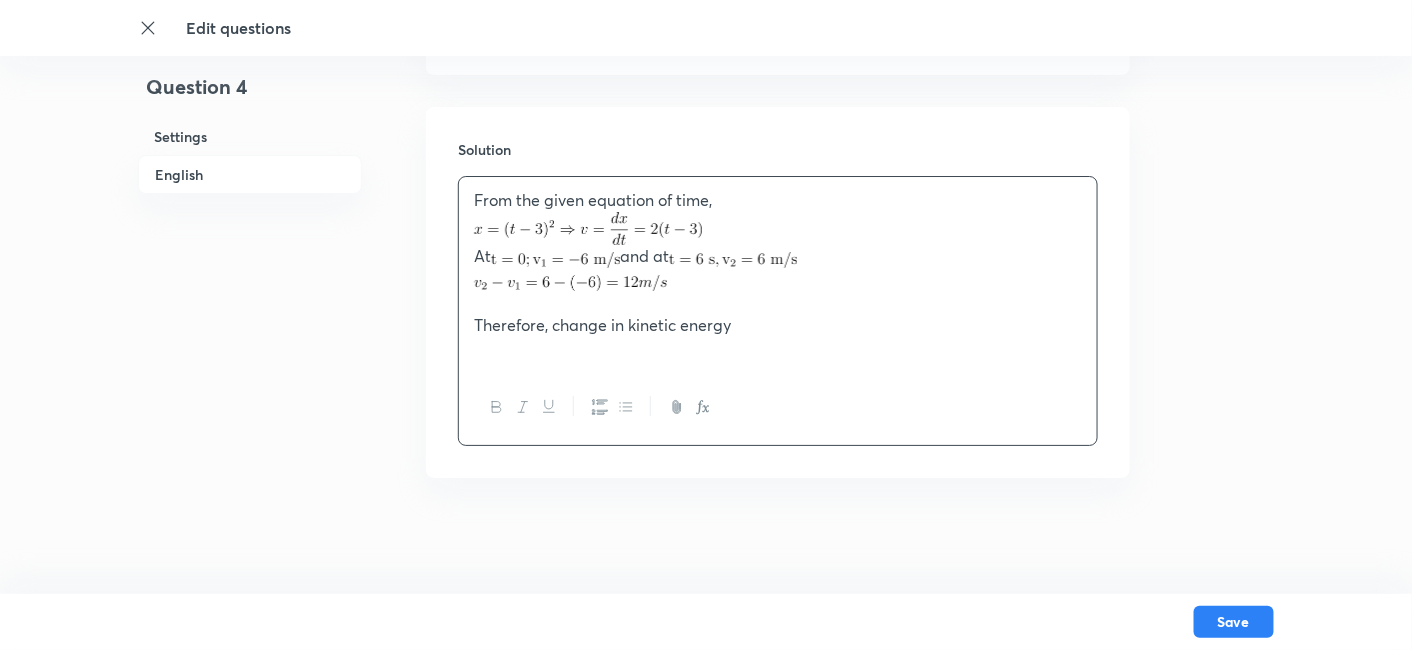 click on "Therefore, change in kinetic energy" at bounding box center (778, 325) 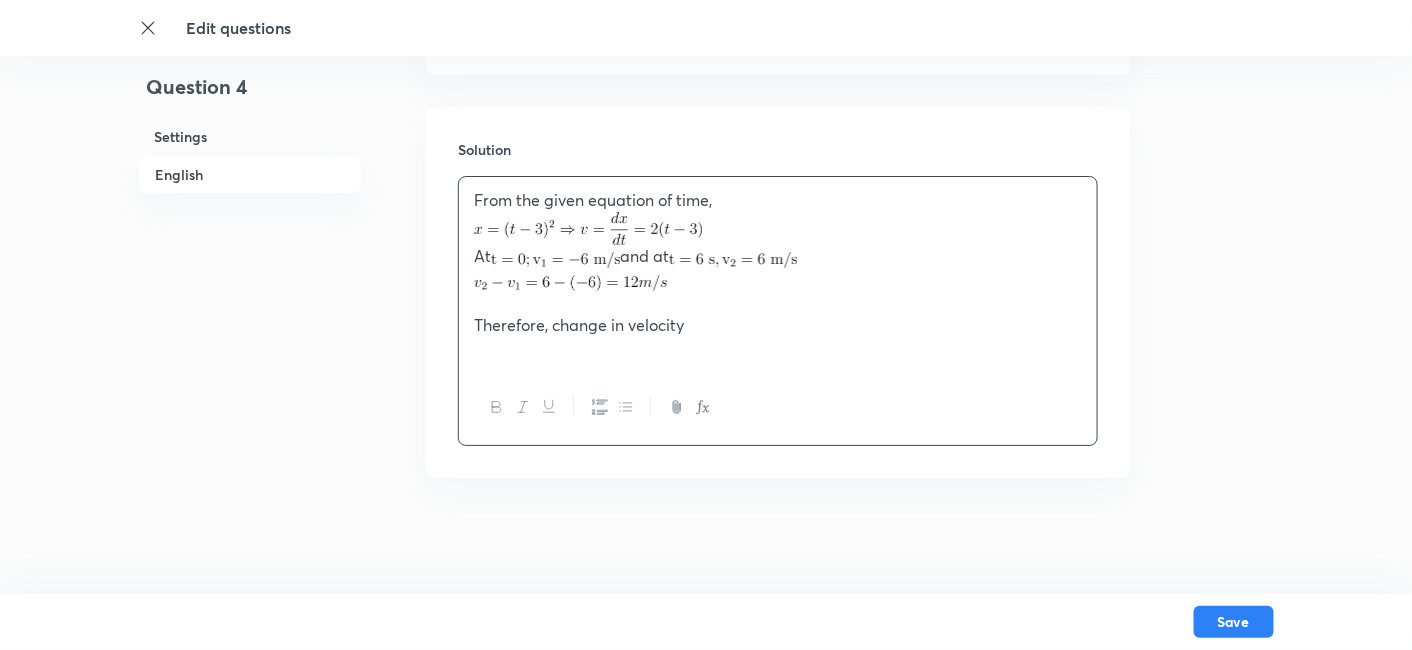 click on "Therefore, change in velocity" at bounding box center (778, 325) 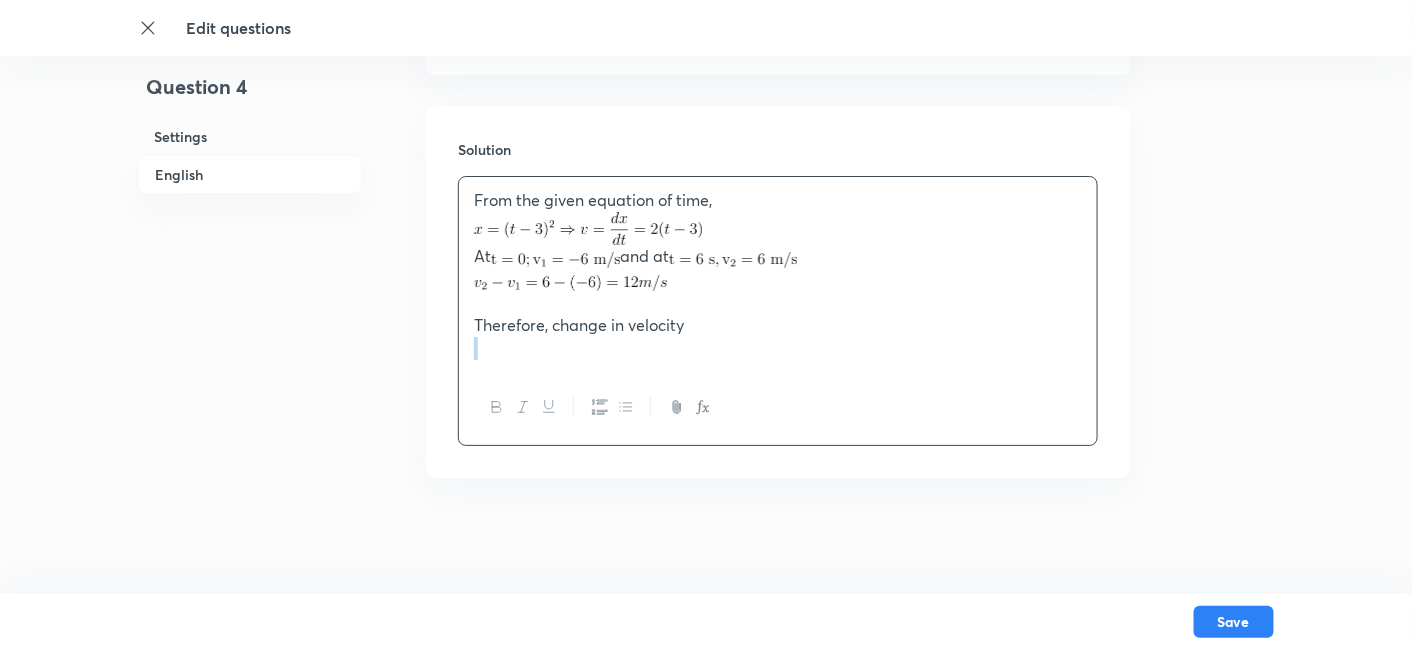 click on "Therefore, change in velocity" at bounding box center (778, 325) 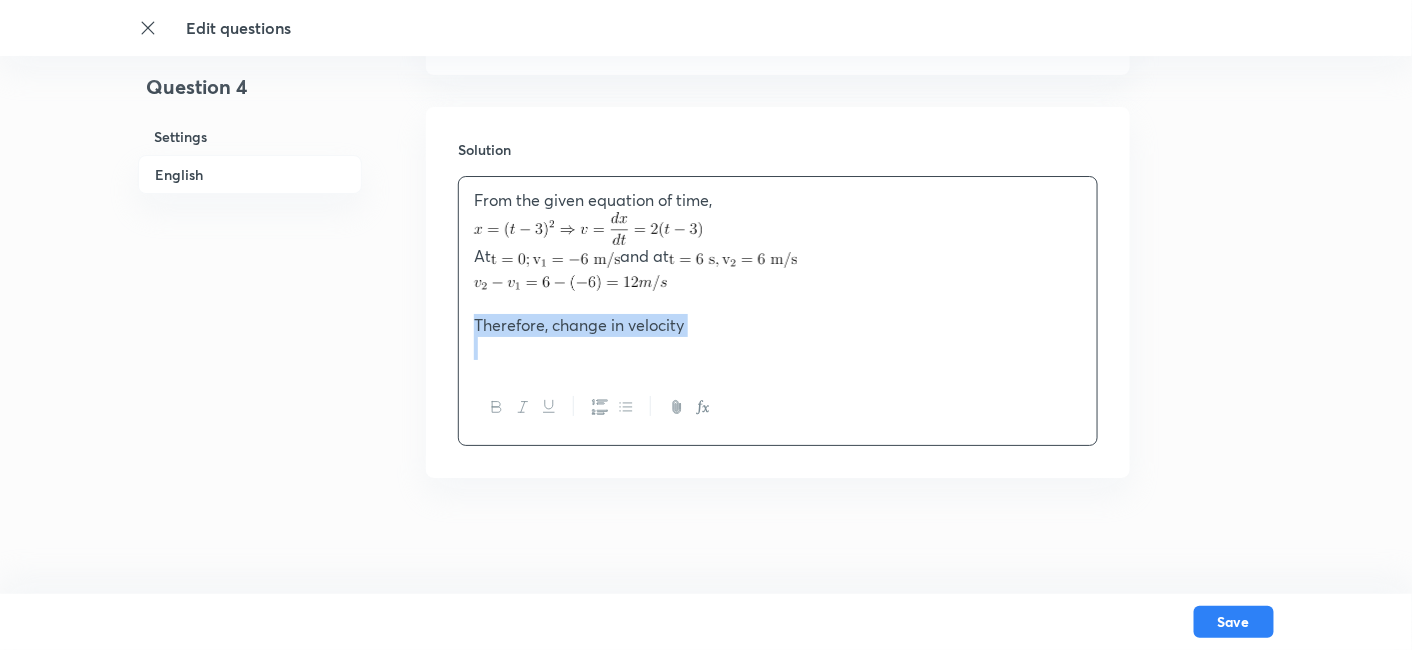 click on "Therefore, change in velocity" at bounding box center (778, 325) 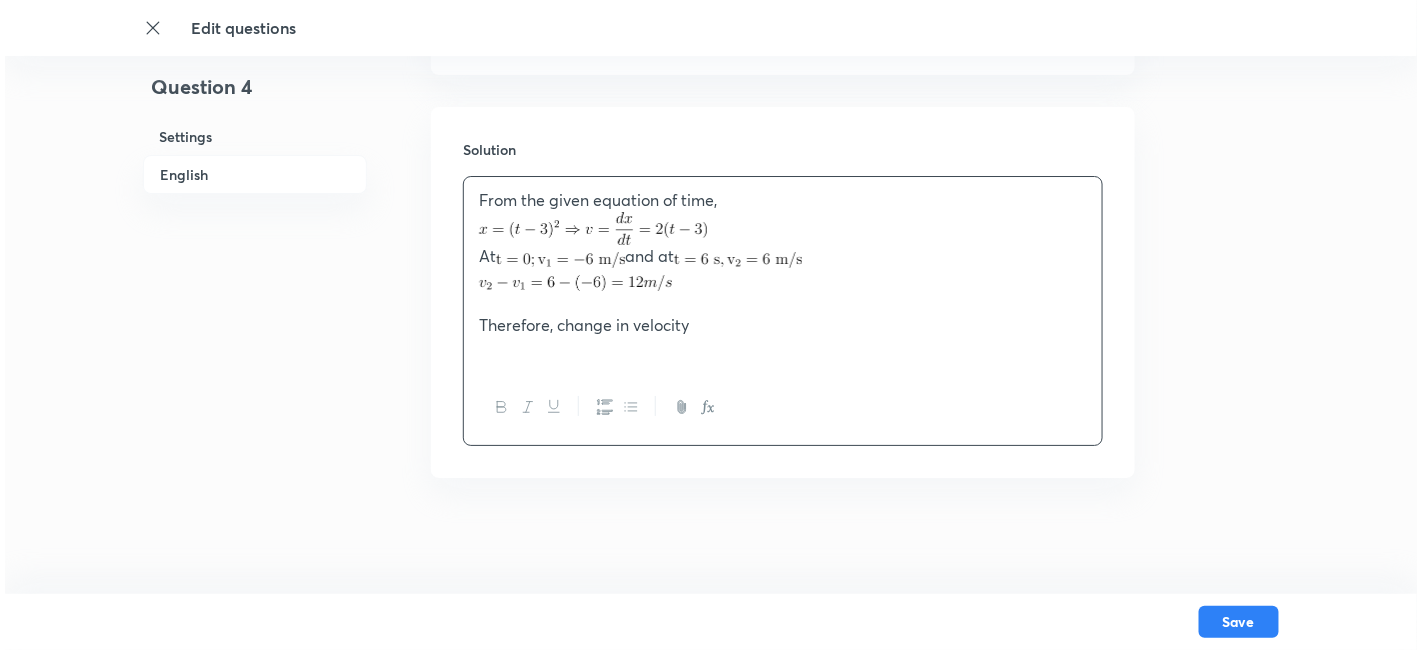 scroll, scrollTop: 2143, scrollLeft: 0, axis: vertical 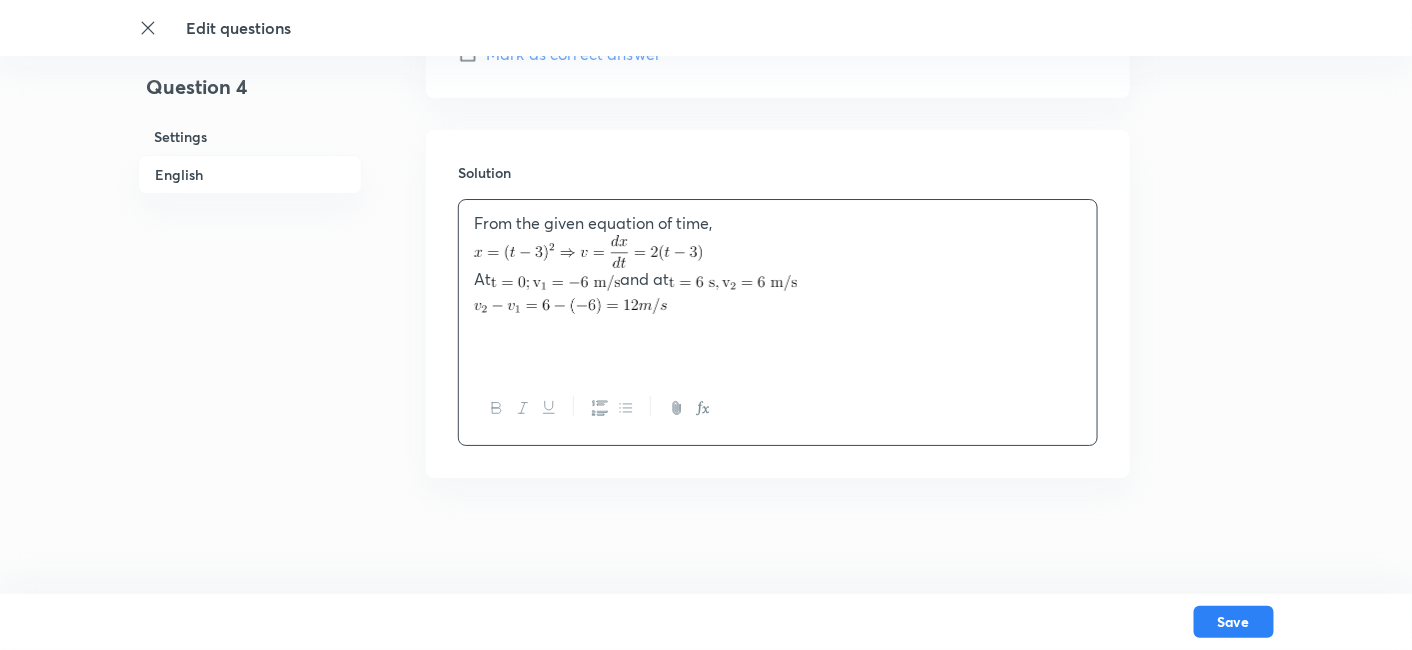click on "From the given equation of time, At   and at" at bounding box center [778, 285] 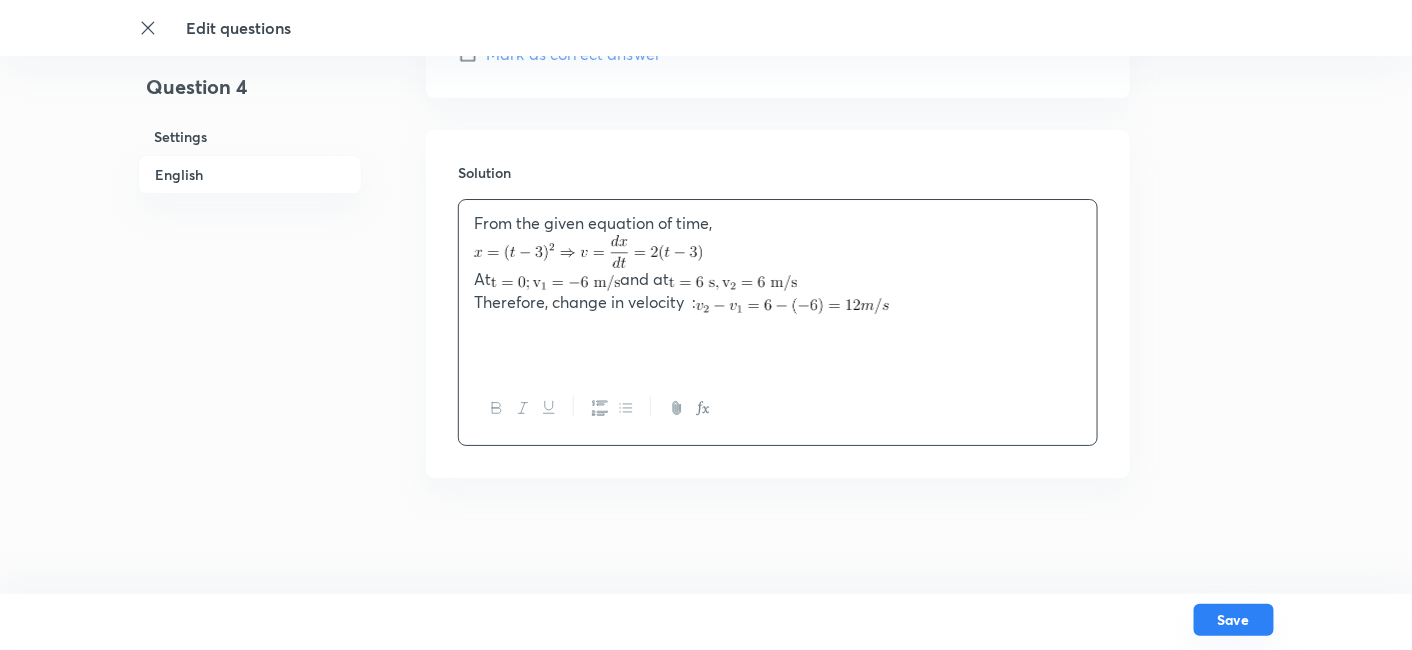 click on "Save" at bounding box center (1234, 620) 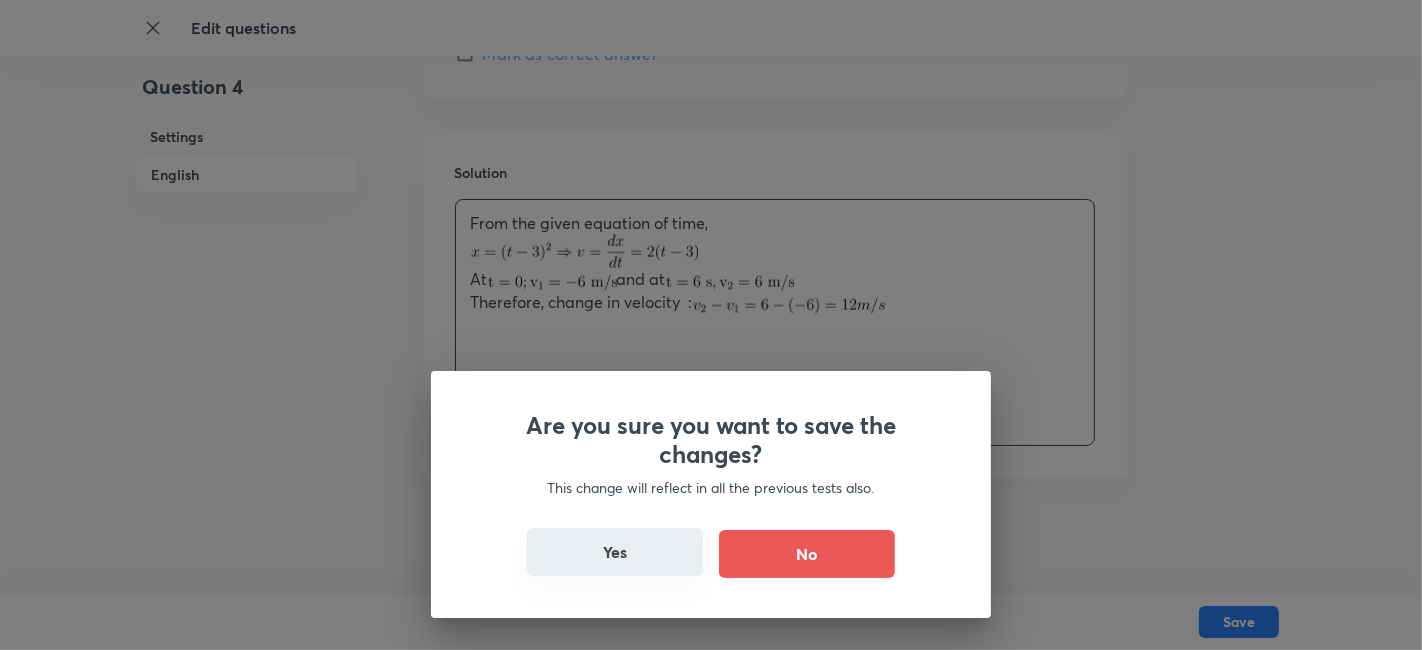 click on "Yes" at bounding box center [615, 552] 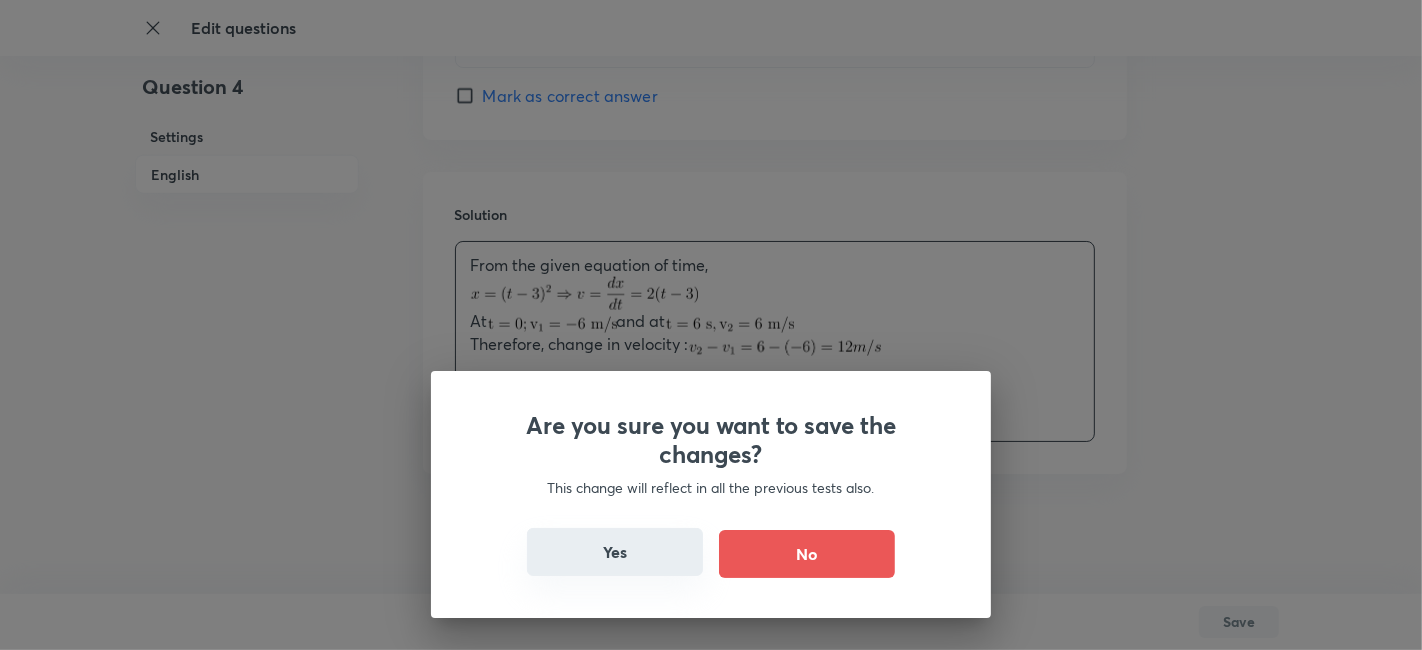 scroll, scrollTop: 2095, scrollLeft: 0, axis: vertical 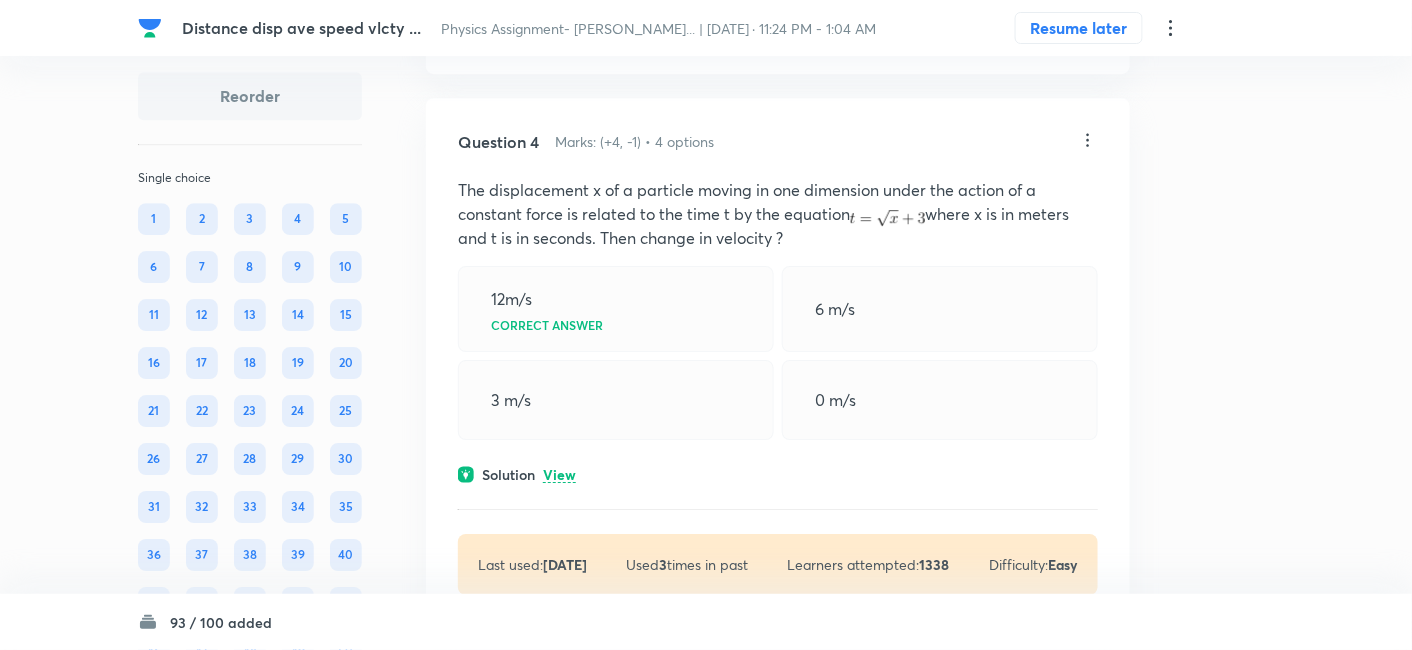 click 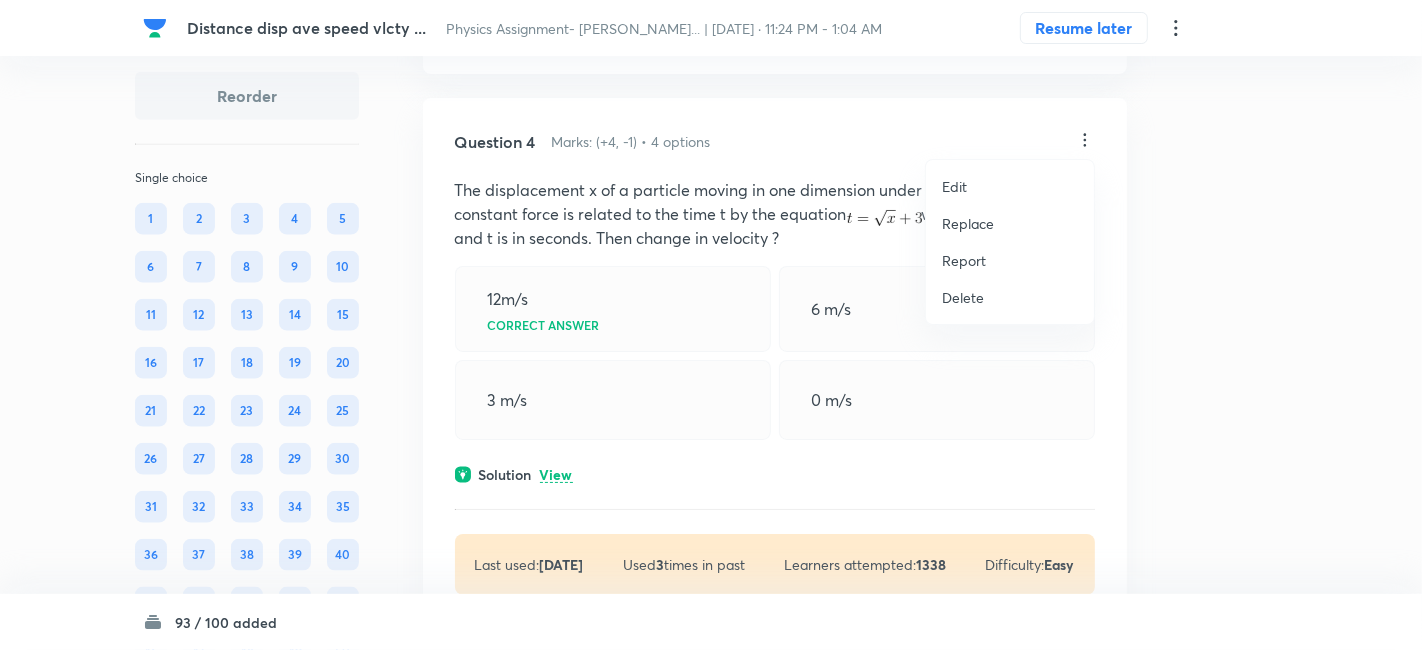 click on "Edit" at bounding box center (954, 186) 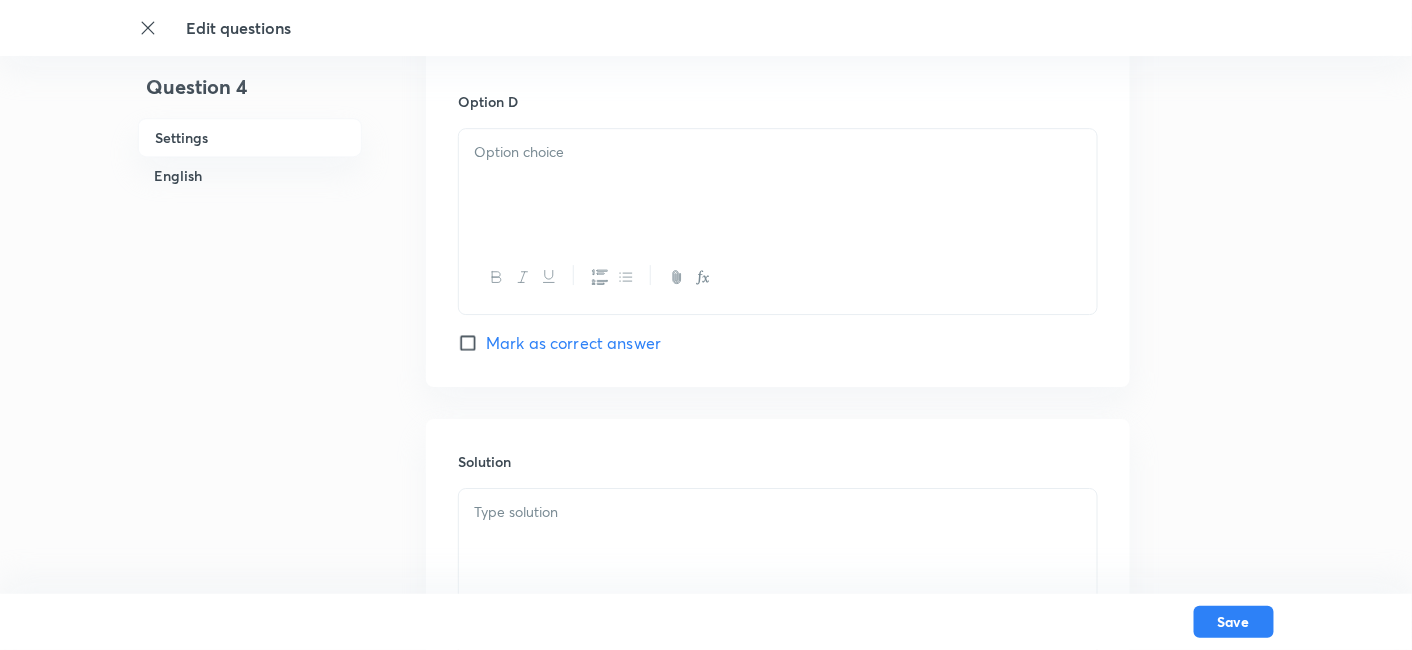 checkbox on "true" 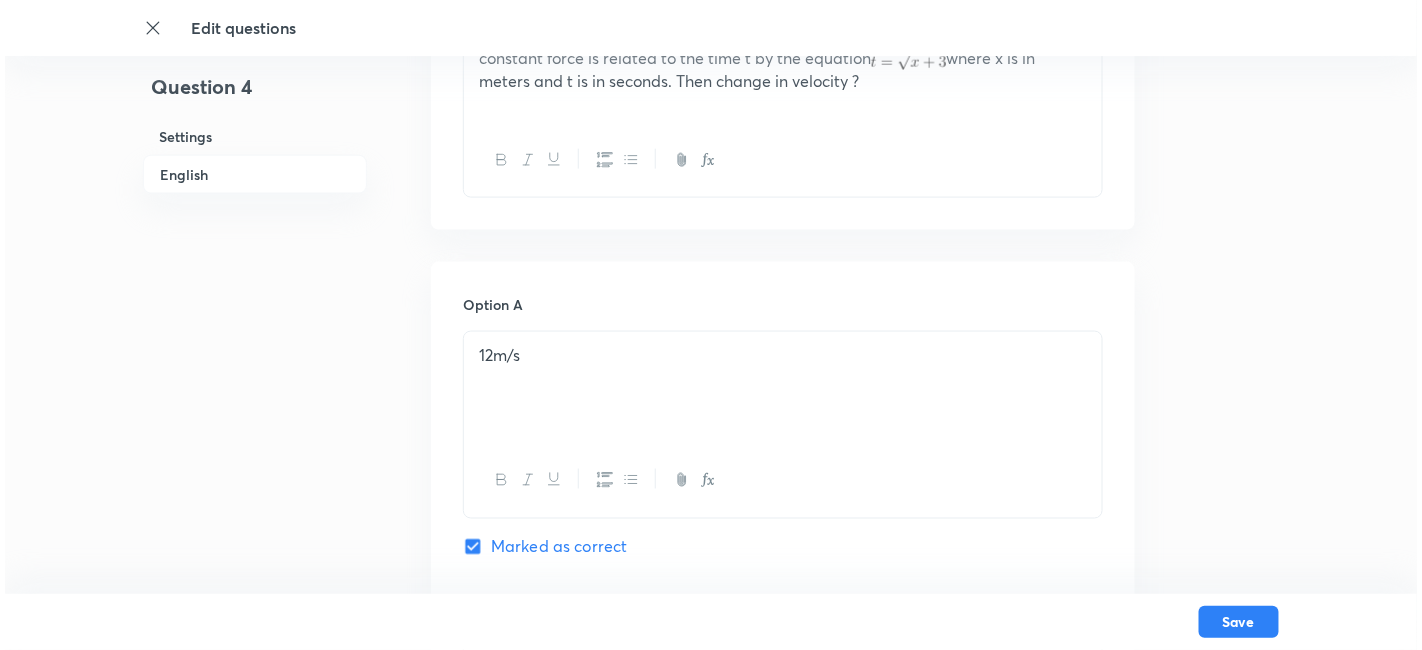 scroll, scrollTop: 735, scrollLeft: 0, axis: vertical 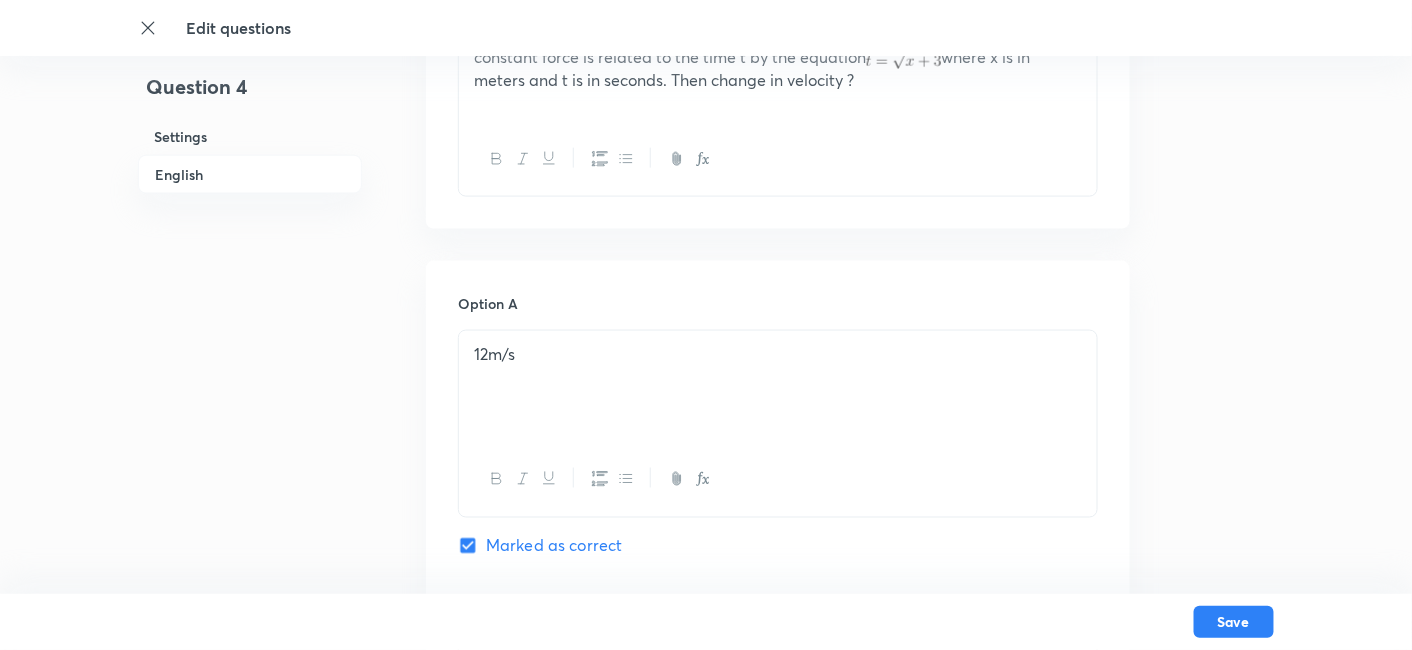click on "12m/s" at bounding box center (778, 354) 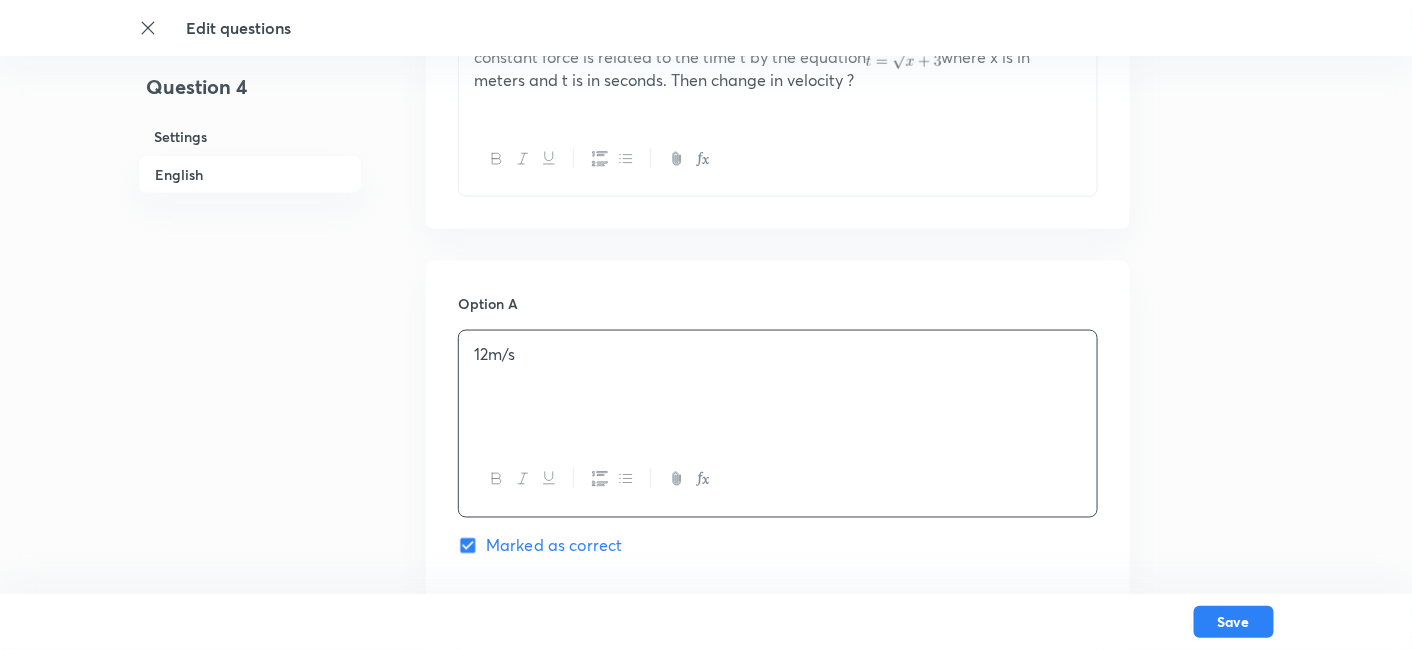 type 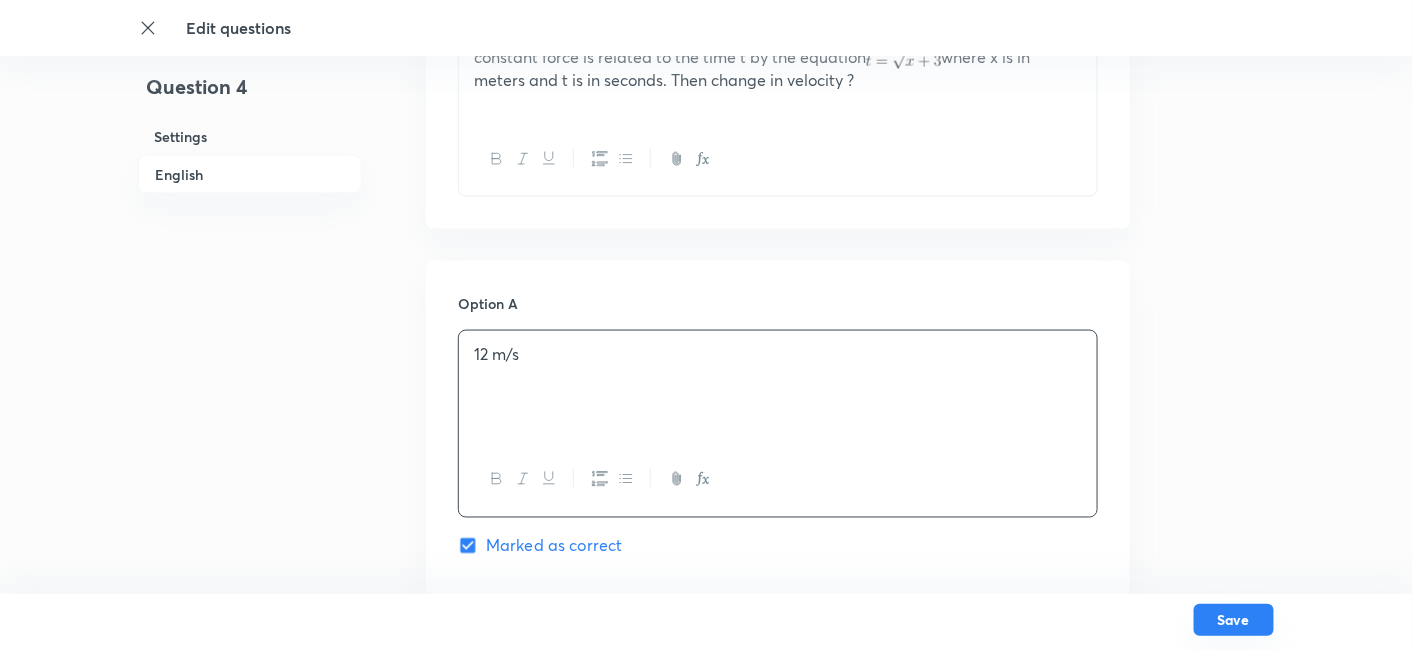 click on "Save" at bounding box center (1234, 620) 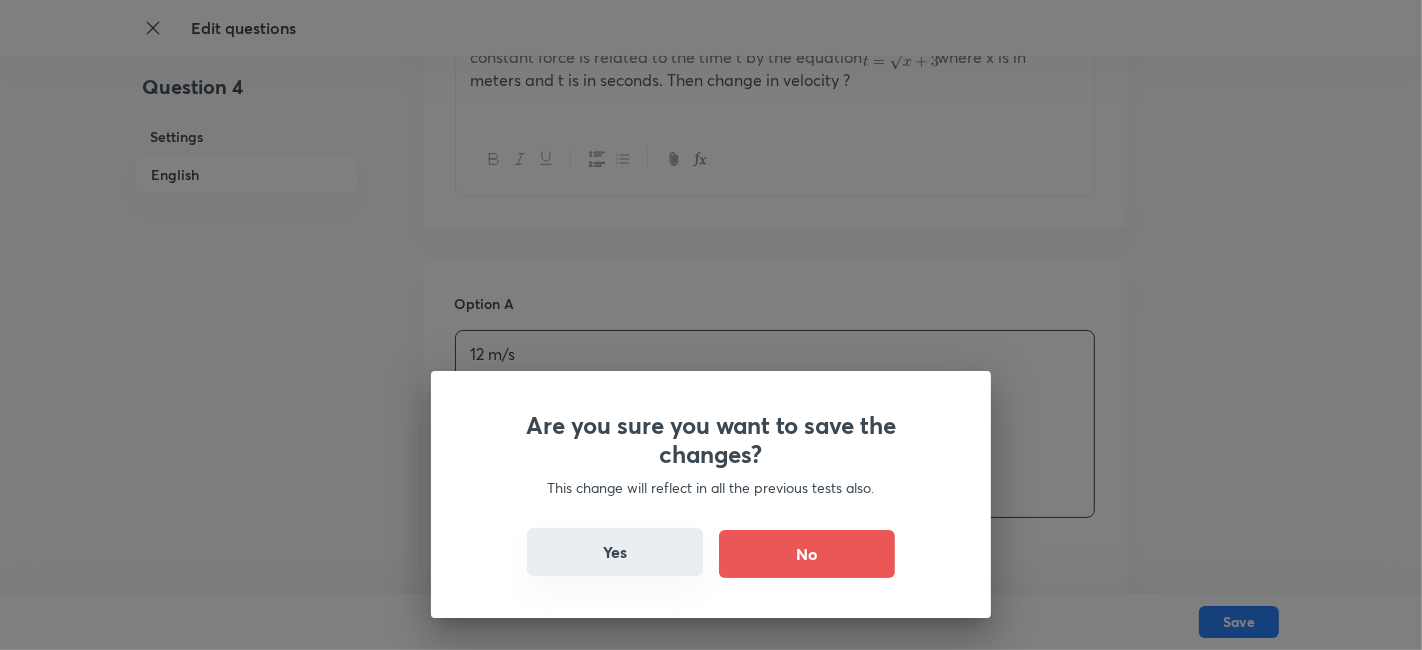 click on "Yes" at bounding box center (615, 552) 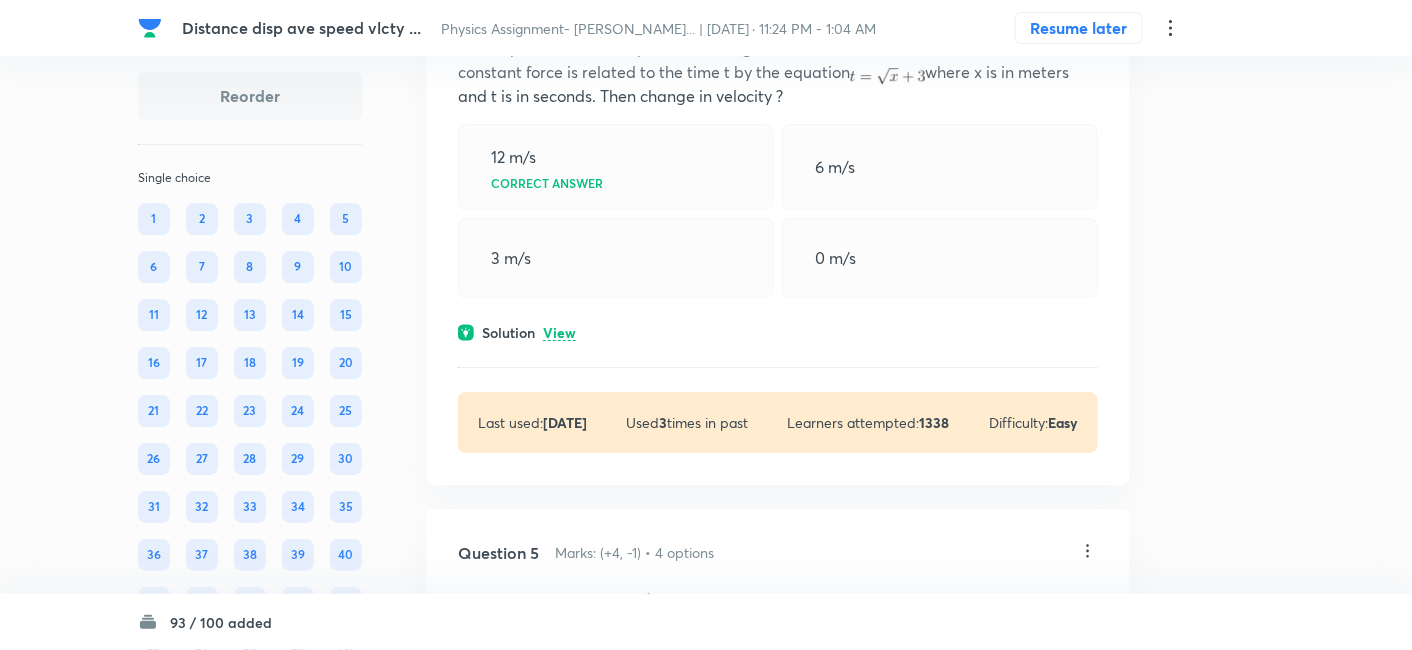 scroll, scrollTop: 1995, scrollLeft: 0, axis: vertical 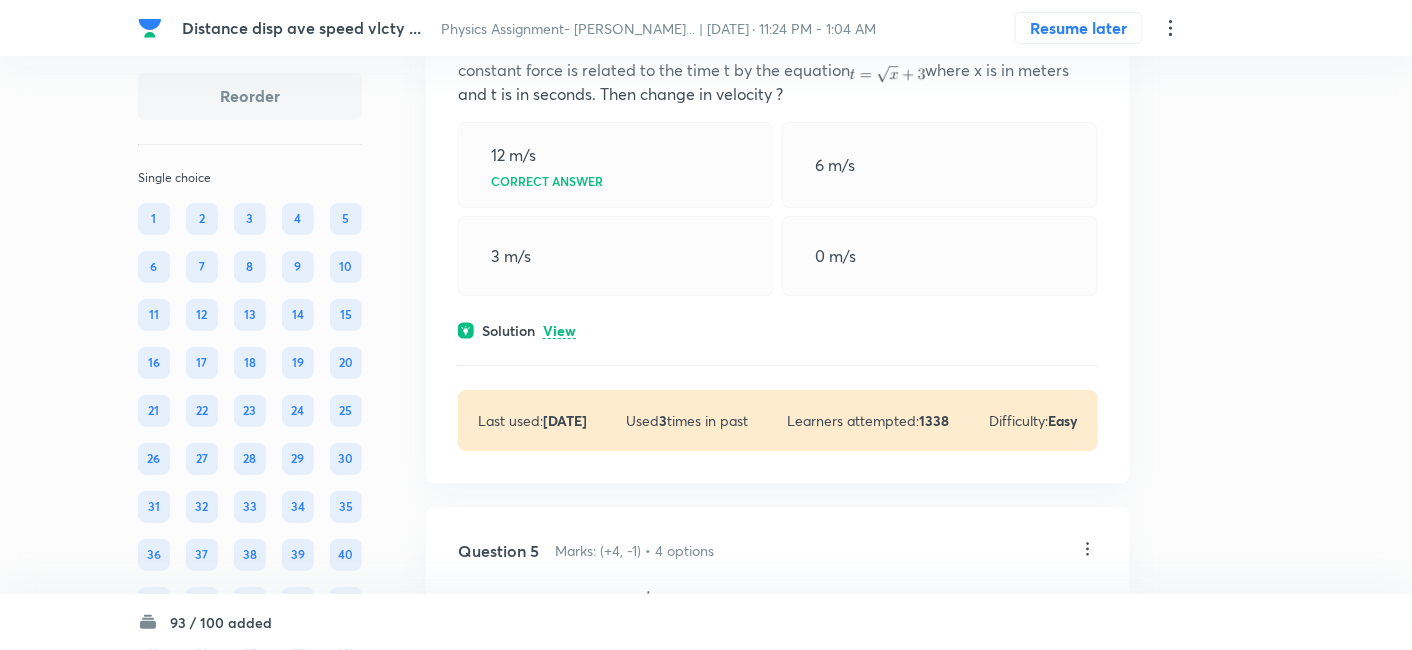 click on "View" at bounding box center (559, 331) 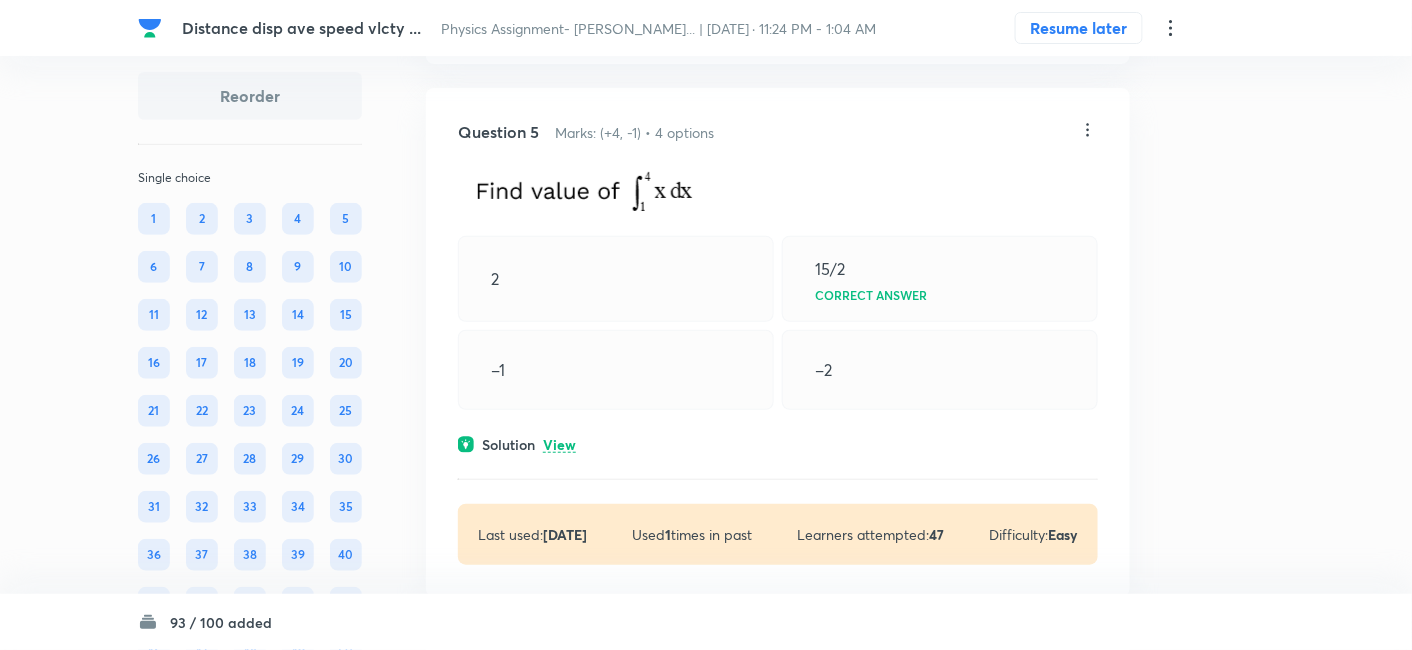 scroll, scrollTop: 2584, scrollLeft: 0, axis: vertical 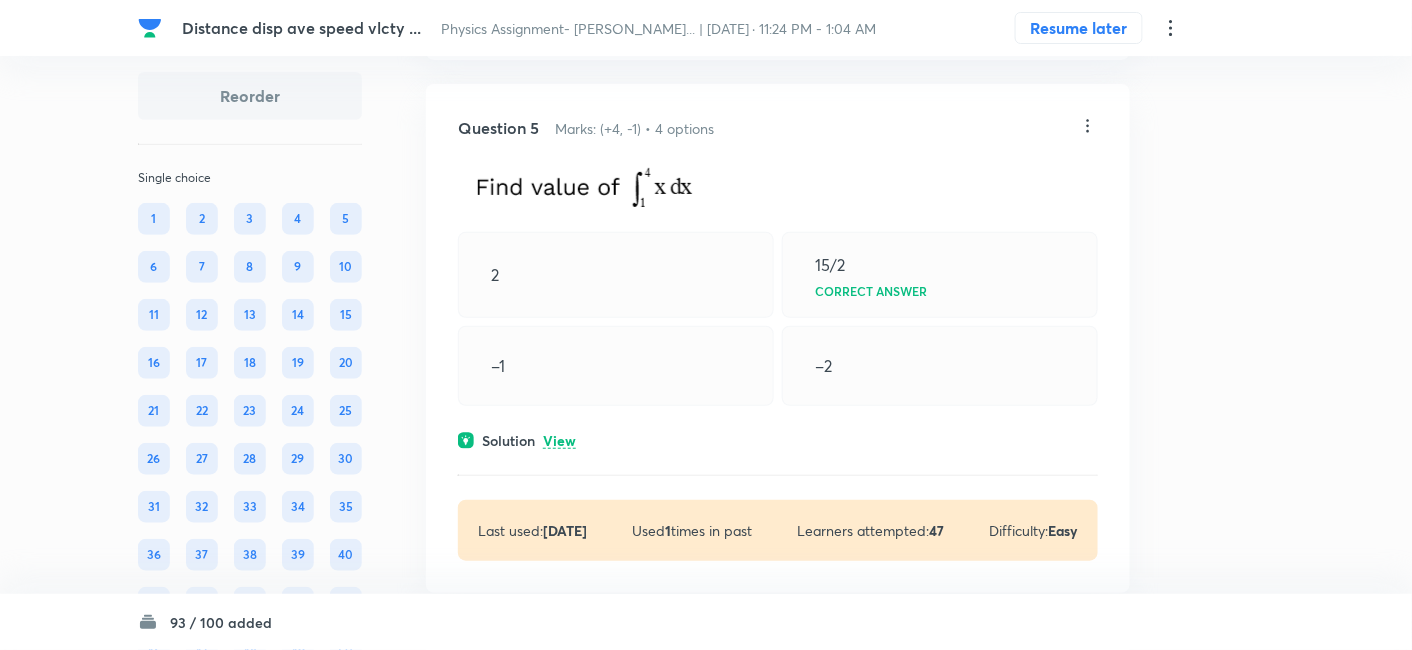 click on "View" at bounding box center [559, 441] 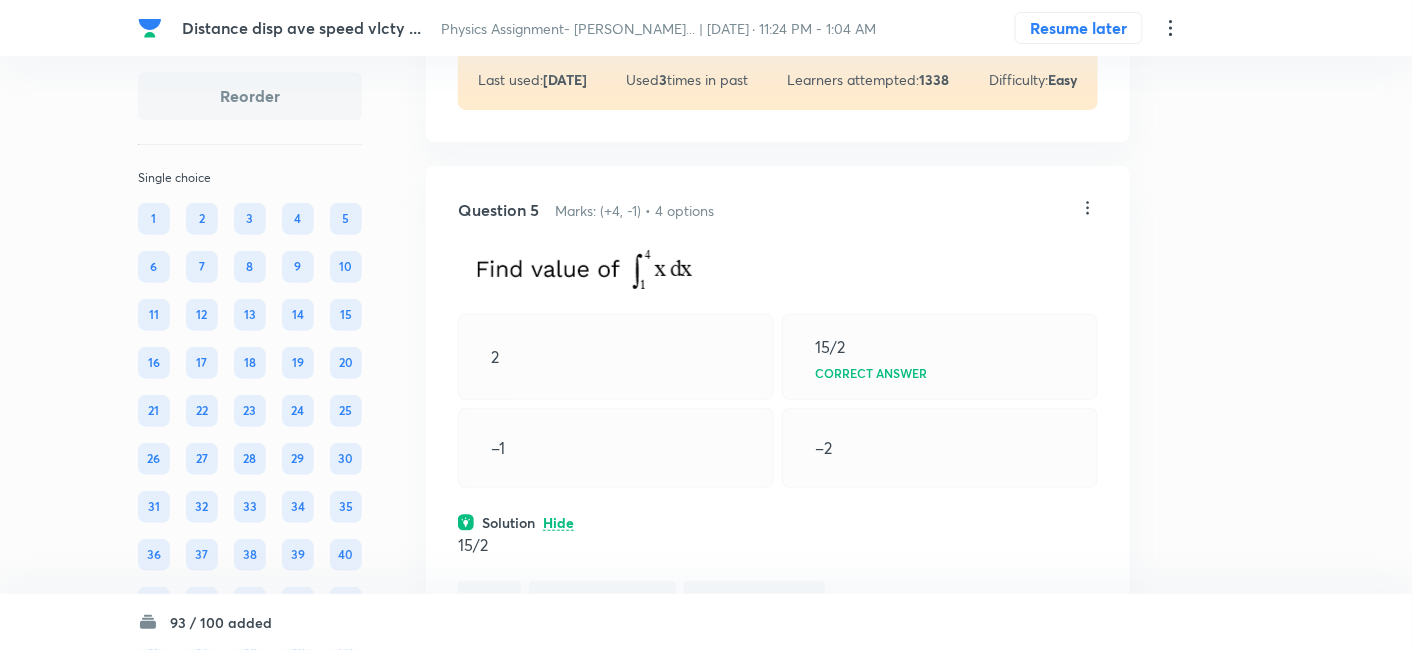 scroll, scrollTop: 2498, scrollLeft: 0, axis: vertical 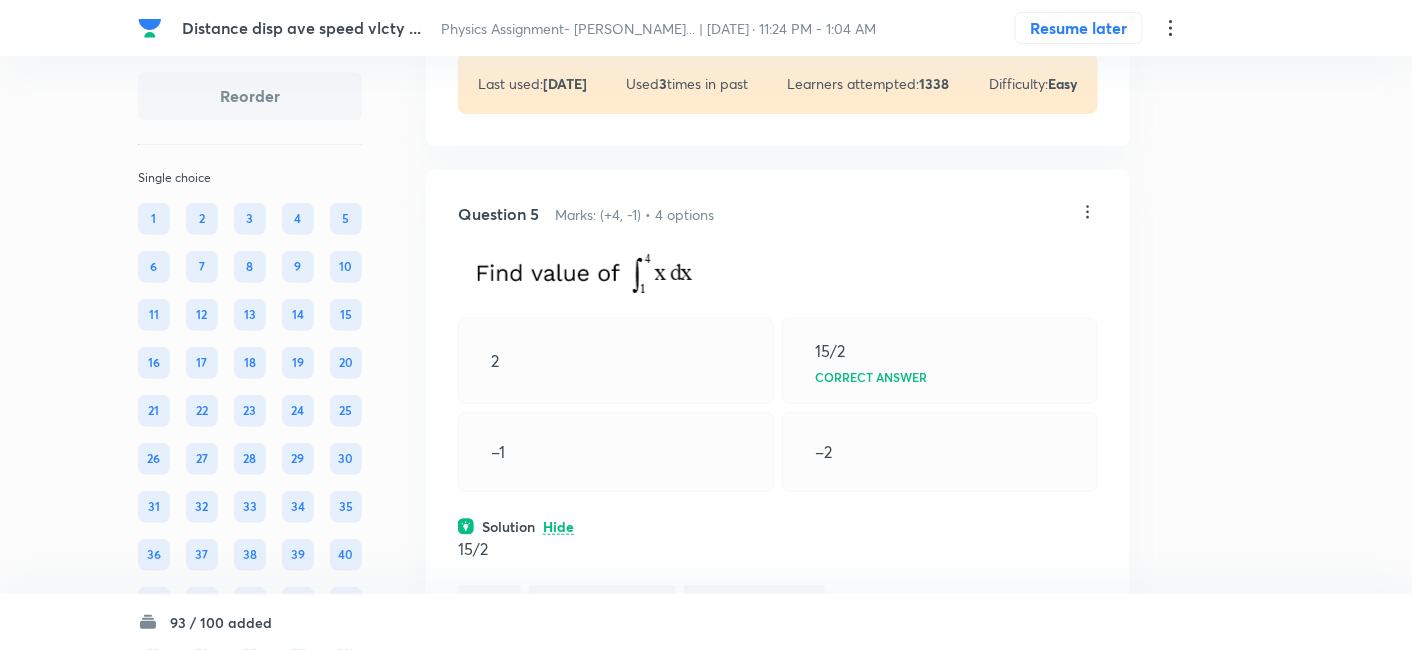 click 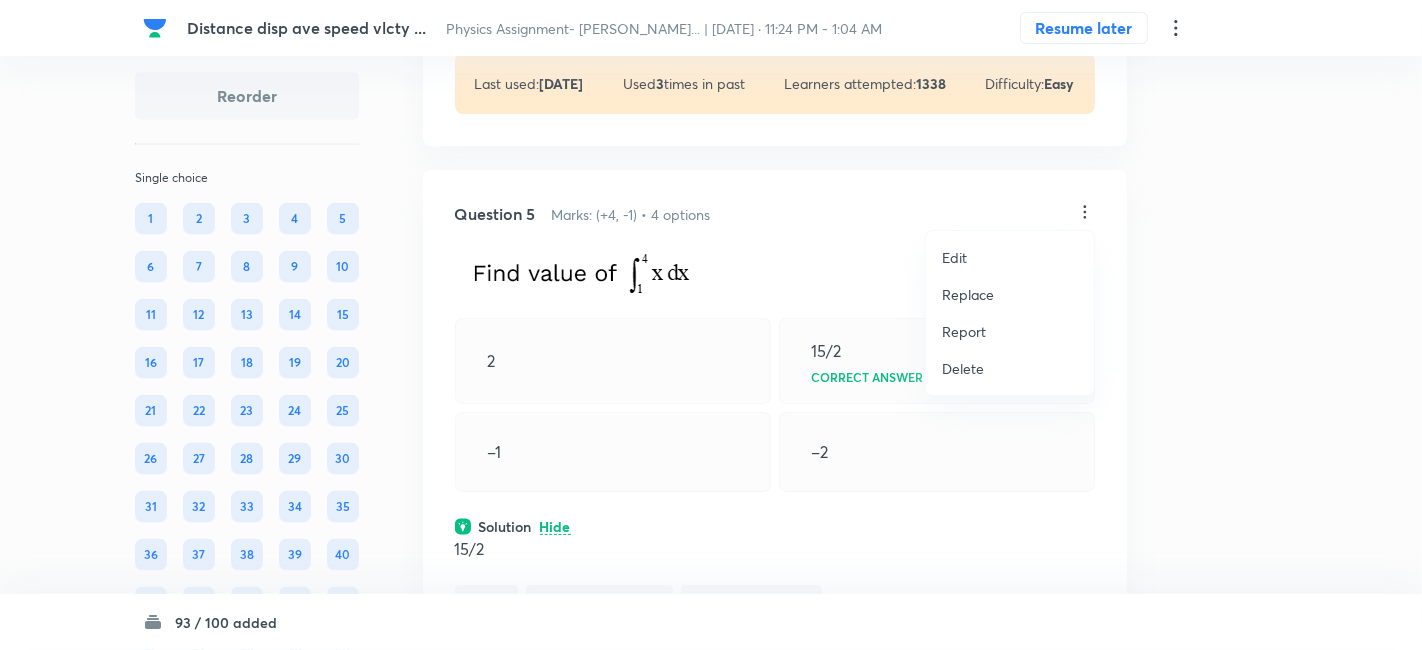 click on "Replace" at bounding box center (968, 294) 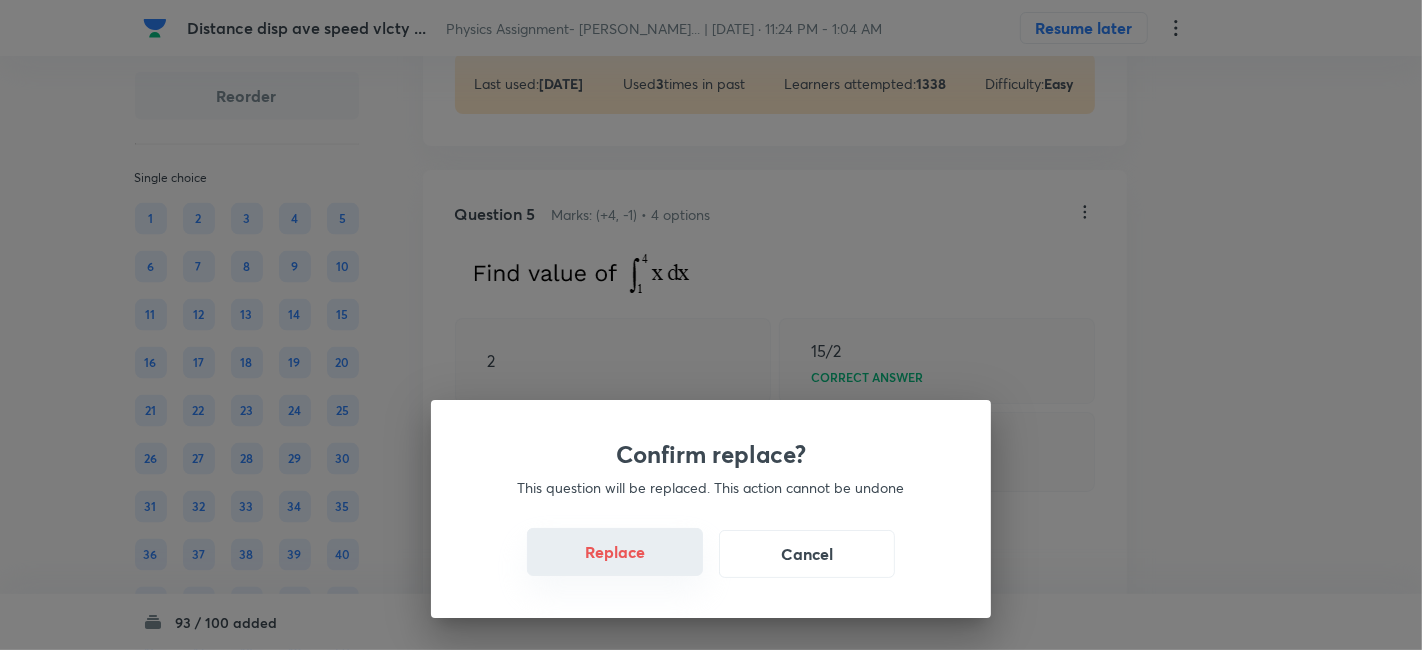 click on "Replace" at bounding box center (615, 552) 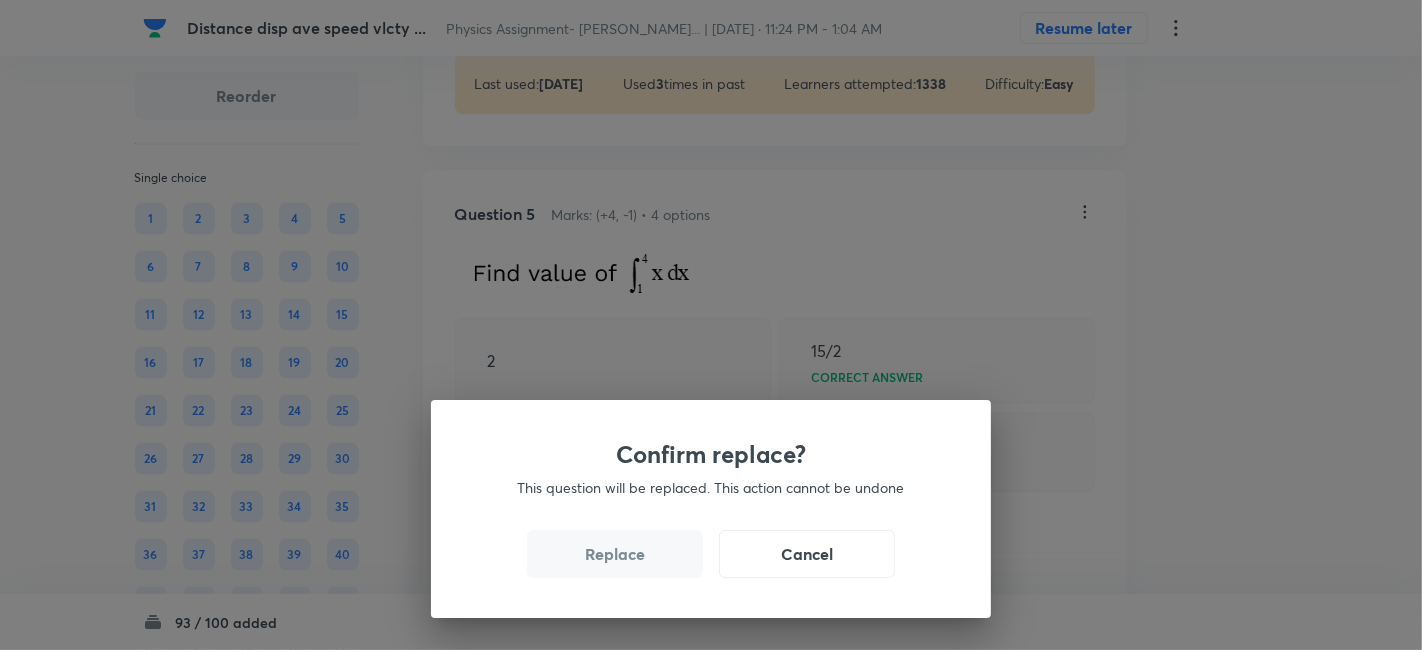 click on "Replace" at bounding box center [615, 554] 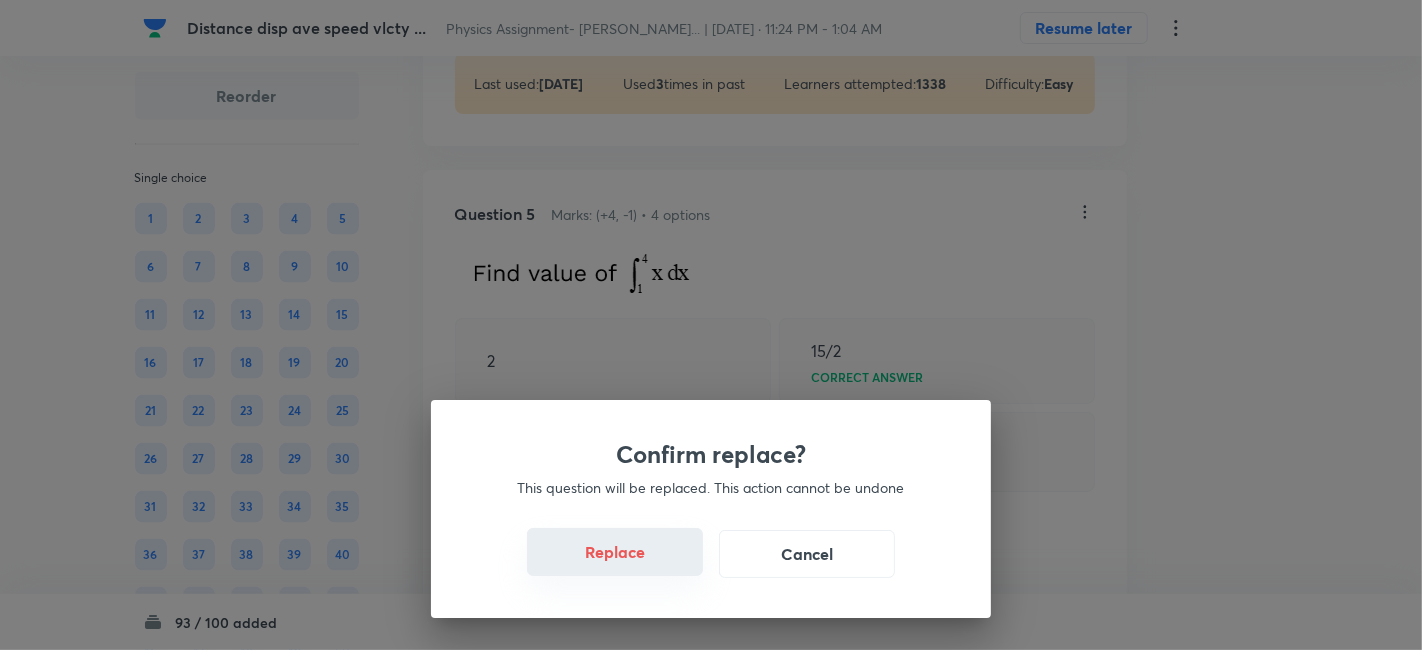 click on "Replace" at bounding box center [615, 552] 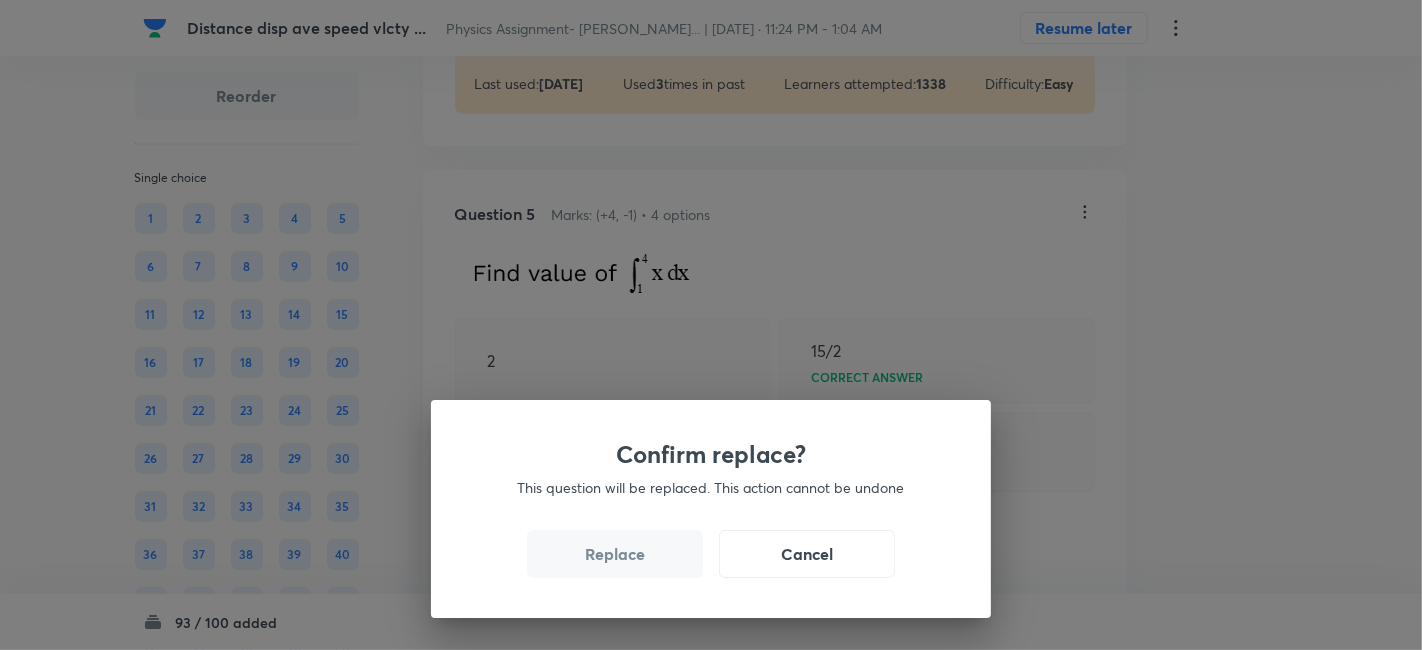 click on "Replace" at bounding box center (615, 554) 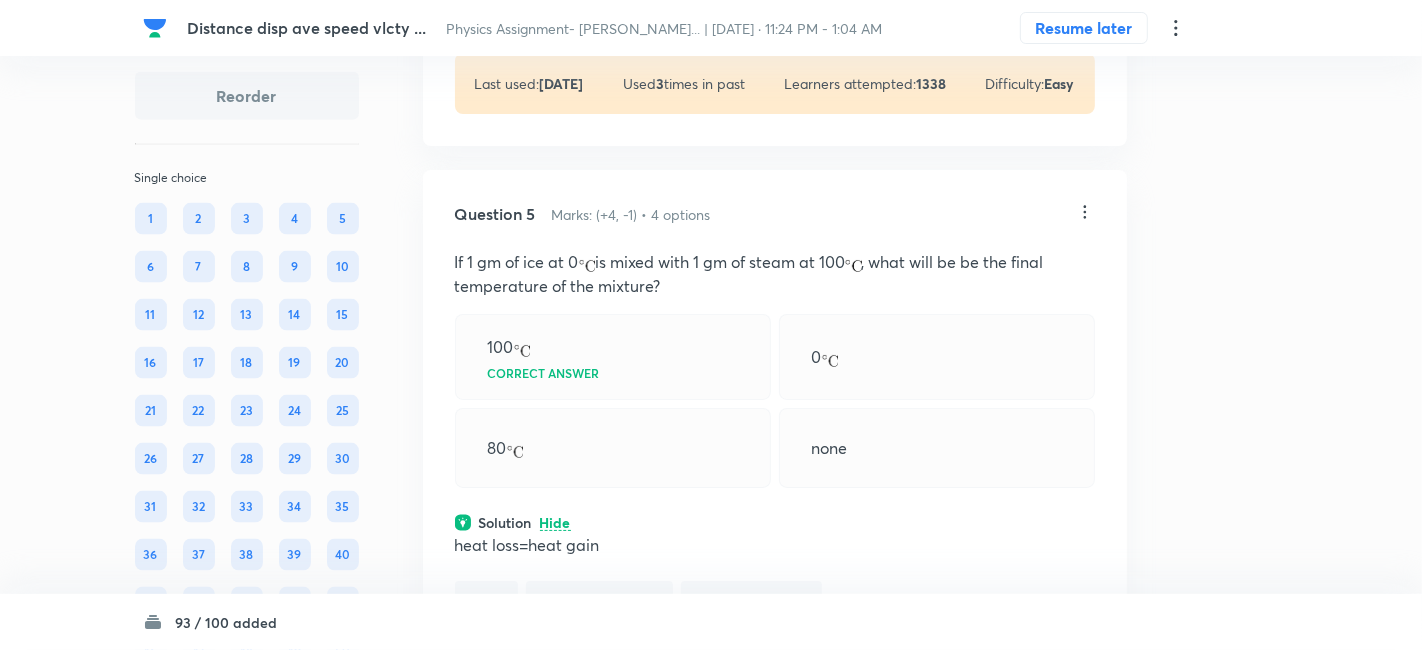 click on "Confirm replace? This question will be replaced. This action cannot be undone Replace Cancel" at bounding box center (711, 975) 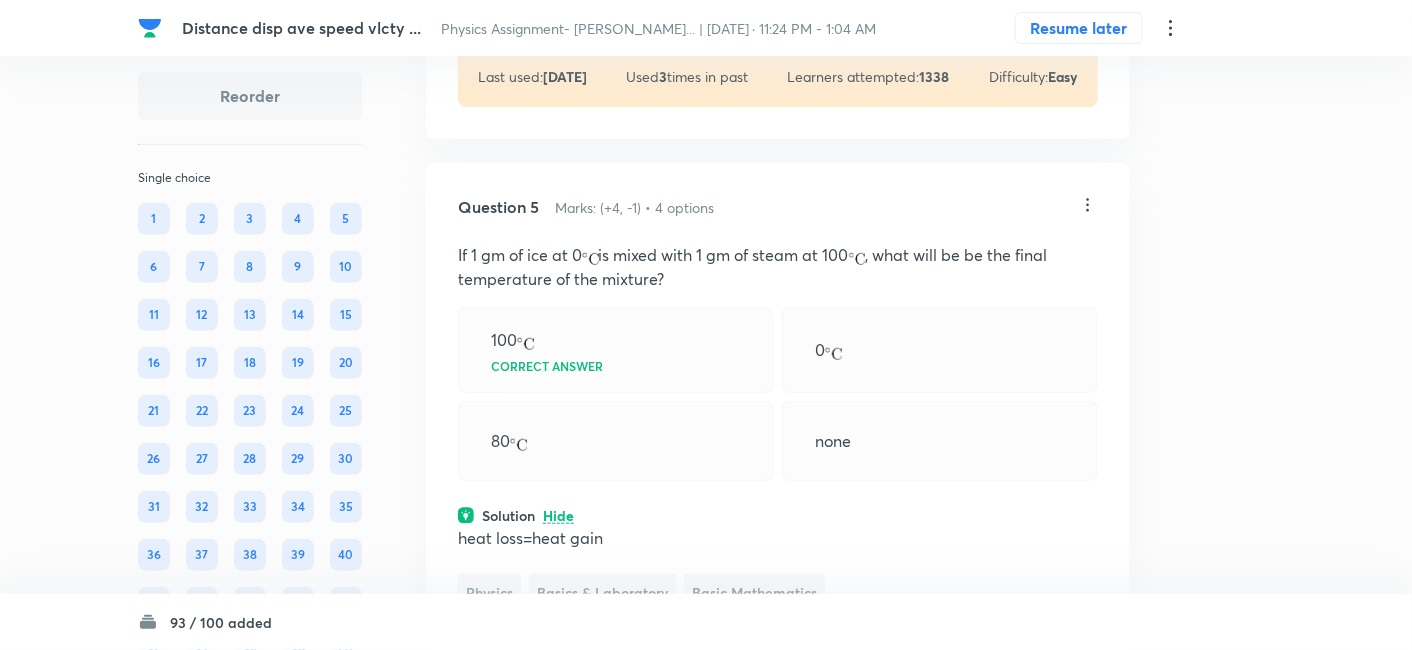 scroll, scrollTop: 2502, scrollLeft: 0, axis: vertical 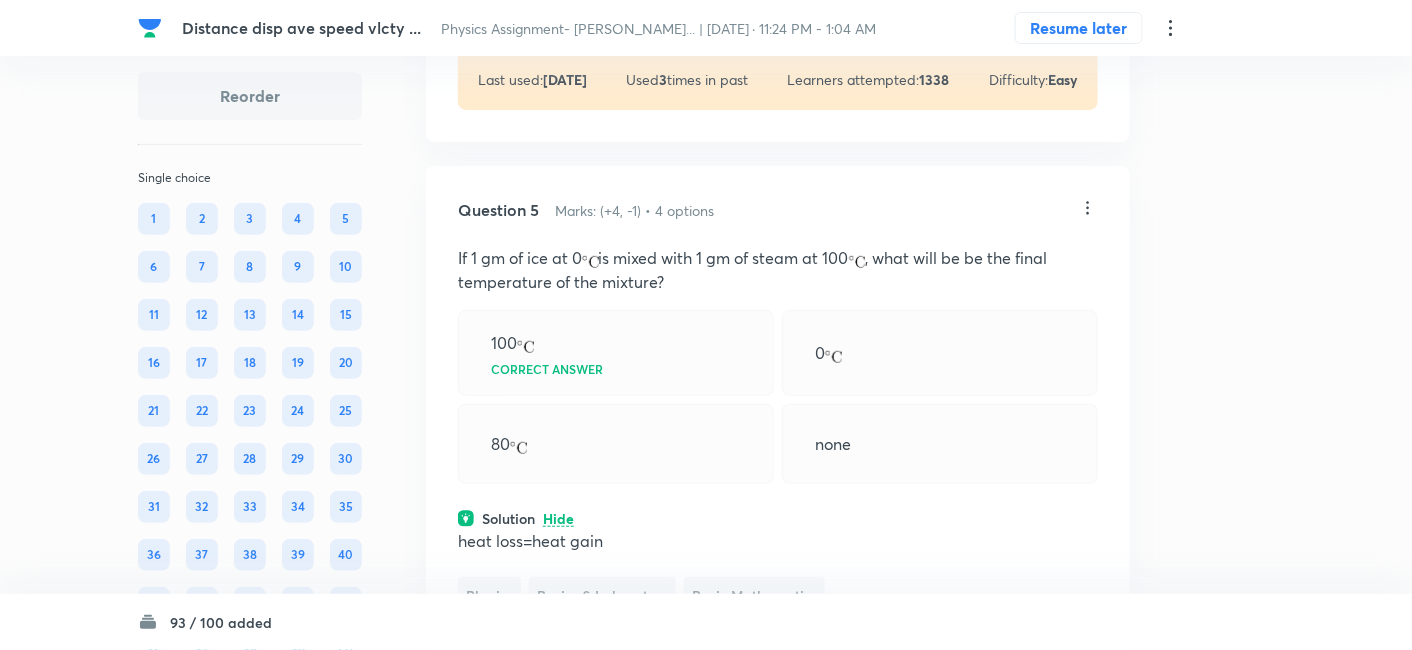 click 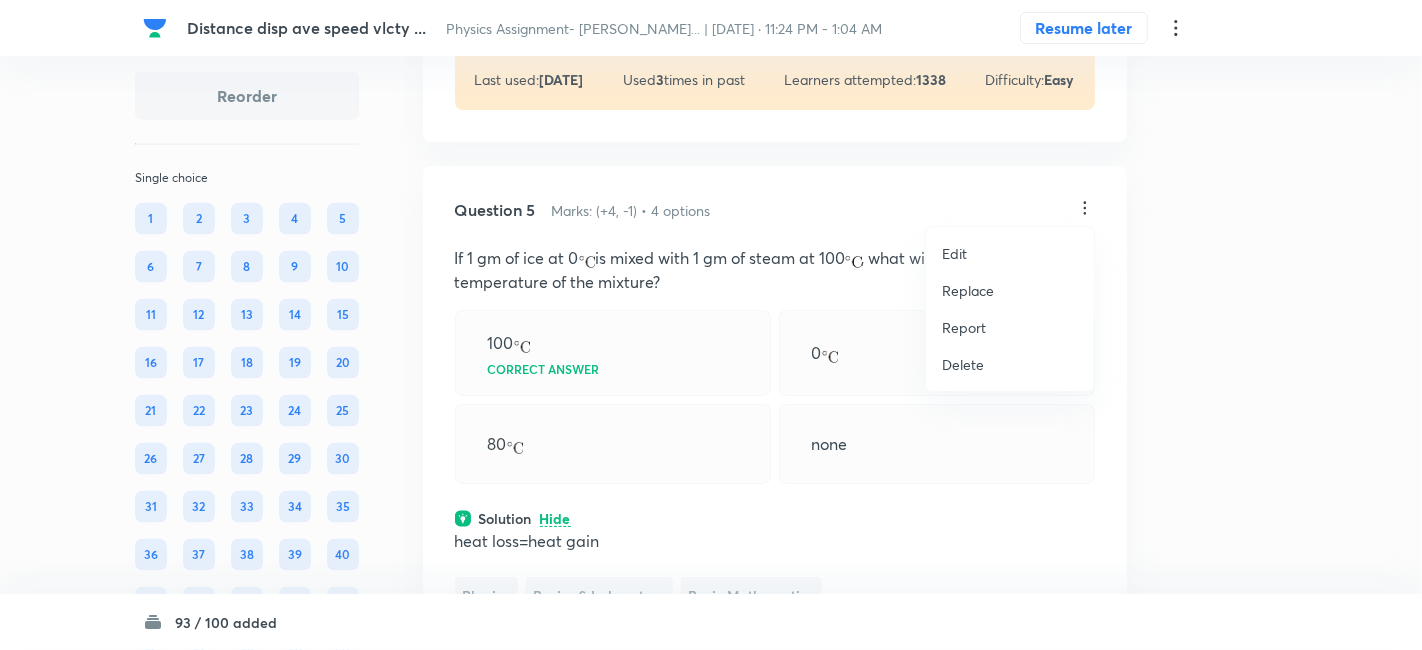 click on "Replace" at bounding box center [968, 290] 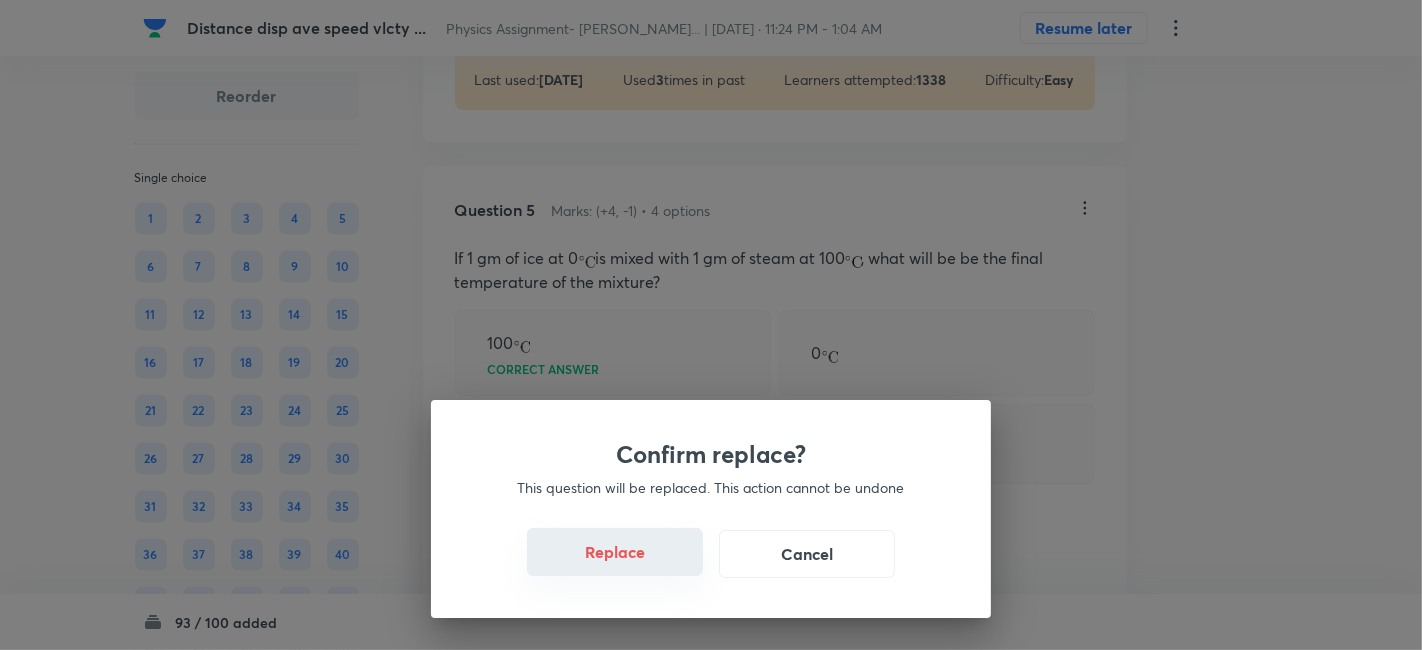click on "Replace" at bounding box center [615, 552] 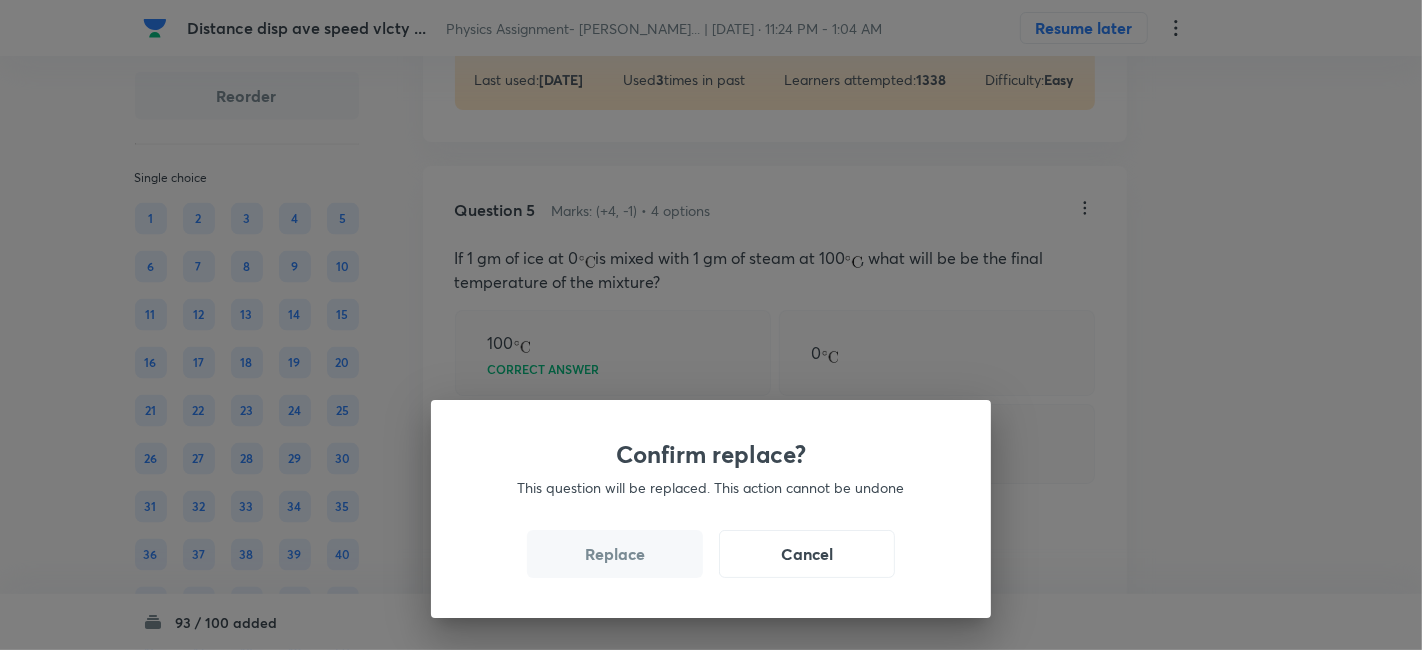 click on "Replace" at bounding box center [615, 554] 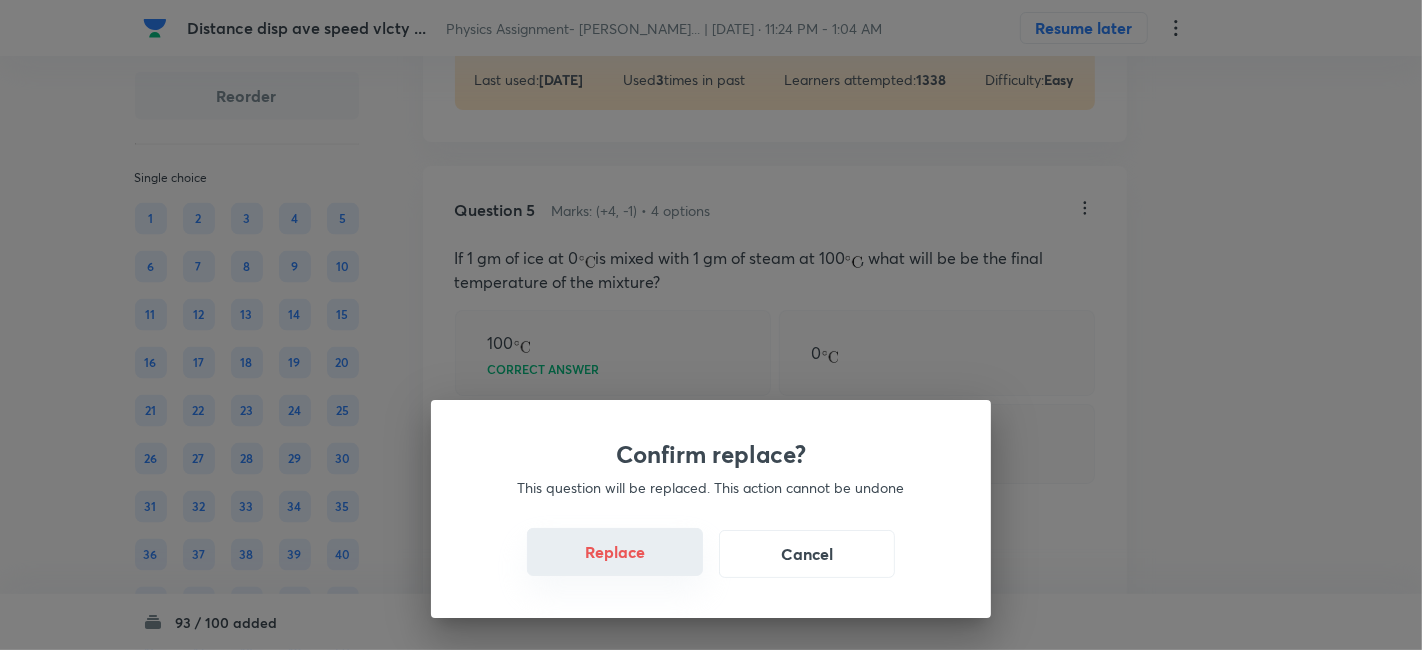click on "Replace" at bounding box center [615, 552] 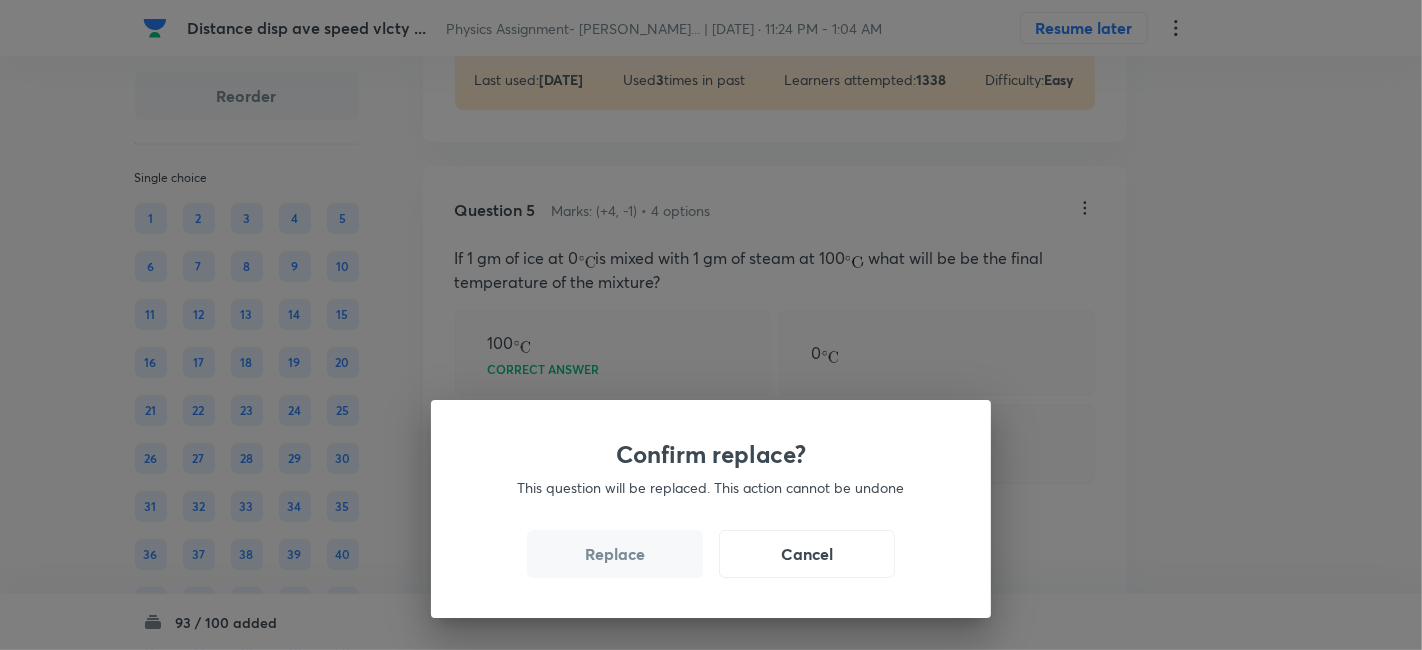 click on "Replace" at bounding box center [615, 554] 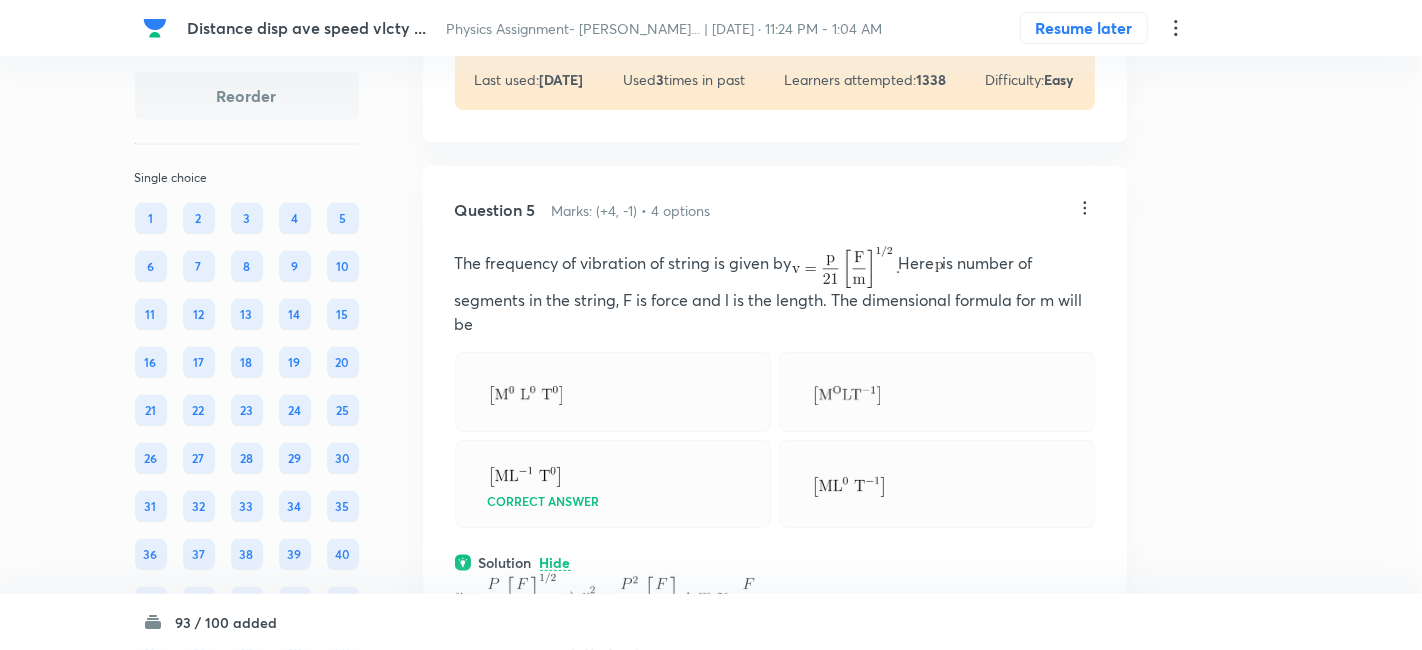 click on "Confirm replace? This question will be replaced. This action cannot be undone Replace Cancel" at bounding box center [711, 975] 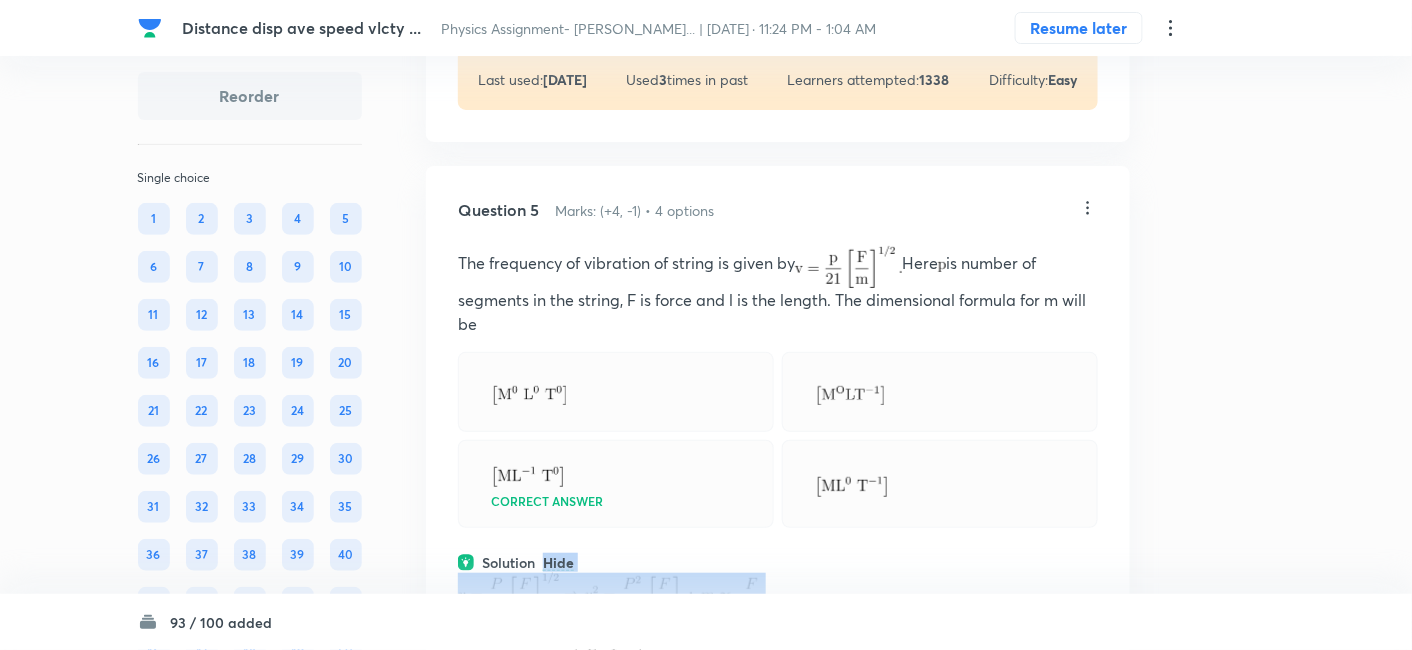 click on "Solution Hide" at bounding box center (778, 562) 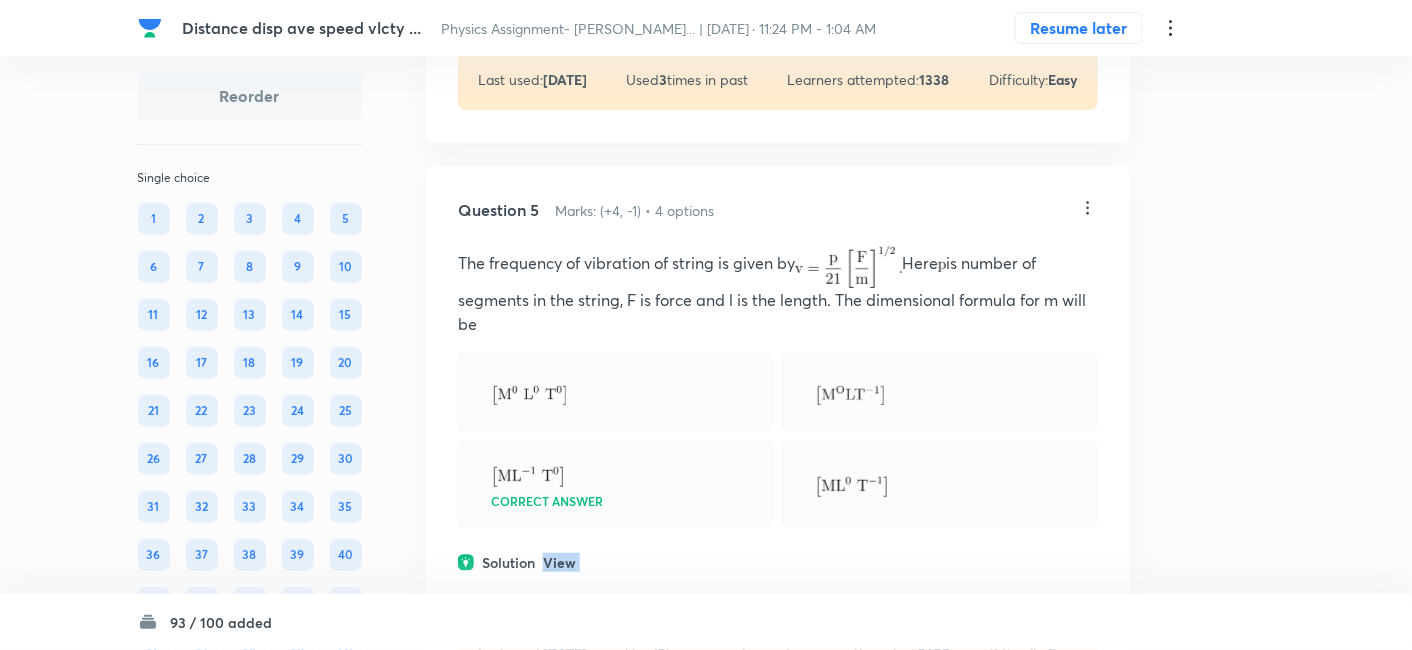 click on "Solution View" at bounding box center [778, 562] 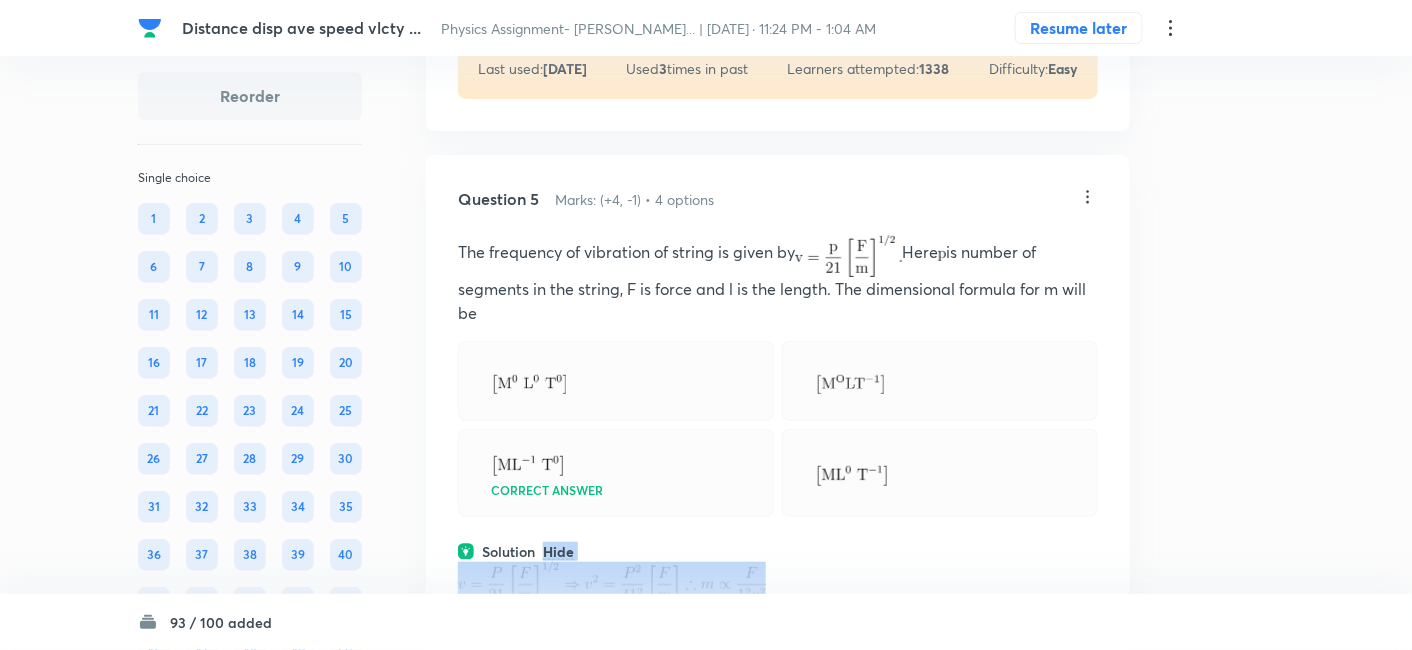 scroll, scrollTop: 2511, scrollLeft: 0, axis: vertical 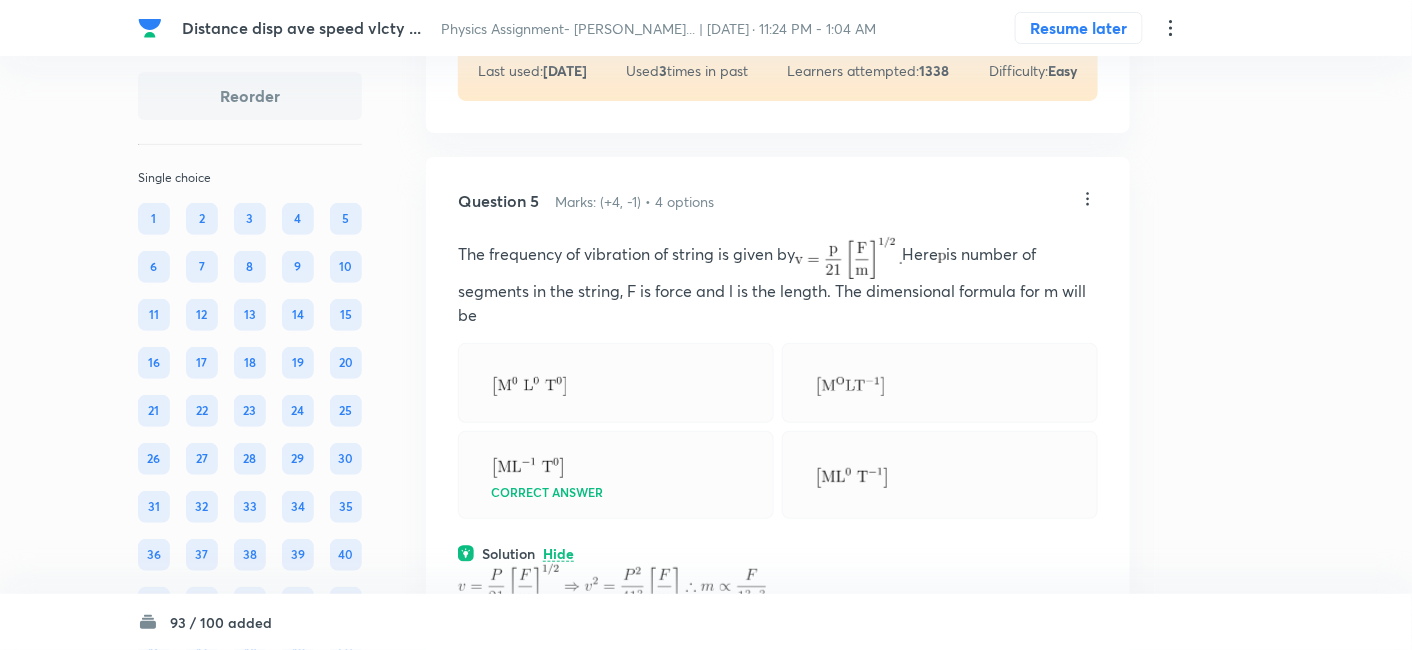 click 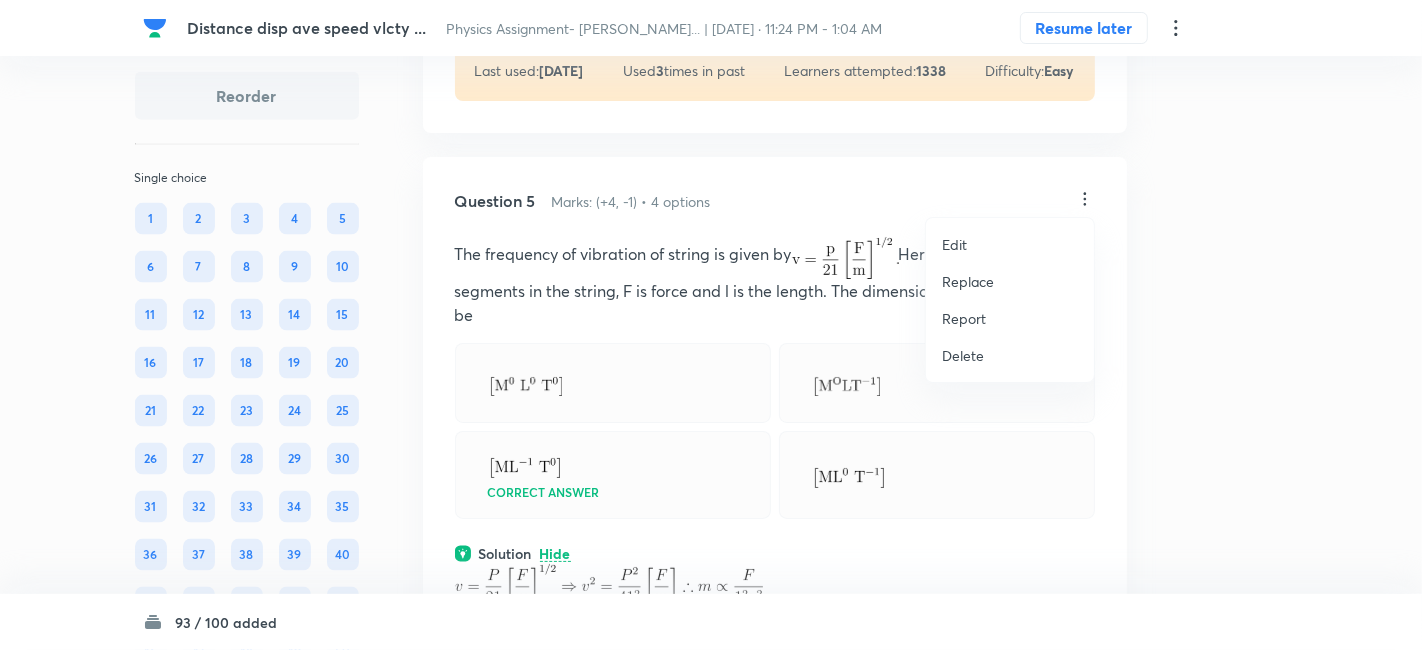 click on "Replace" at bounding box center (968, 281) 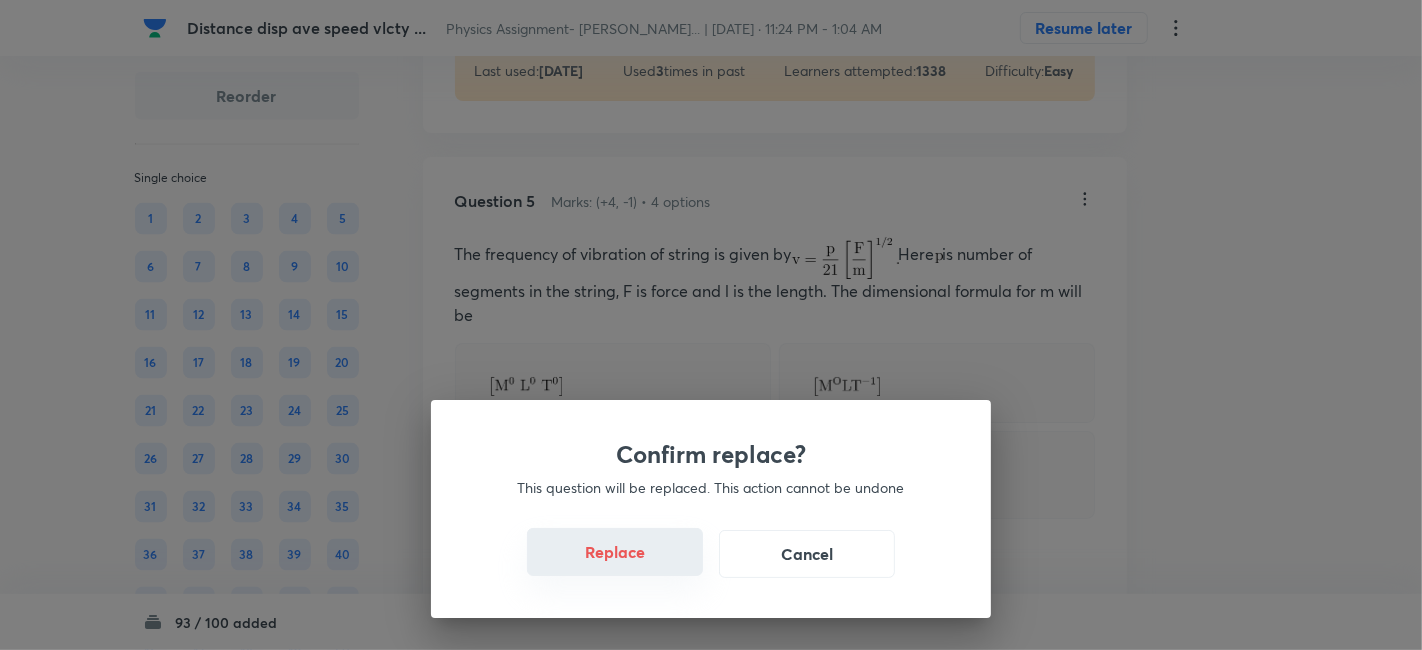 click on "Replace" at bounding box center [615, 552] 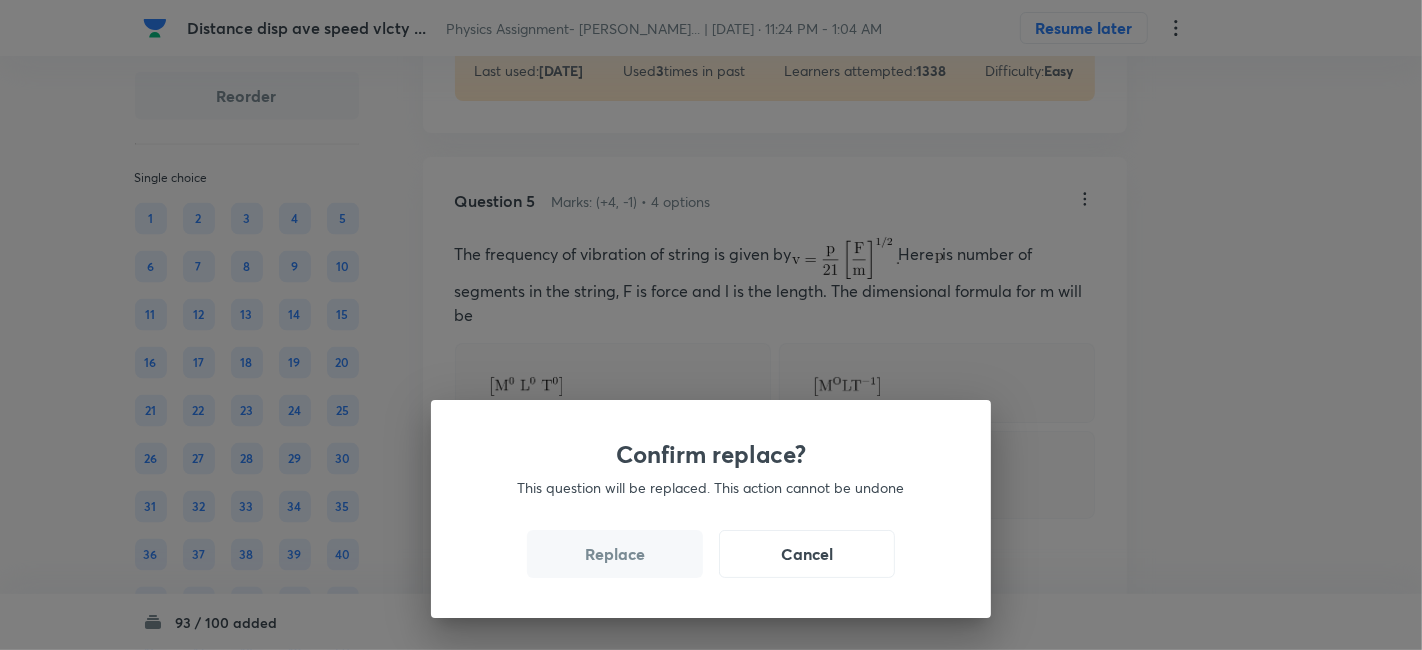 click on "Replace" at bounding box center (615, 554) 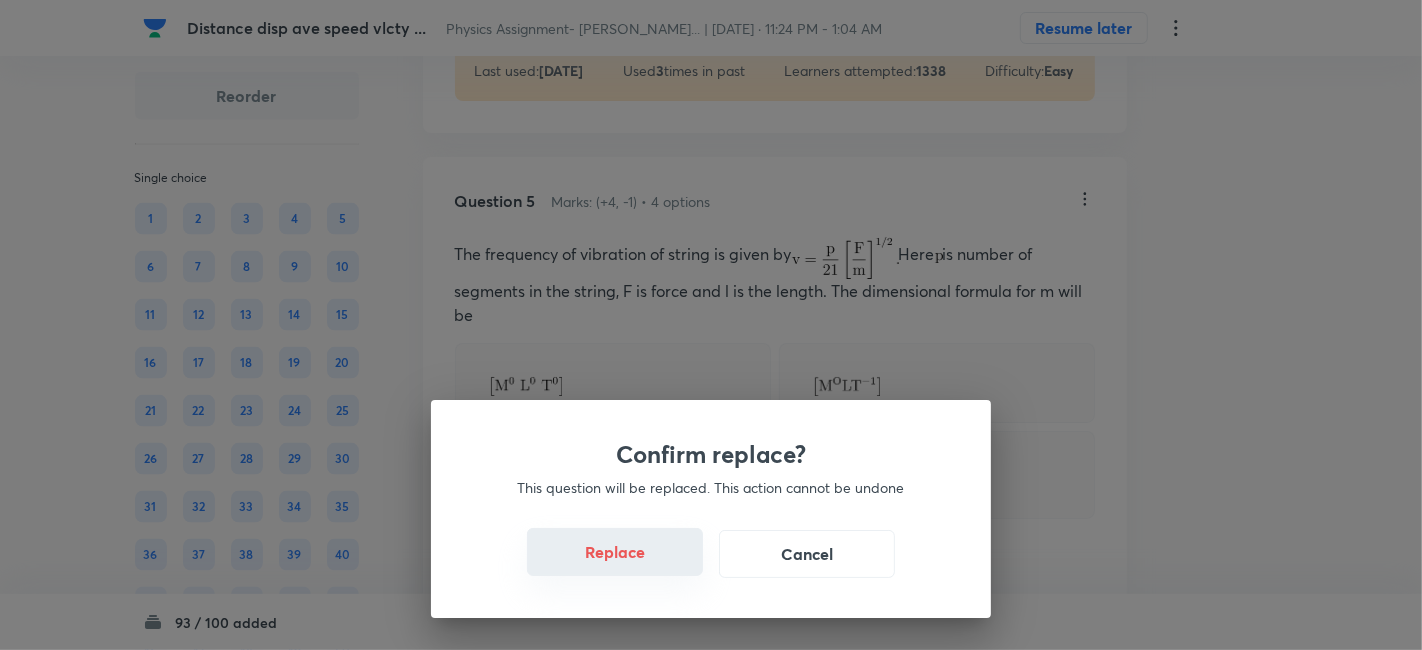 click on "Replace" at bounding box center [615, 552] 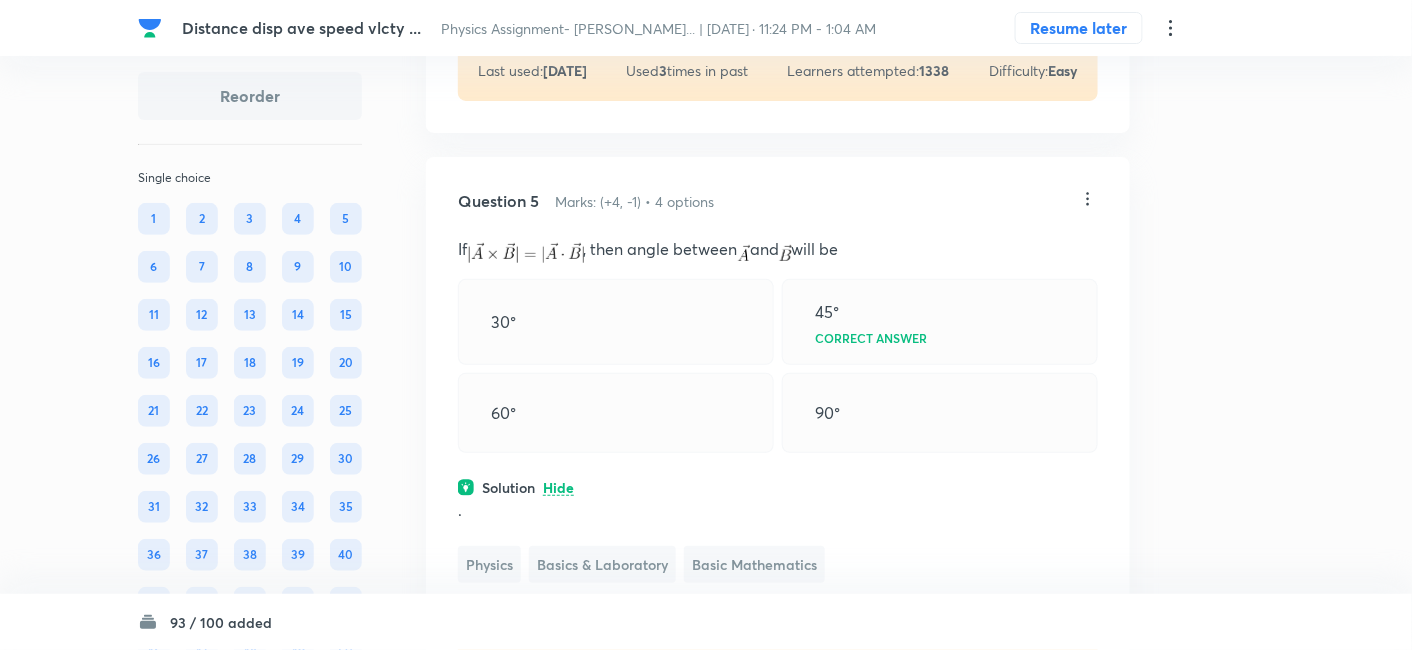 click 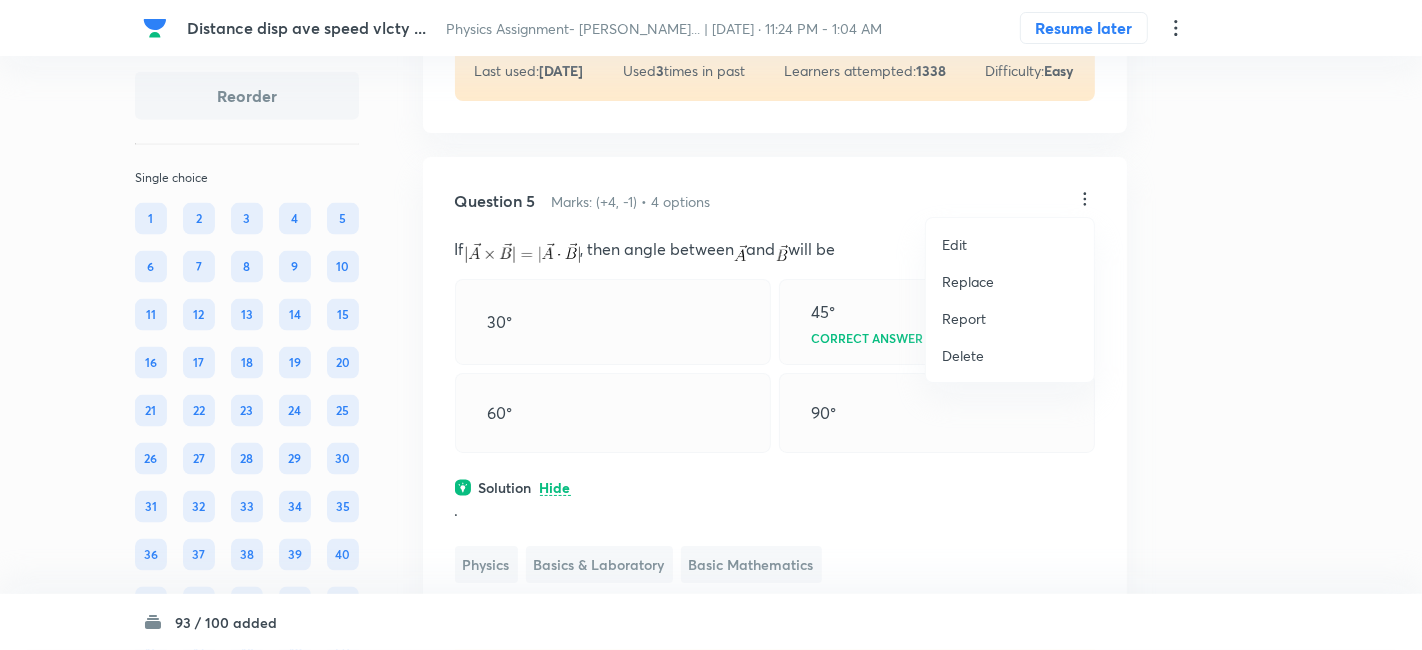 click on "Replace" at bounding box center [968, 281] 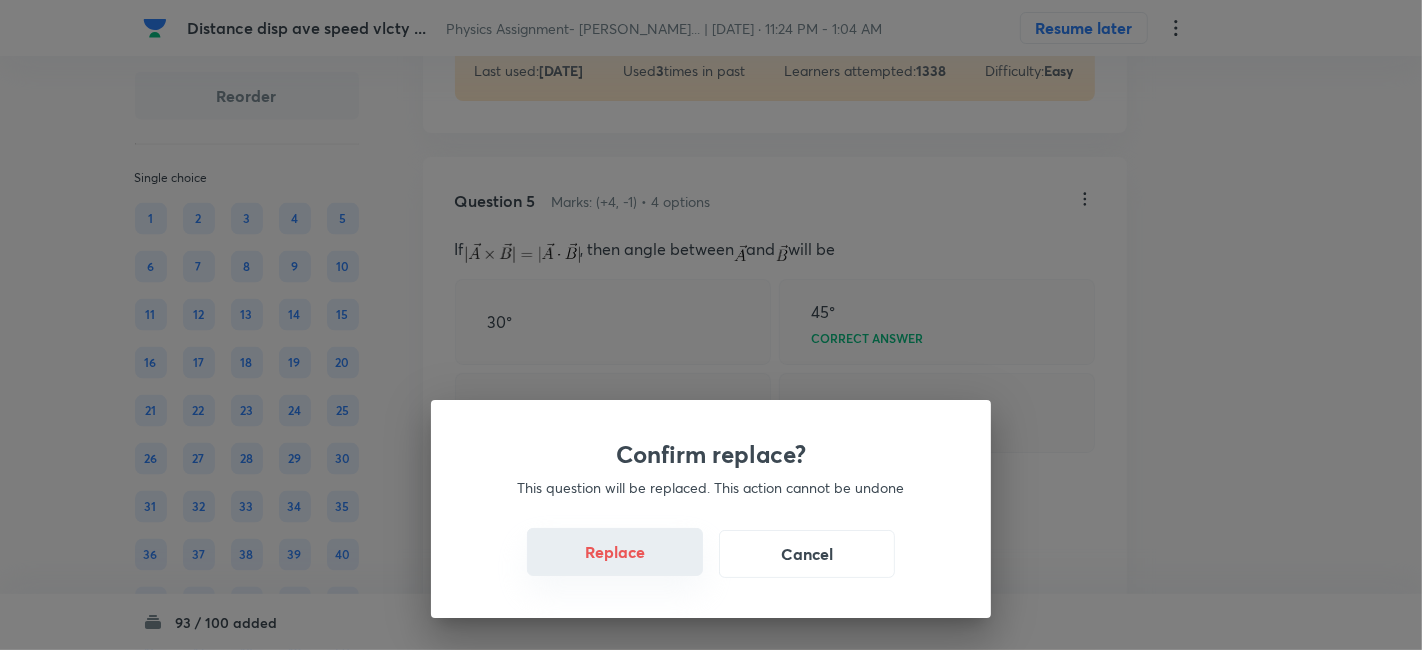 click on "Replace" at bounding box center [615, 552] 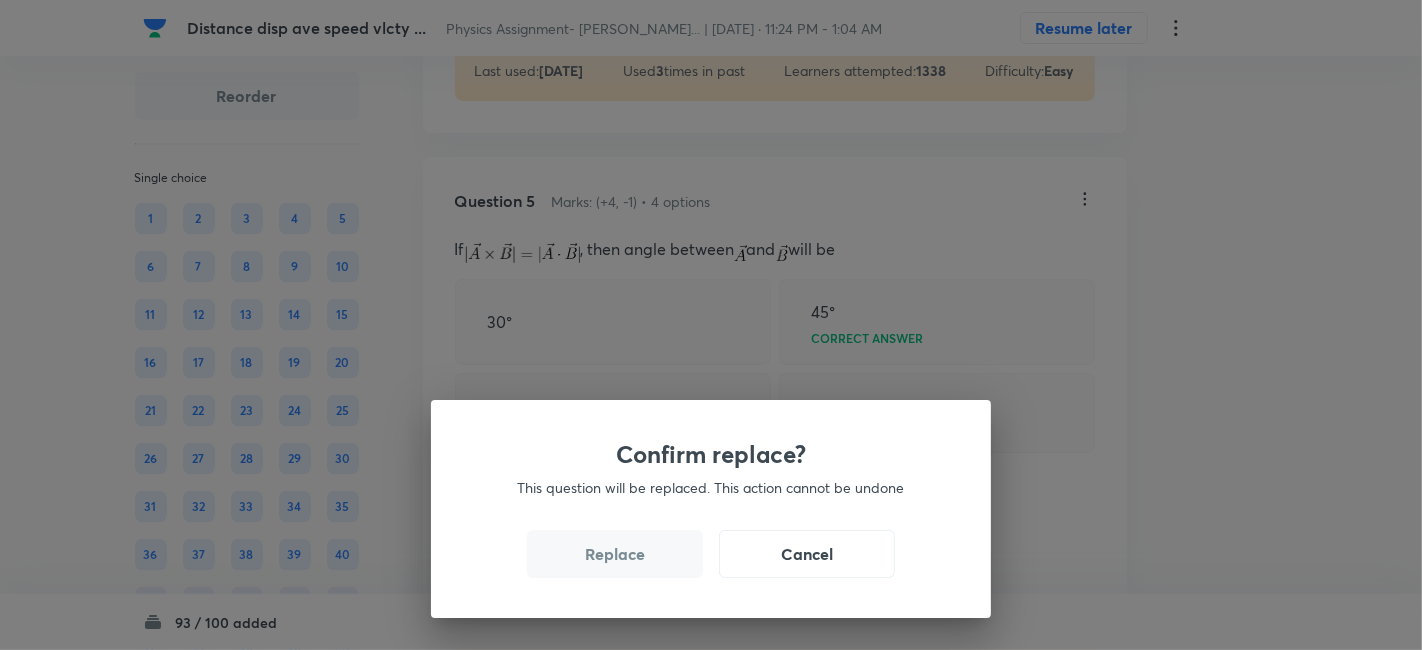 click on "Replace" at bounding box center (615, 554) 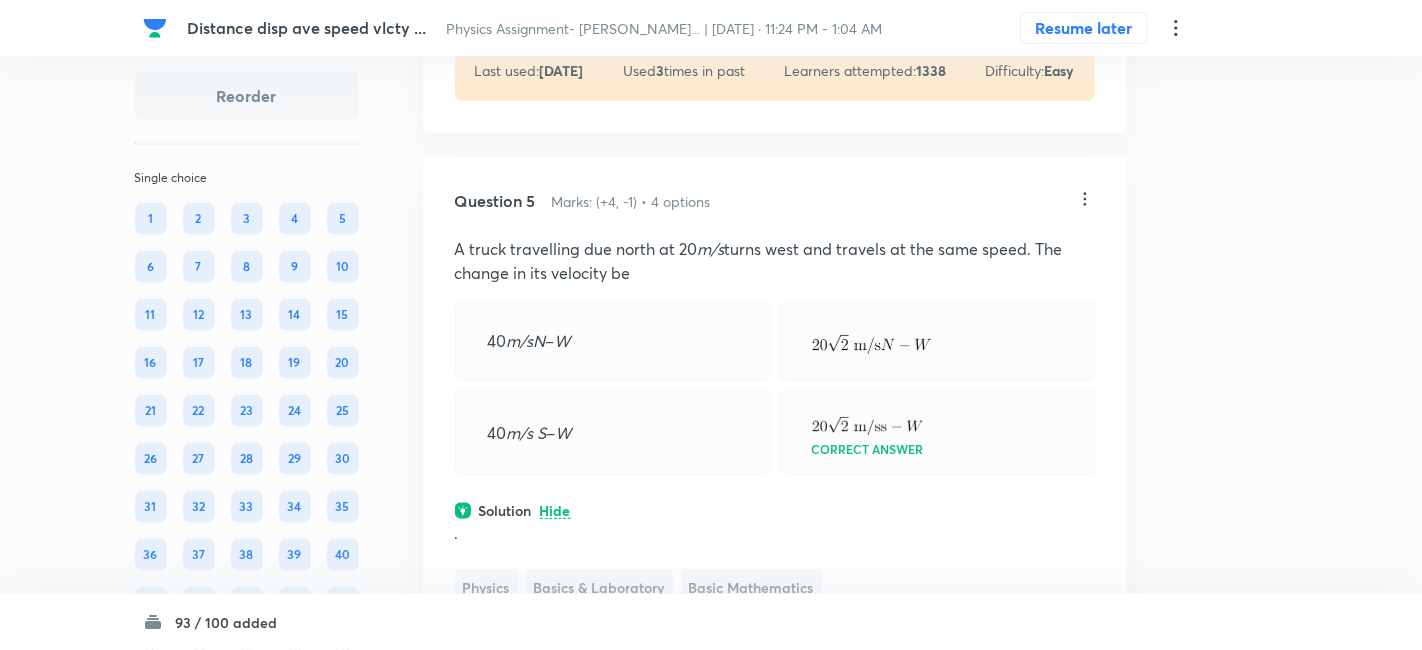 click on "Confirm replace? This question will be replaced. This action cannot be undone Replace Cancel" at bounding box center (711, 1159) 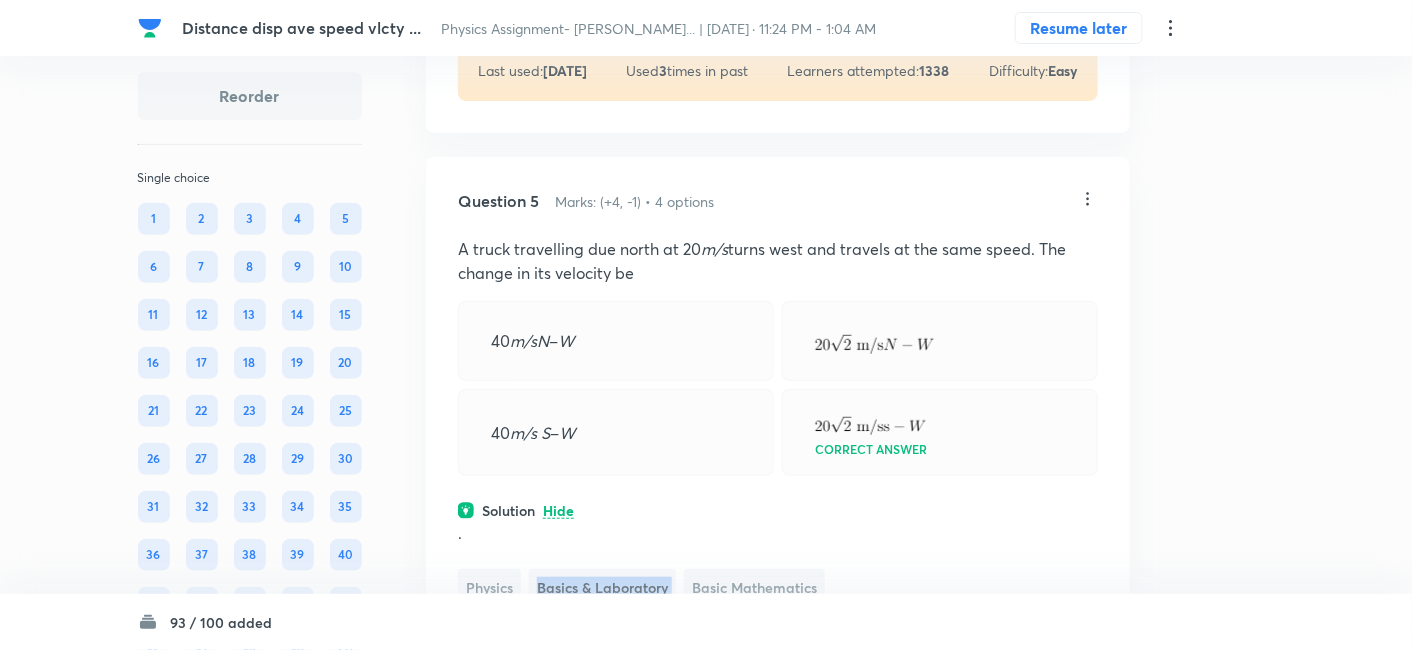click on "Basics & Laboratory" at bounding box center [602, 587] 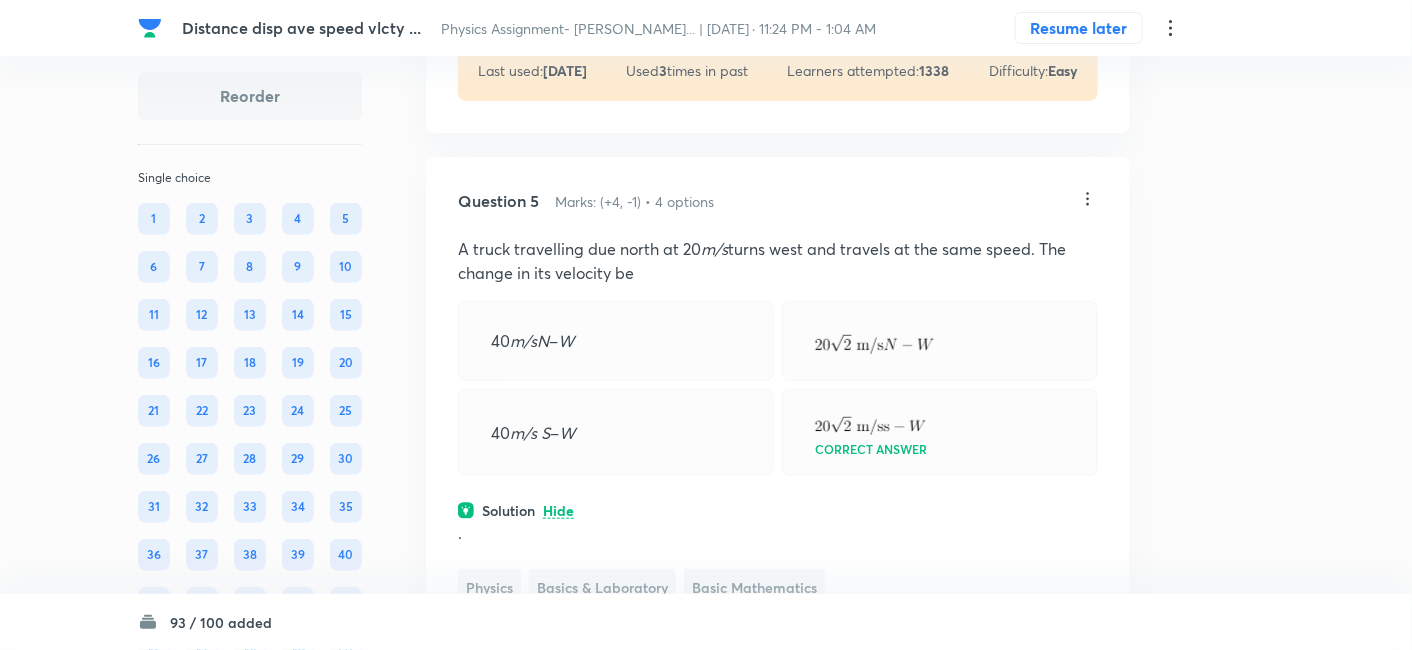 click 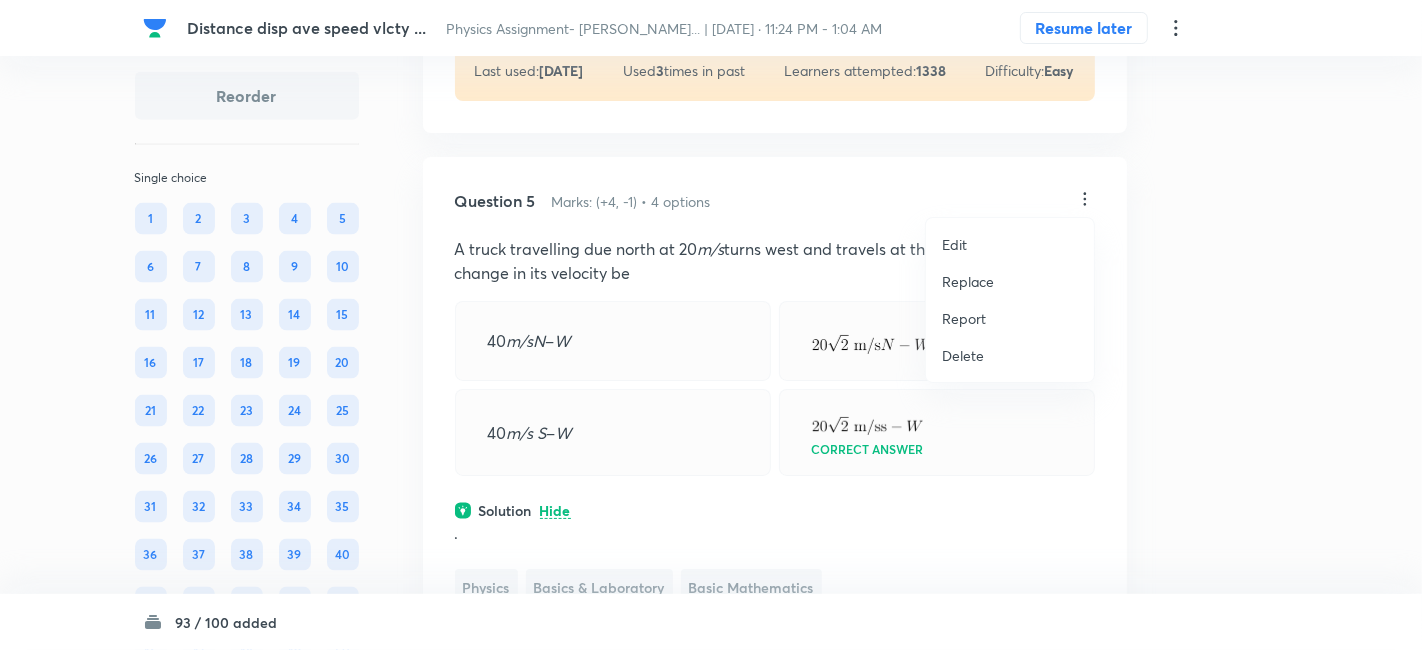 click on "Replace" at bounding box center (968, 281) 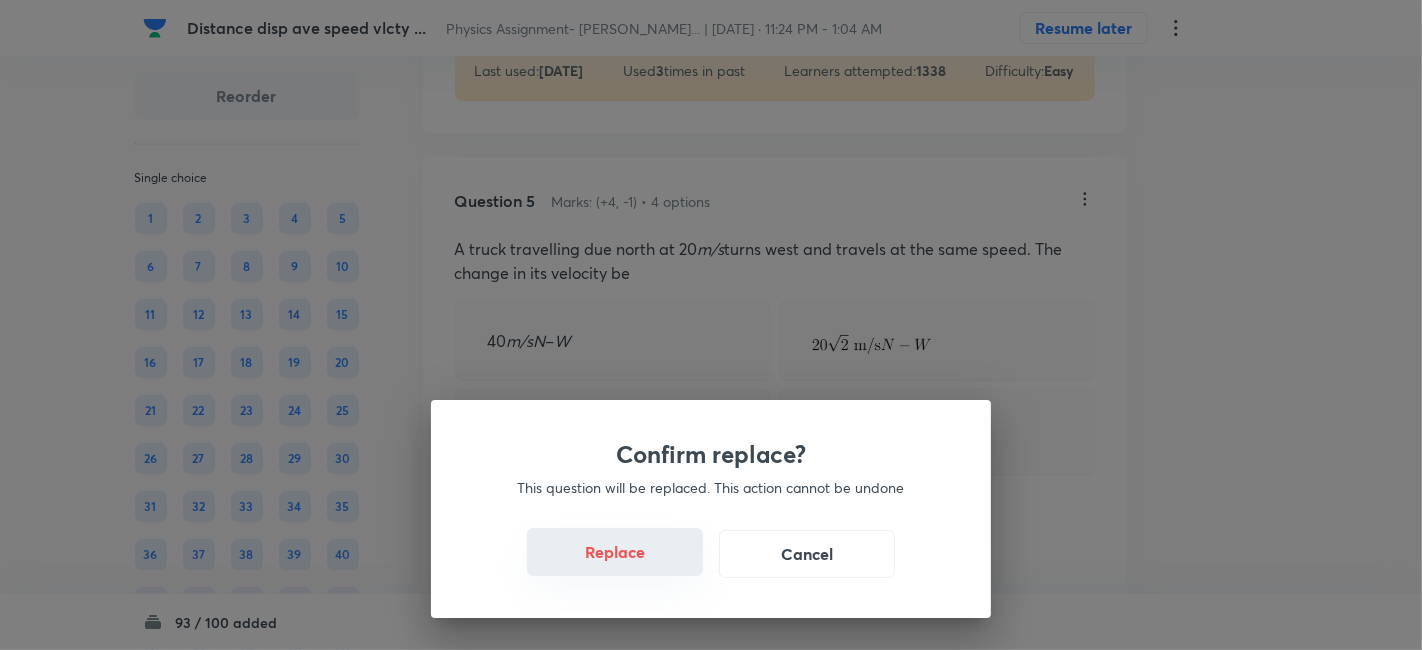 click on "Replace" at bounding box center (615, 552) 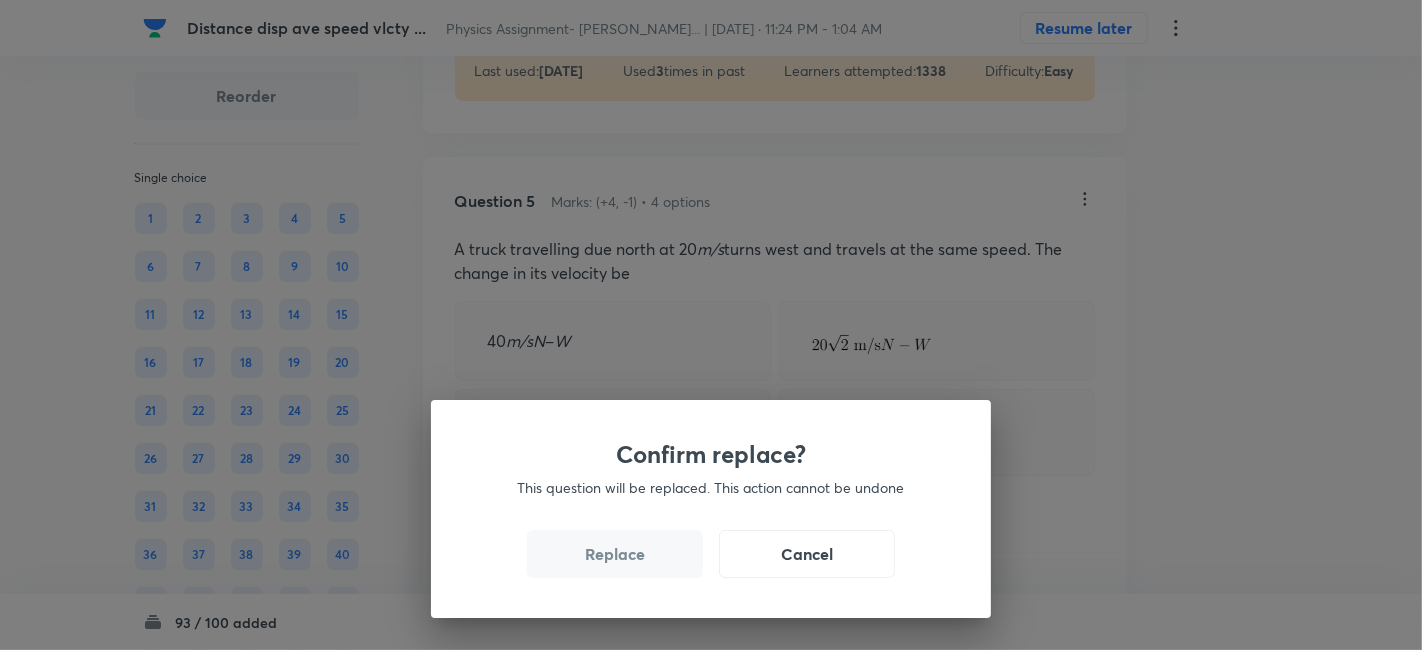 click on "Replace" at bounding box center [615, 554] 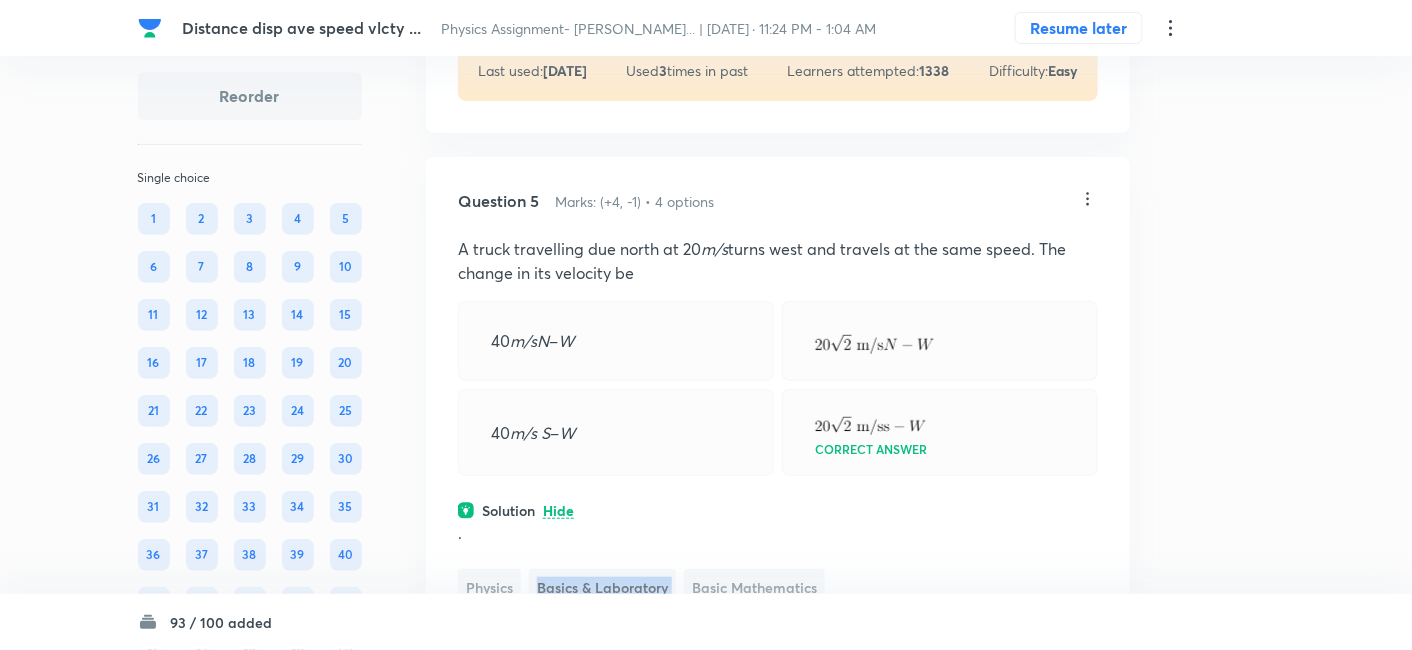 click on ". Physics Basics & Laboratory Basic Mathematics" at bounding box center [778, 563] 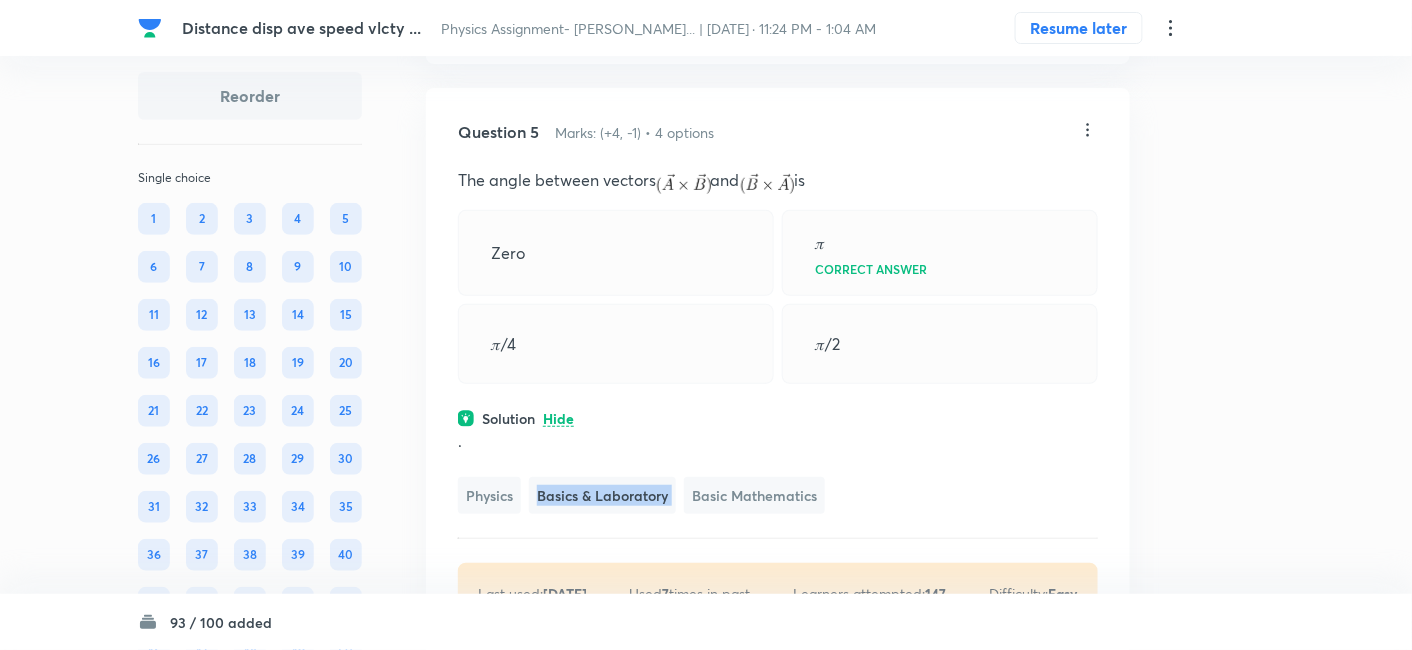 scroll, scrollTop: 2580, scrollLeft: 0, axis: vertical 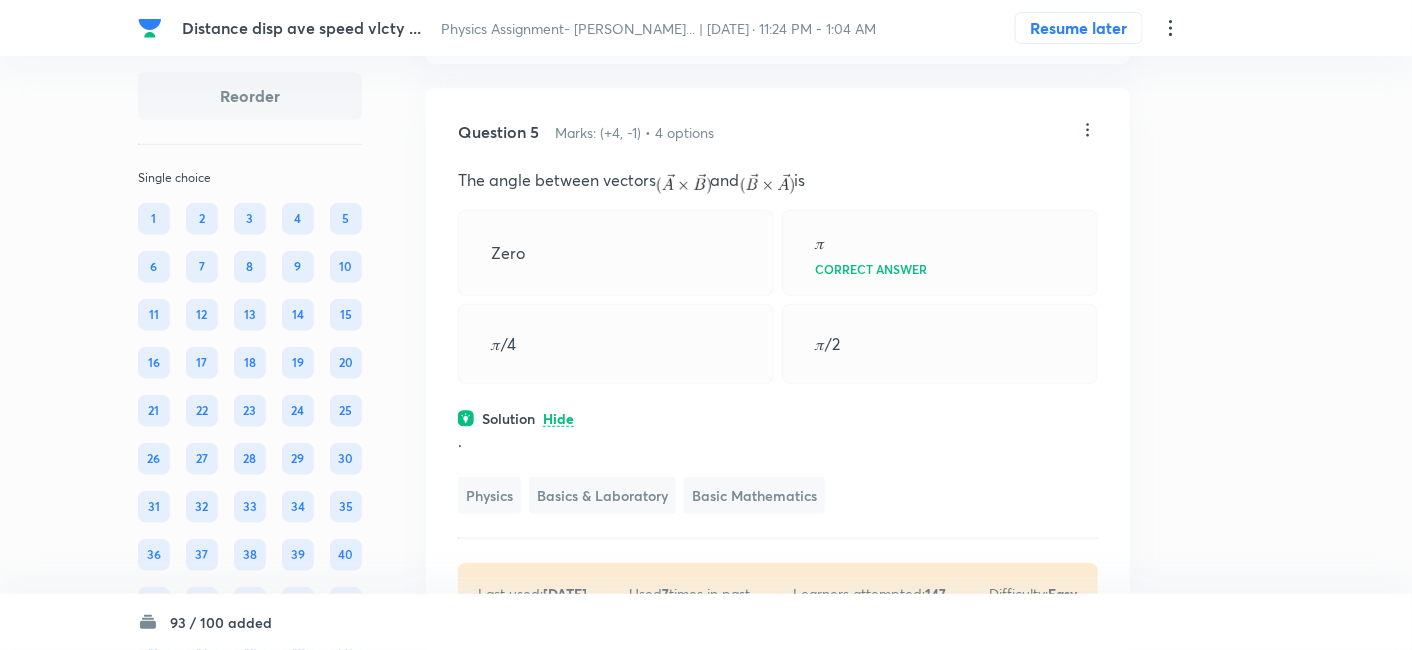 click 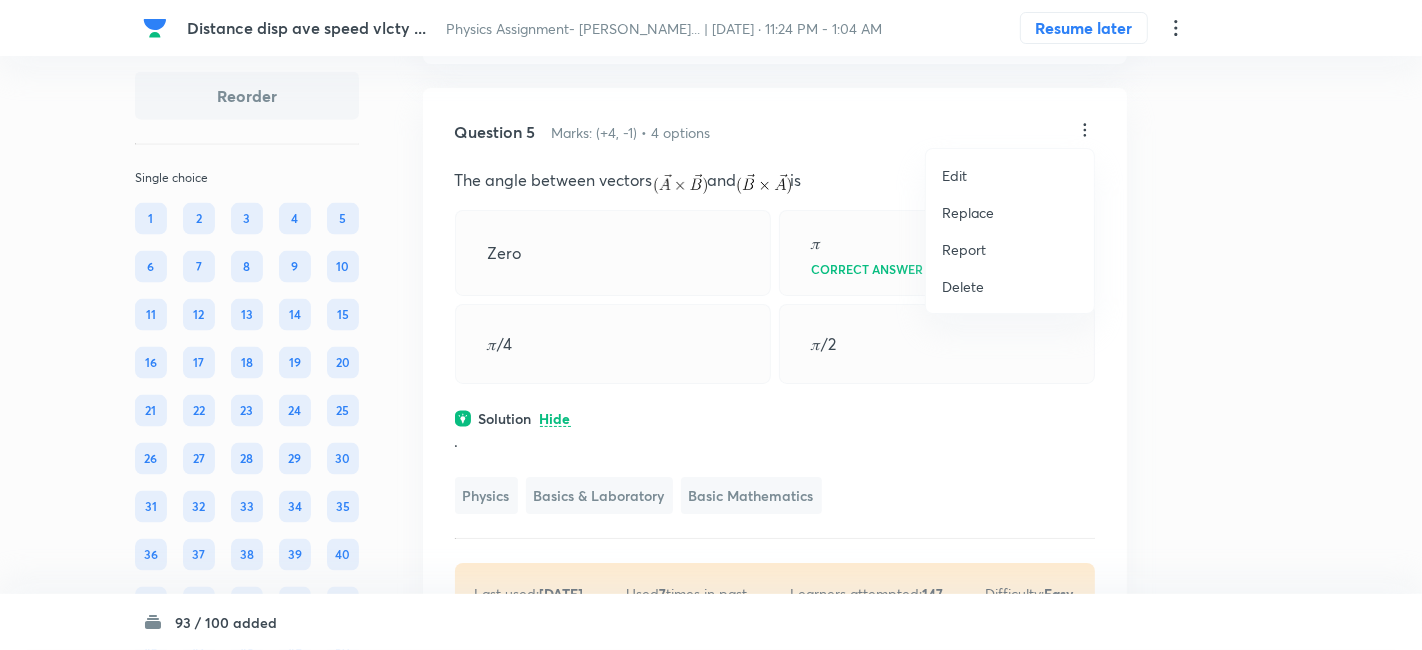click on "Replace" at bounding box center (968, 212) 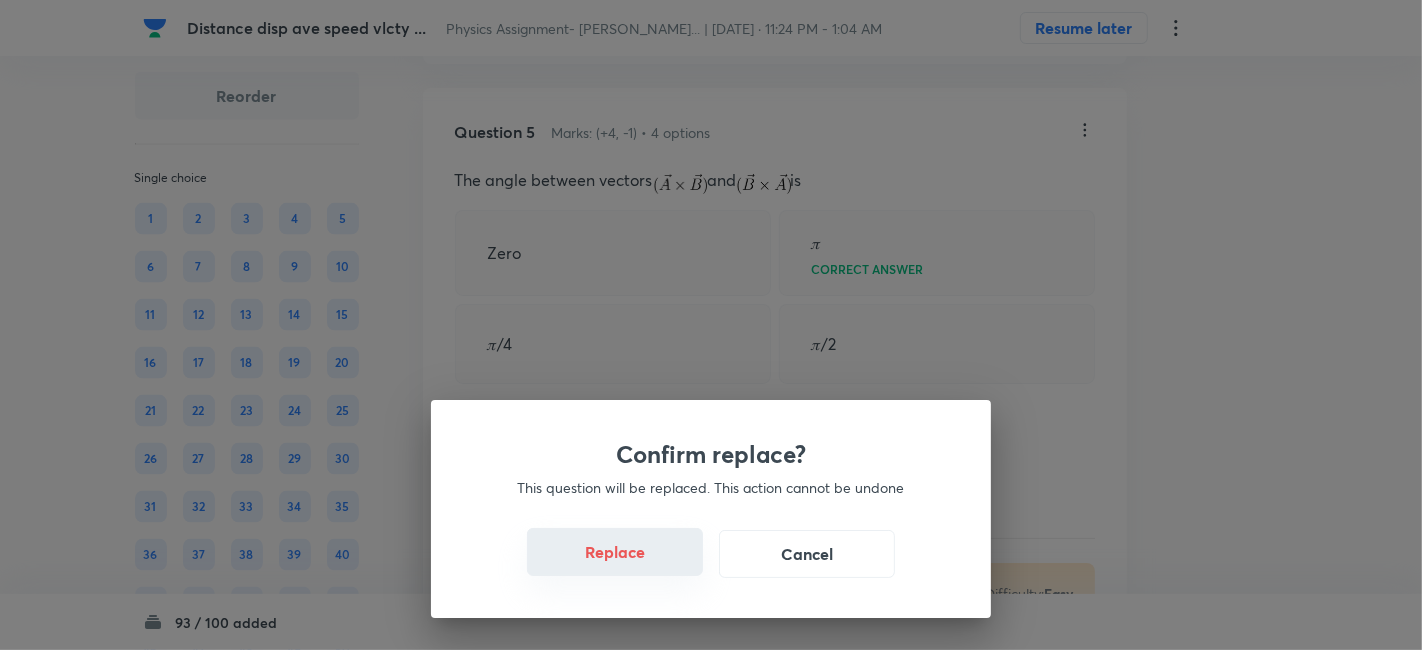 click on "Replace" at bounding box center (615, 552) 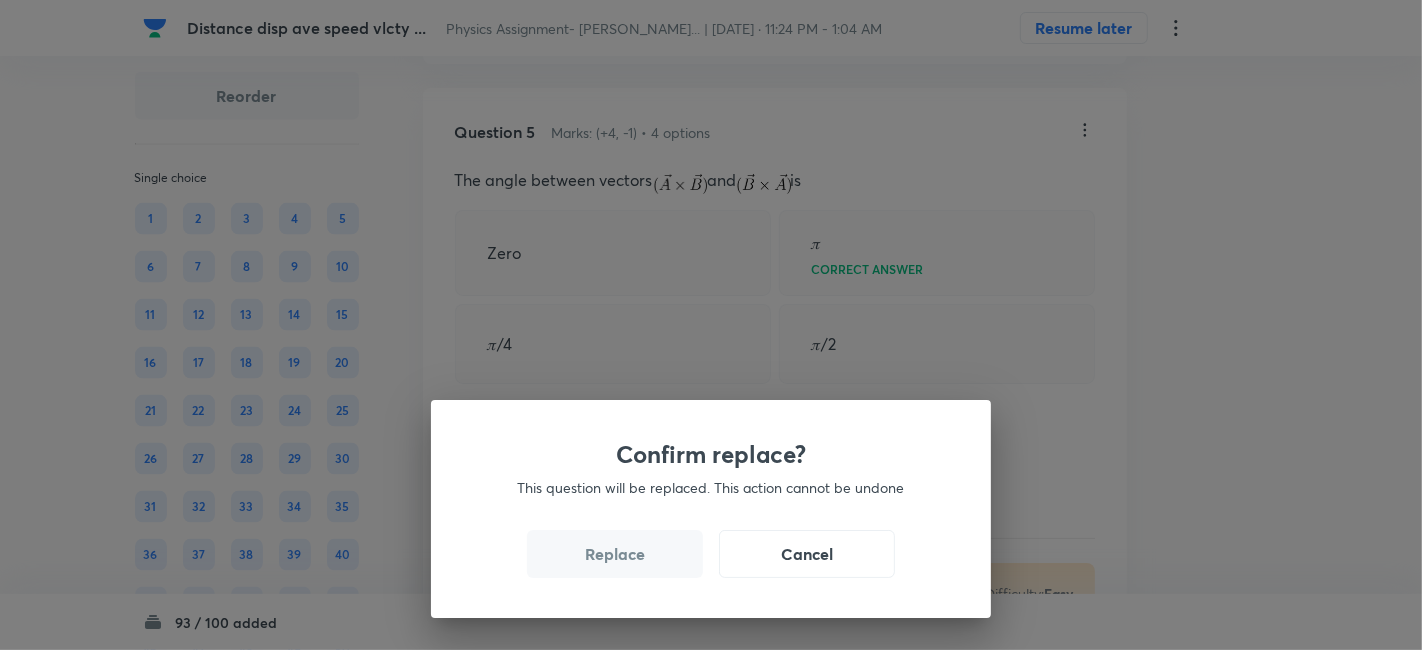 click on "Replace" at bounding box center [615, 554] 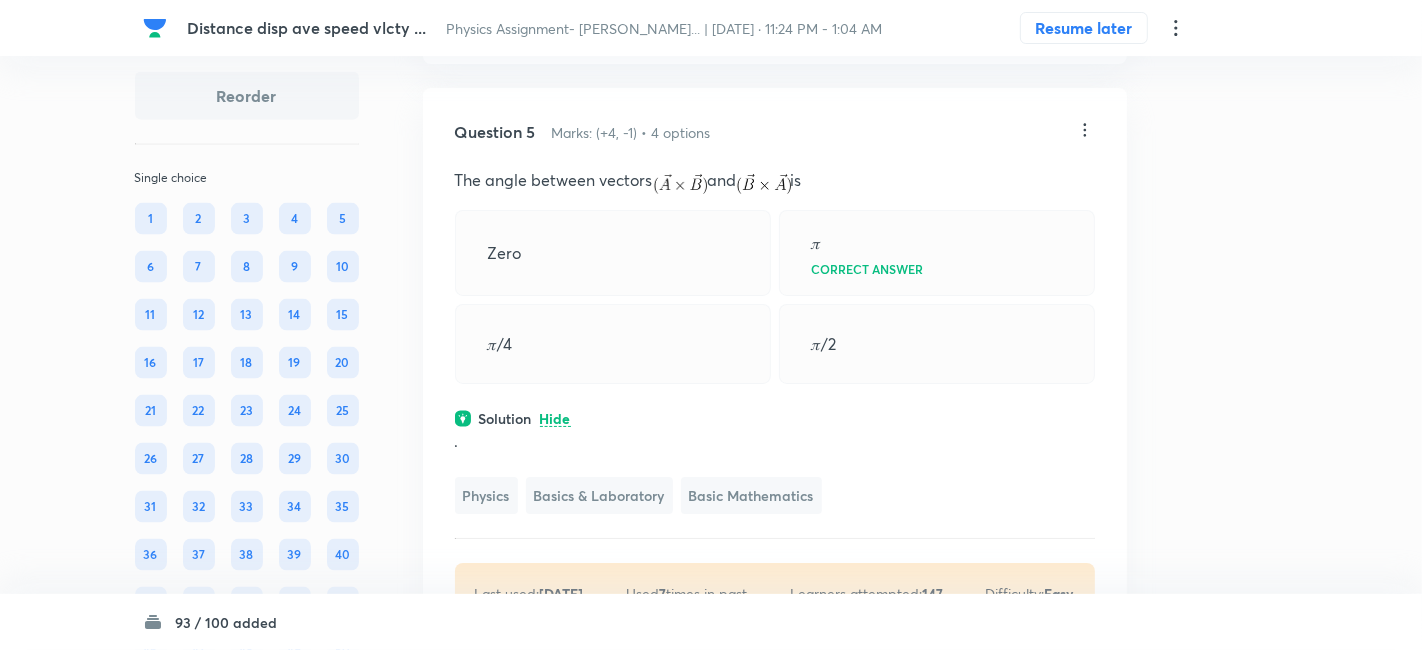 click on "Confirm replace? This question will be replaced. This action cannot be undone Replace Cancel" at bounding box center [711, 325] 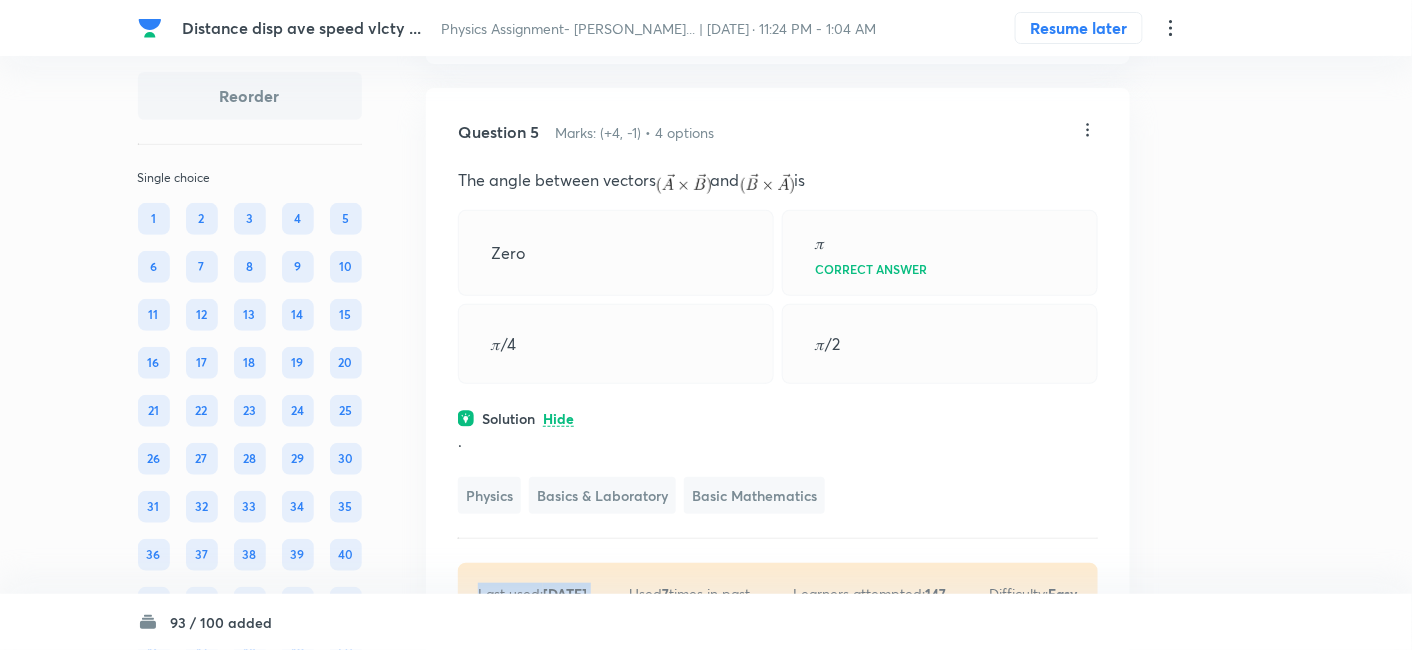 click on "Last used:  [DATE] Used  7  times in past Learners attempted:  147 Difficulty: Easy" at bounding box center (778, 593) 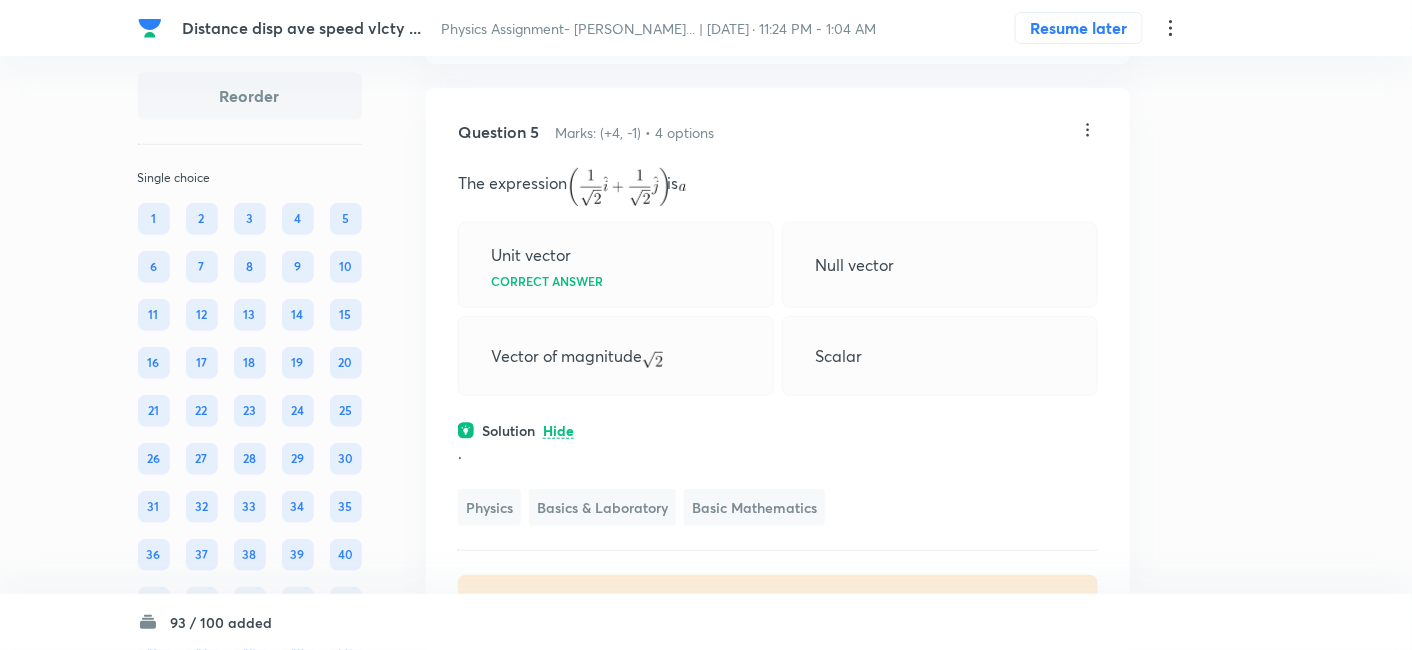 click on "Question 5 Marks: (+4, -1) • 4 options  The expression   is  Unit vector Correct answer Null vector  Vector of magnitude  Scalar Solution Hide . Physics Basics & Laboratory Basic Mathematics Last used:  [DATE] Used  7  times in past Learners attempted:  147 Difficulty: Easy" at bounding box center [778, 378] 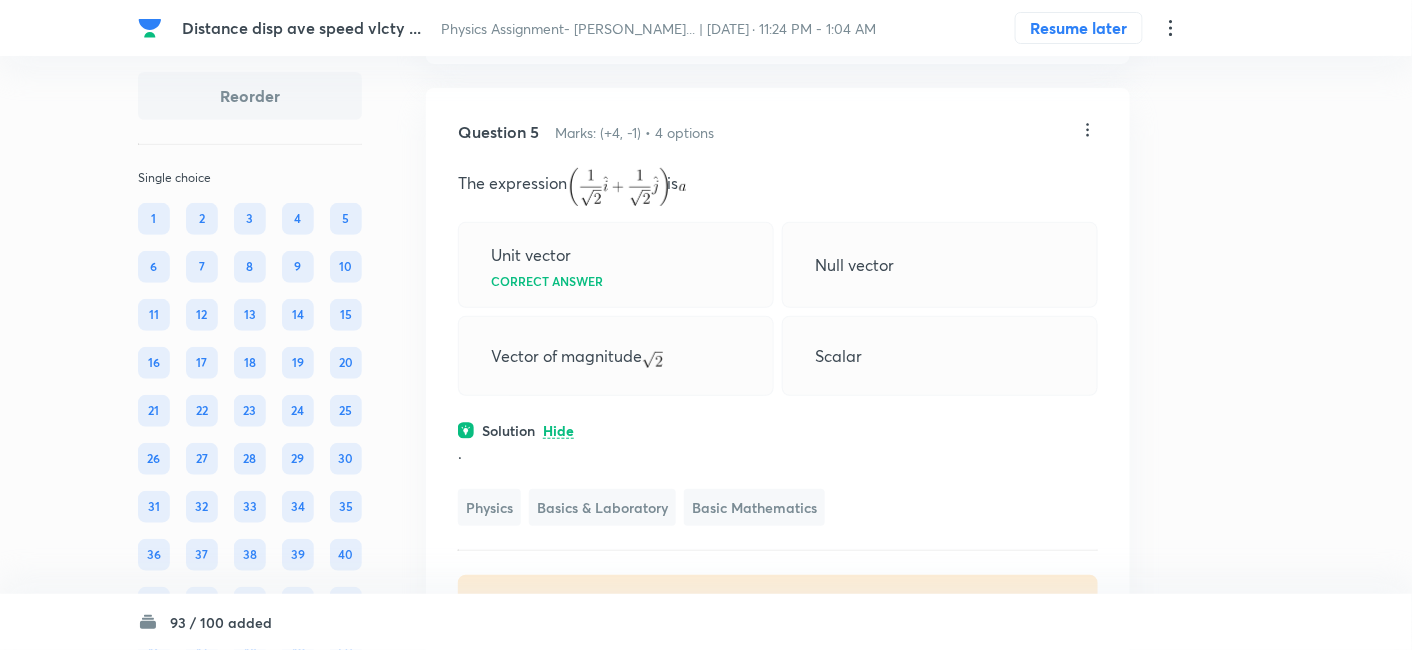 click 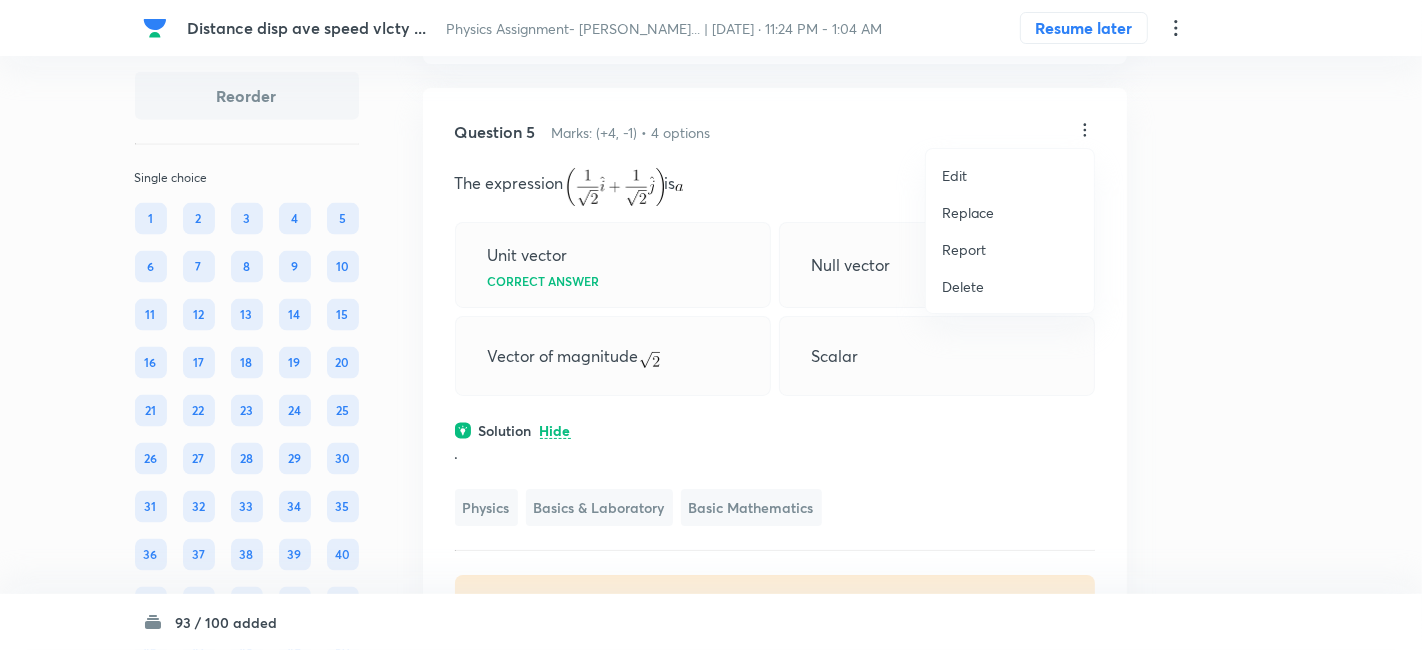 click on "Replace" at bounding box center (968, 212) 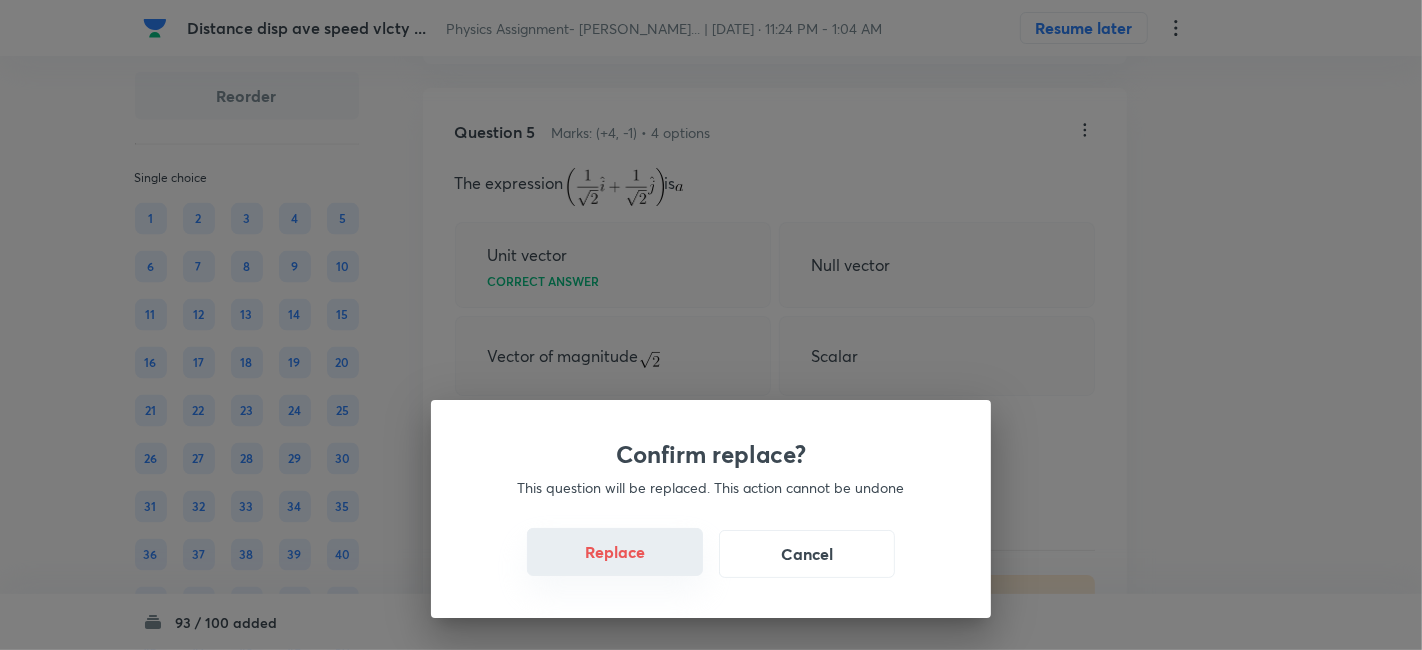 click on "Replace" at bounding box center [615, 552] 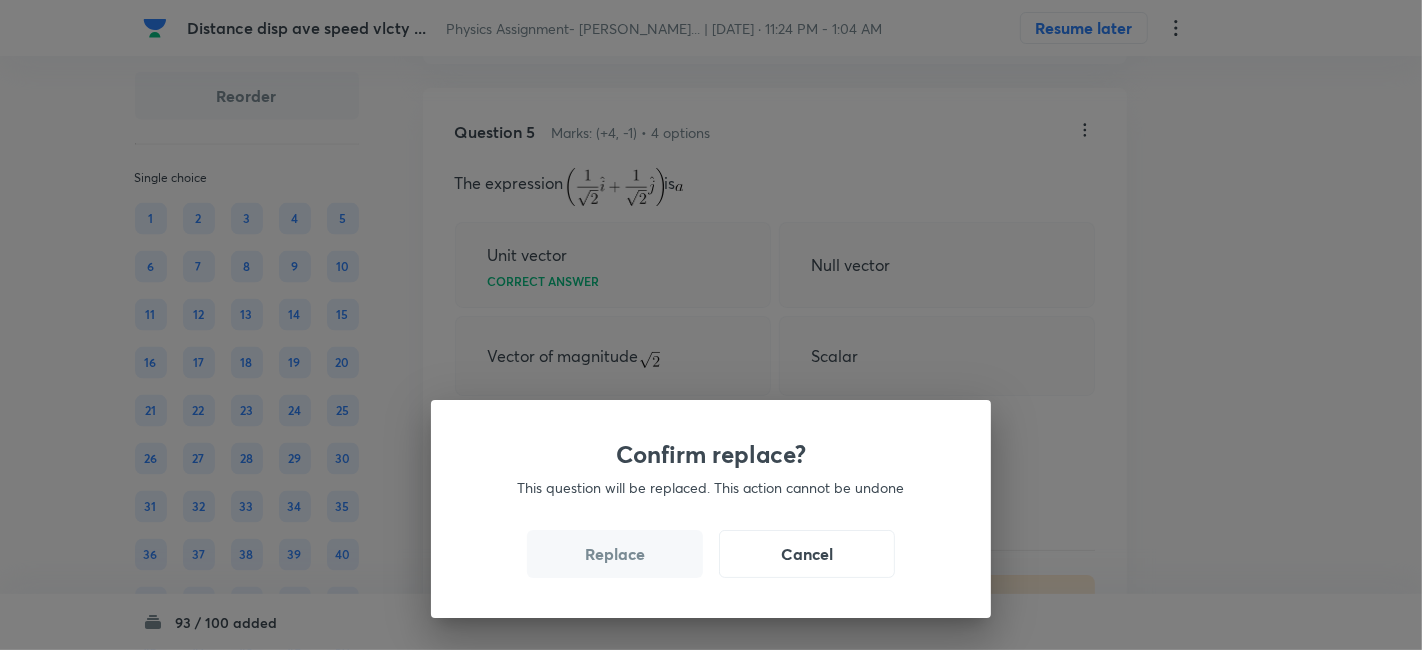 click on "Replace" at bounding box center [615, 554] 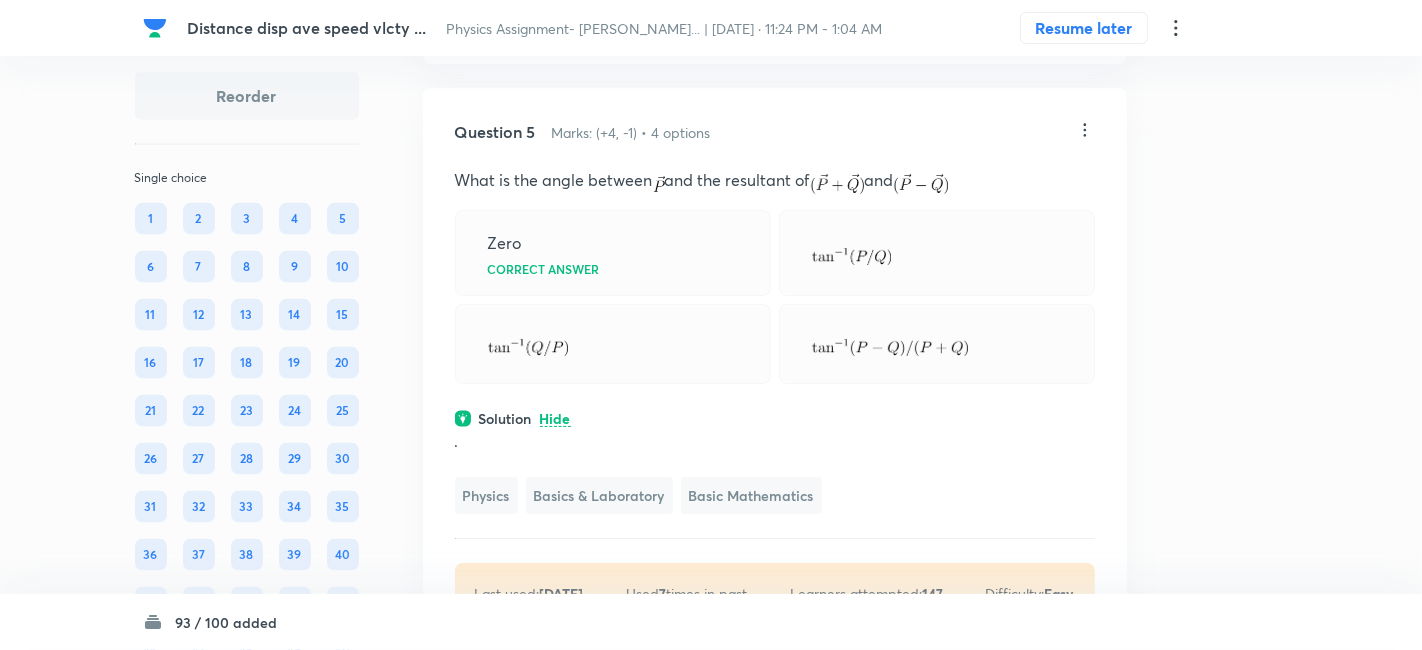 click on "Confirm replace? This question will be replaced. This action cannot be undone Replace Cancel" at bounding box center (711, 975) 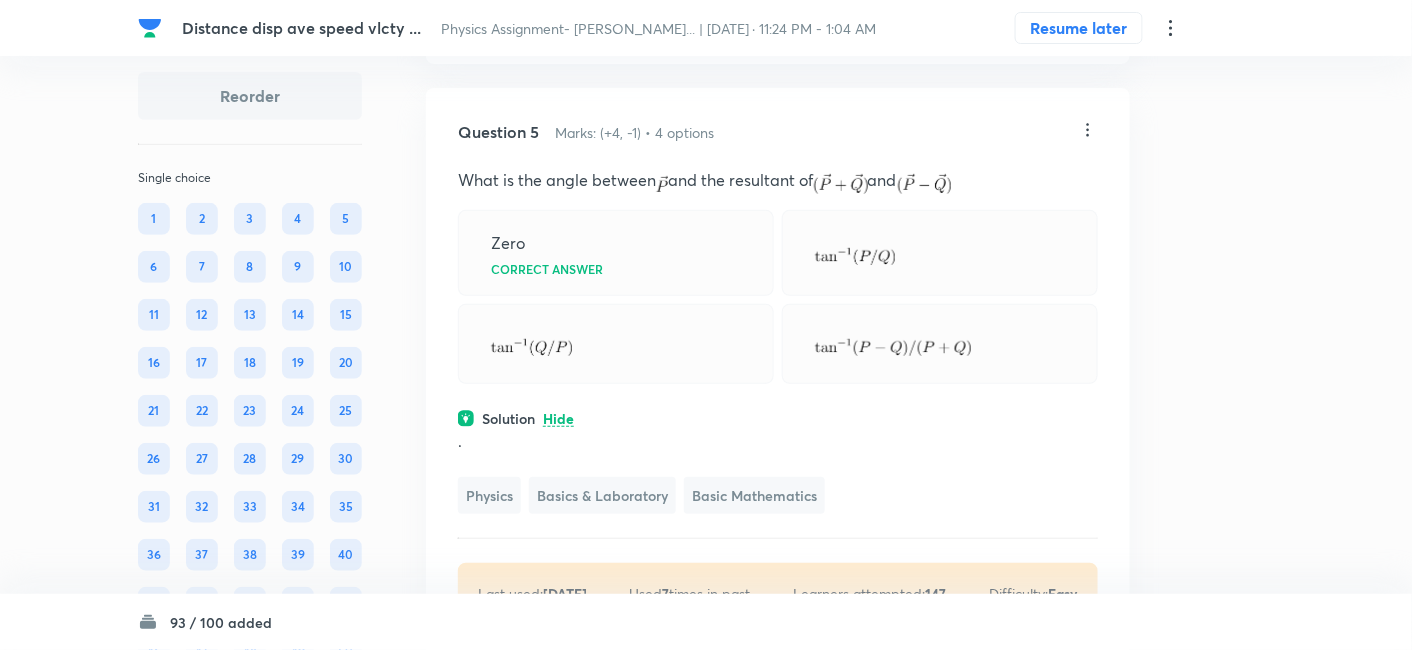 click 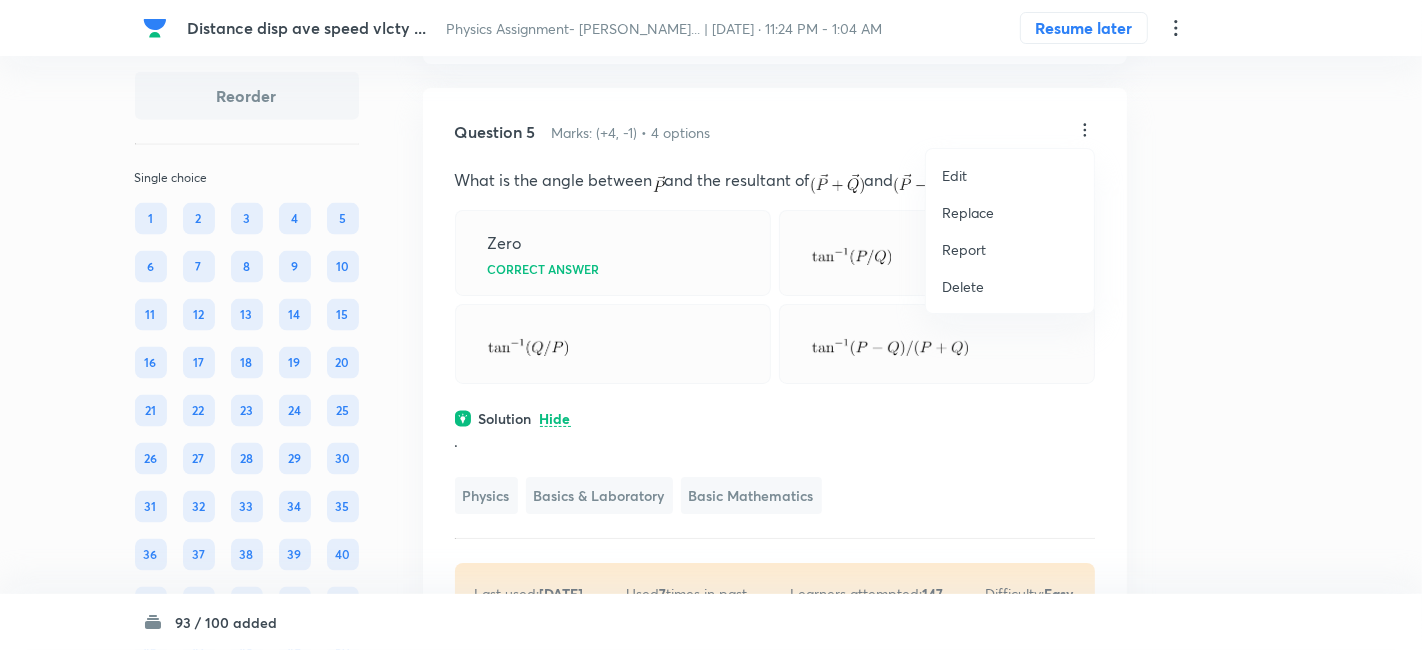 click on "Replace" at bounding box center [968, 212] 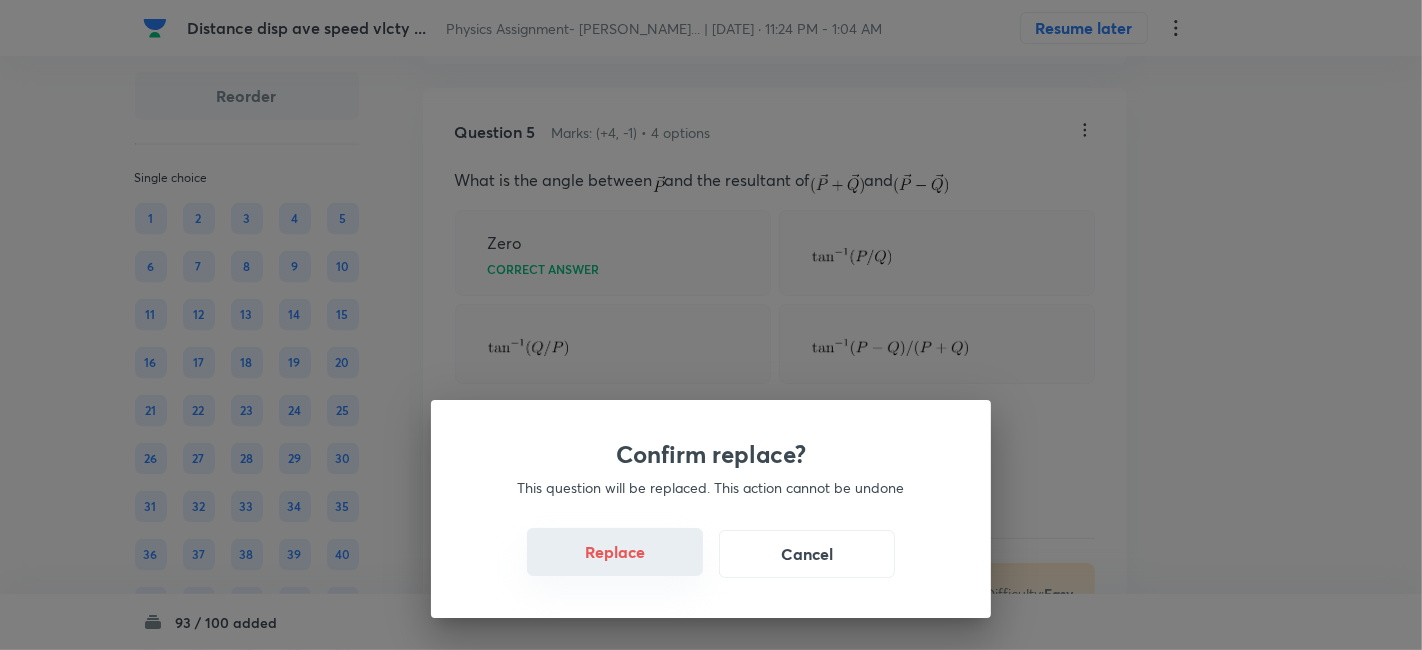 click on "Replace" at bounding box center (615, 552) 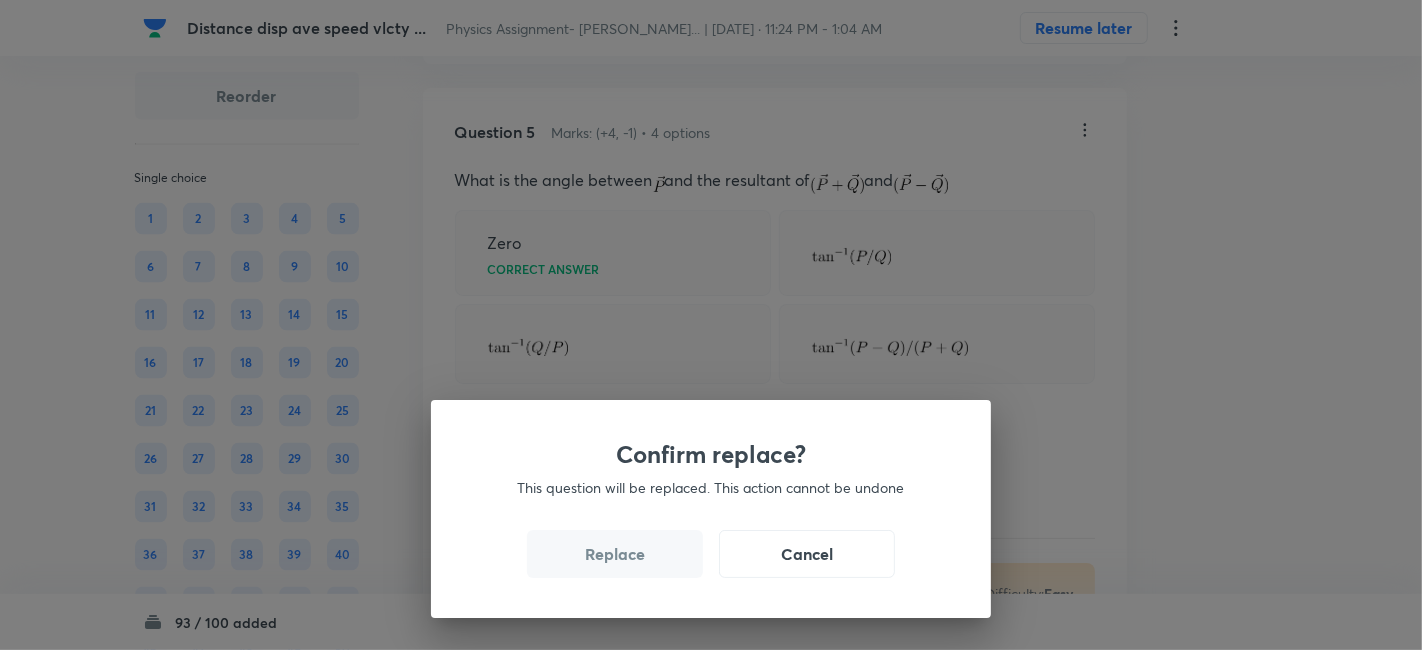 click on "Replace" at bounding box center (615, 554) 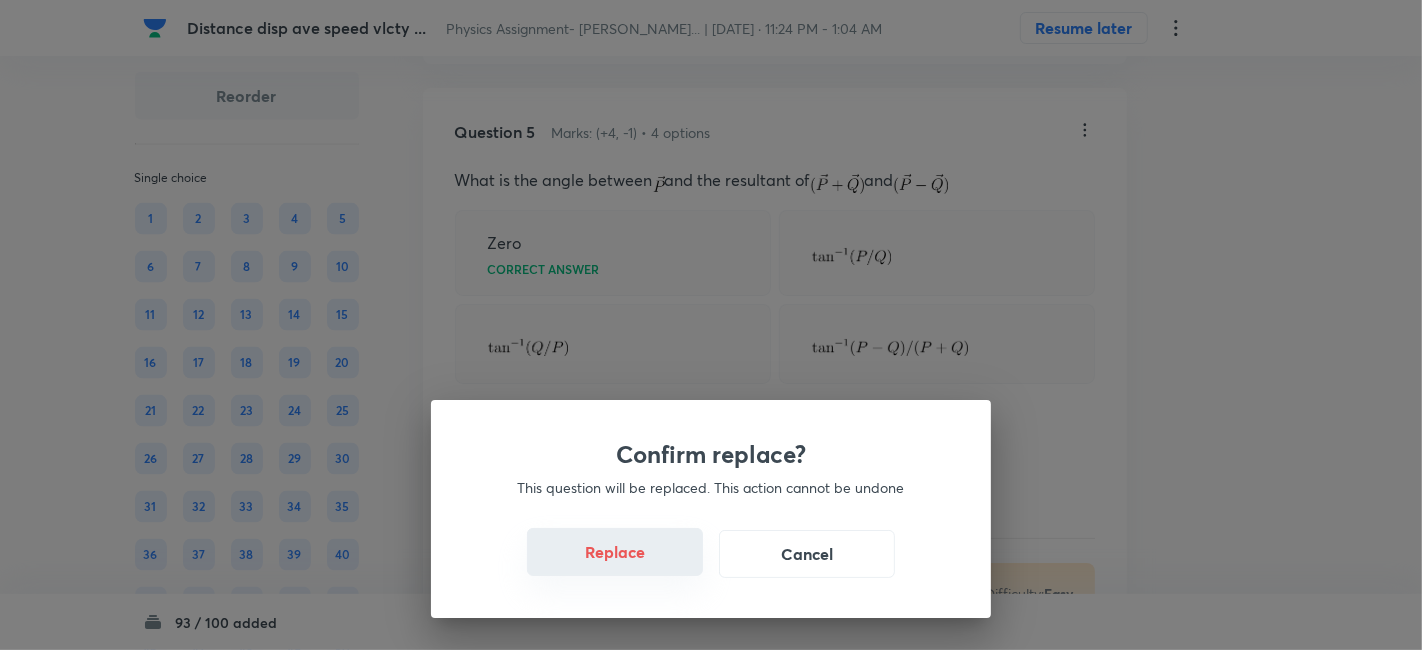 click on "Replace" at bounding box center (615, 552) 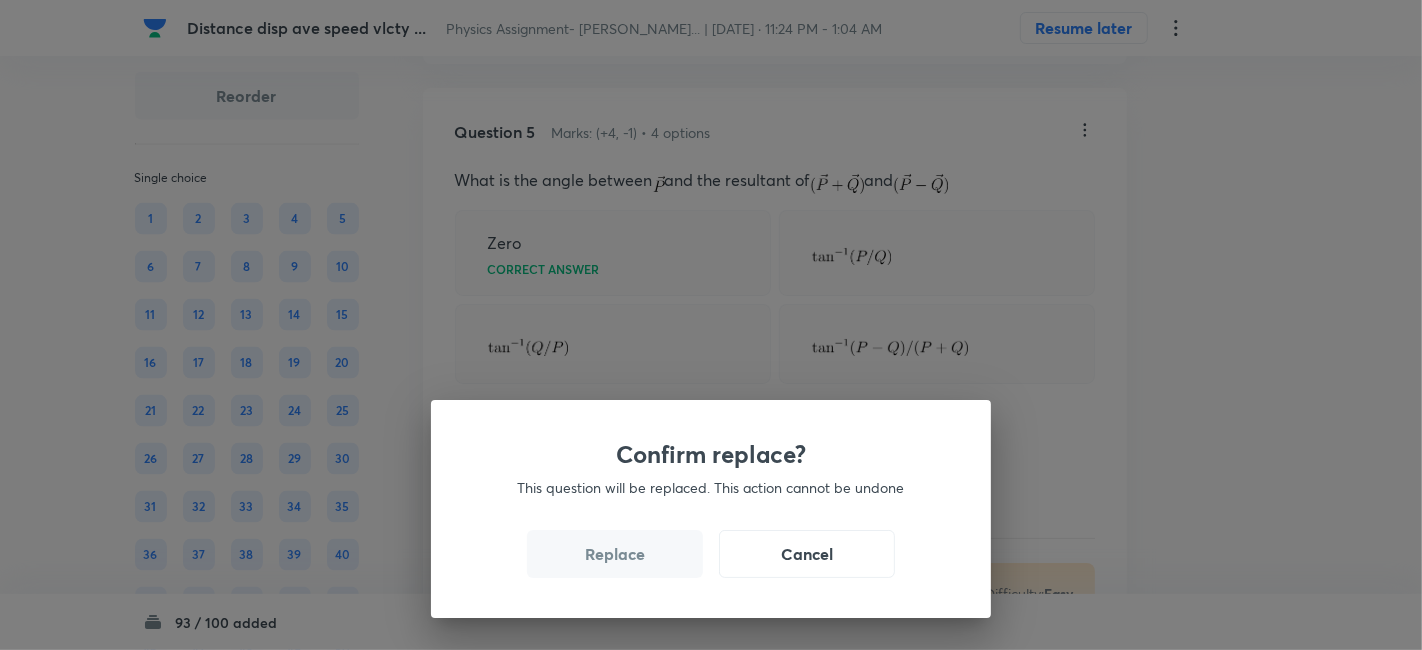 click on "Replace" at bounding box center (615, 554) 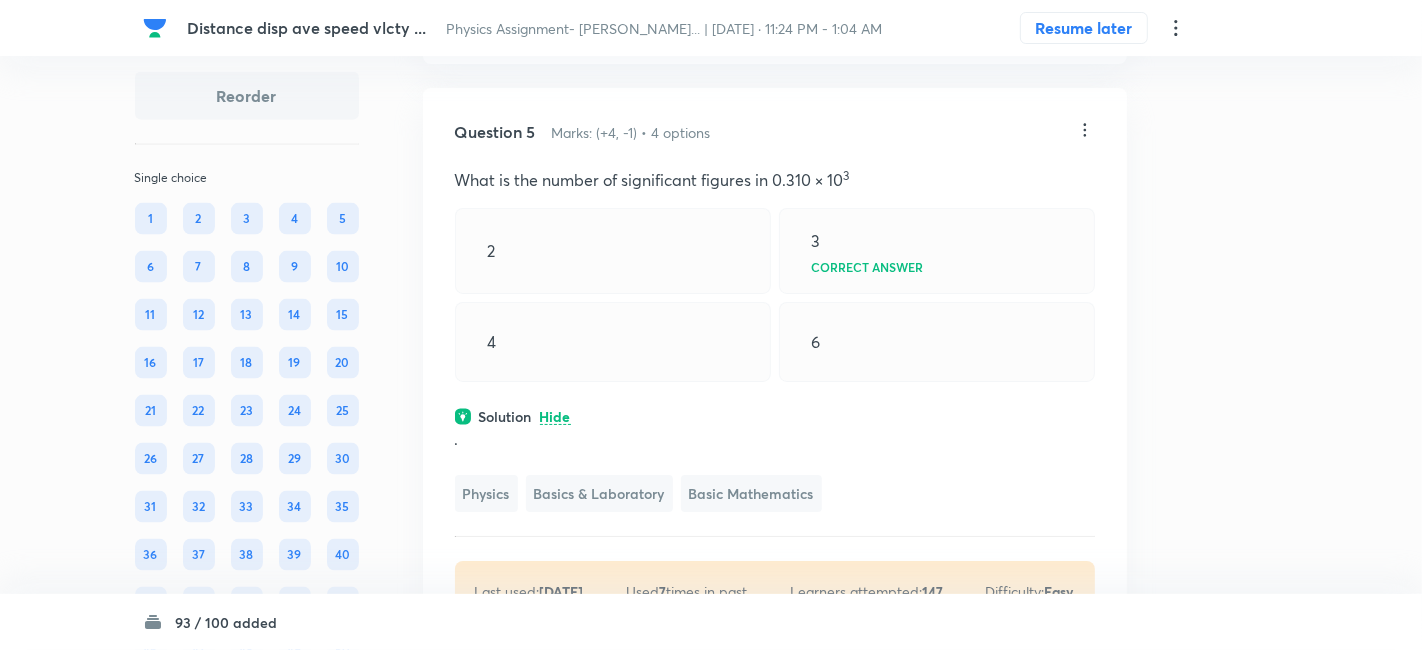 click on "Confirm replace? This question will be replaced. This action cannot be undone Replace Cancel" at bounding box center [711, 975] 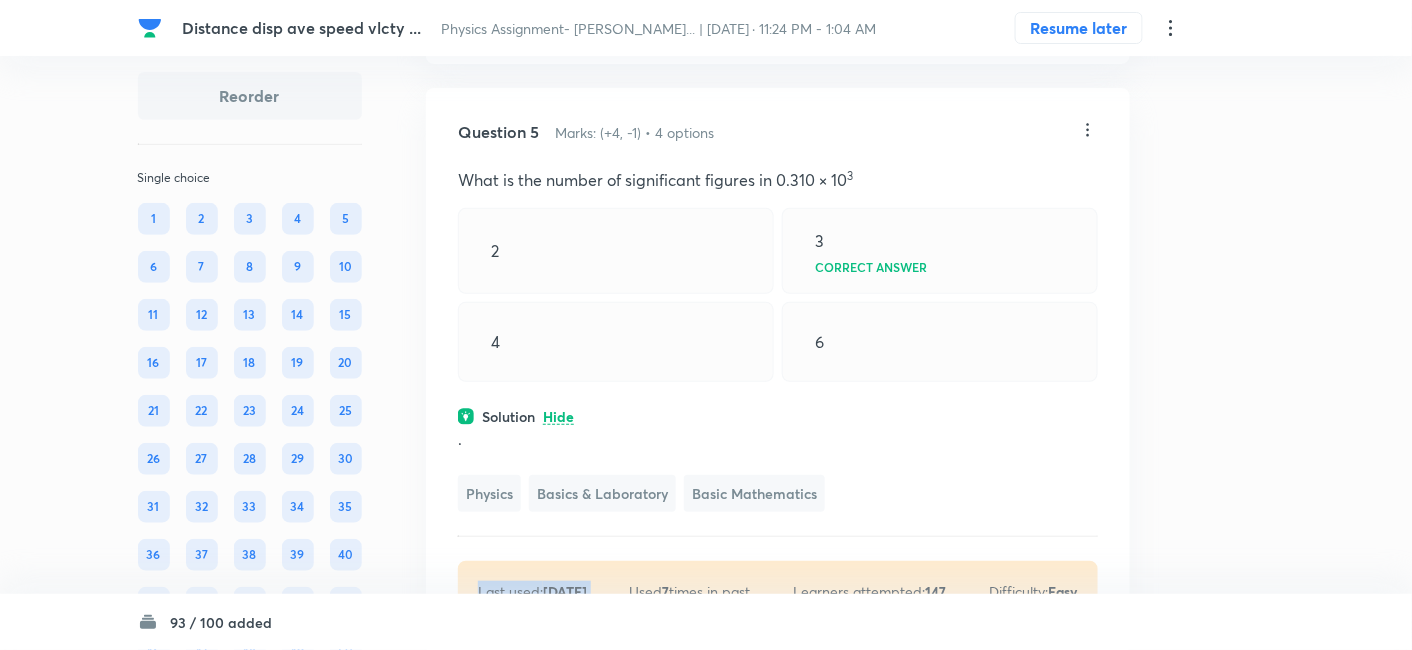 click on "Last used:  [DATE] Used  7  times in past Learners attempted:  147 Difficulty: Easy" at bounding box center [778, 591] 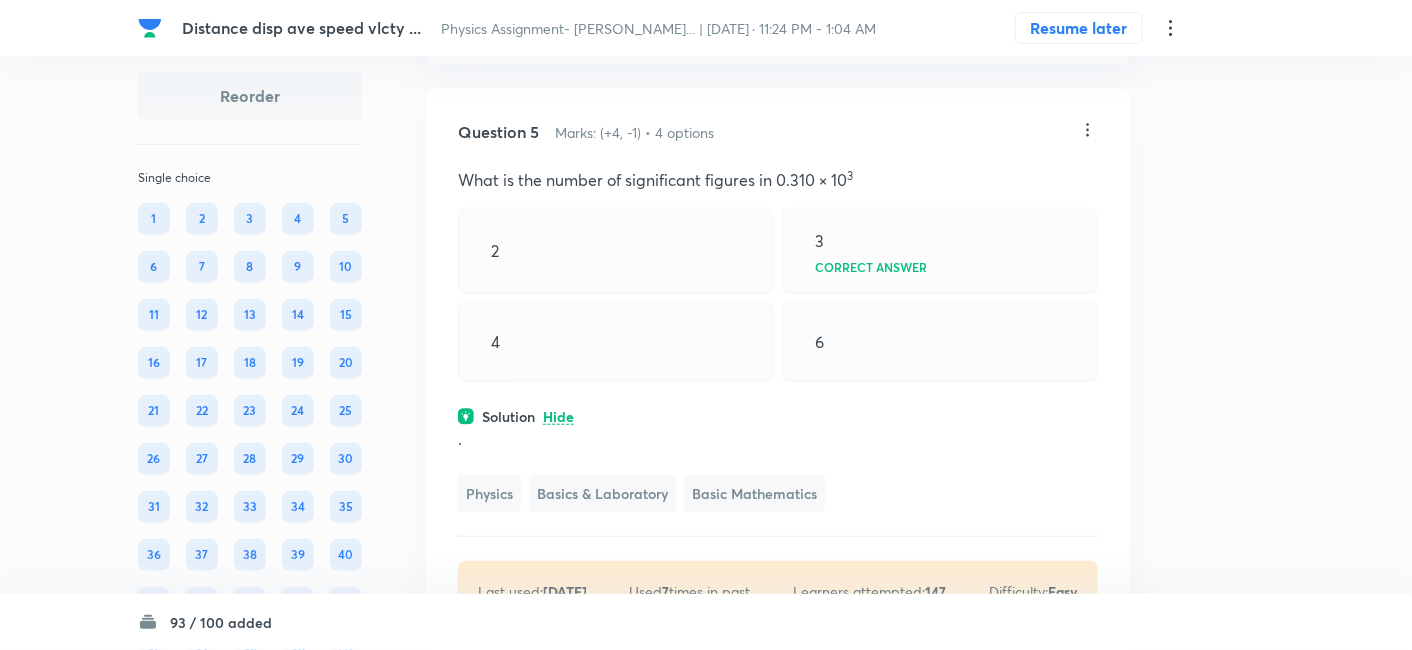 click 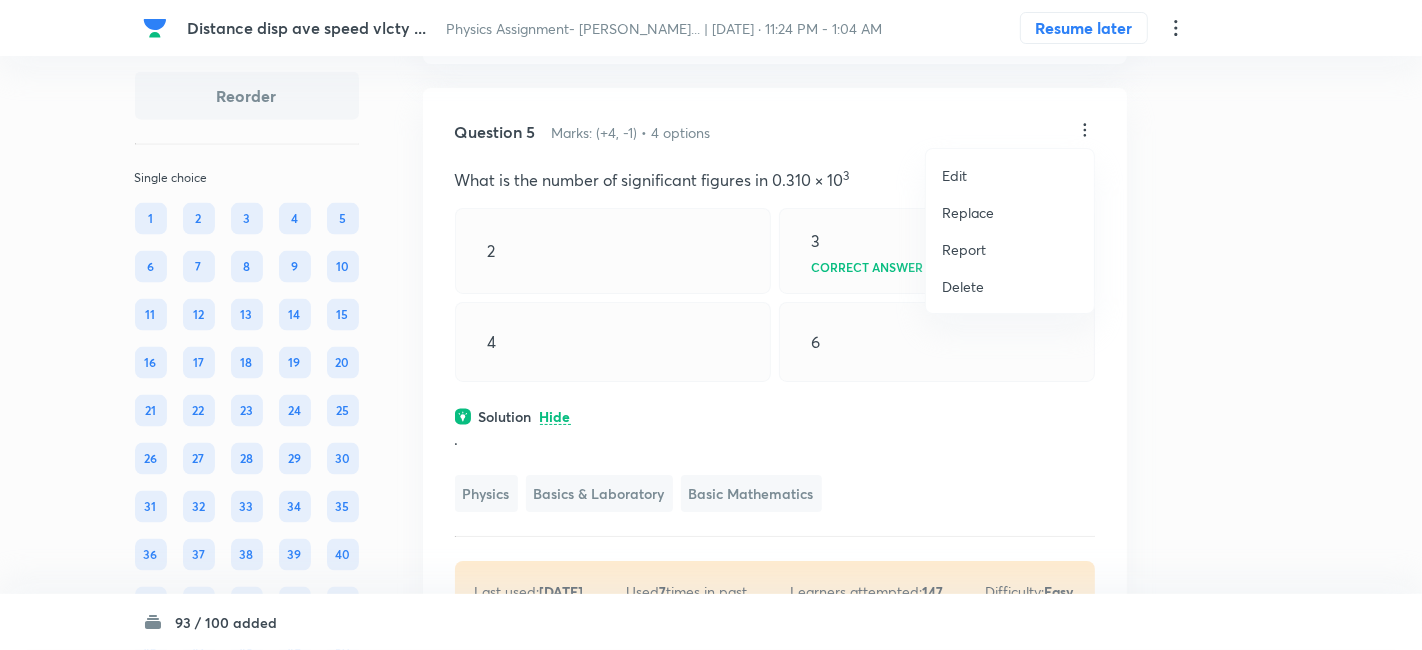 click on "Replace" at bounding box center [968, 212] 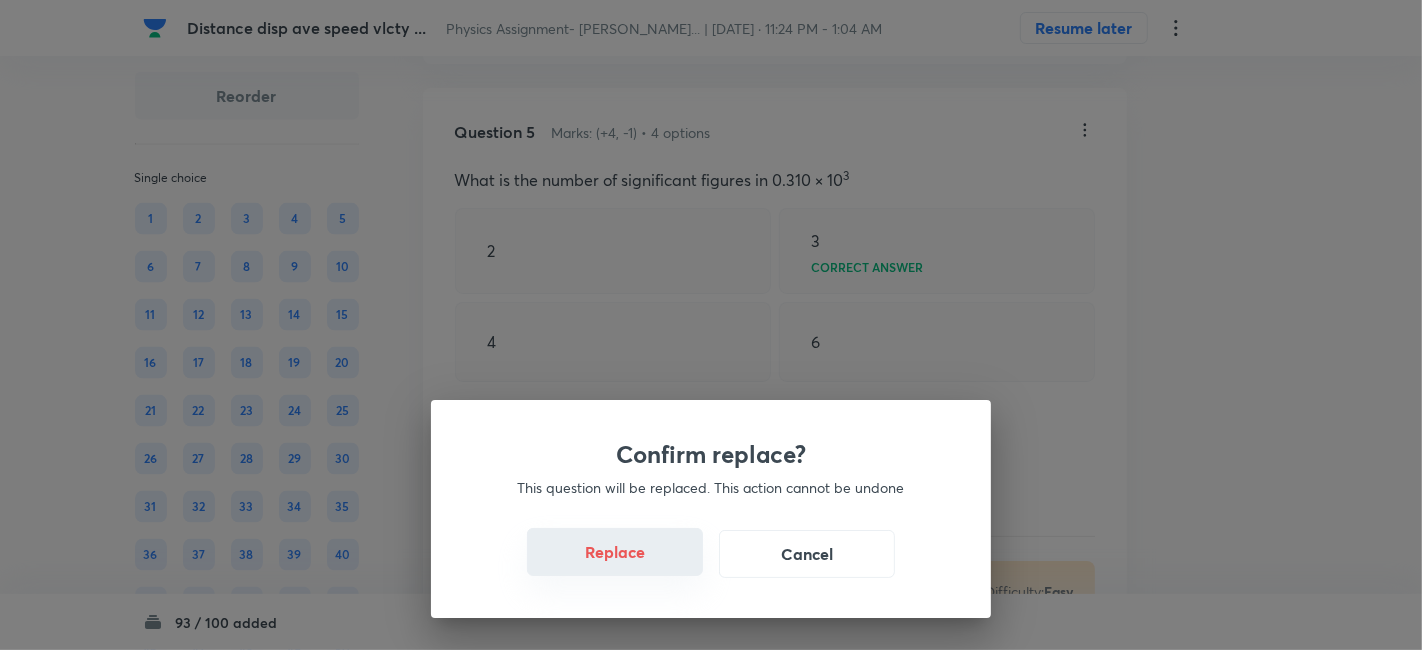 click on "Replace" at bounding box center [615, 552] 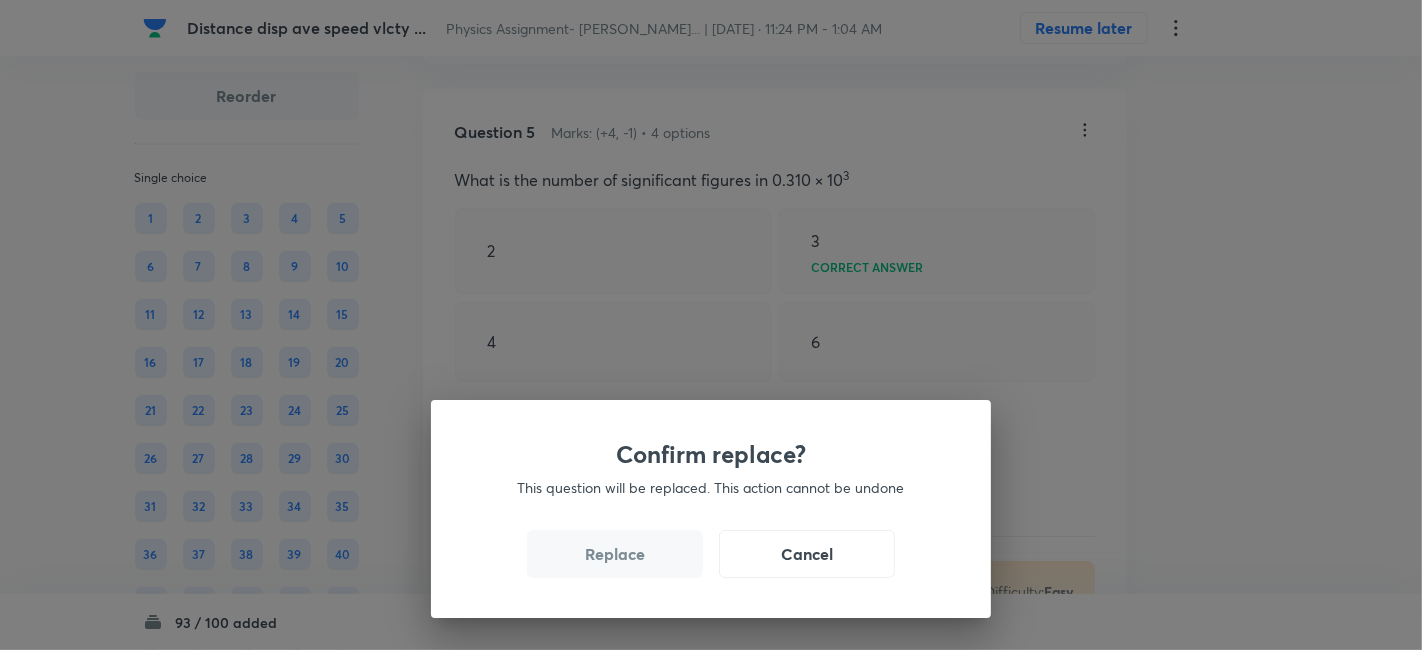 click on "Replace" at bounding box center [615, 554] 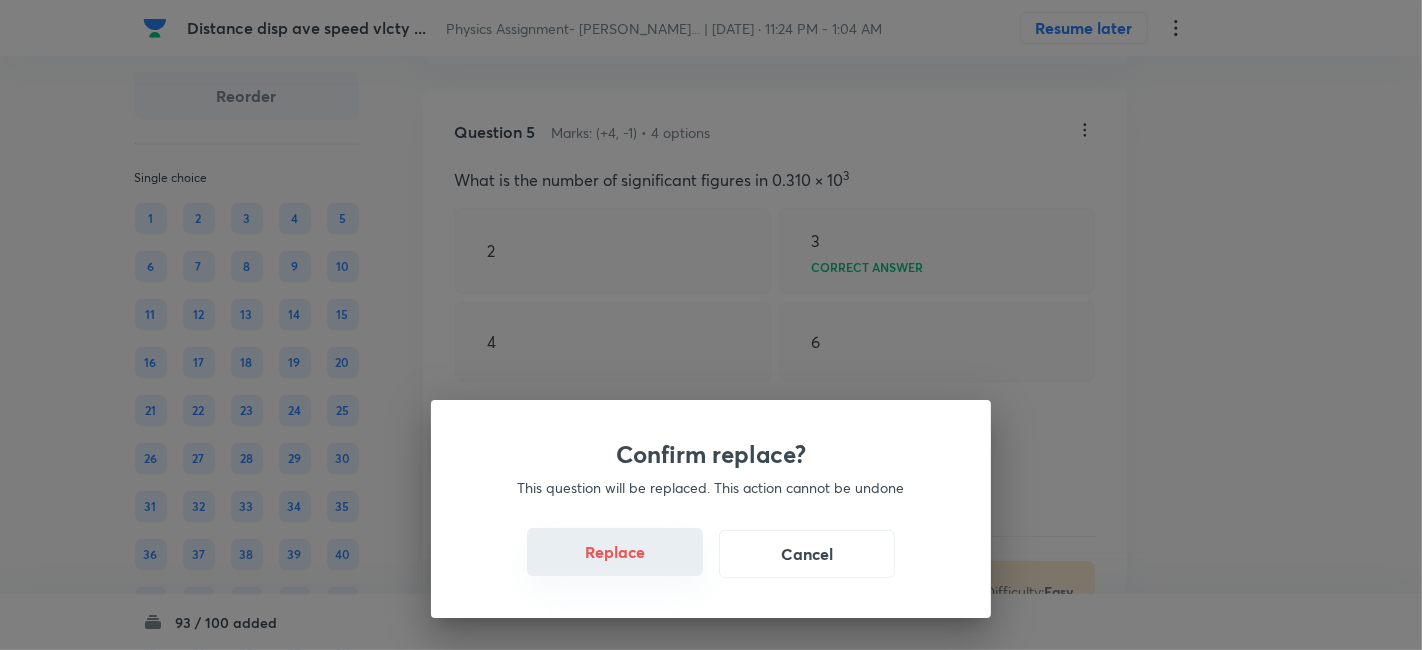 click on "Replace" at bounding box center [615, 552] 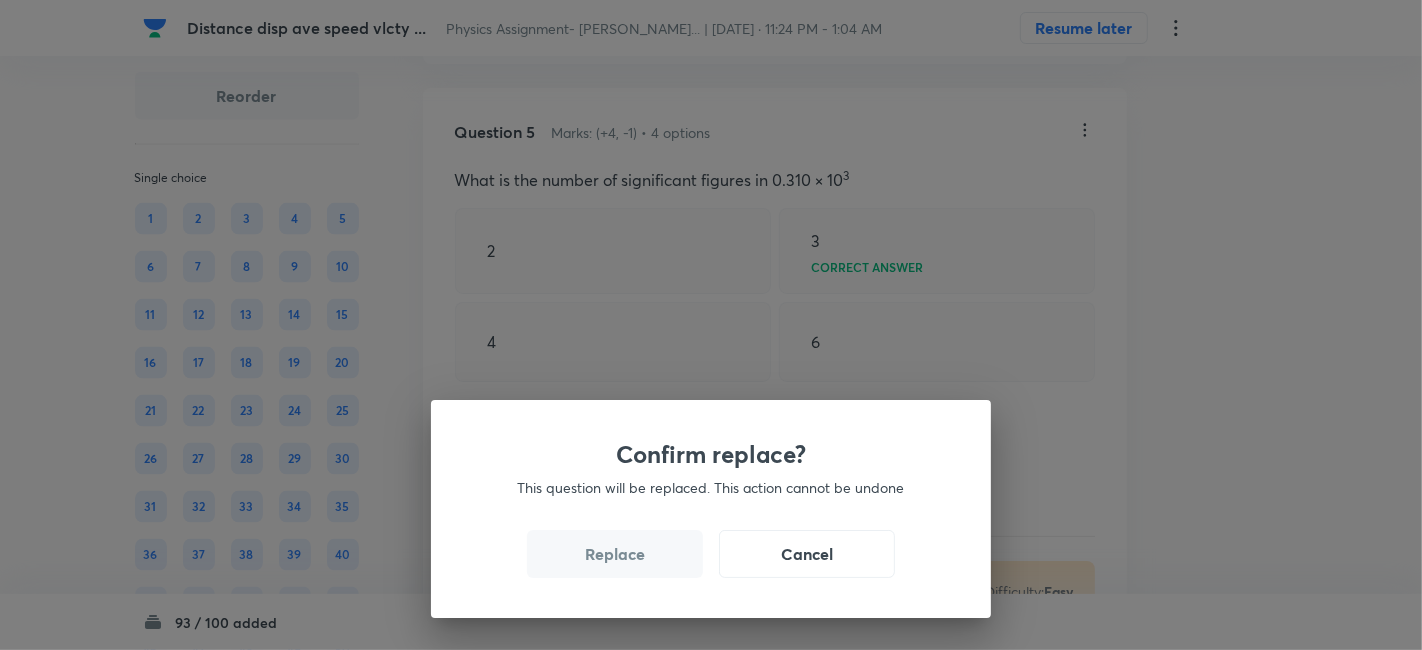 click on "Replace" at bounding box center [615, 554] 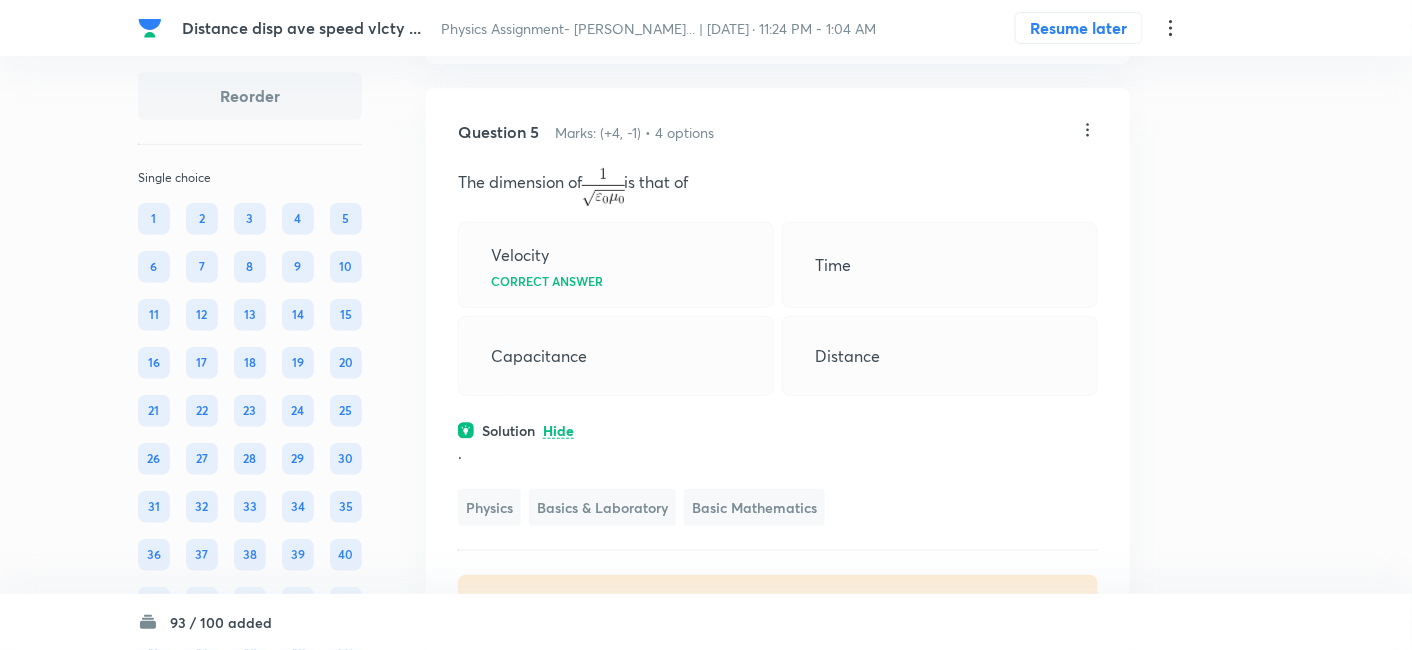click 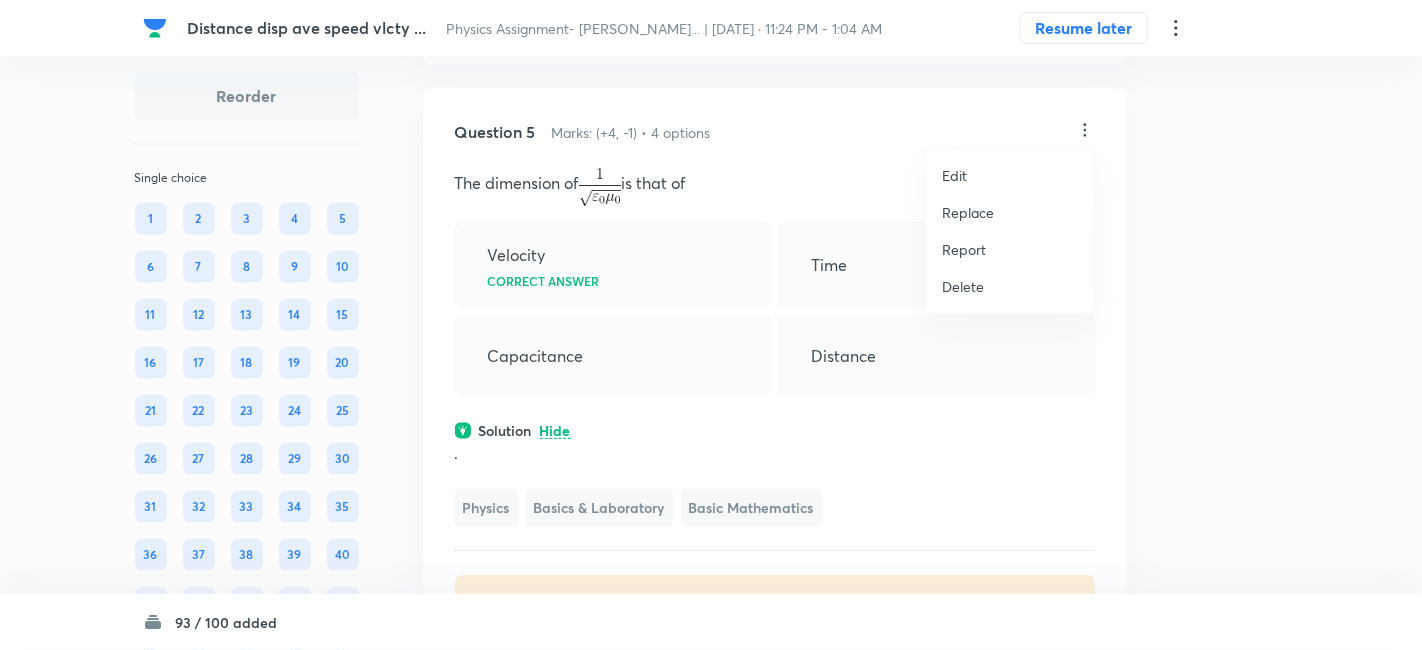 click on "Replace" at bounding box center (968, 212) 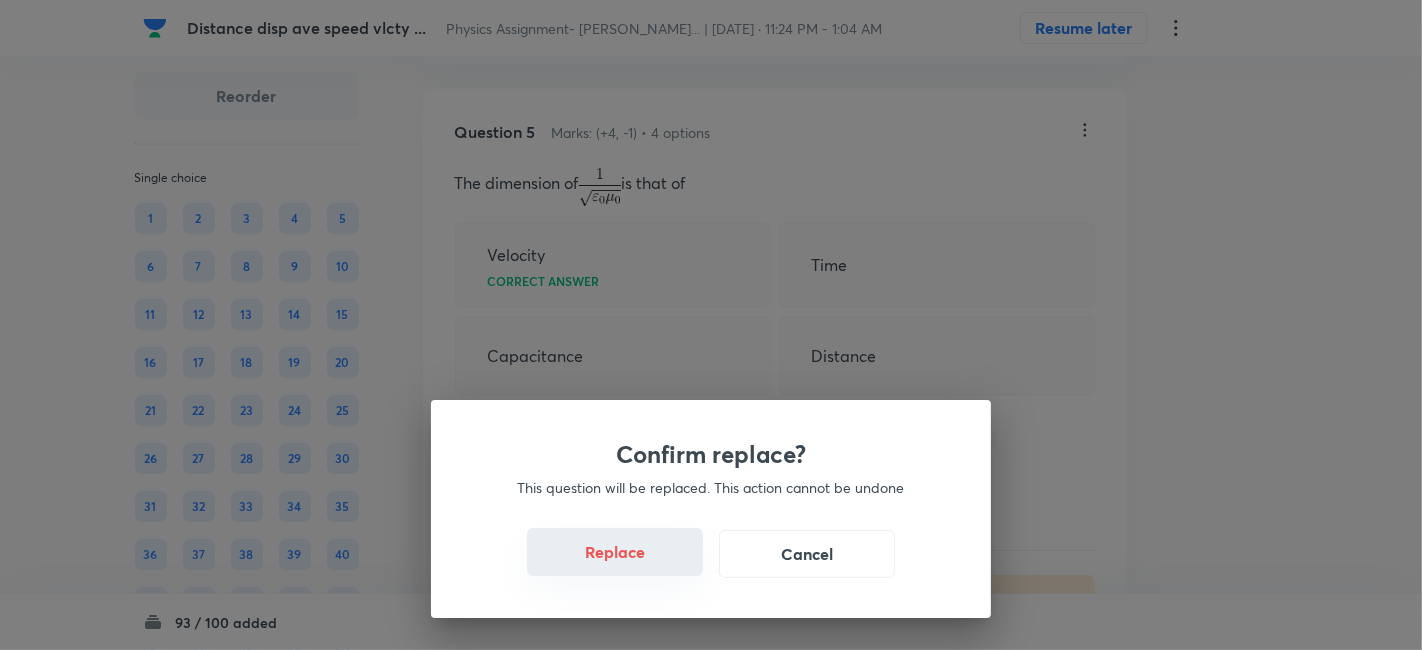 click on "Replace" at bounding box center [615, 552] 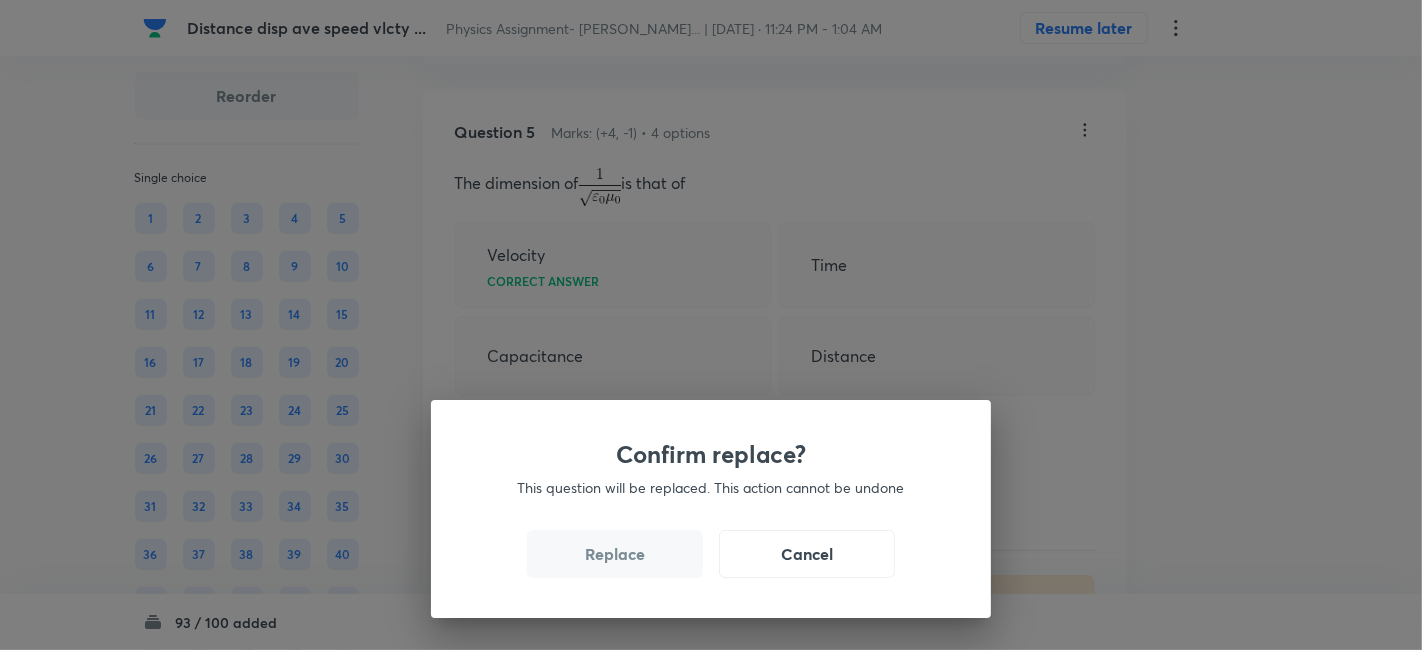 click on "Replace" at bounding box center (615, 554) 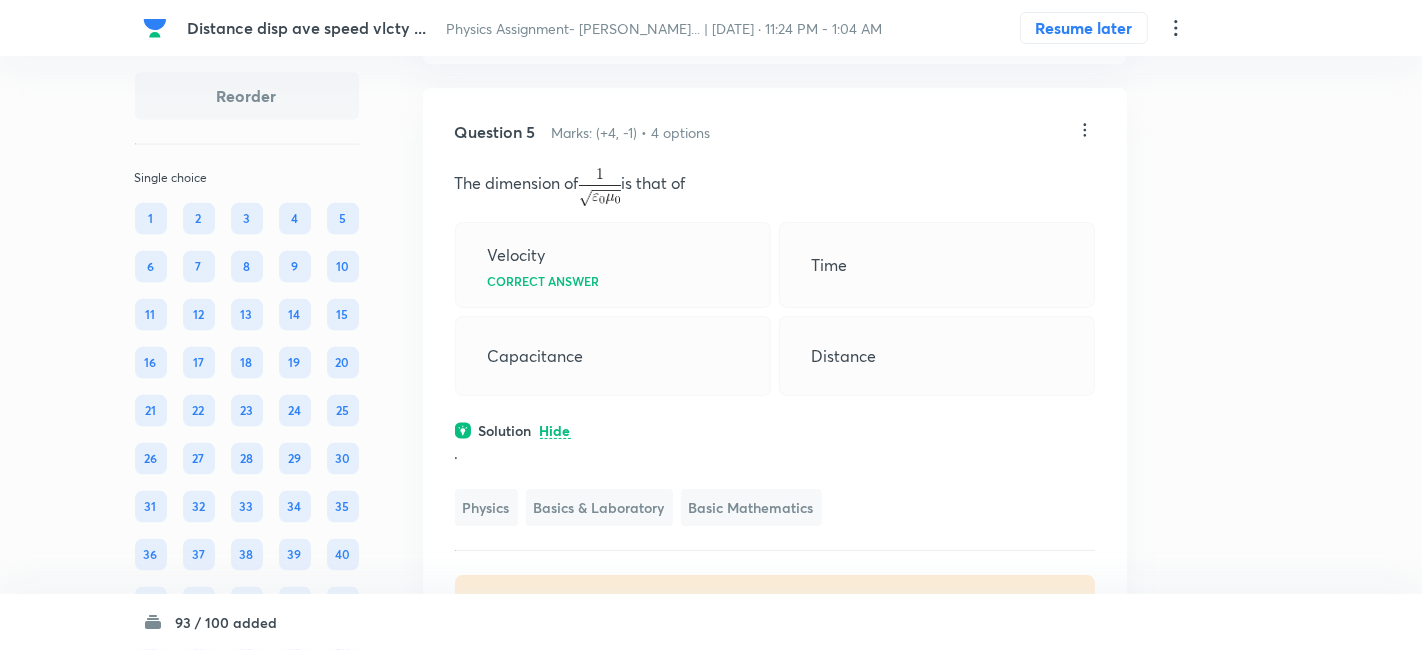 click on "Confirm replace? This question will be replaced. This action cannot be undone Replace Cancel" at bounding box center (711, 975) 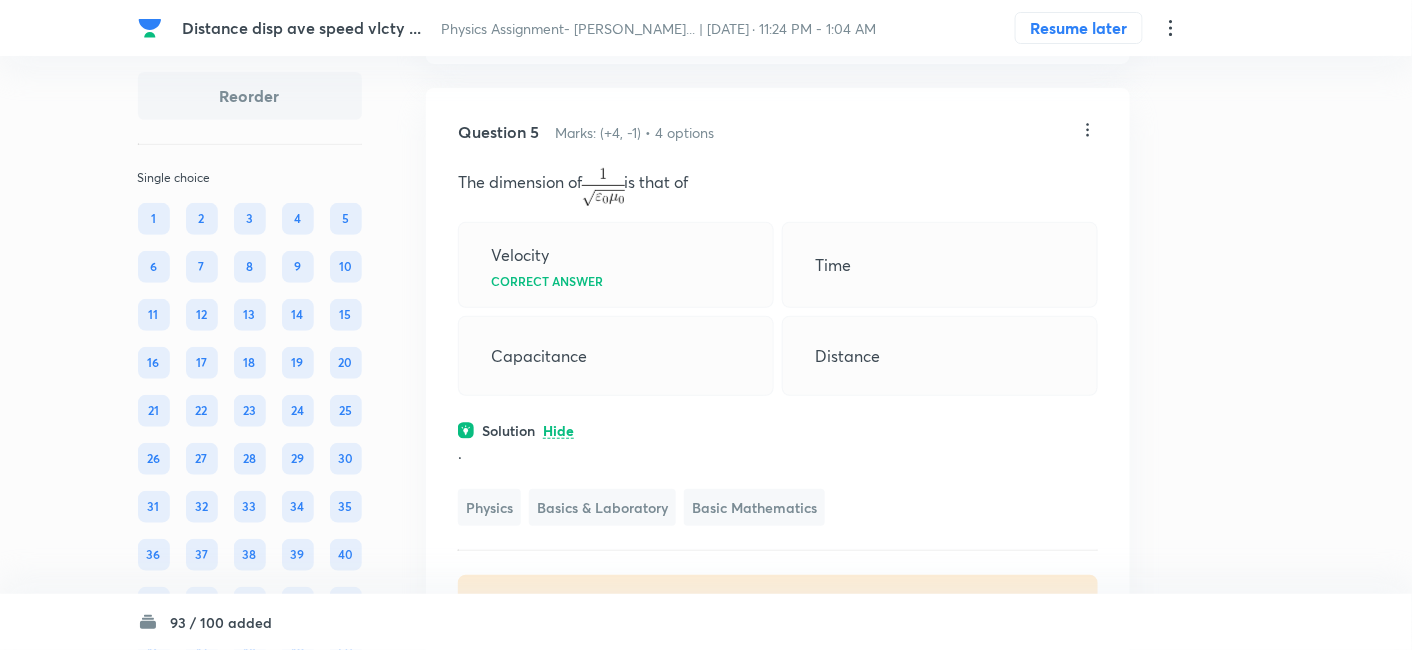click on "Question 5 Marks: (+4, -1) • 4 options The dimension of   is that of Velocity Correct answer Time Capacitance Distance Solution Hide . Physics Basics & Laboratory Basic Mathematics Last used:  [DATE] Used  7  times in past Learners attempted:  147 Difficulty: Easy" at bounding box center (778, 378) 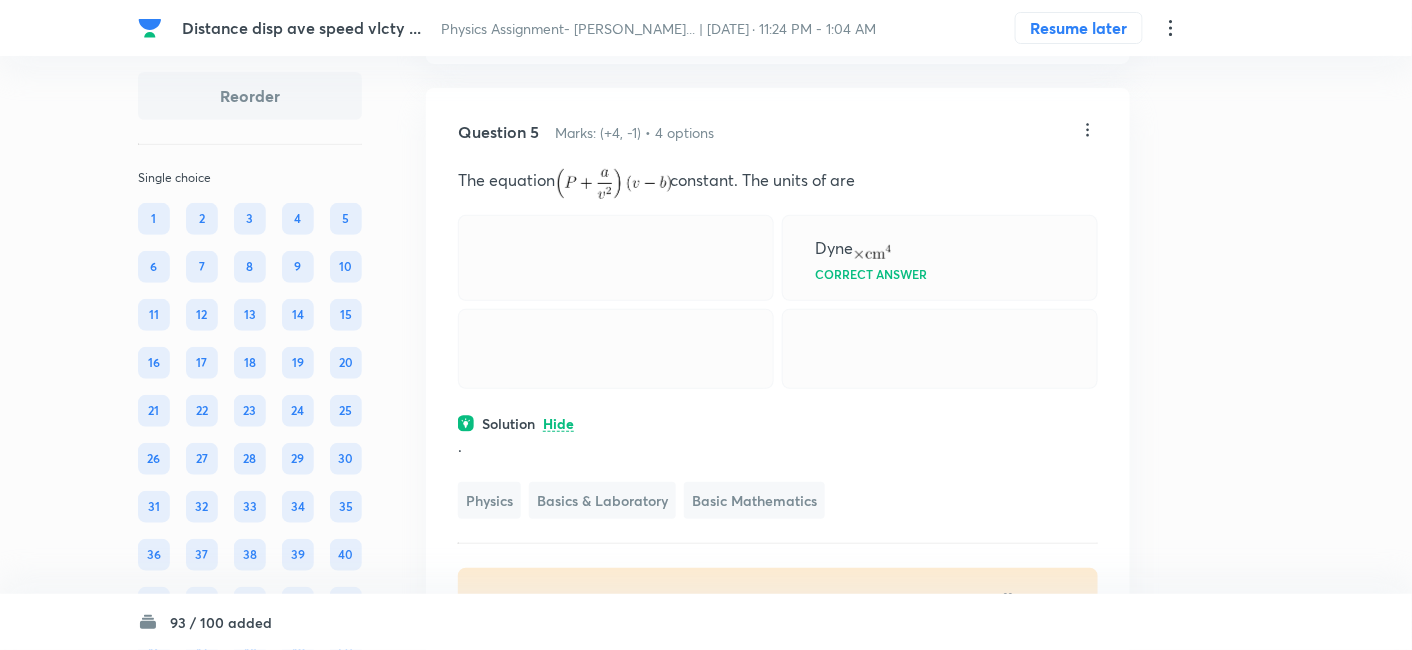 click 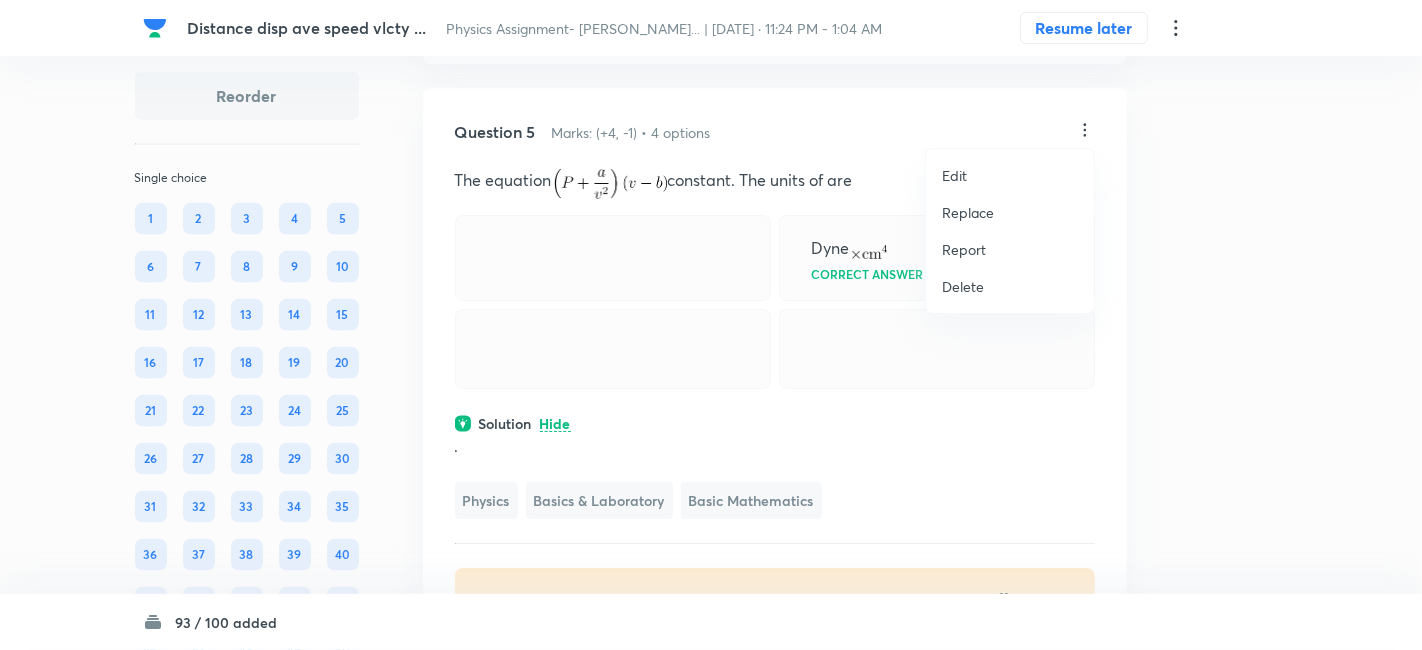 click on "Replace" at bounding box center [968, 212] 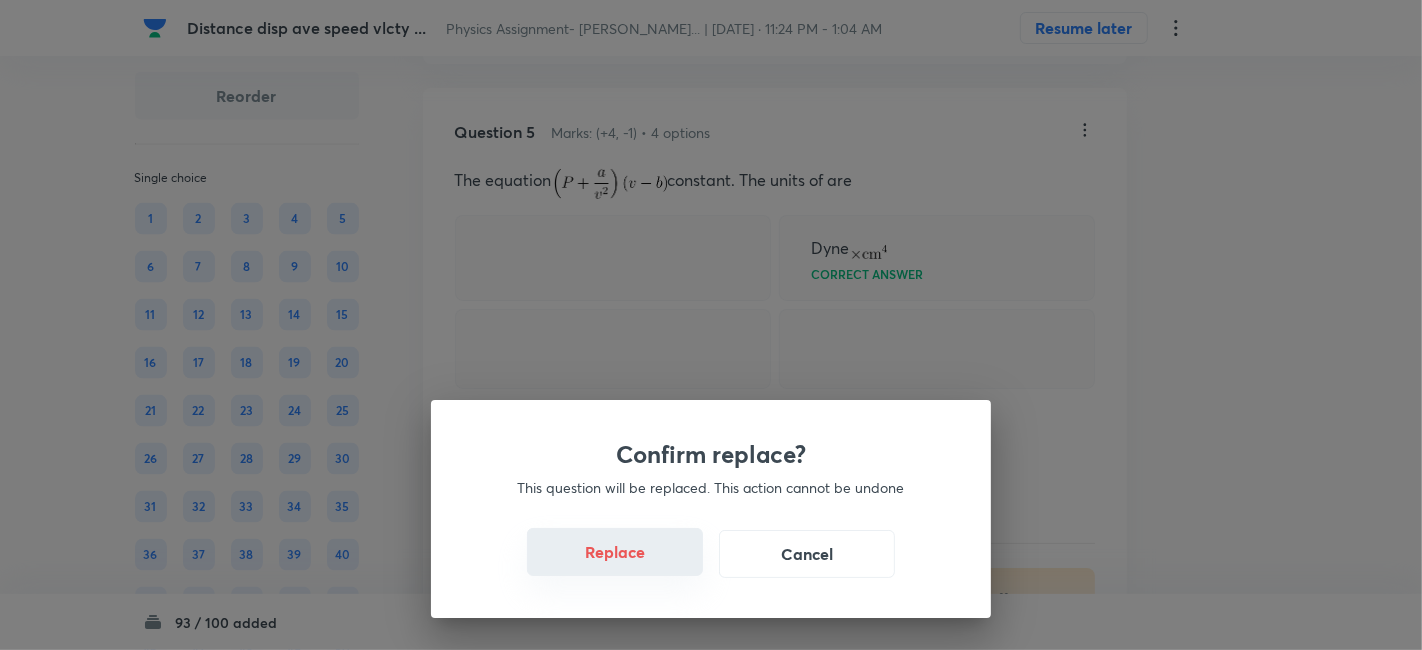 click on "Replace" at bounding box center (615, 552) 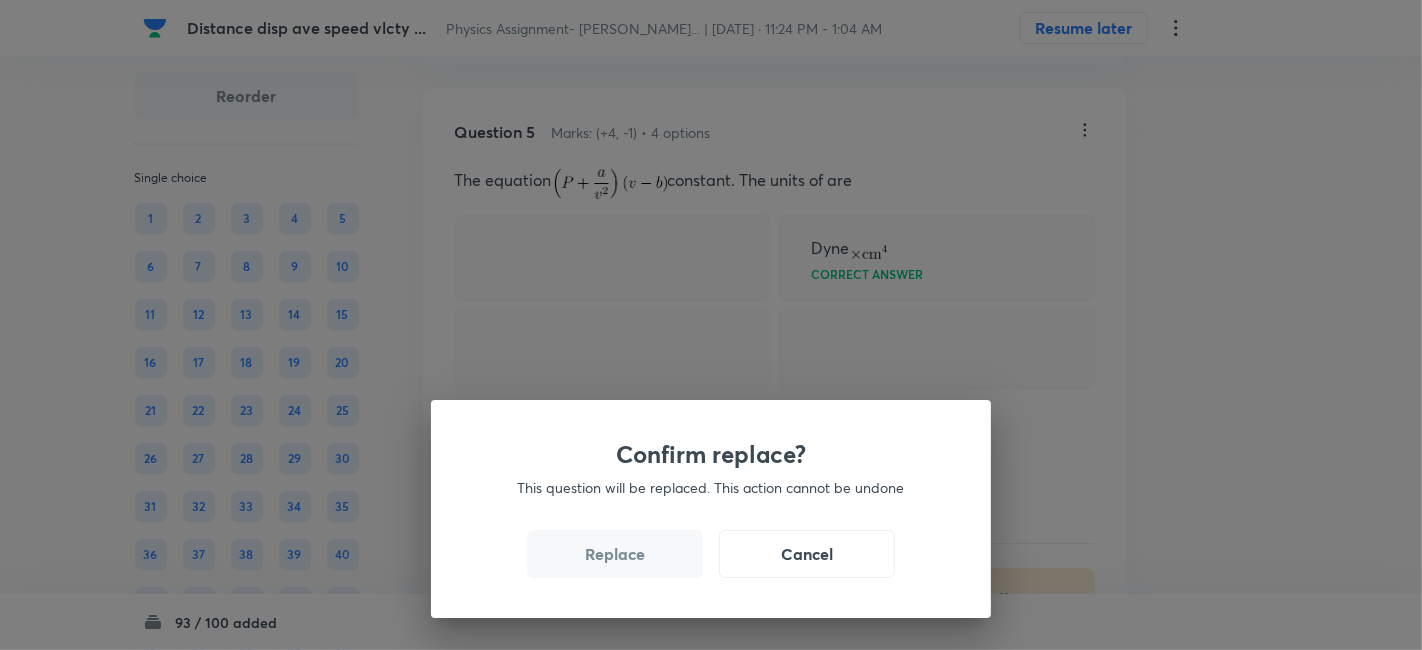 click on "Replace" at bounding box center (615, 554) 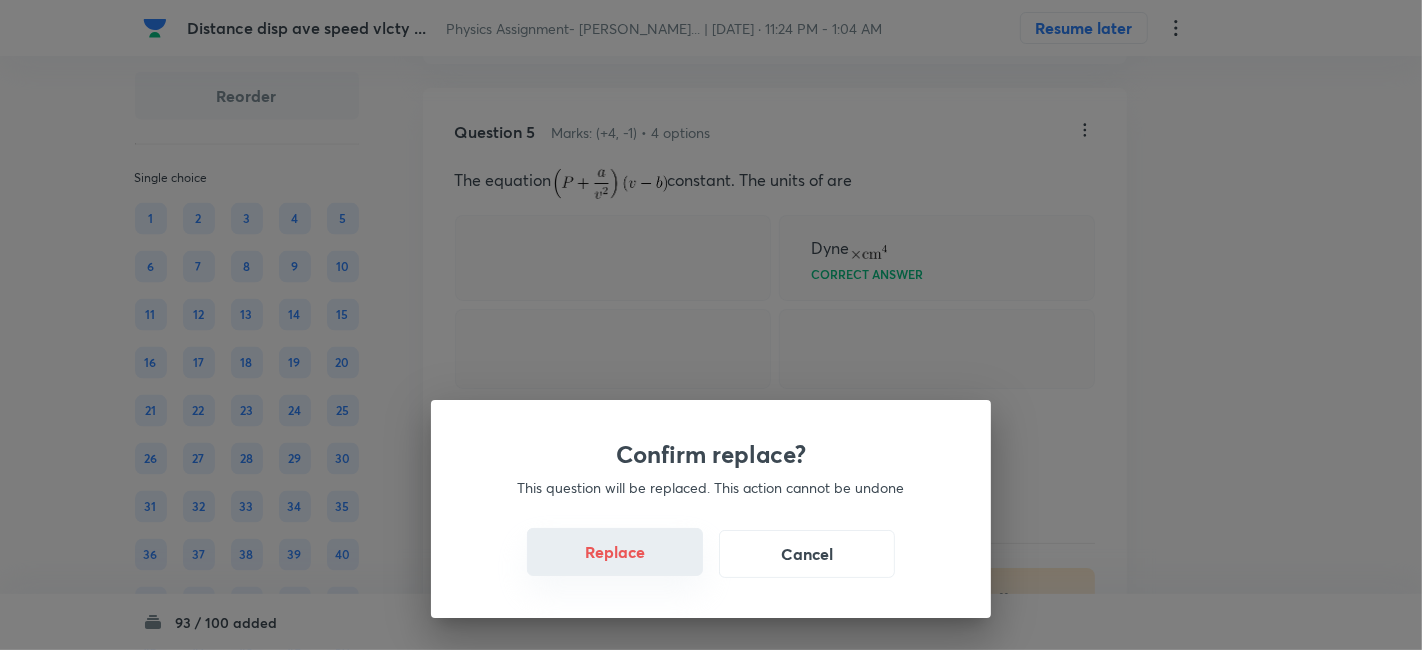 click on "Replace" at bounding box center [615, 552] 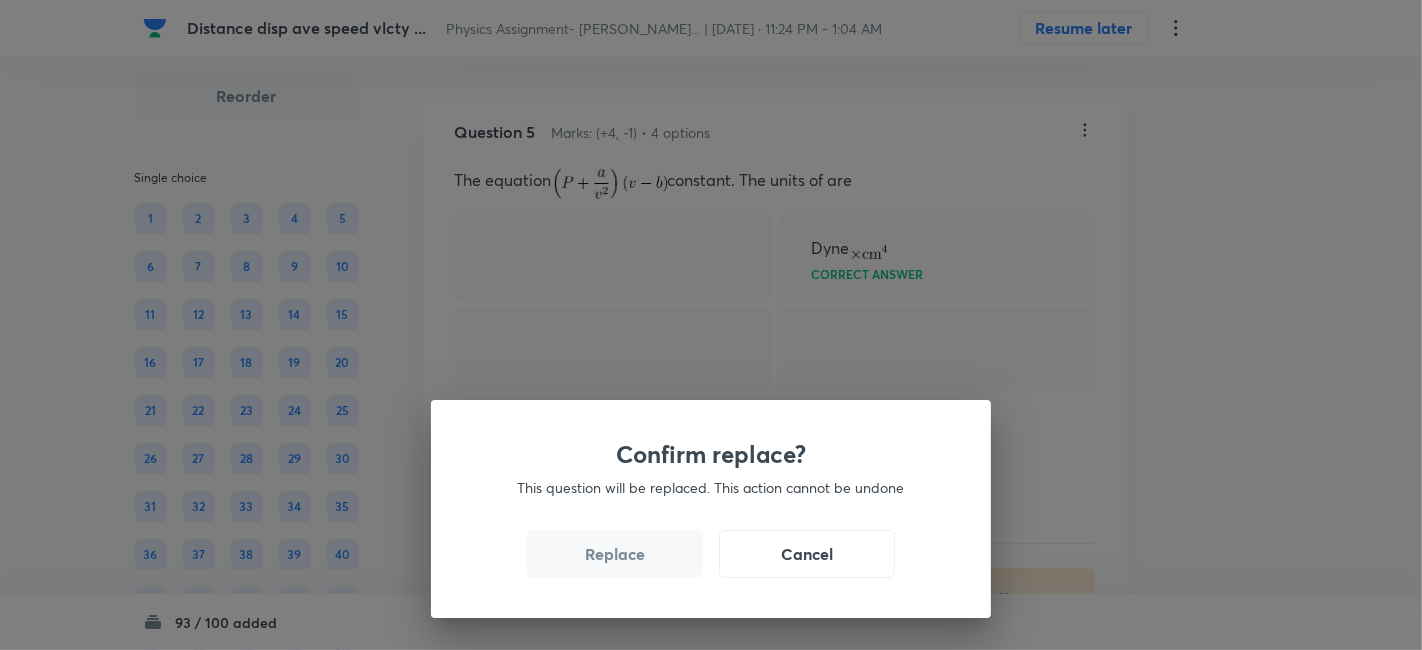 click on "Replace" at bounding box center [615, 554] 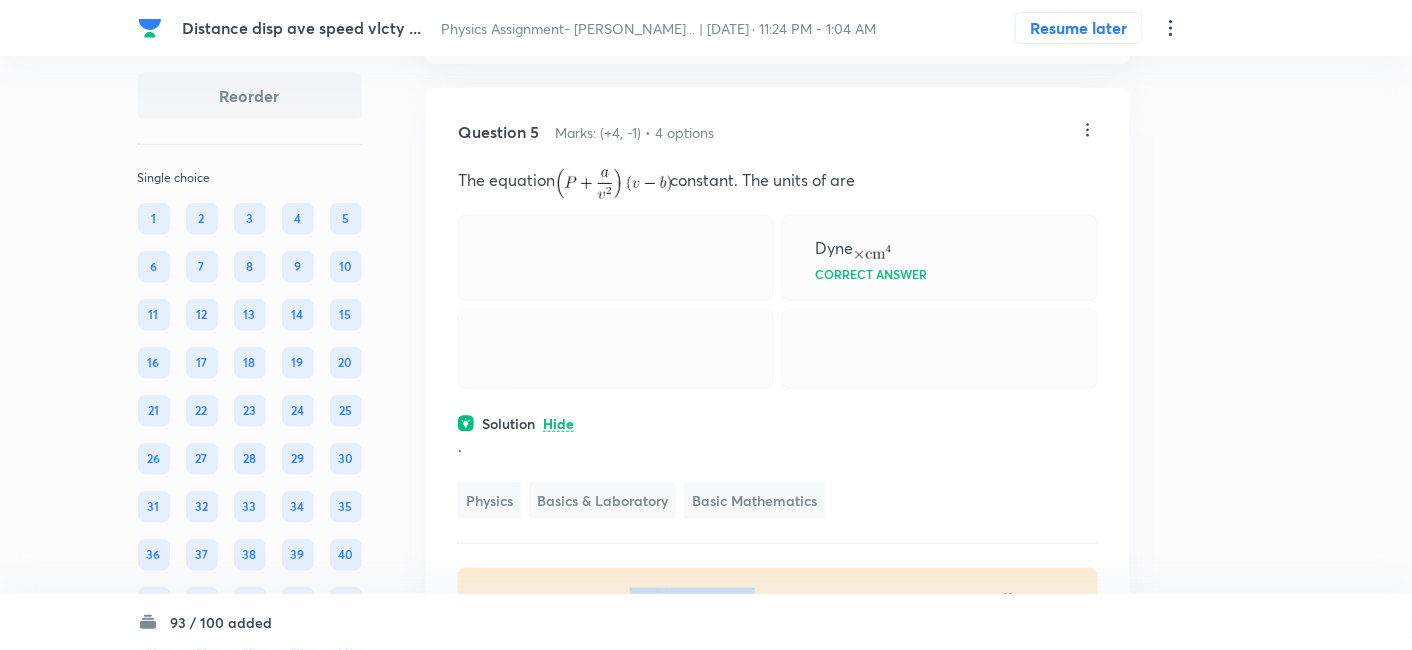 click on "Question 5 Marks: (+4, -1) • 4 options The equation   constant. The units of are   Dyne  Correct answer Solution Hide . Physics Basics & Laboratory Basic Mathematics Last used:  [DATE] Used  7  times in past Learners attempted:  147 Difficulty: Easy" at bounding box center [778, 374] 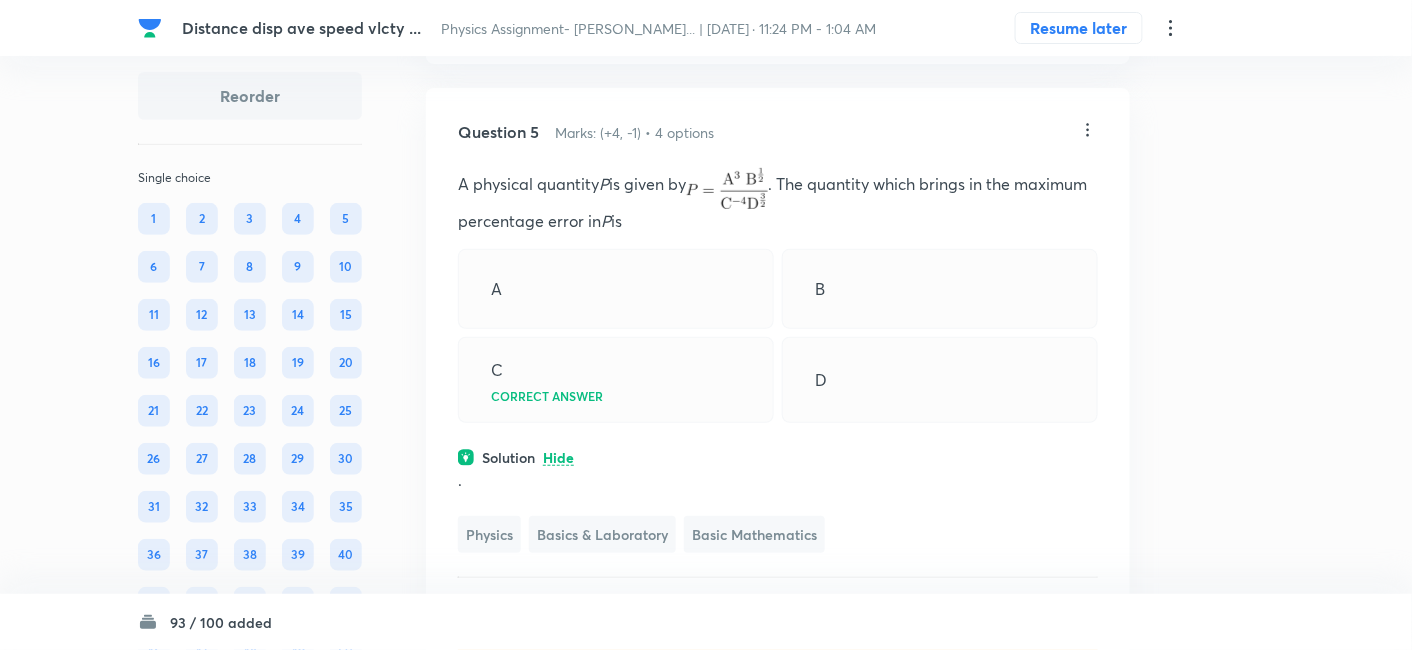 click 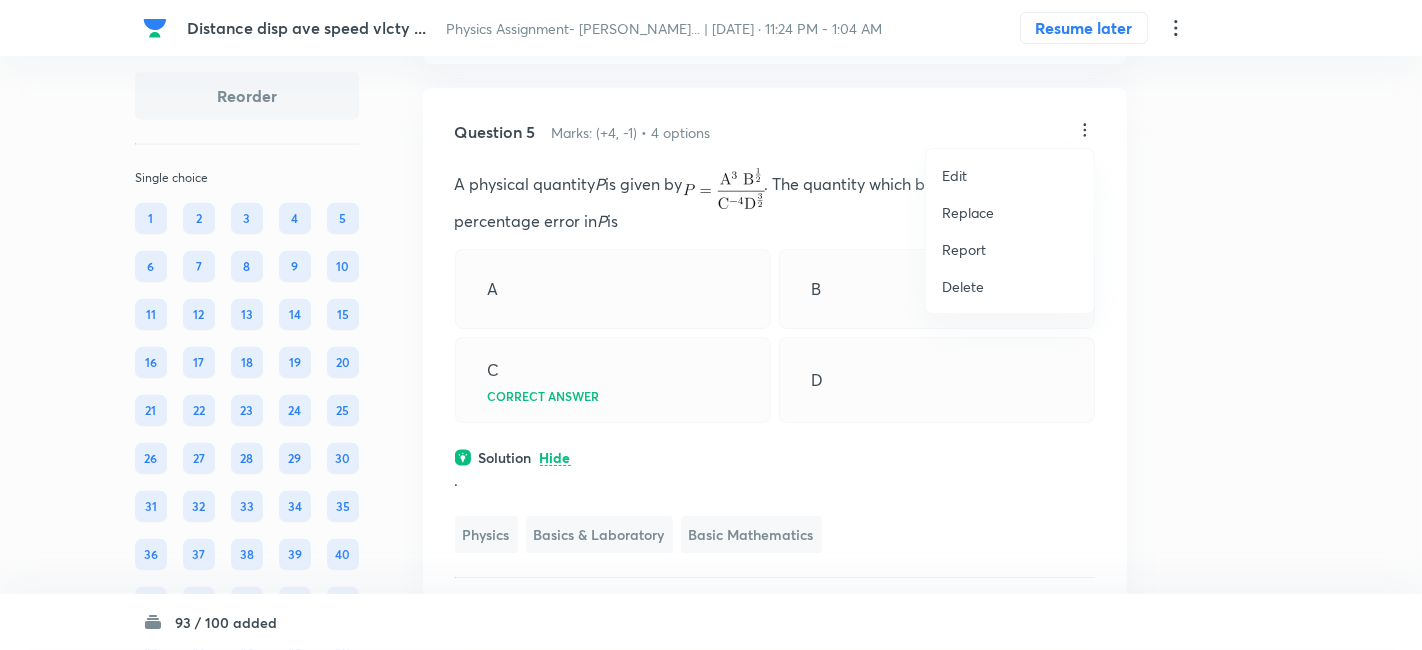 click on "Replace" at bounding box center (968, 212) 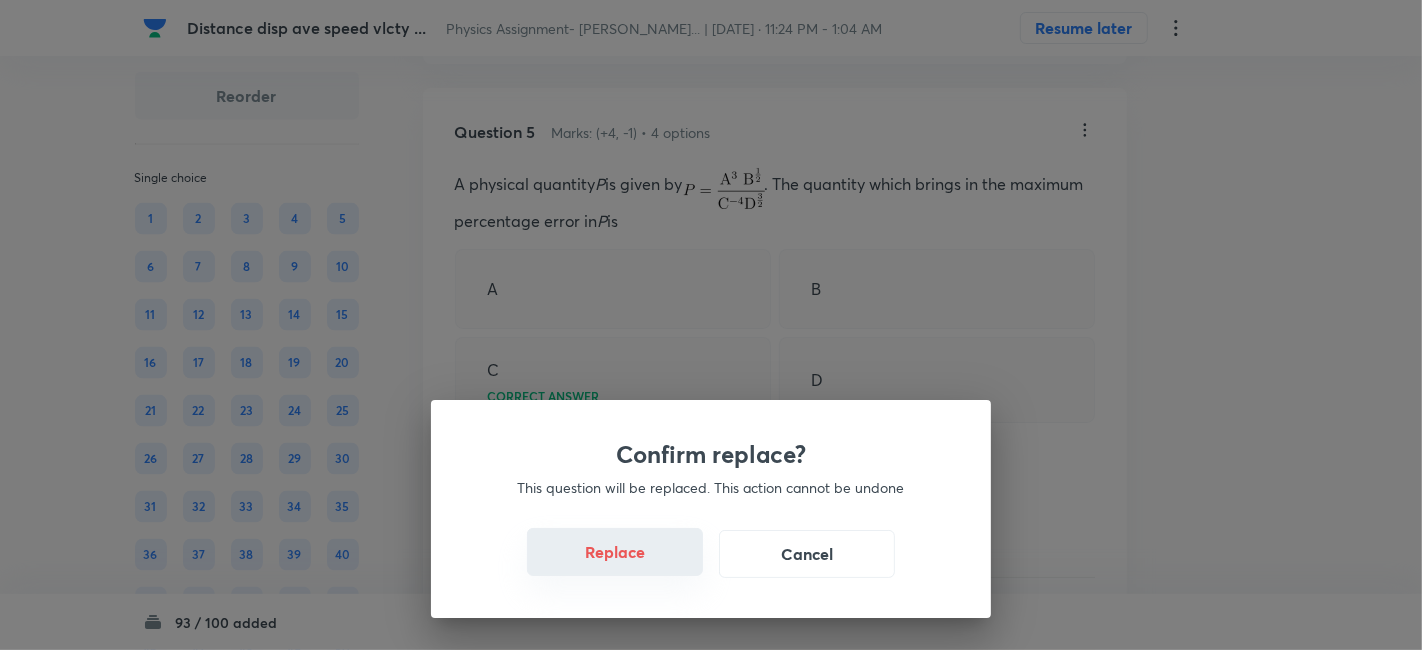 click on "Replace" at bounding box center [615, 552] 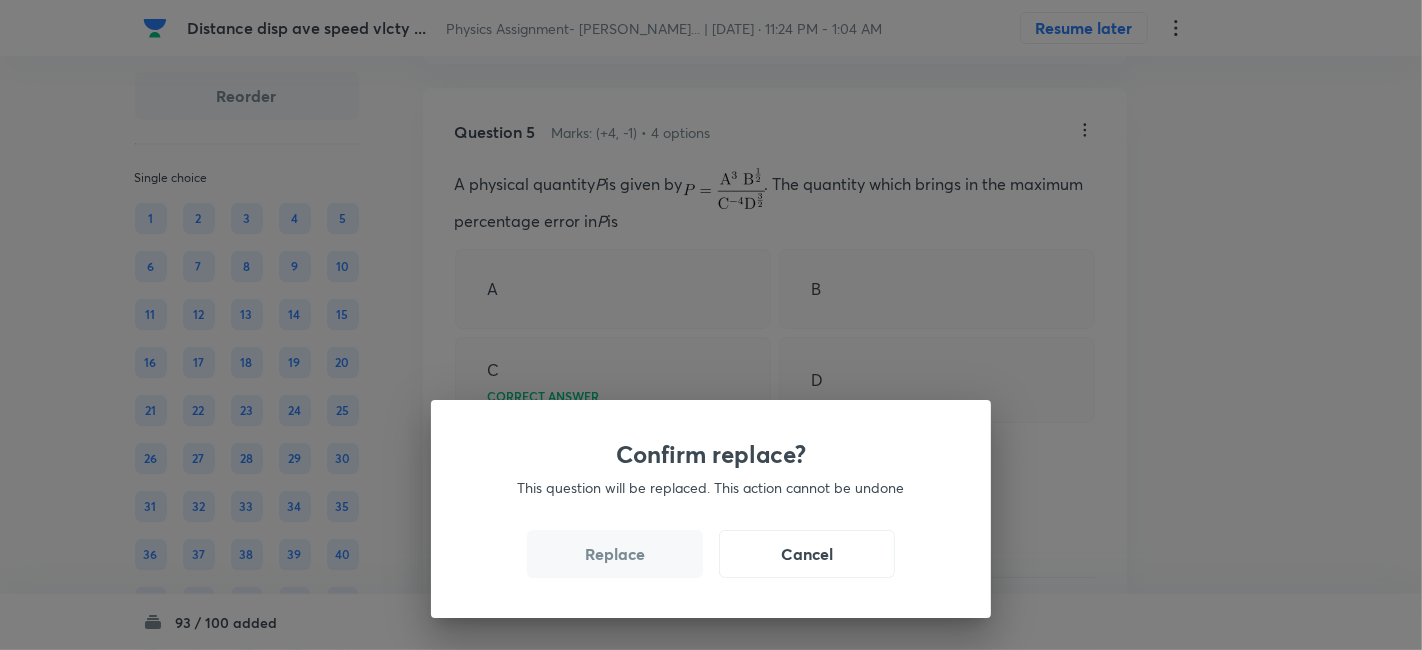 click on "Replace" at bounding box center (615, 554) 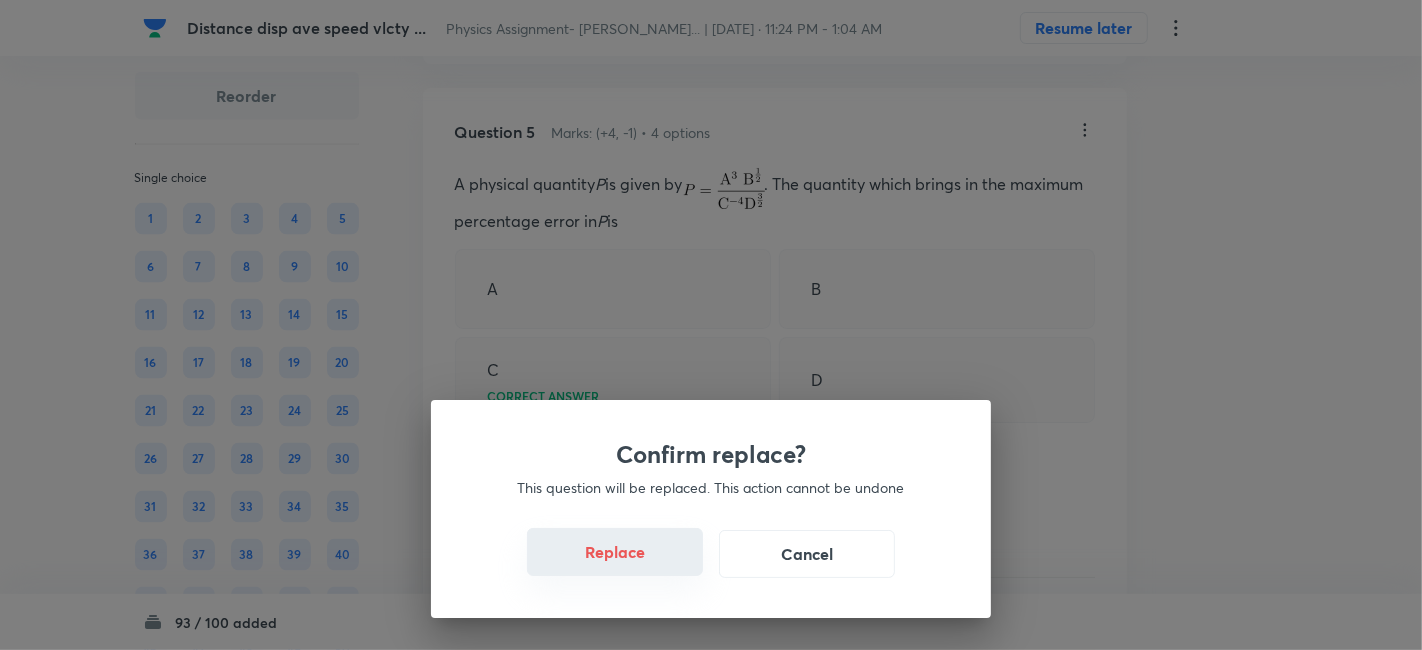 click on "Replace" at bounding box center [615, 552] 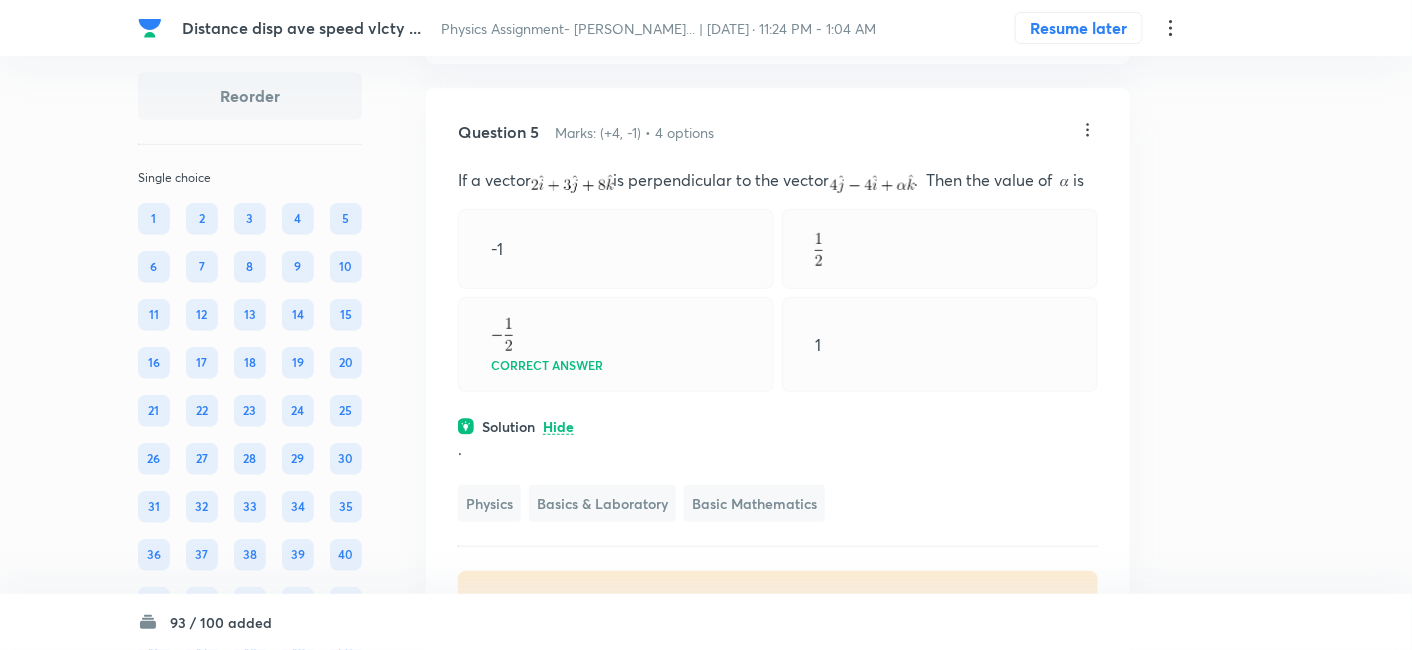 click 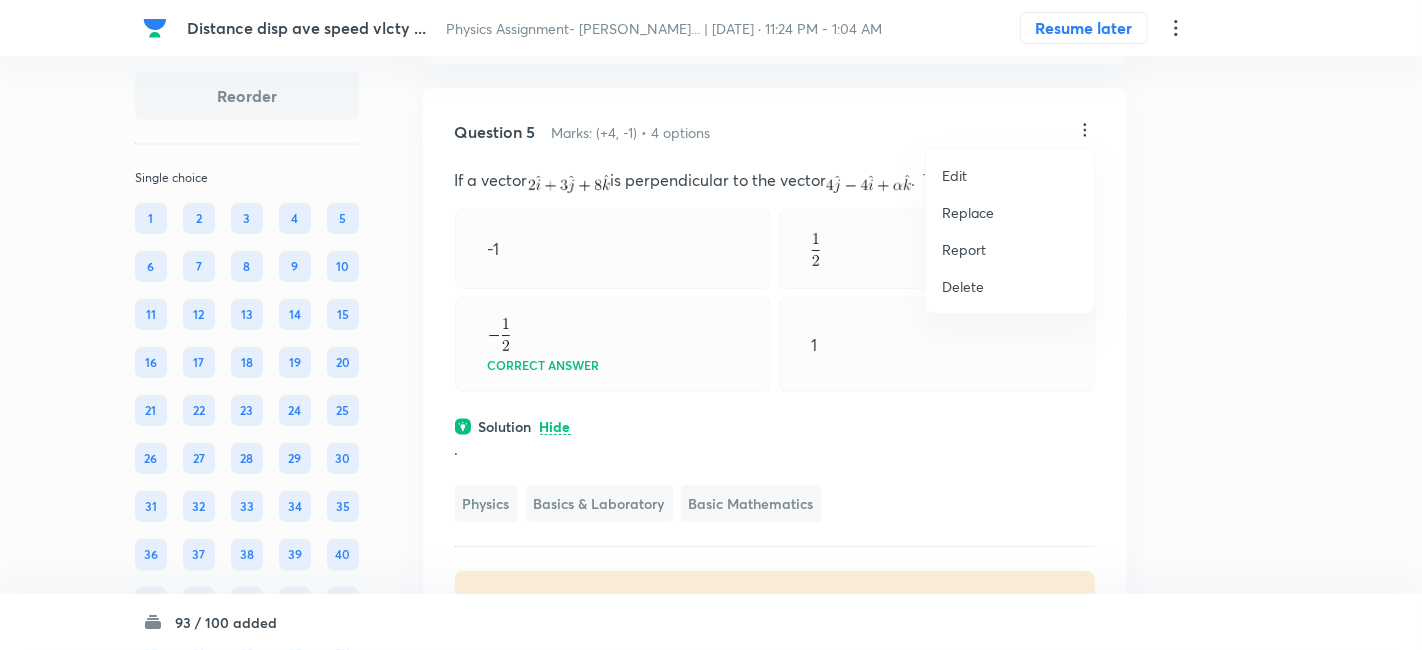 click on "Replace" at bounding box center [968, 212] 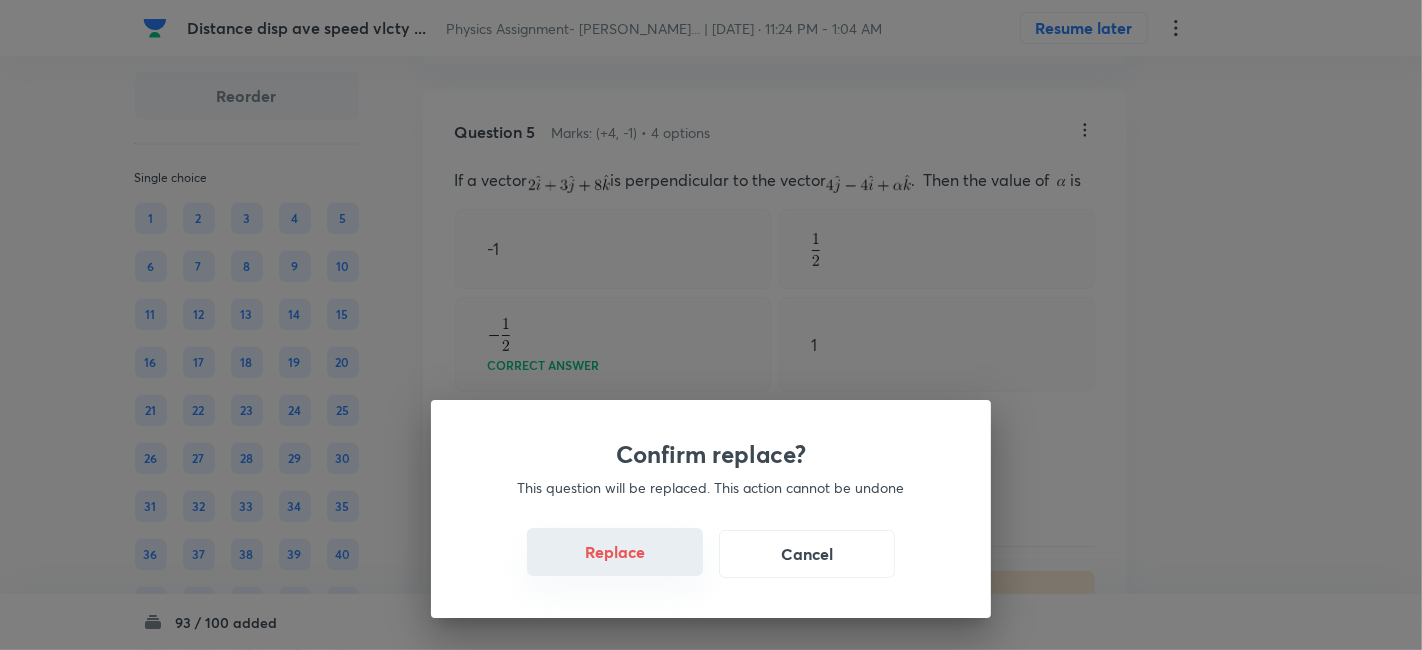 click on "Replace" at bounding box center (615, 552) 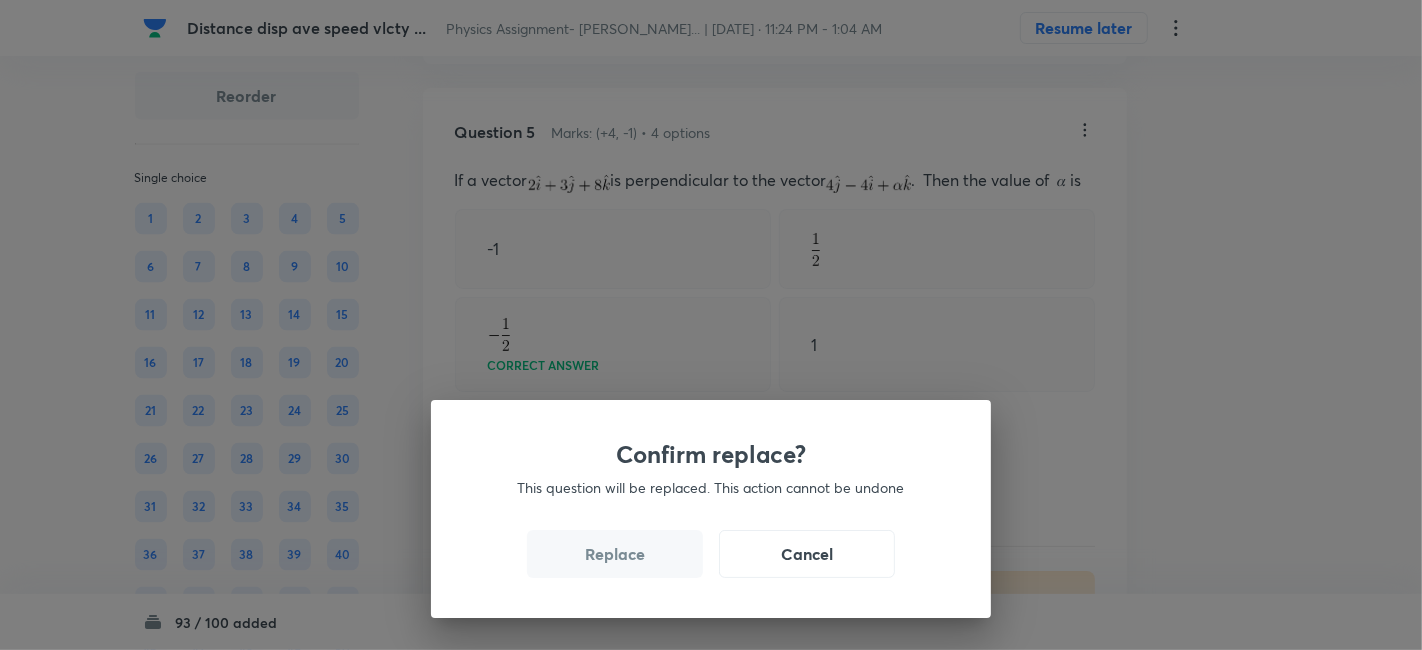 click on "Replace" at bounding box center [615, 554] 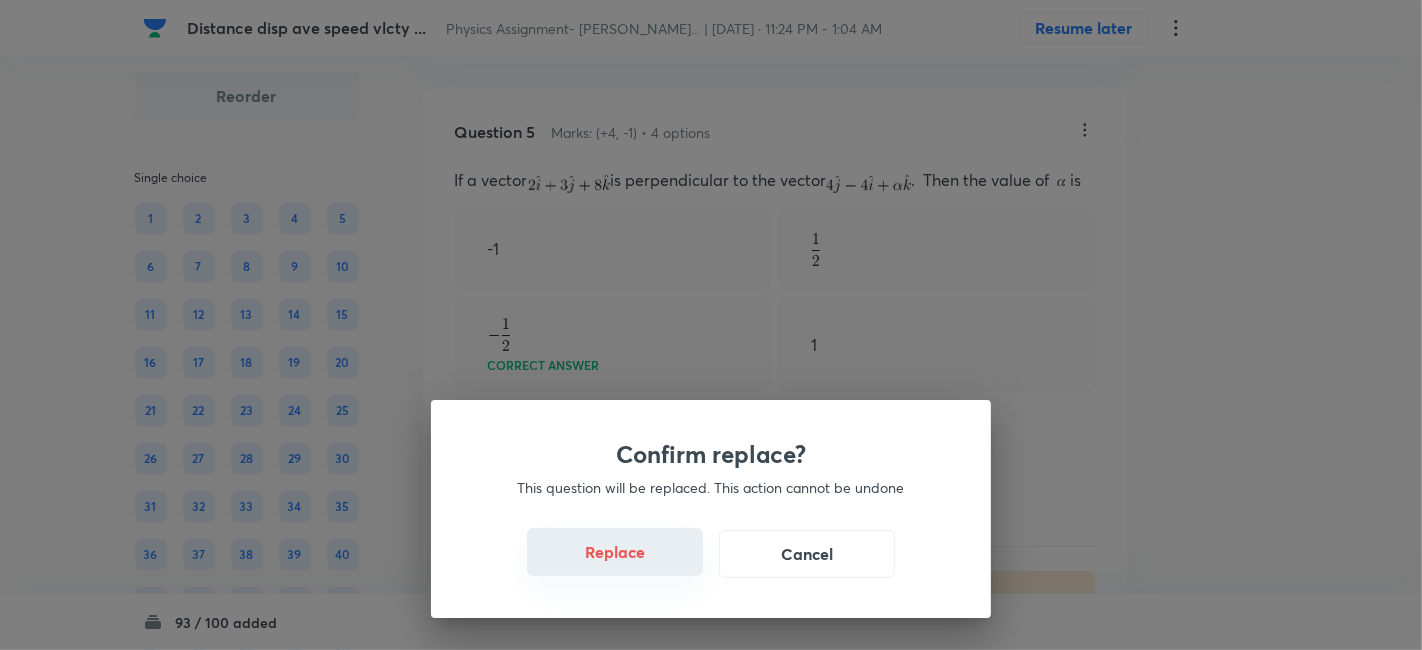 click on "Replace" at bounding box center [615, 552] 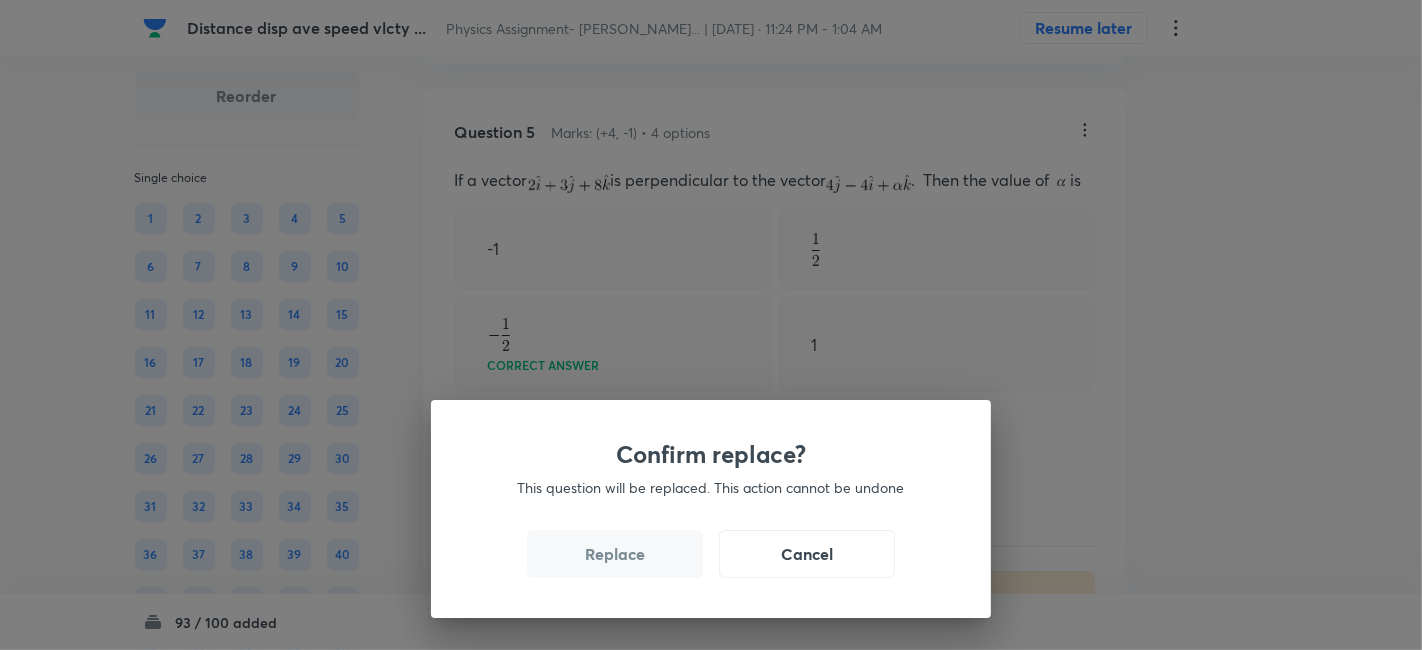 click on "Replace" at bounding box center [615, 554] 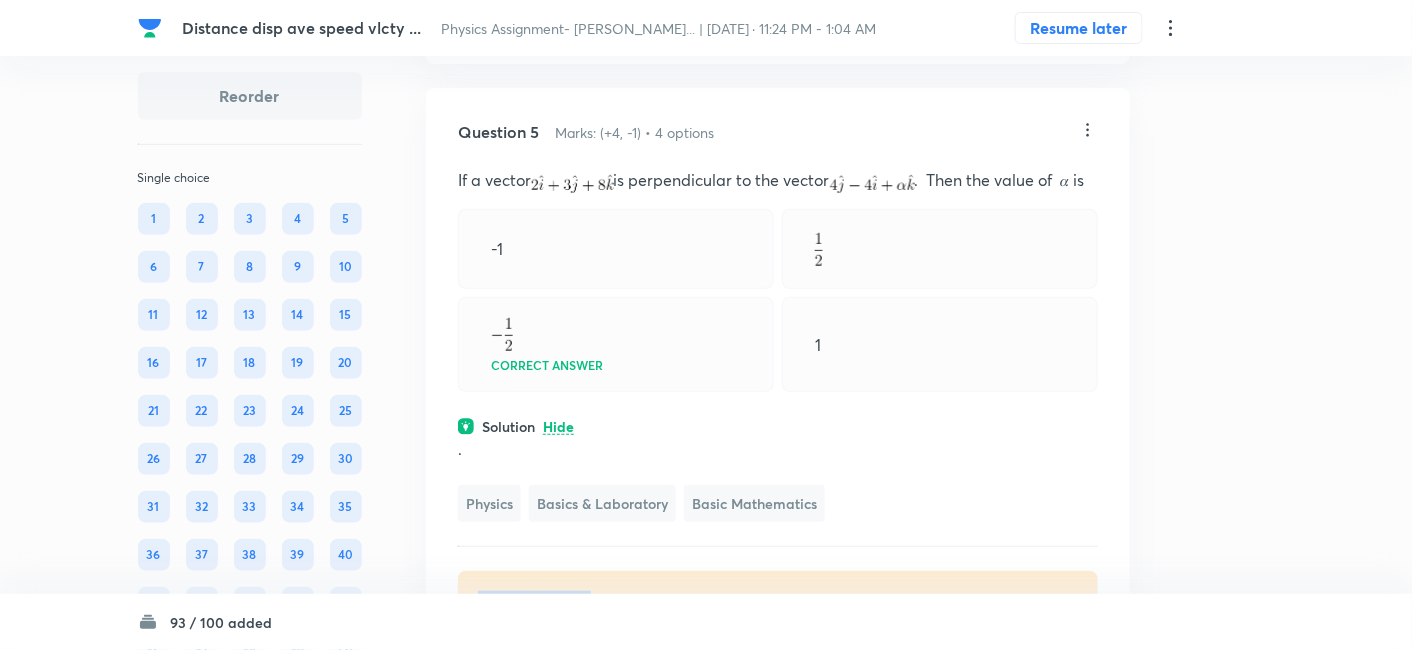 click on "Question 5 Marks: (+4, -1) • 4 options If a vector    is perpendicular to the vector  .  Then the value of  𝛼 is -1 Correct answer 1 Solution Hide . Physics Basics & Laboratory Basic Mathematics Last used:  [DATE] Used  7  times in past Learners attempted:  147 Difficulty: Easy" at bounding box center (778, 376) 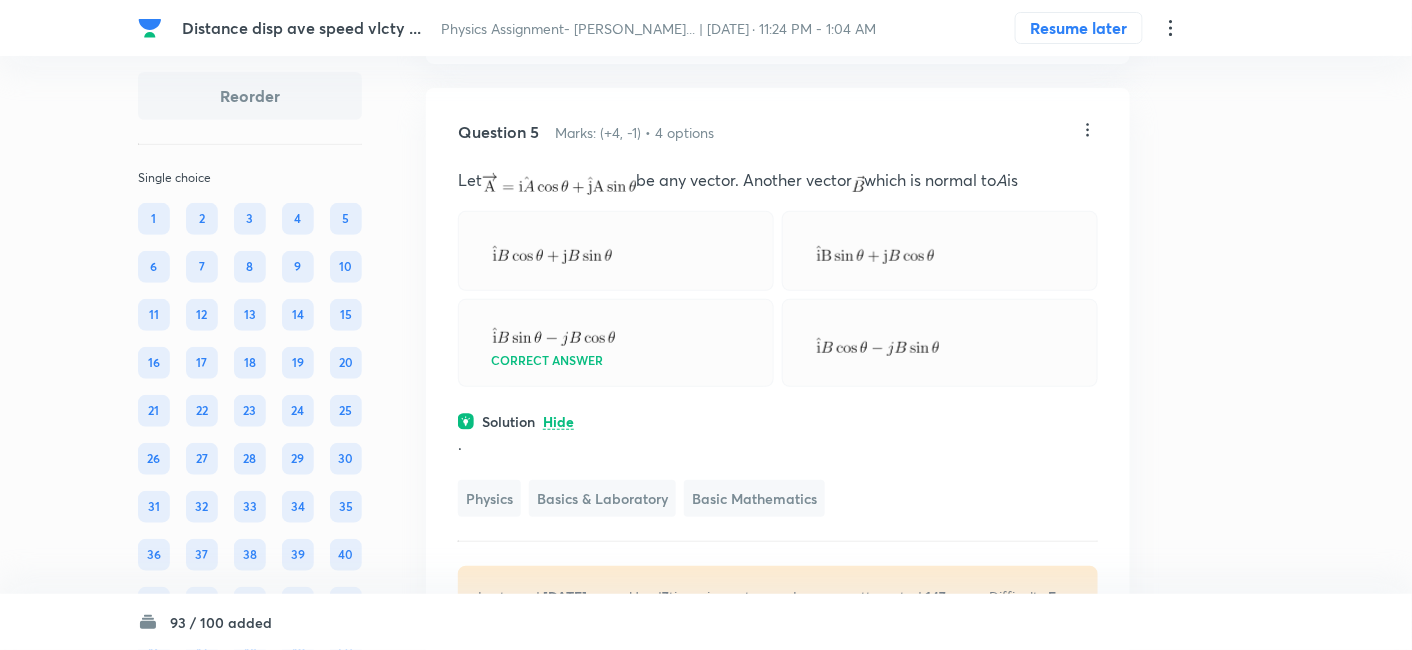 click 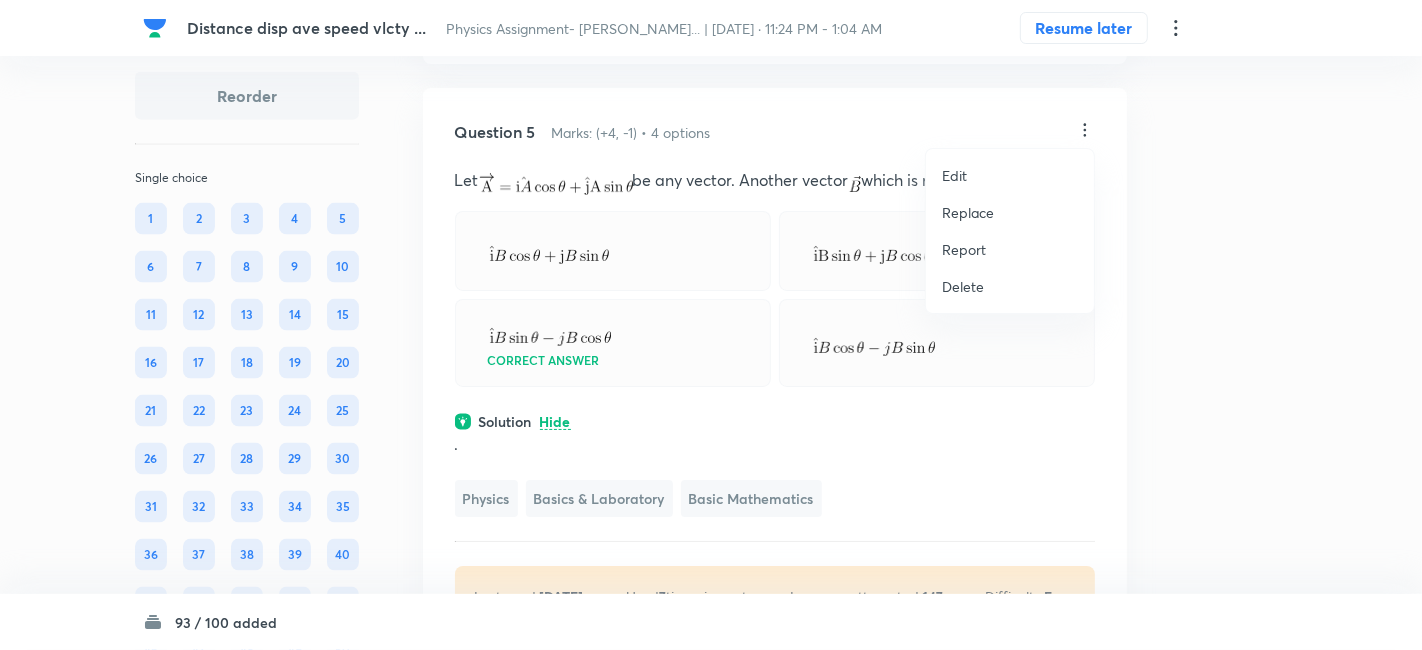 click on "Replace" at bounding box center (968, 212) 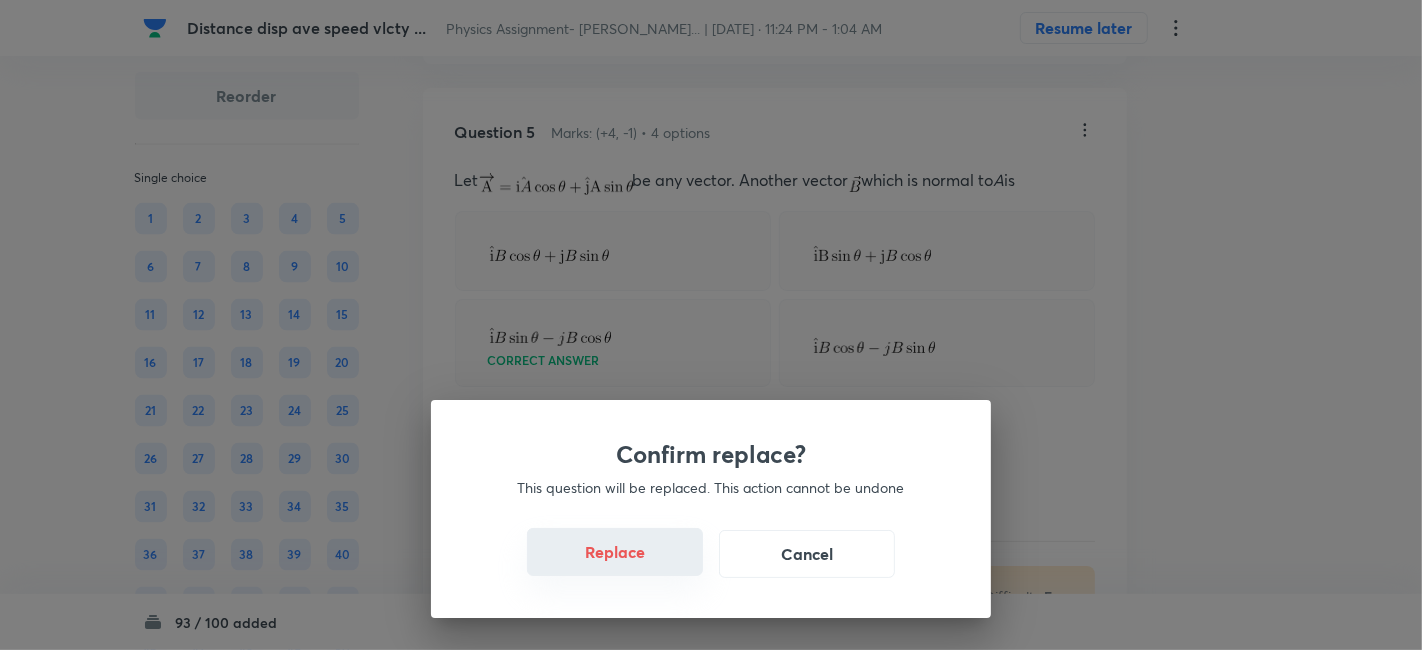 click on "Replace" at bounding box center [615, 552] 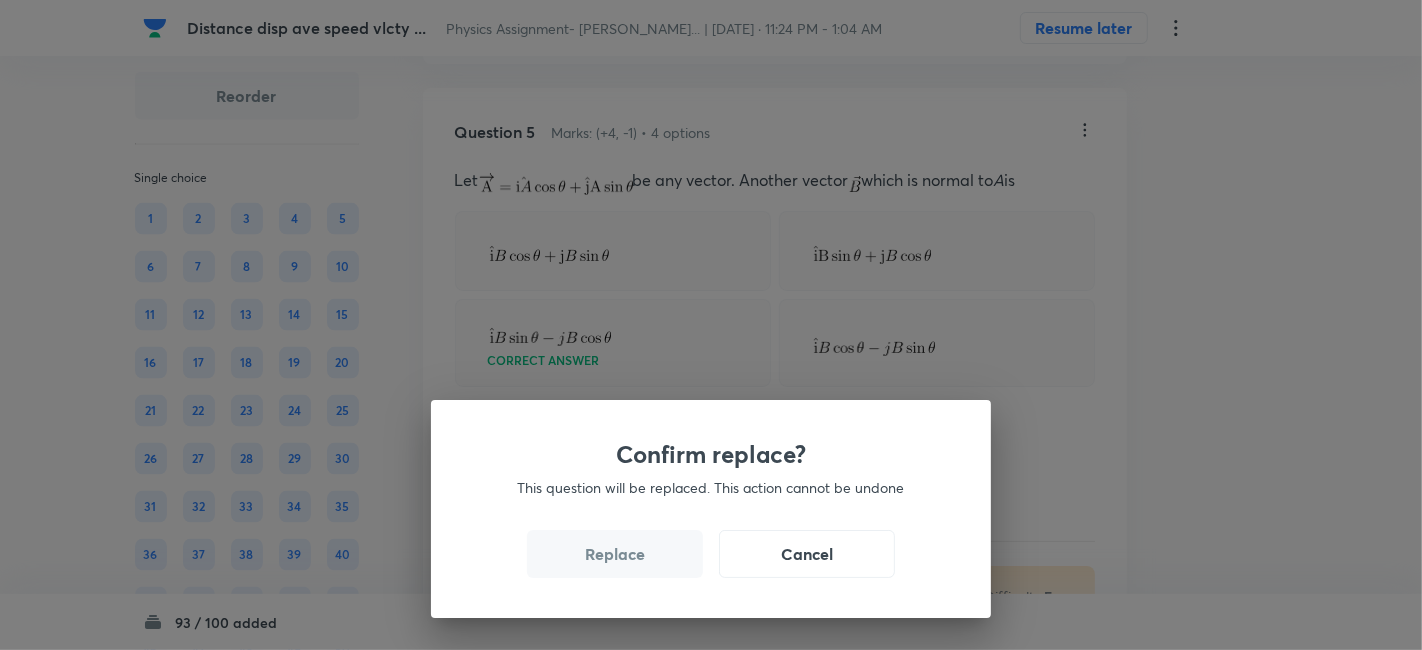 click on "Replace" at bounding box center [615, 554] 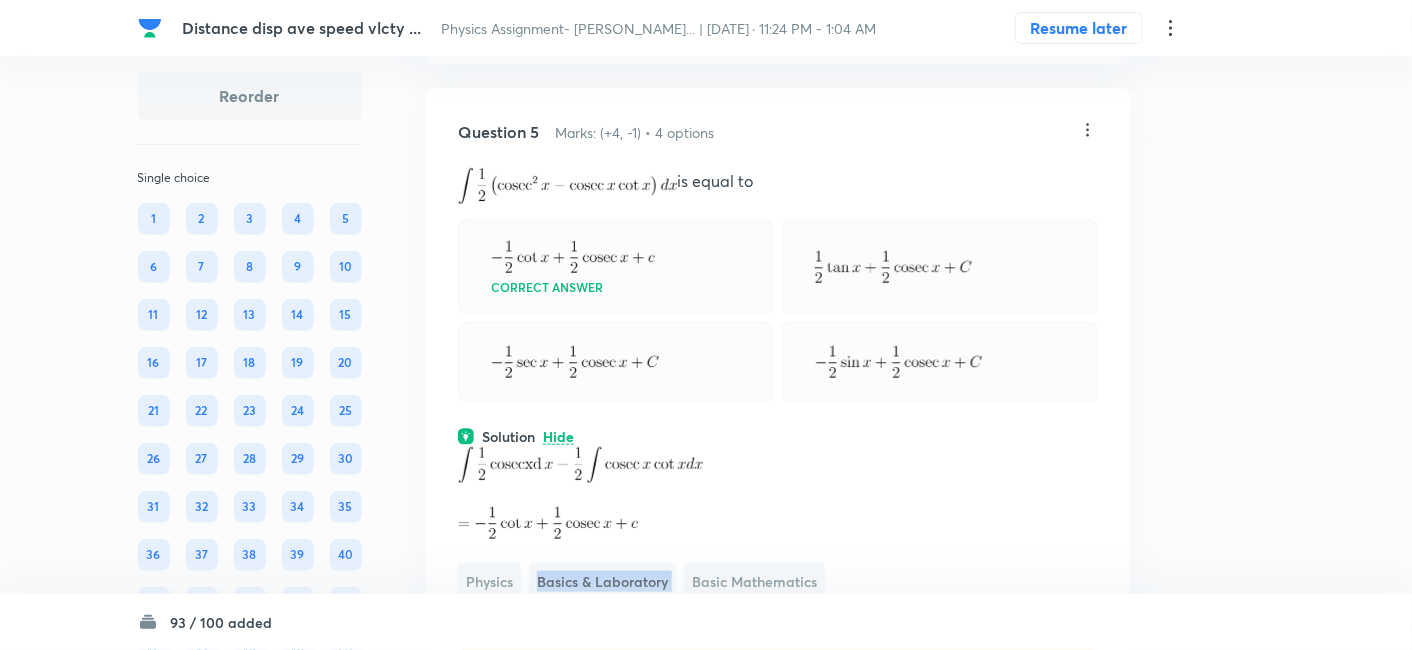click on "Physics Basics & Laboratory Basic Mathematics" at bounding box center (778, 523) 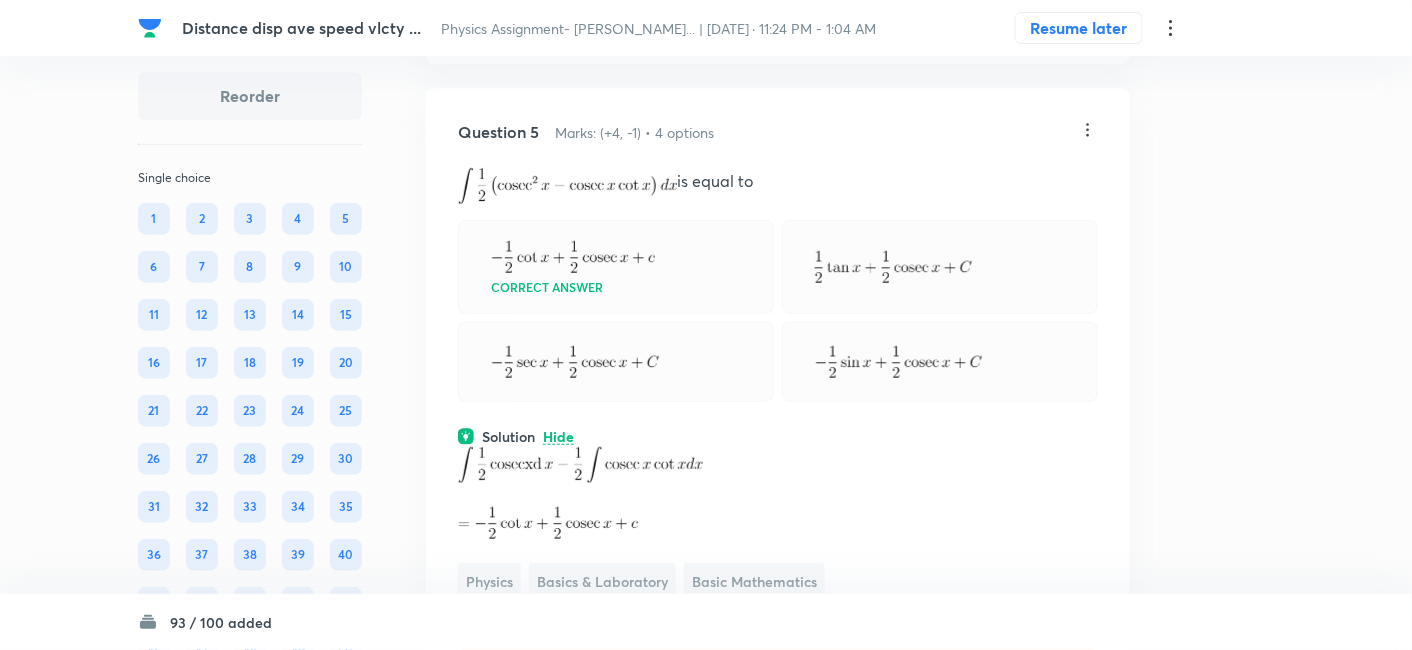 click at bounding box center [616, 362] 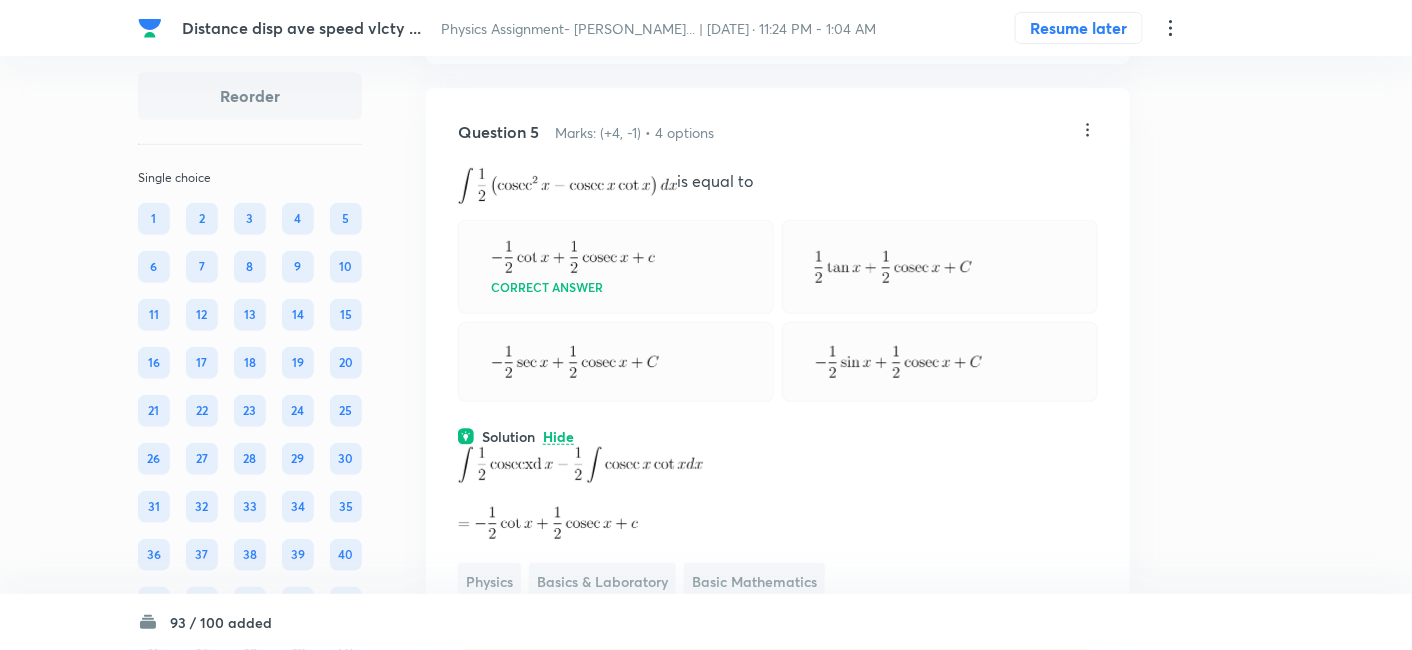 click 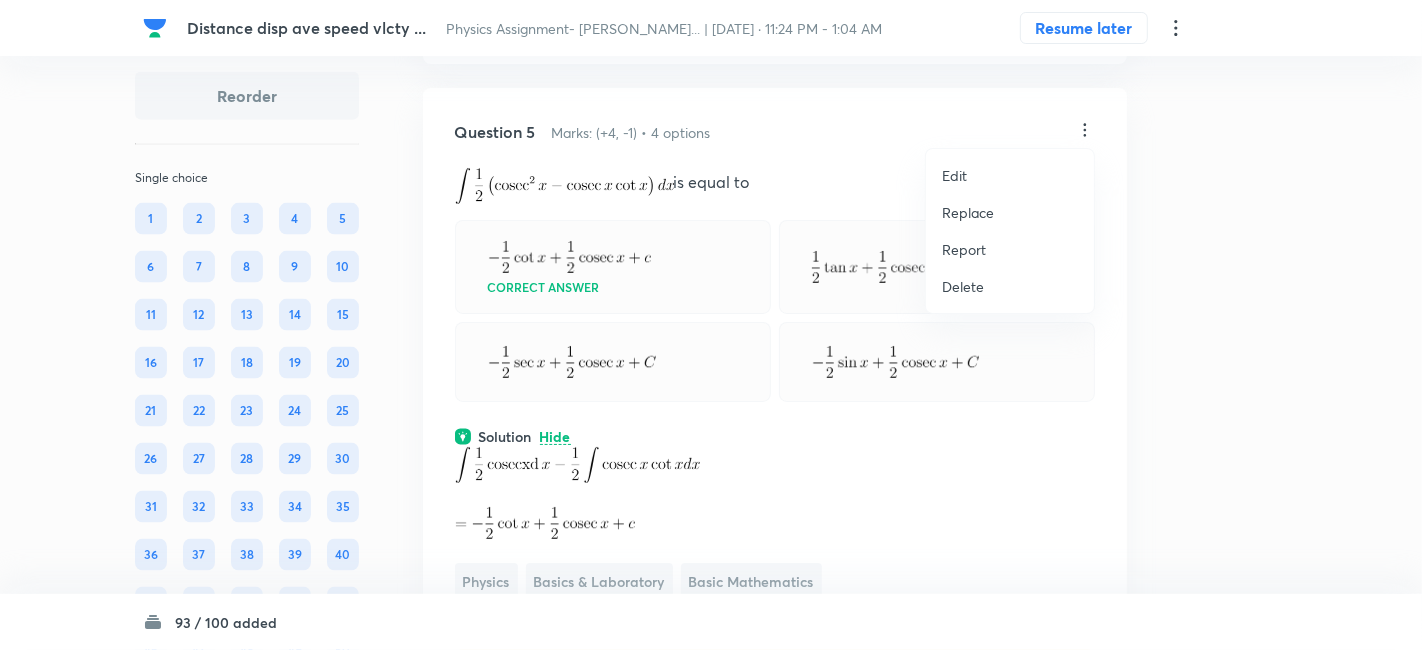 click on "Replace" at bounding box center [968, 212] 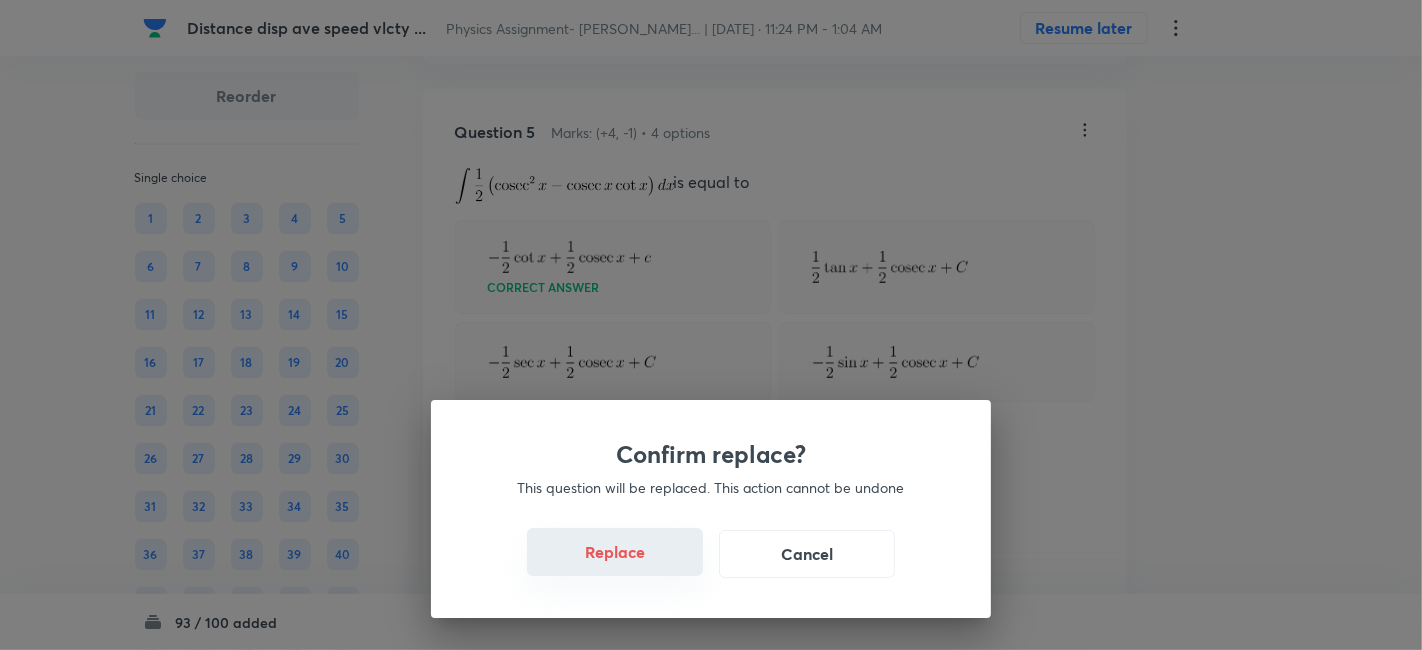click on "Replace" at bounding box center (615, 552) 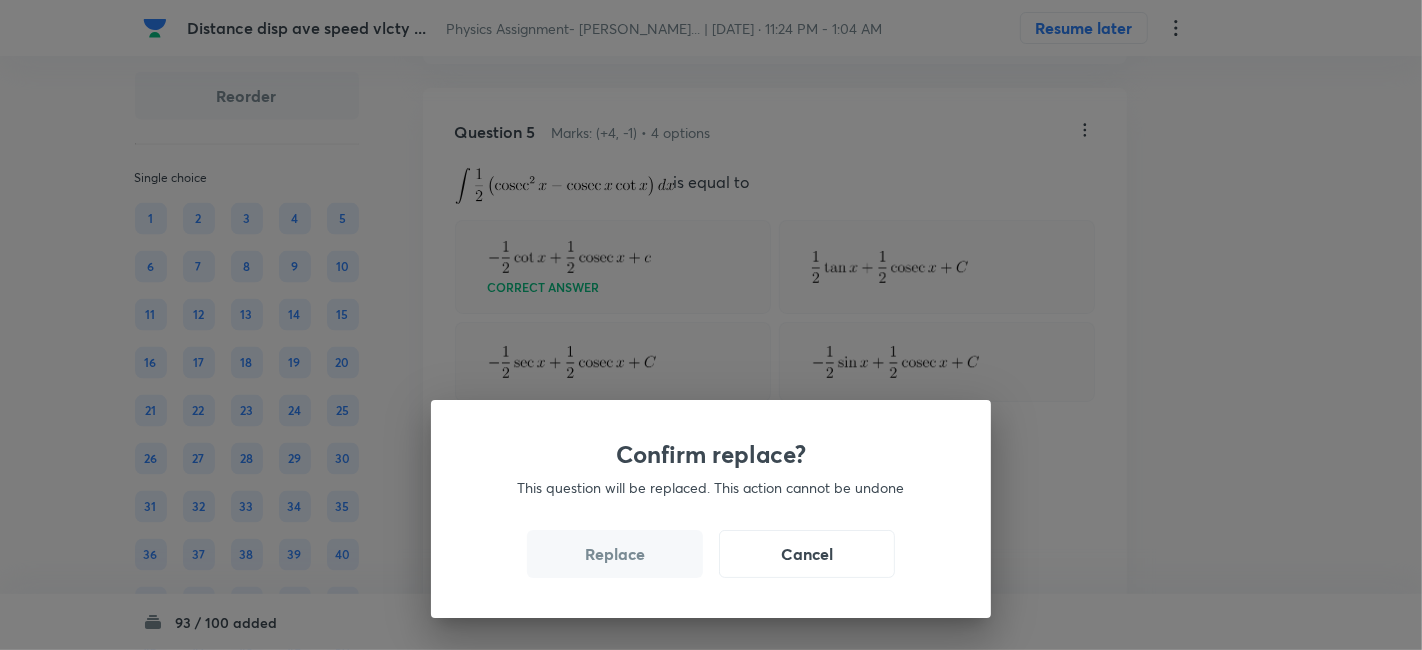 click on "Replace" at bounding box center [615, 554] 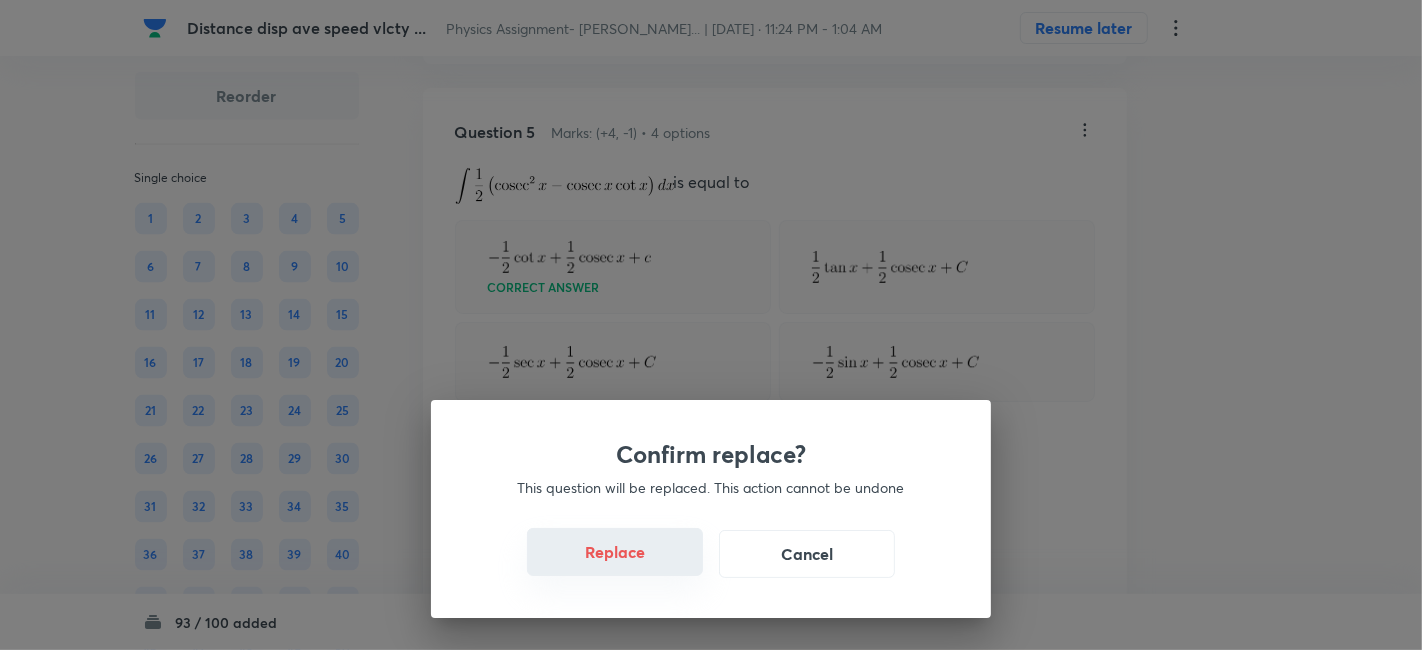 click on "Replace" at bounding box center [615, 552] 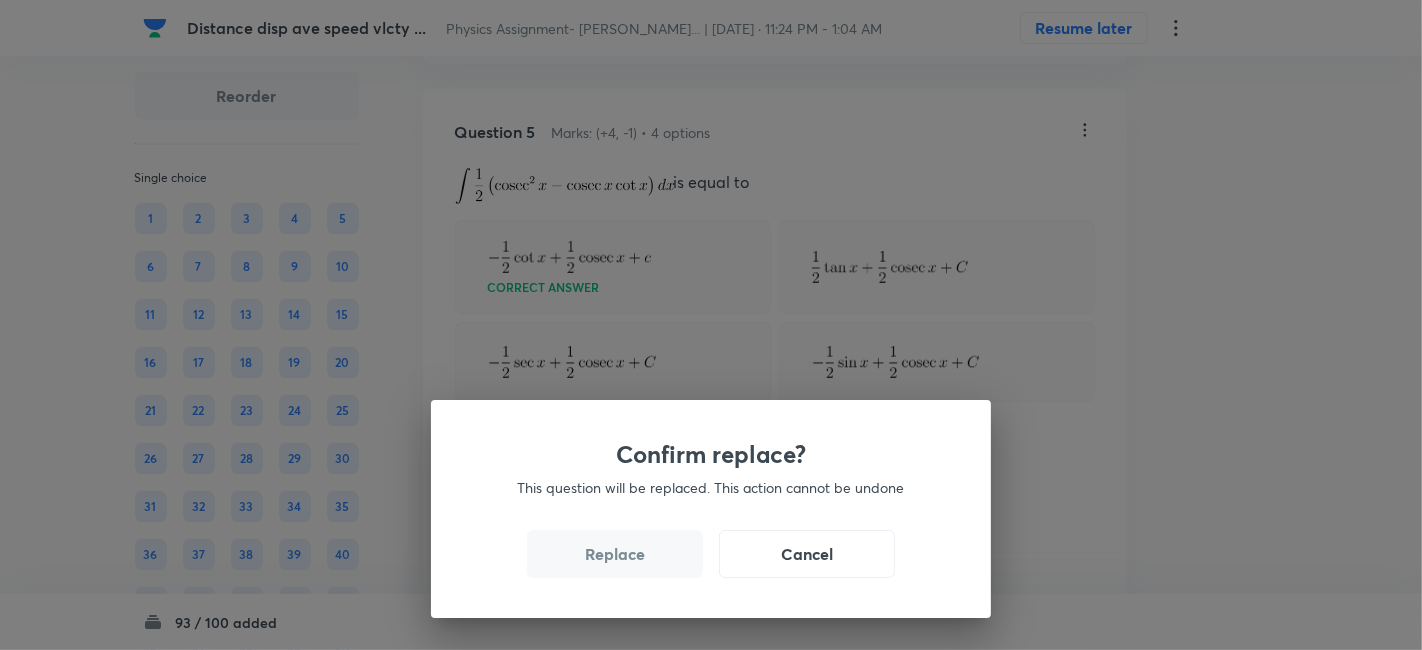 click on "Replace" at bounding box center [615, 554] 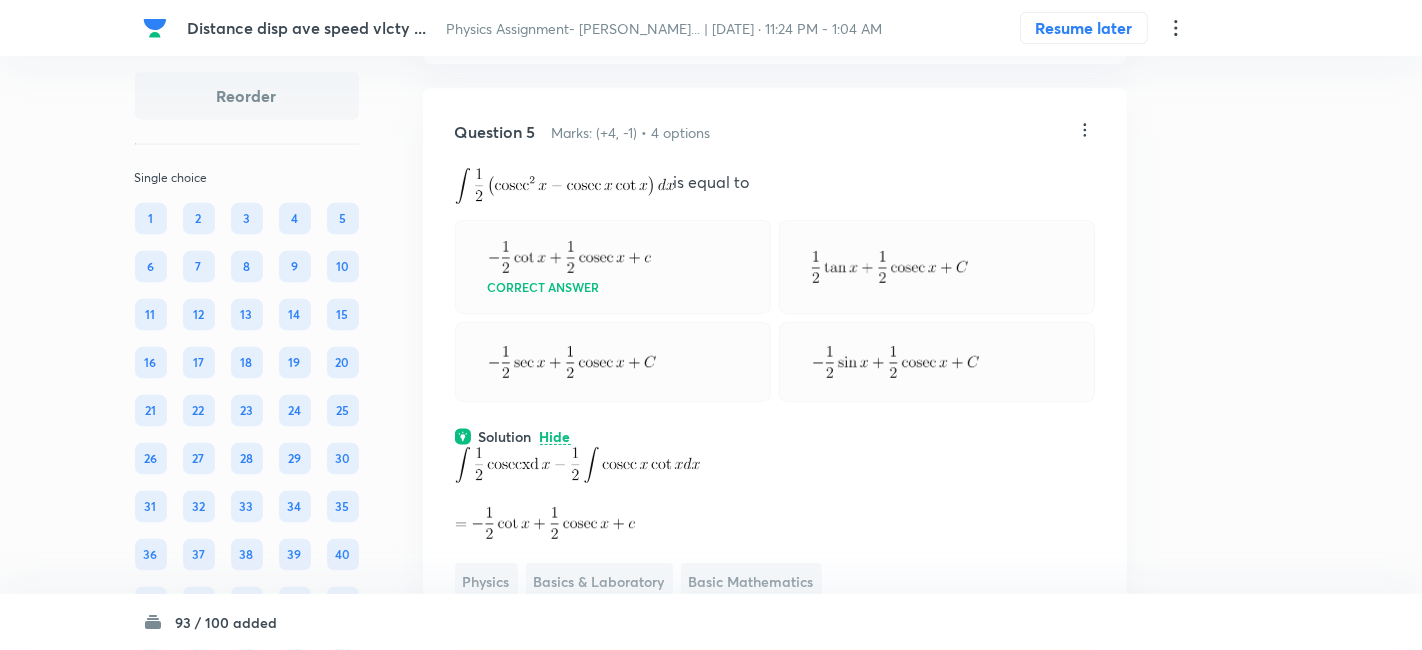 click on "Confirm replace? This question will be replaced. This action cannot be undone Replace Cancel" at bounding box center (711, 325) 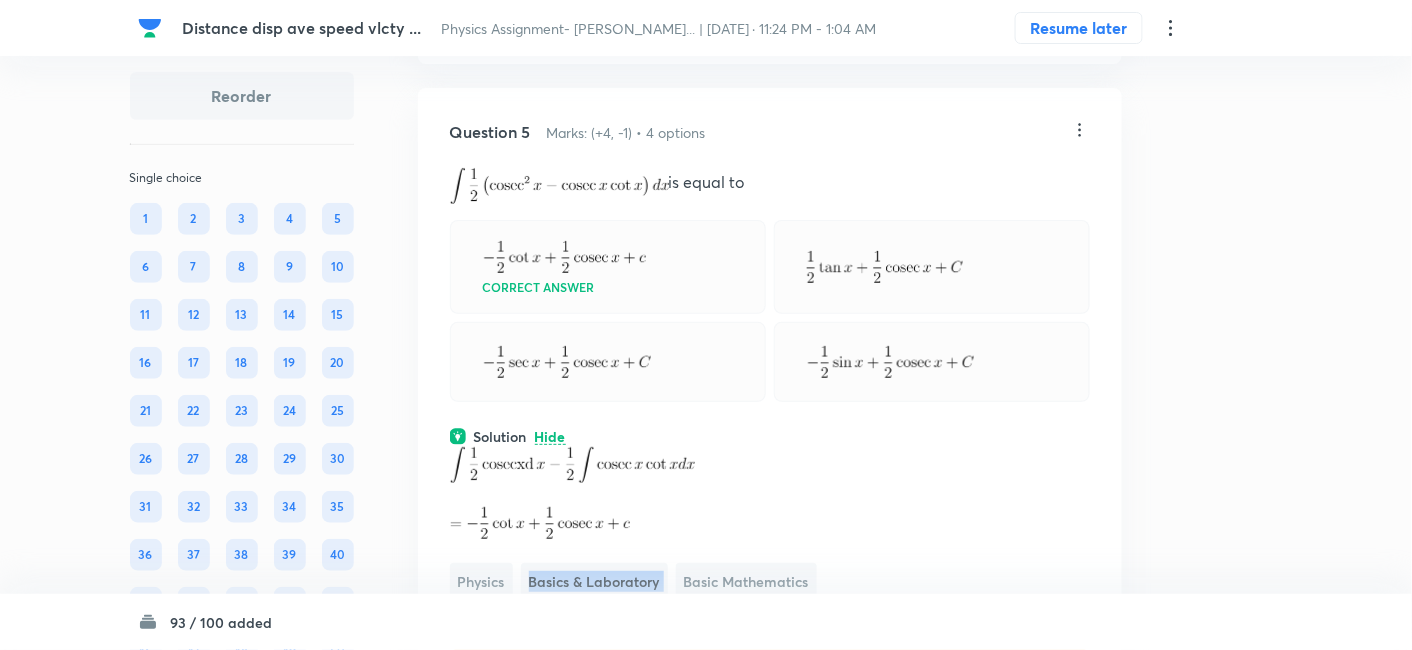 click on "Basics & Laboratory" at bounding box center (594, 581) 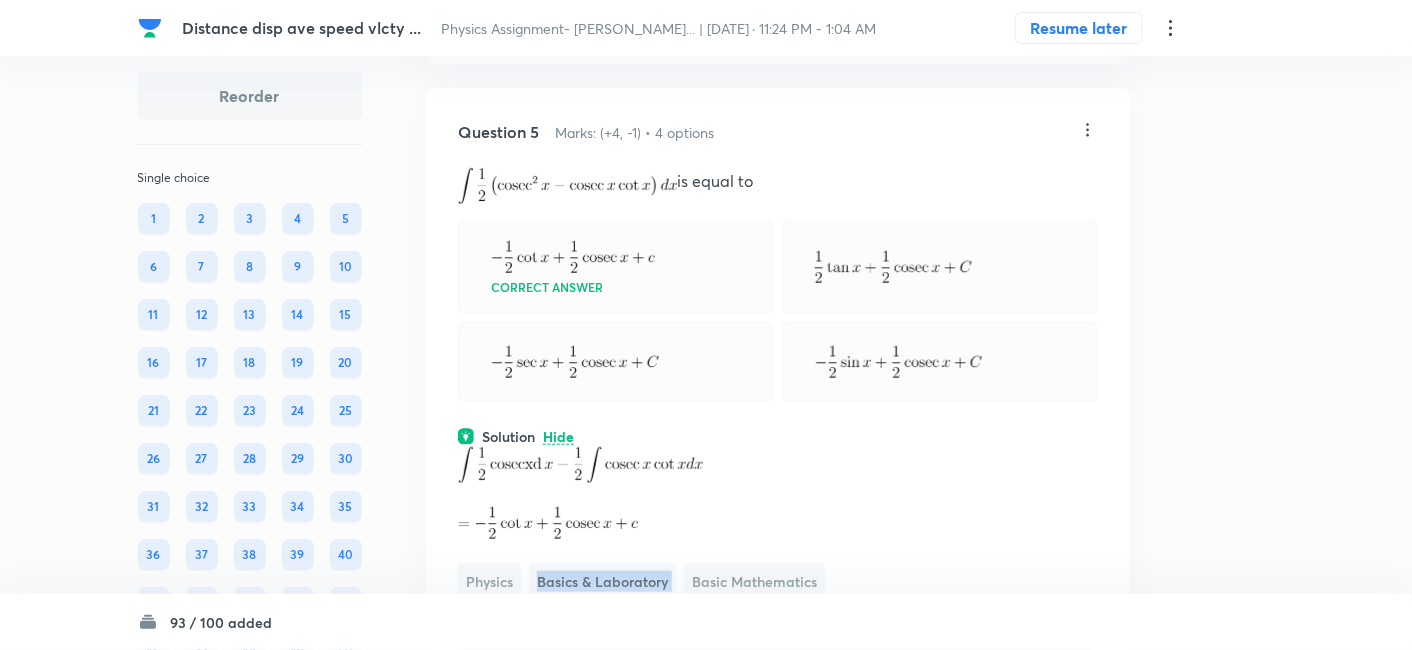 click on "Basics & Laboratory" at bounding box center [602, 581] 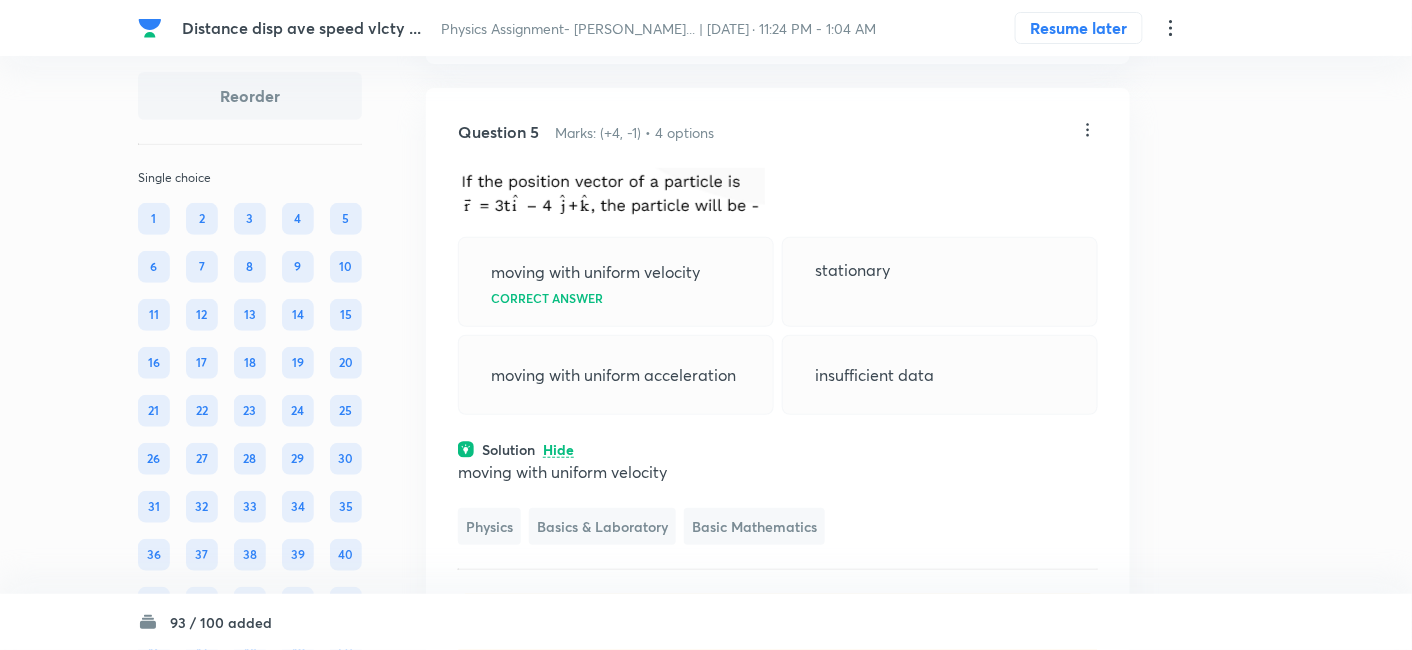 click 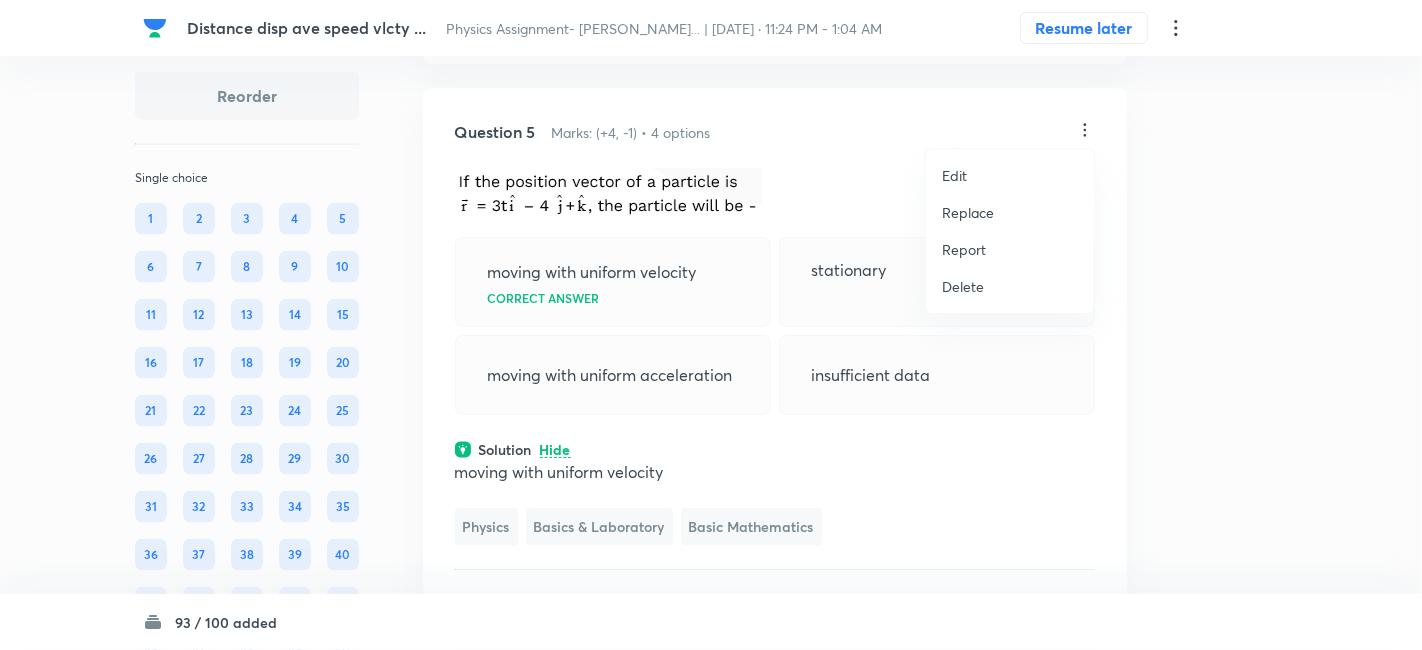 click on "Replace" at bounding box center (968, 212) 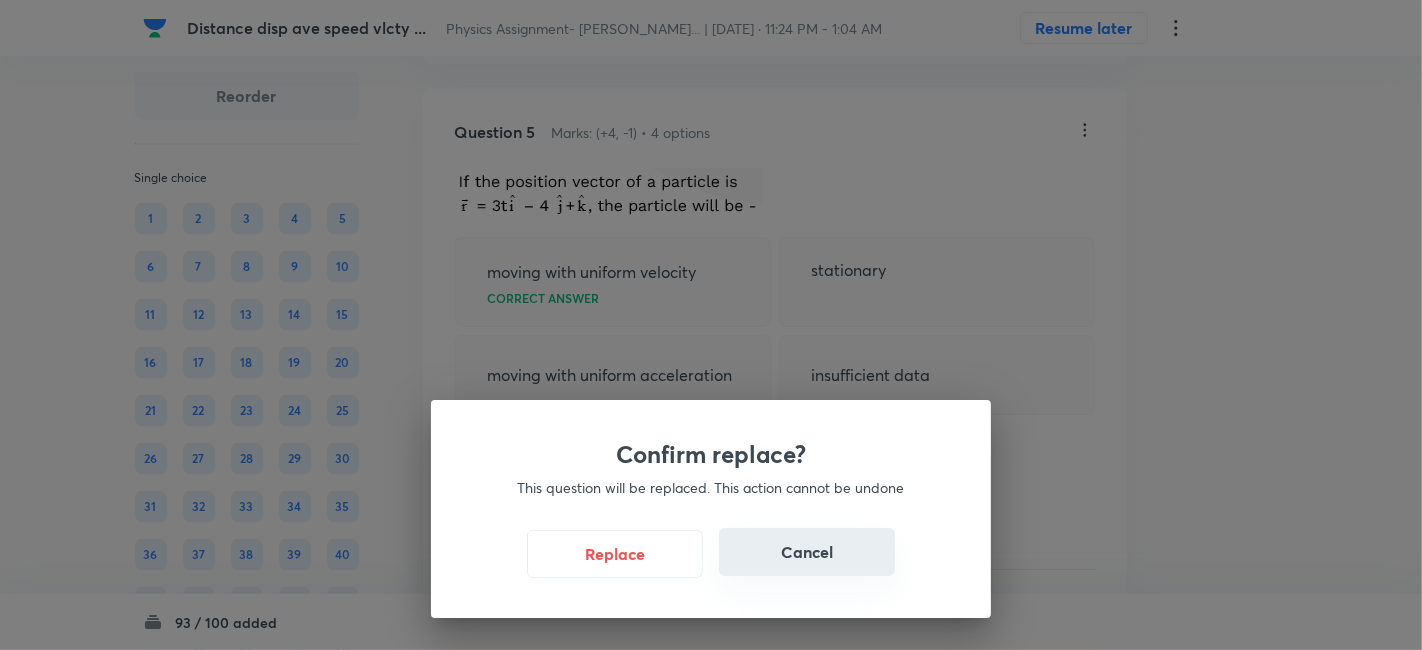 click on "Cancel" at bounding box center [807, 552] 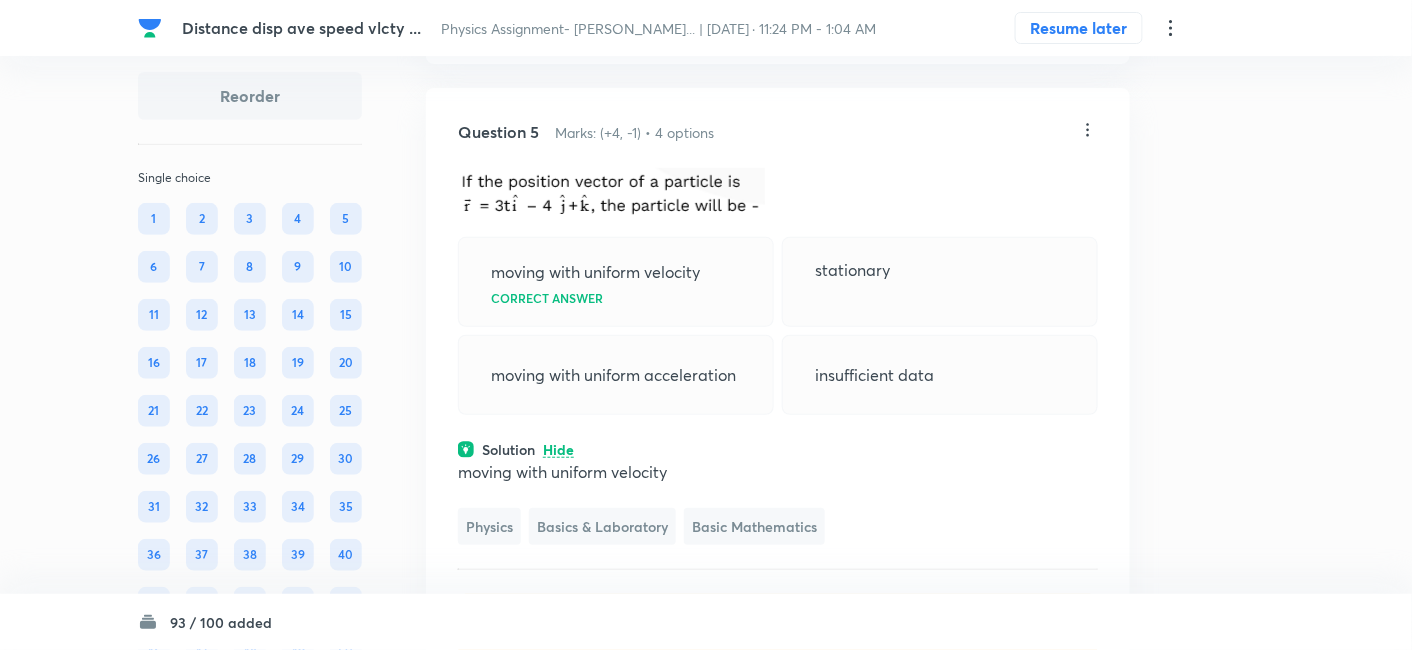 click 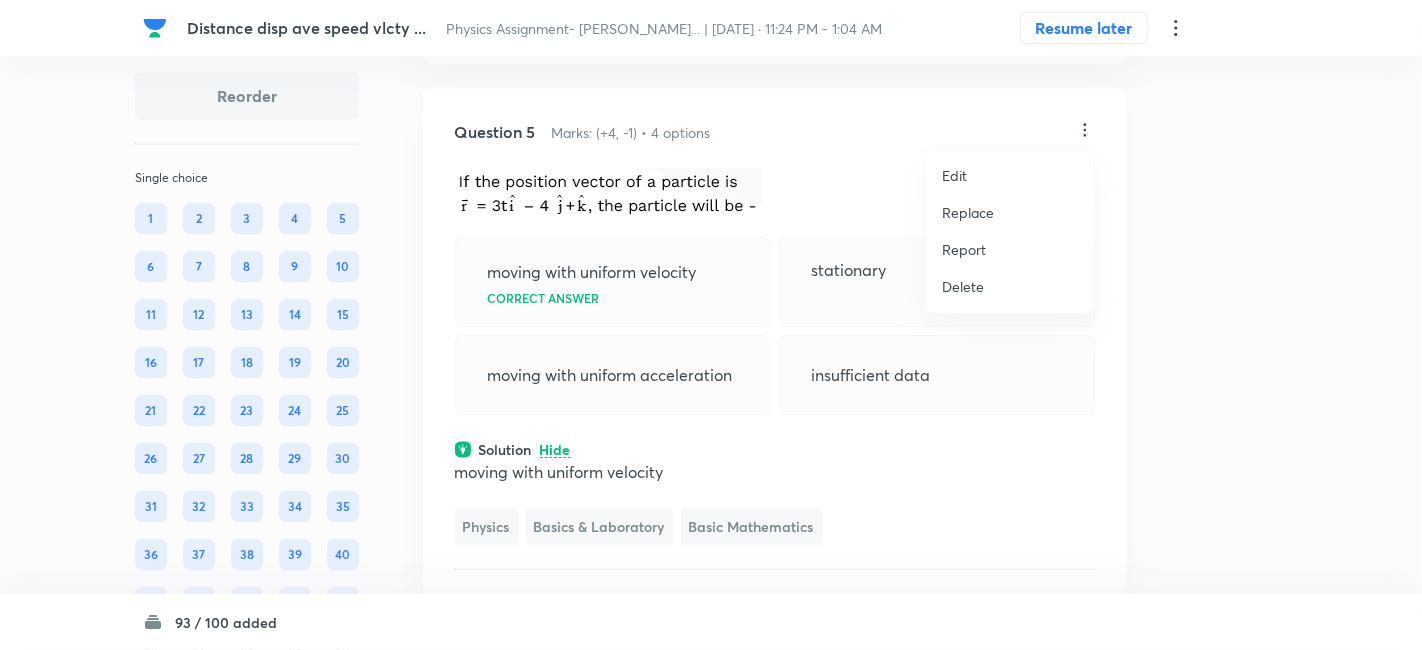 click on "Replace" at bounding box center [968, 212] 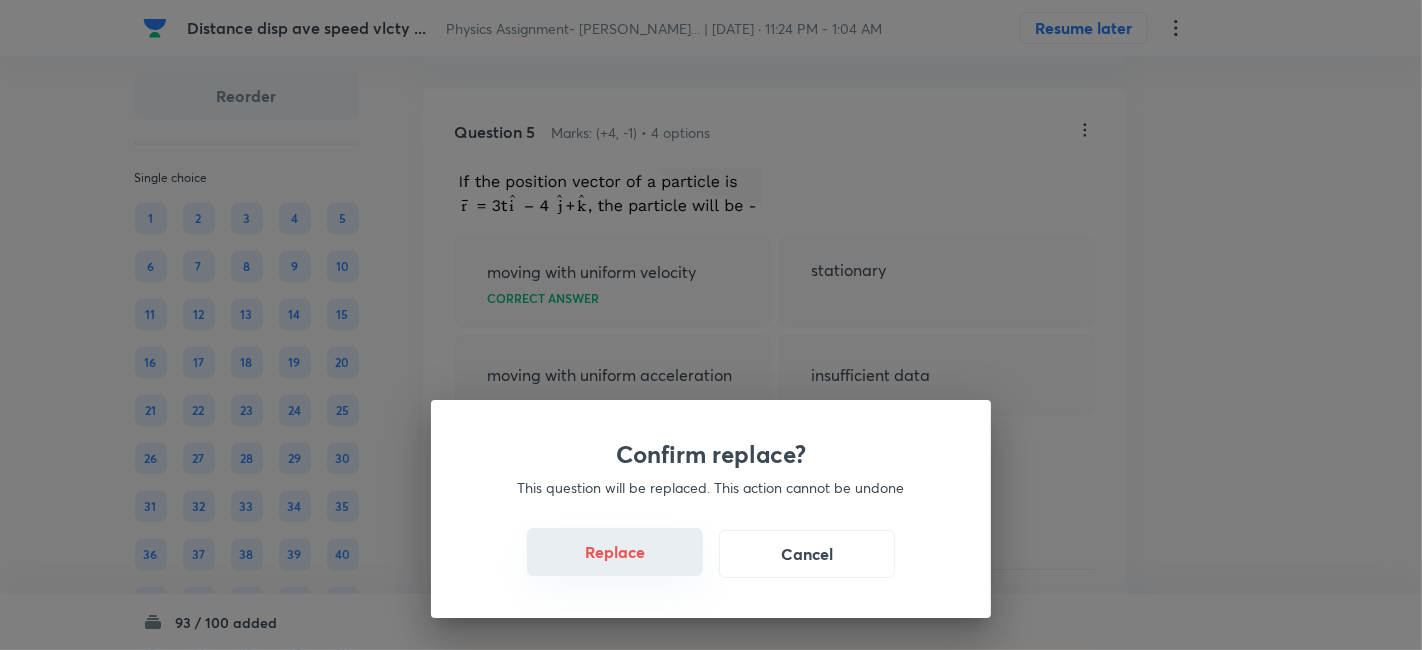 click on "Replace" at bounding box center (615, 552) 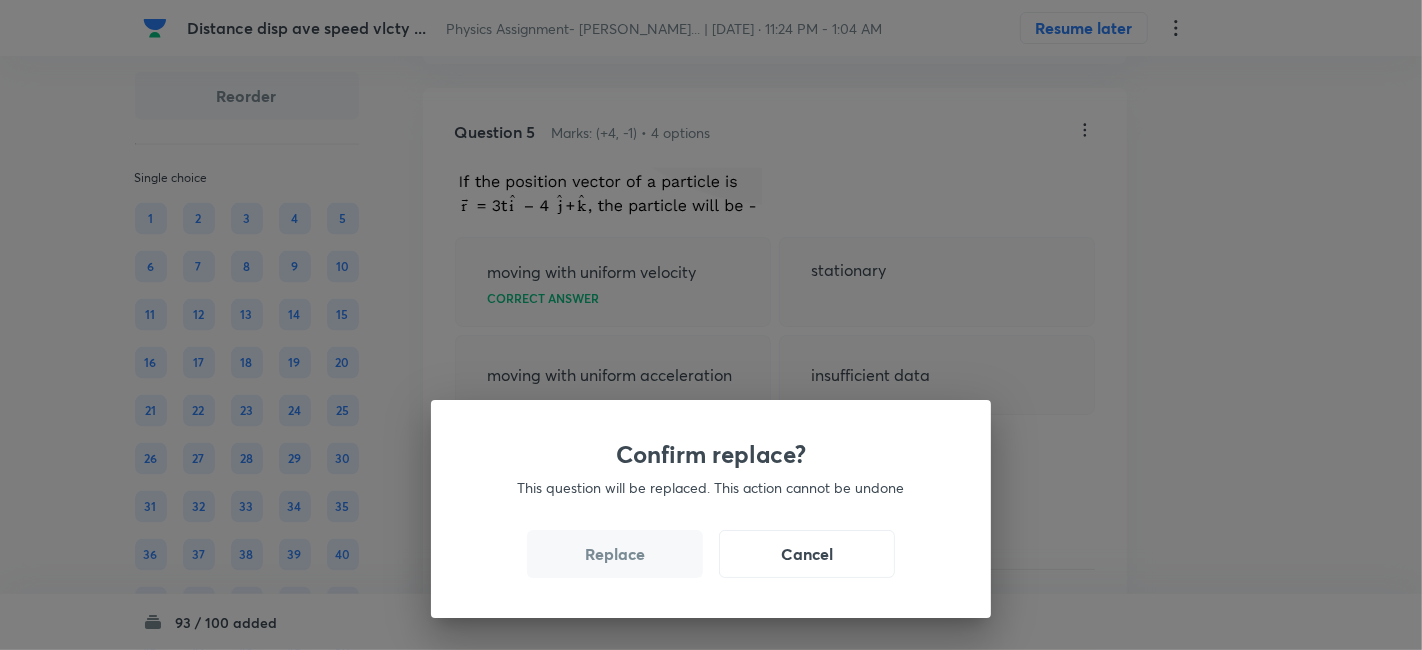 click on "Replace" at bounding box center [615, 554] 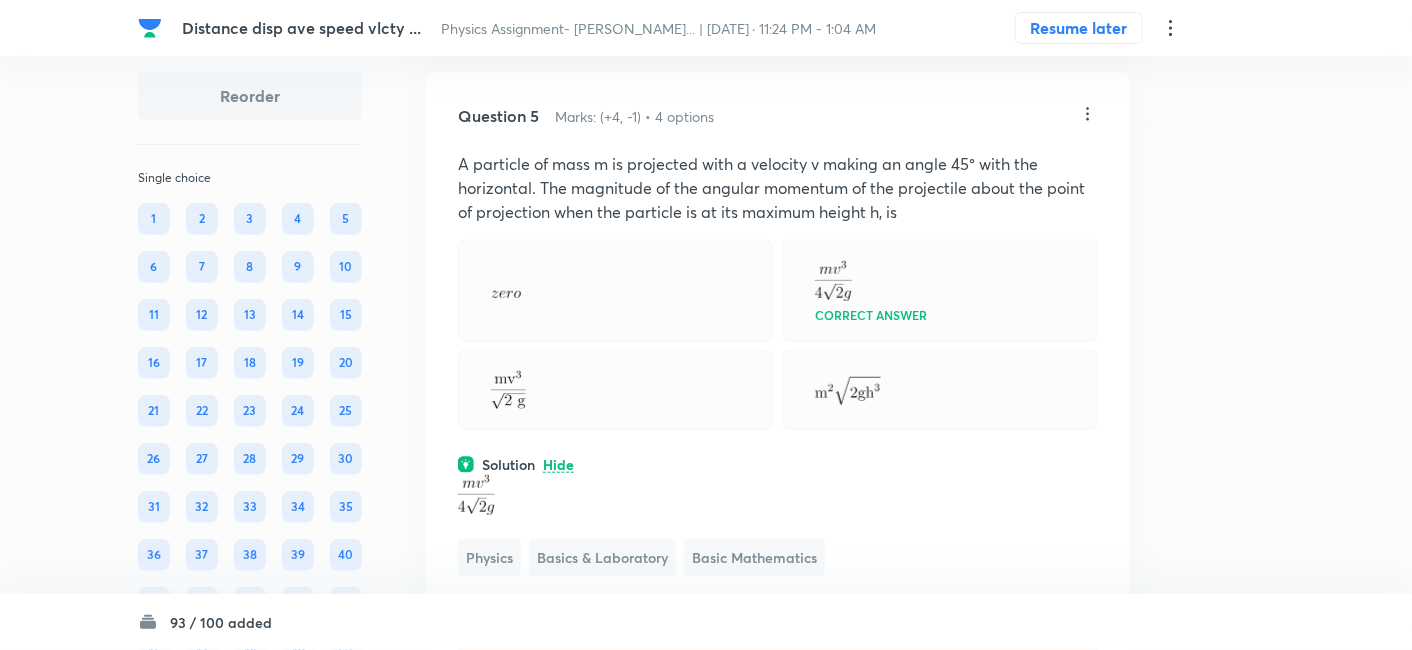 scroll, scrollTop: 2578, scrollLeft: 0, axis: vertical 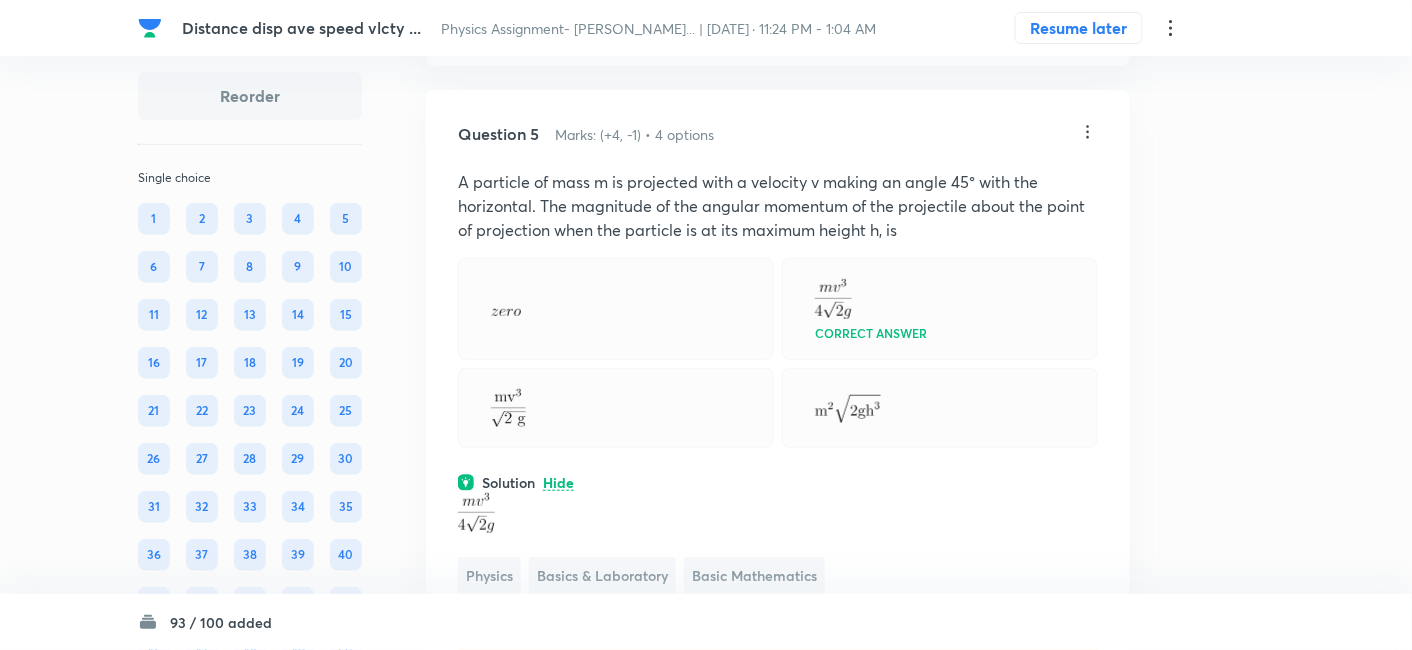 click 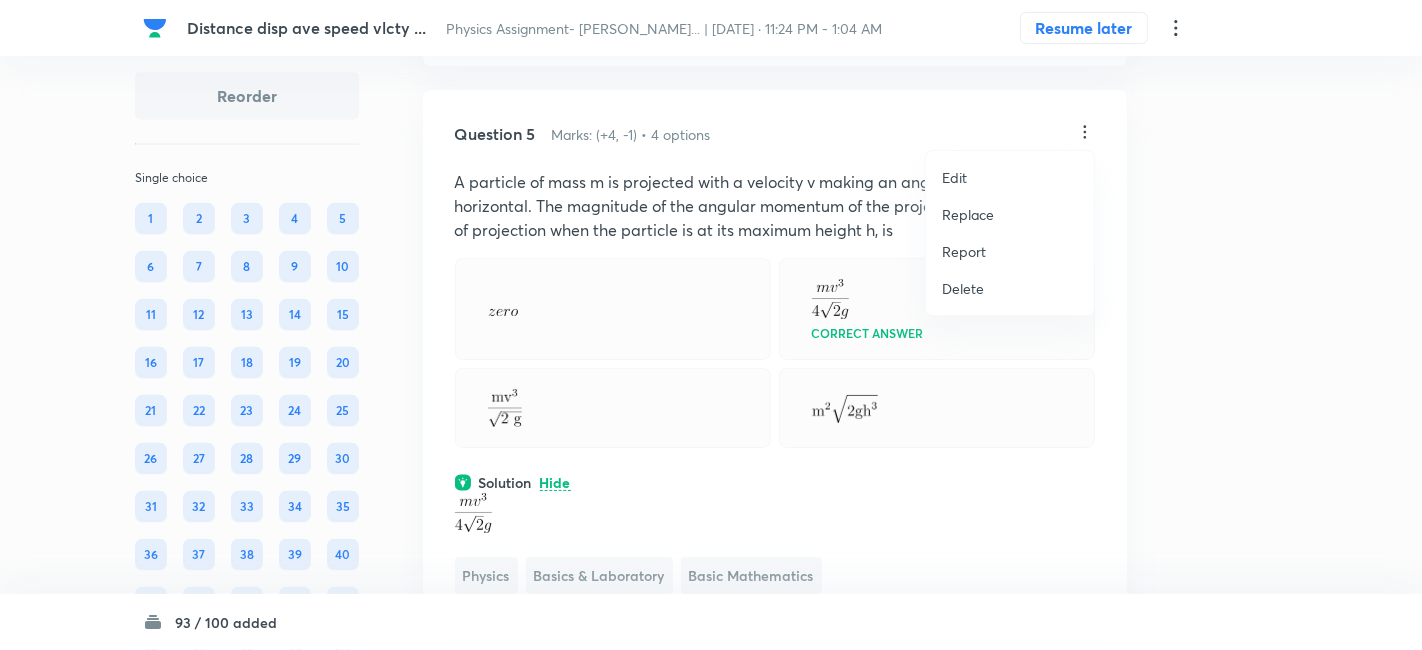click on "Replace" at bounding box center (968, 214) 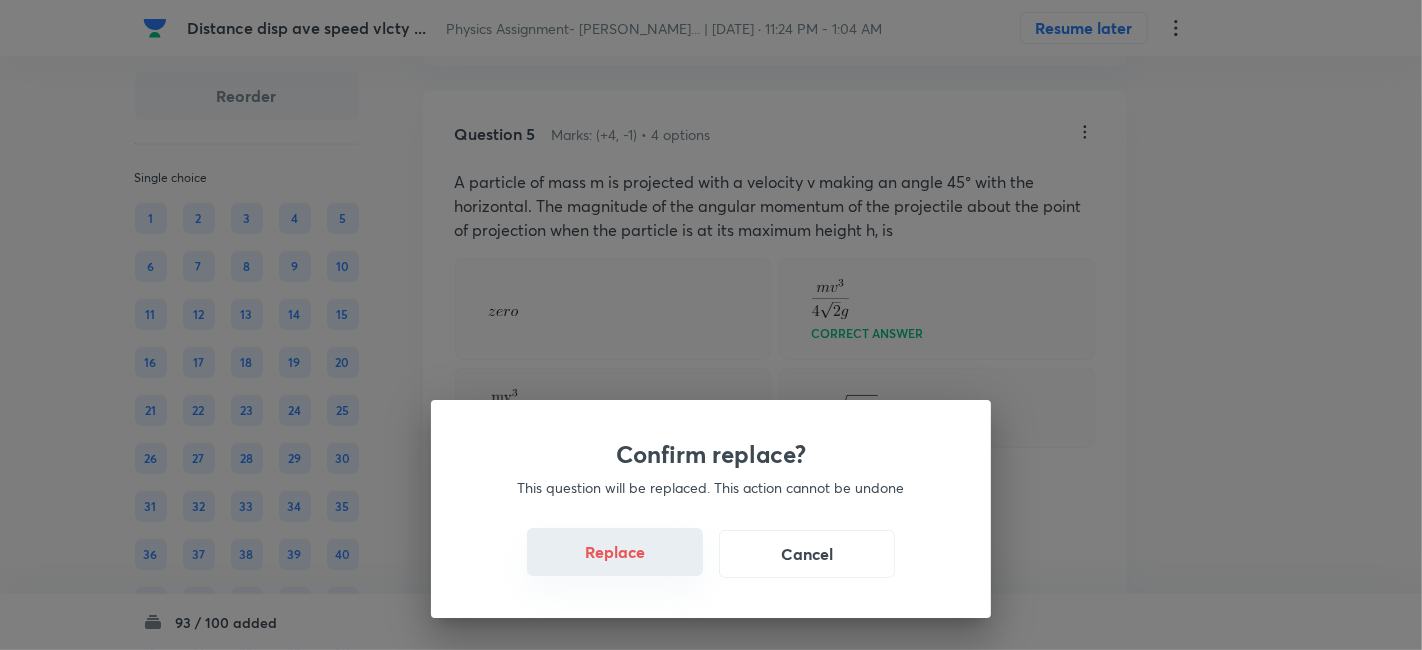 click on "Replace" at bounding box center [615, 552] 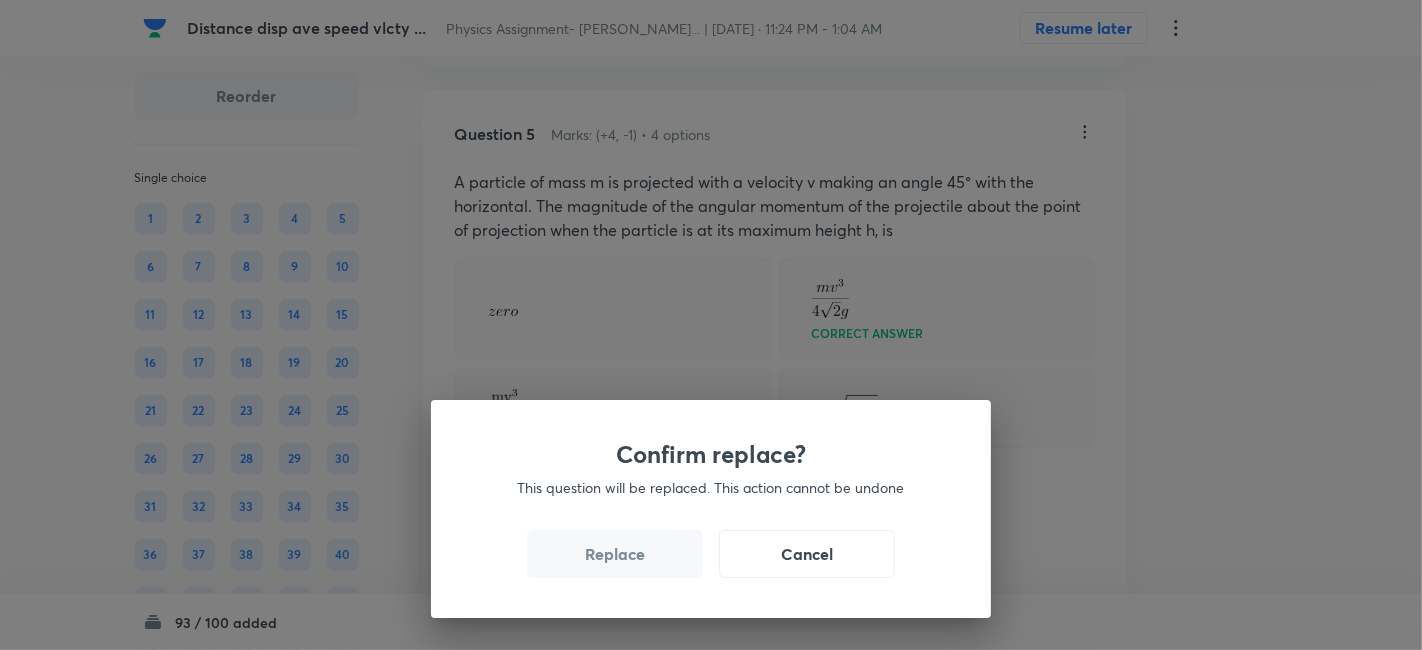 click on "Replace" at bounding box center [615, 554] 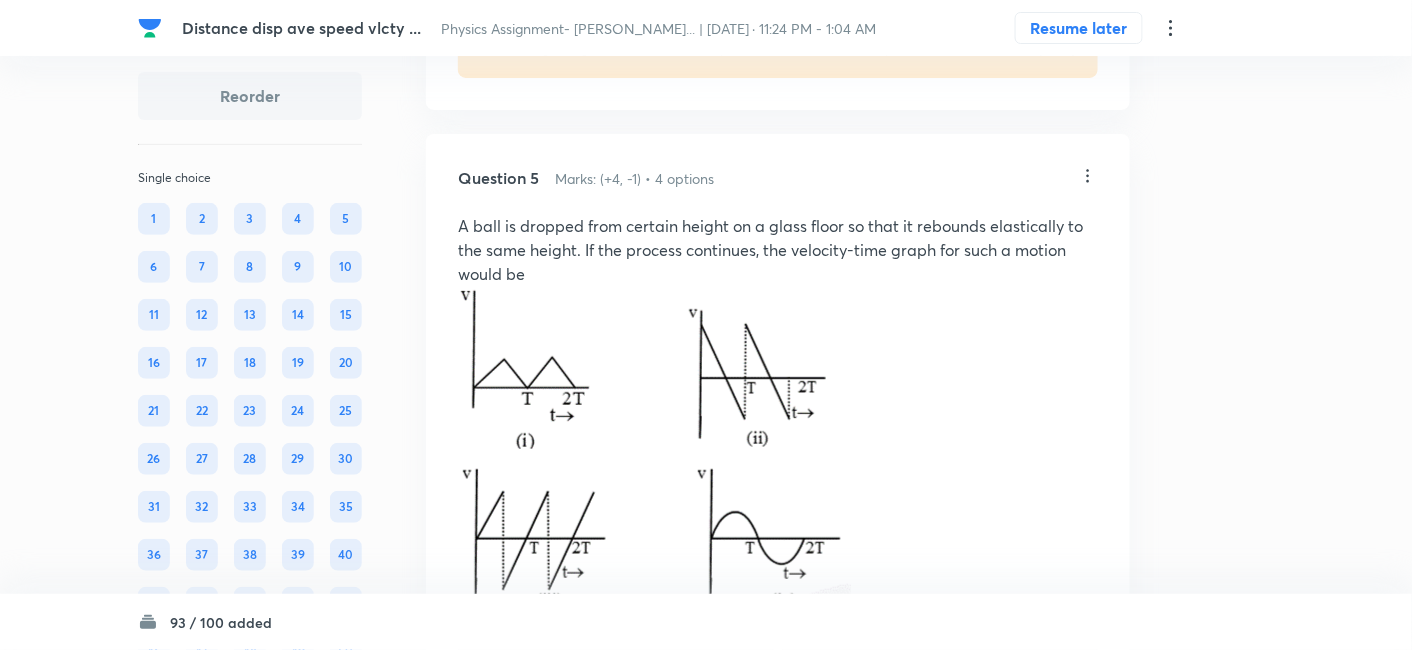 scroll, scrollTop: 2533, scrollLeft: 0, axis: vertical 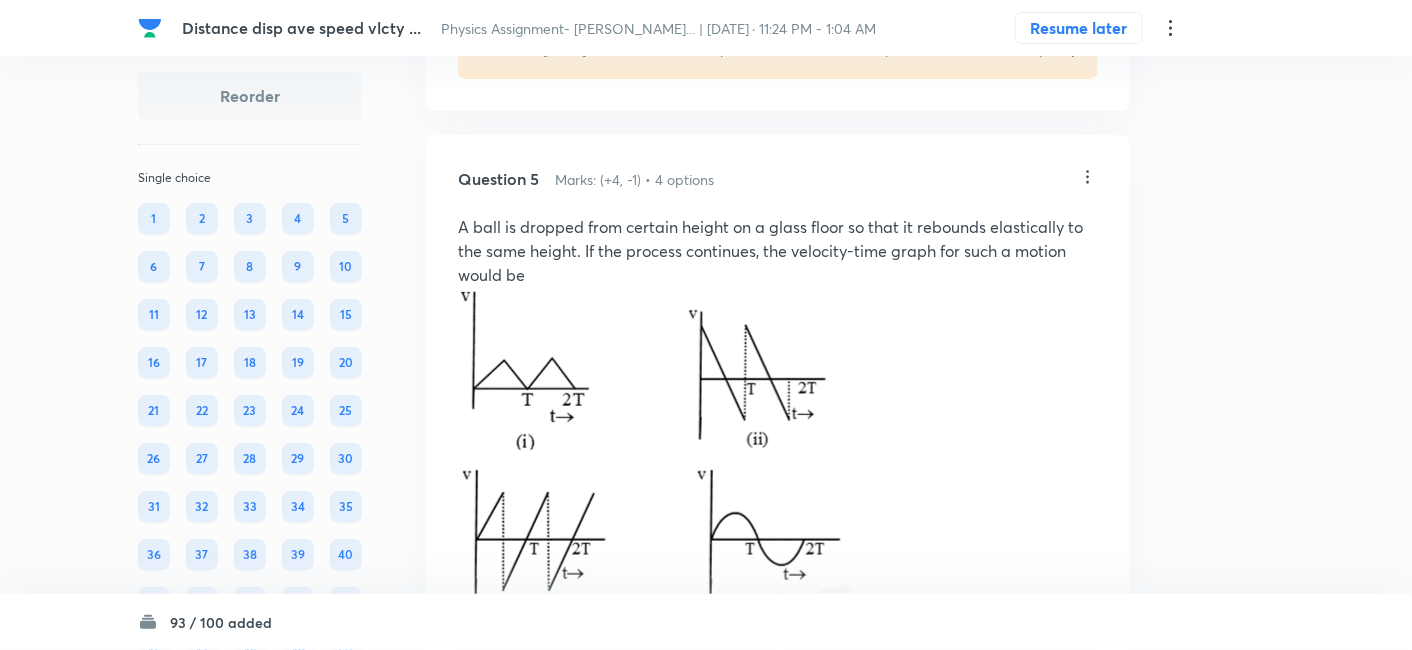 click 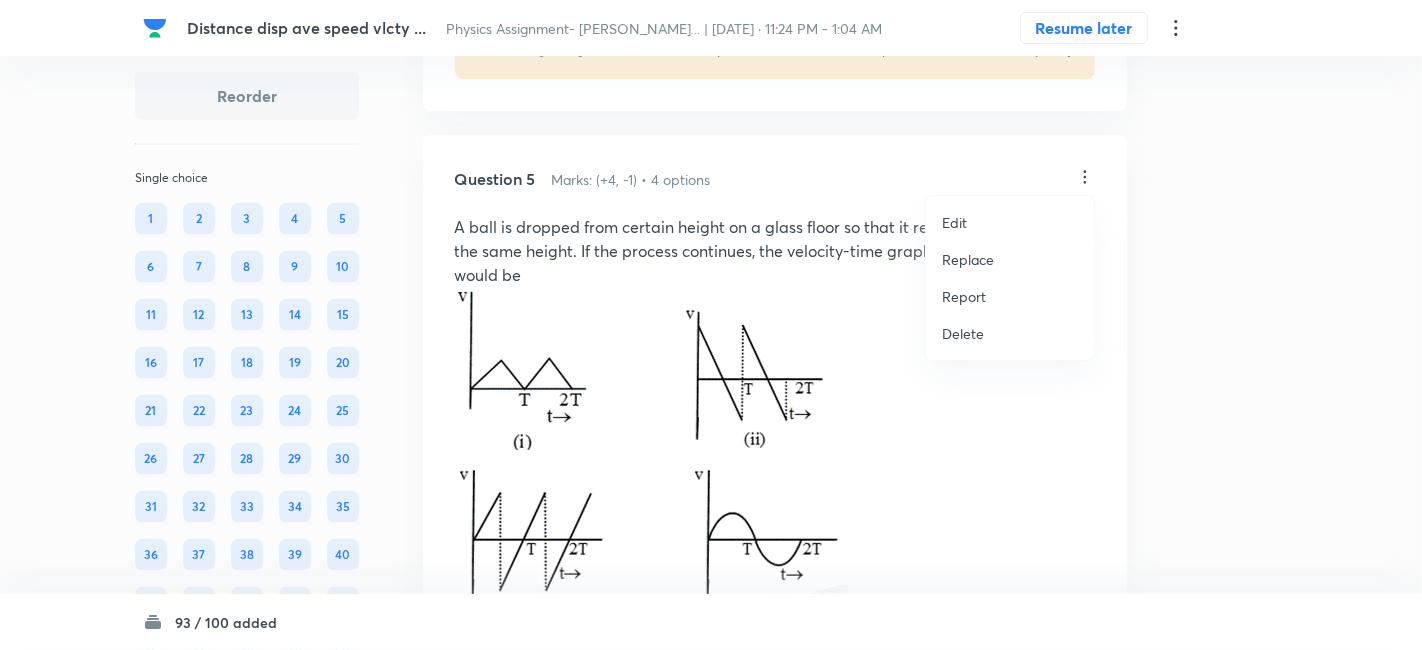 click on "Replace" at bounding box center [968, 259] 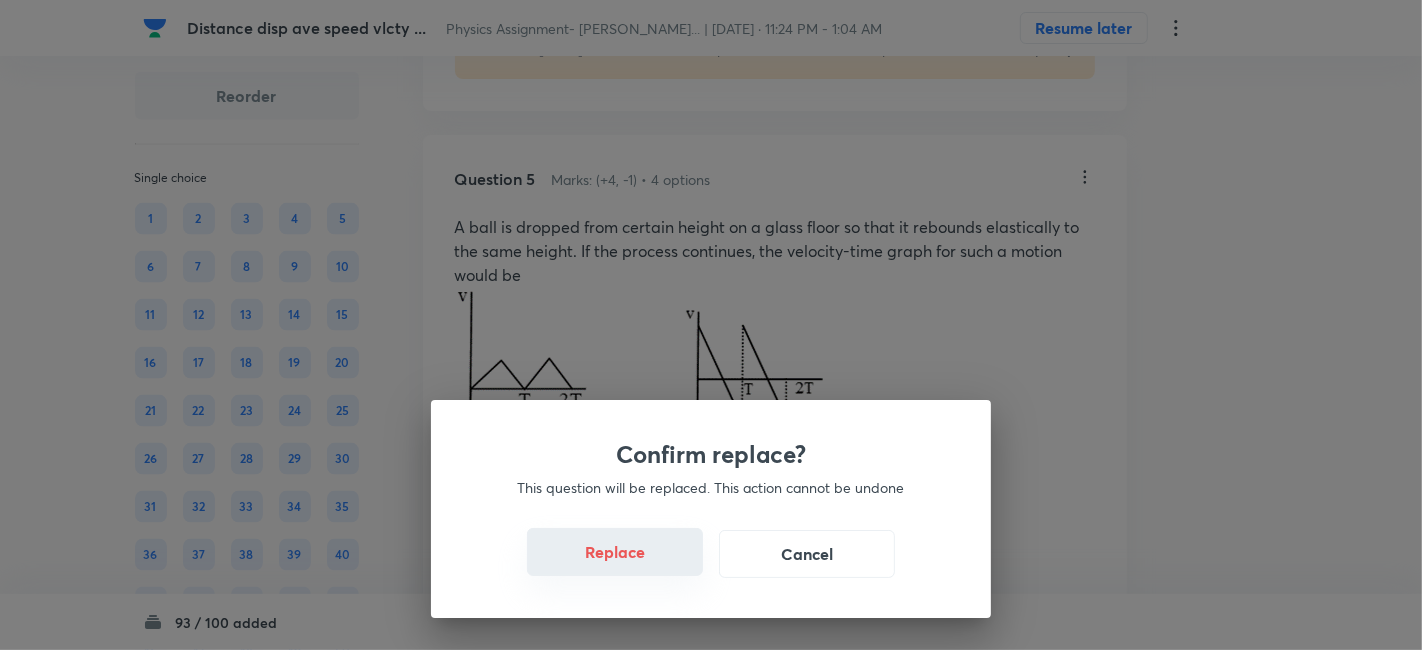 click on "Replace" at bounding box center [615, 552] 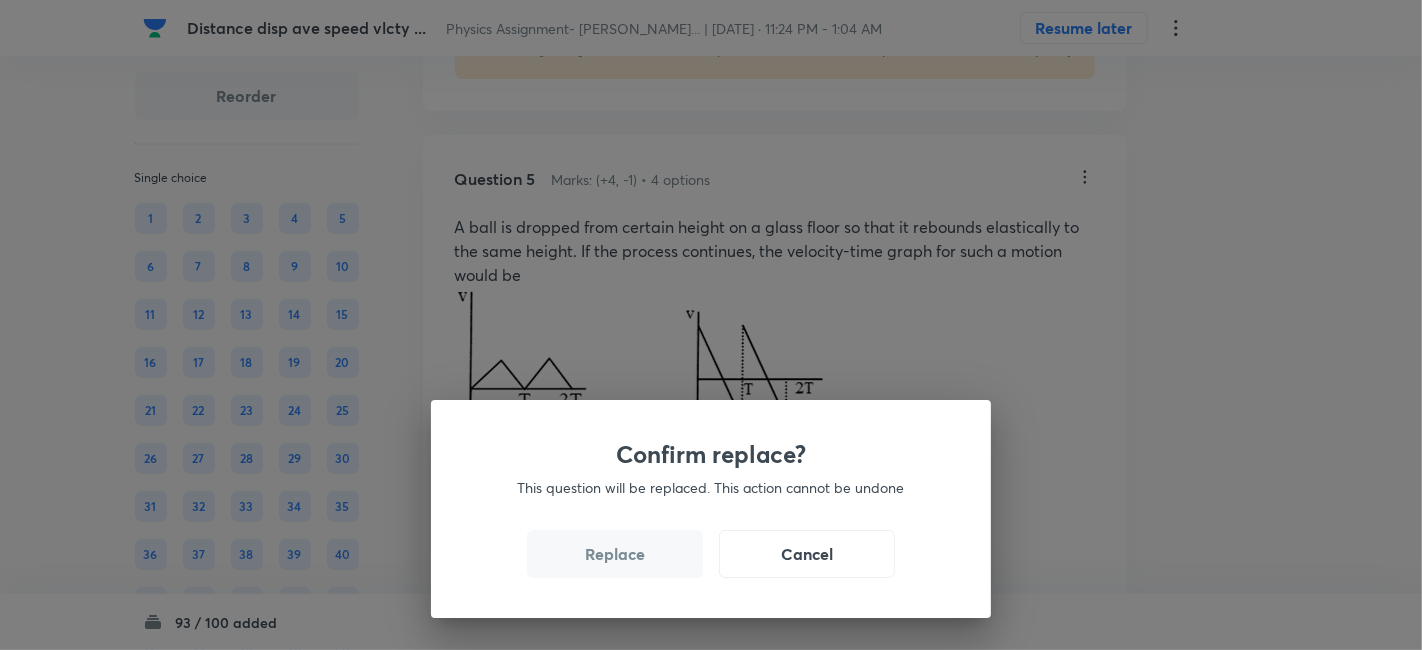 click on "Replace" at bounding box center [615, 554] 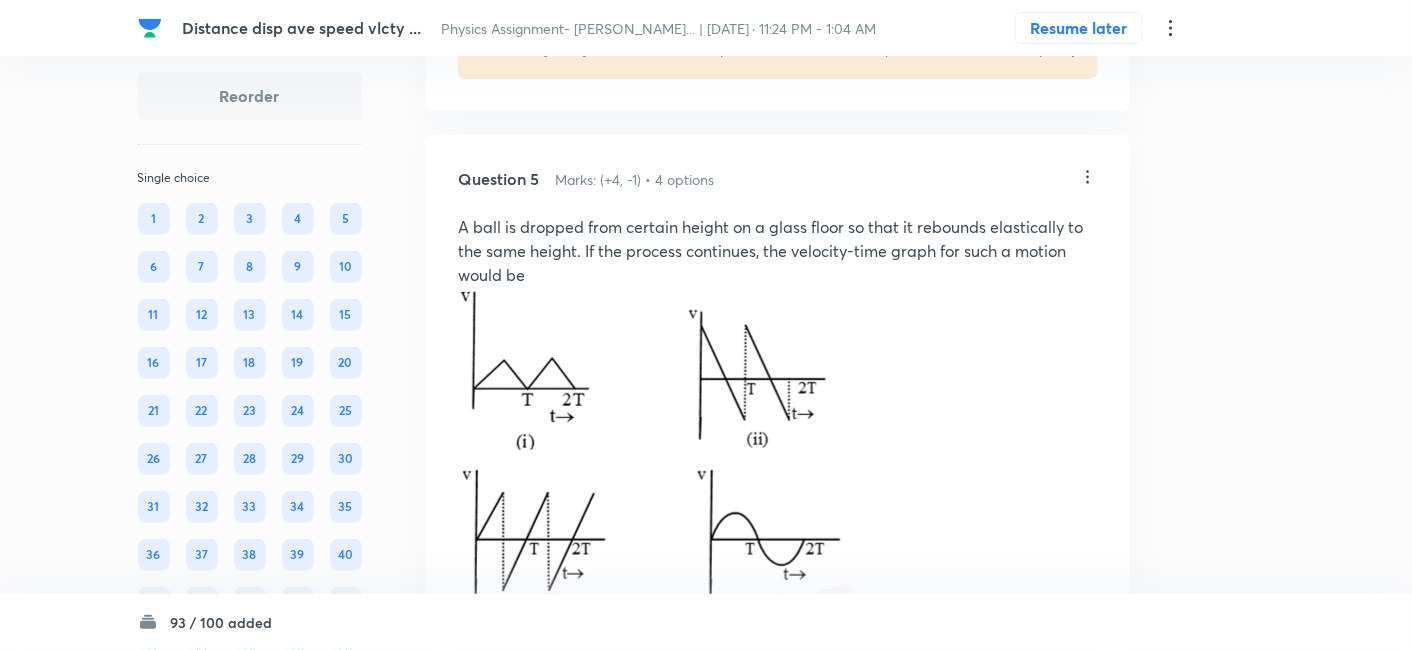 click at bounding box center (655, 542) 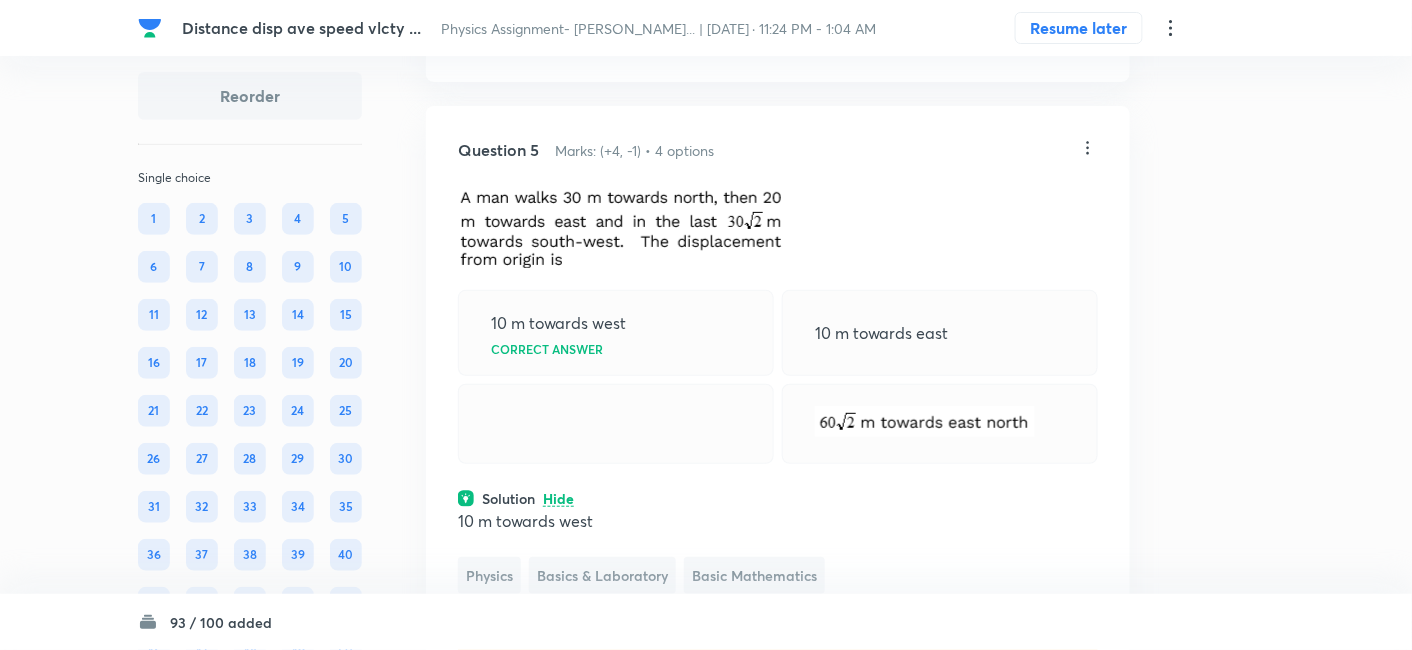 scroll, scrollTop: 2560, scrollLeft: 0, axis: vertical 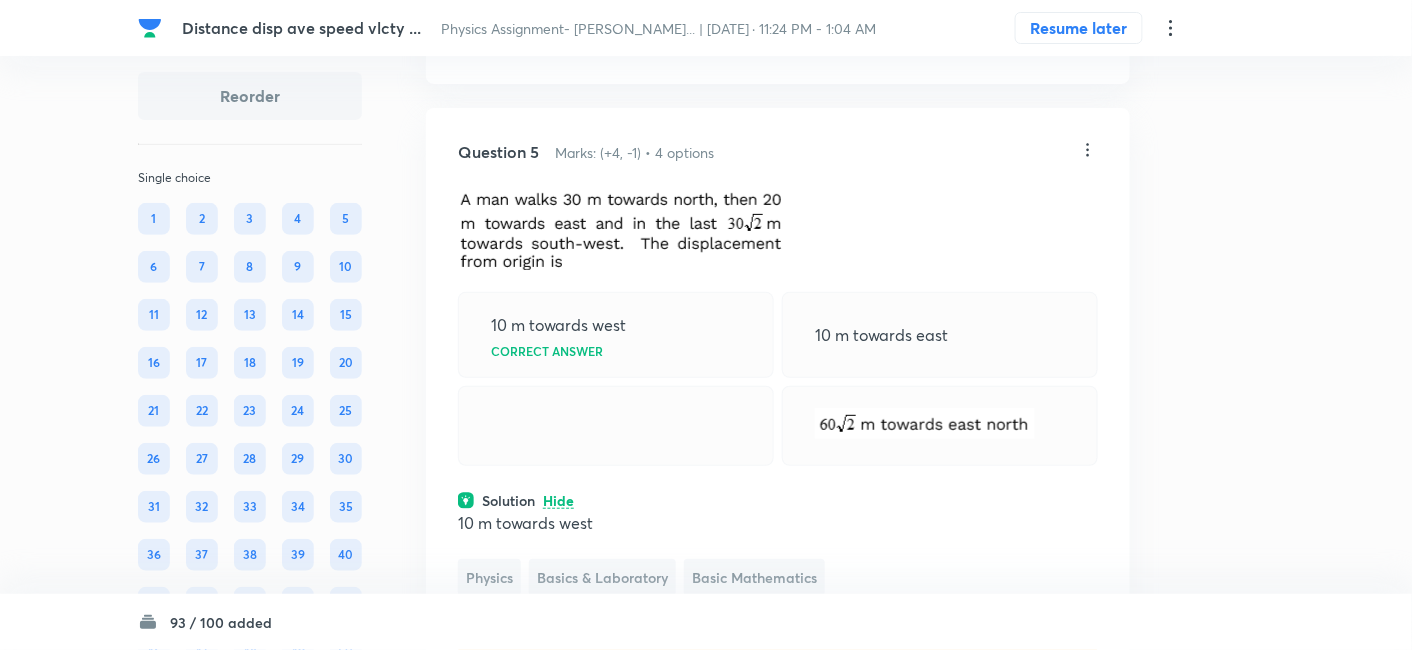 click 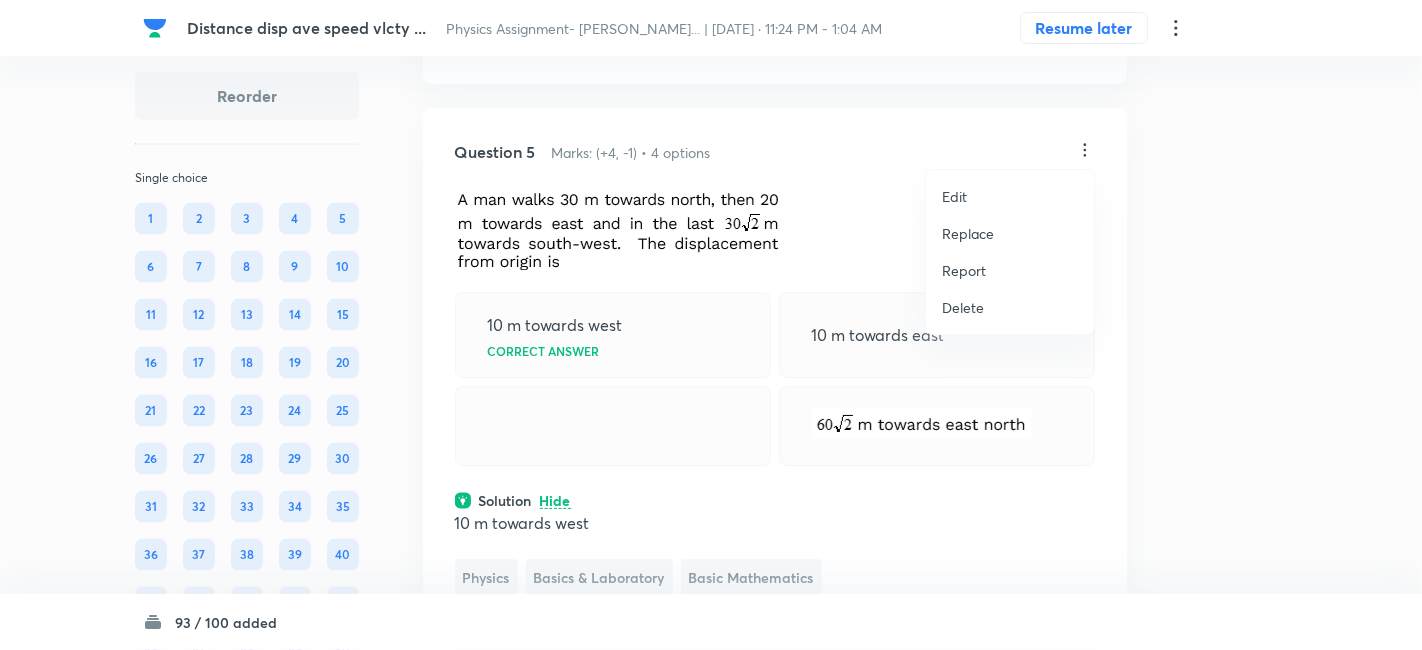 click on "Replace" at bounding box center (968, 233) 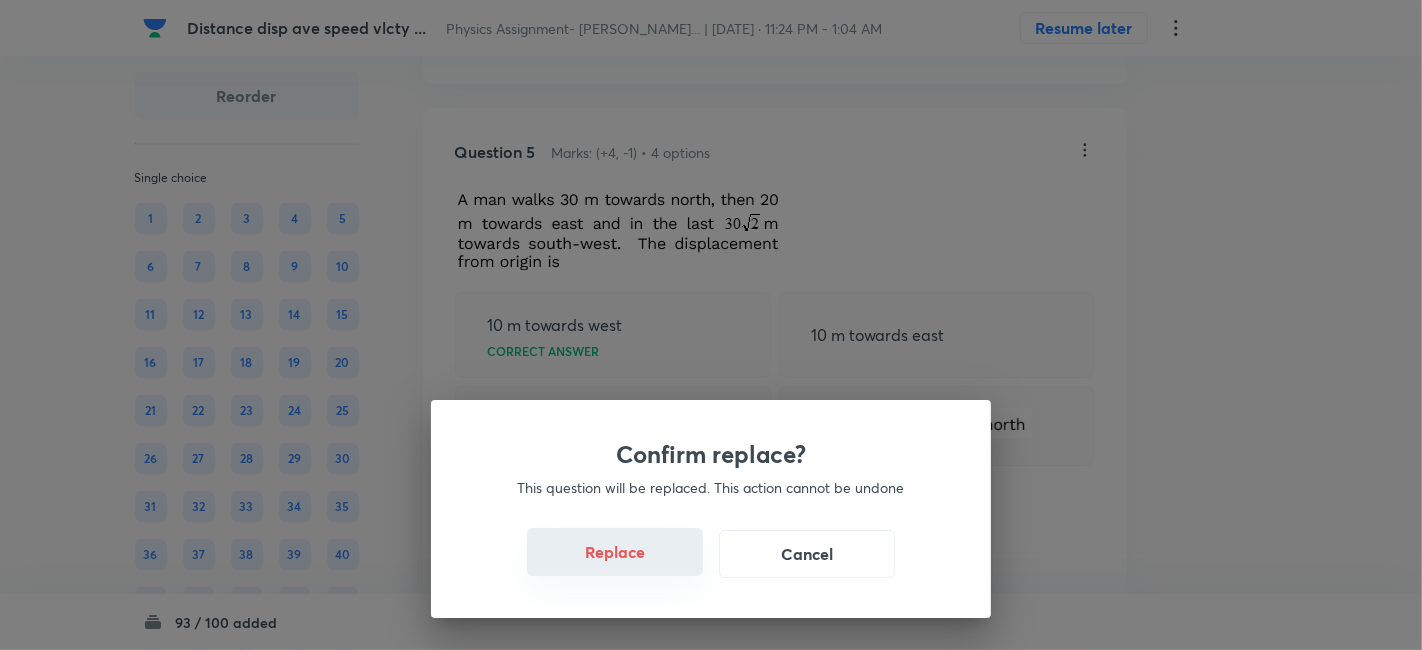 click on "Replace" at bounding box center (615, 552) 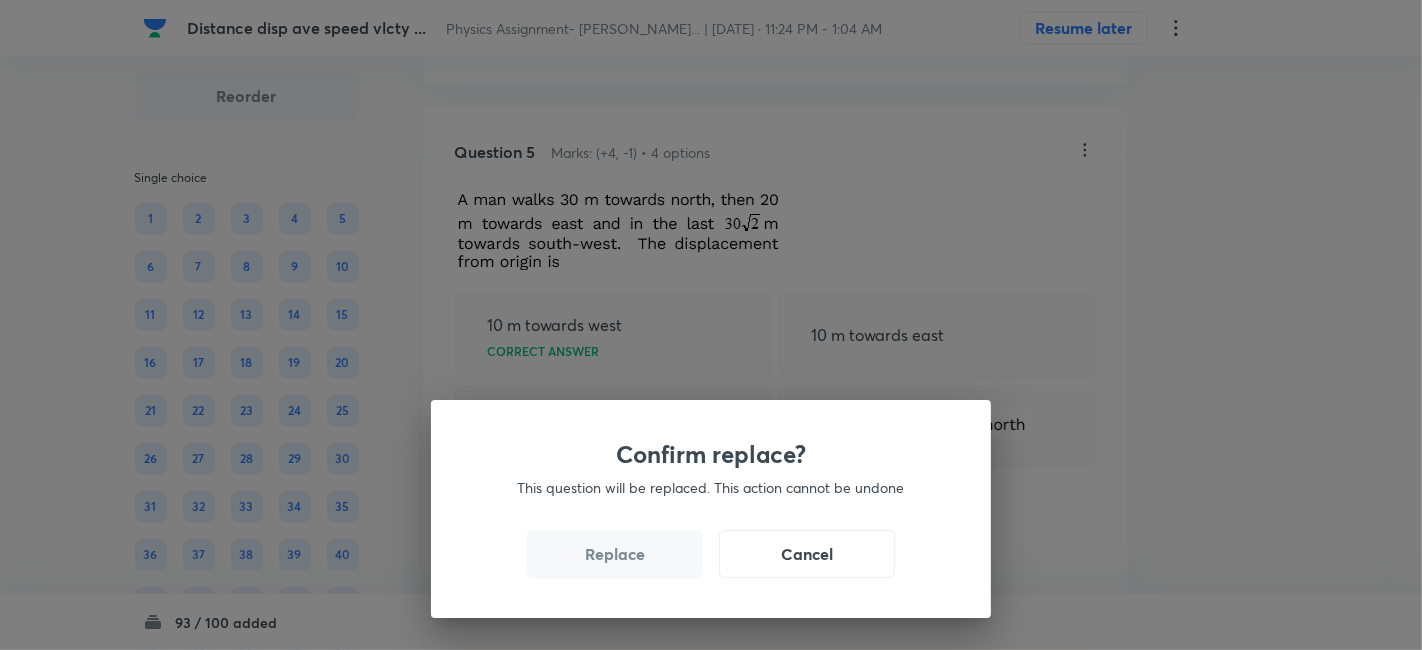 click on "Replace" at bounding box center [615, 554] 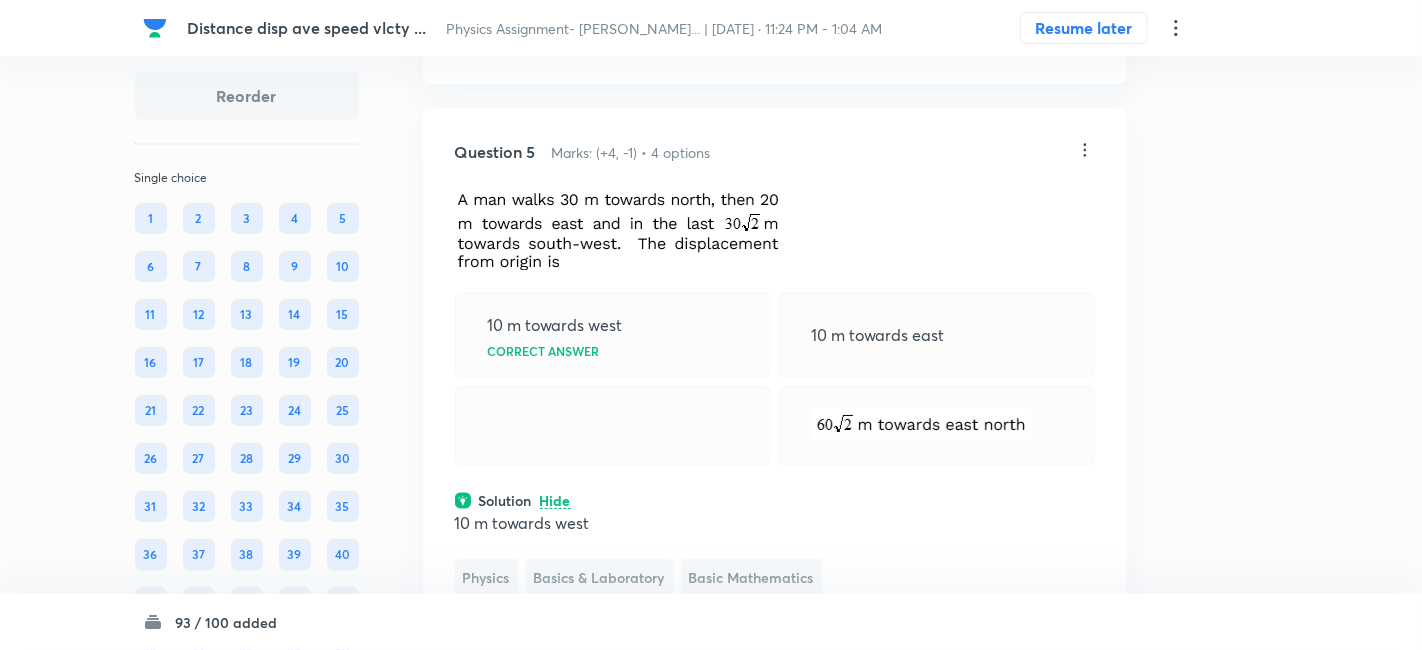 click on "Confirm replace? This question will be replaced. This action cannot be undone Replace Cancel" at bounding box center [711, 325] 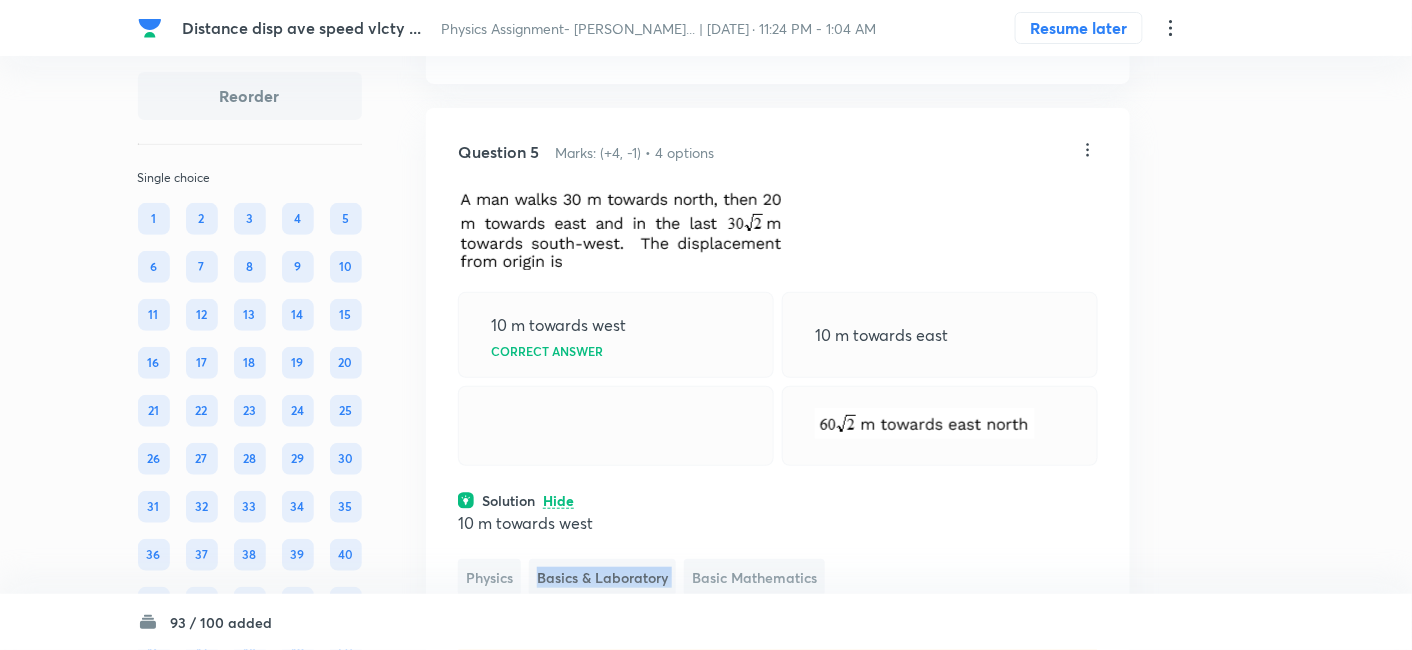 click on "Basics & Laboratory" at bounding box center (602, 577) 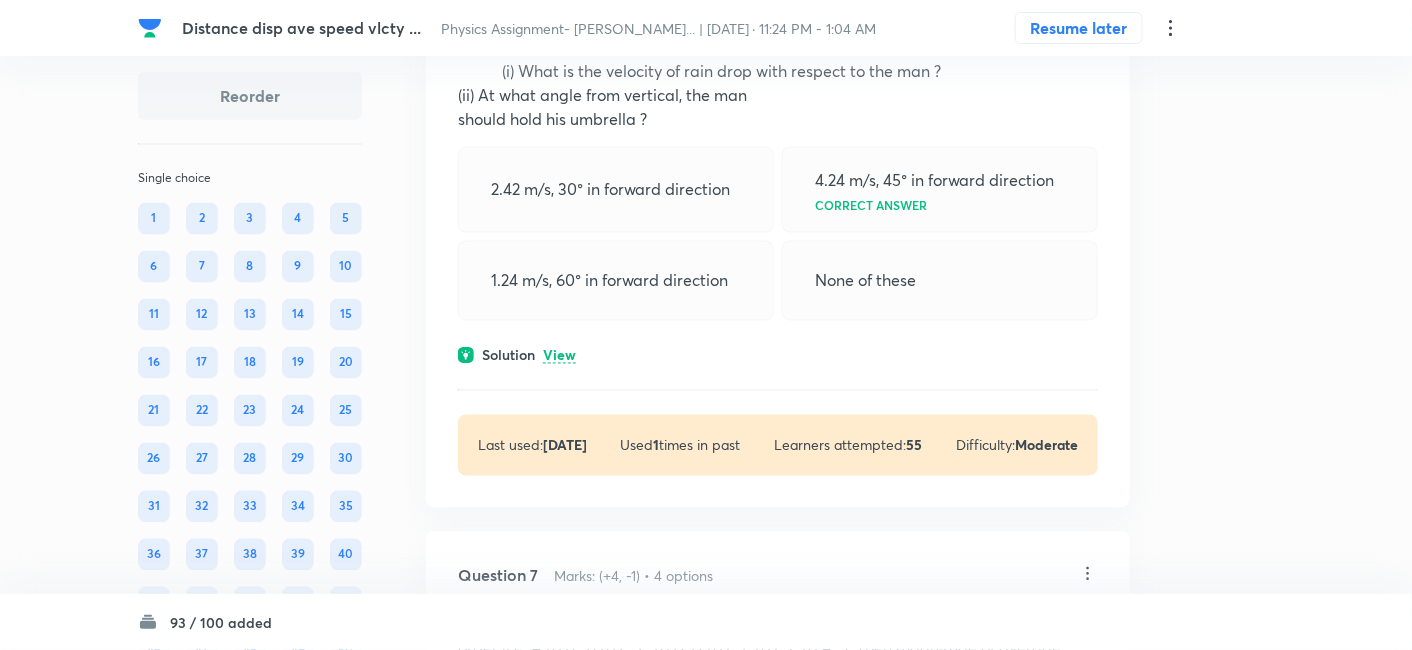 scroll, scrollTop: 3386, scrollLeft: 0, axis: vertical 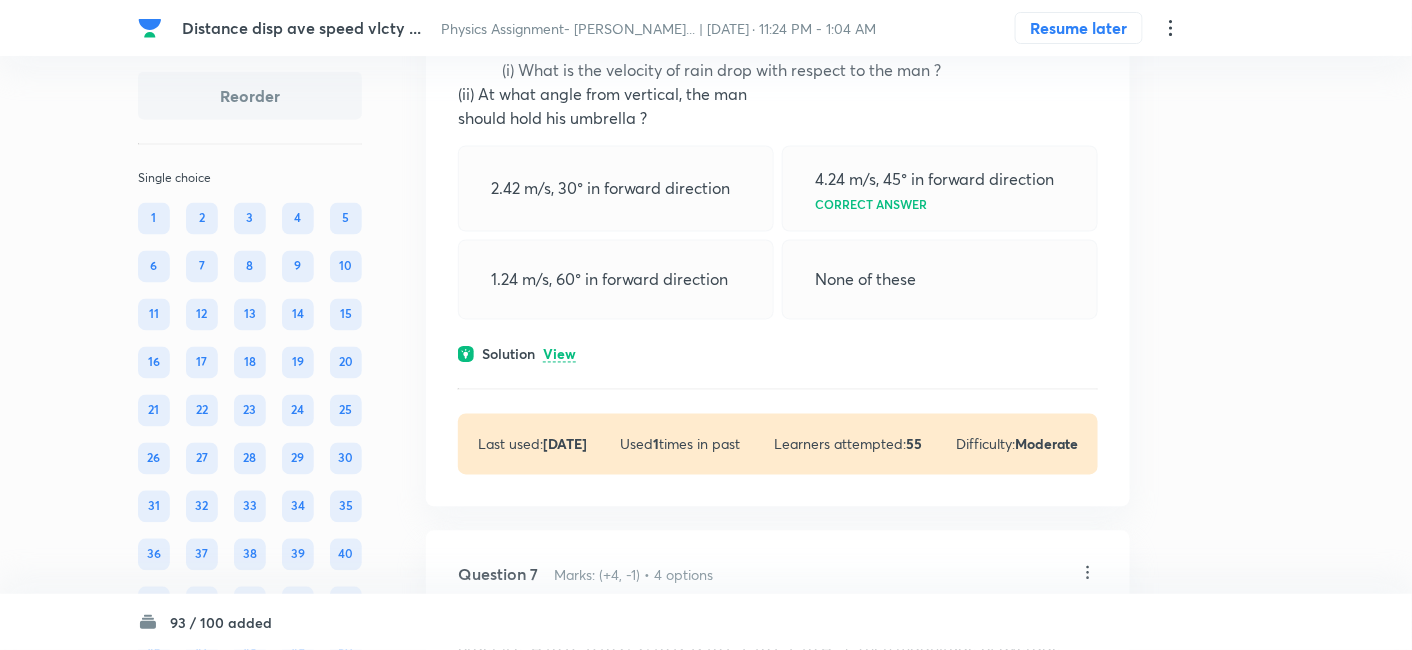 click on "View" at bounding box center (559, 355) 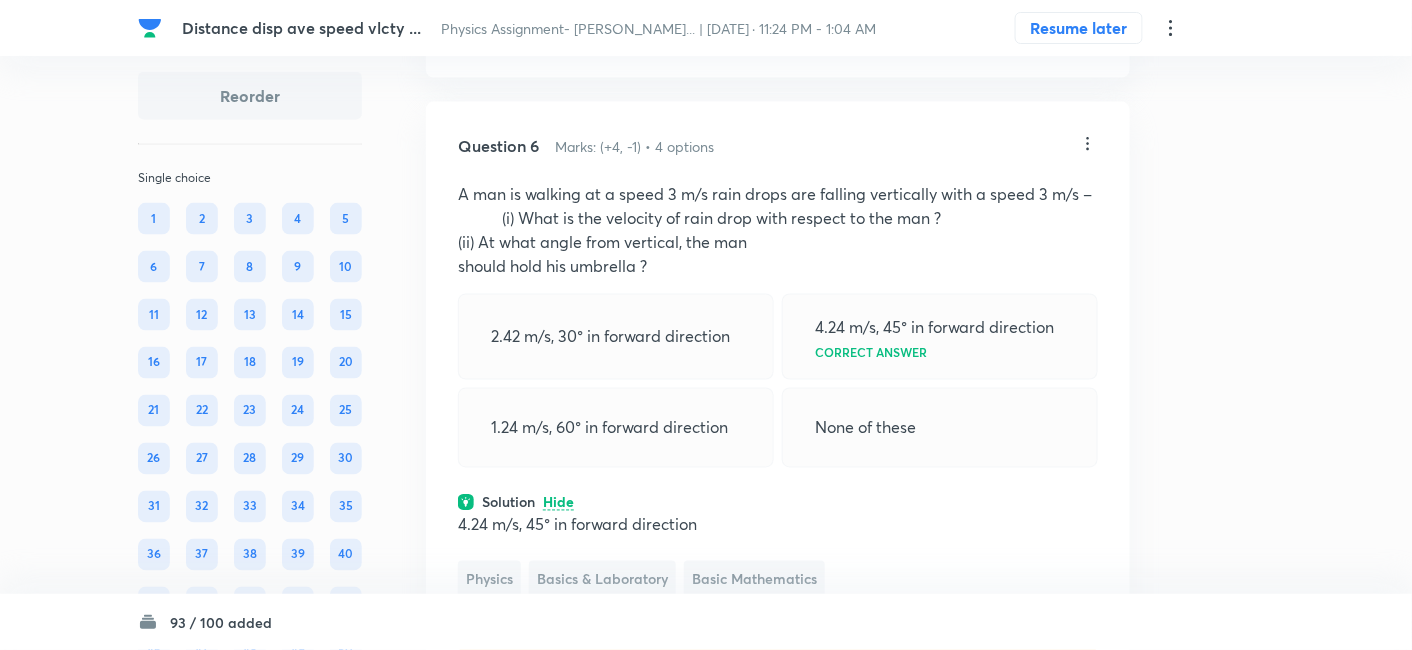 scroll, scrollTop: 3231, scrollLeft: 0, axis: vertical 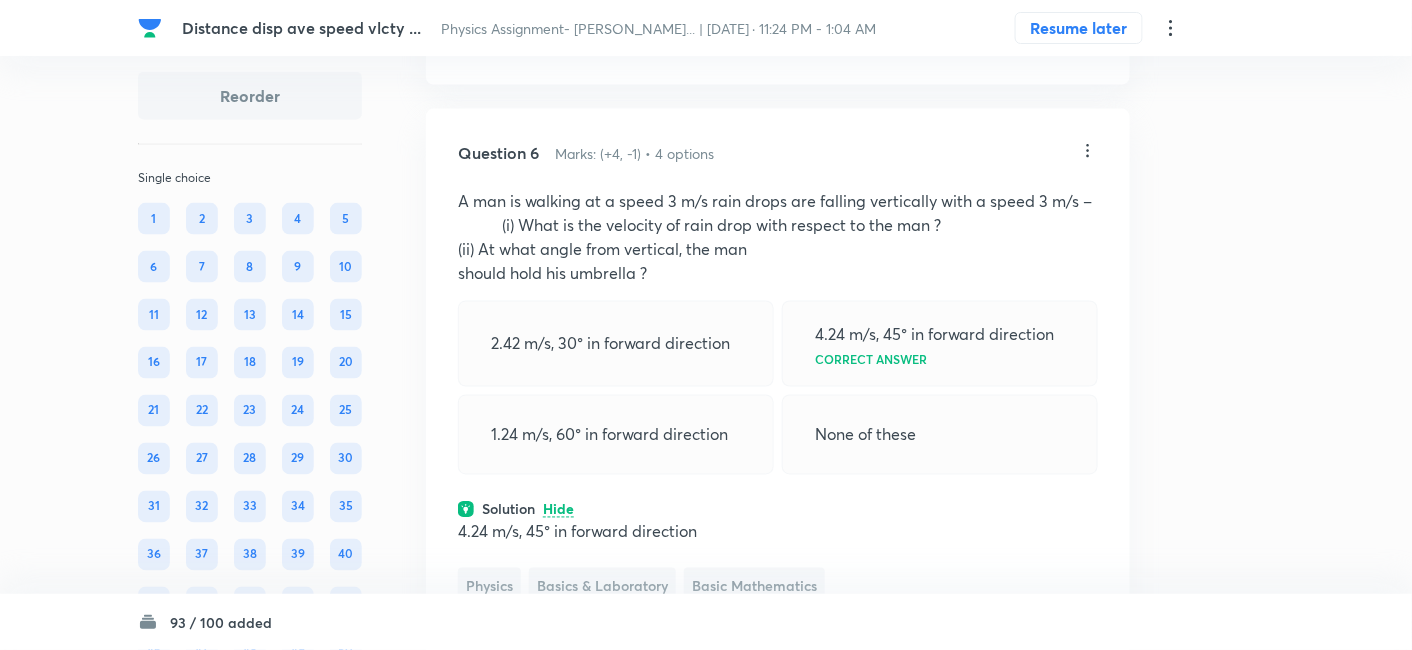 click 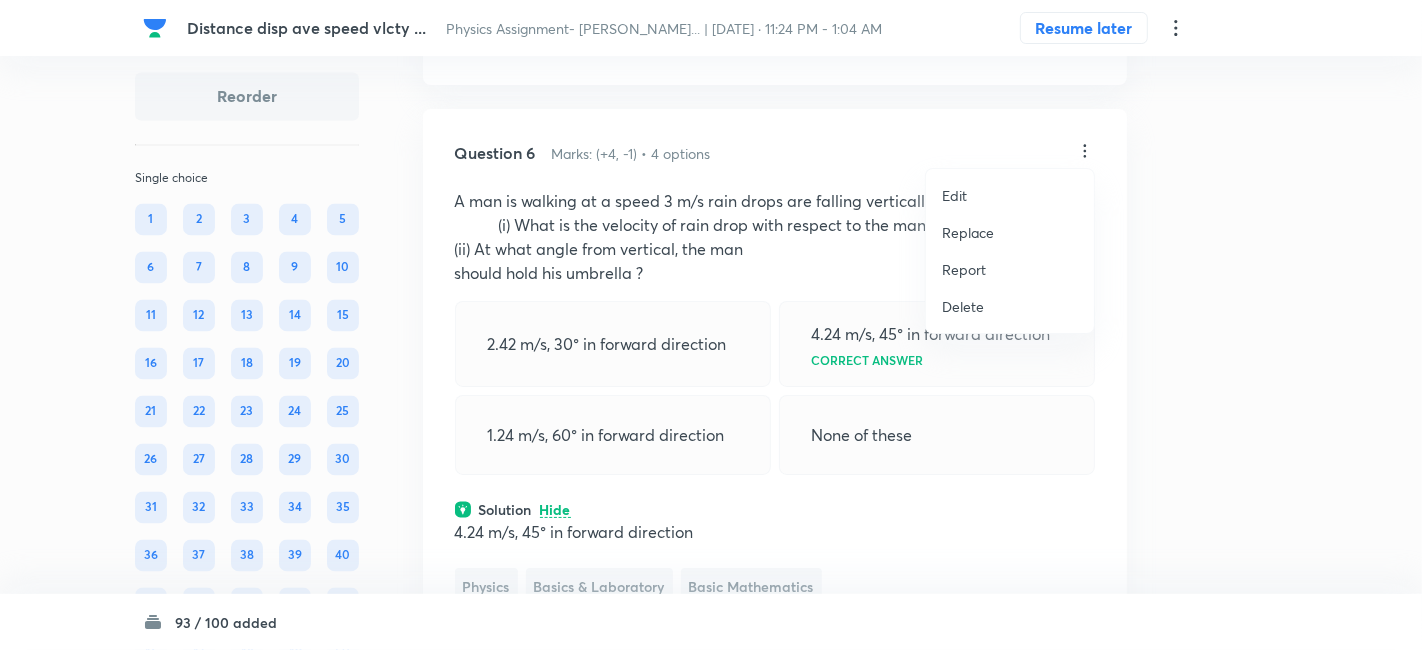 click on "Replace" at bounding box center (968, 232) 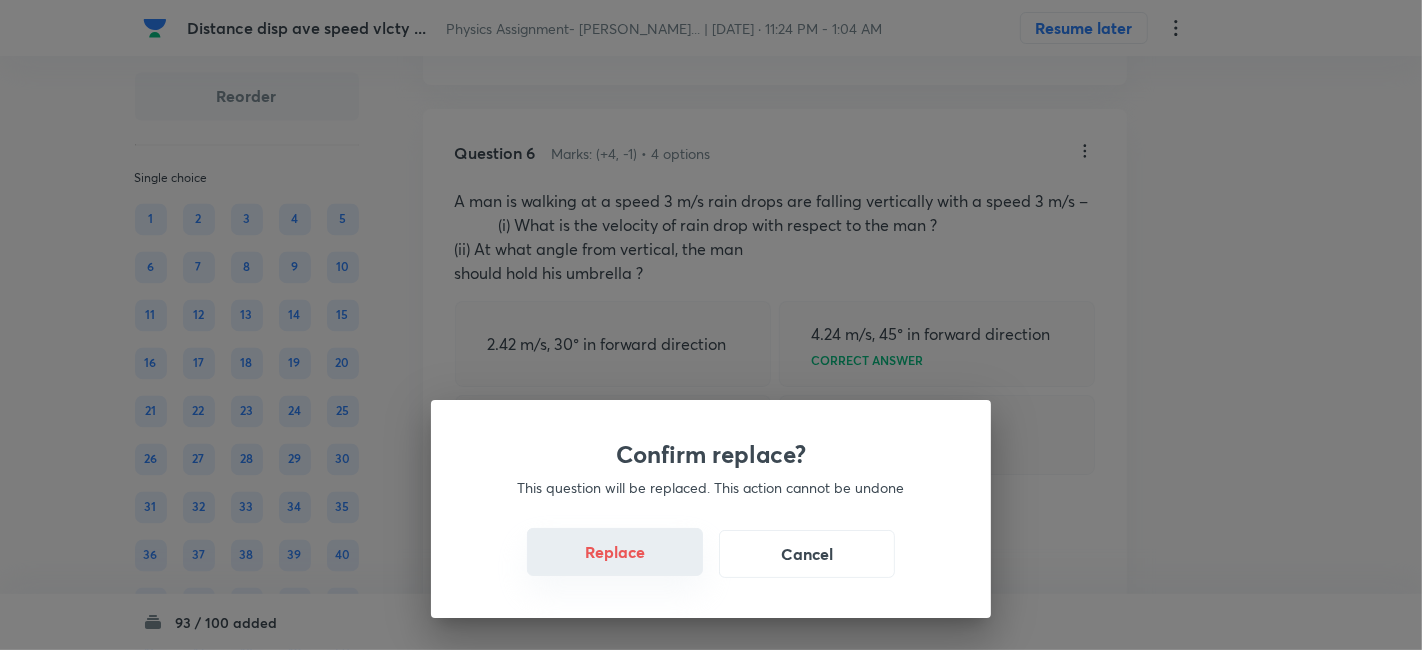 click on "Replace" at bounding box center (615, 552) 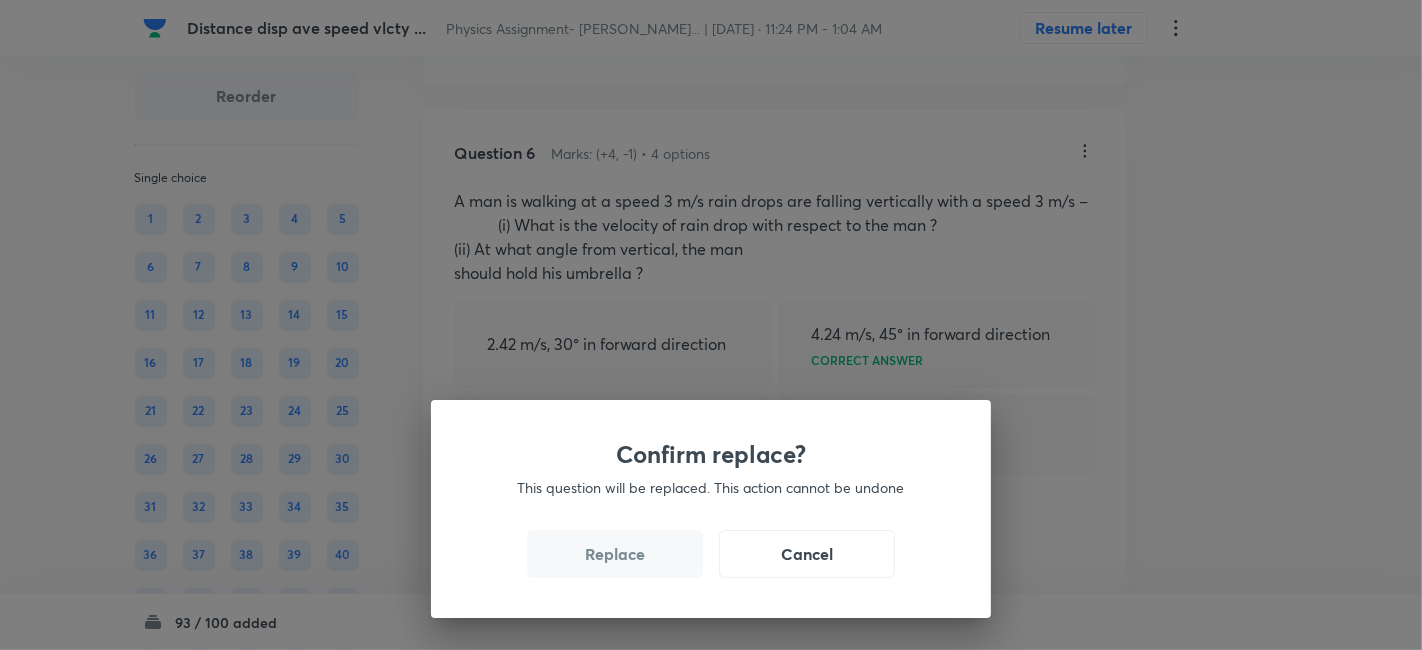 click on "Replace" at bounding box center (615, 554) 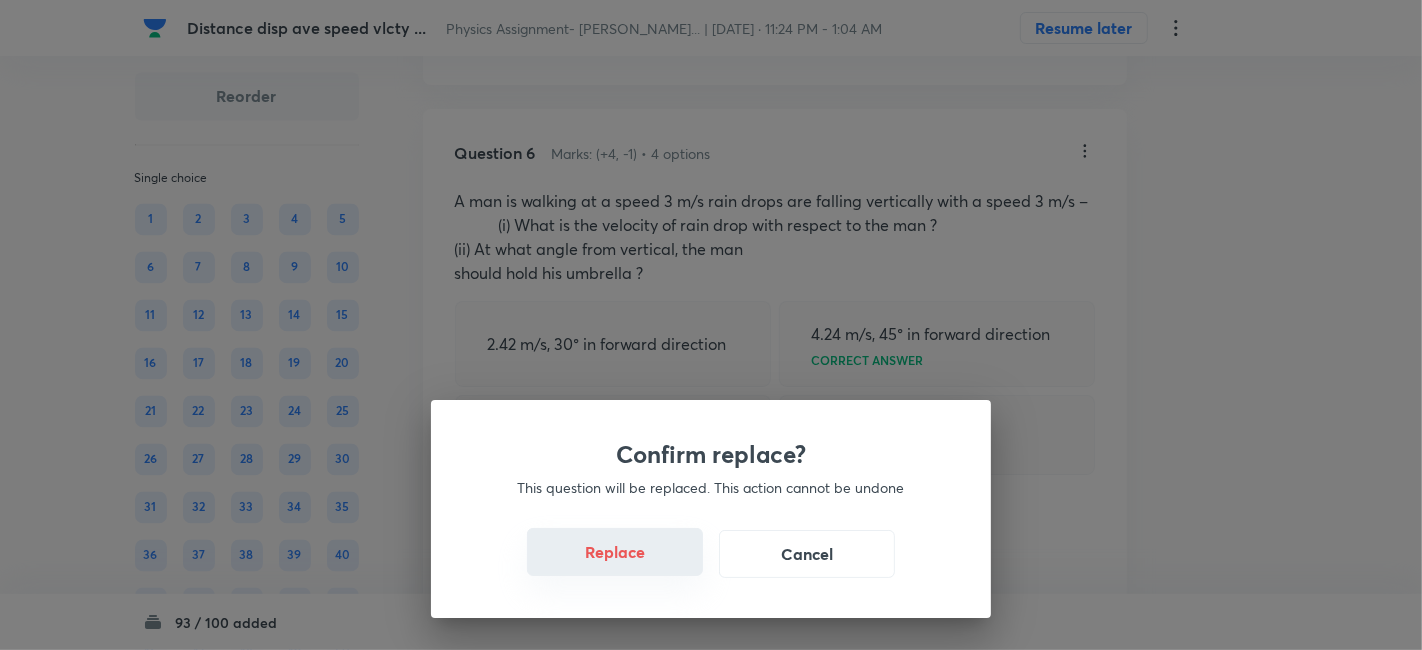 click on "Replace" at bounding box center [615, 552] 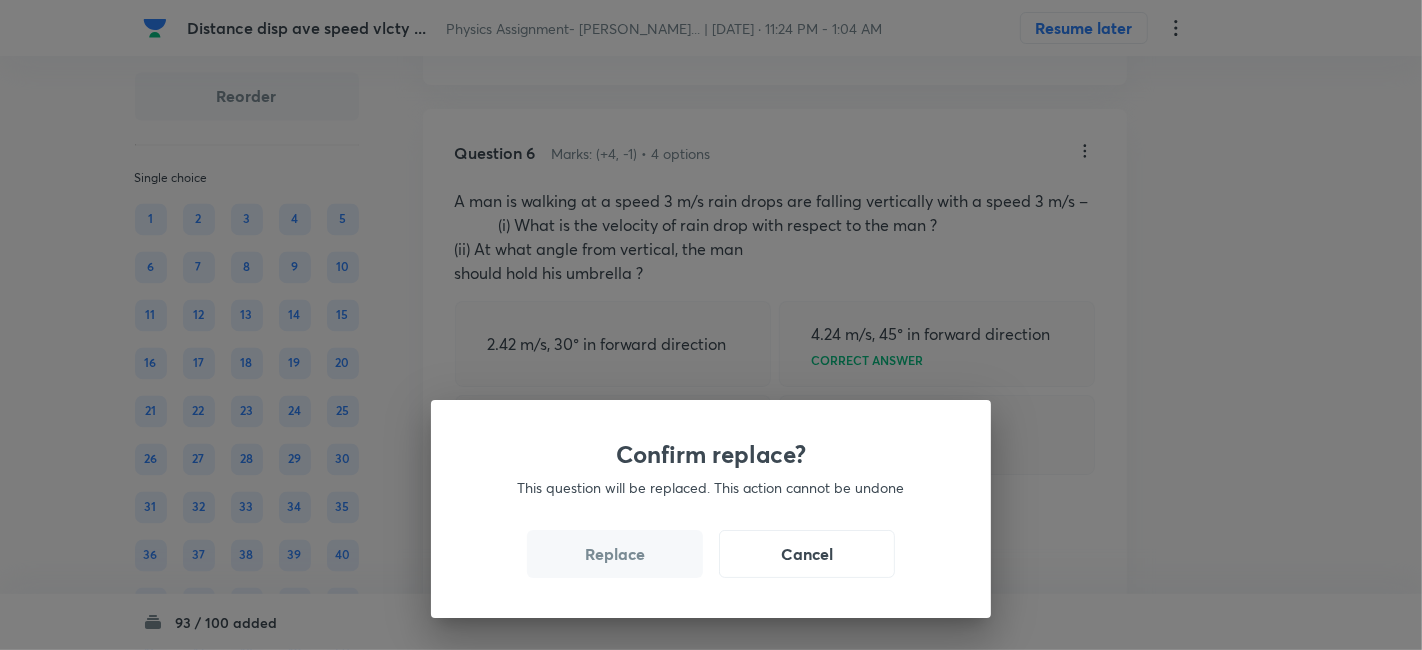 click on "Replace" at bounding box center [615, 554] 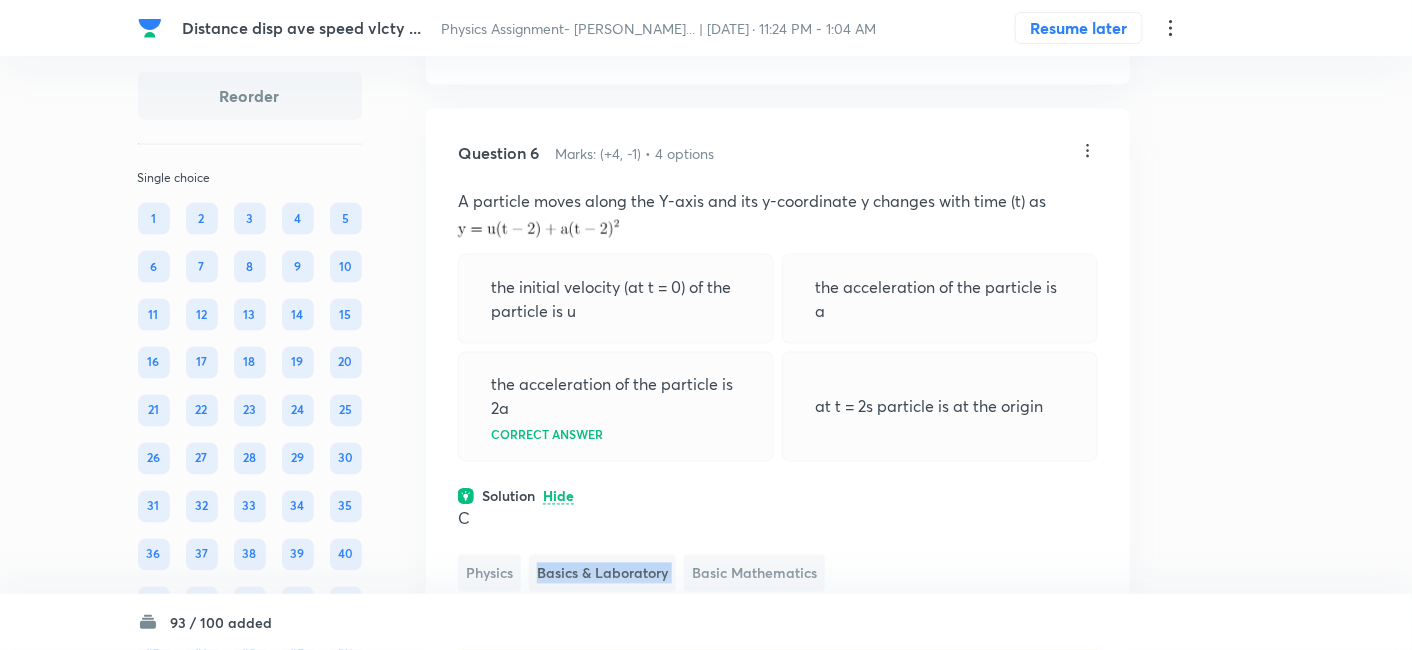 click on "Basics & Laboratory" at bounding box center [602, 573] 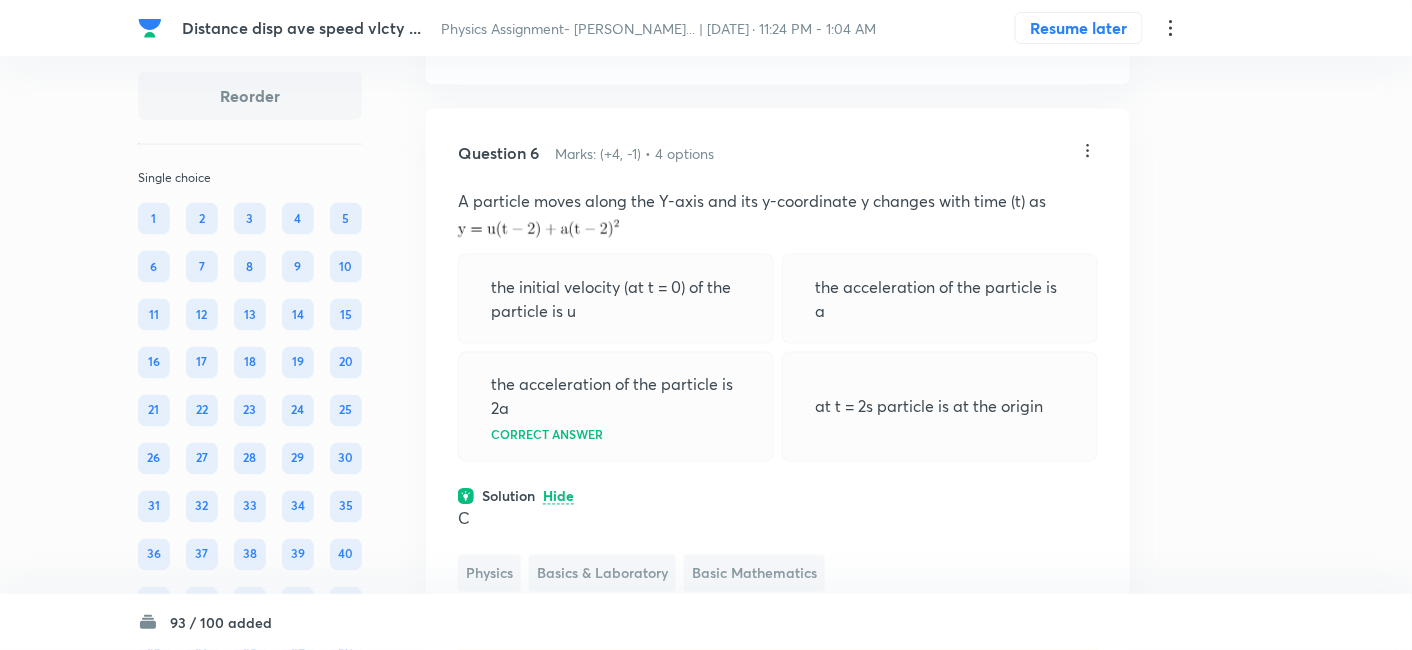 click 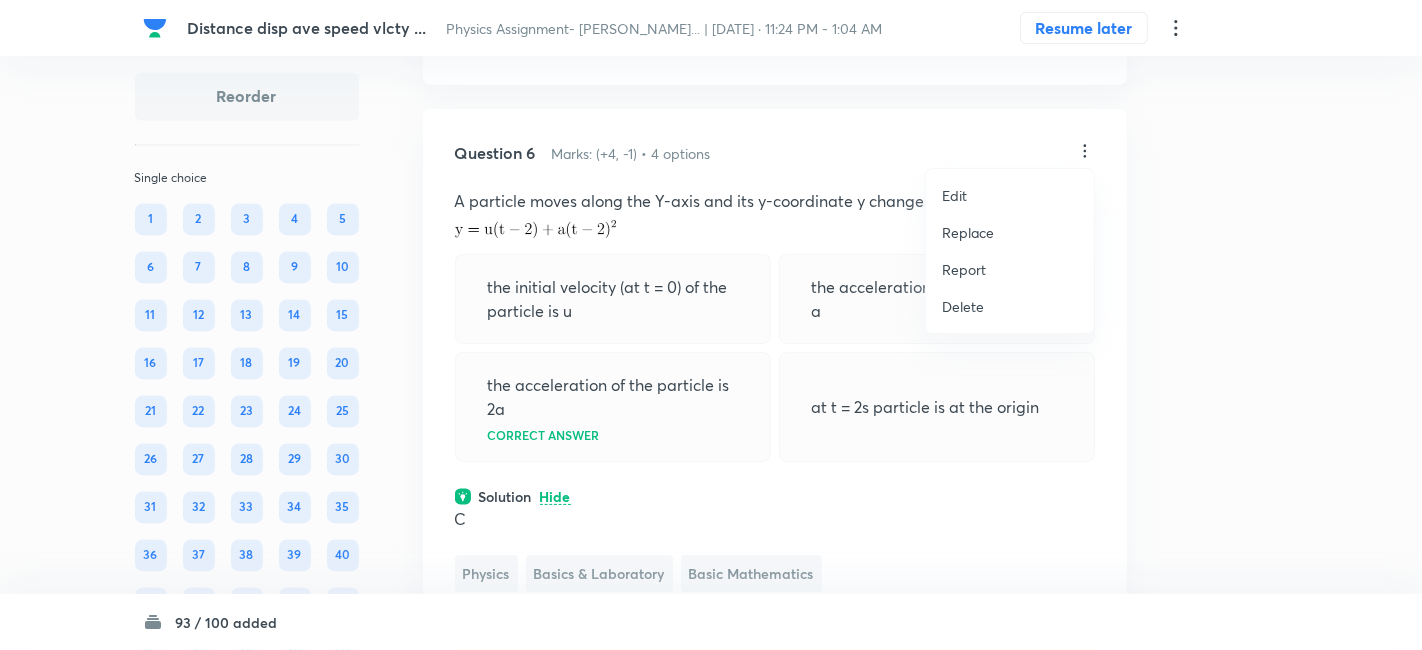 click at bounding box center [711, 325] 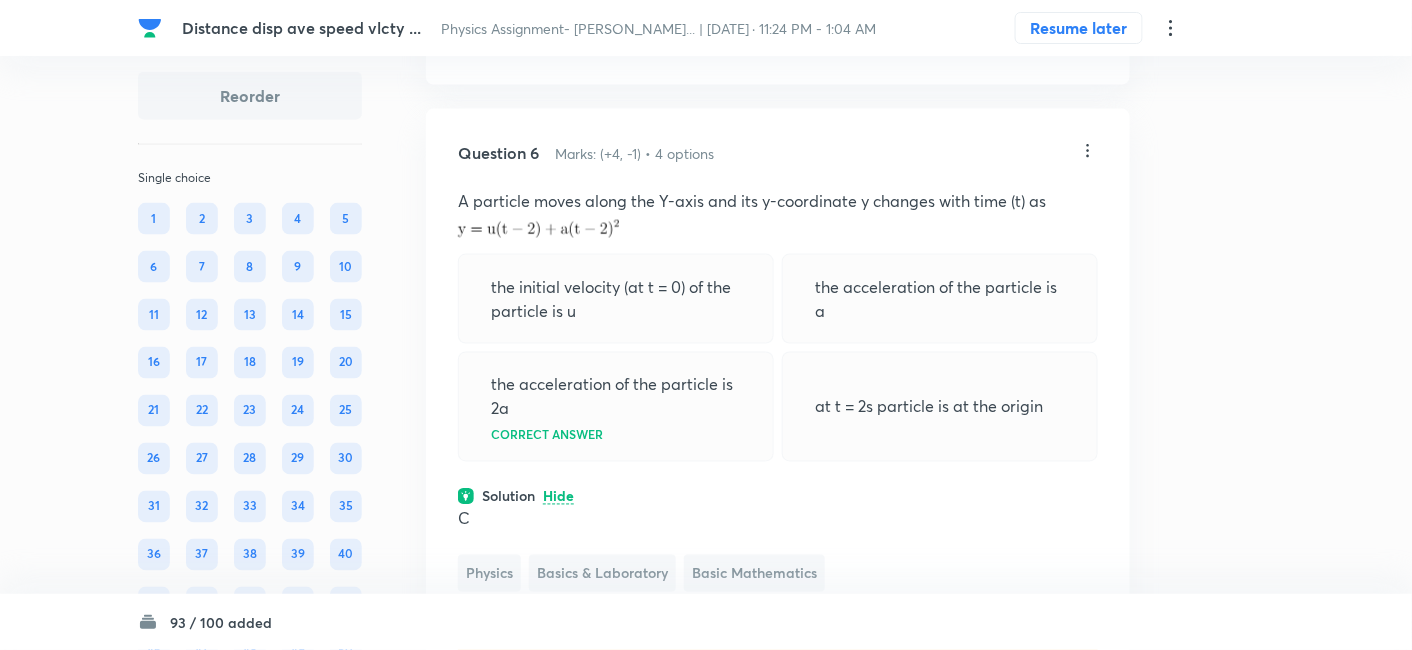 click 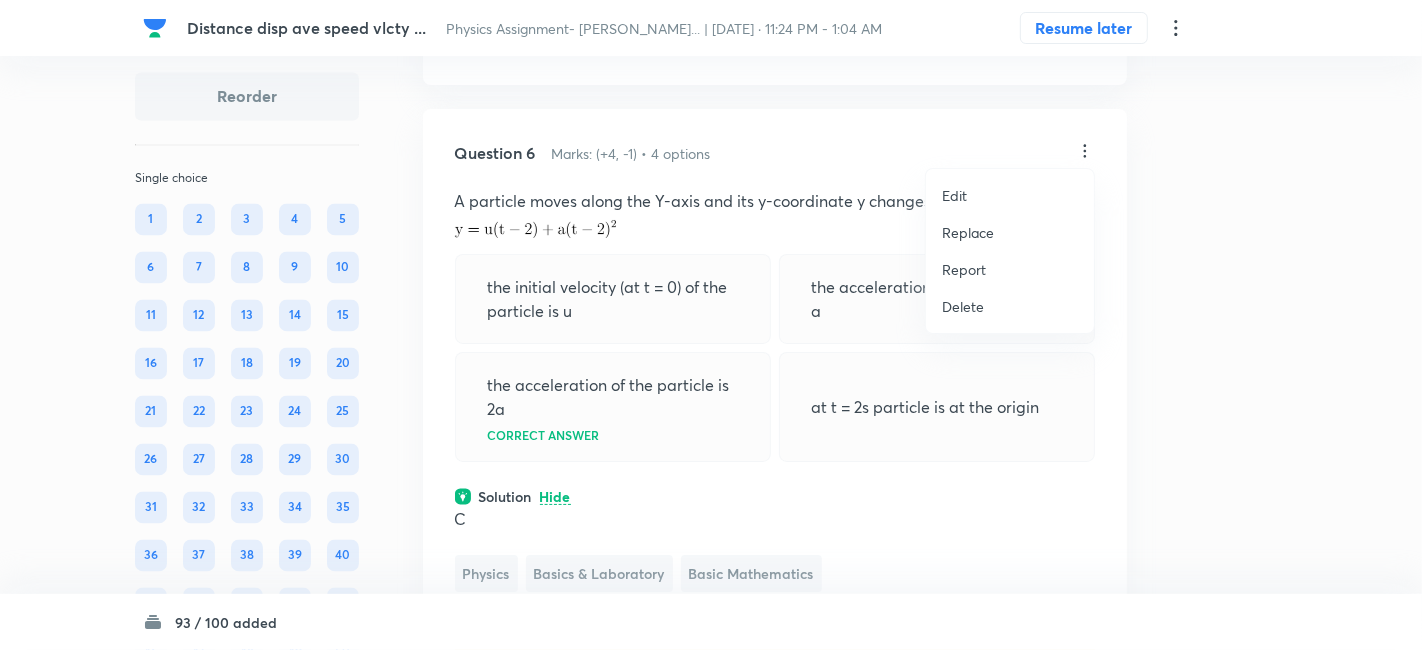 click on "Replace" at bounding box center [968, 232] 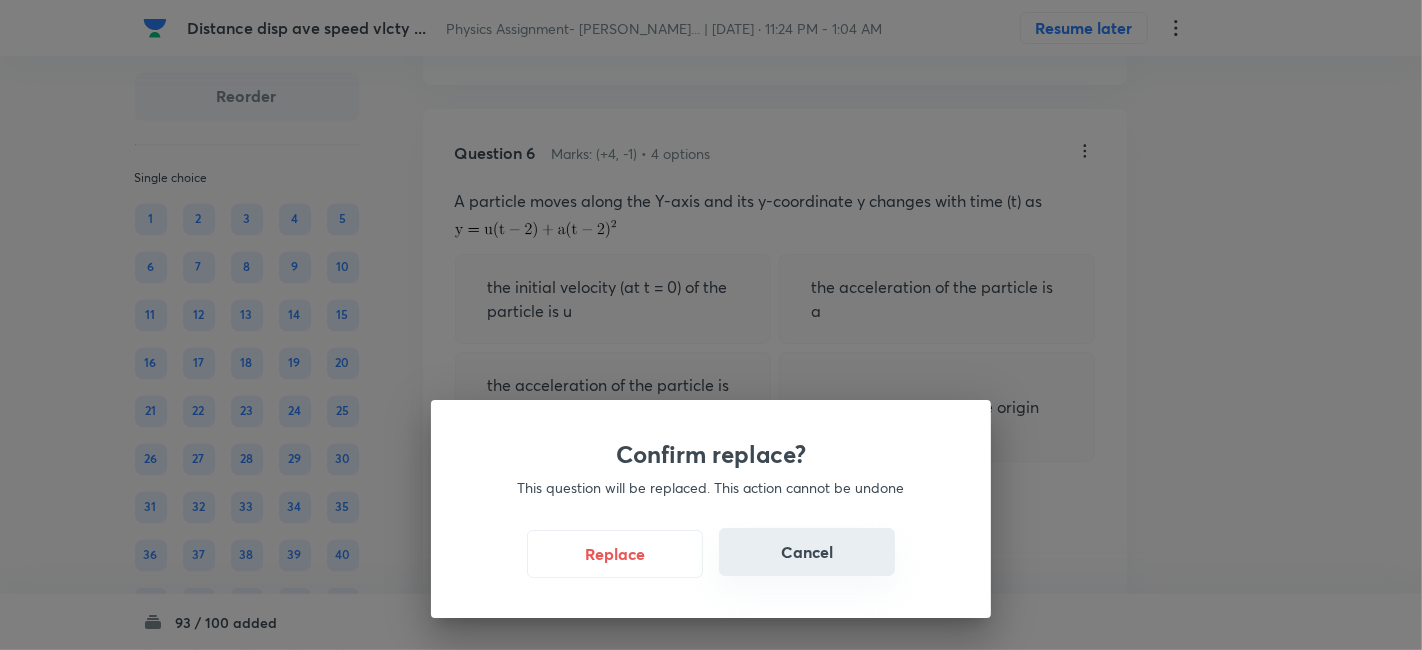 click on "Cancel" at bounding box center [807, 552] 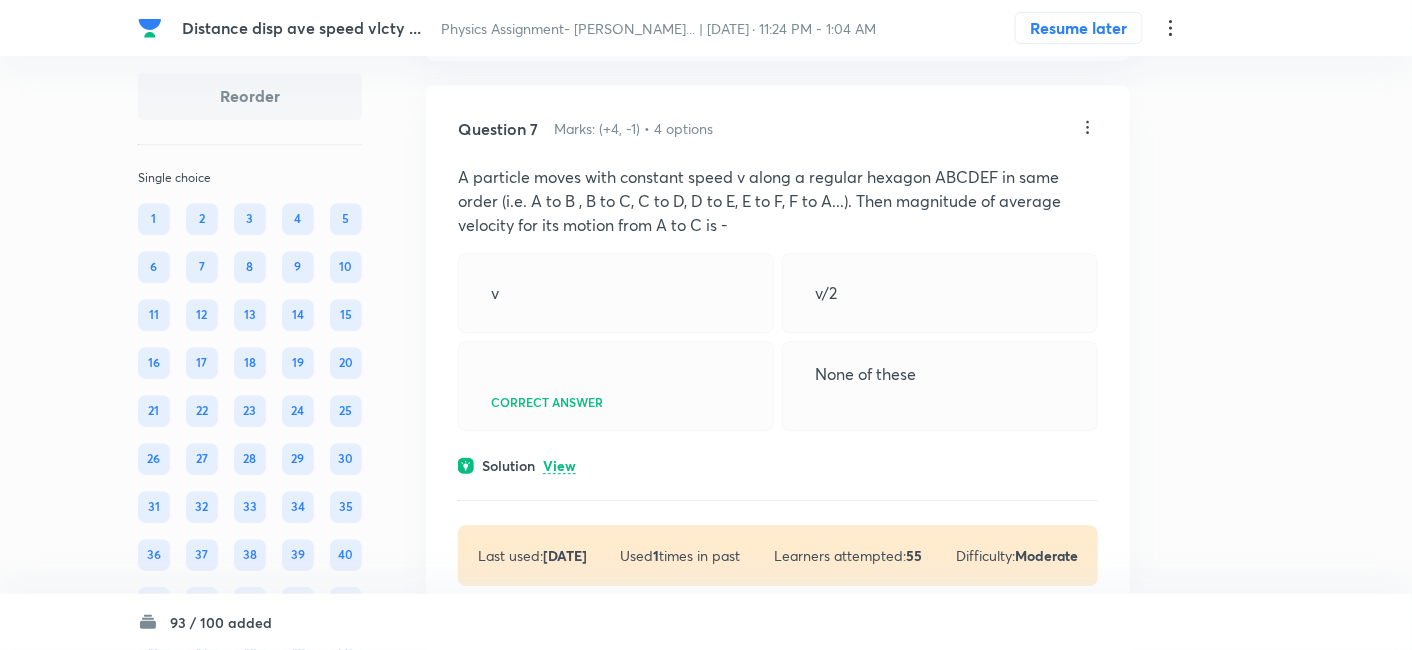 scroll, scrollTop: 3909, scrollLeft: 0, axis: vertical 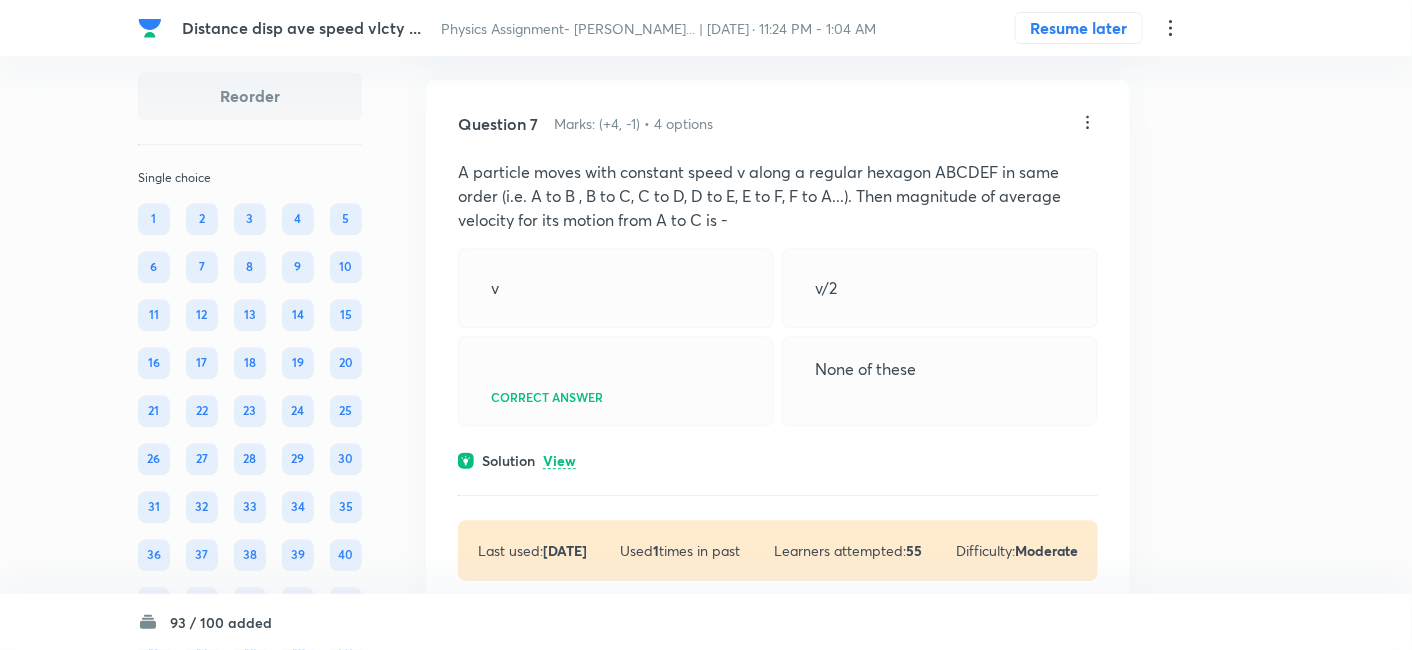 click on "Question 7 Marks: (+4, -1) • 4 options         A particle moves with constant speed v along a regular hexagon ABCDEF in same order (i.e. A to B , B to C, C to D, D to E, E to F, F to A...). Then magnitude of average velocity for its motion from A to C is - v          v/2 Correct answer None of these   Solution View Last used:  [DATE] Used  1  times in past Learners attempted:  55 Difficulty: Moderate" at bounding box center (778, 346) 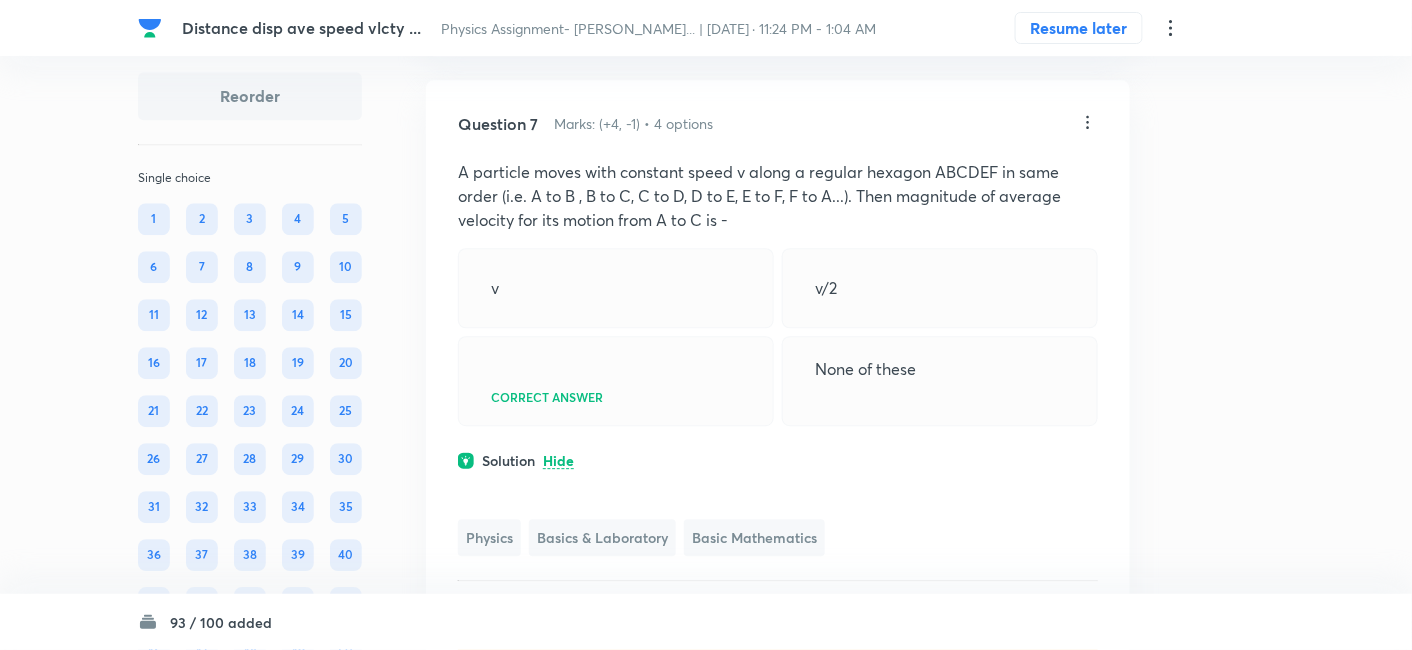 scroll, scrollTop: 3849, scrollLeft: 0, axis: vertical 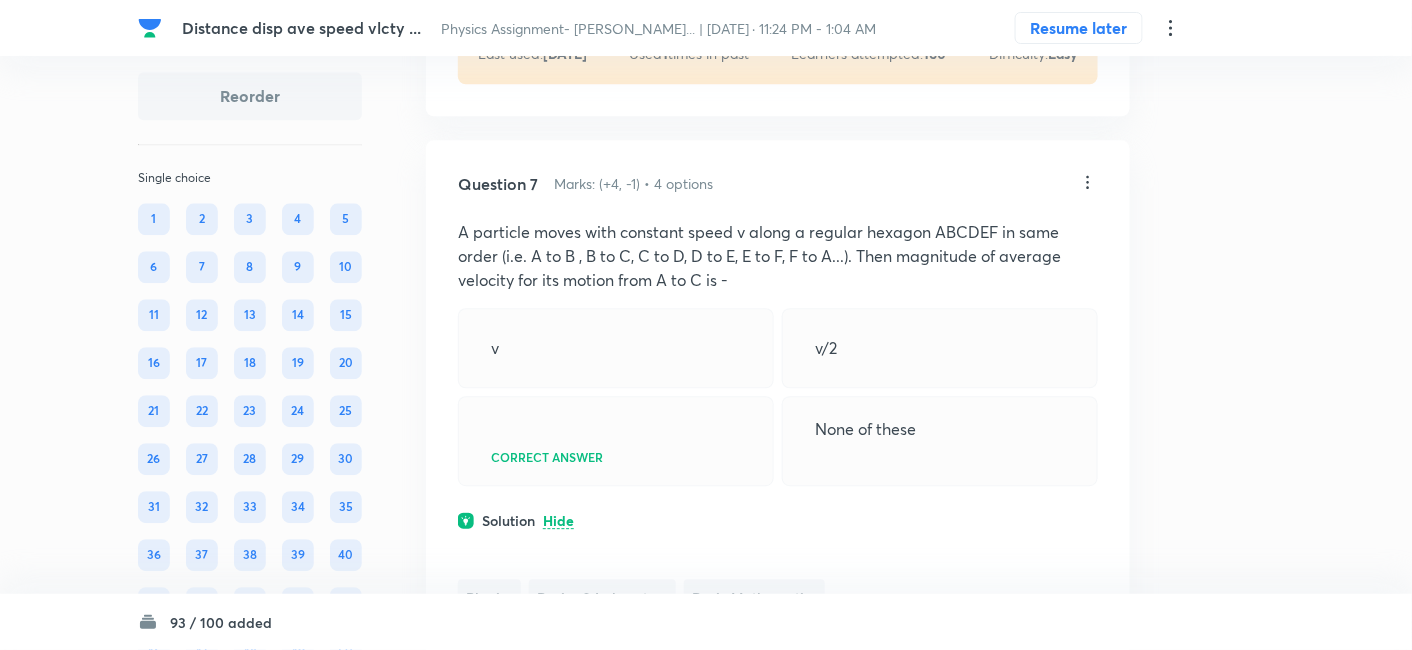 click 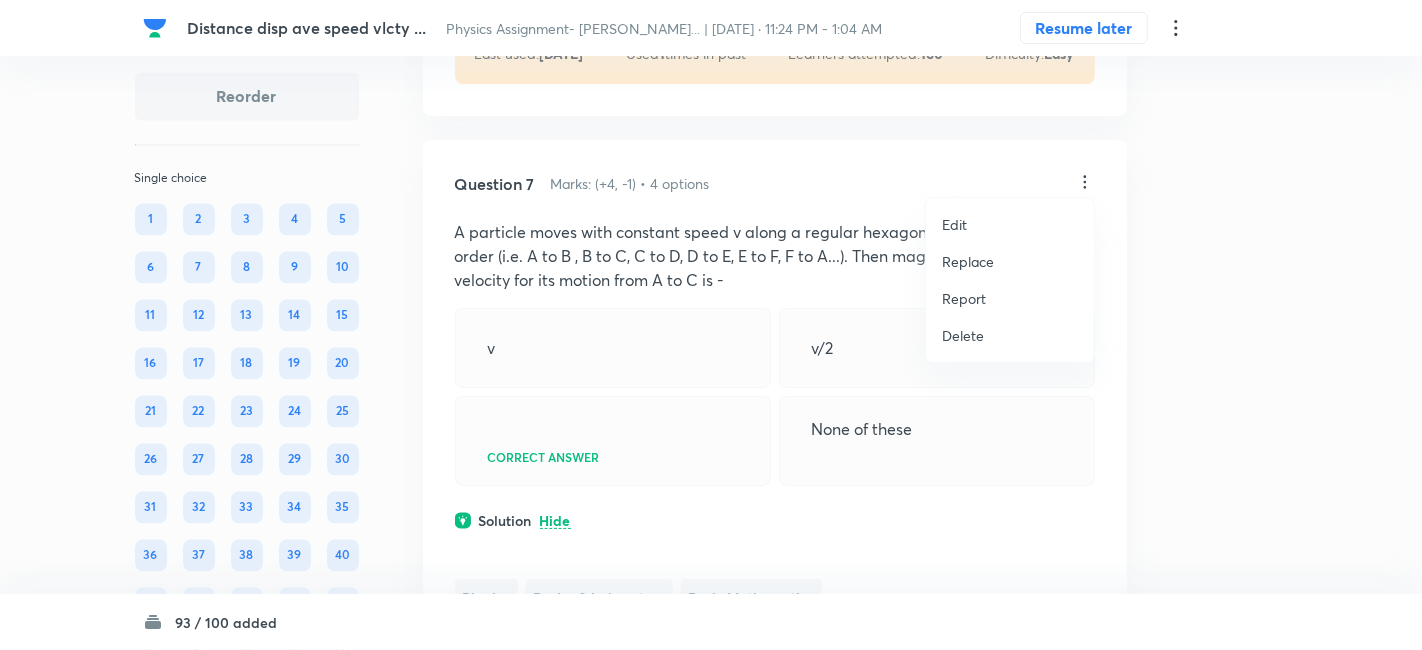 click on "Replace" at bounding box center (968, 261) 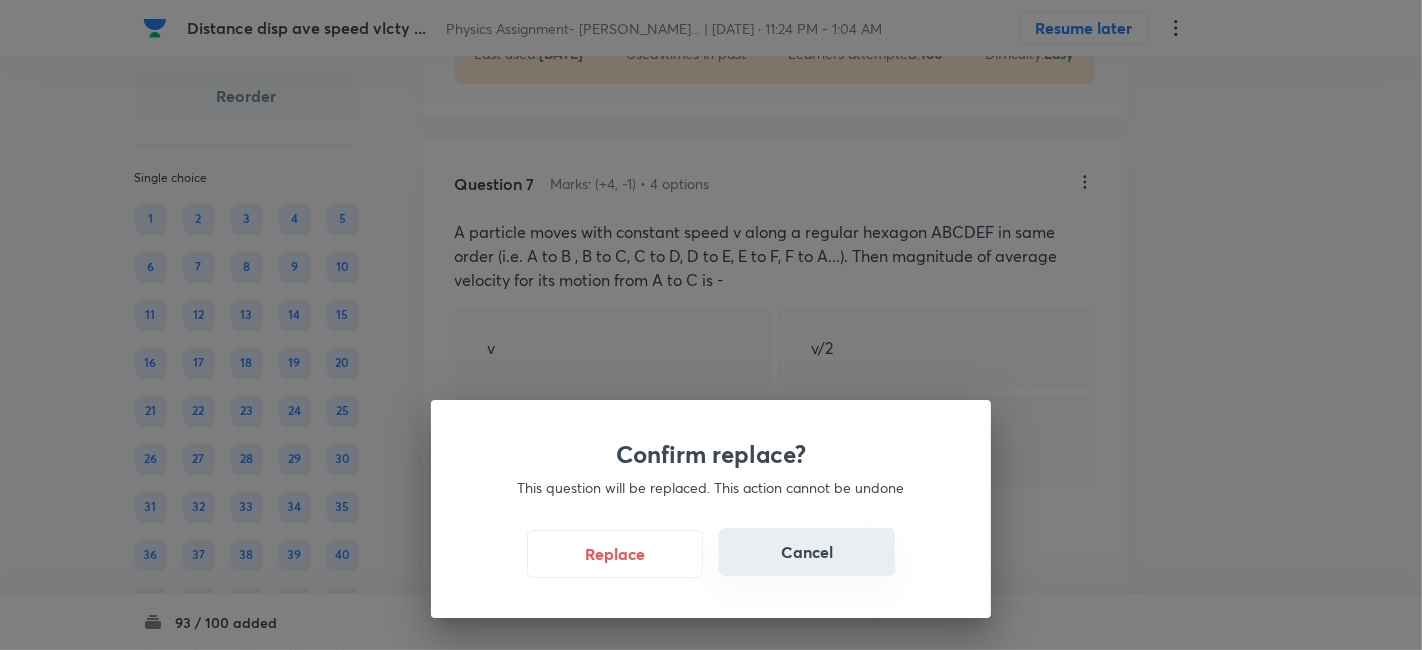 click on "Cancel" at bounding box center (807, 552) 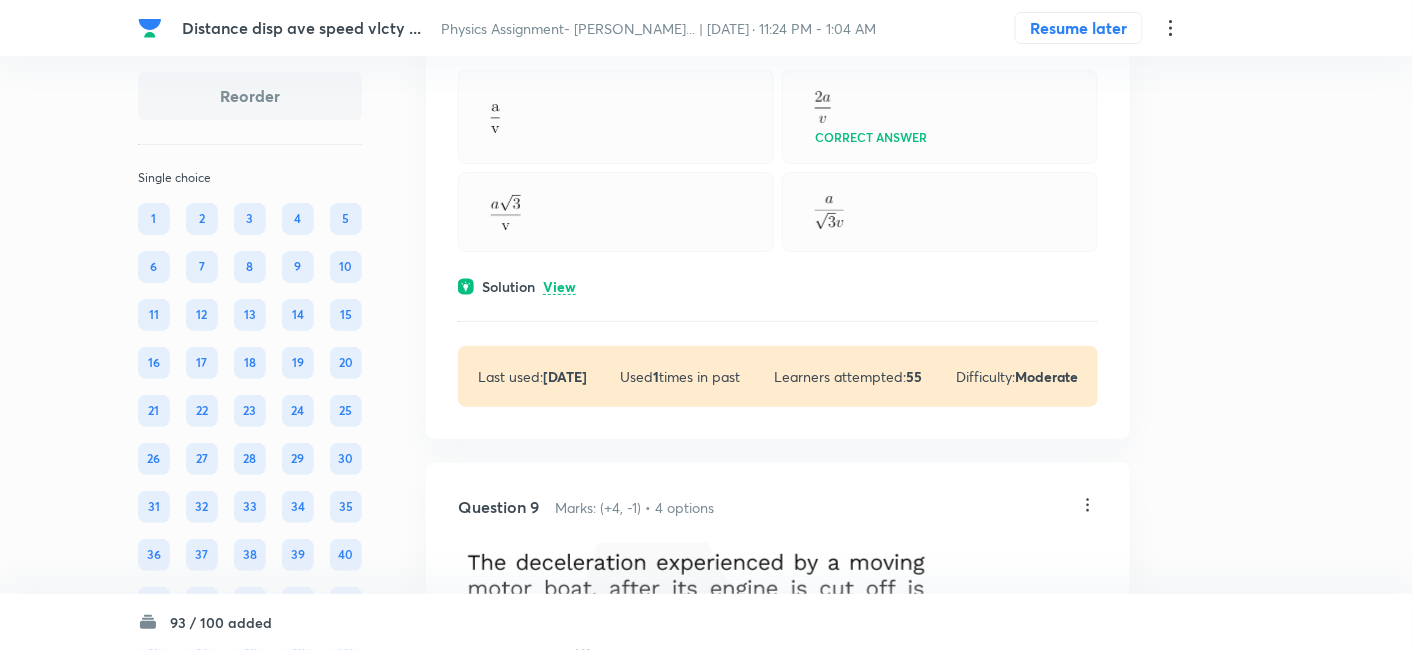 scroll, scrollTop: 4735, scrollLeft: 0, axis: vertical 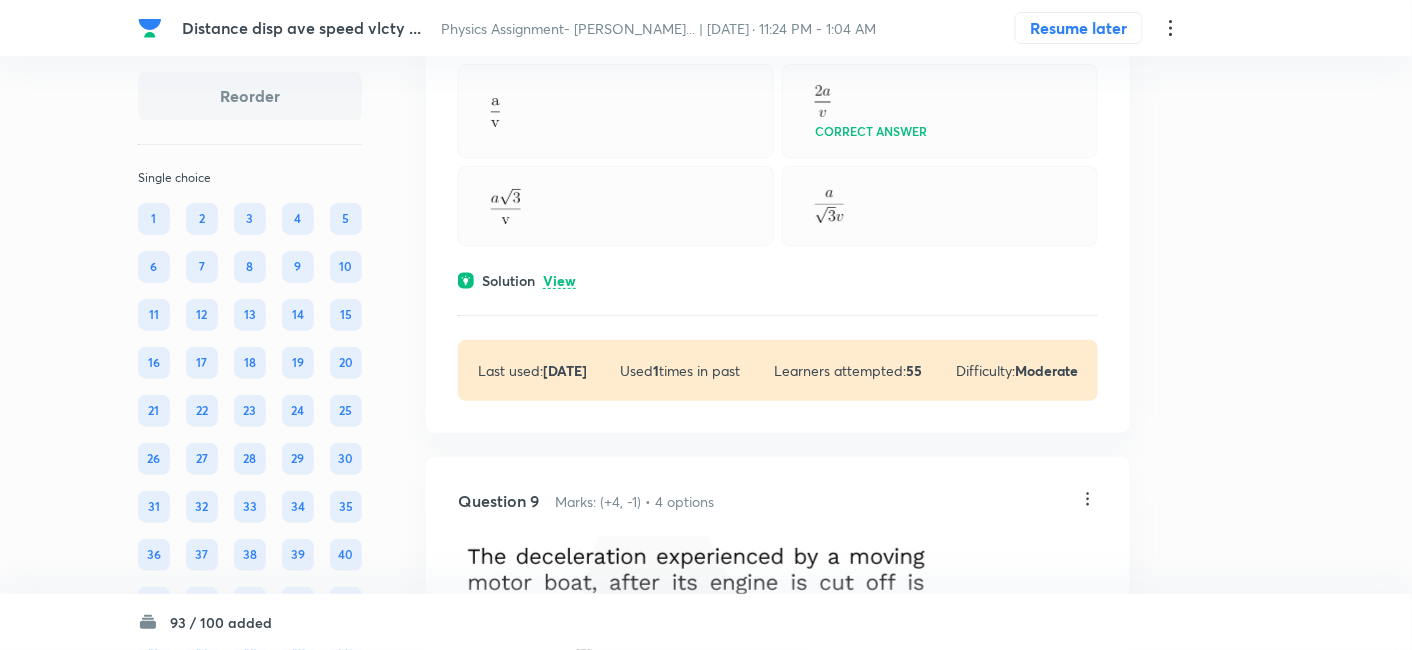click on "View" at bounding box center (559, 281) 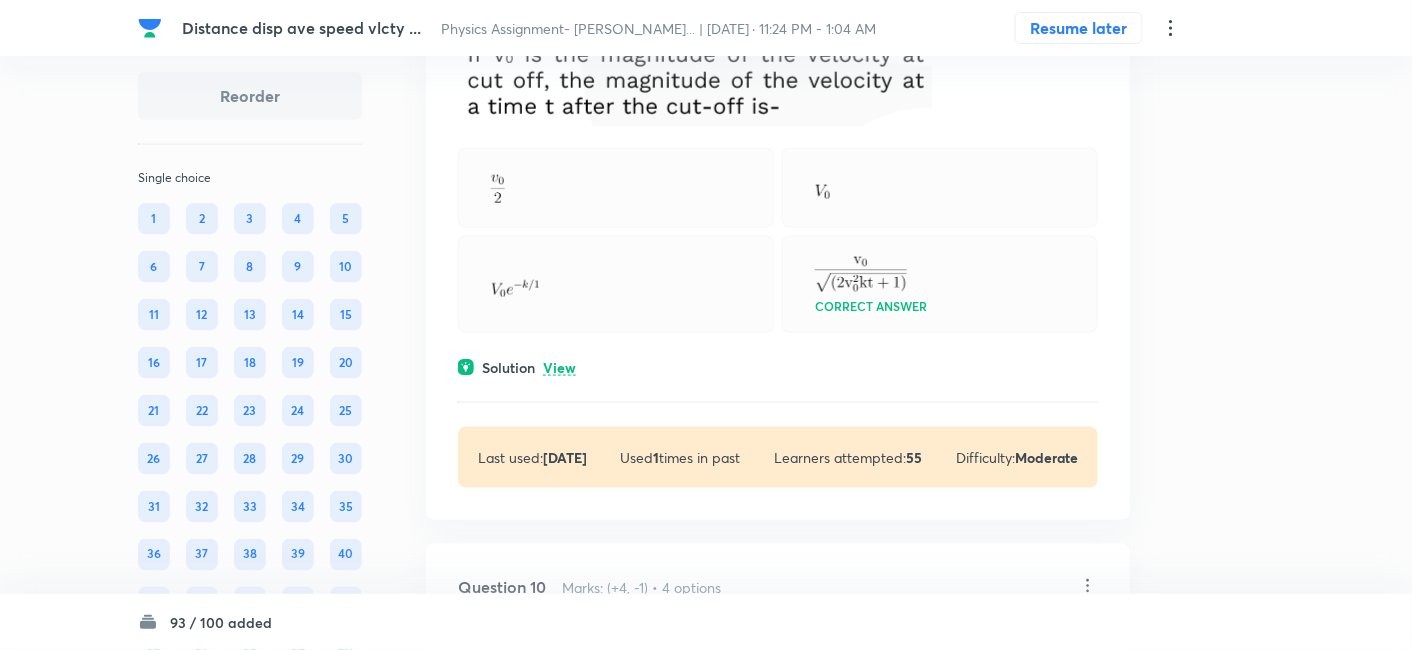 scroll, scrollTop: 5454, scrollLeft: 0, axis: vertical 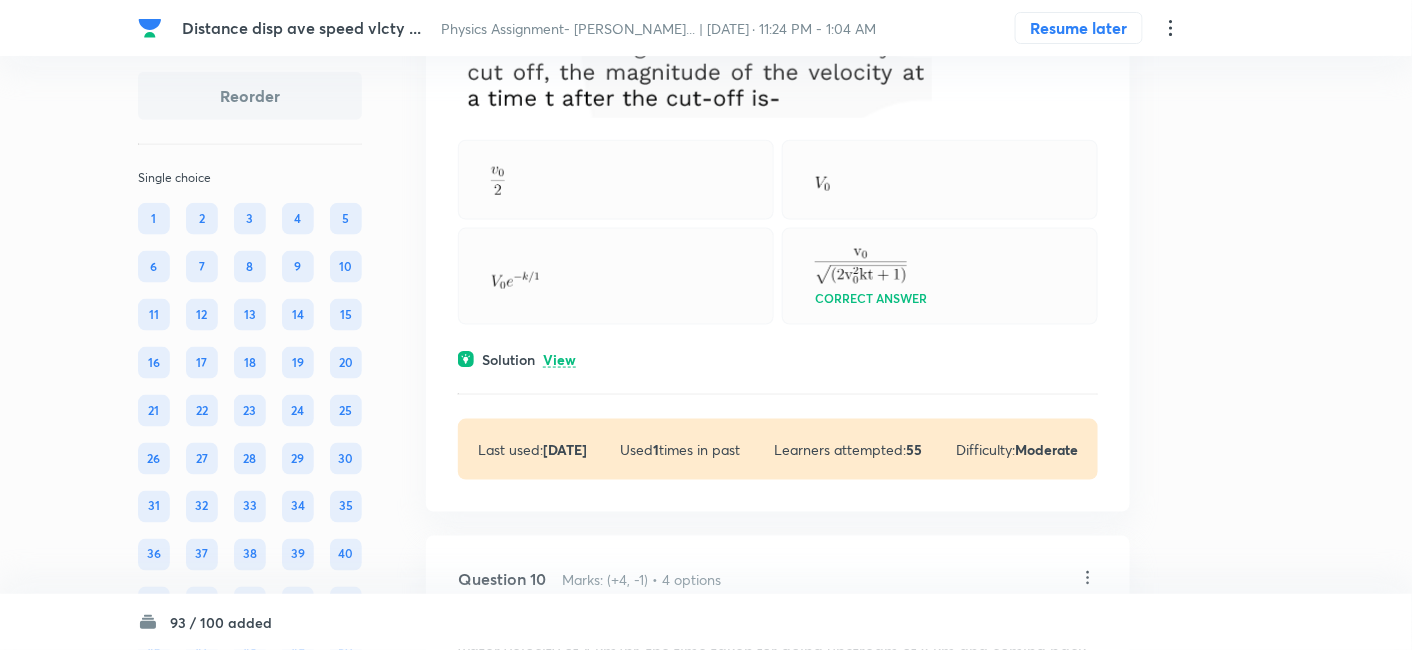 click on "View" at bounding box center [559, 360] 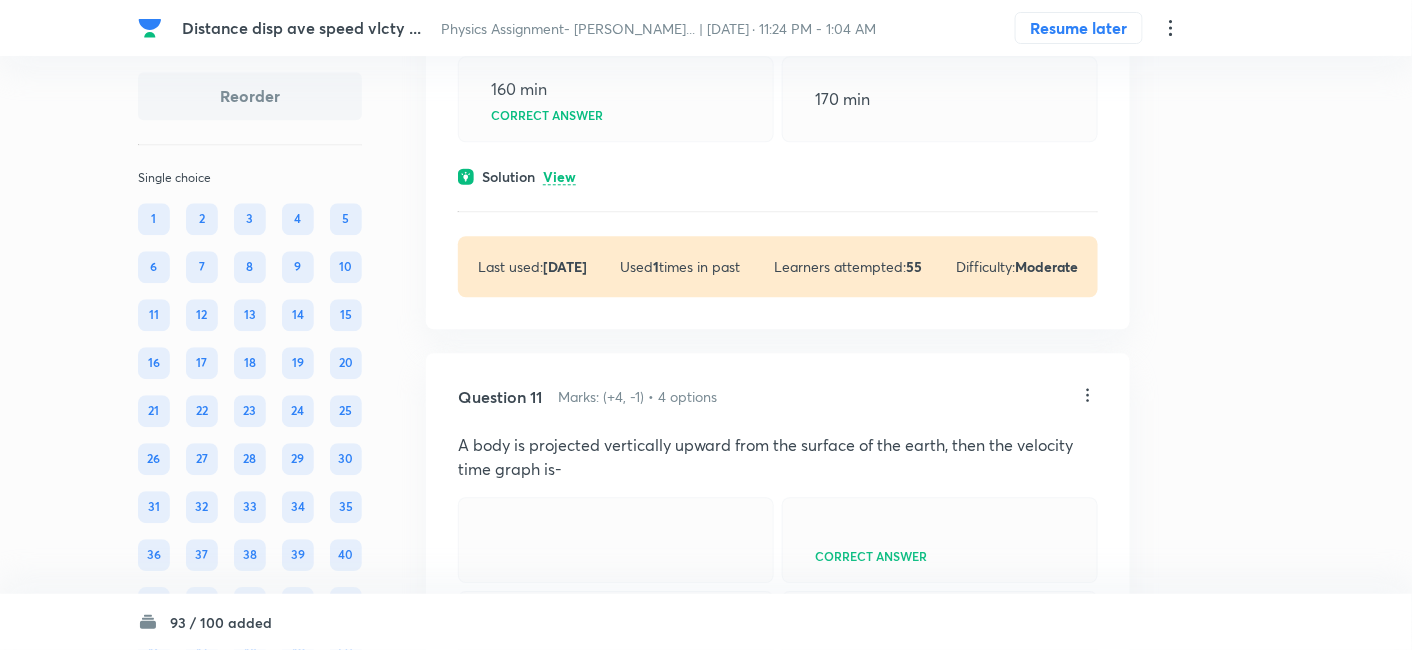 scroll, scrollTop: 6331, scrollLeft: 0, axis: vertical 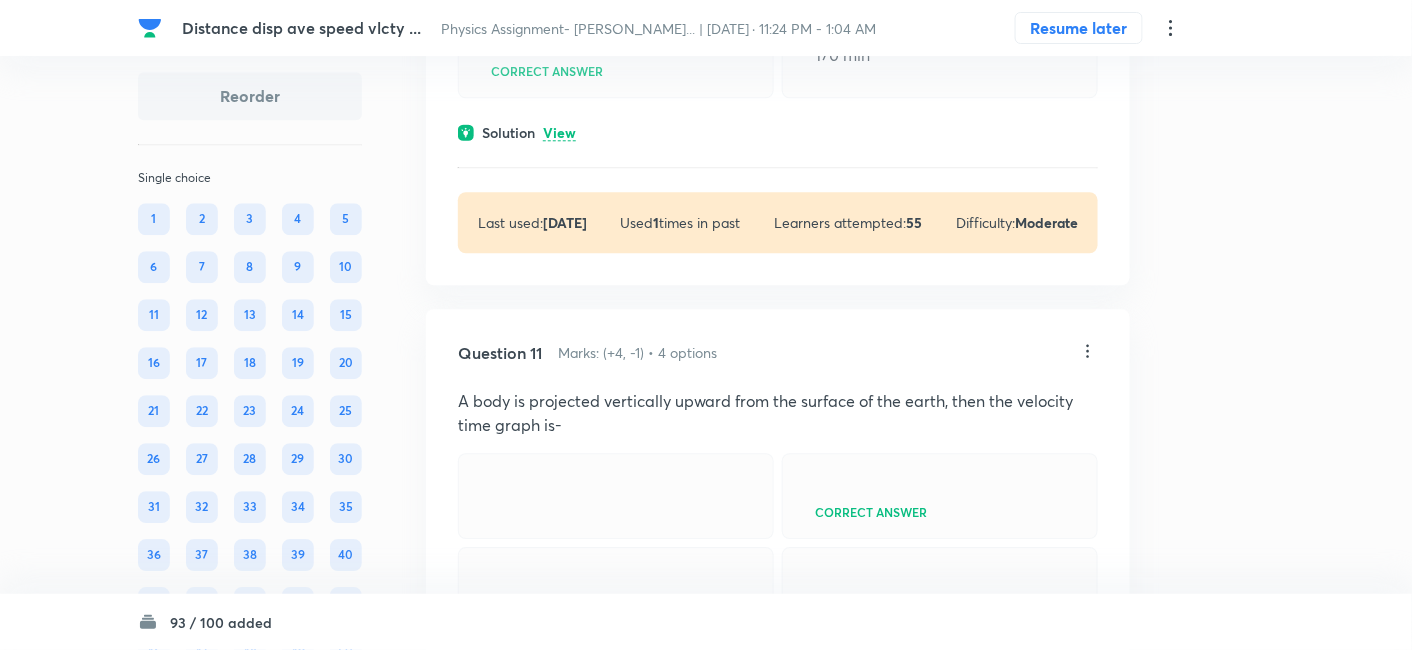 click on "View" at bounding box center (559, 133) 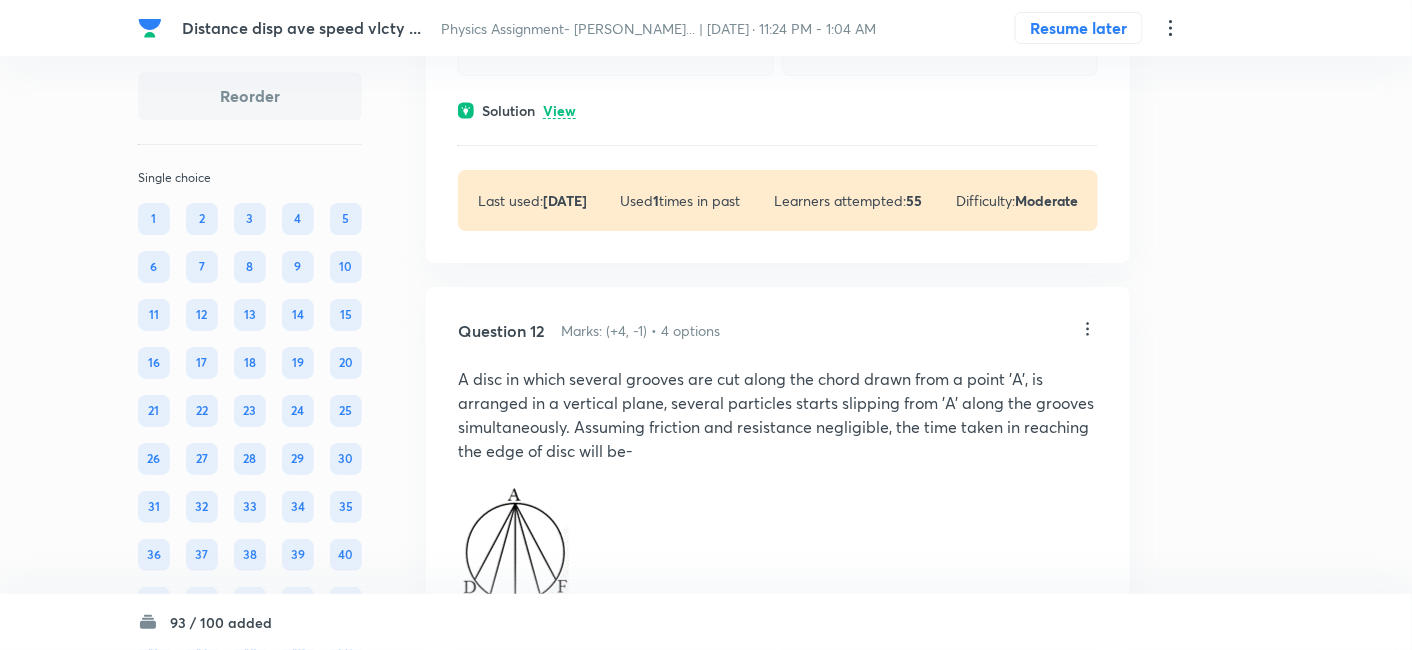 scroll, scrollTop: 6977, scrollLeft: 0, axis: vertical 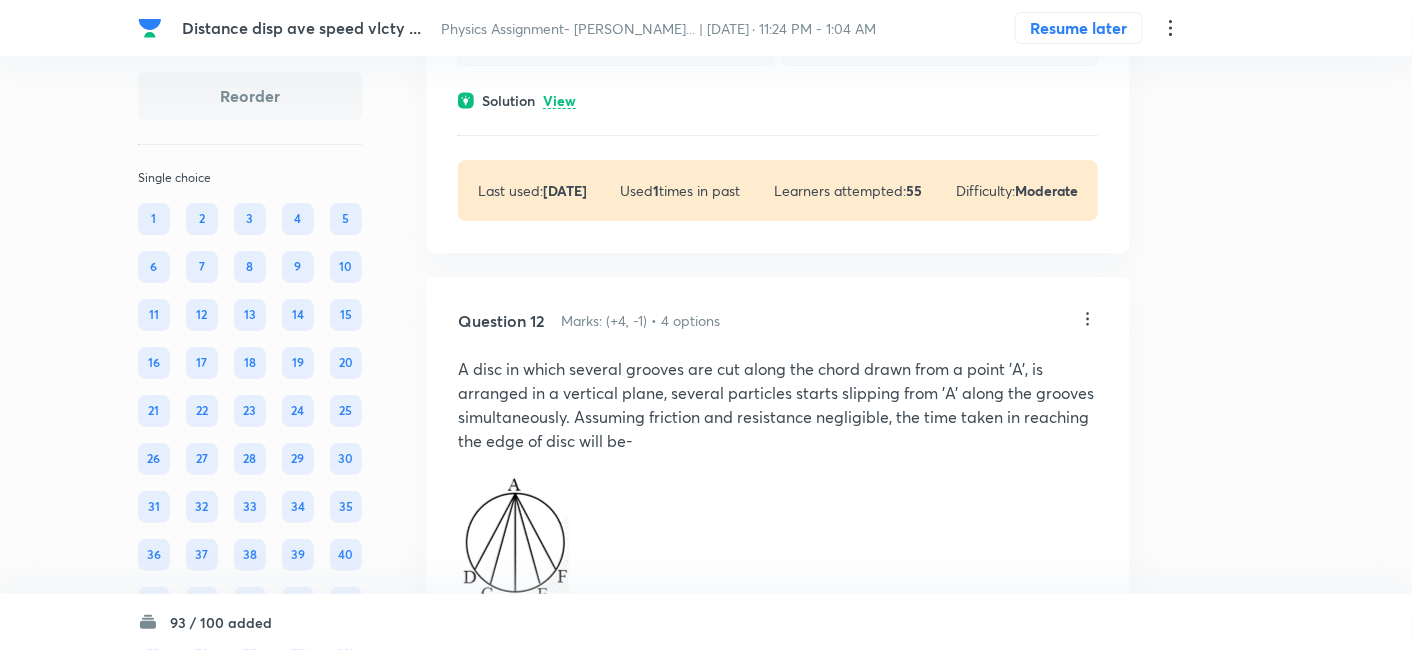 click on "View" at bounding box center (559, 101) 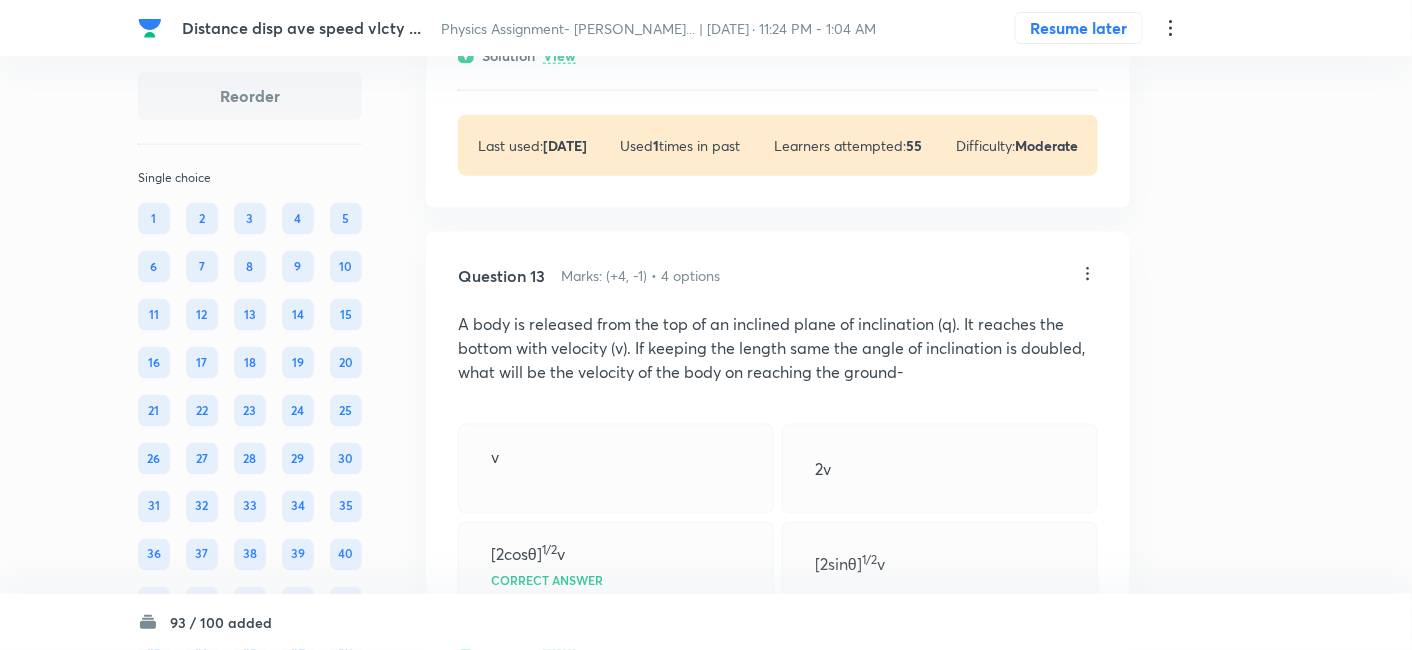 scroll, scrollTop: 7853, scrollLeft: 0, axis: vertical 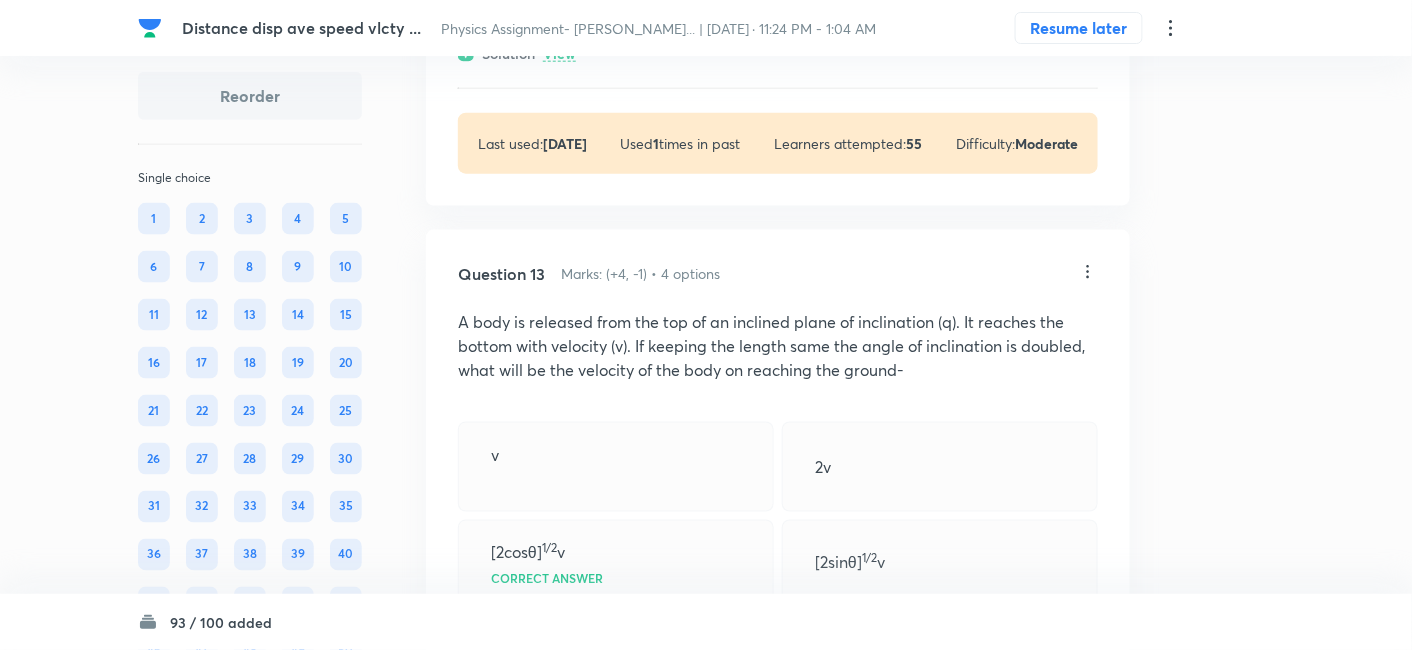click on "View" at bounding box center (559, 54) 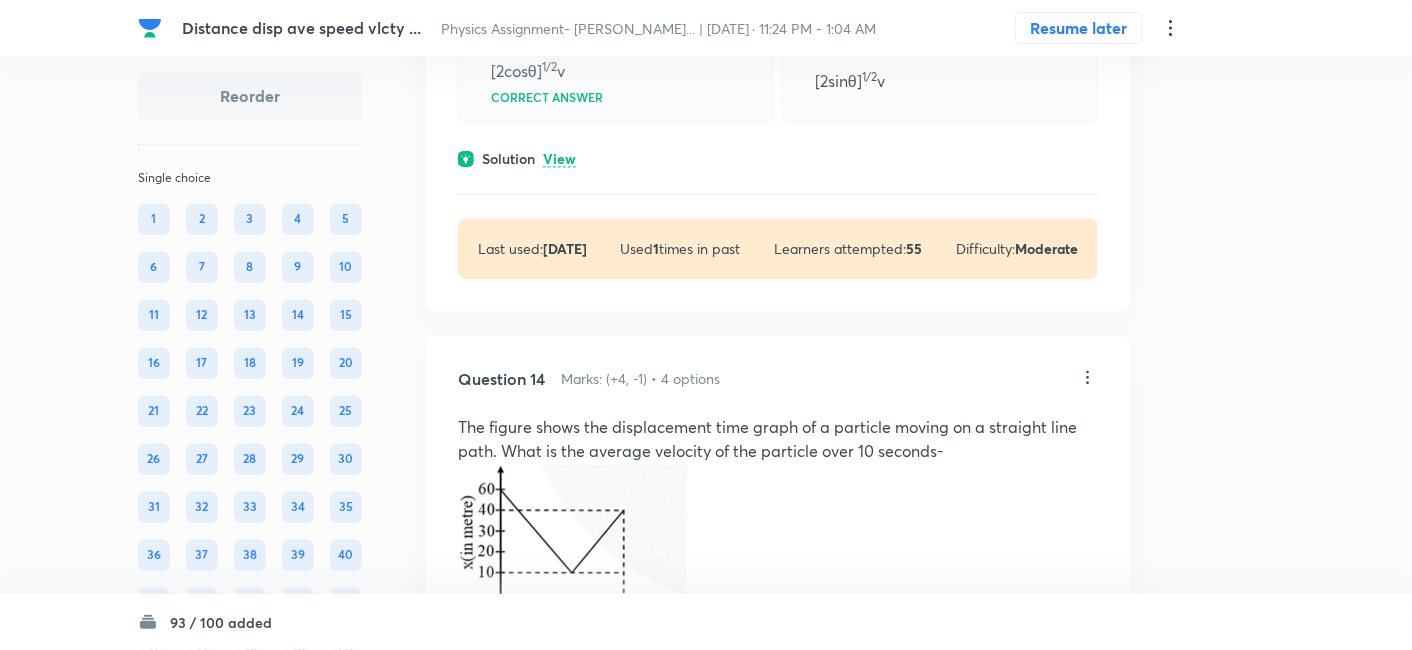 scroll, scrollTop: 8428, scrollLeft: 0, axis: vertical 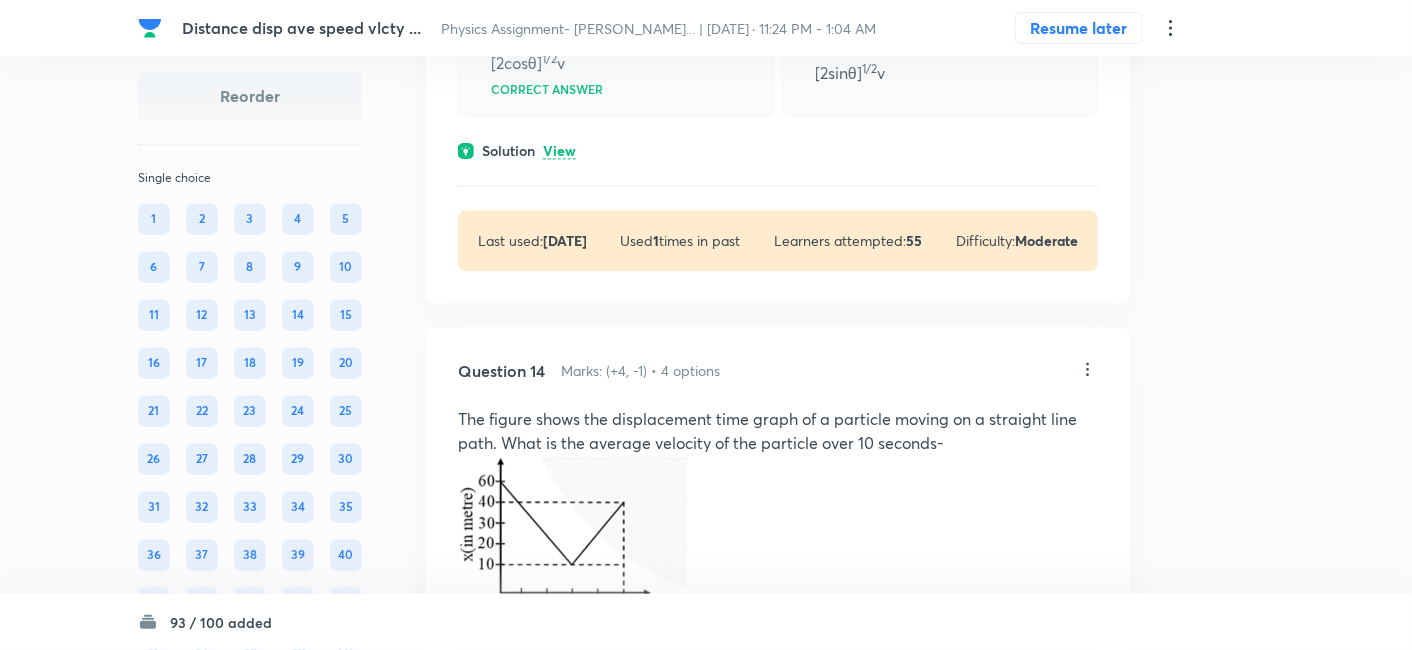 click on "View" at bounding box center (559, 151) 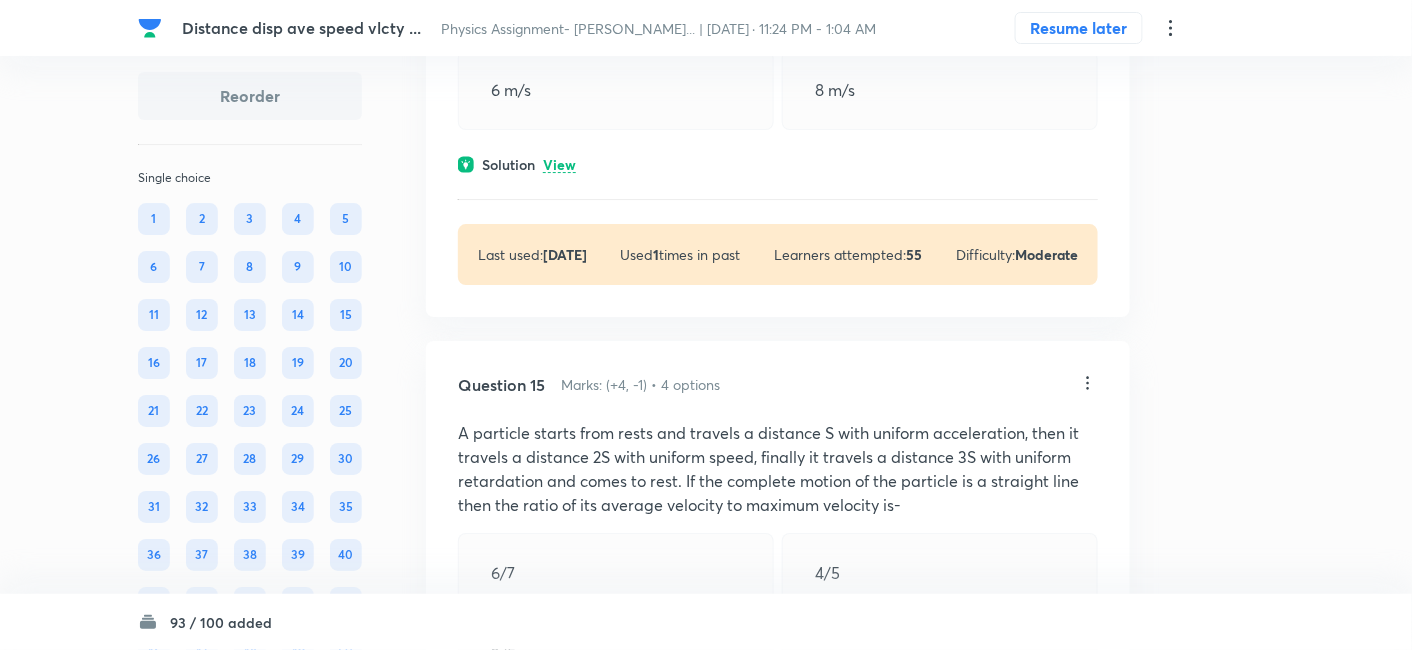 scroll, scrollTop: 9196, scrollLeft: 0, axis: vertical 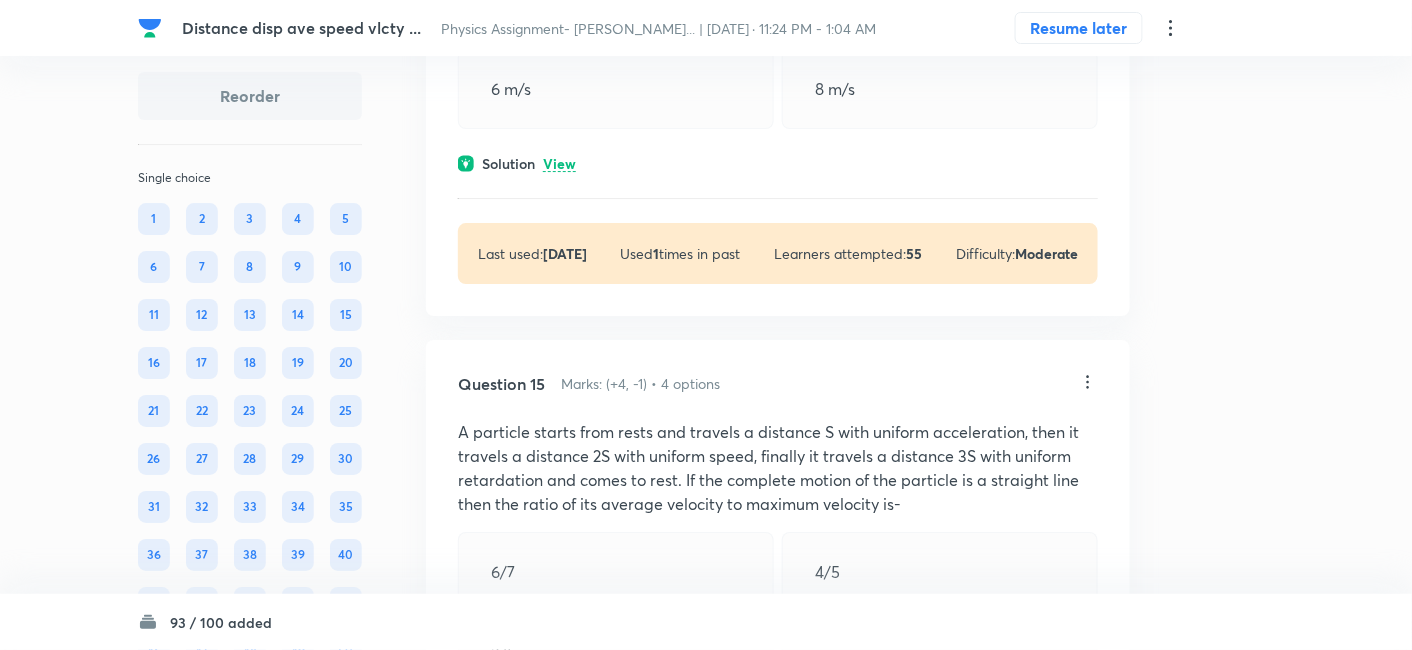 click on "Question 14 Marks: (+4, -1) • 4 options The figure shows the displacement time graph of a particle moving on a straight line path. What is the average velocity of the particle over 10 seconds- 2 m/s   Correct answer 4 m/s 6 m/s                 8 m/s  Solution View Last used:  [DATE] Used  1  times in past Learners attempted:  55 Difficulty: Moderate" at bounding box center (778, -20) 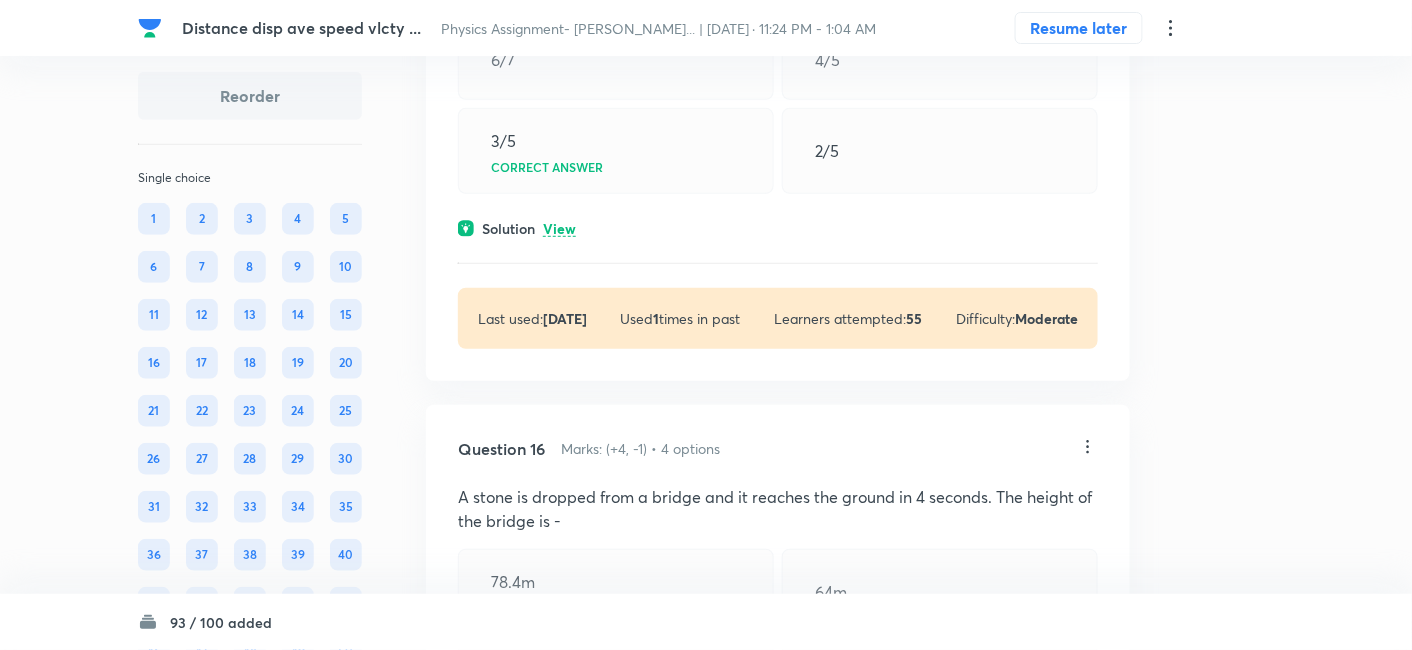 scroll, scrollTop: 9794, scrollLeft: 0, axis: vertical 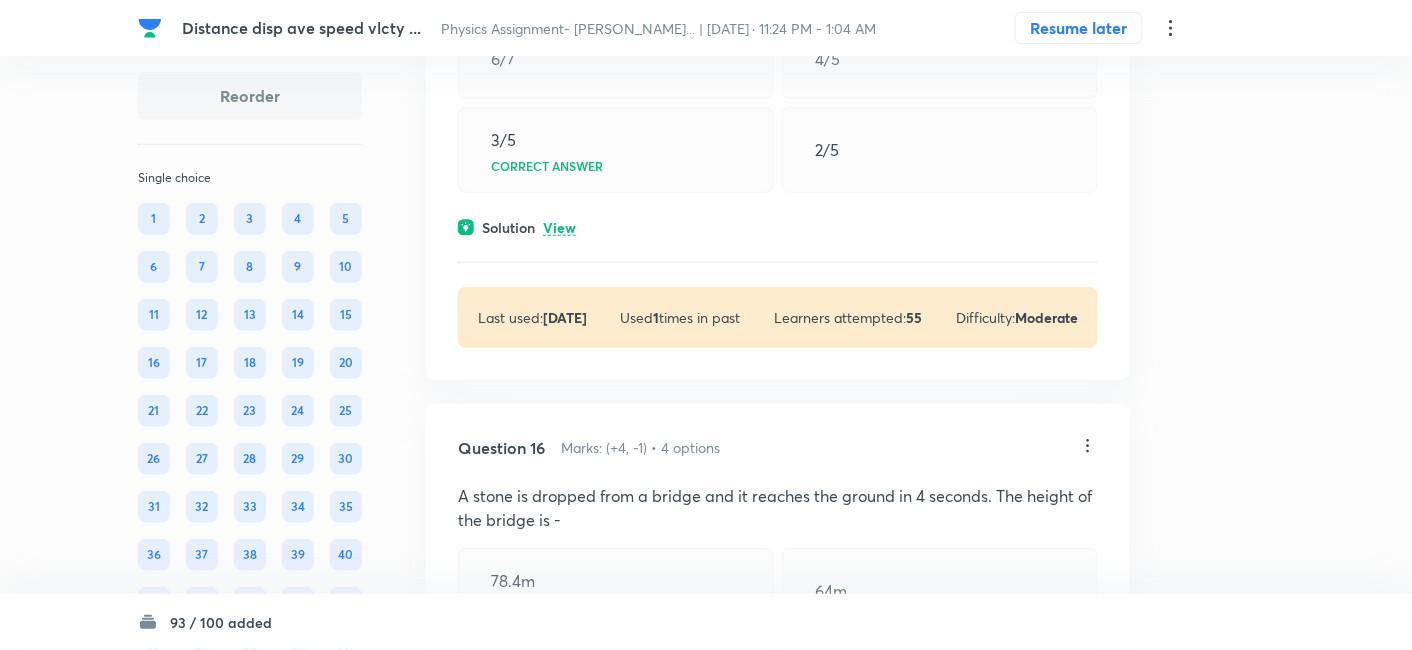 click on "View" at bounding box center [559, 228] 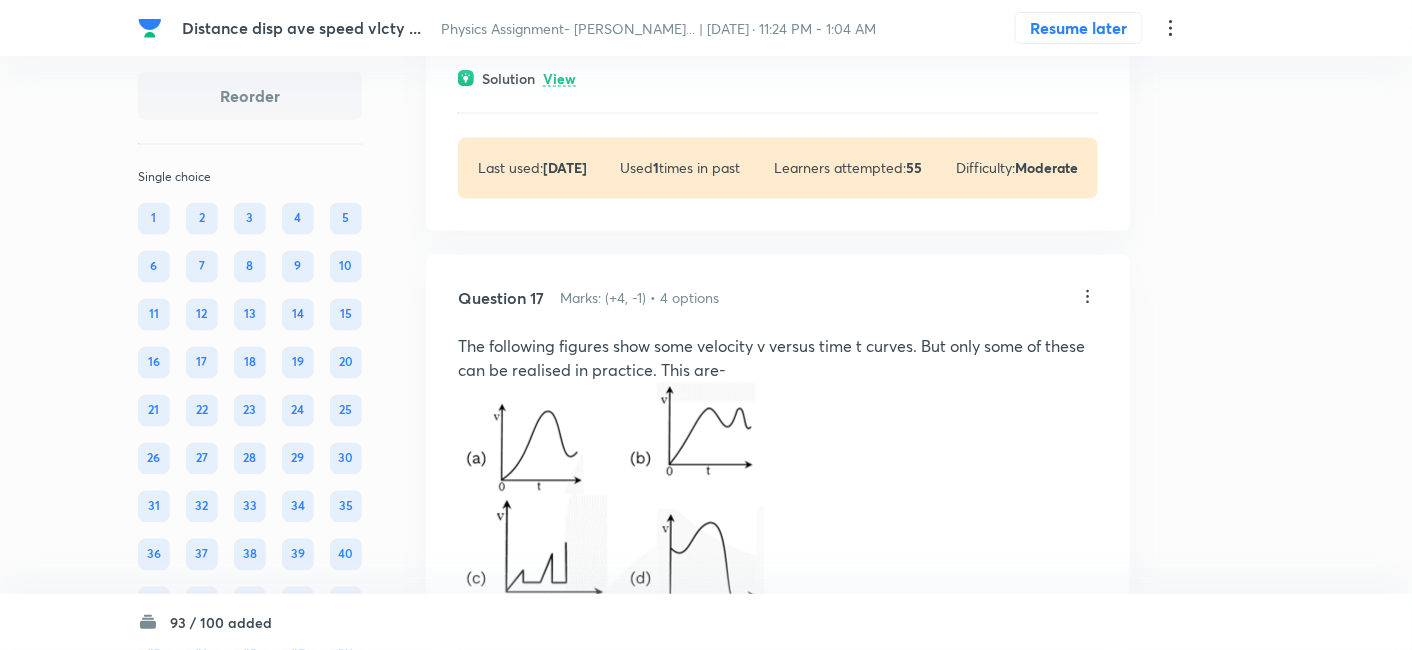 scroll, scrollTop: 10582, scrollLeft: 0, axis: vertical 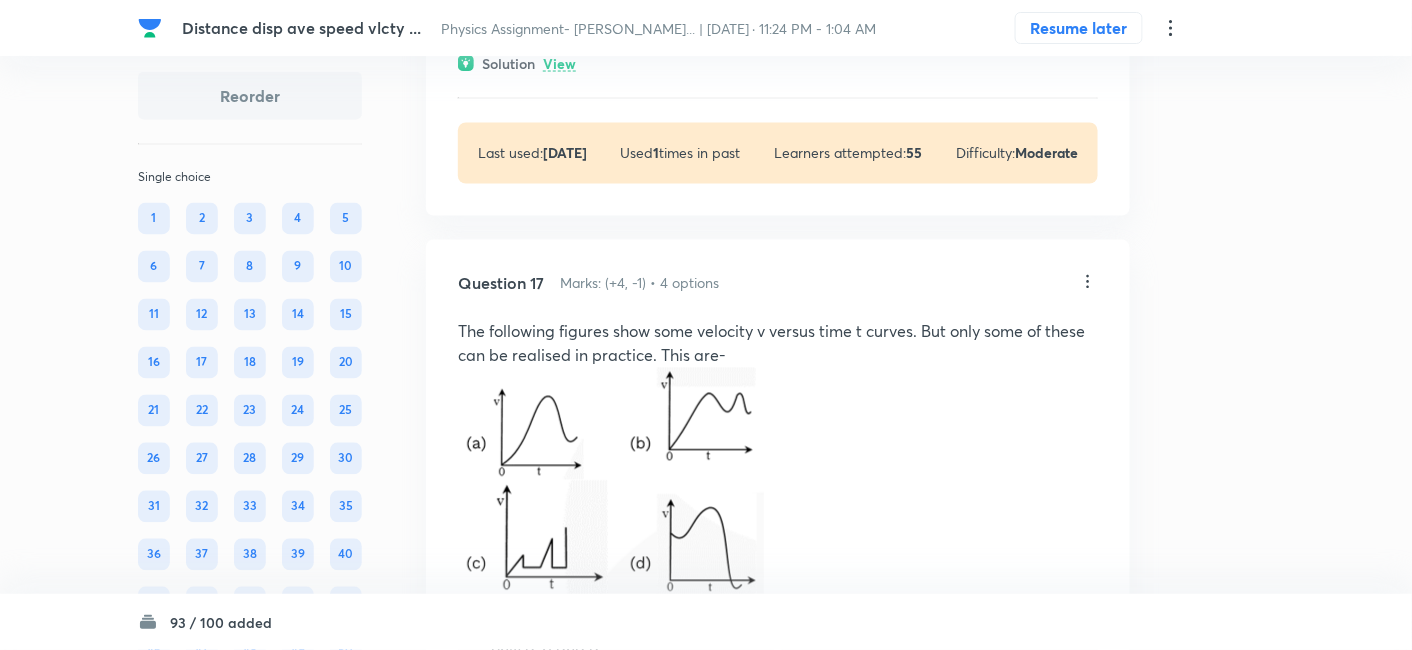 click on "Question 16 Marks: (+4, -1) • 4 options A stone is dropped from a bridge and it reaches the ground in 4 seconds. The height of the bridge is - 78.4m                     Correct answer 64m                          260m                   2000m  Solution View Last used:  [DATE] Used  1  times in past Learners attempted:  55 Difficulty: Moderate" at bounding box center (778, -42) 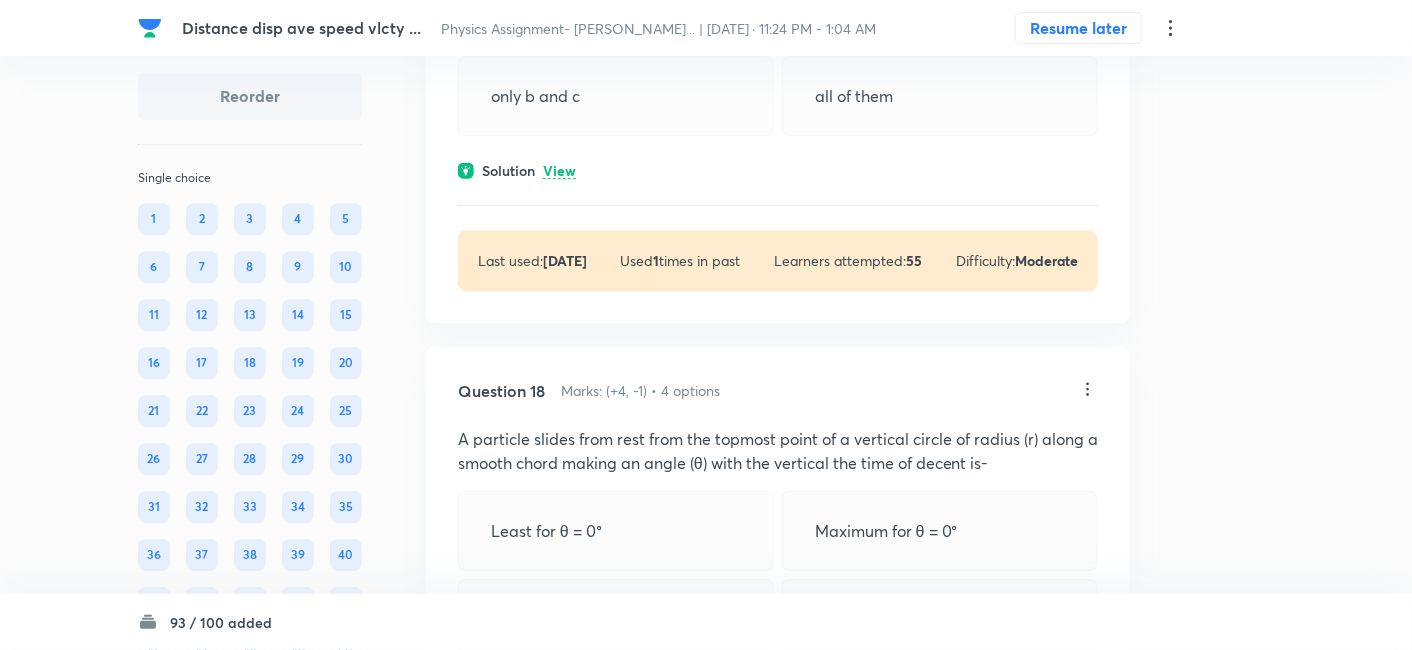 scroll, scrollTop: 11328, scrollLeft: 0, axis: vertical 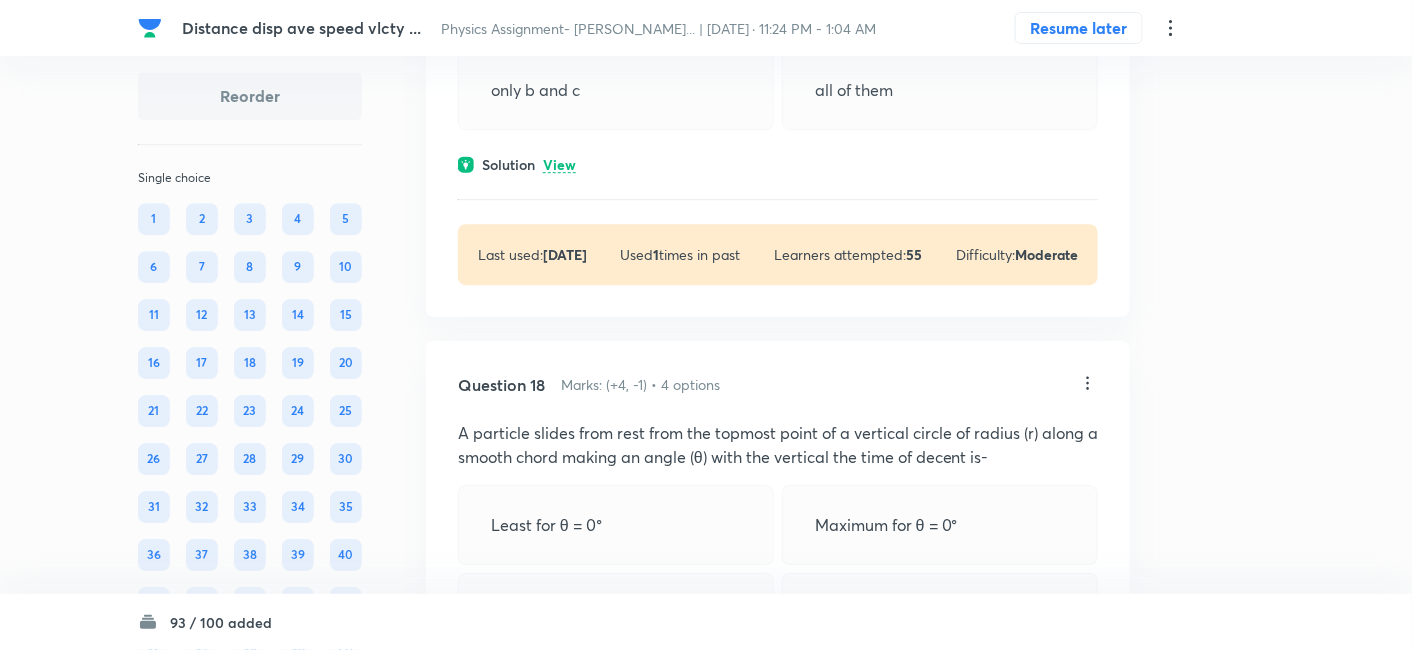 click on "View" at bounding box center [559, 165] 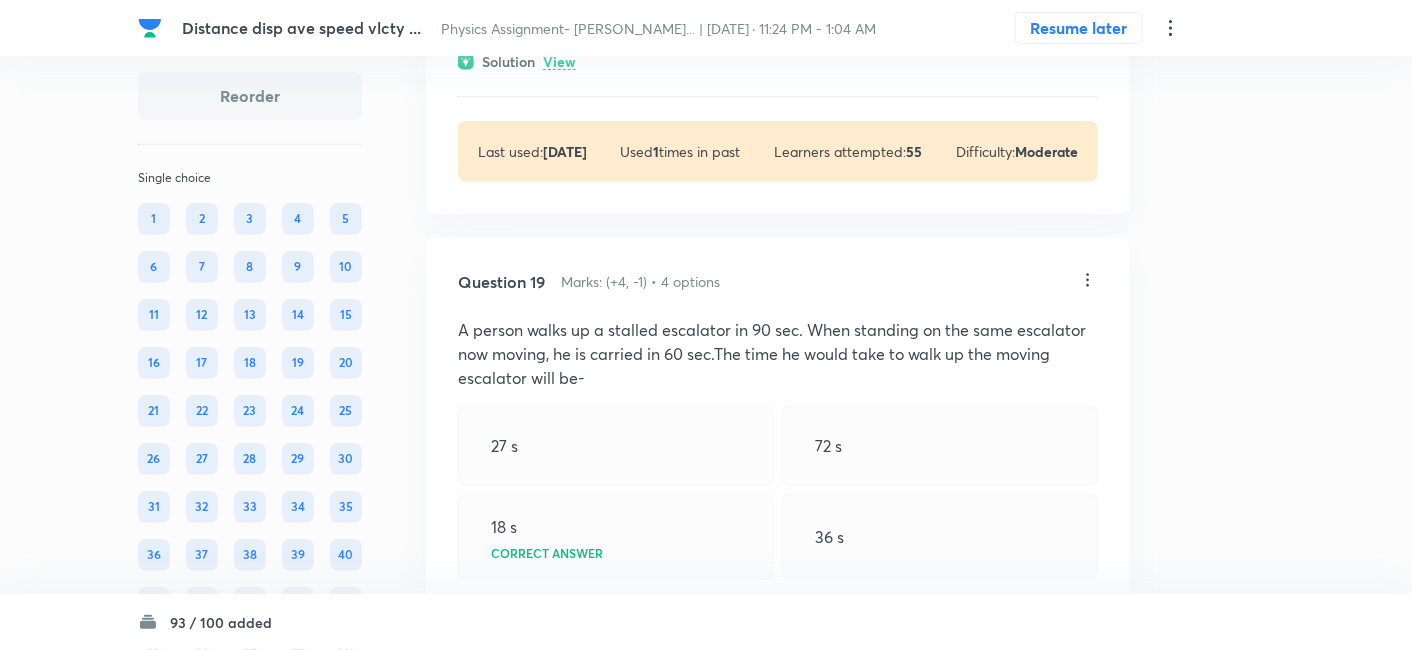 scroll, scrollTop: 12048, scrollLeft: 0, axis: vertical 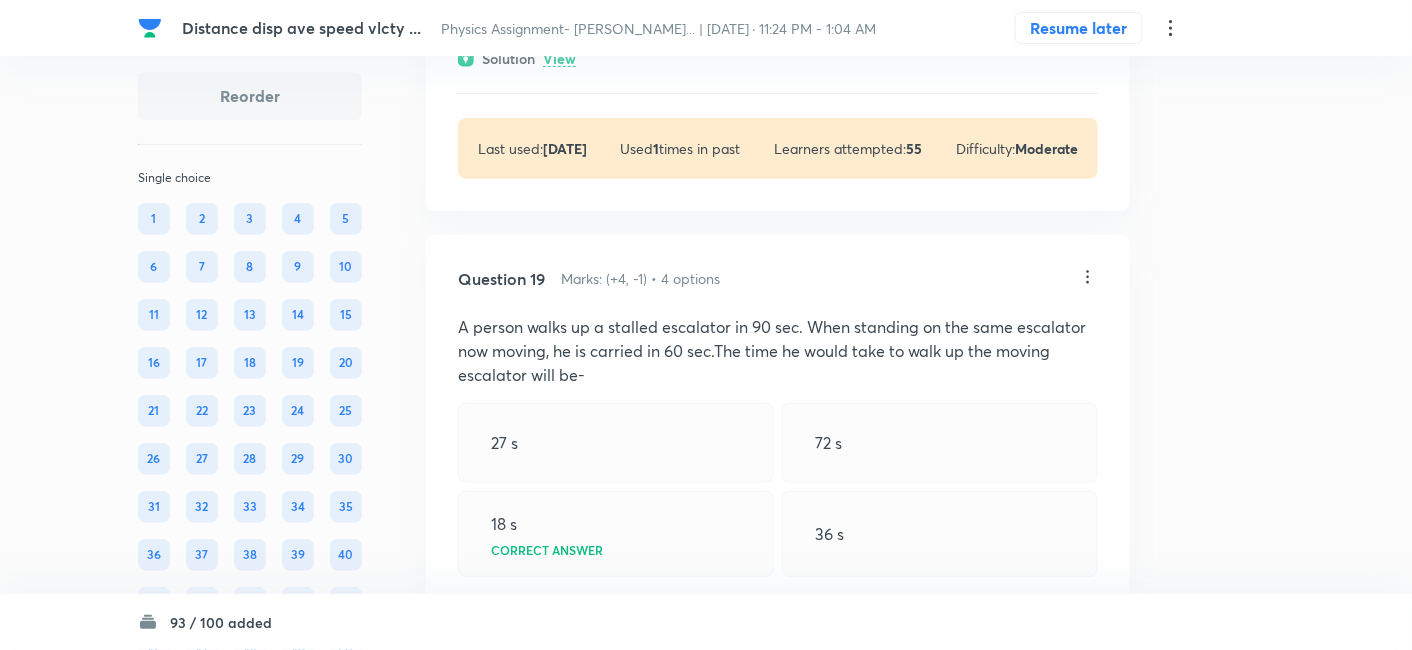 click on "View" at bounding box center (559, 59) 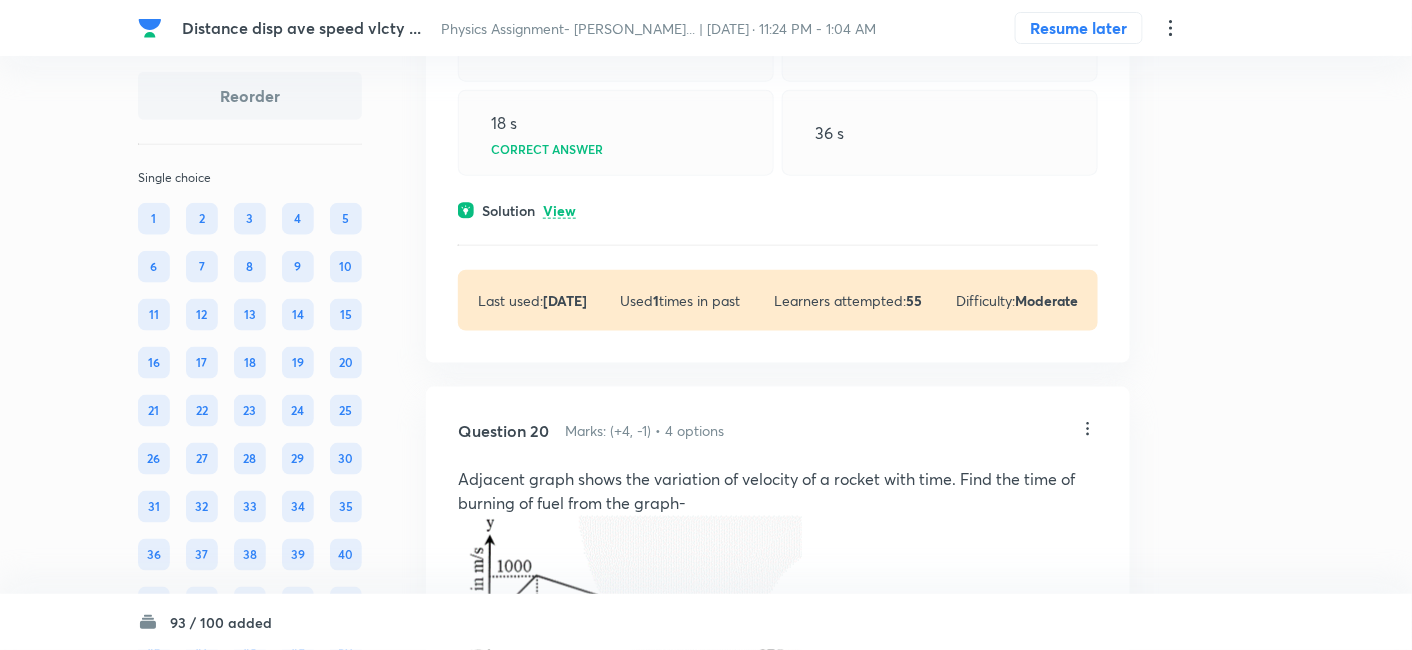 scroll, scrollTop: 12562, scrollLeft: 0, axis: vertical 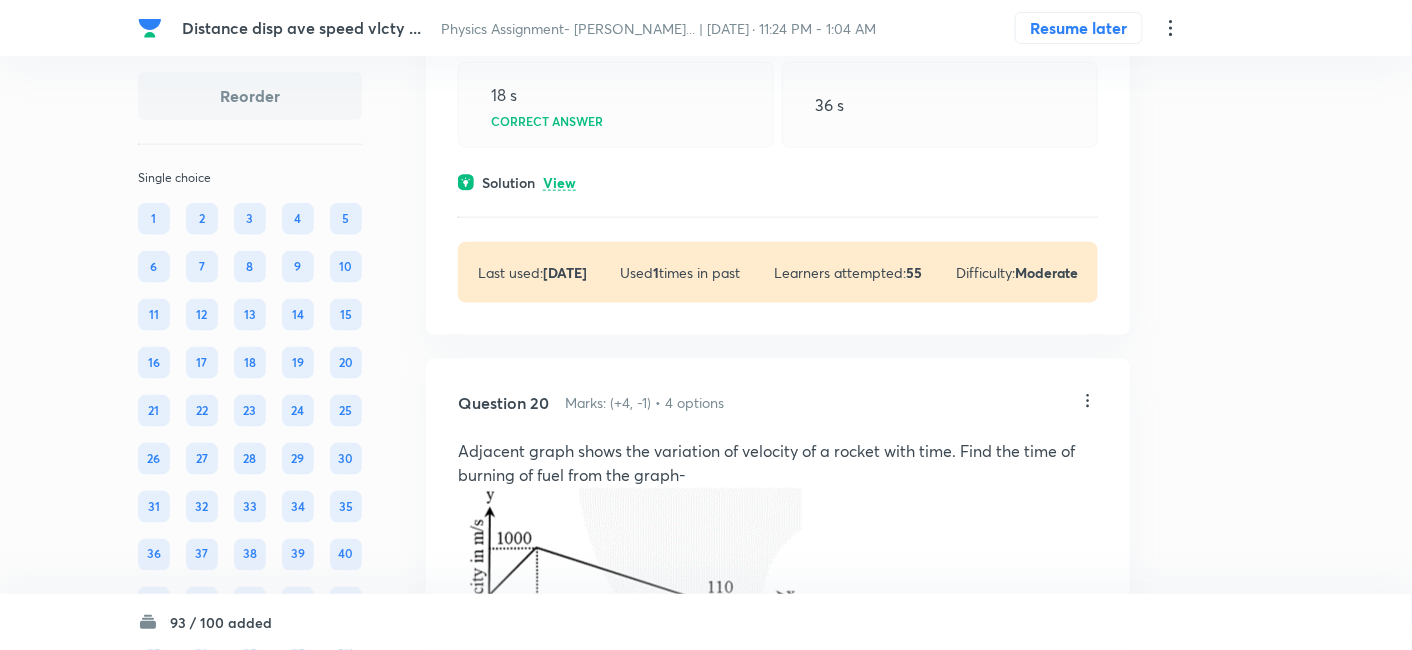 click on "View" at bounding box center [559, 183] 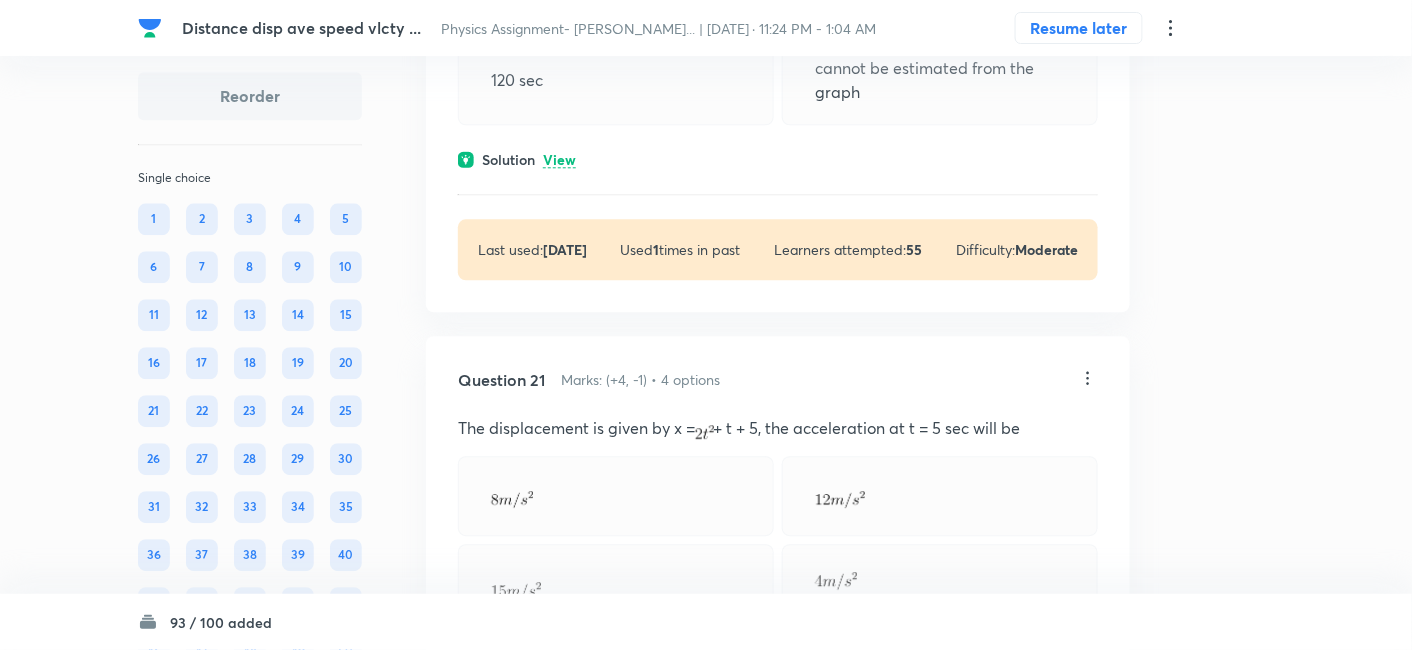 scroll, scrollTop: 13393, scrollLeft: 0, axis: vertical 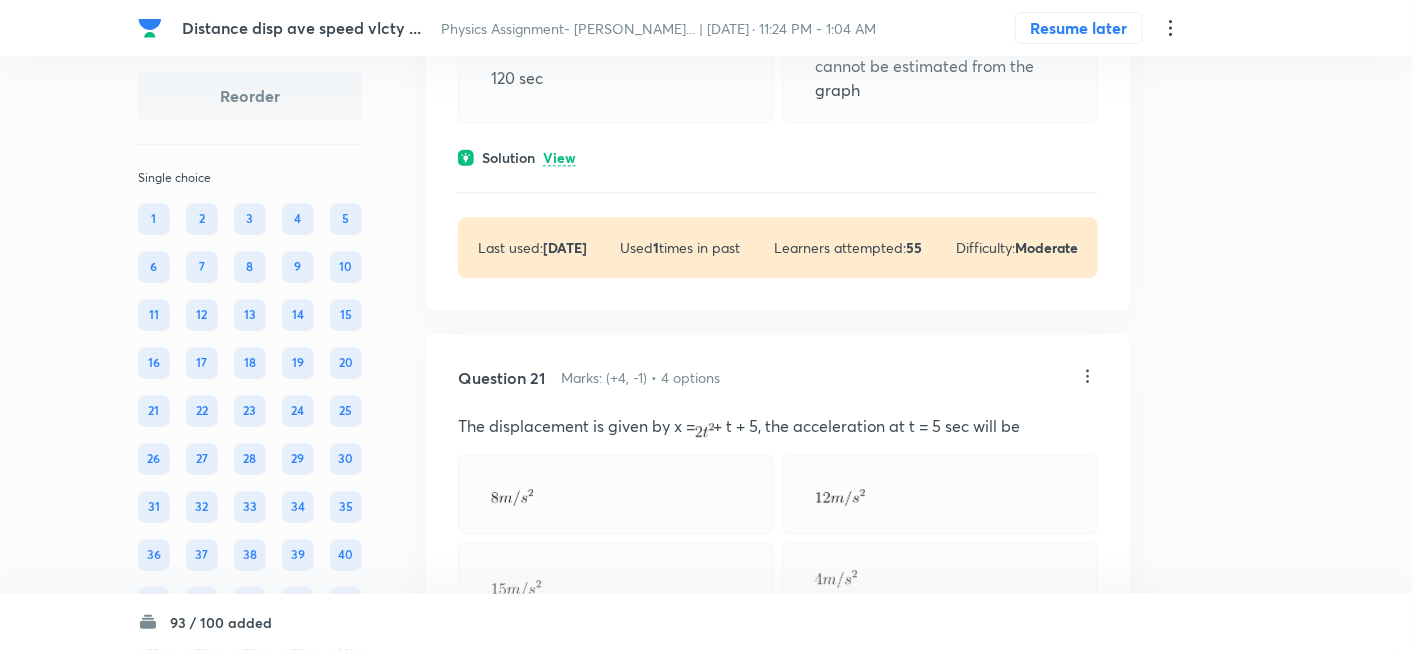 click on "View" at bounding box center (559, 158) 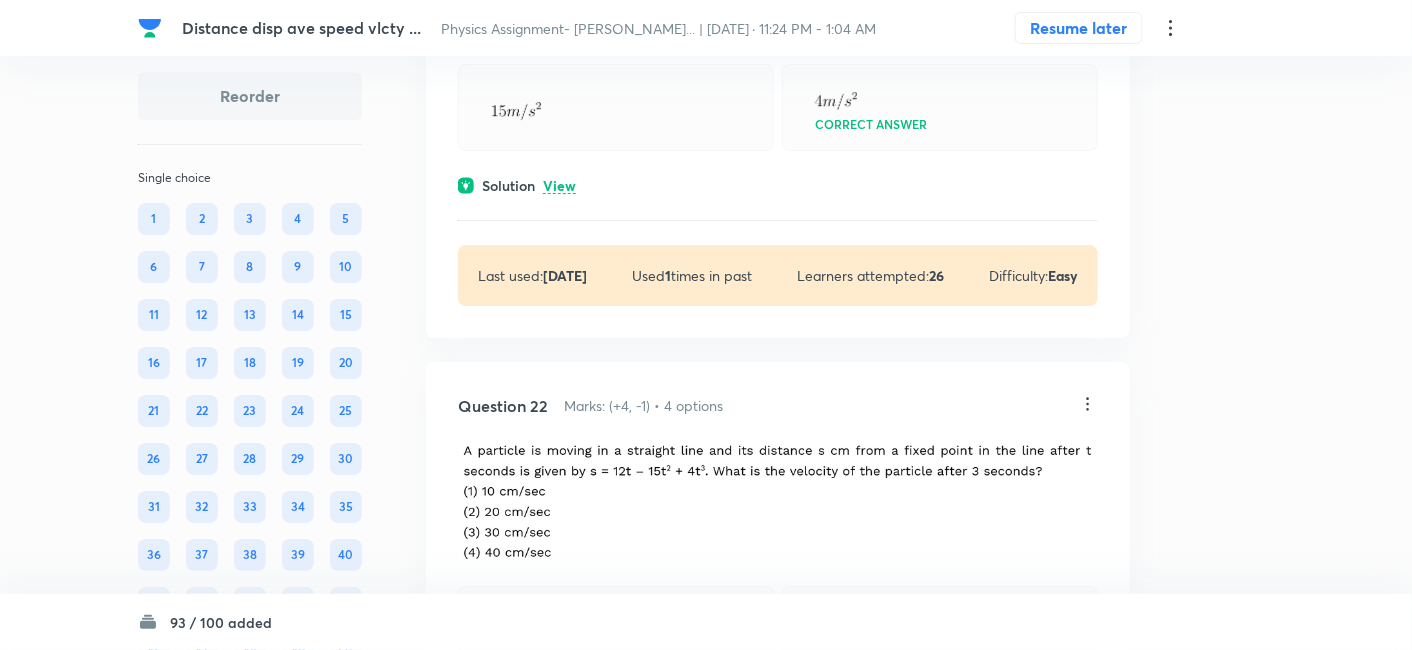 scroll, scrollTop: 13960, scrollLeft: 0, axis: vertical 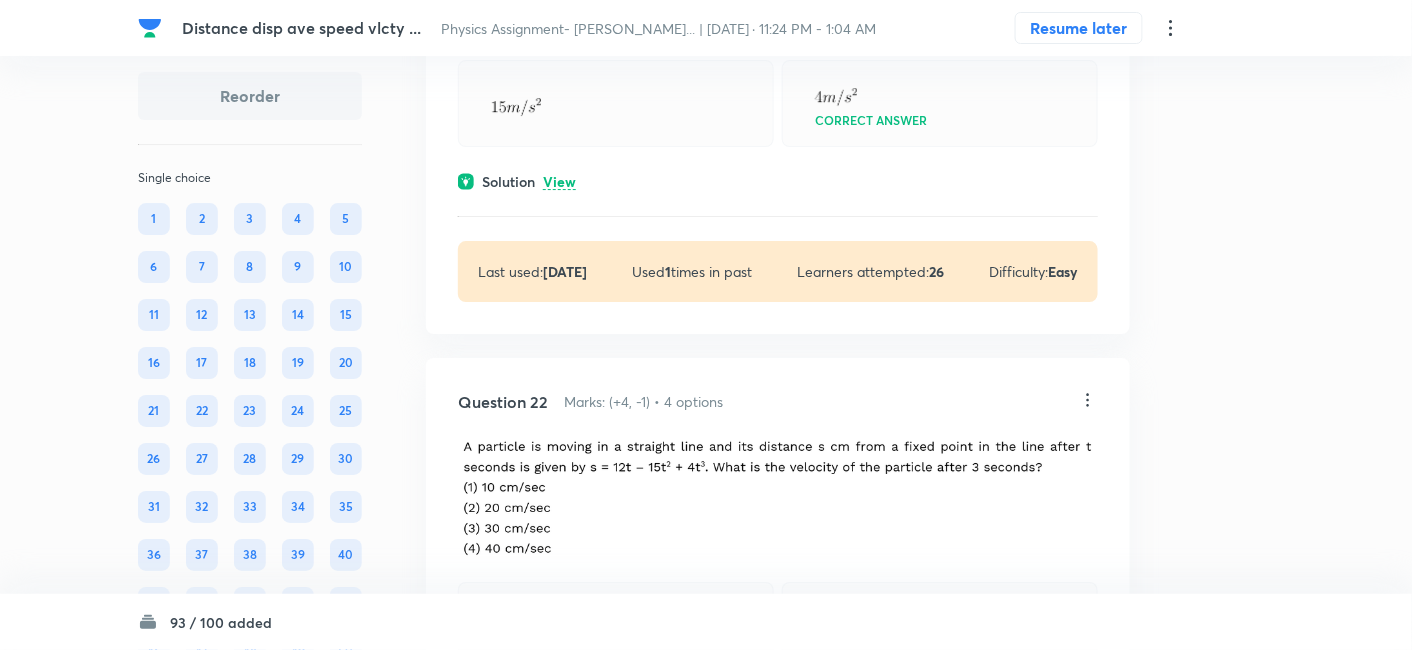 click on "View" at bounding box center [559, 182] 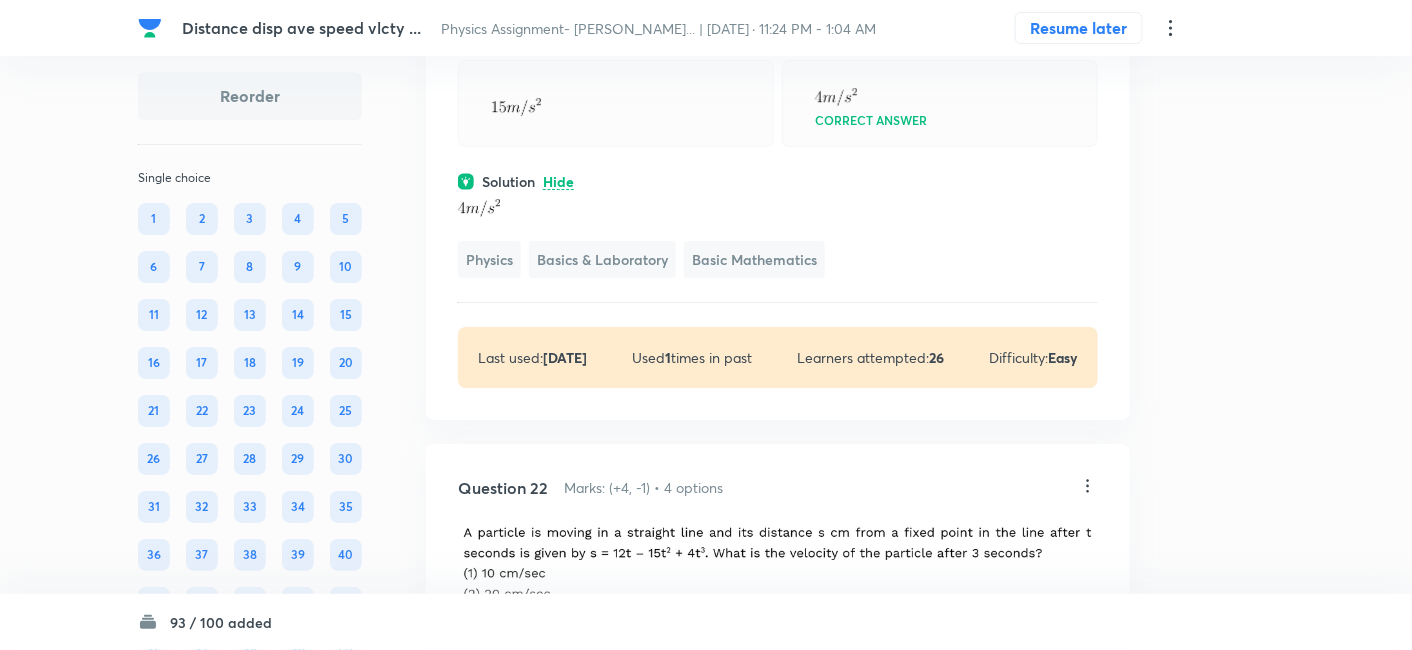 click on "The displacement is given by x =  + t + 5, the acceleration at t = 5 sec will be" at bounding box center [778, -56] 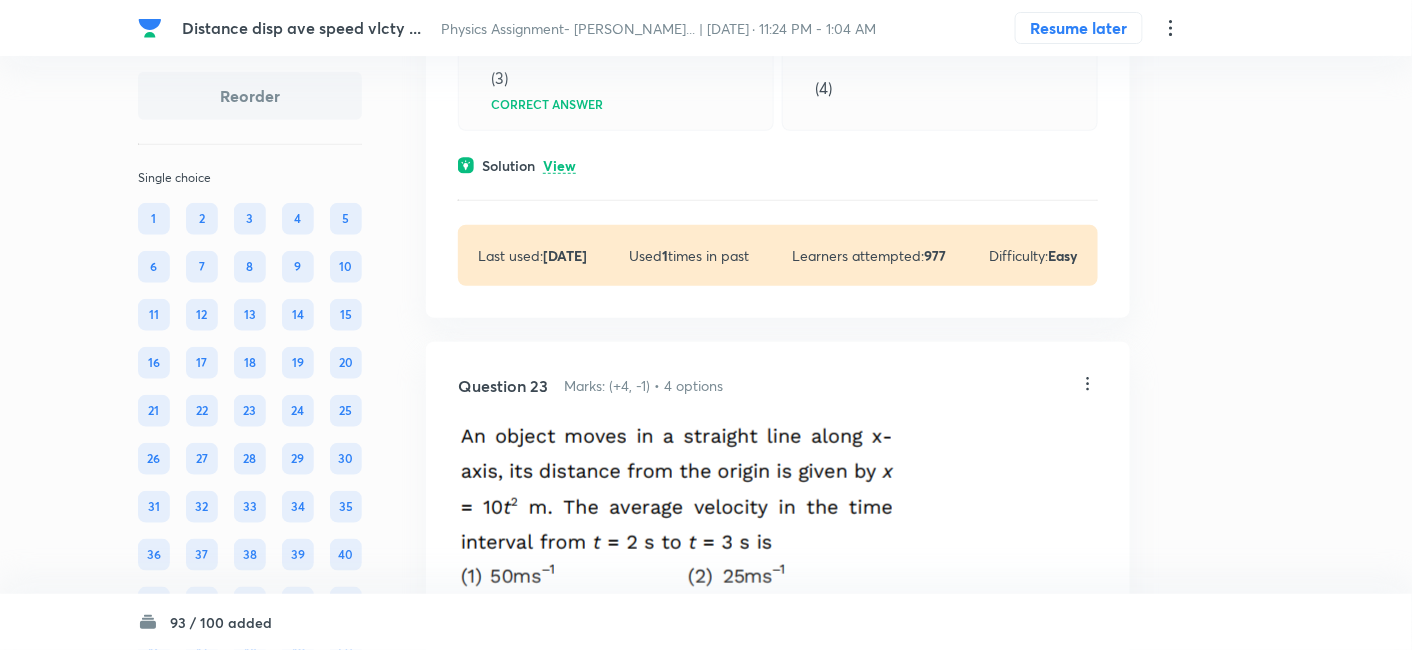 scroll, scrollTop: 14696, scrollLeft: 0, axis: vertical 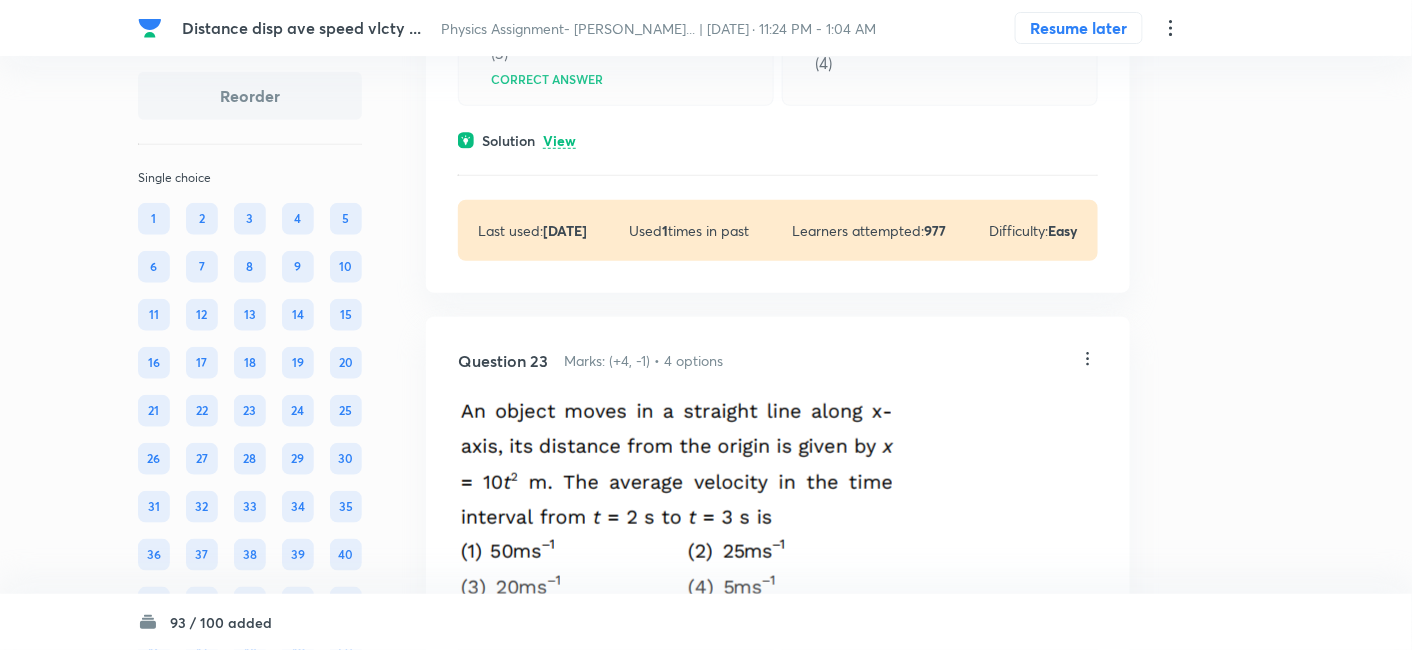 click on "Solution View" at bounding box center (778, 140) 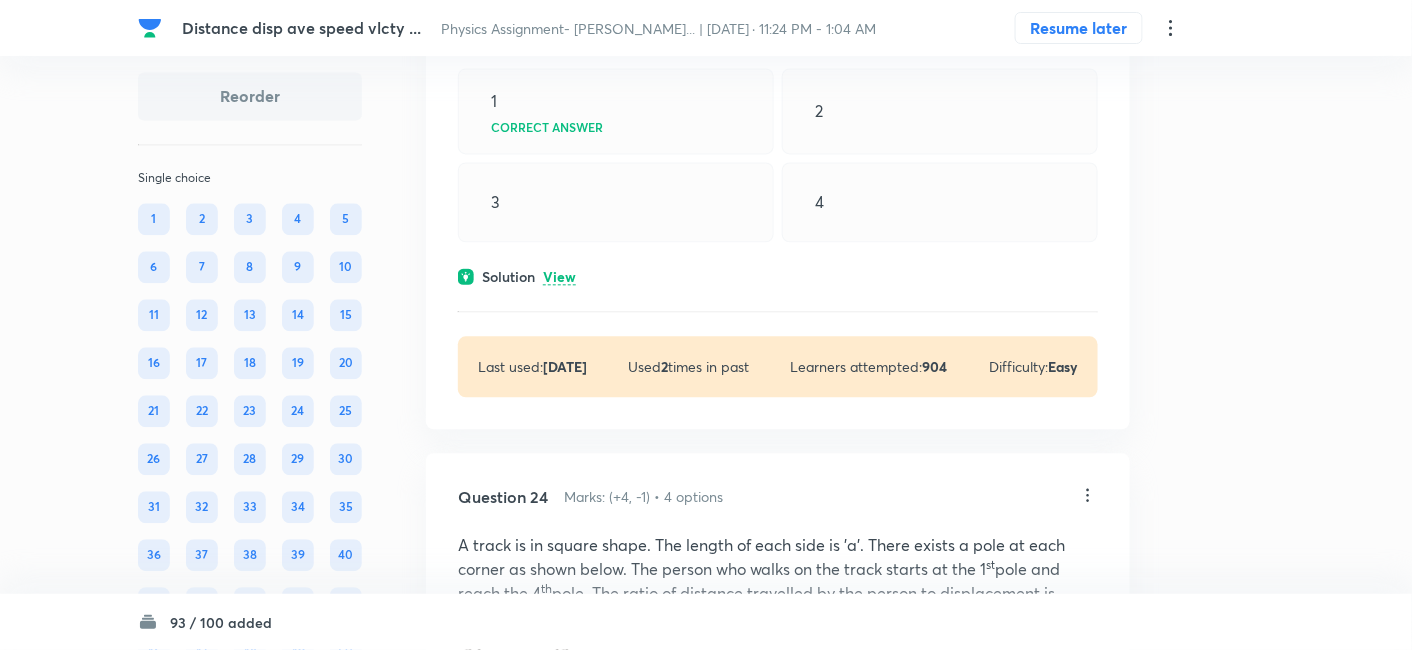 scroll, scrollTop: 15611, scrollLeft: 0, axis: vertical 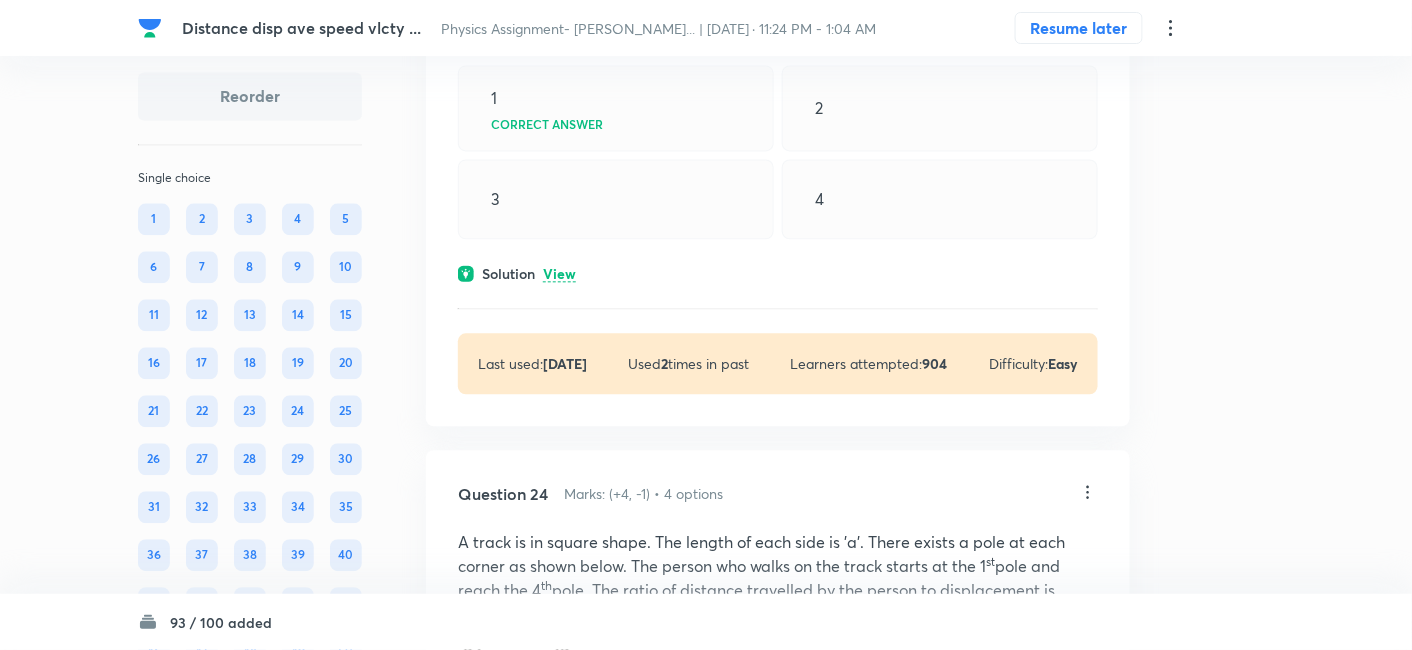 click on "Solution View" at bounding box center (778, 273) 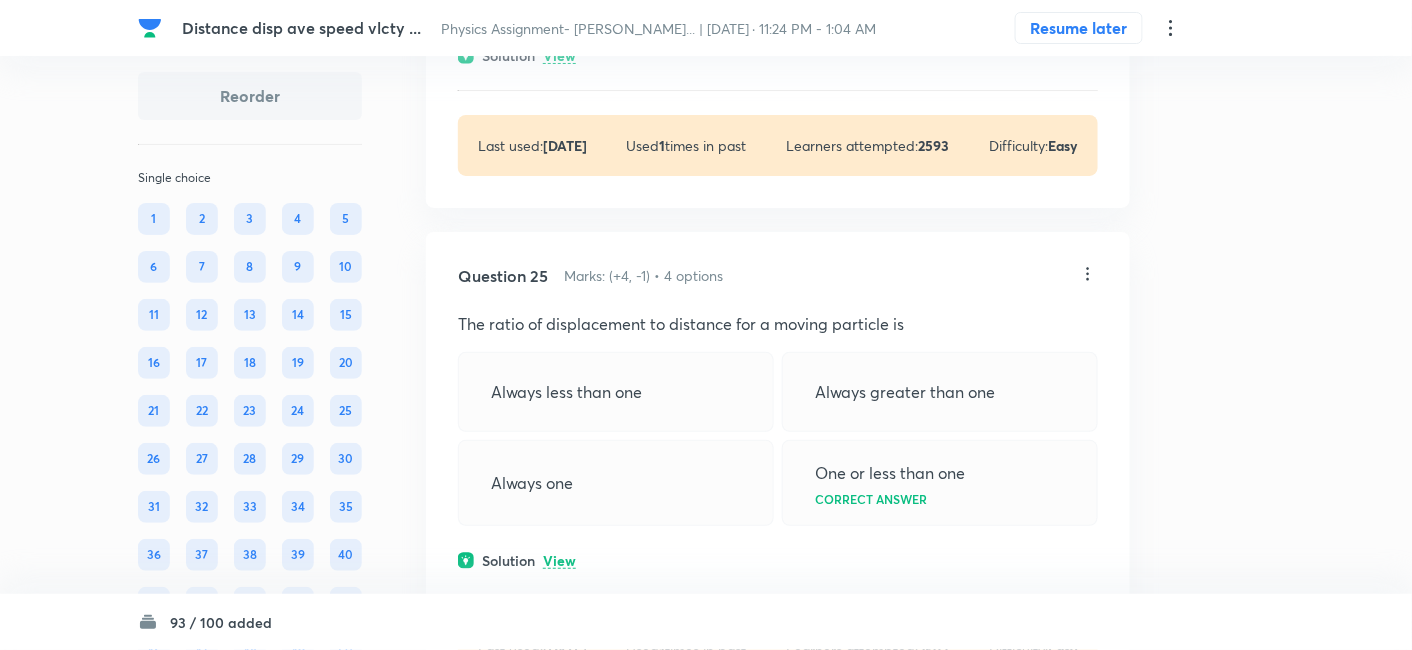 scroll, scrollTop: 16728, scrollLeft: 0, axis: vertical 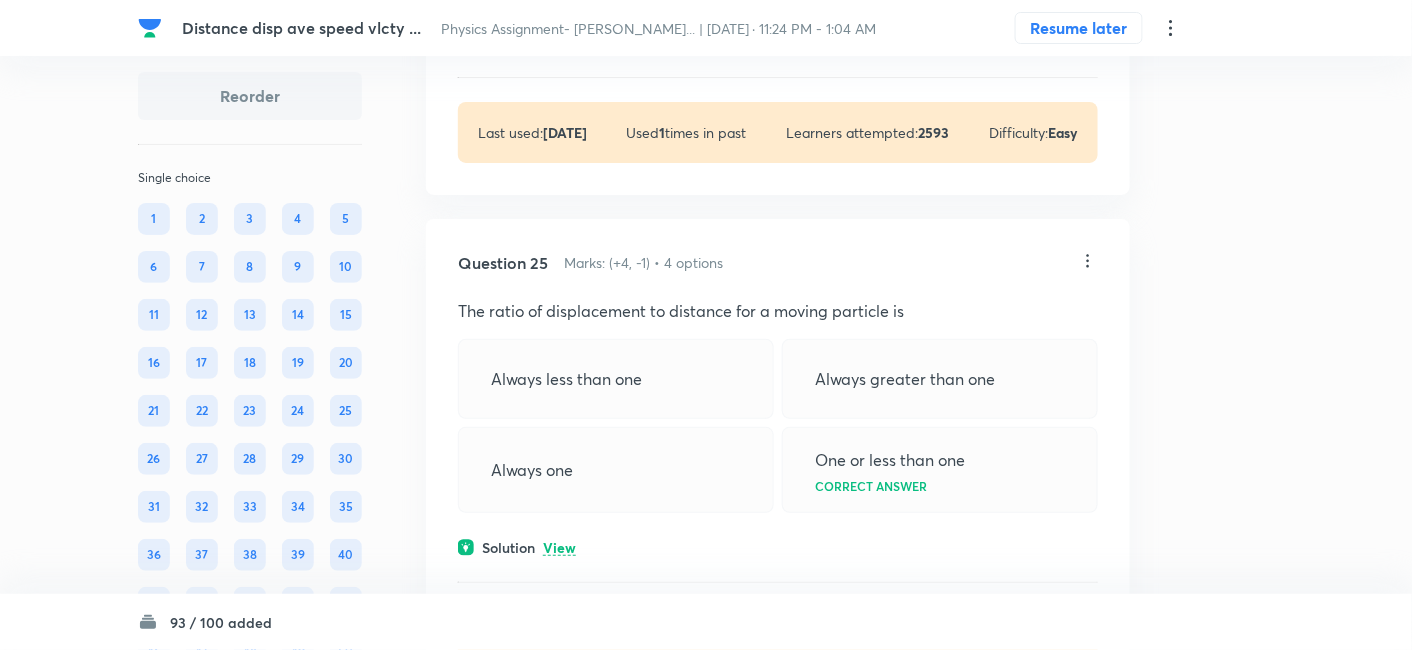click on "Question 24 Marks: (+4, -1) • 4 options A track is in square shape. The length of each side is 'a'. There exists a pole at each corner as shown below. The person who walks on the track starts at the [GEOGRAPHIC_DATA] and reach the 4 th  pole. The ratio of distance travelled by the person to displacement is 3 Correct answer Solution View Last used:  [DATE] Used  1  times in past Learners attempted:  2593 Difficulty: Easy" at bounding box center [778, -122] 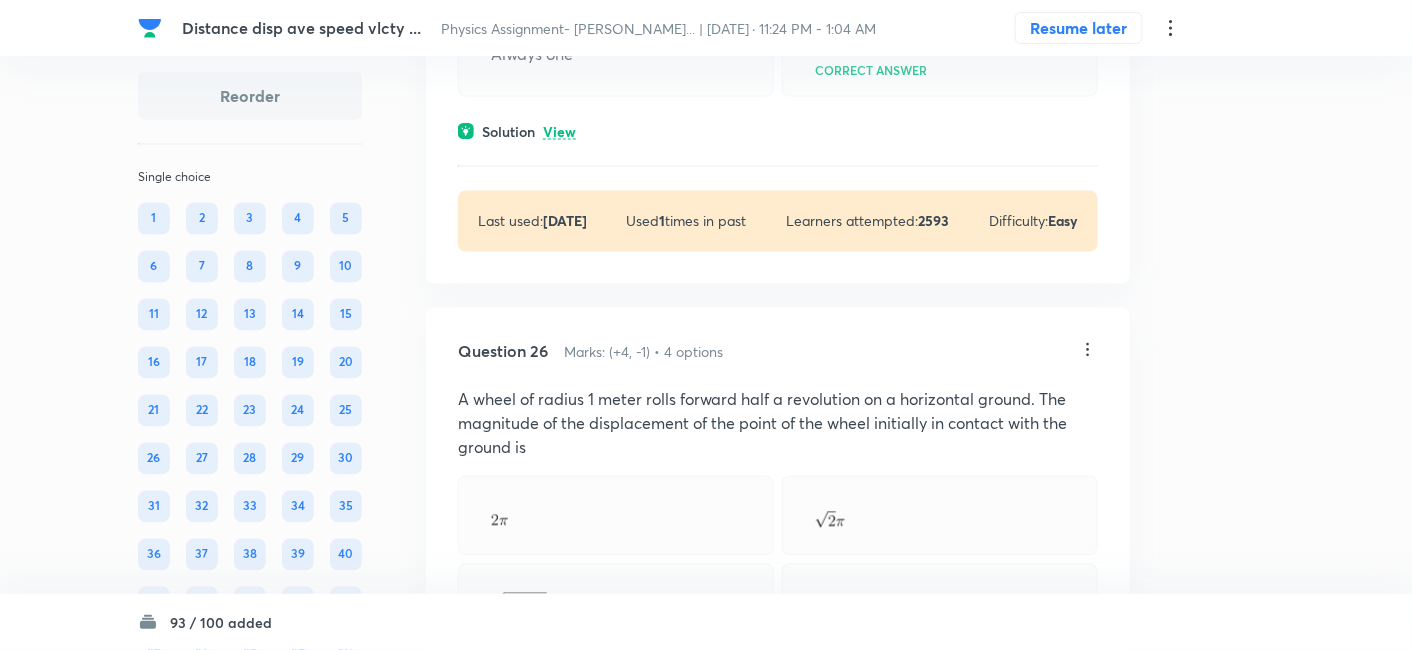 scroll, scrollTop: 17722, scrollLeft: 0, axis: vertical 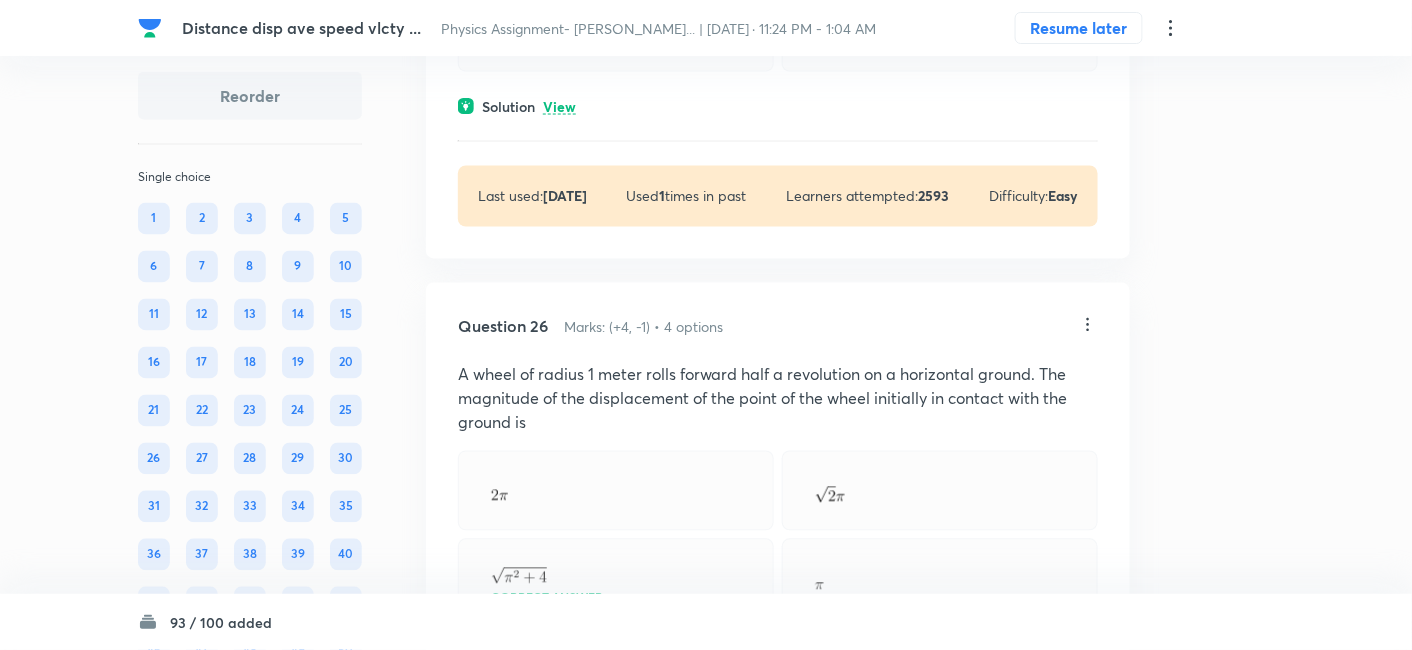 click on "View" at bounding box center [559, 107] 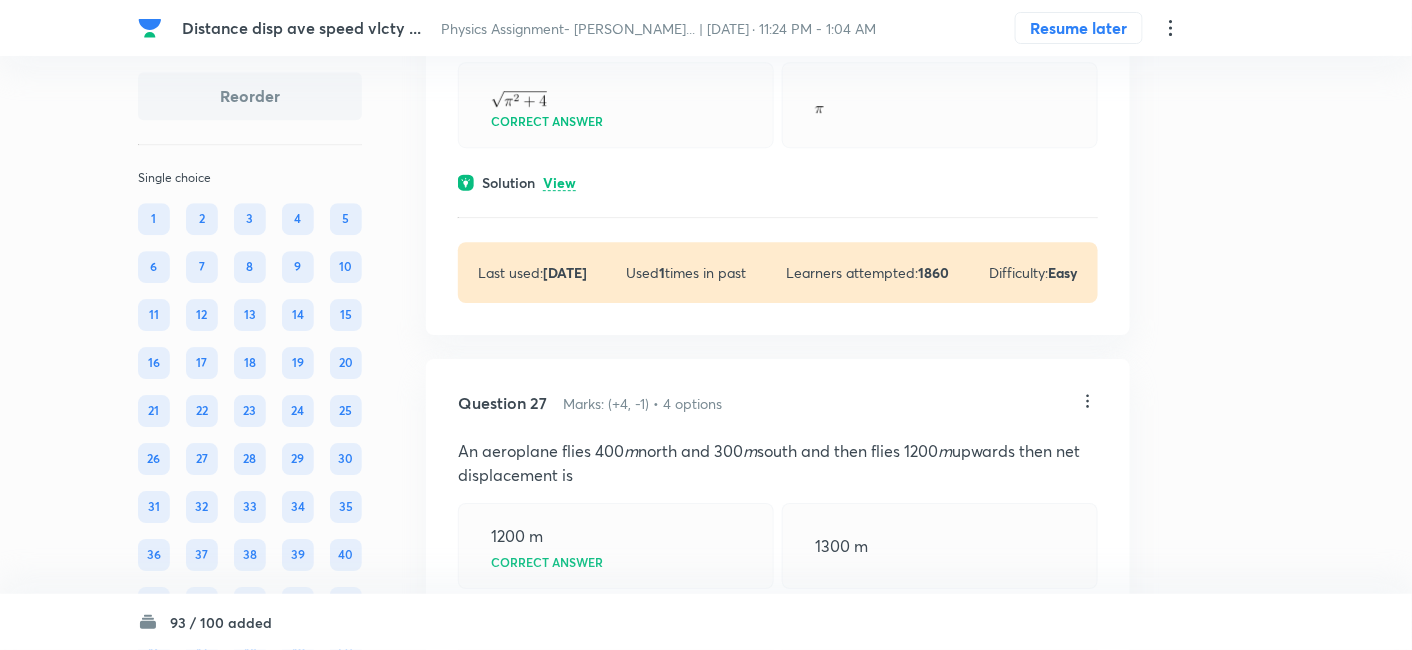 scroll, scrollTop: 18495, scrollLeft: 0, axis: vertical 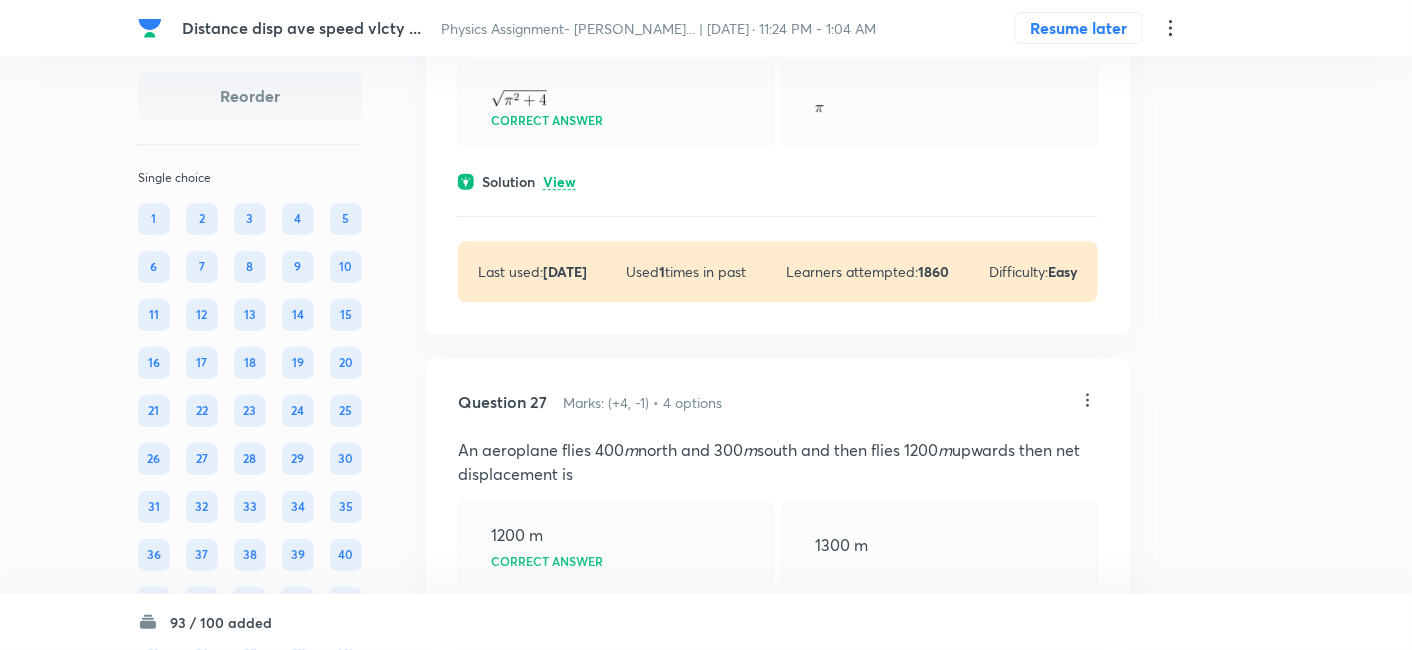 click on "View" at bounding box center (559, 182) 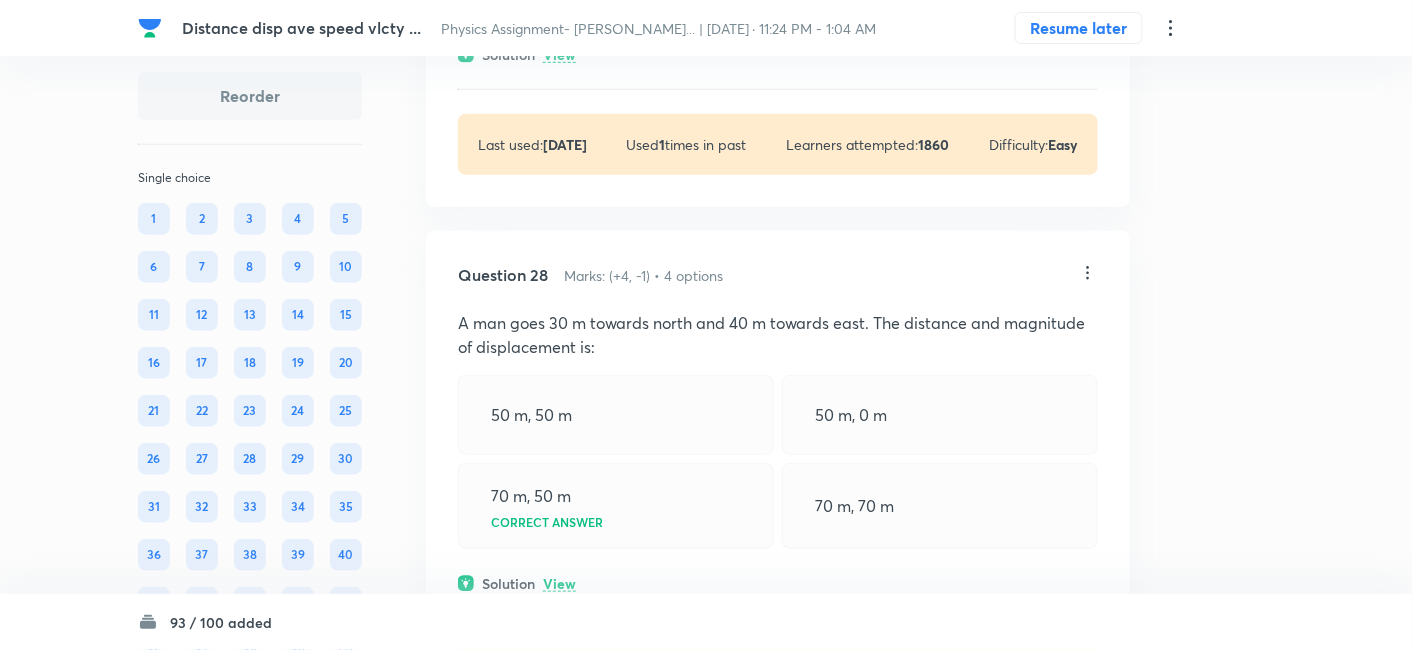 scroll, scrollTop: 19382, scrollLeft: 0, axis: vertical 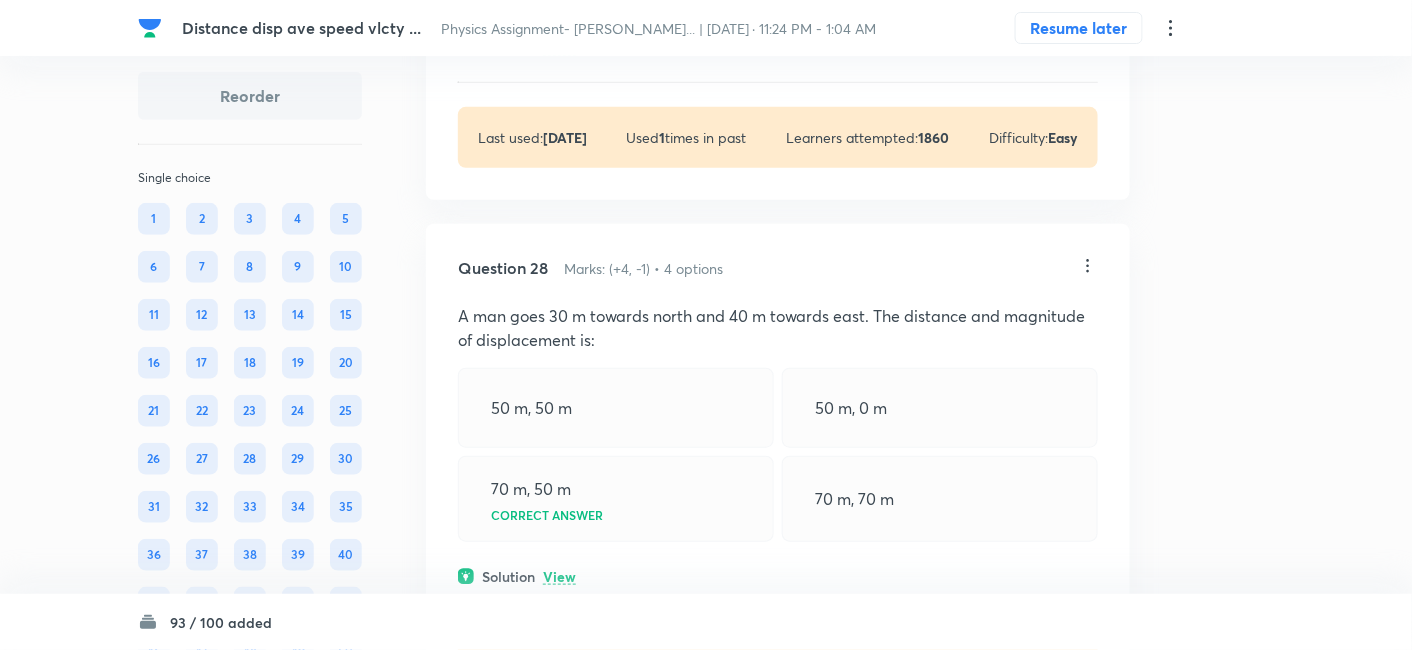 click on "View" at bounding box center (559, 48) 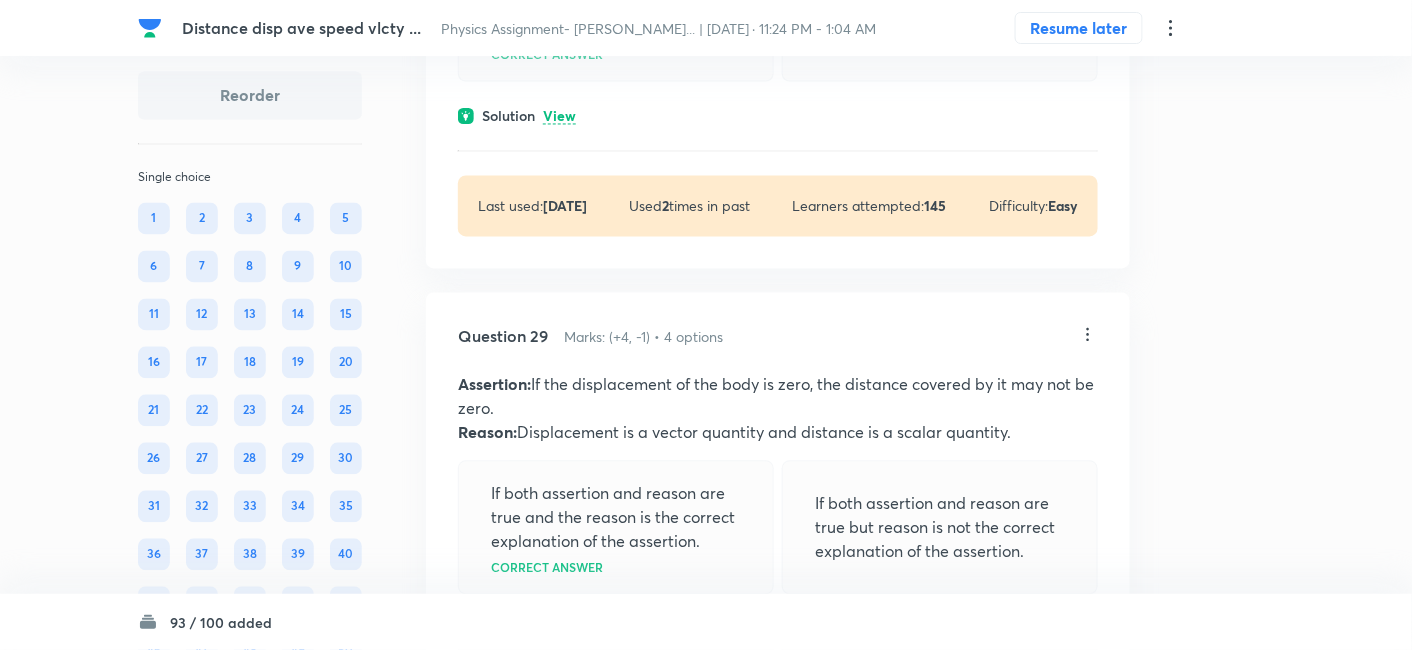 scroll, scrollTop: 20224, scrollLeft: 0, axis: vertical 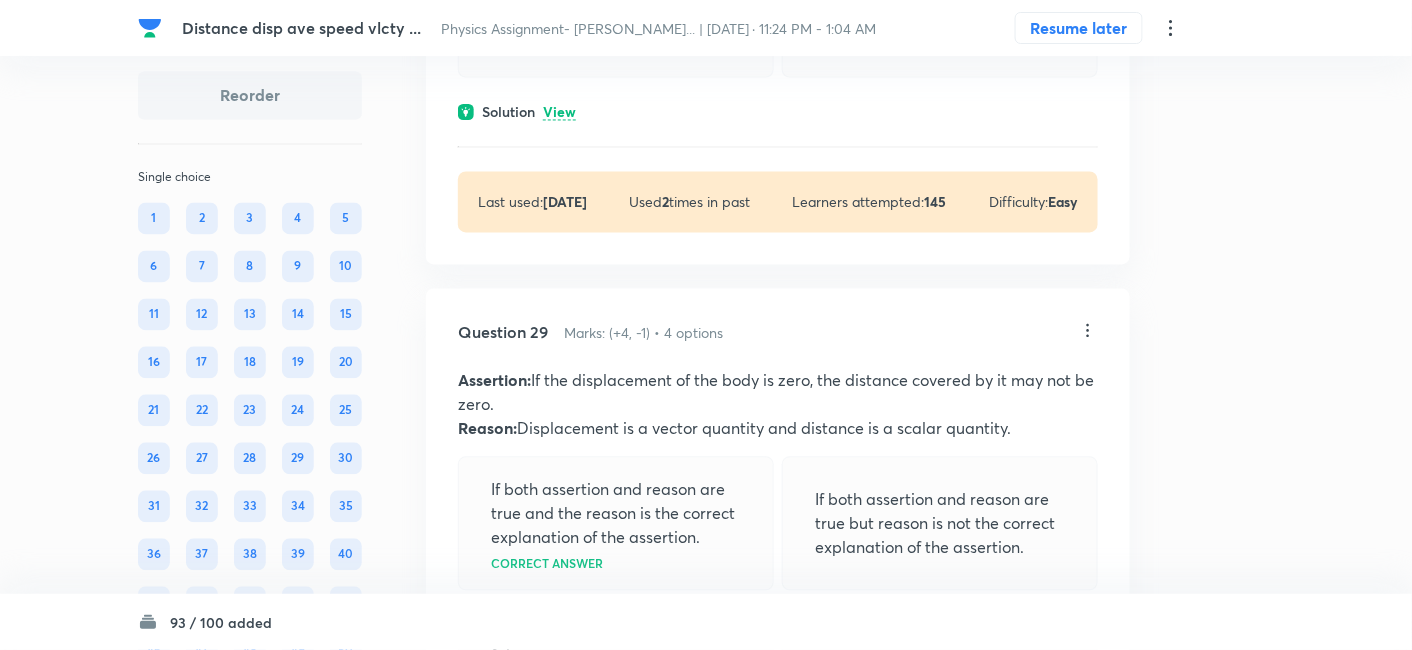 click on "View" at bounding box center [559, 113] 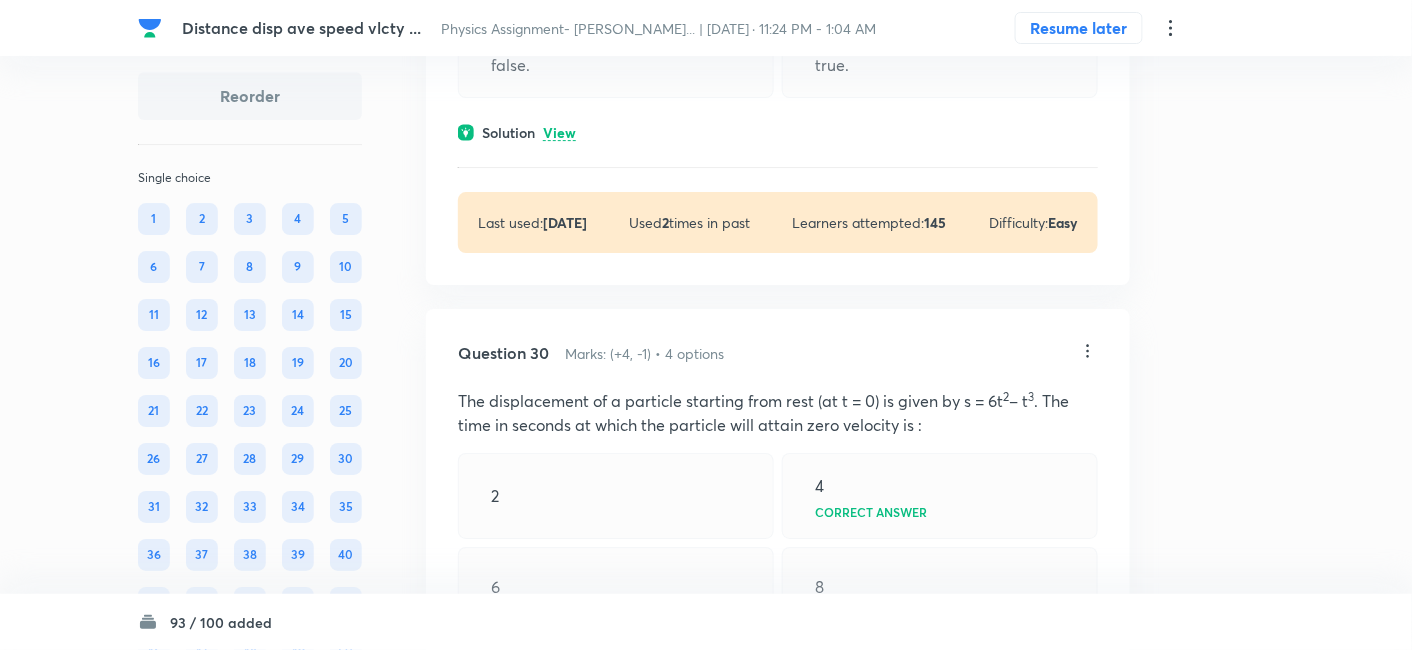 scroll, scrollTop: 21096, scrollLeft: 0, axis: vertical 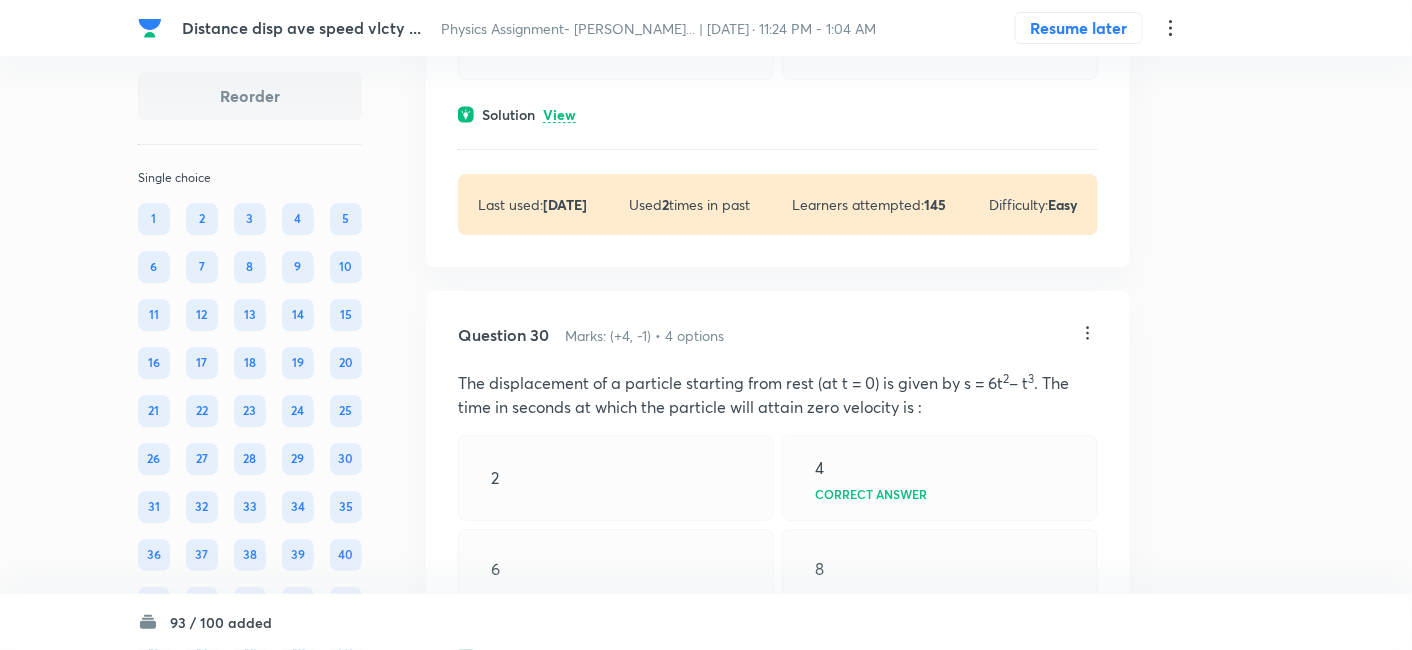 click on "View" at bounding box center [559, 115] 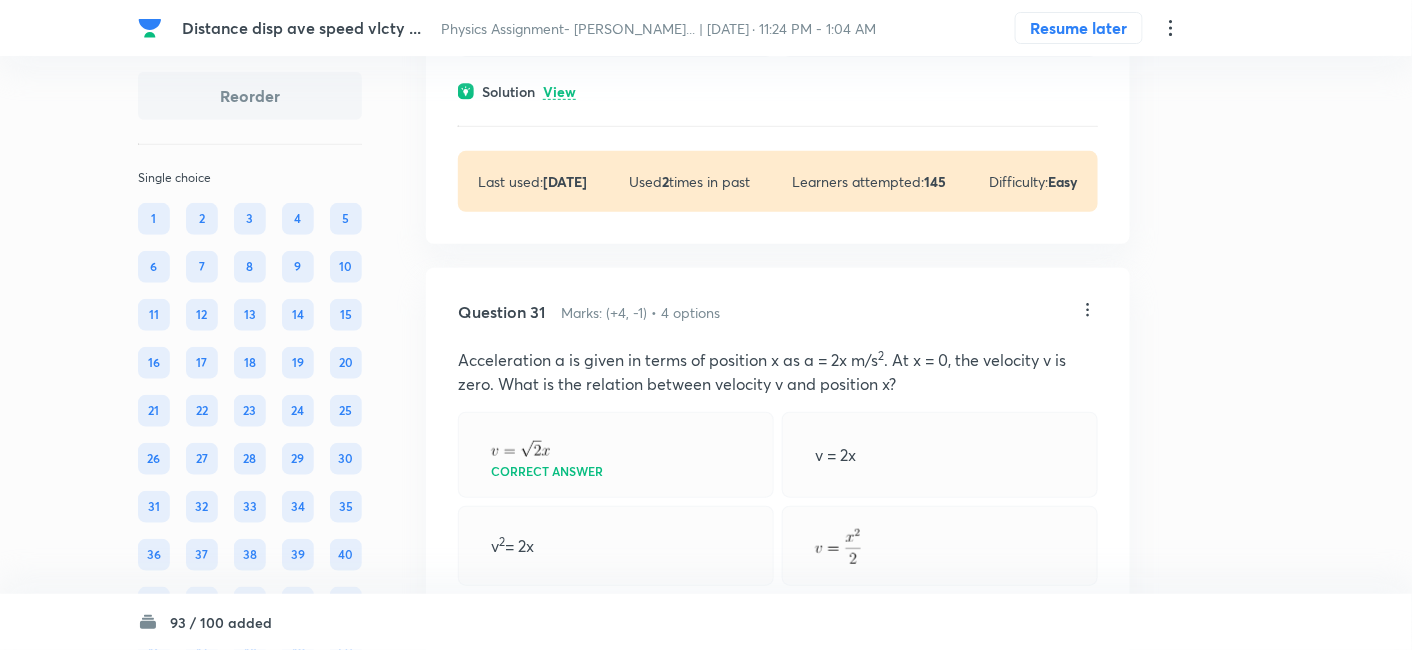 scroll, scrollTop: 21760, scrollLeft: 0, axis: vertical 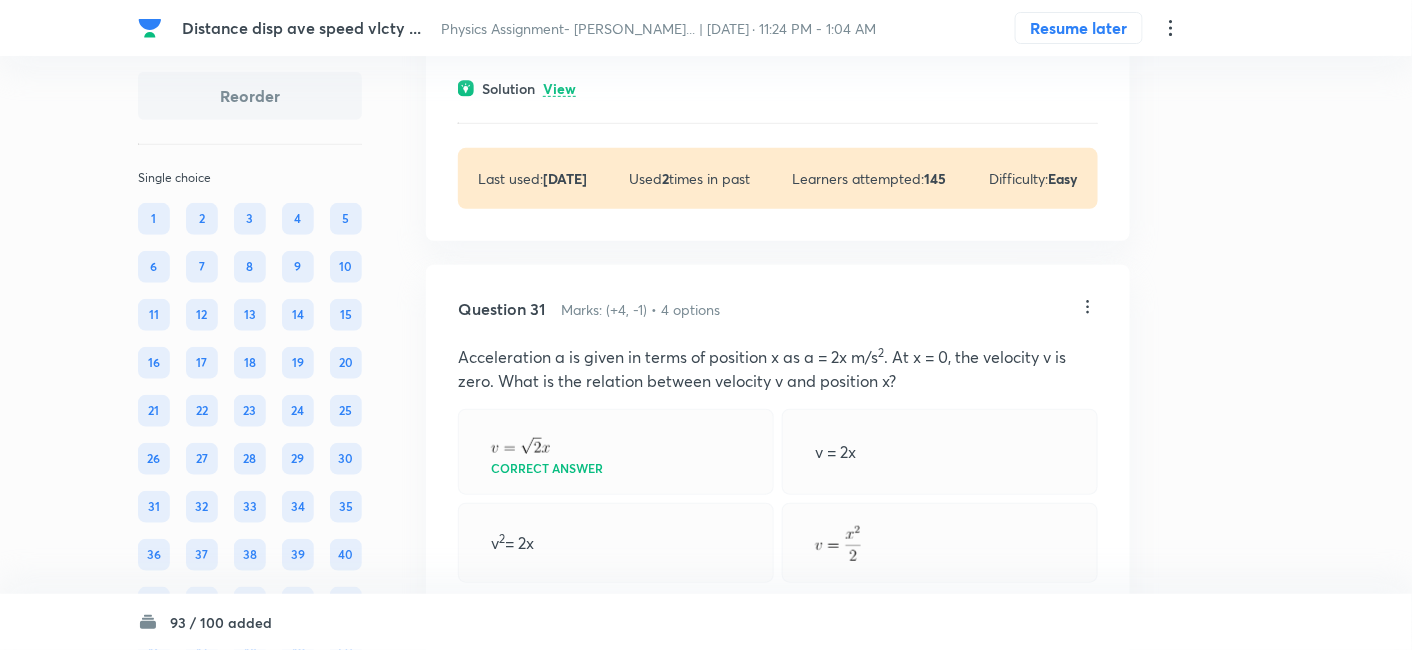 click on "View" at bounding box center (559, 89) 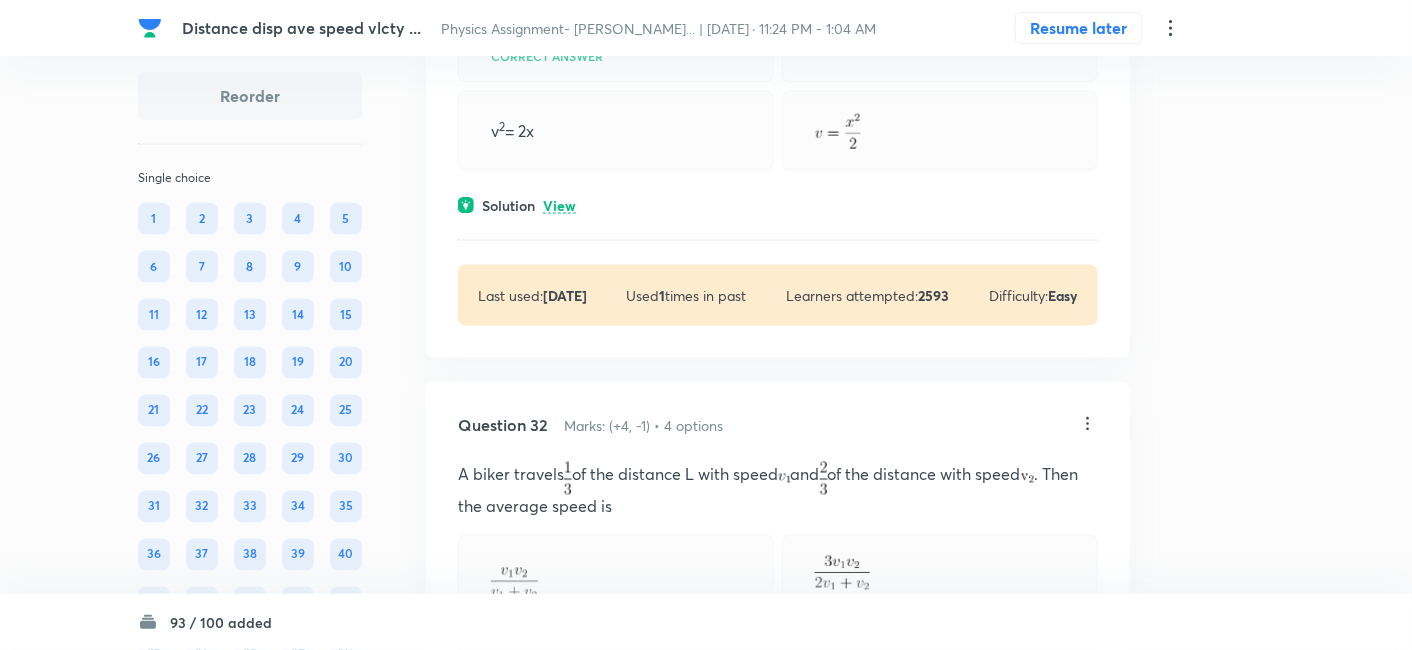 scroll, scrollTop: 22317, scrollLeft: 0, axis: vertical 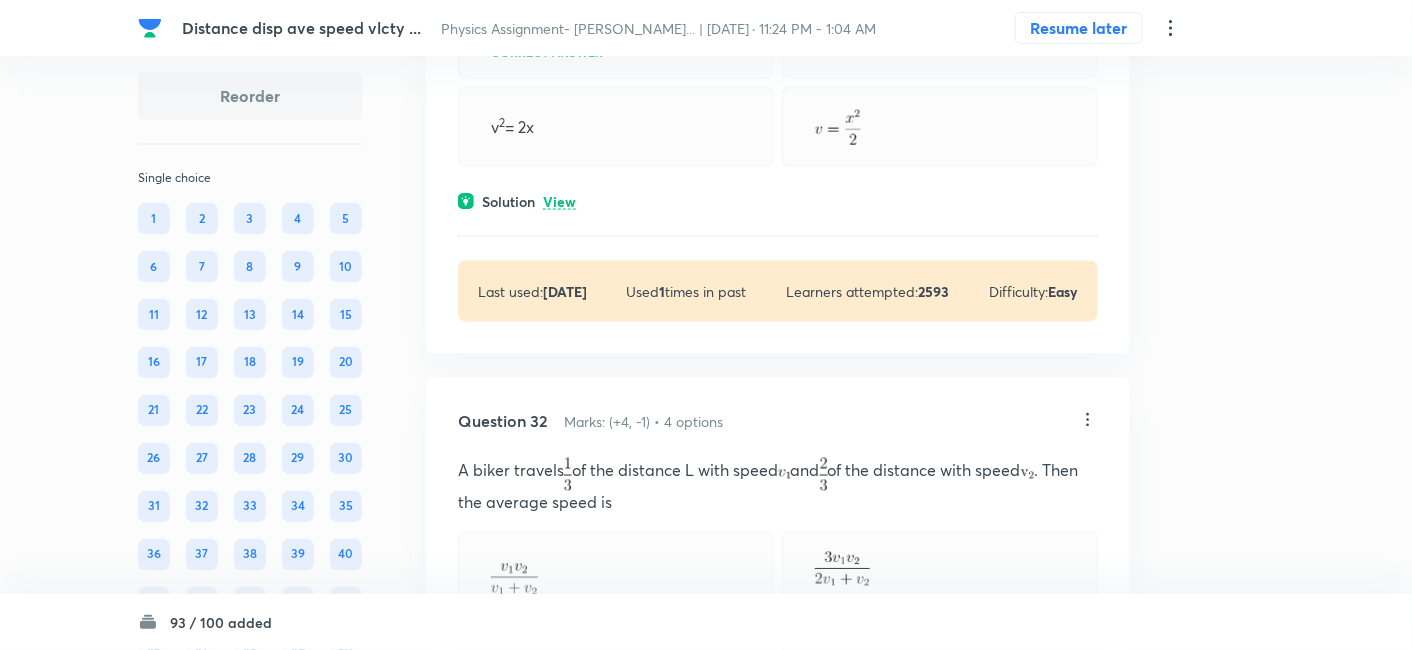 click on "View" at bounding box center (559, 202) 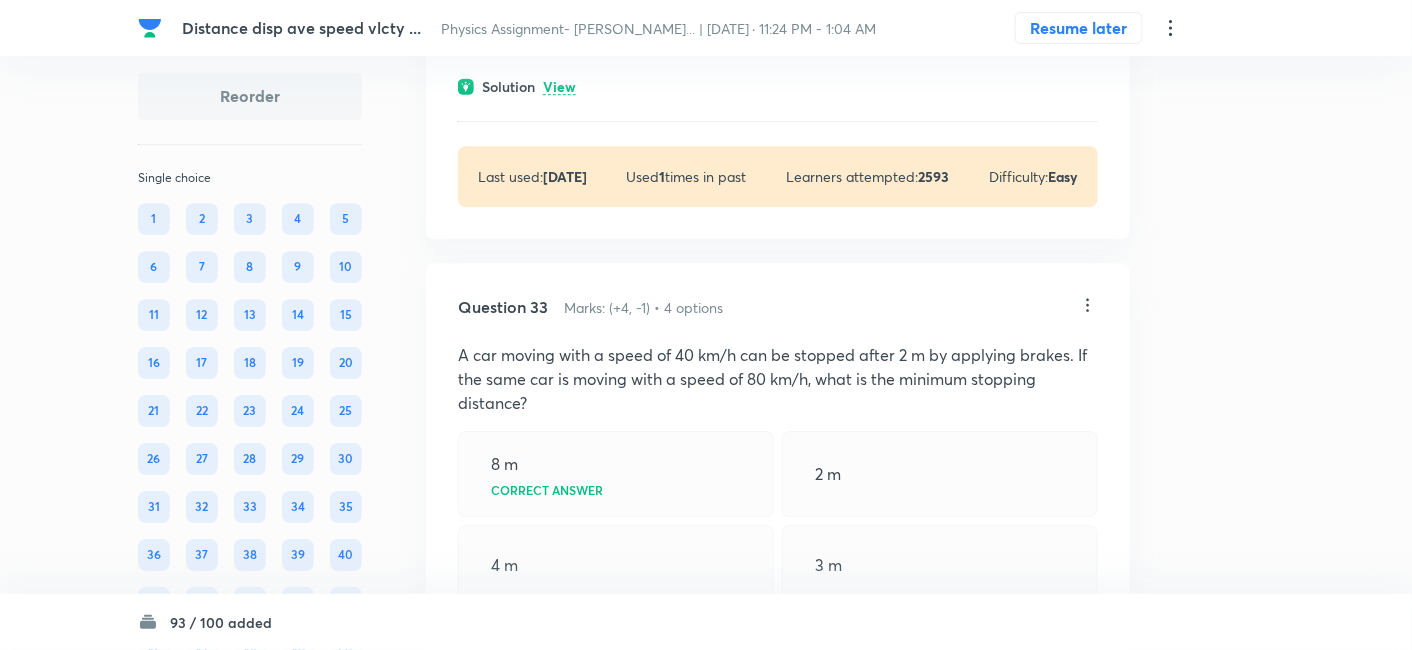 scroll, scrollTop: 23220, scrollLeft: 0, axis: vertical 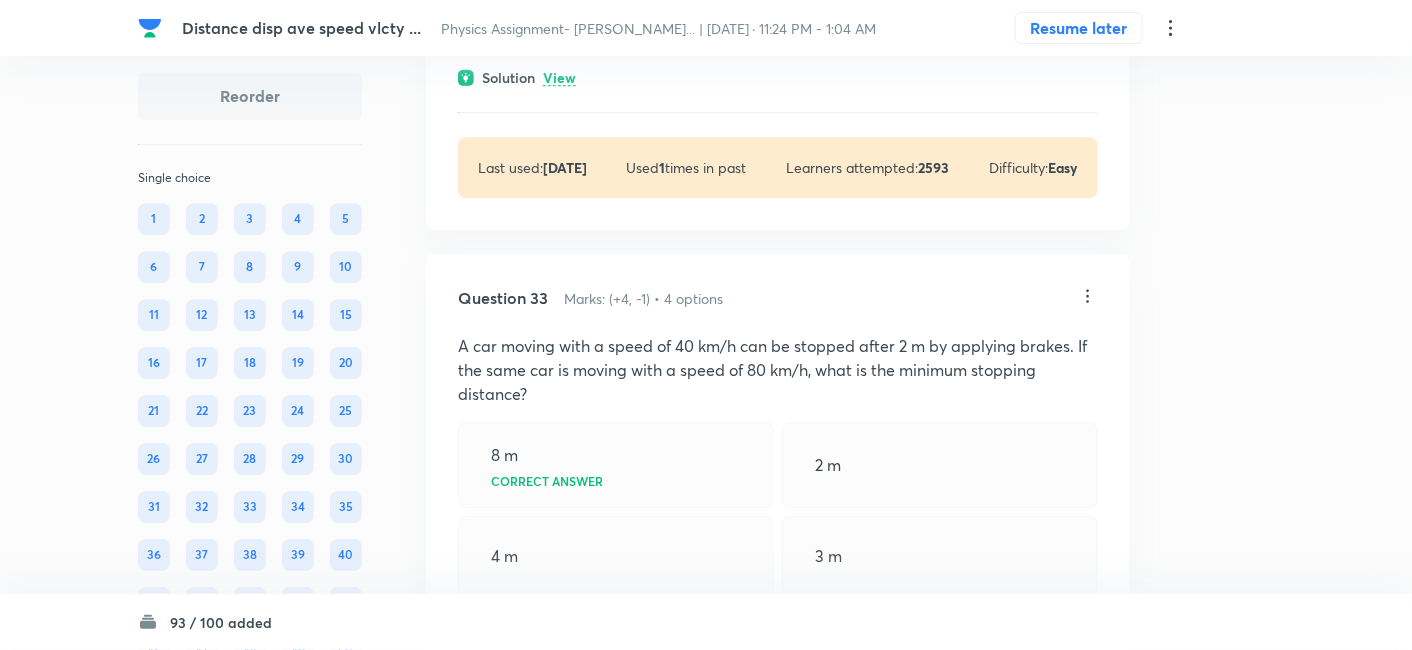 click on "View" at bounding box center [559, 78] 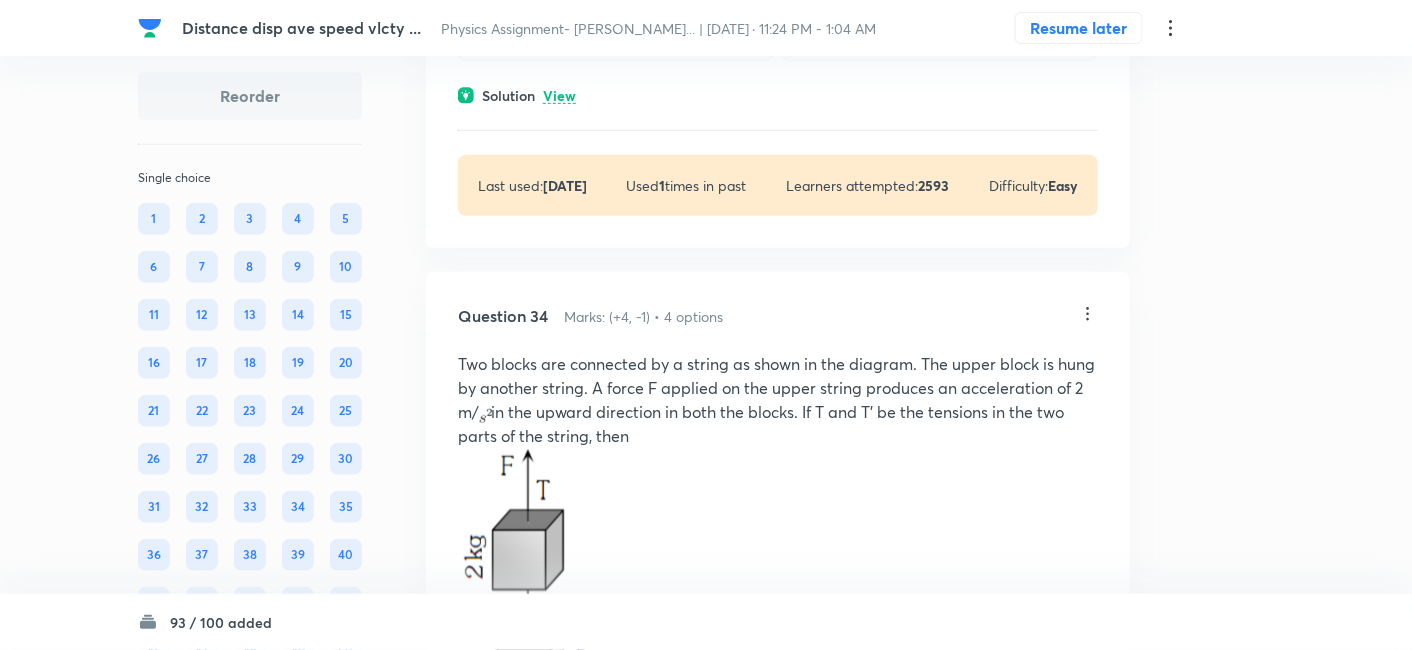 scroll, scrollTop: 24097, scrollLeft: 0, axis: vertical 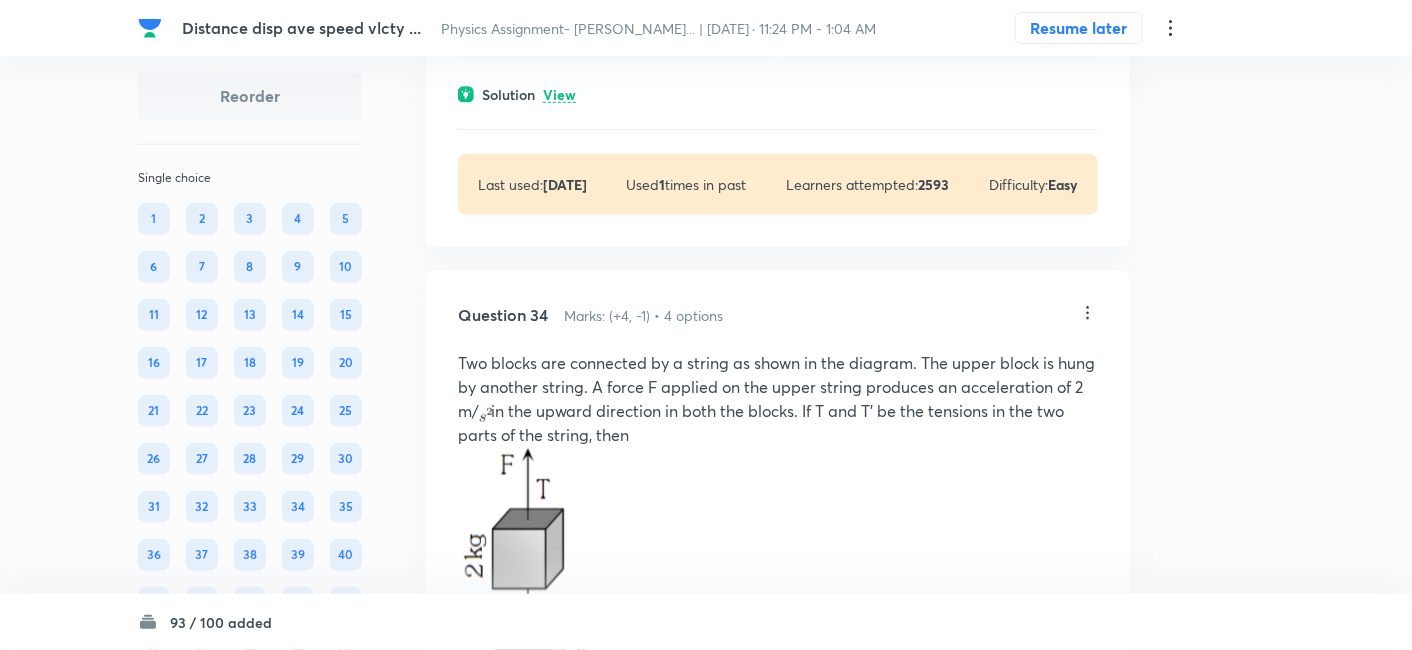 click on "View" at bounding box center (559, 95) 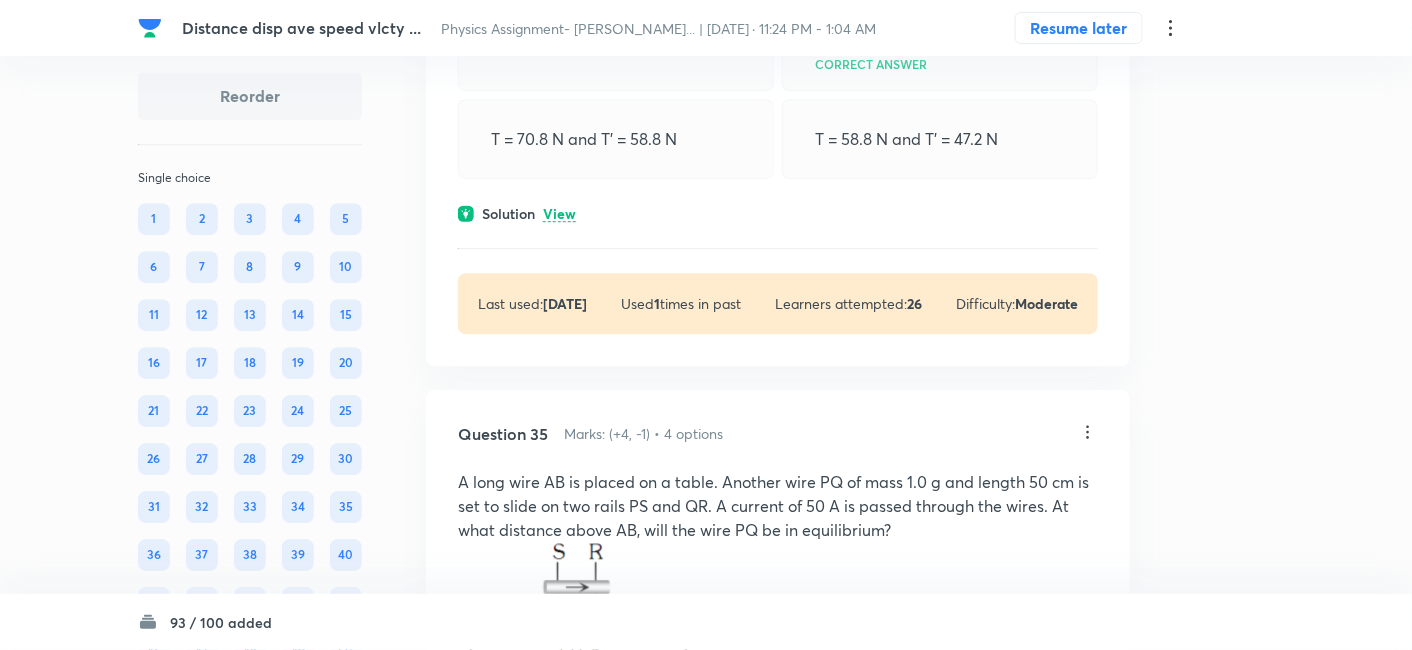scroll, scrollTop: 25551, scrollLeft: 0, axis: vertical 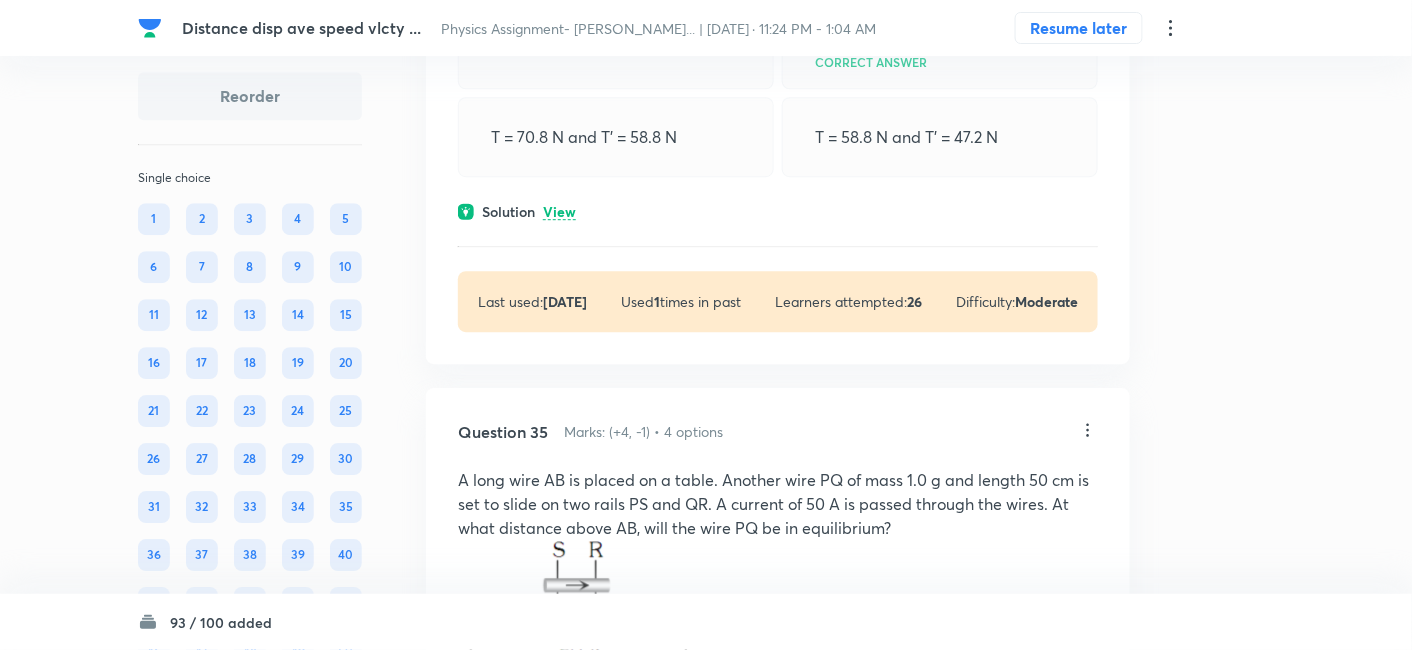 click on "View" at bounding box center [559, 212] 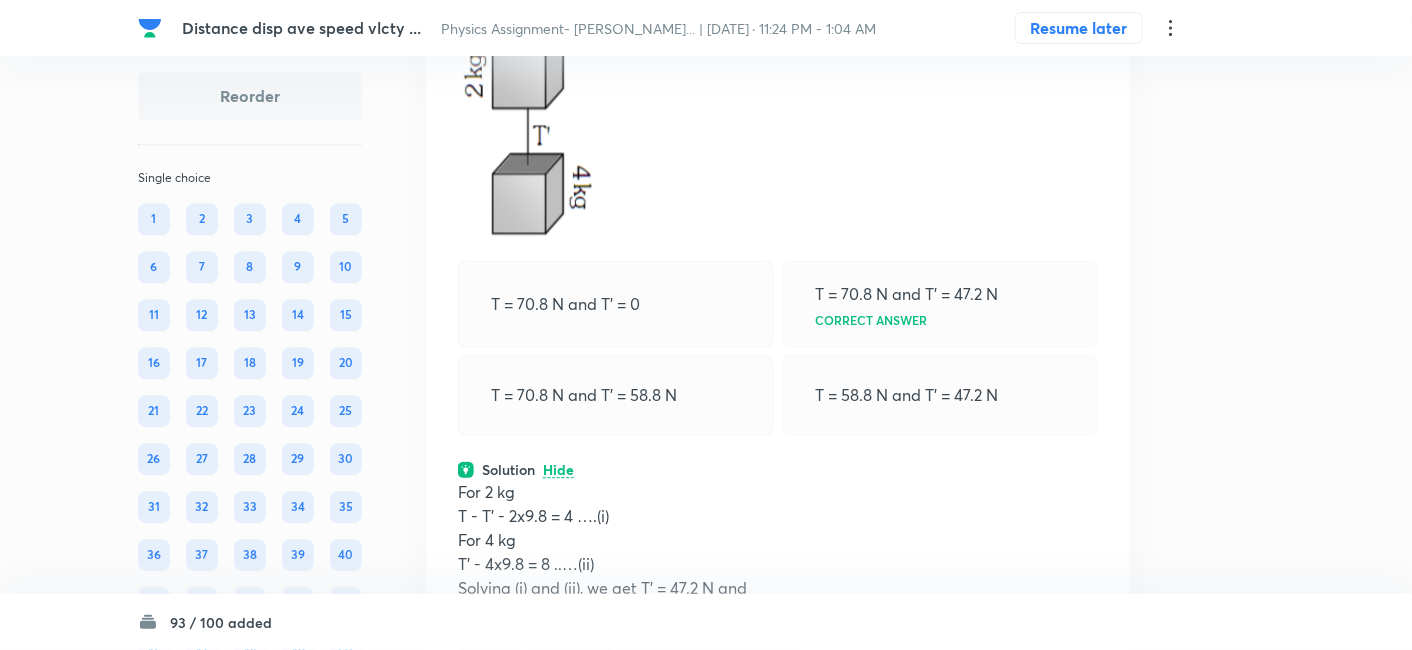 scroll, scrollTop: 25258, scrollLeft: 0, axis: vertical 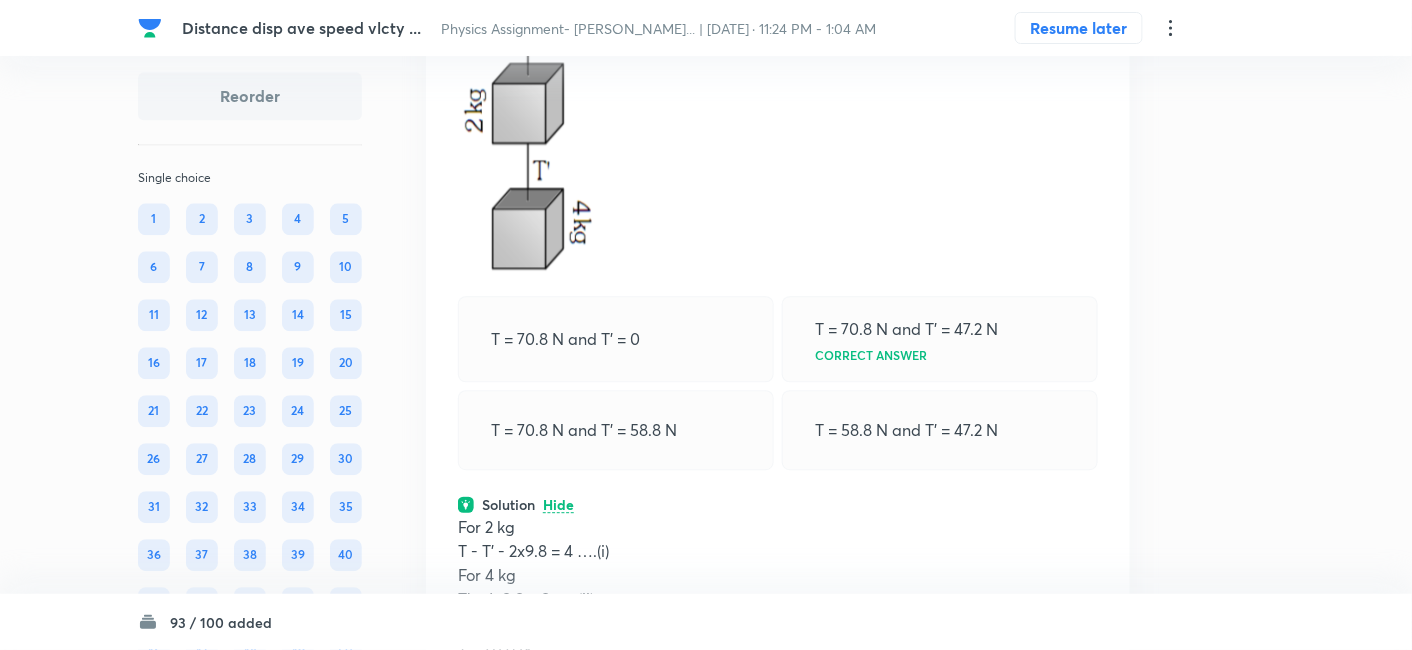 click 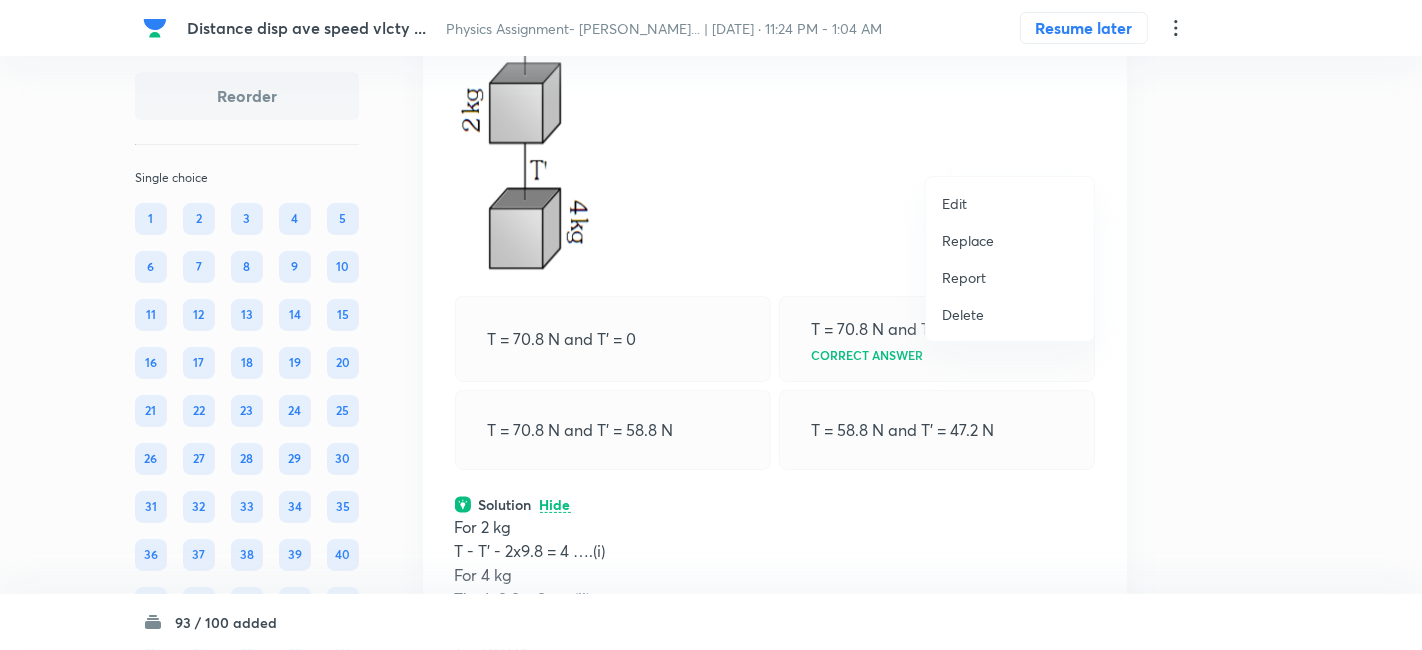click on "Replace" at bounding box center [968, 240] 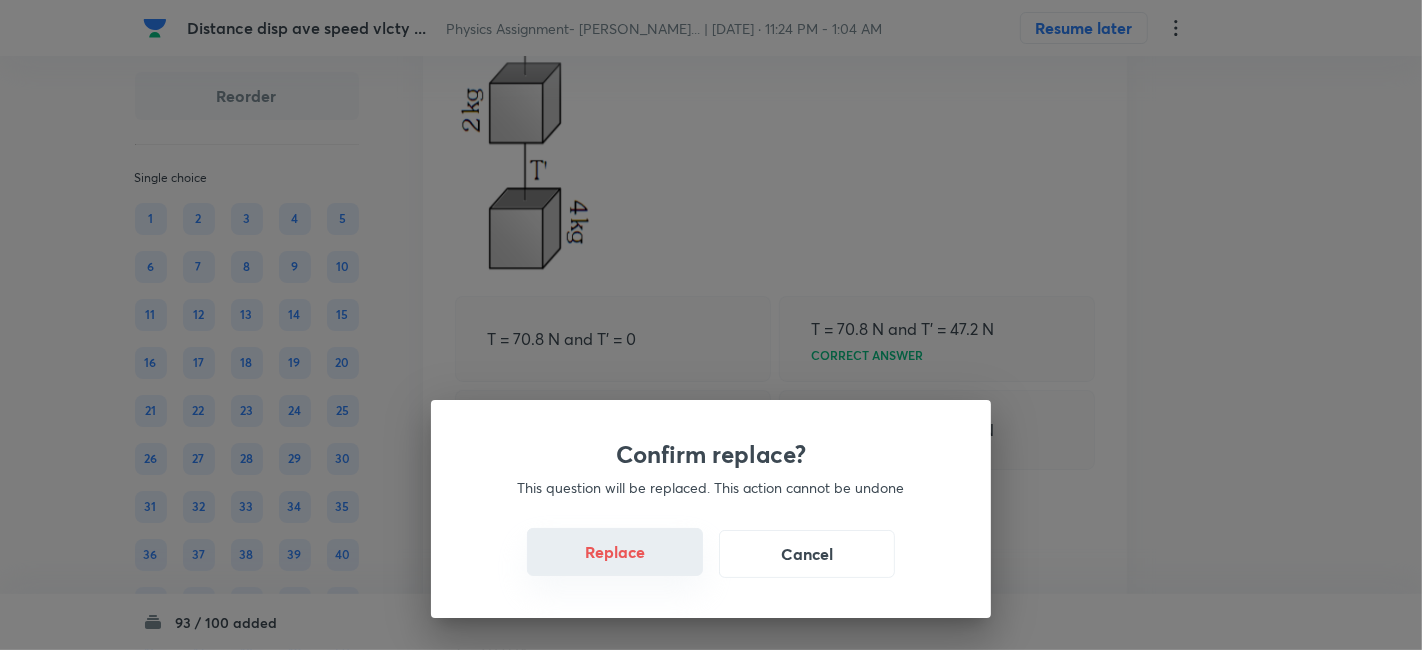 click on "Replace" at bounding box center [615, 552] 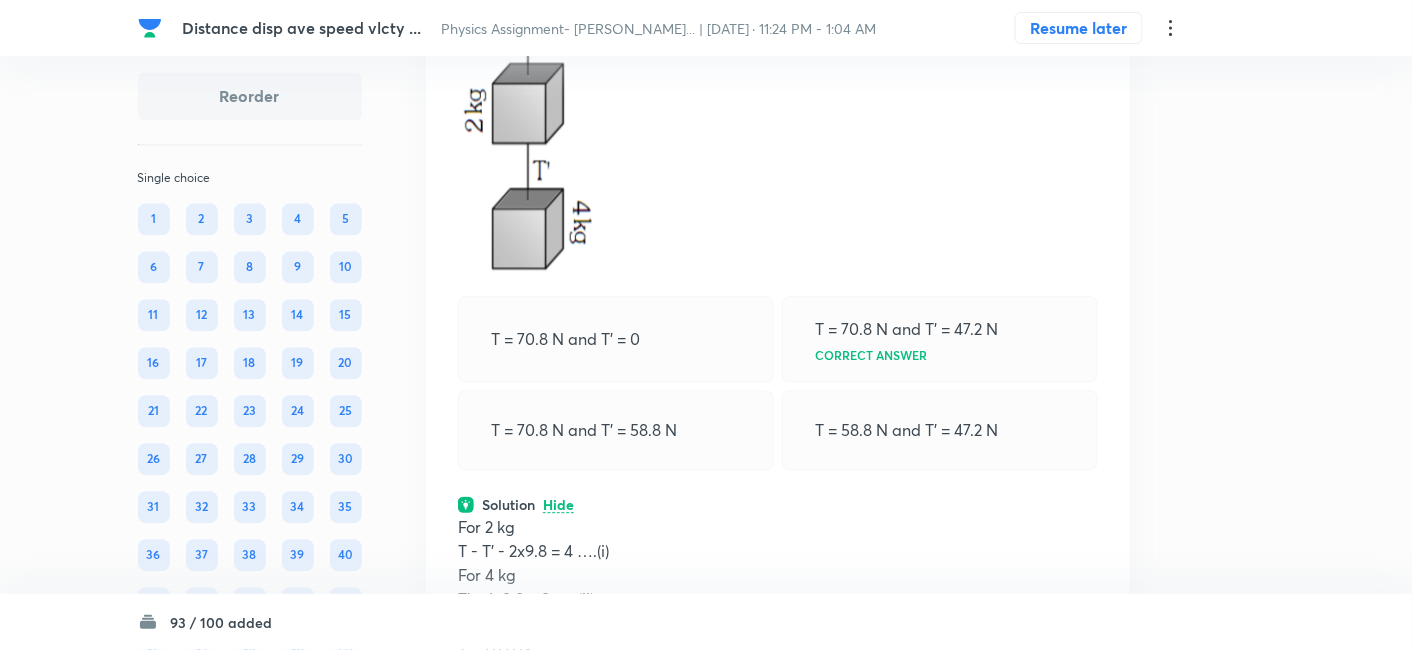 click at bounding box center (778, 140) 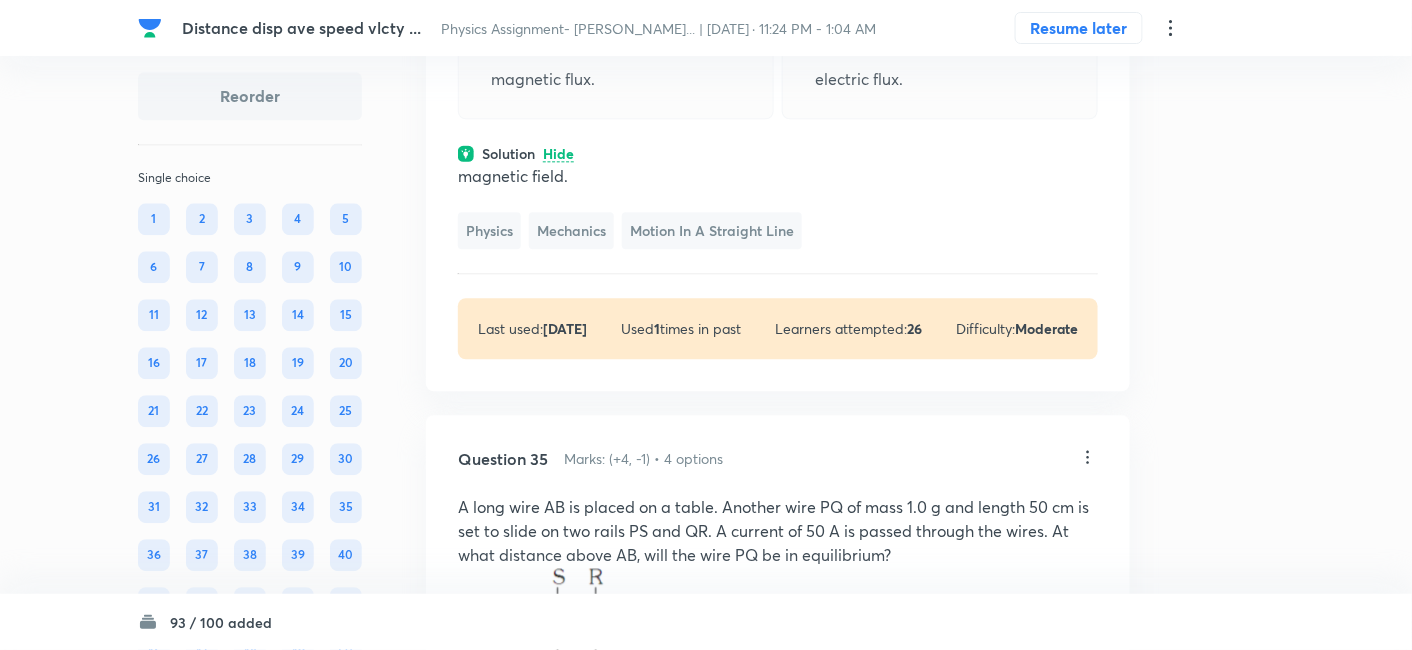 click 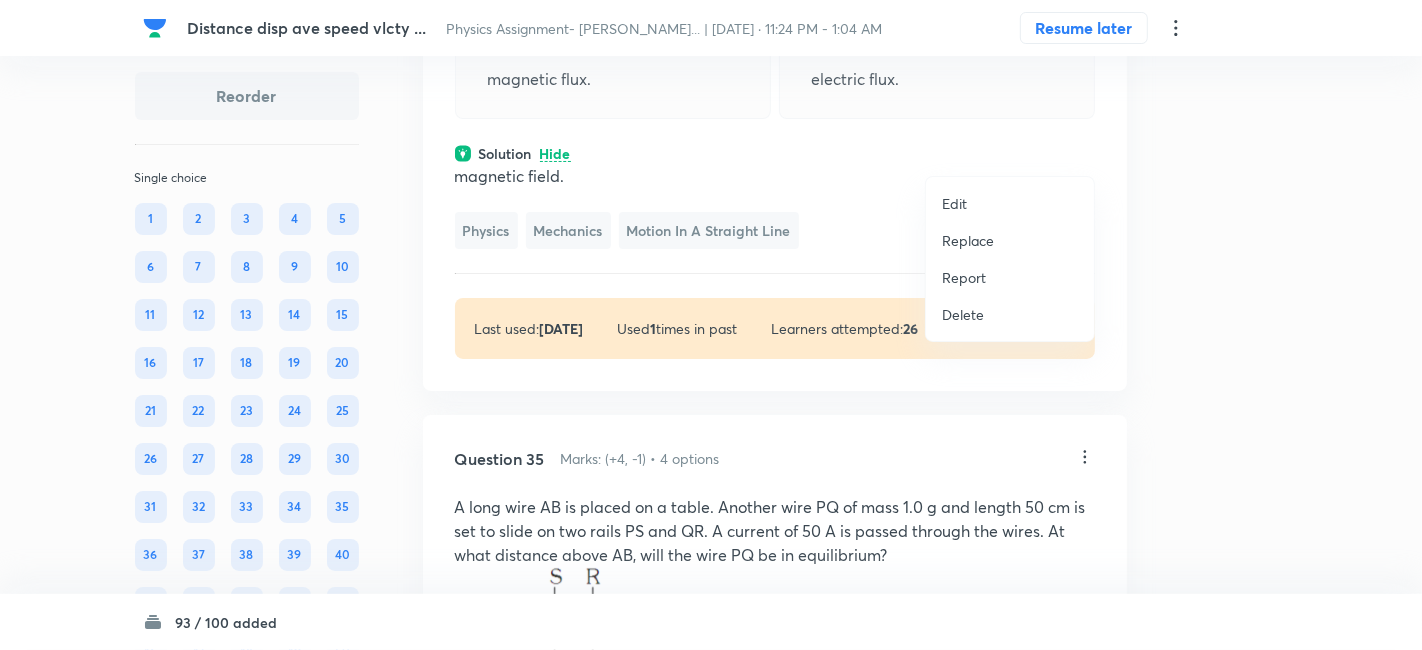 click on "Replace" at bounding box center [968, 240] 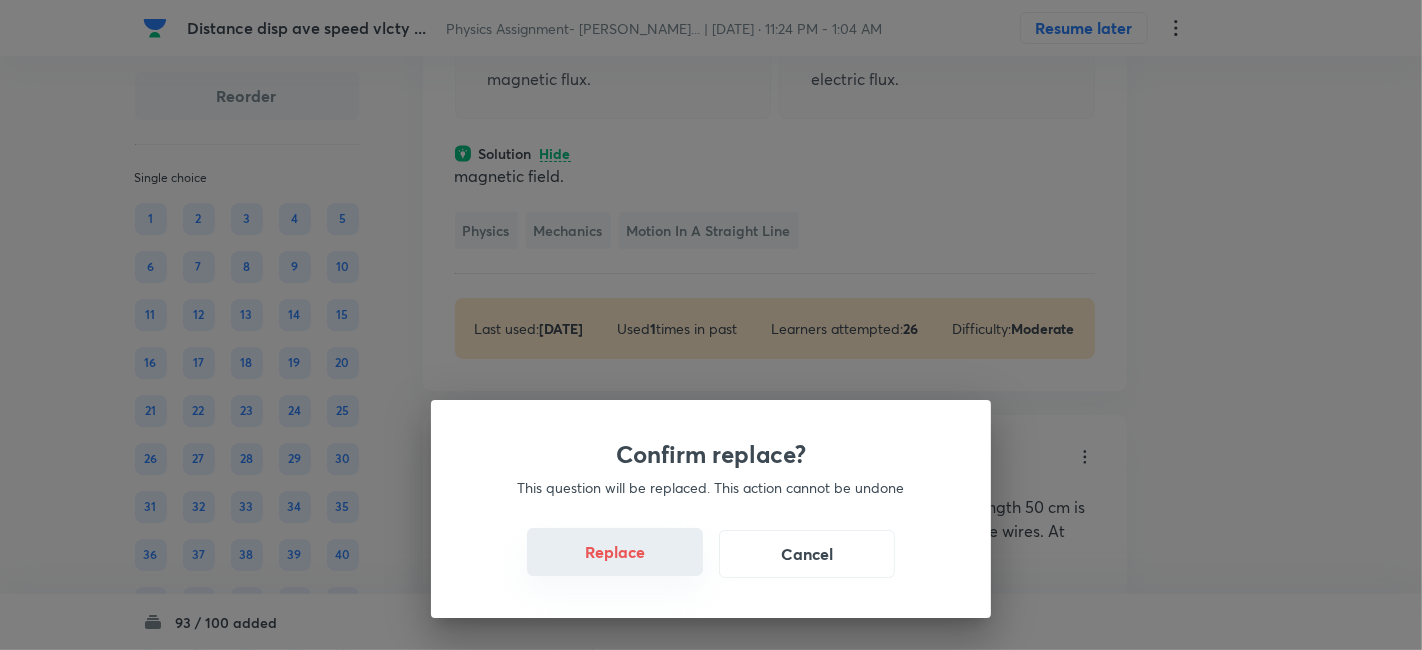 click on "Replace" at bounding box center (615, 552) 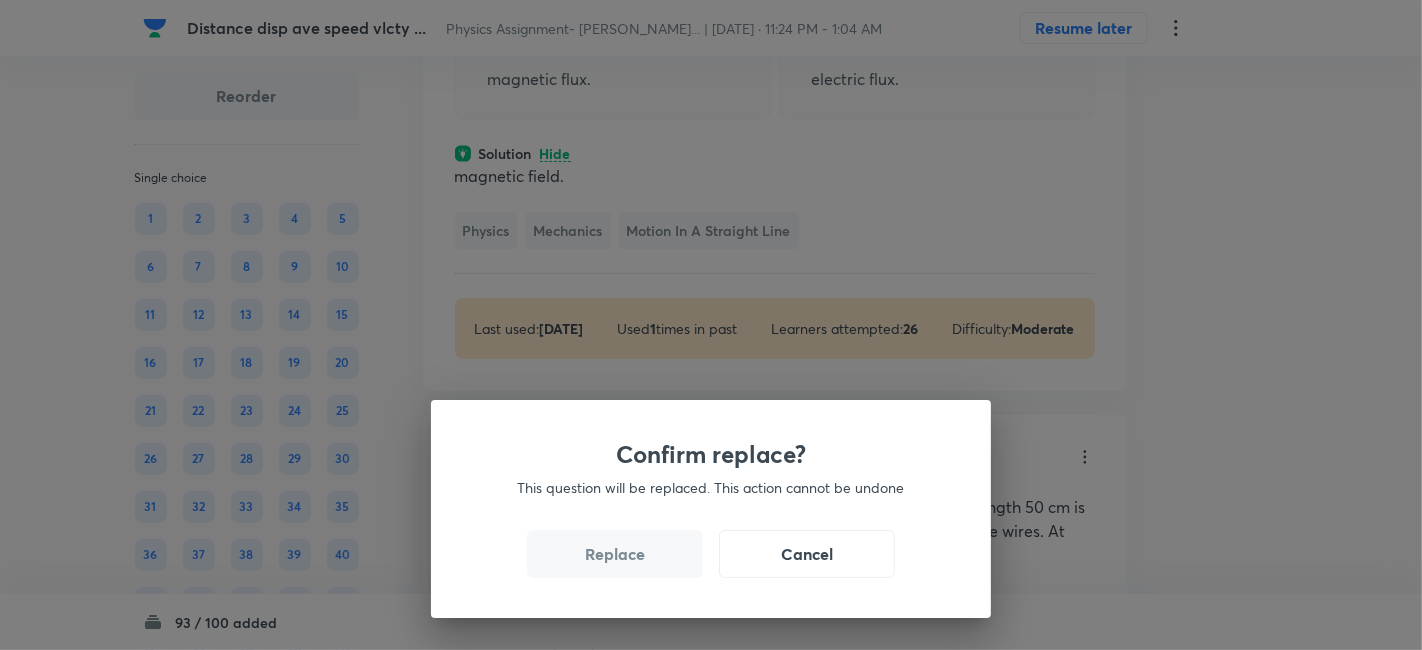 click on "Replace" at bounding box center [615, 554] 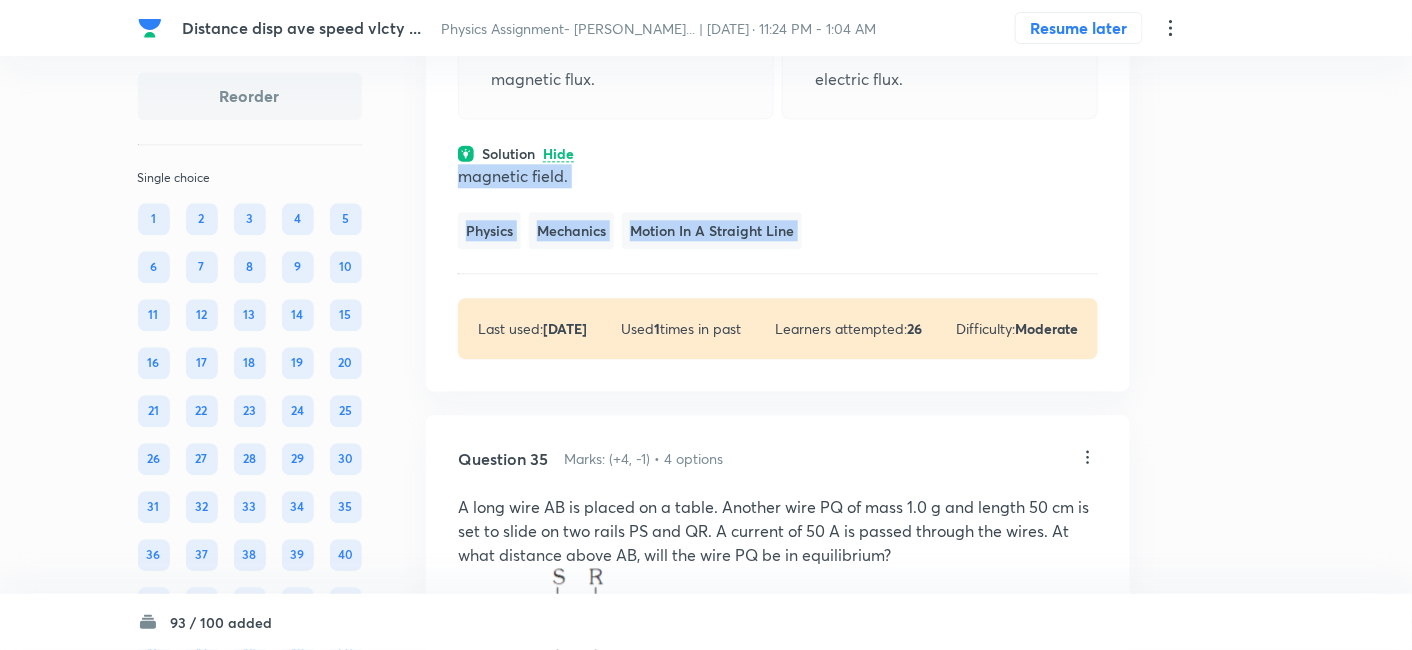click on "Question 34 Marks: (+4, -1) • 4 options Tesla is the unit of magnetic field. Correct answer  electric field. magnetic flux. electric flux. Solution Hide magnetic field. Physics Mechanics Motion in a Straight Line Last used:  [DATE] Used  1  times in past Learners attempted:  26 Difficulty: Moderate" at bounding box center (778, 108) 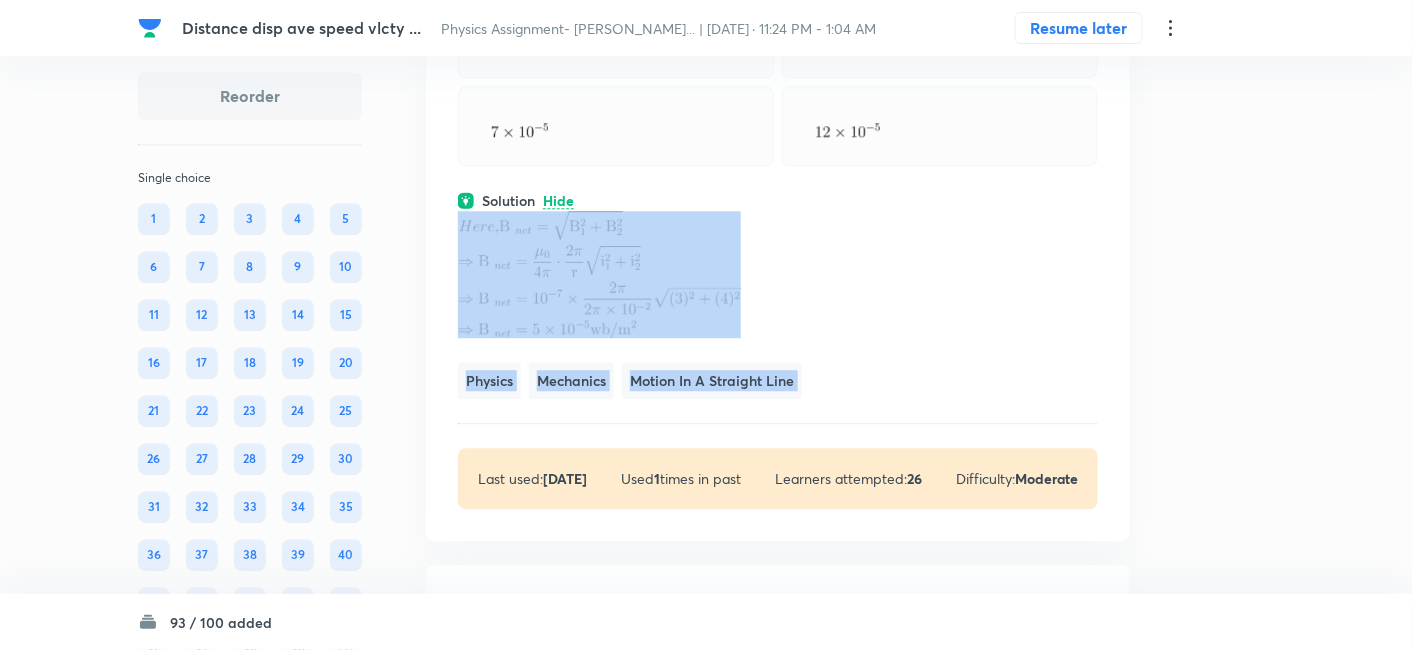 scroll, scrollTop: 25280, scrollLeft: 0, axis: vertical 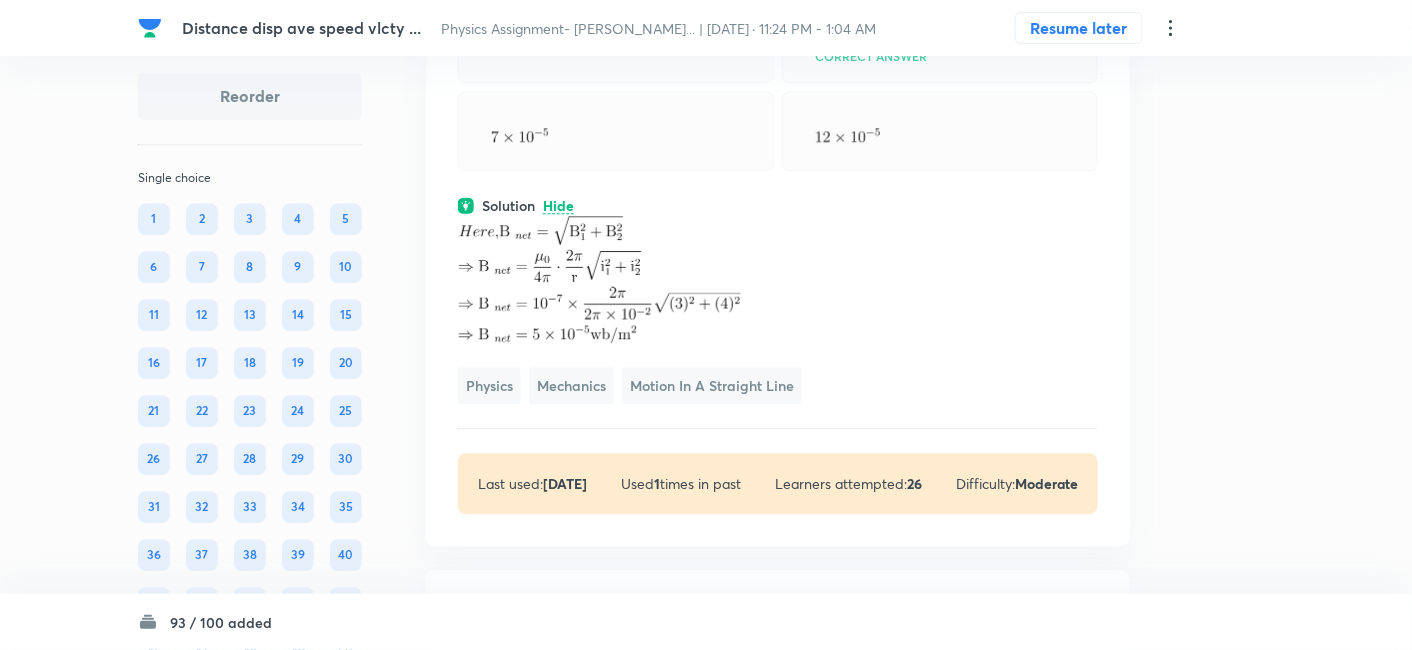 click 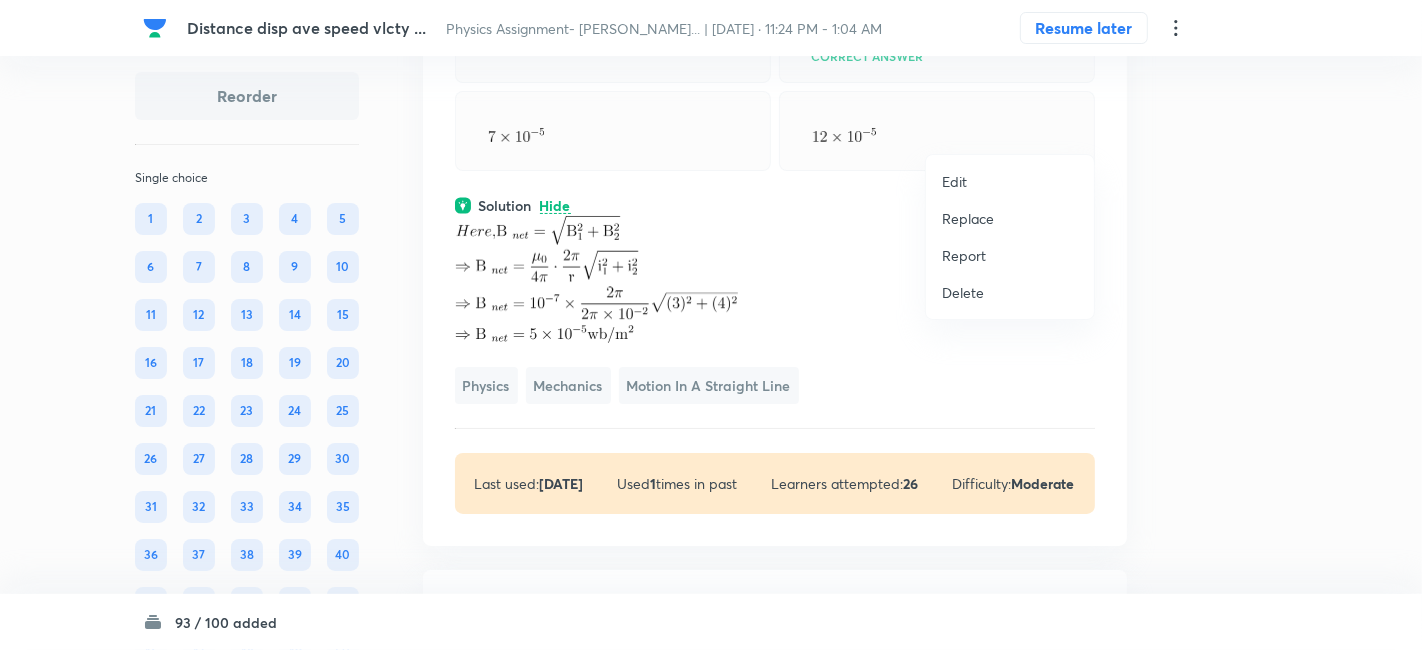 click on "Replace" at bounding box center (968, 218) 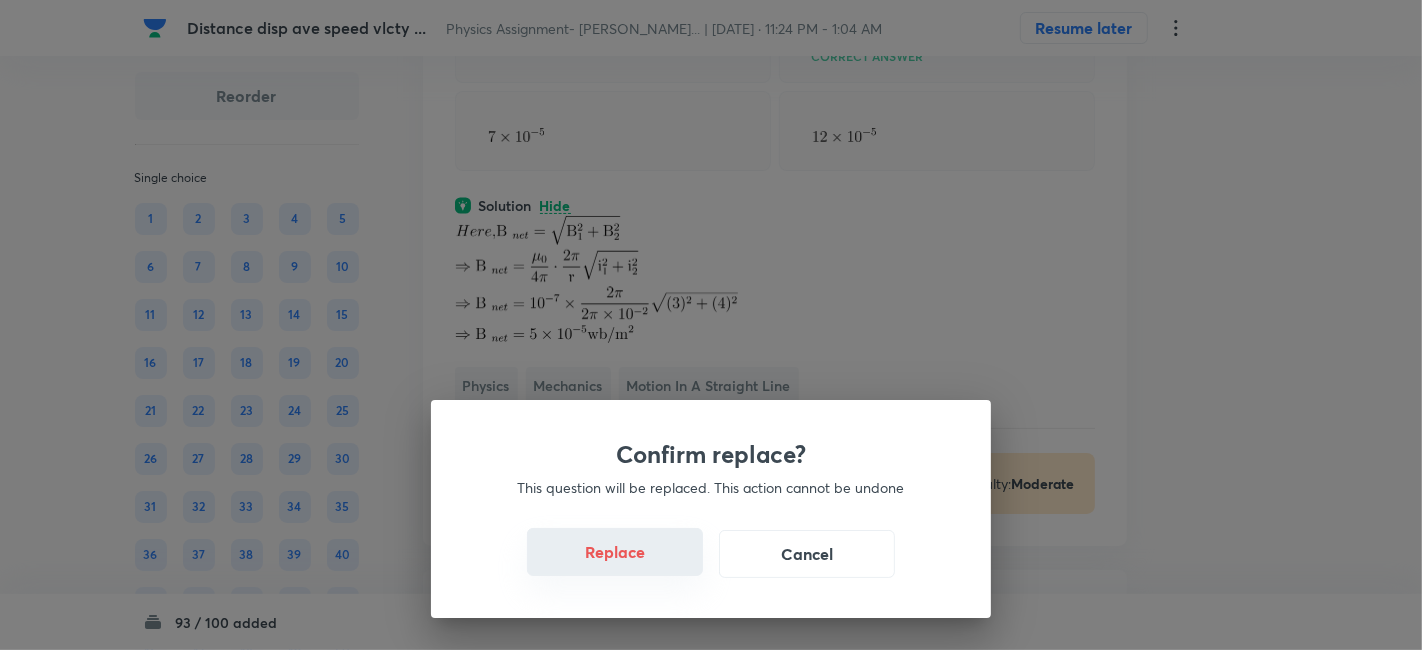 click on "Replace" at bounding box center [615, 552] 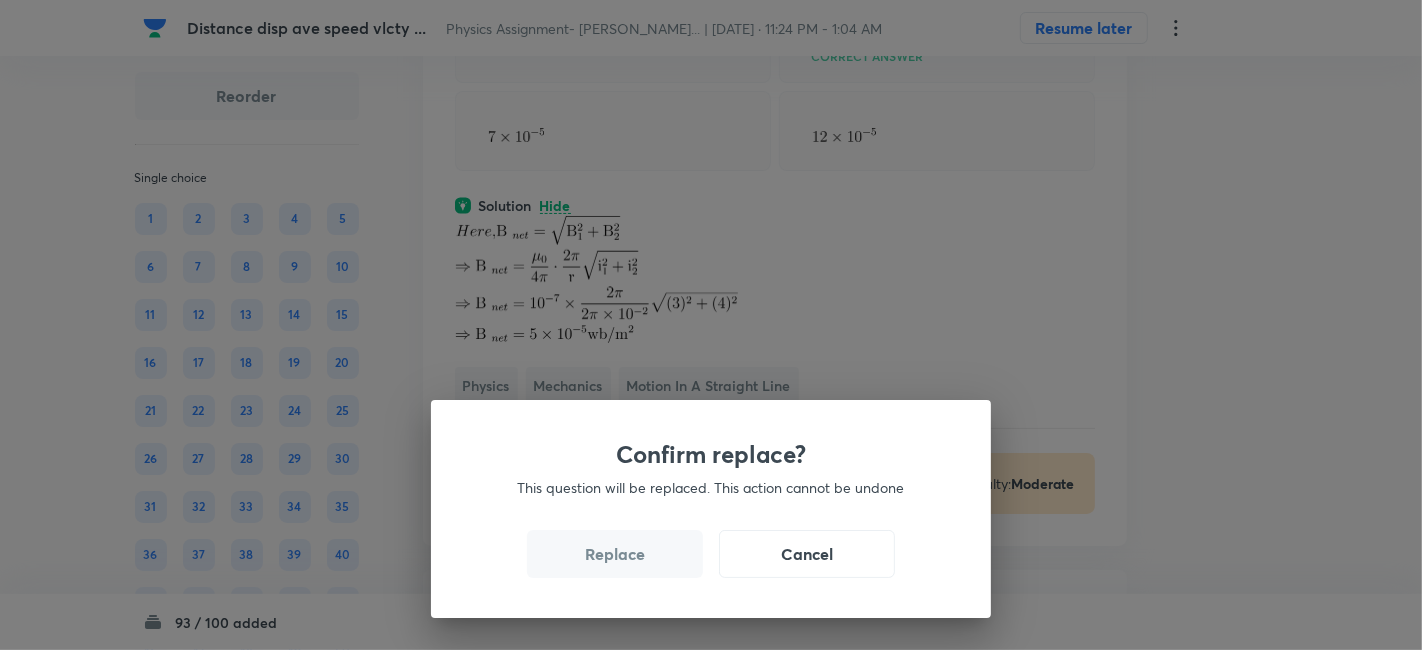 click on "Replace" at bounding box center [615, 554] 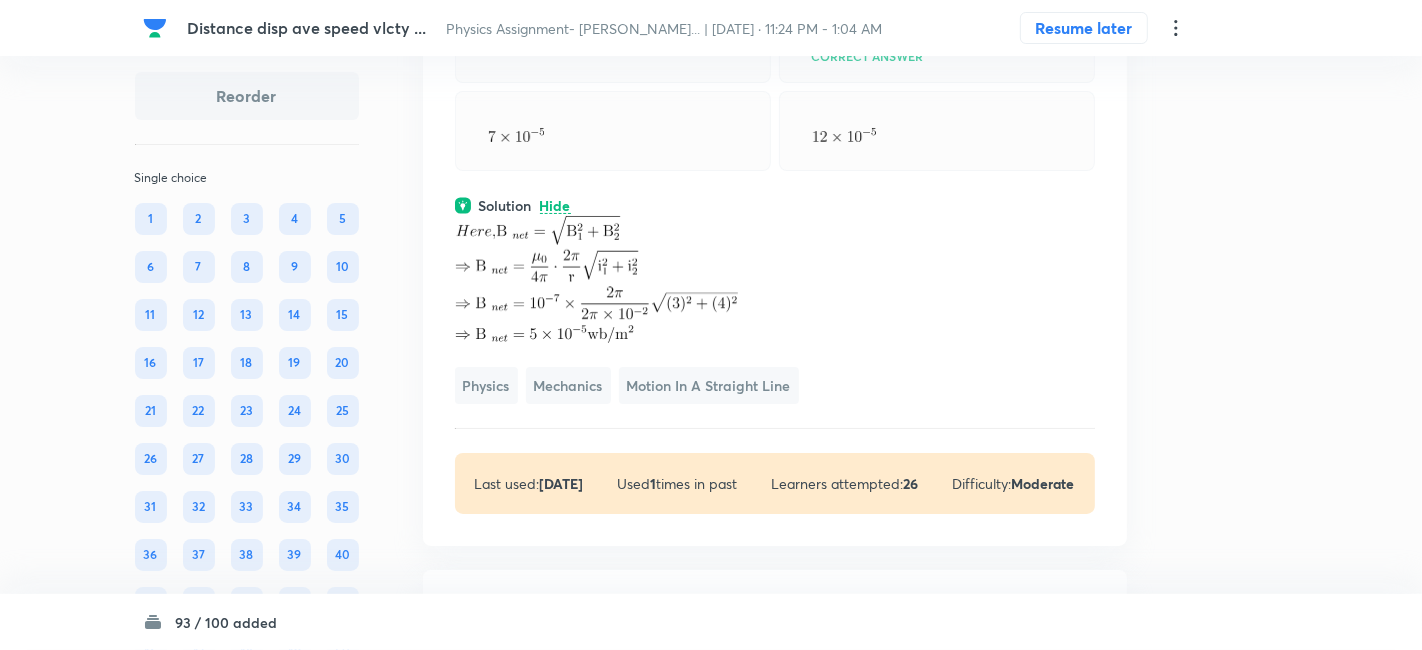 click on "Confirm replace? This question will be replaced. This action cannot be undone Replace Cancel" at bounding box center (711, 1159) 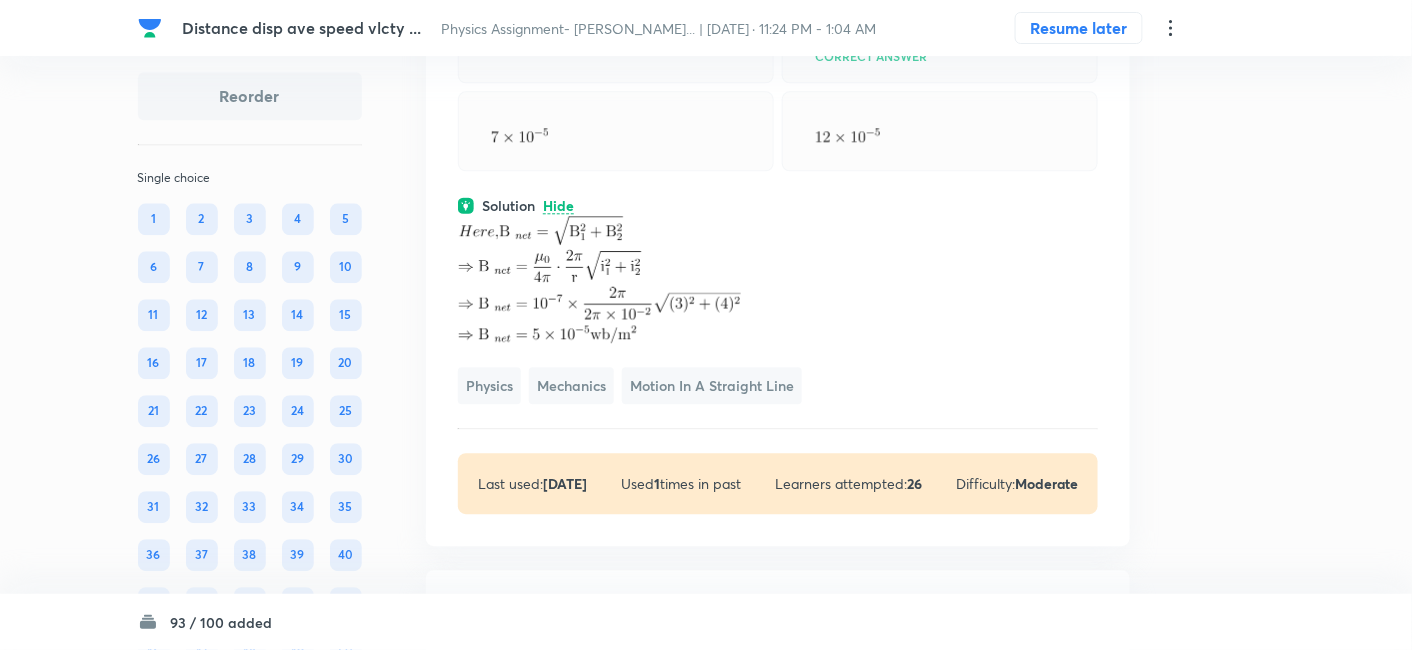 click at bounding box center (599, 280) 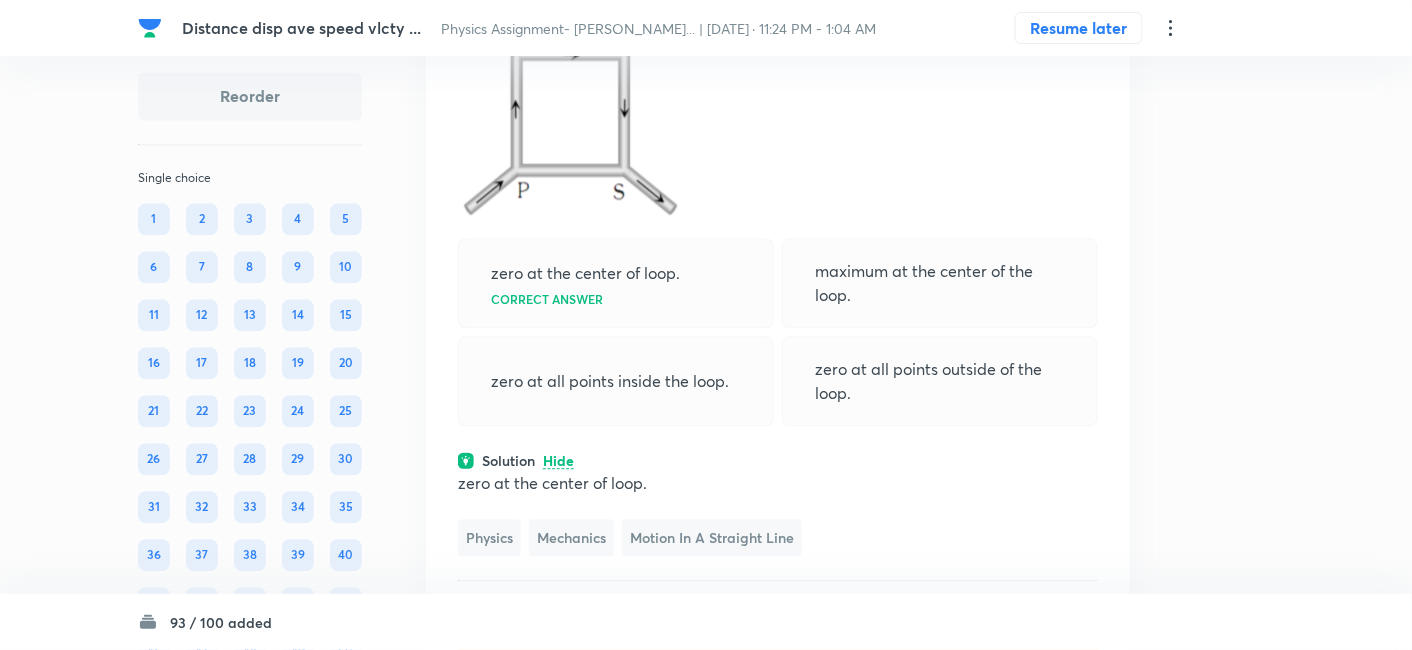 scroll, scrollTop: 25184, scrollLeft: 0, axis: vertical 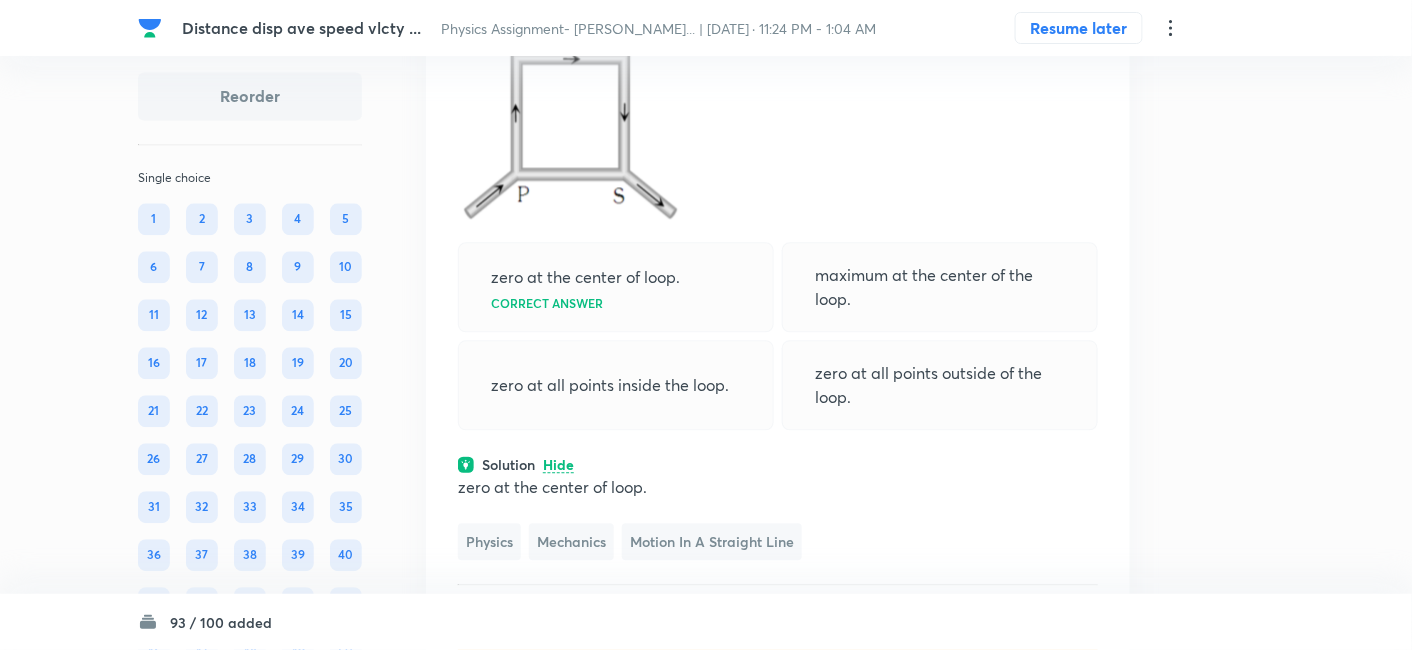 click 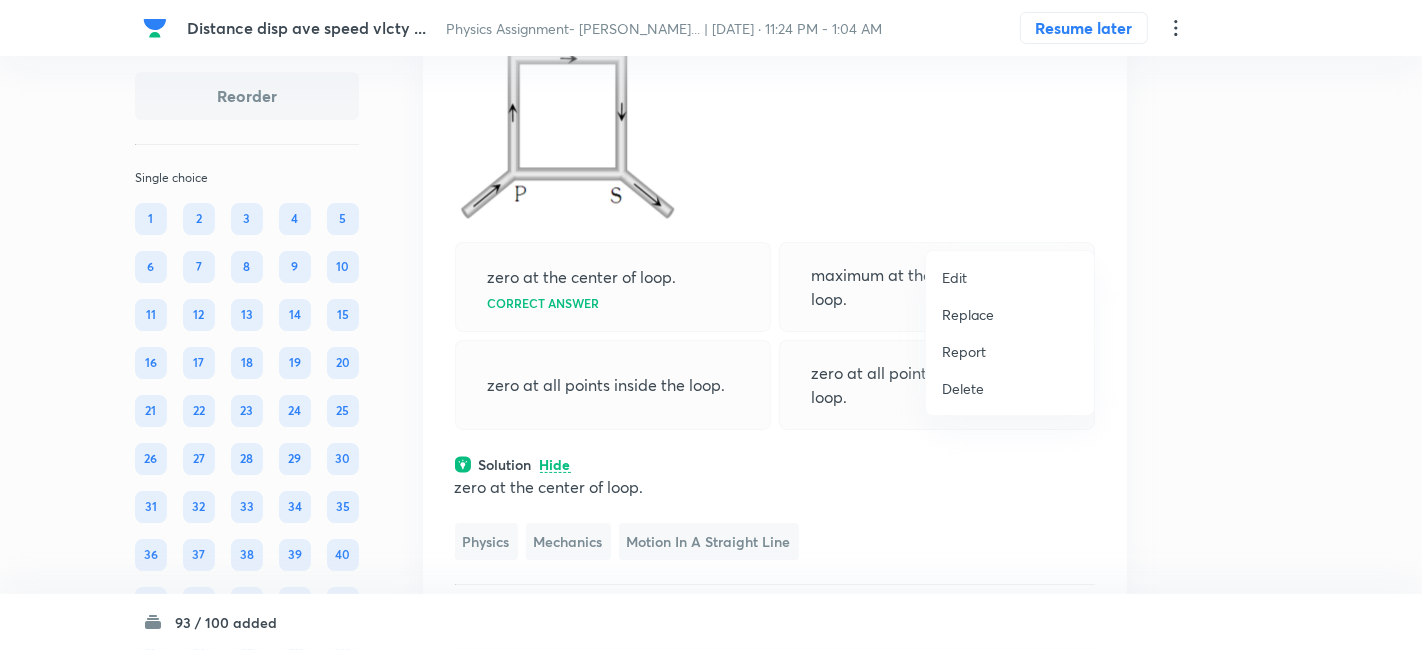 click on "Replace" at bounding box center [968, 314] 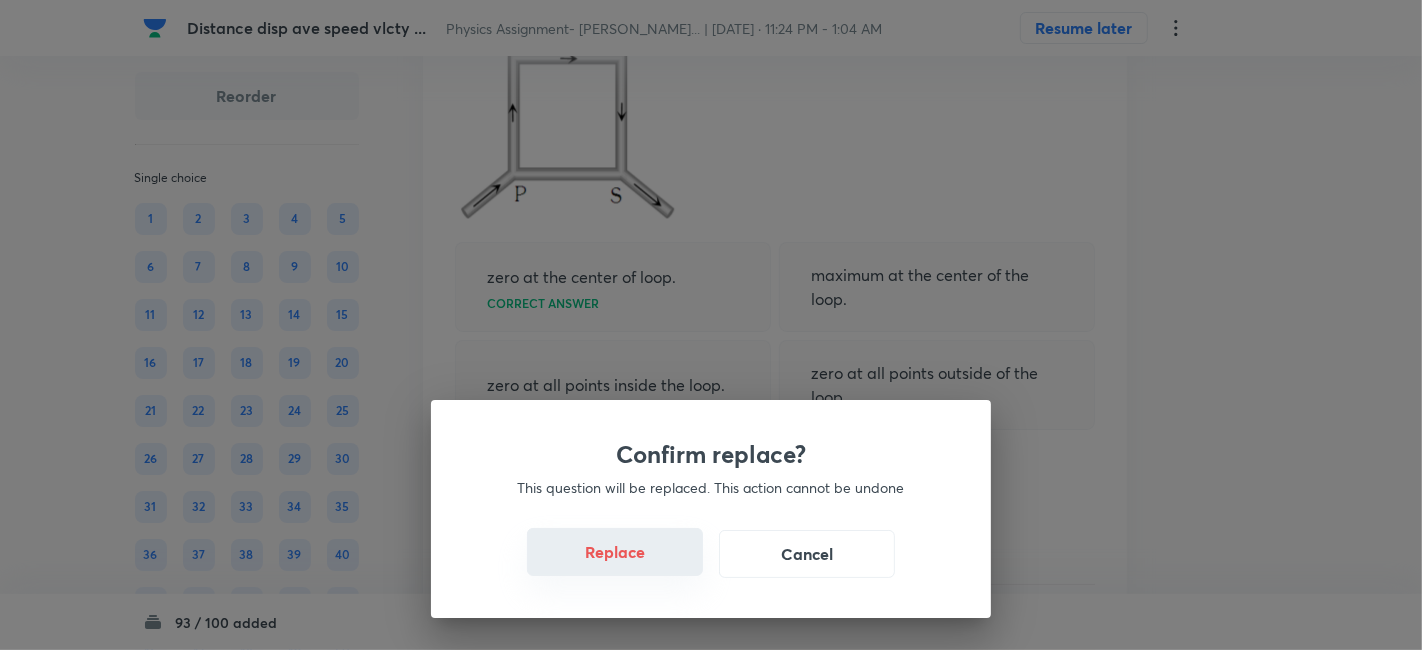 click on "Replace" at bounding box center (615, 552) 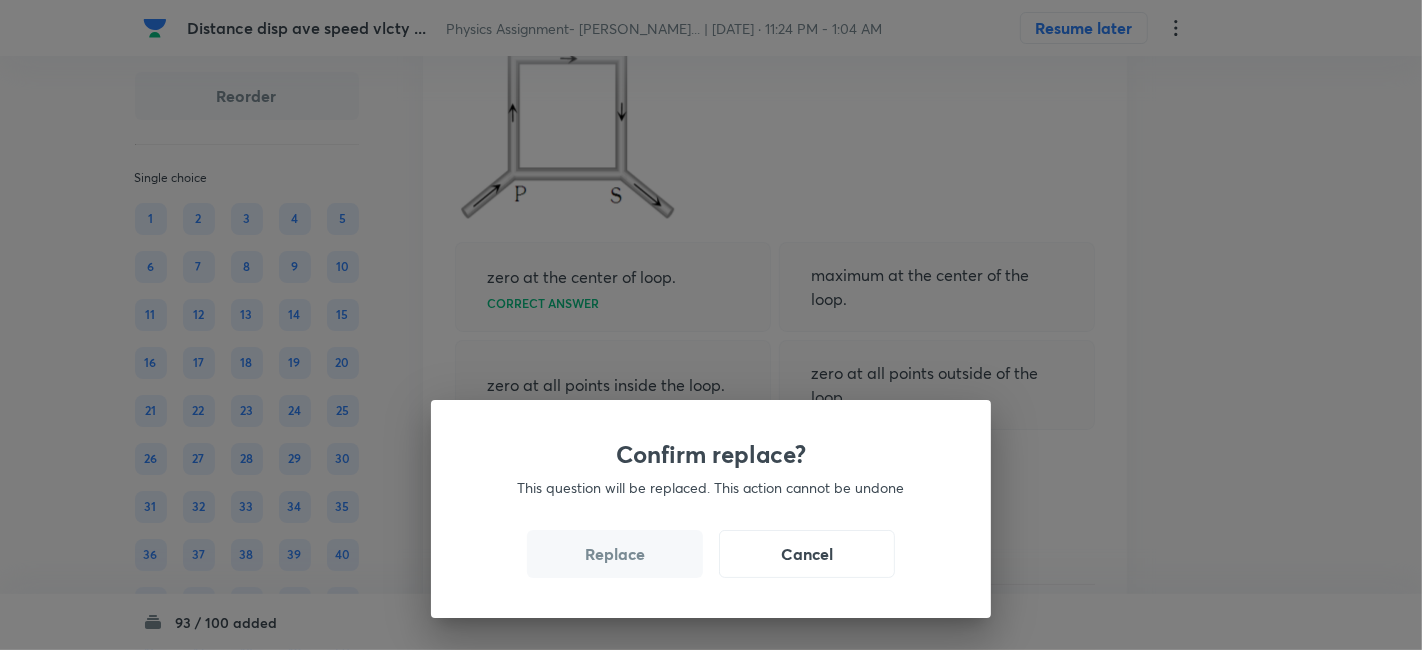 click on "Replace" at bounding box center [615, 554] 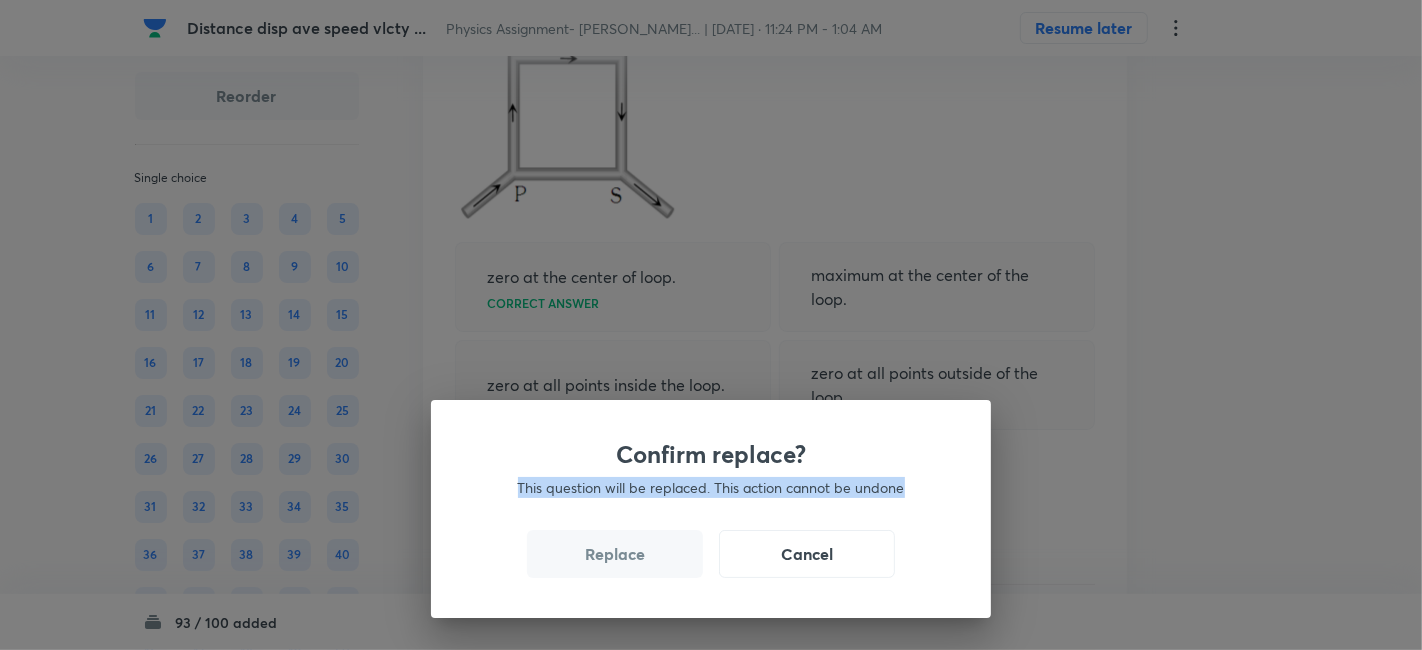 click on "Confirm replace? This question will be replaced. This action cannot be undone Replace Cancel" at bounding box center [711, 325] 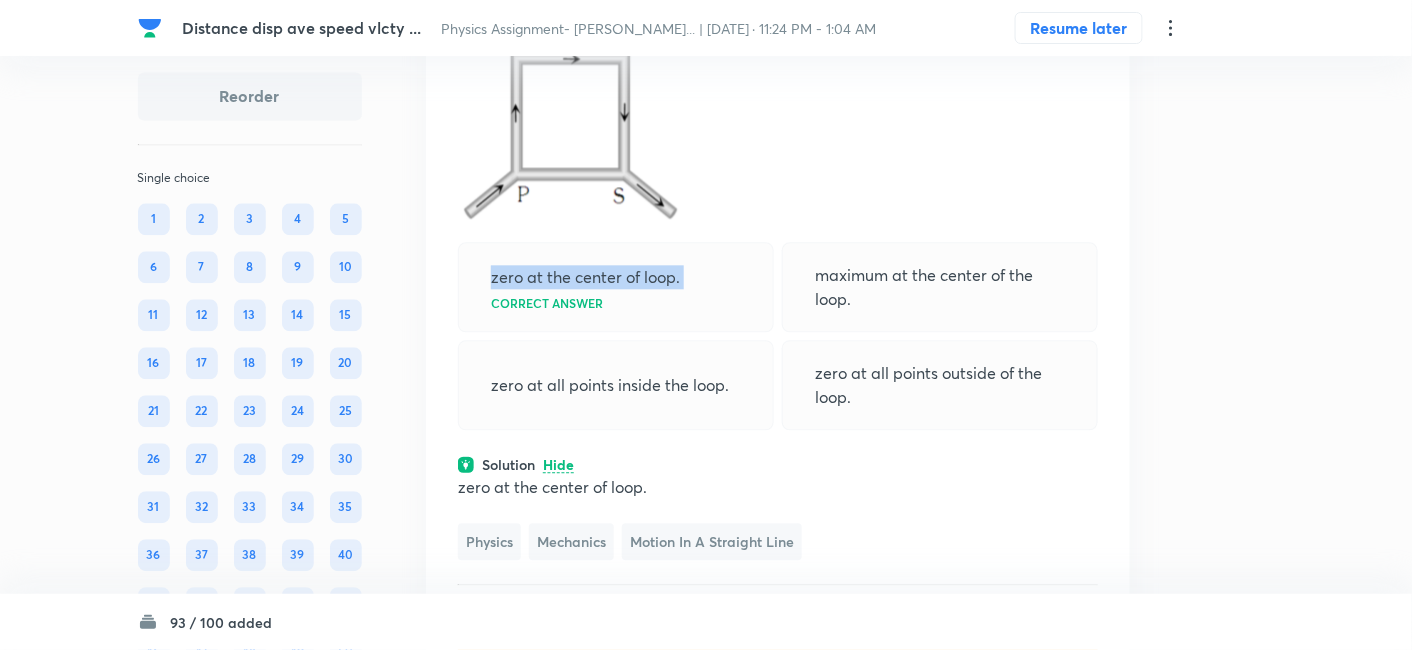click on "zero at the center of loop." at bounding box center (585, 277) 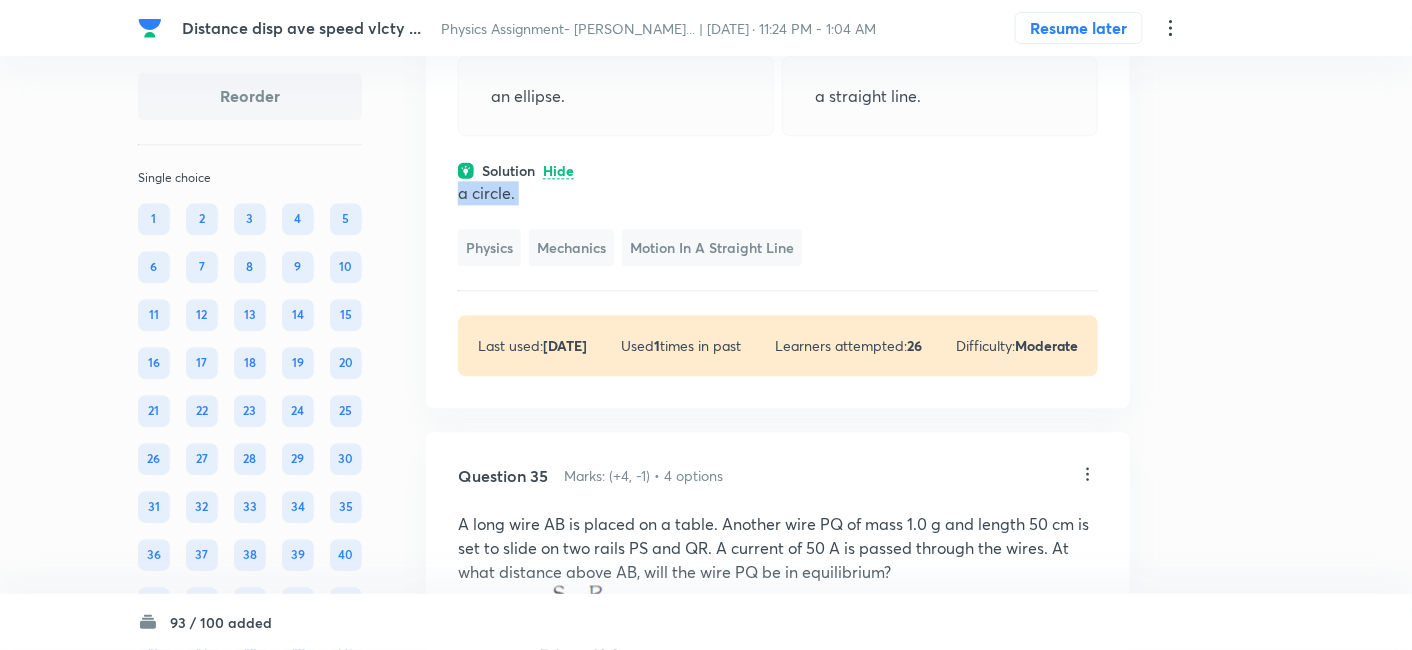 scroll, scrollTop: 25266, scrollLeft: 0, axis: vertical 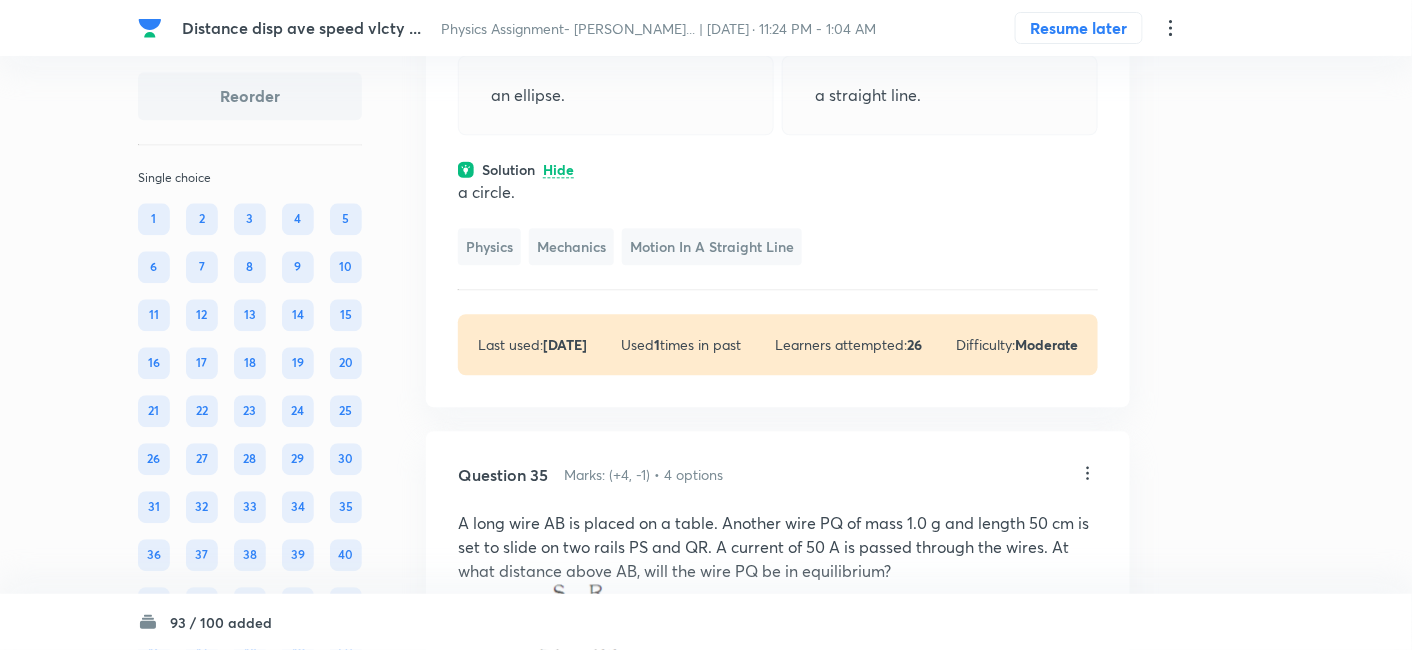 click 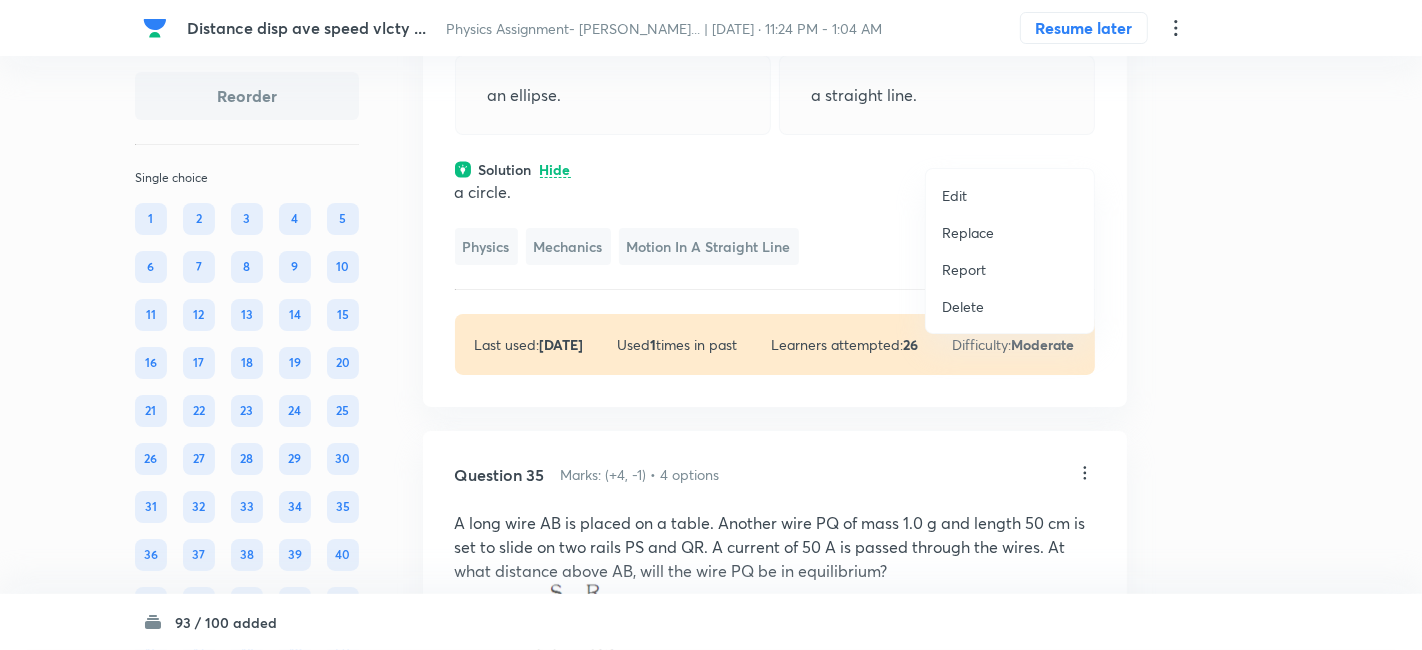 click on "Replace" at bounding box center [968, 232] 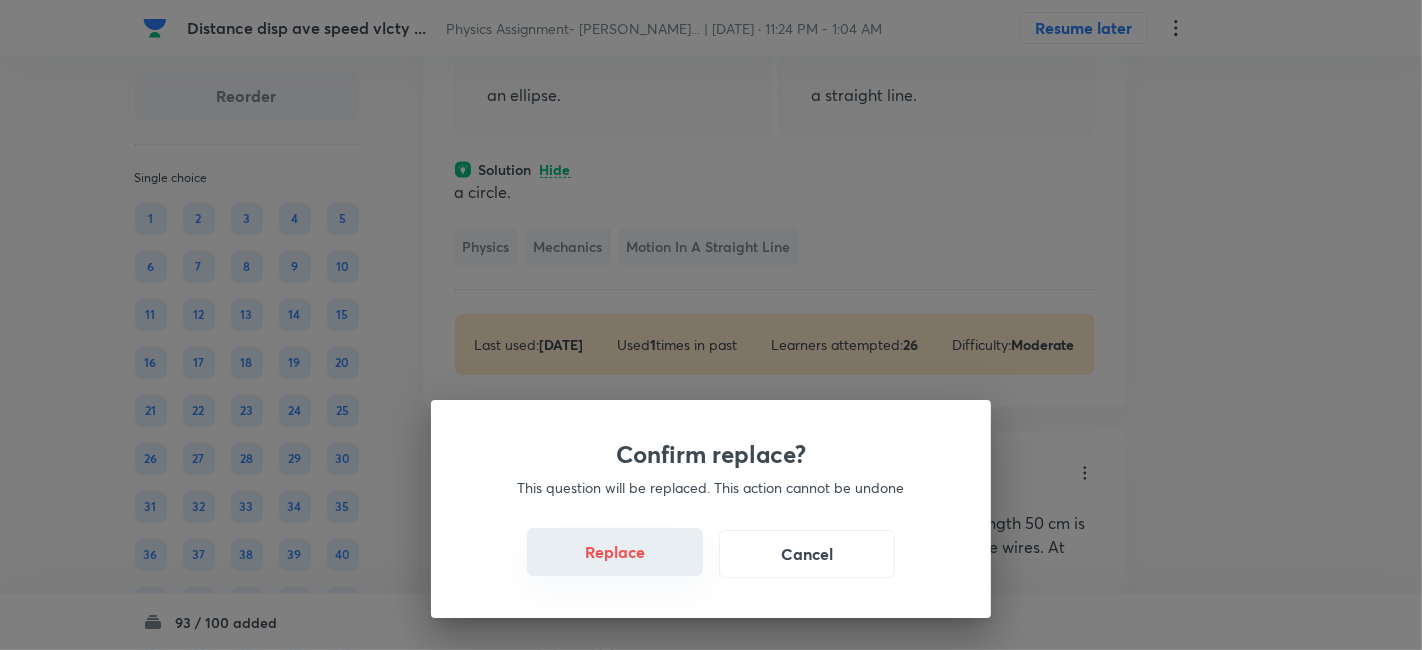 click on "Replace" at bounding box center [615, 552] 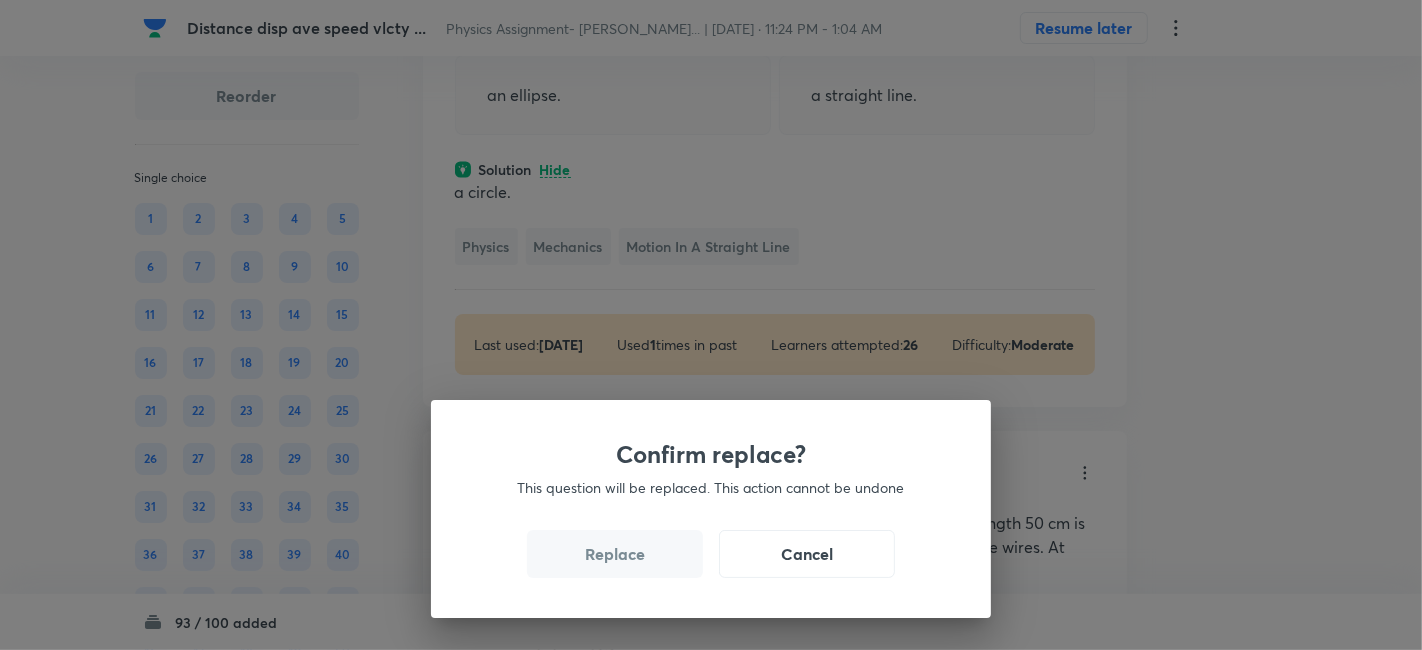 click on "Replace" at bounding box center [615, 554] 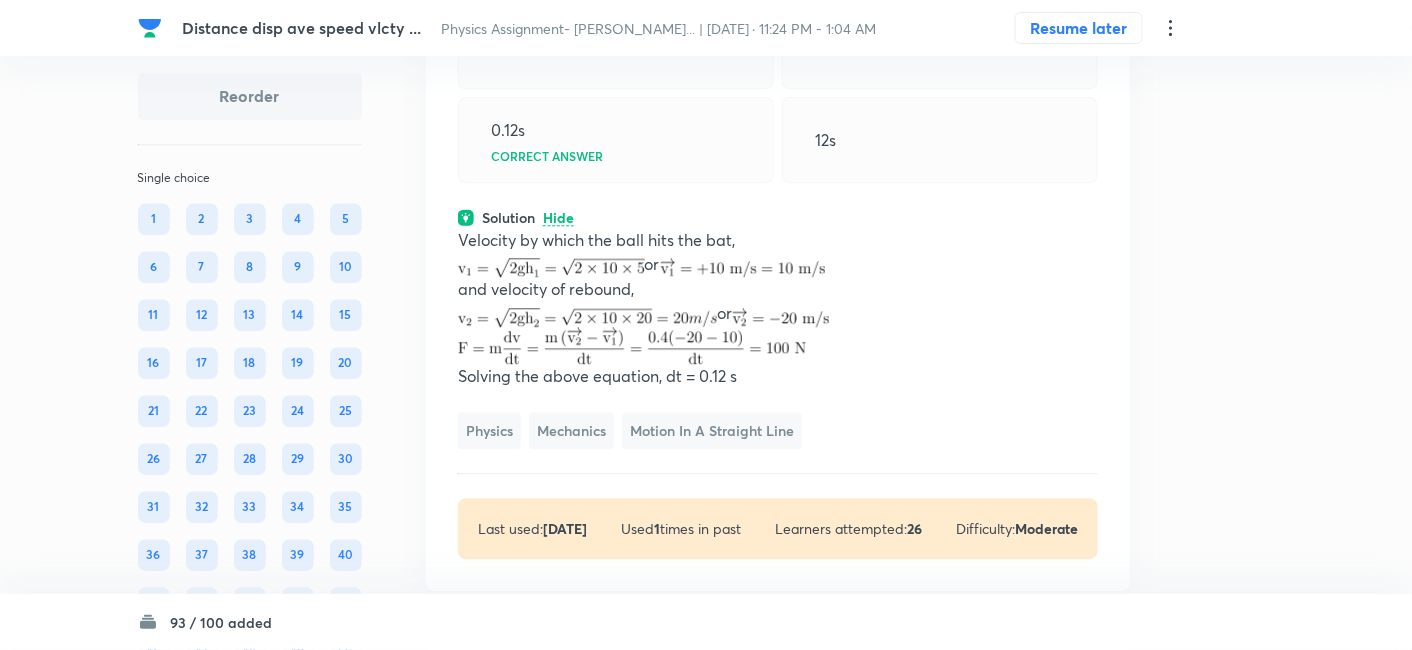 click at bounding box center [551, 267] 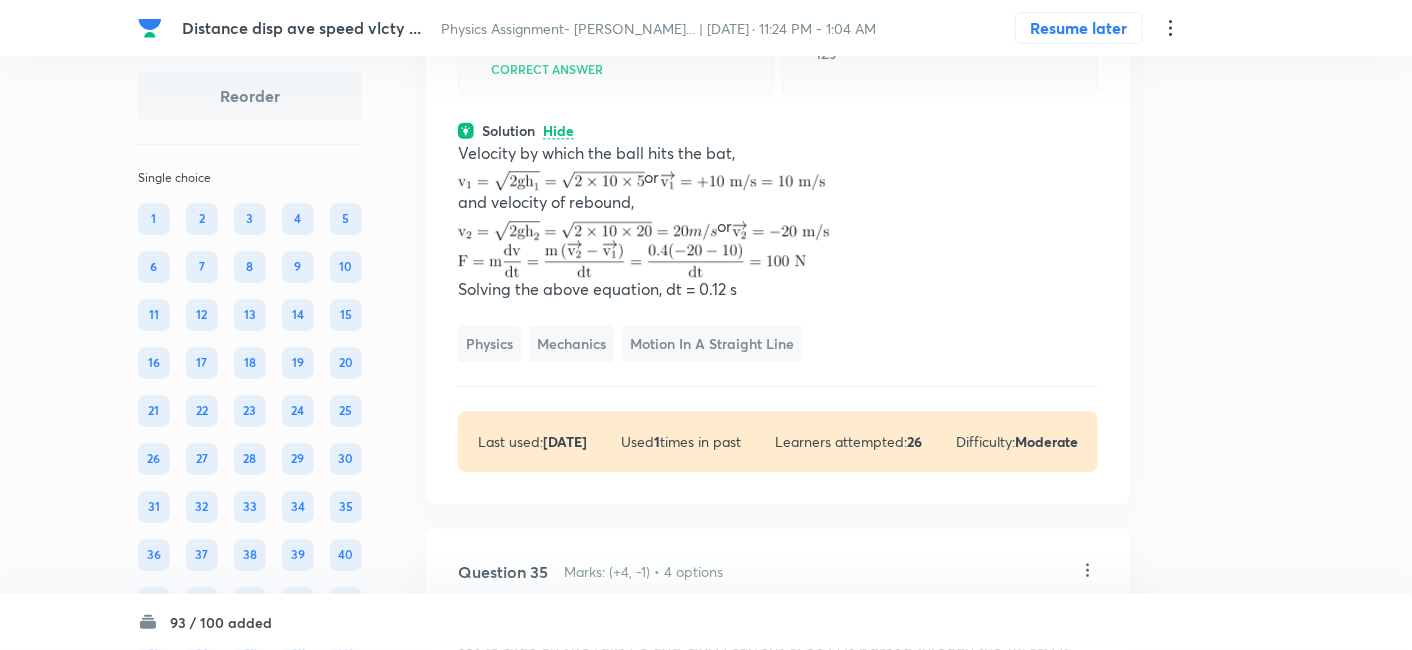 scroll, scrollTop: 25348, scrollLeft: 0, axis: vertical 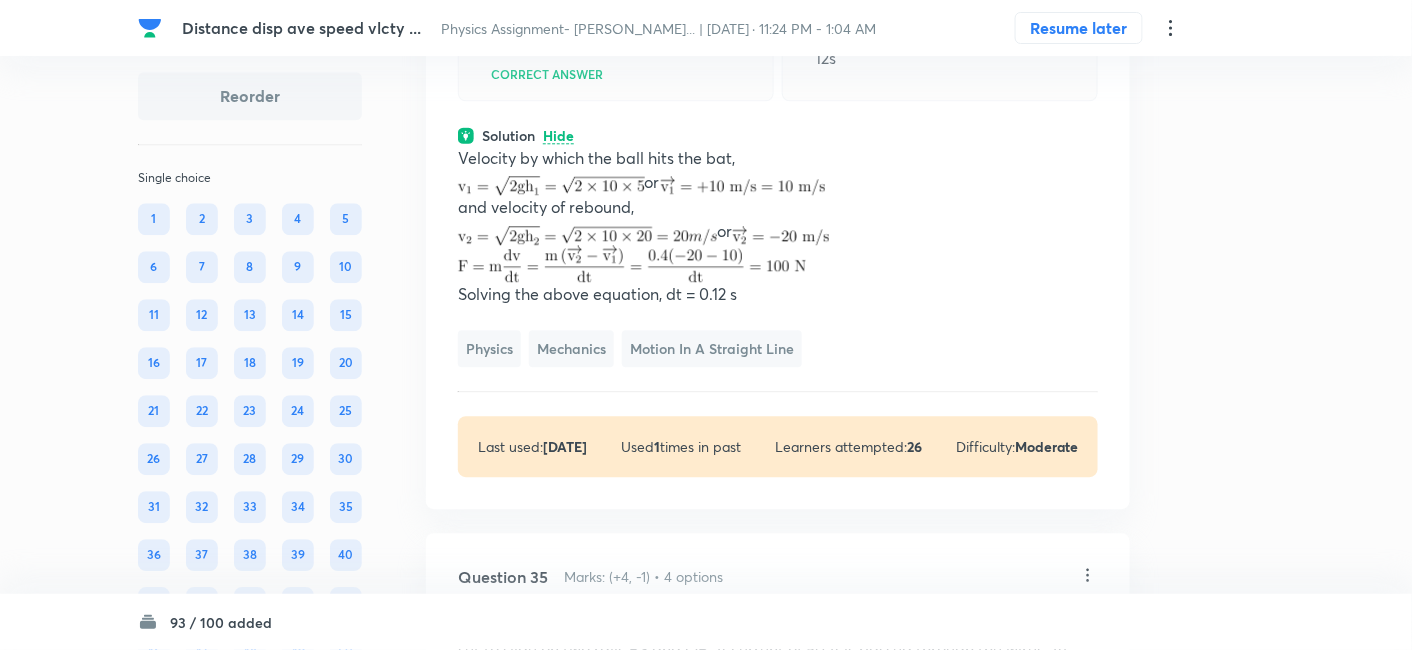 click 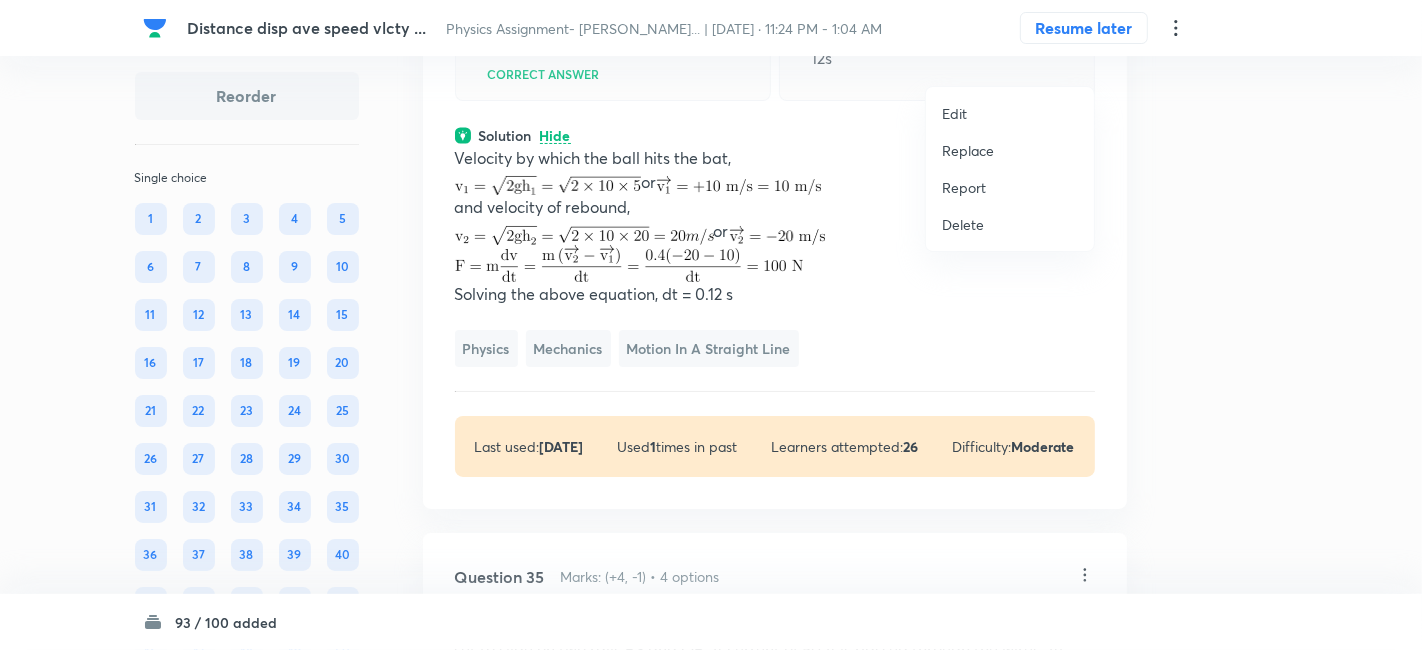 click on "Replace" at bounding box center [968, 150] 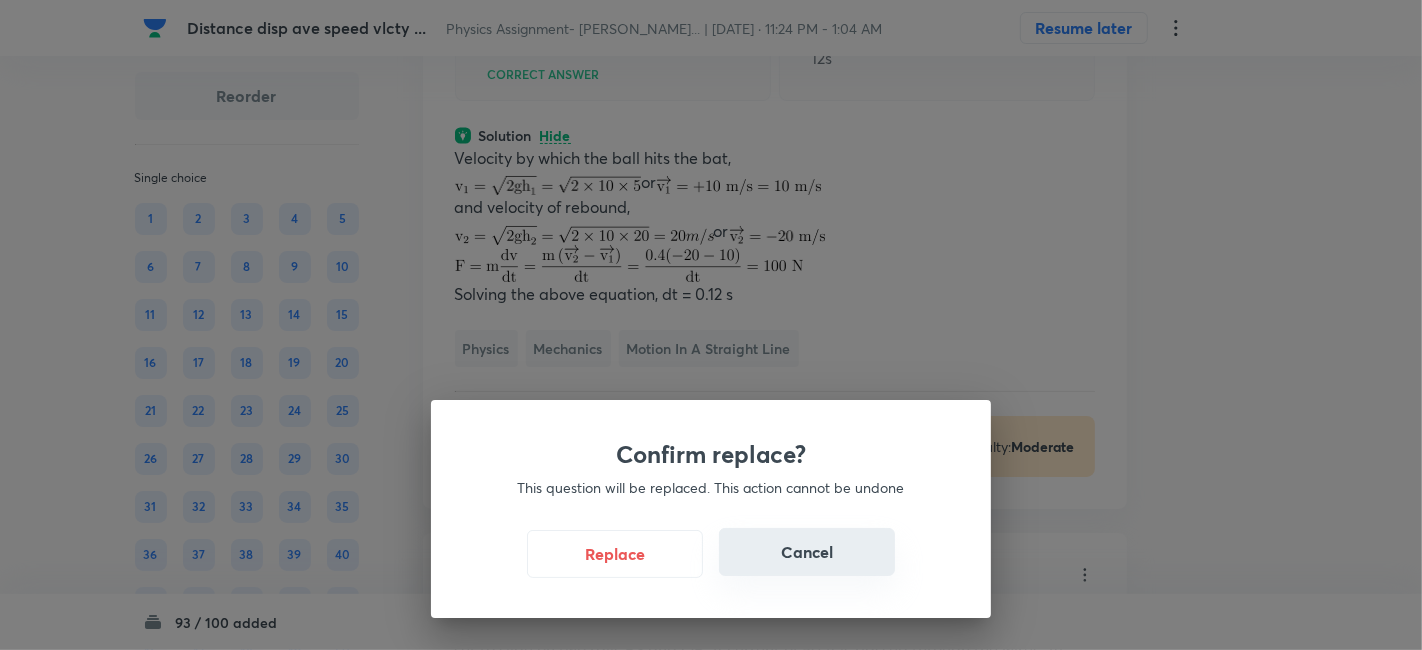 click on "Cancel" at bounding box center (807, 552) 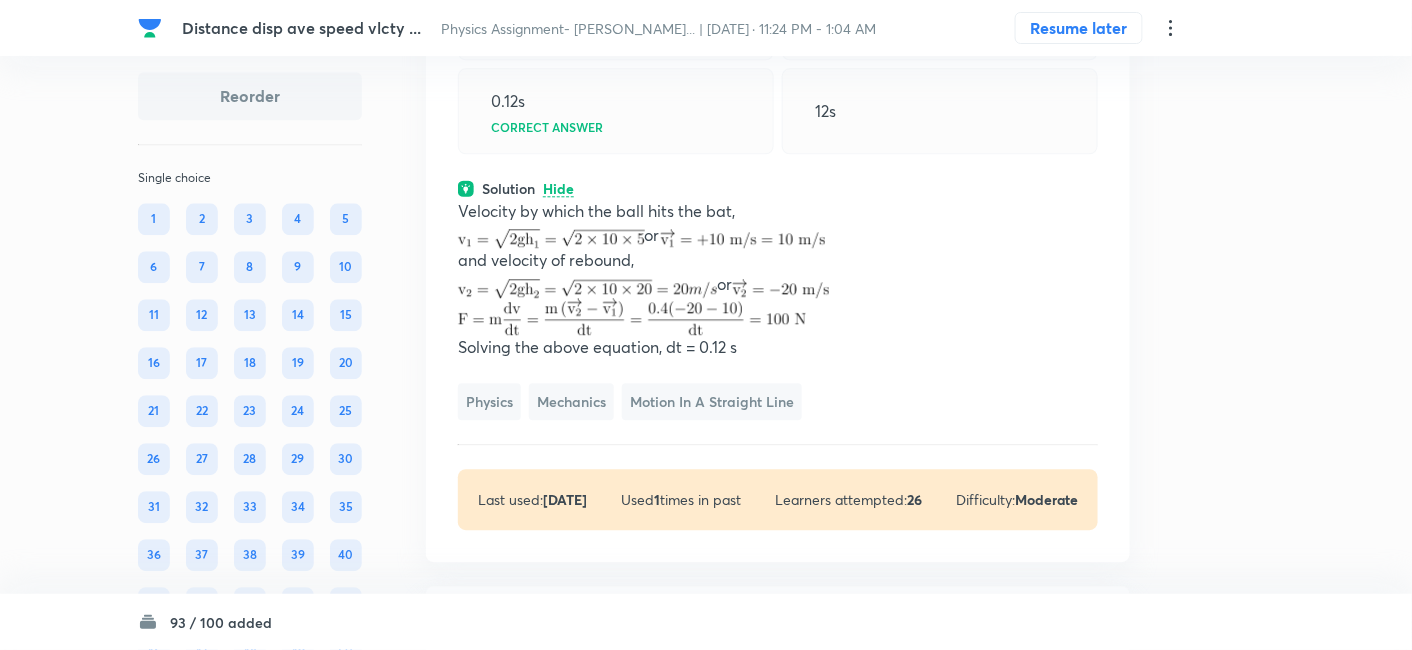 scroll, scrollTop: 25285, scrollLeft: 0, axis: vertical 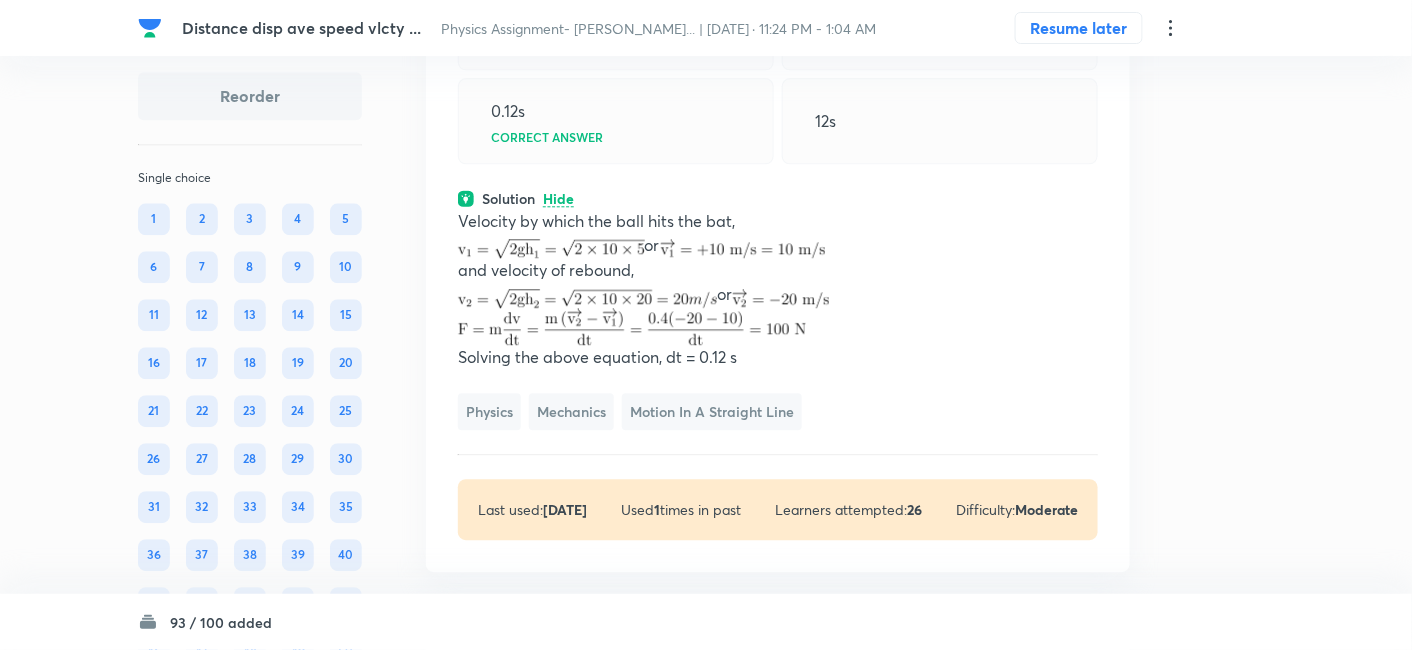 click 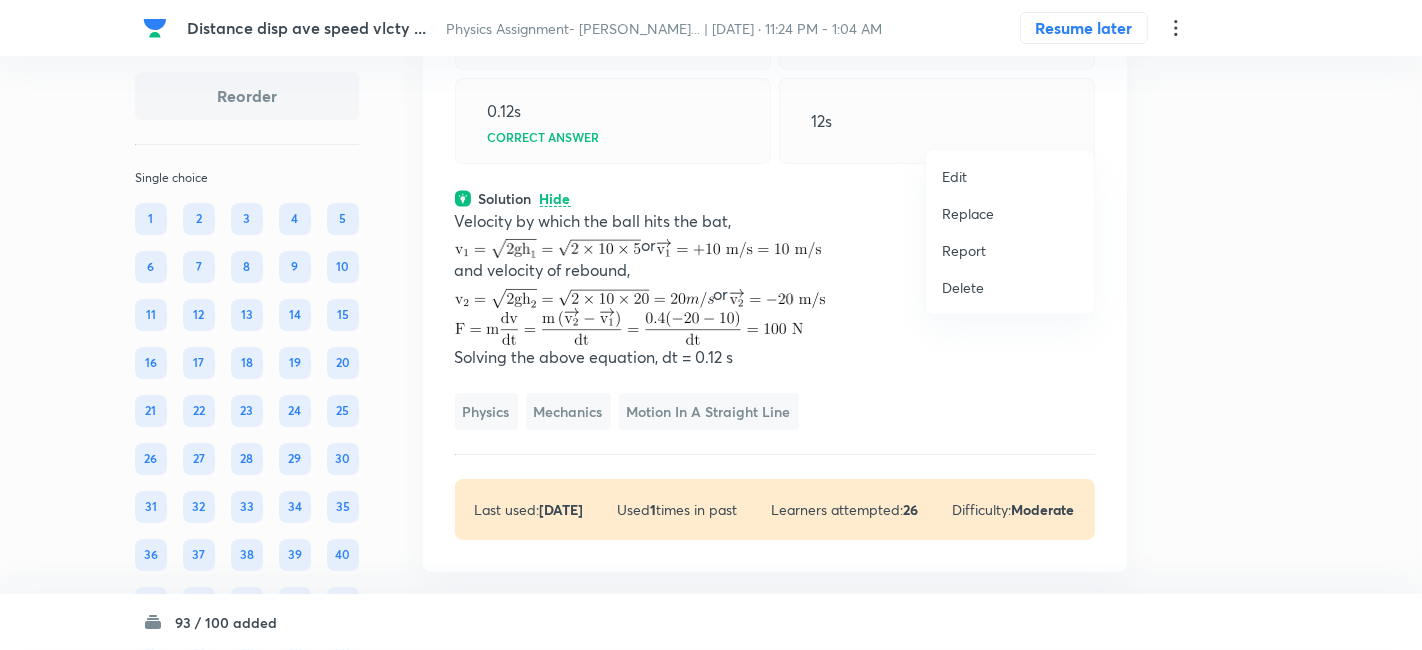 click on "Replace" at bounding box center [968, 213] 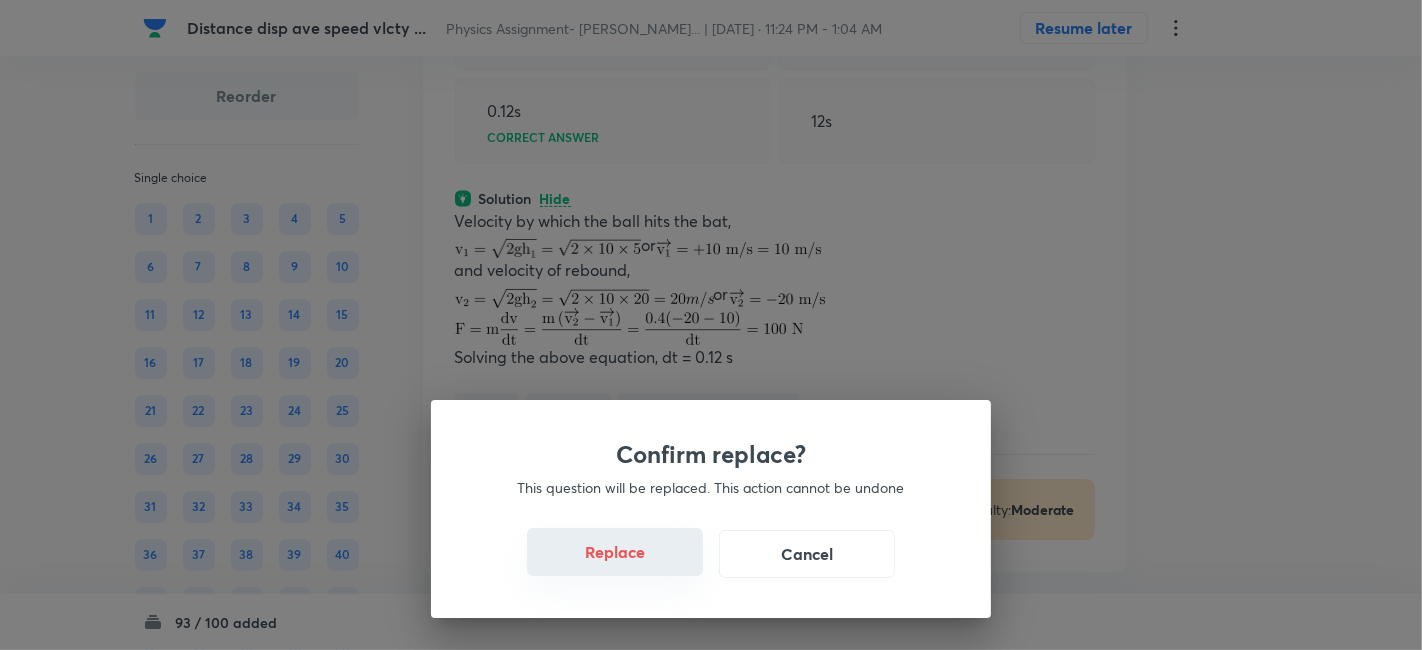 click on "Replace" at bounding box center [615, 552] 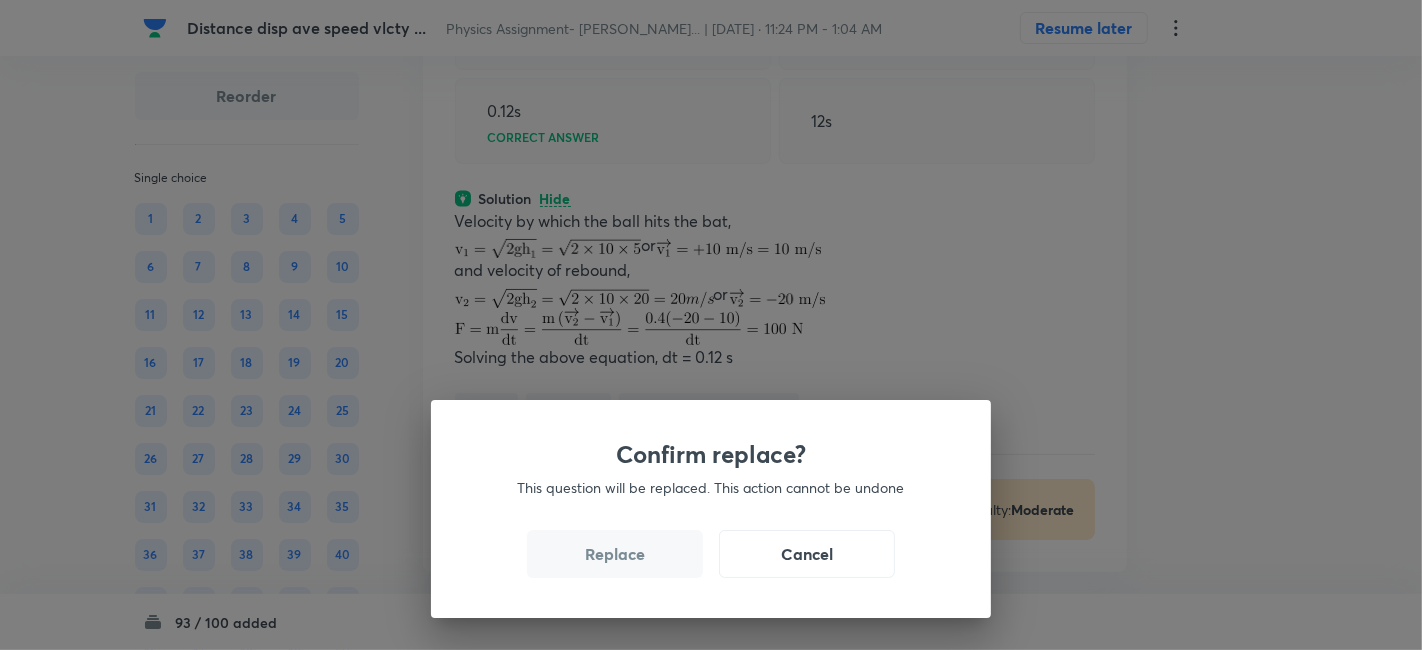 click on "Replace" at bounding box center [615, 554] 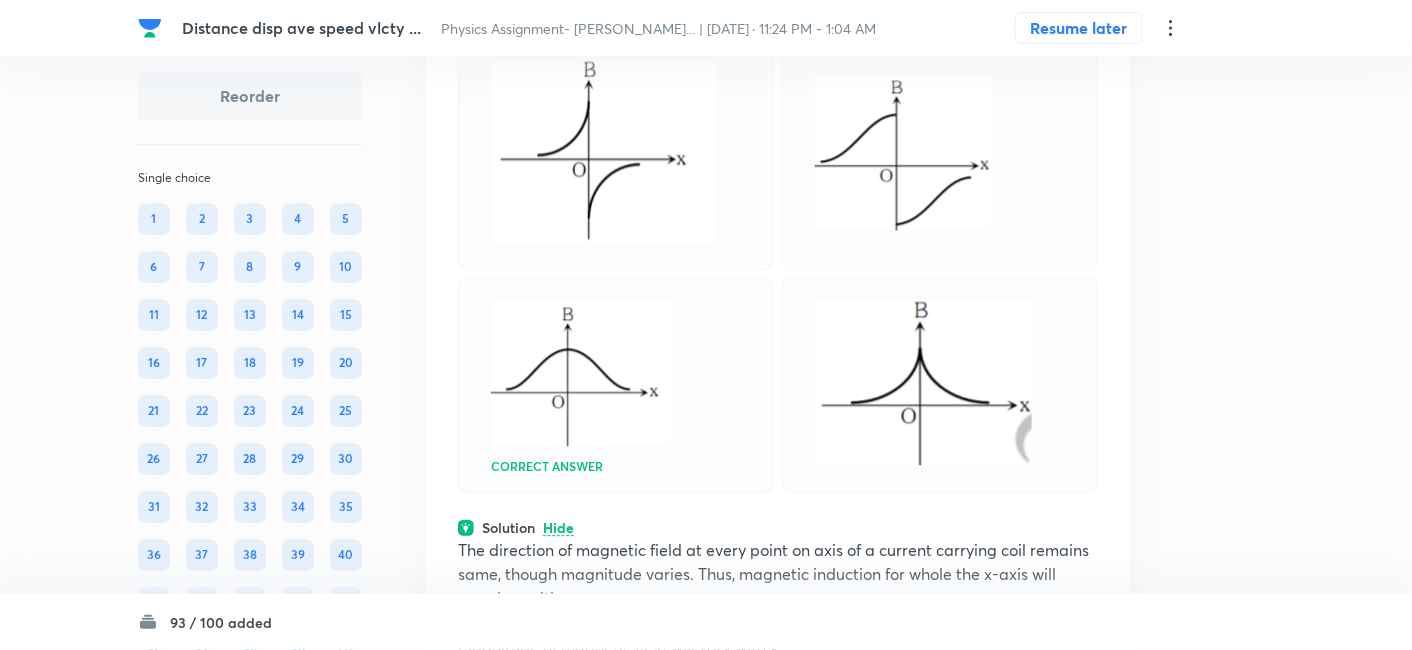 scroll, scrollTop: 25234, scrollLeft: 0, axis: vertical 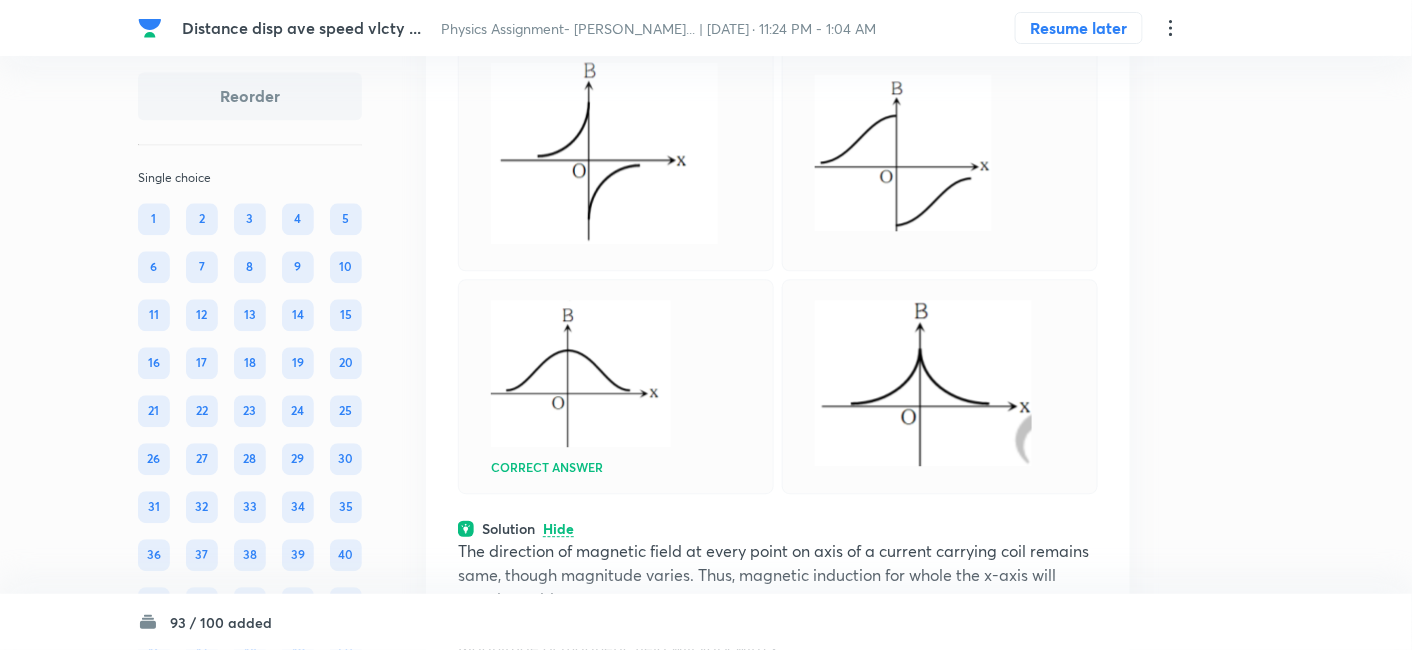 click 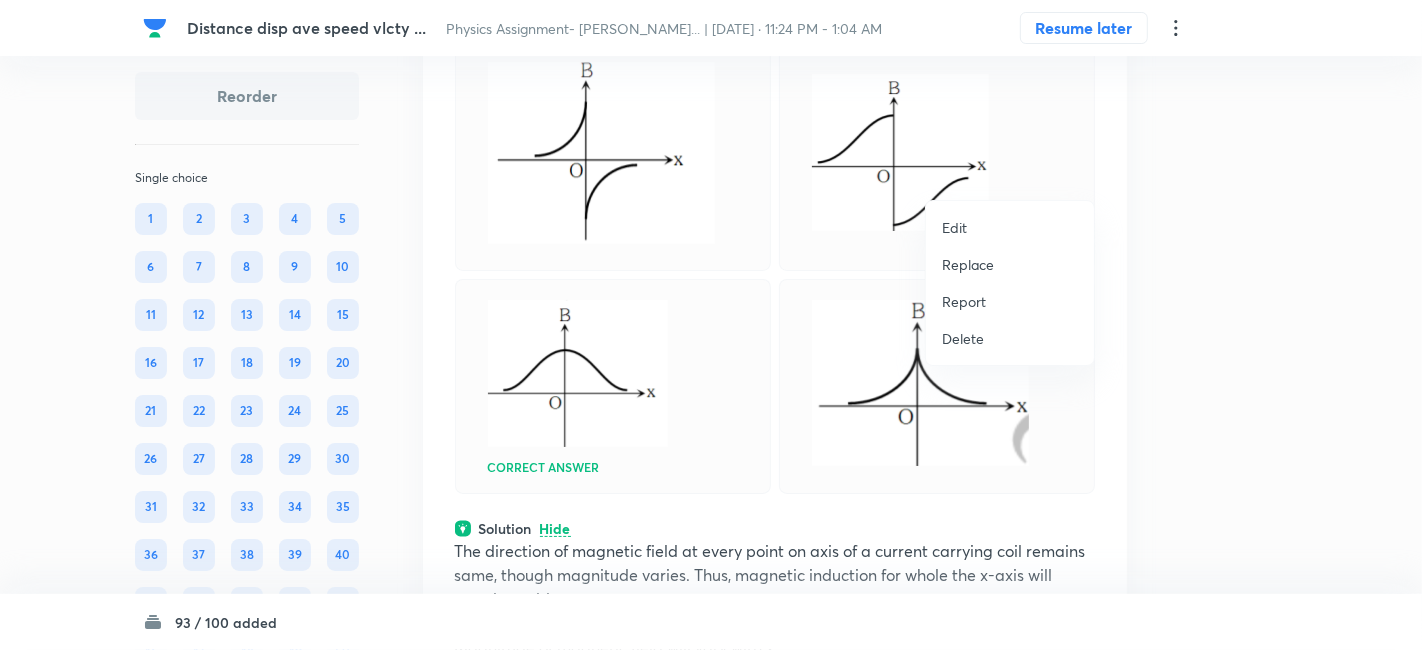 click on "Replace" at bounding box center (968, 264) 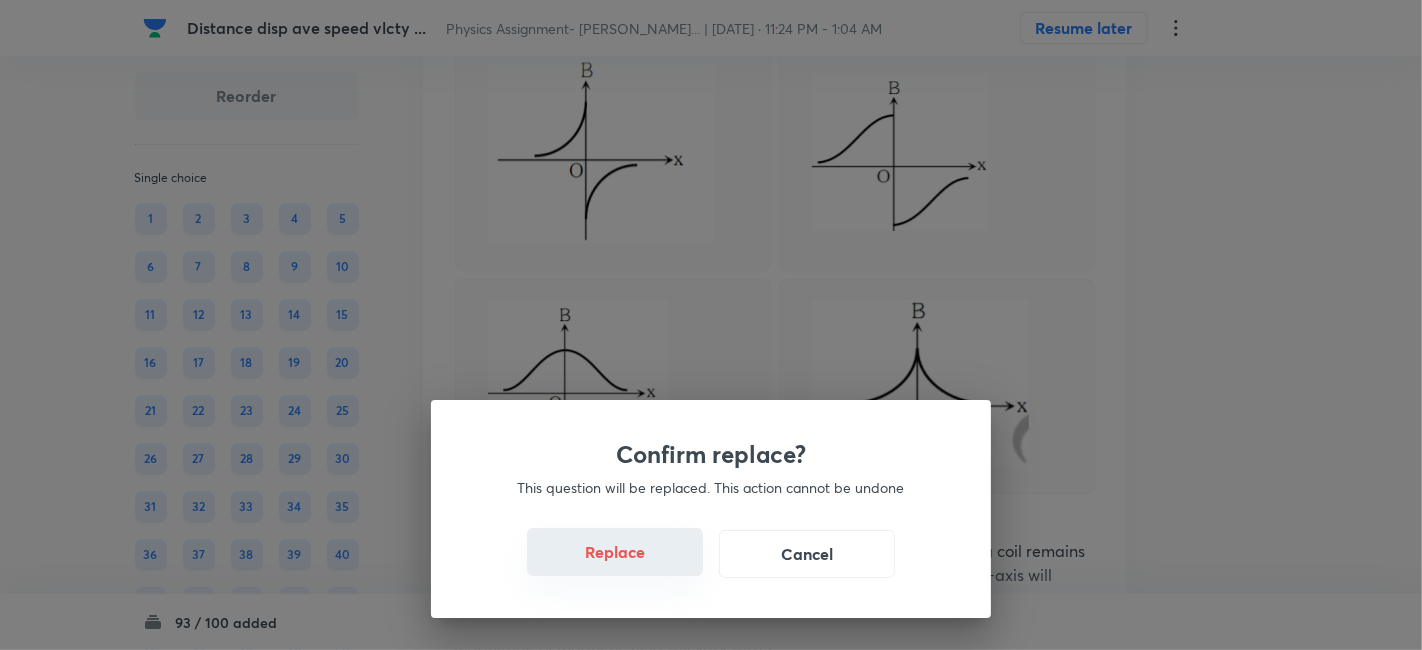 click on "Replace" at bounding box center [615, 552] 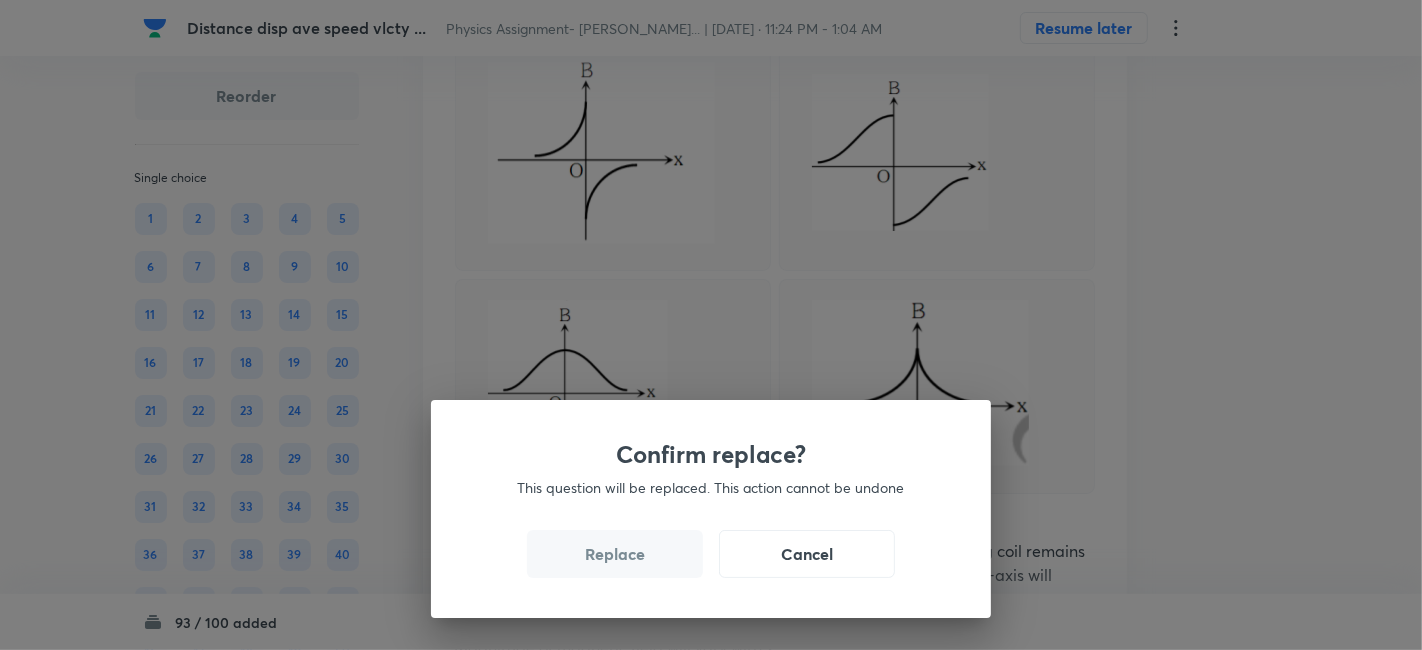 click on "Replace" at bounding box center (615, 554) 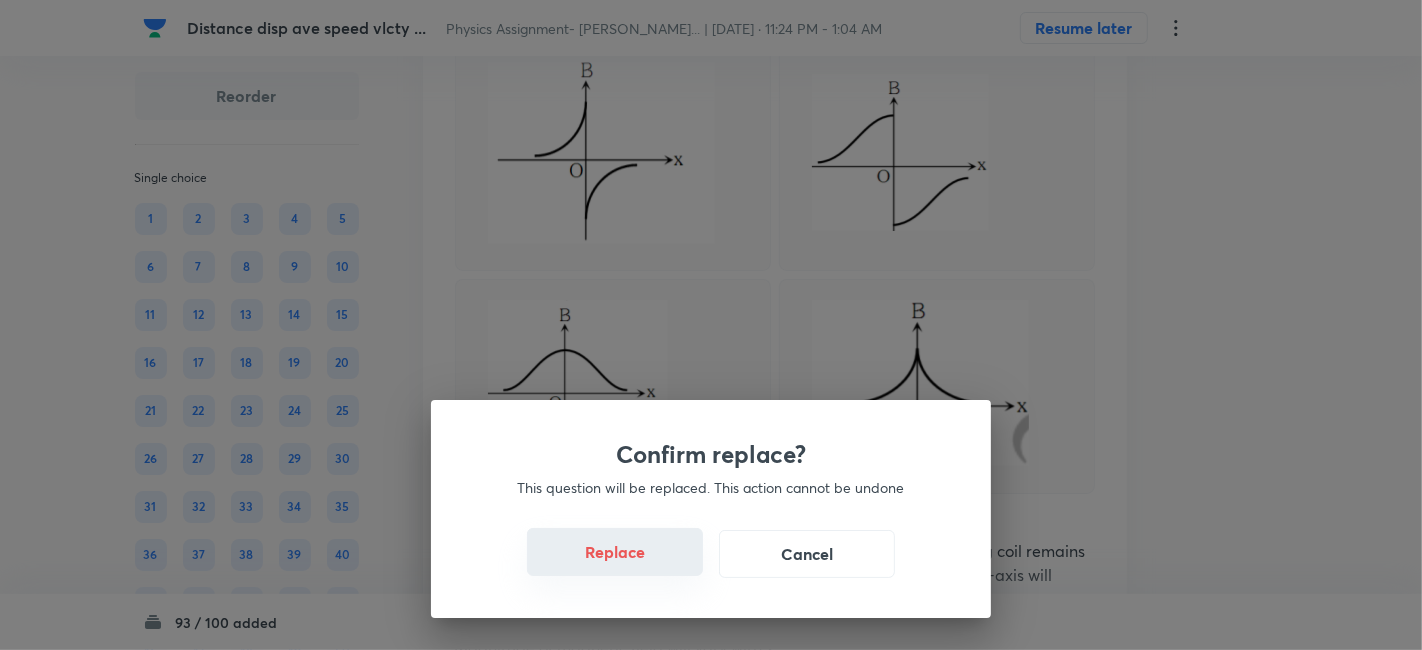 click on "Replace" at bounding box center [615, 552] 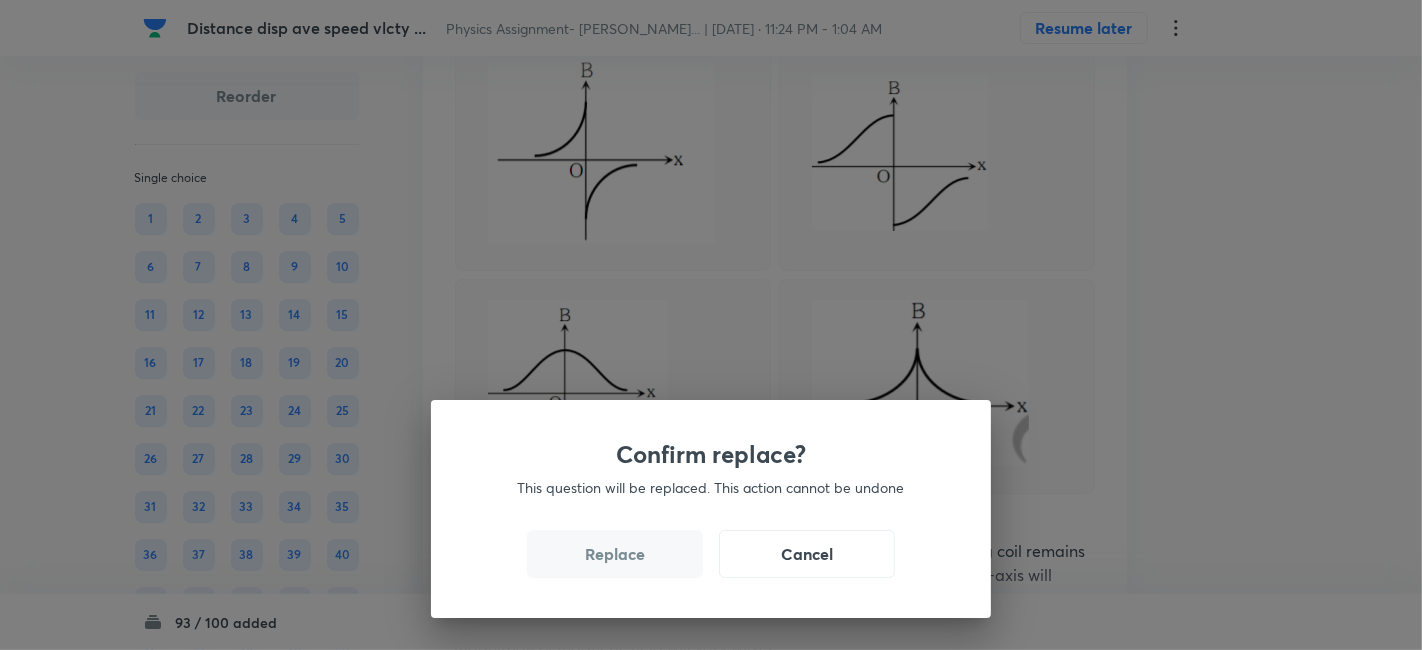 click on "Replace" at bounding box center [615, 554] 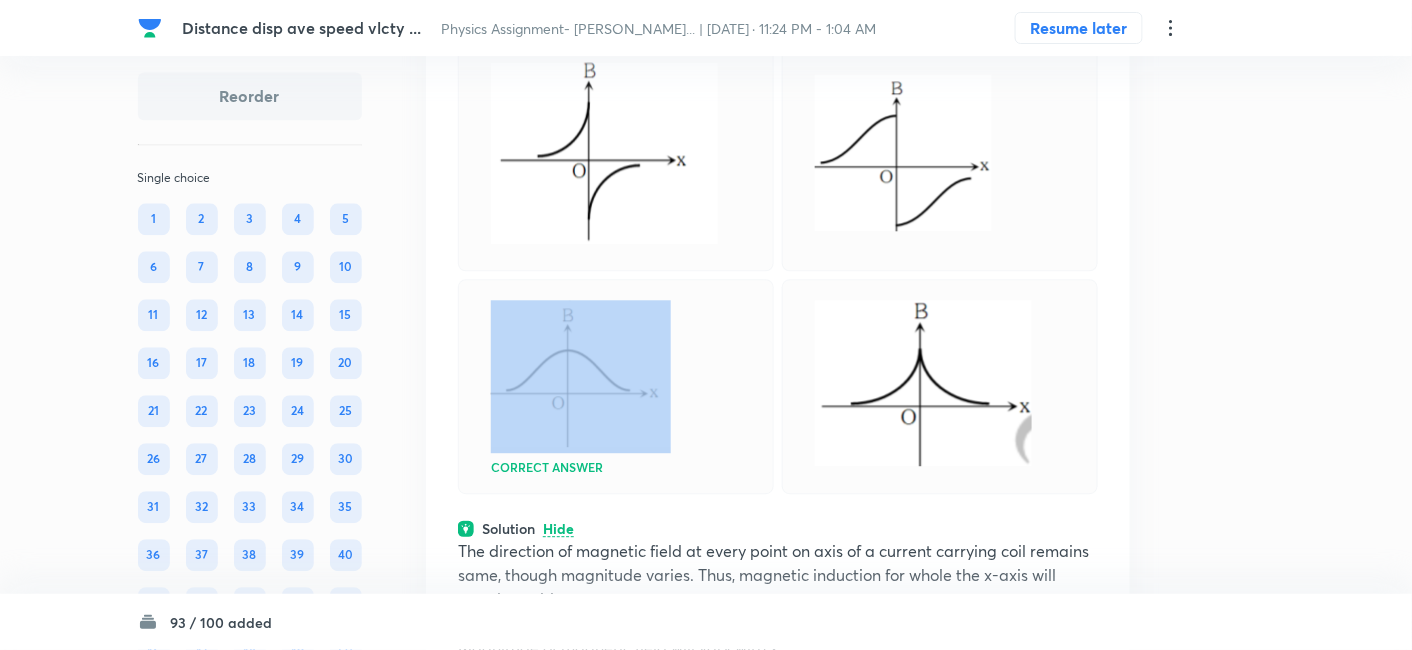 click on "Question 34 Marks: (+4, -1) • 4 options A circular coil is in y-z plane with center at origin. The coil is carrying a constant current. Assuming direction of magnetic field at x = - 25 cm to be positive direction of magnetic field, which of the following graphs shows variation of magnetic field along x-axis? Correct answer Solution Hide The direction of magnetic field at every point on axis of a current carrying coil remains same, though magnitude varies. Thus, magnetic induction for whole the x-axis will remain positive. Therefore, (1) and (2) are wrong. Magnitude of magnetic field will vary with x according to law,   At   and when  Slope of the graph will be  i.e. at x = 0, slope is equal to zero or tangent to the graph at x = 0, must be parallel to x-axis. Thus, (3) is correct and (4) is wrong. Physics Mechanics Motion in a Straight Line Last used:  [DATE] Used  1  times in past Learners attempted:  26 Difficulty: Moderate" at bounding box center (778, 450) 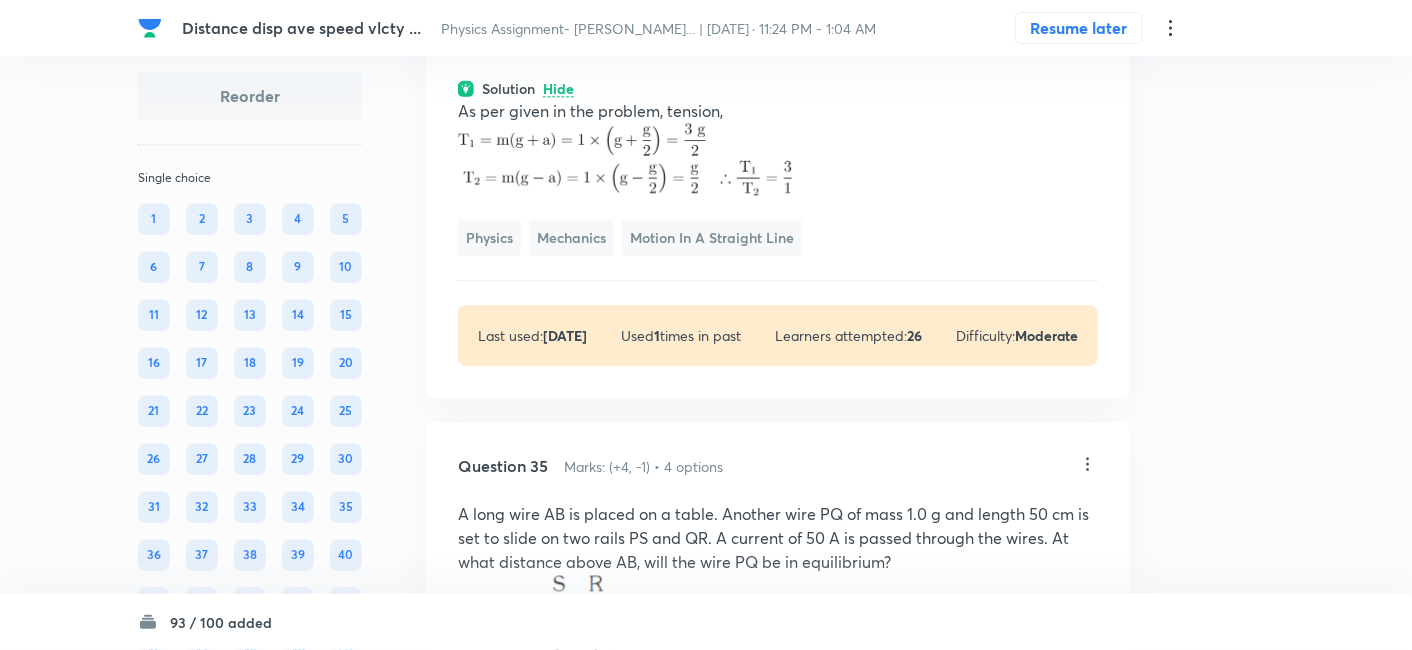 scroll, scrollTop: 25351, scrollLeft: 0, axis: vertical 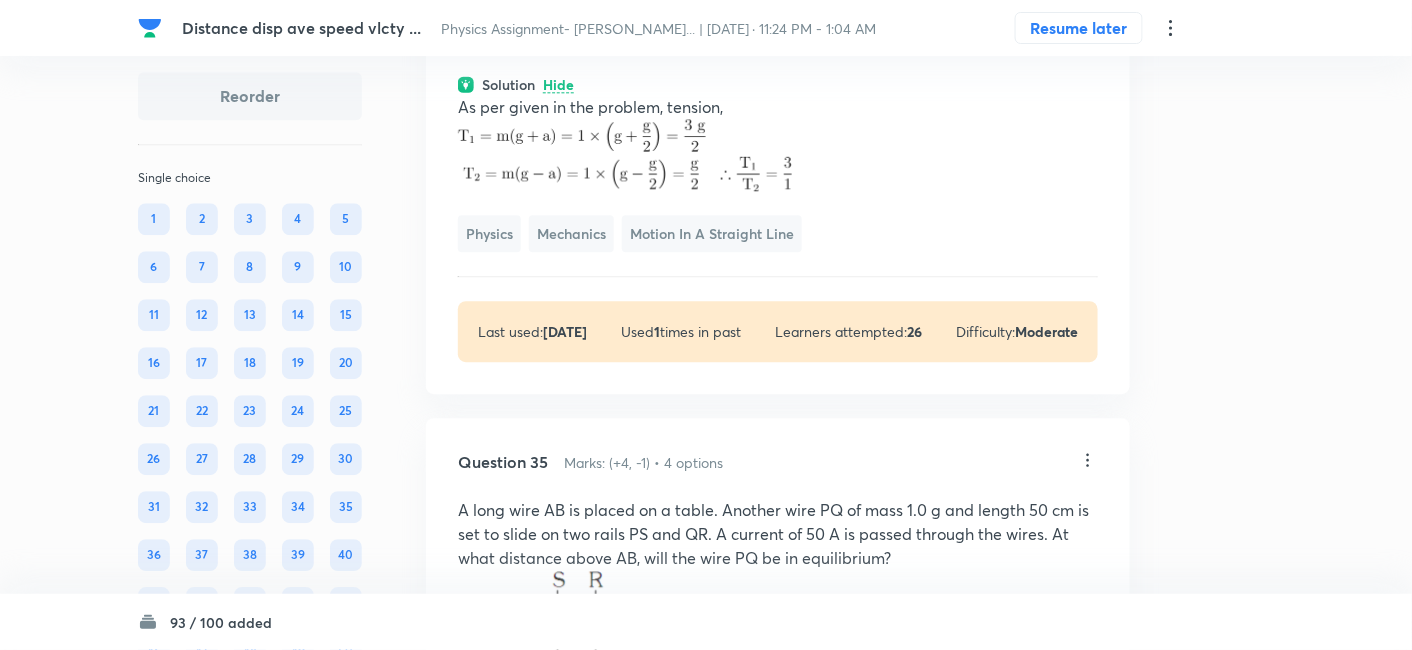 click on "As per given in the problem, tension," at bounding box center (778, 107) 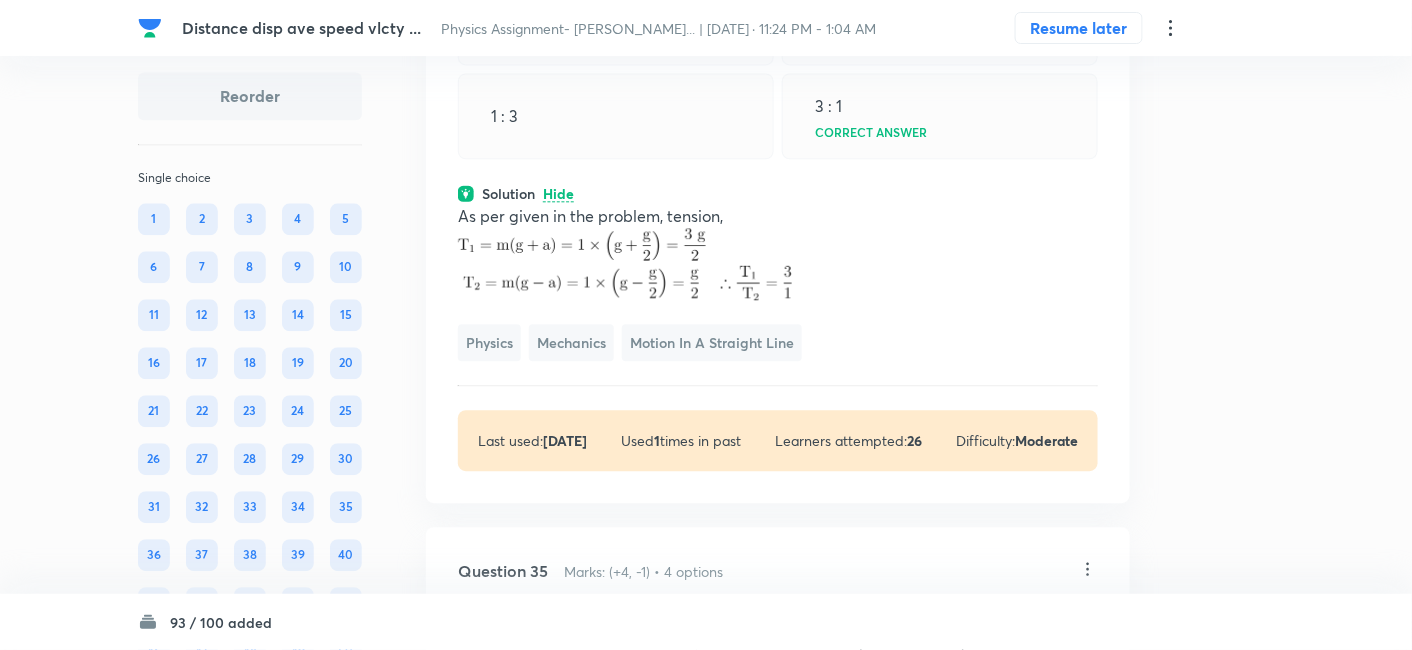 scroll, scrollTop: 25240, scrollLeft: 0, axis: vertical 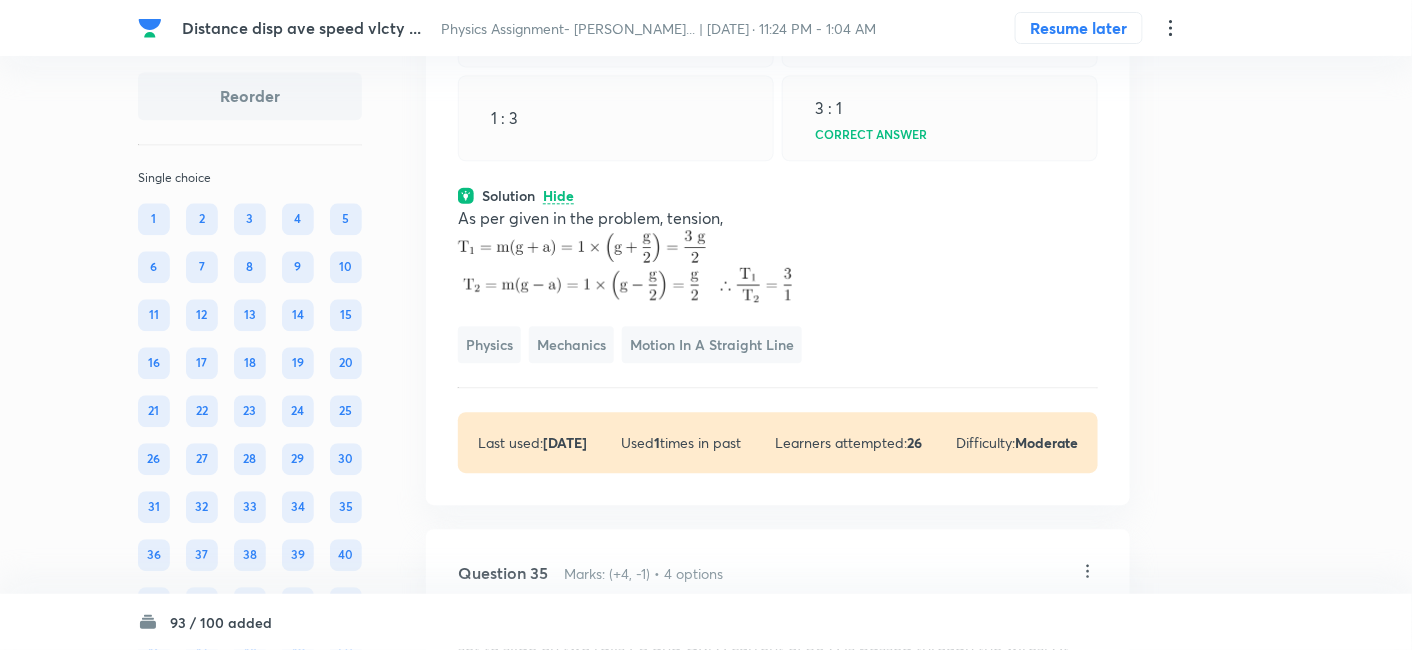 click 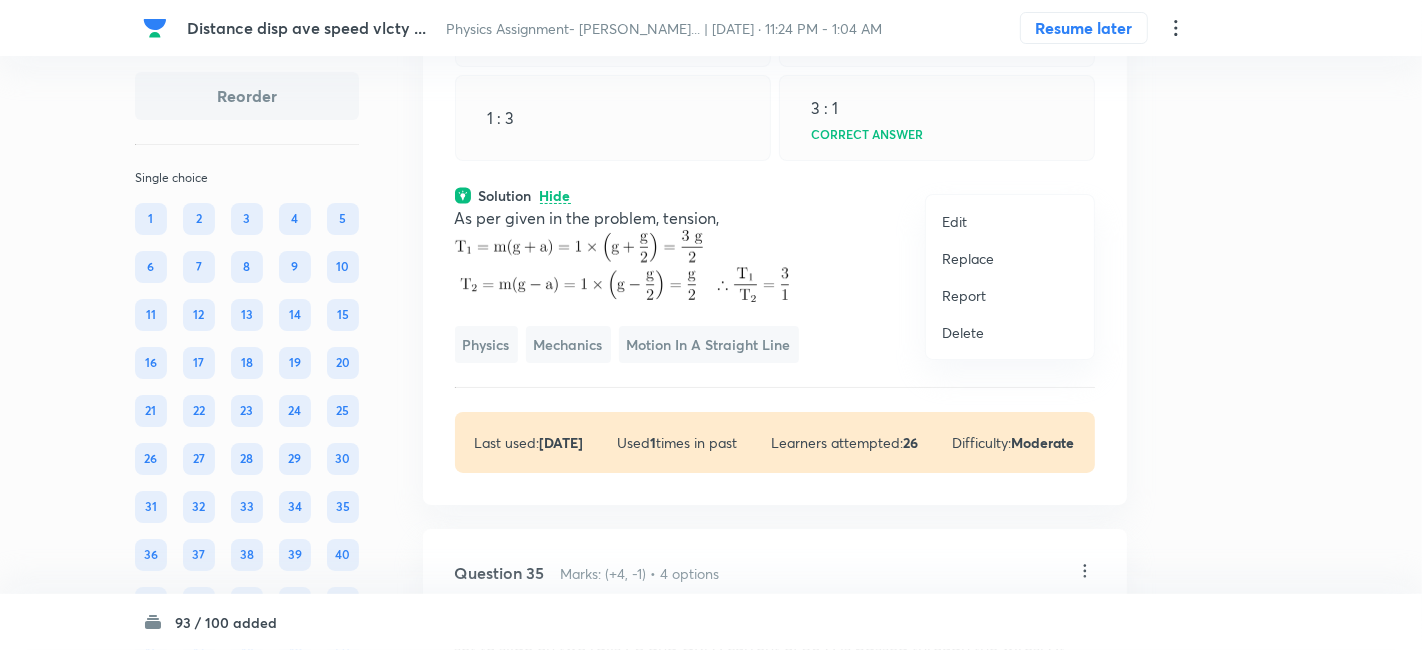 click on "Replace" at bounding box center (968, 258) 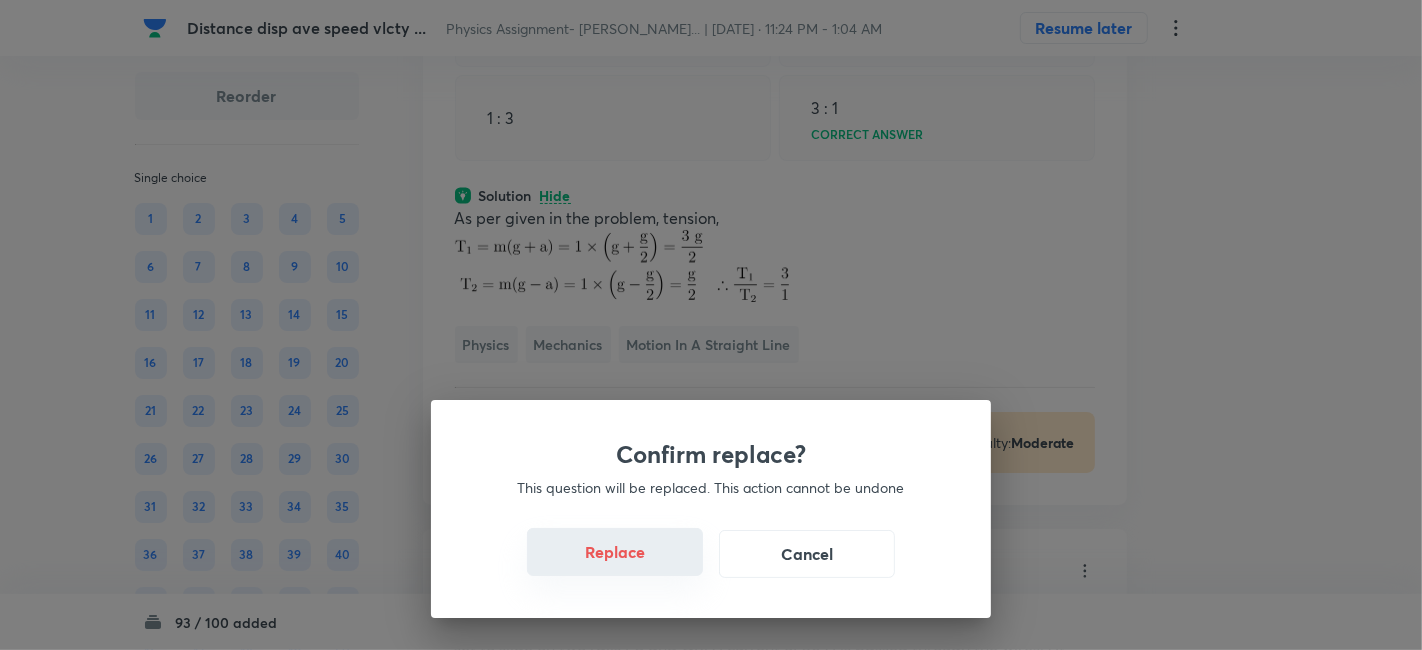 click on "Replace" at bounding box center [615, 552] 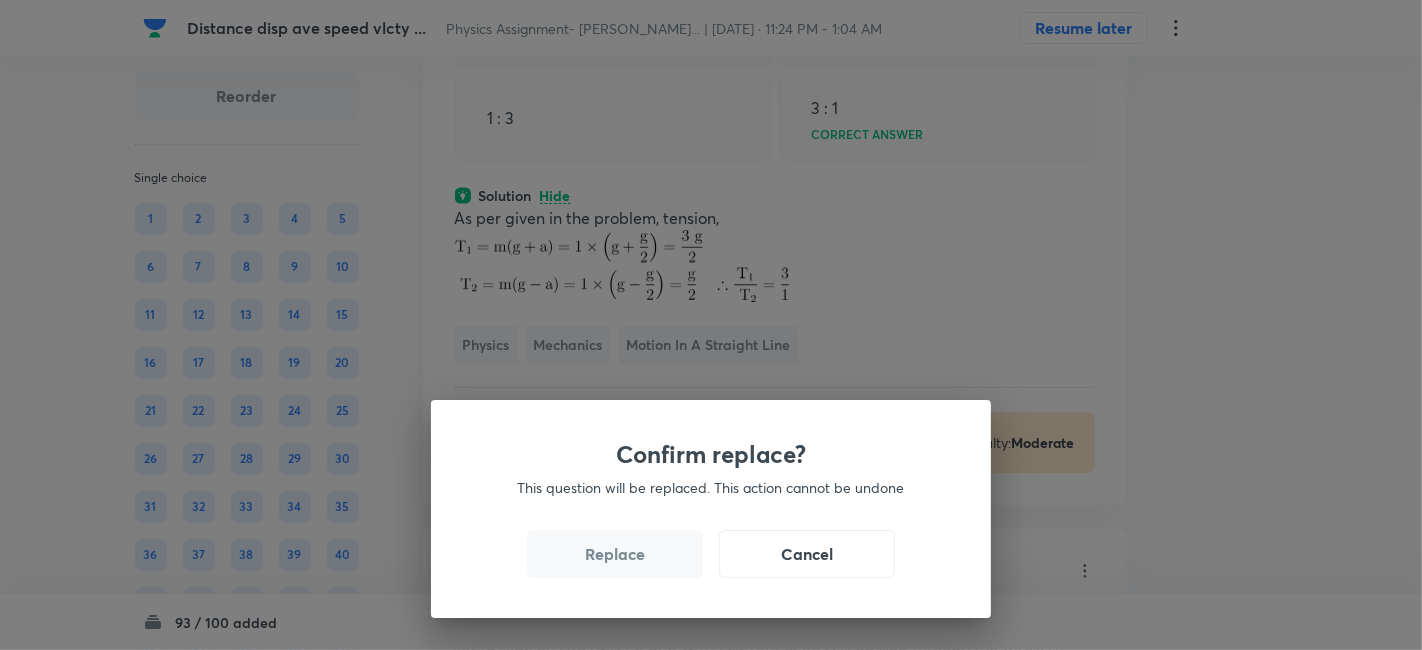 click on "Replace" at bounding box center [615, 554] 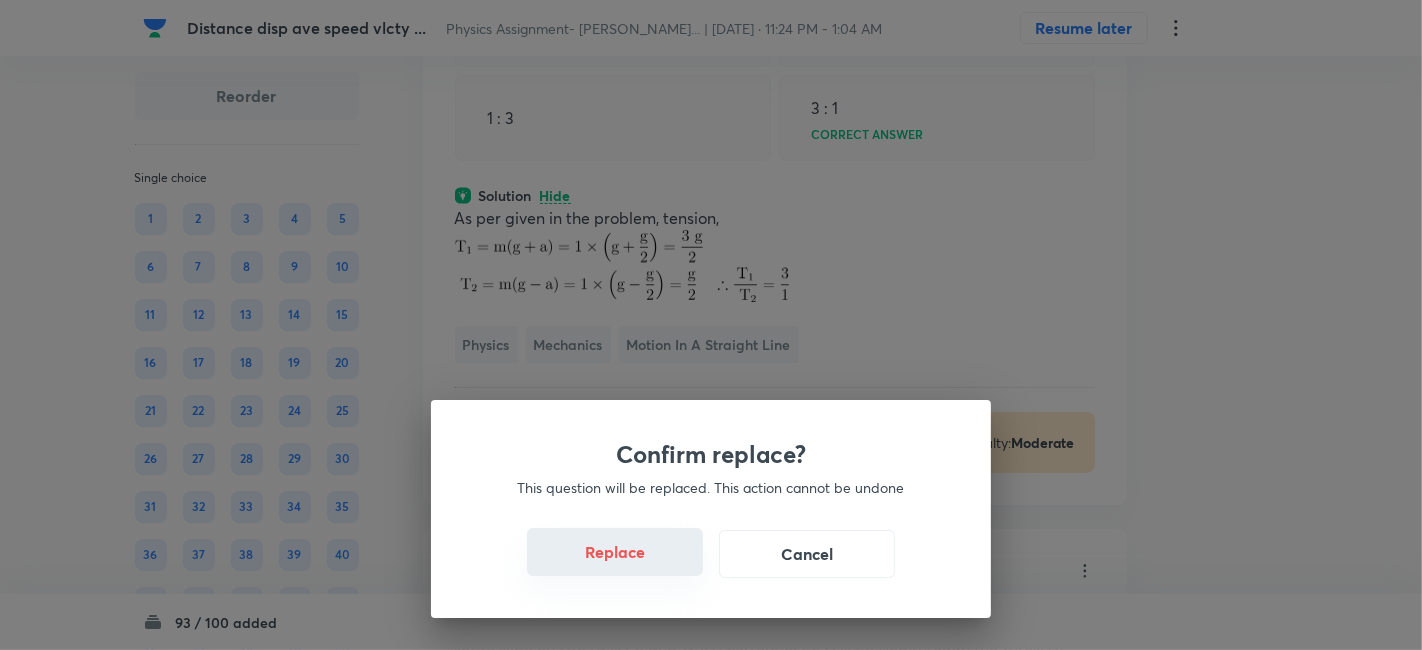 click on "Replace" at bounding box center [615, 552] 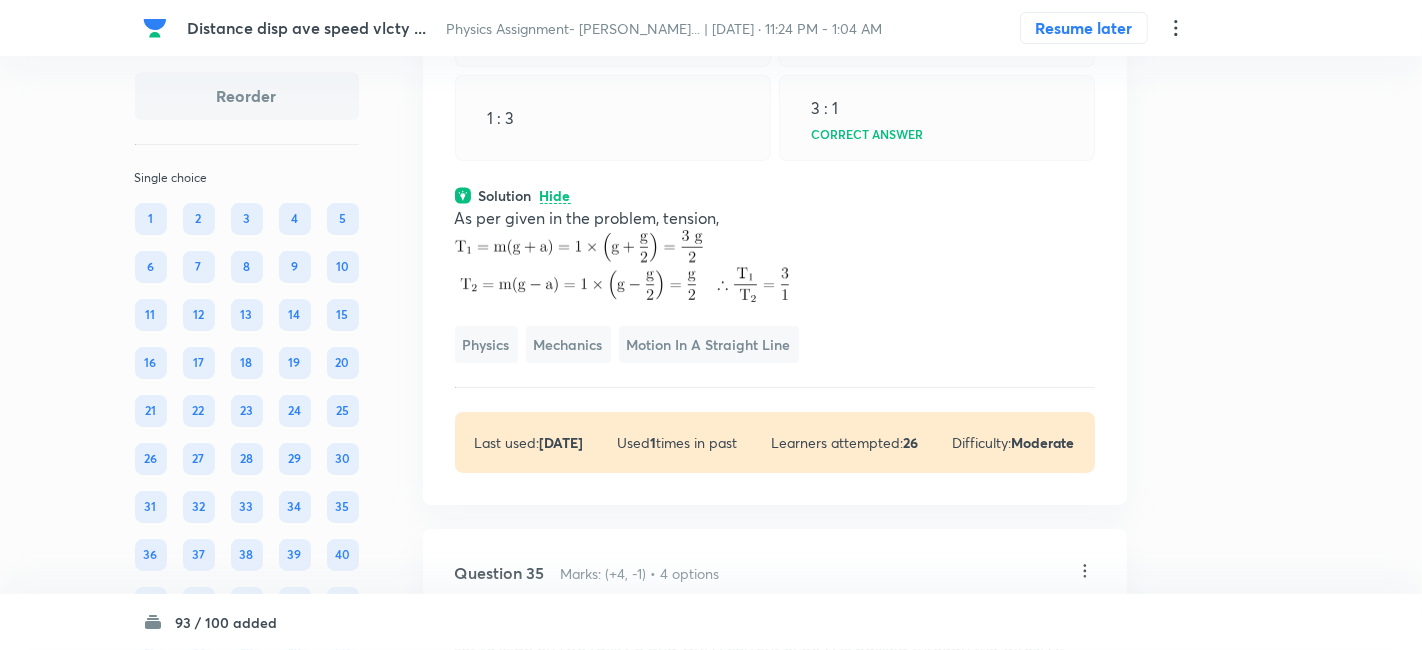 click on "Confirm replace? This question will be replaced. This action cannot be undone Replace Cancel" at bounding box center [711, 975] 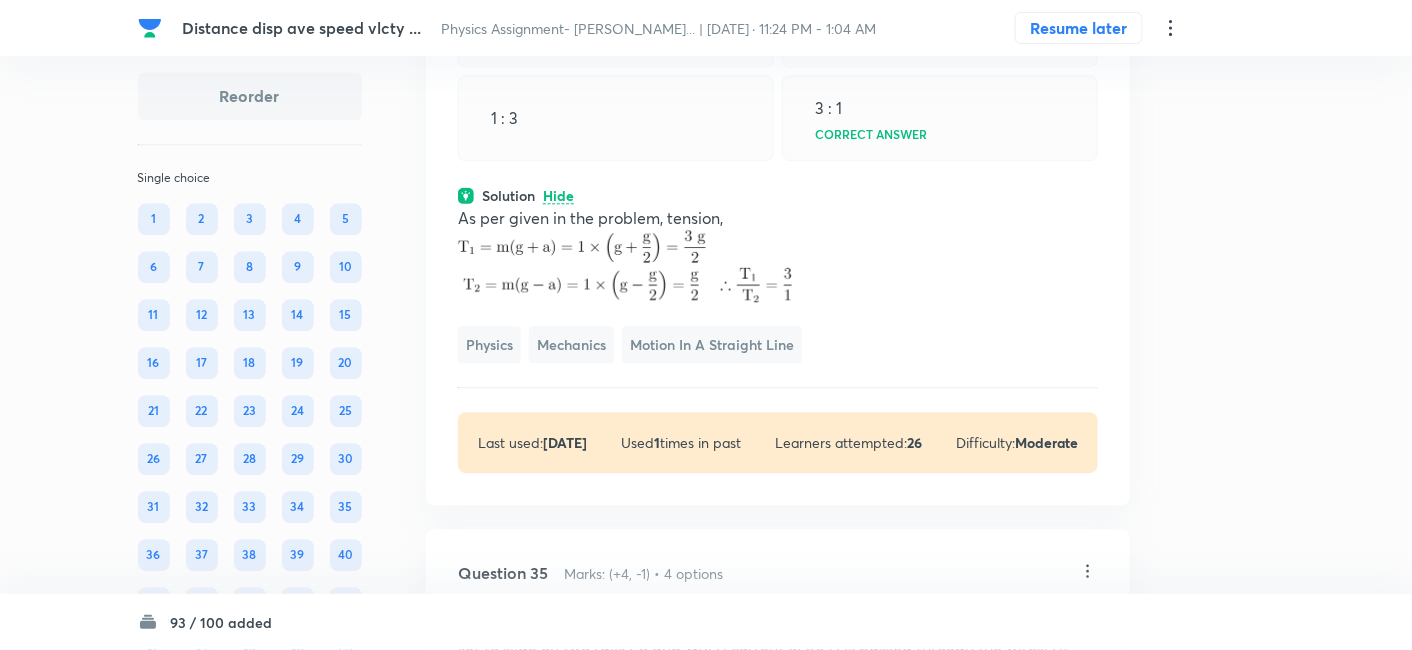click at bounding box center (625, 266) 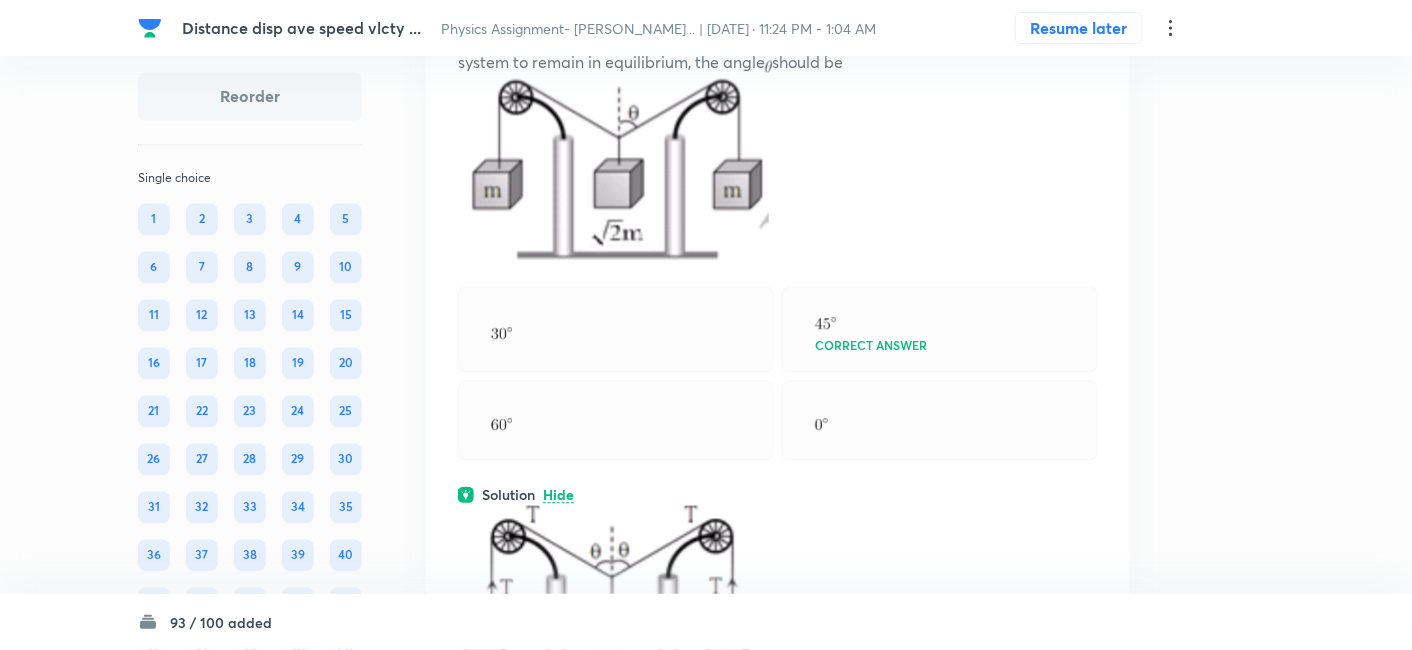 scroll, scrollTop: 25135, scrollLeft: 0, axis: vertical 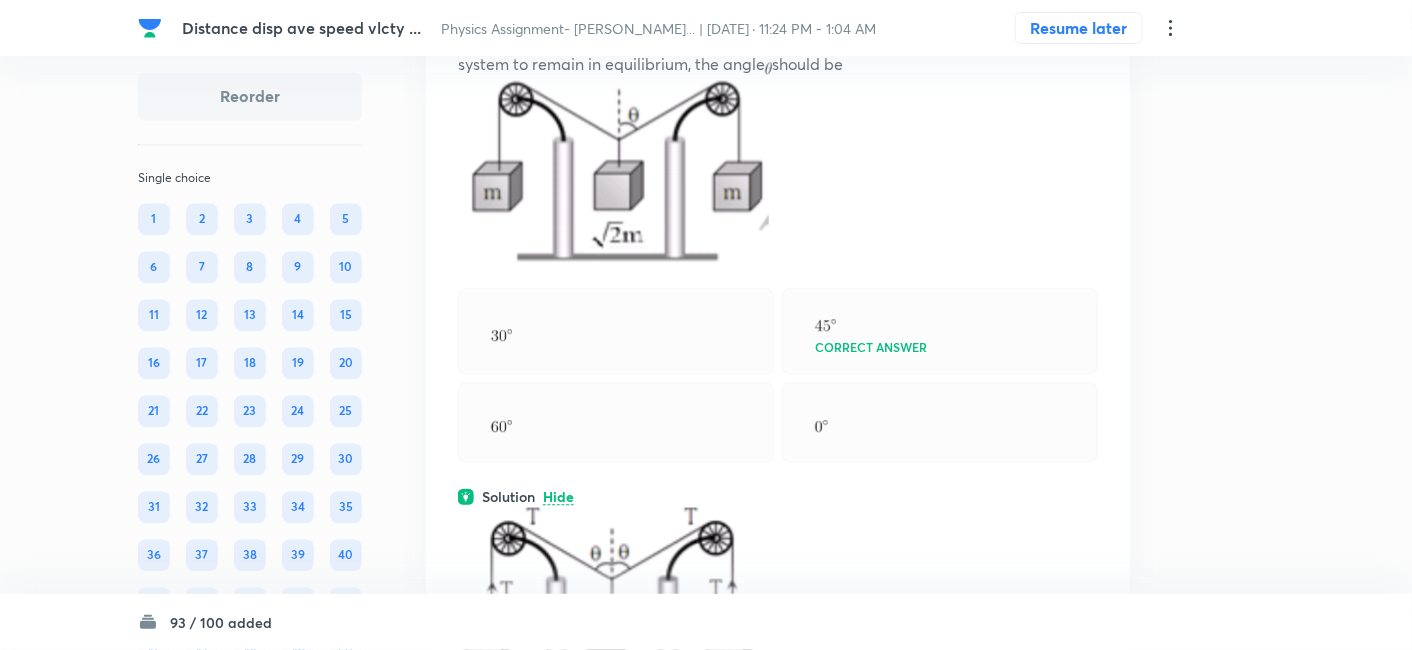 click 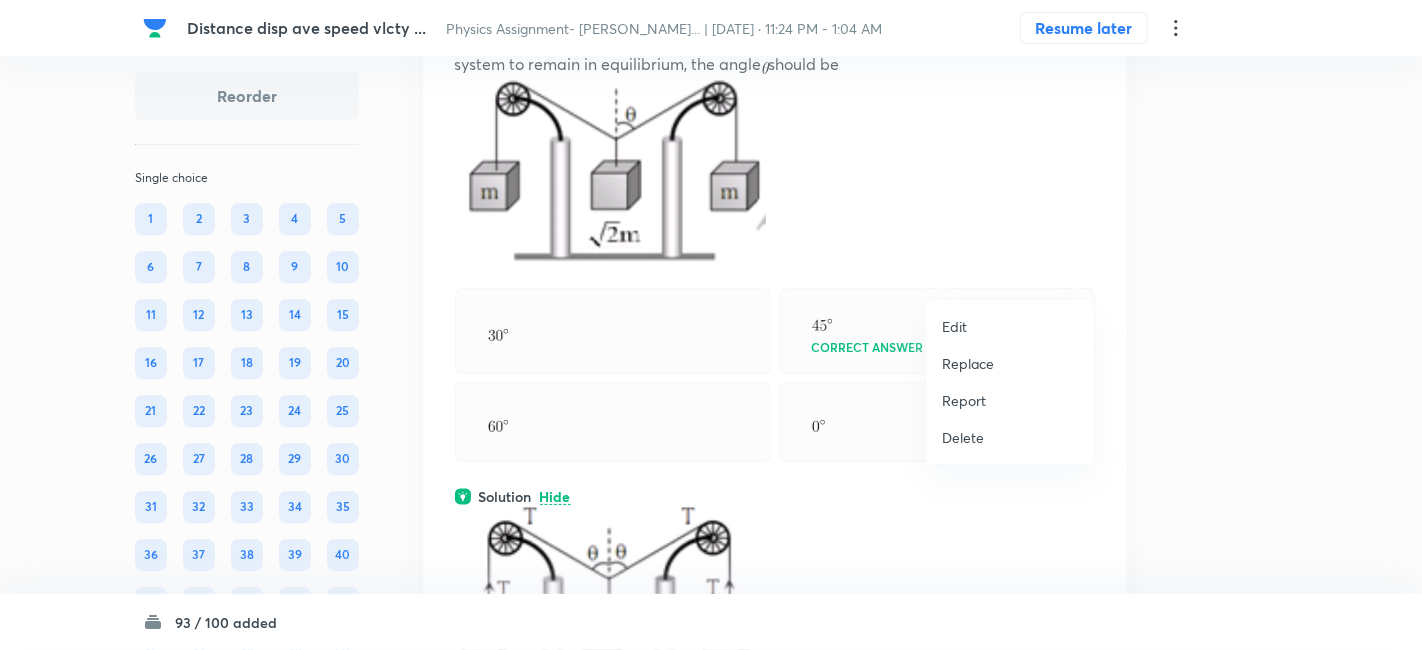click on "Replace" at bounding box center [968, 363] 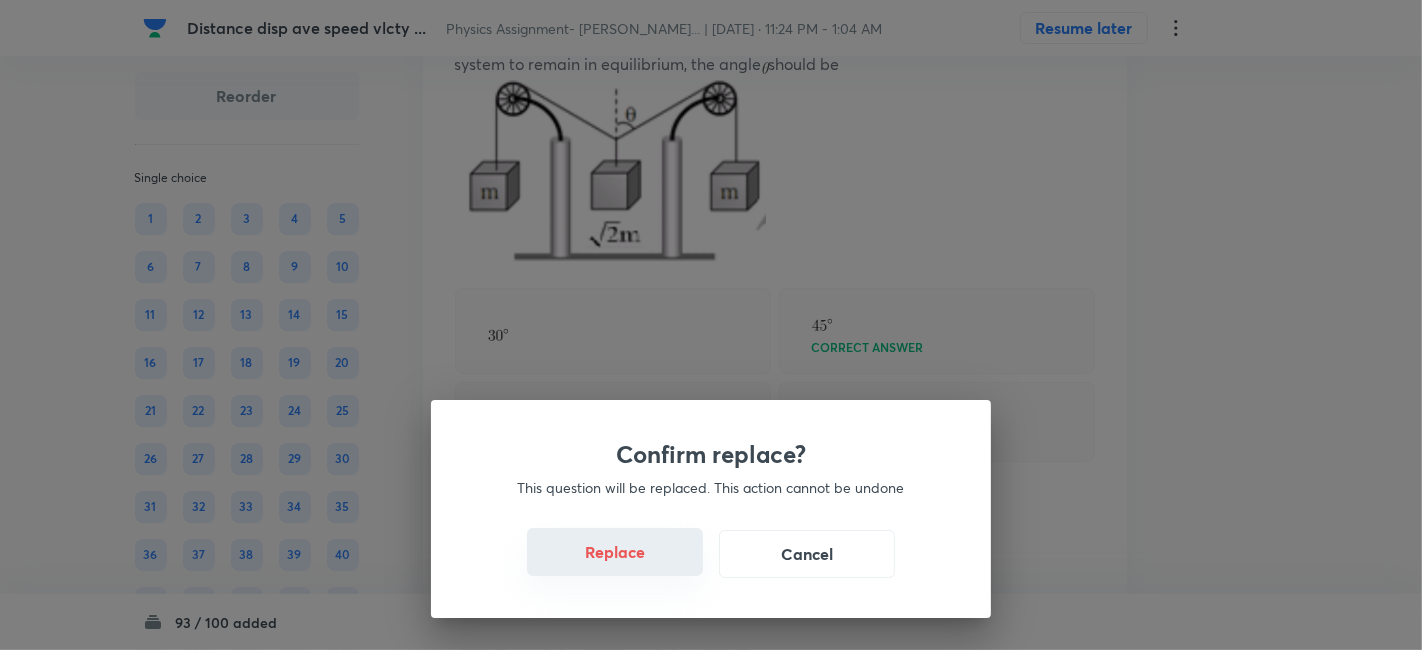 click on "Replace" at bounding box center (615, 552) 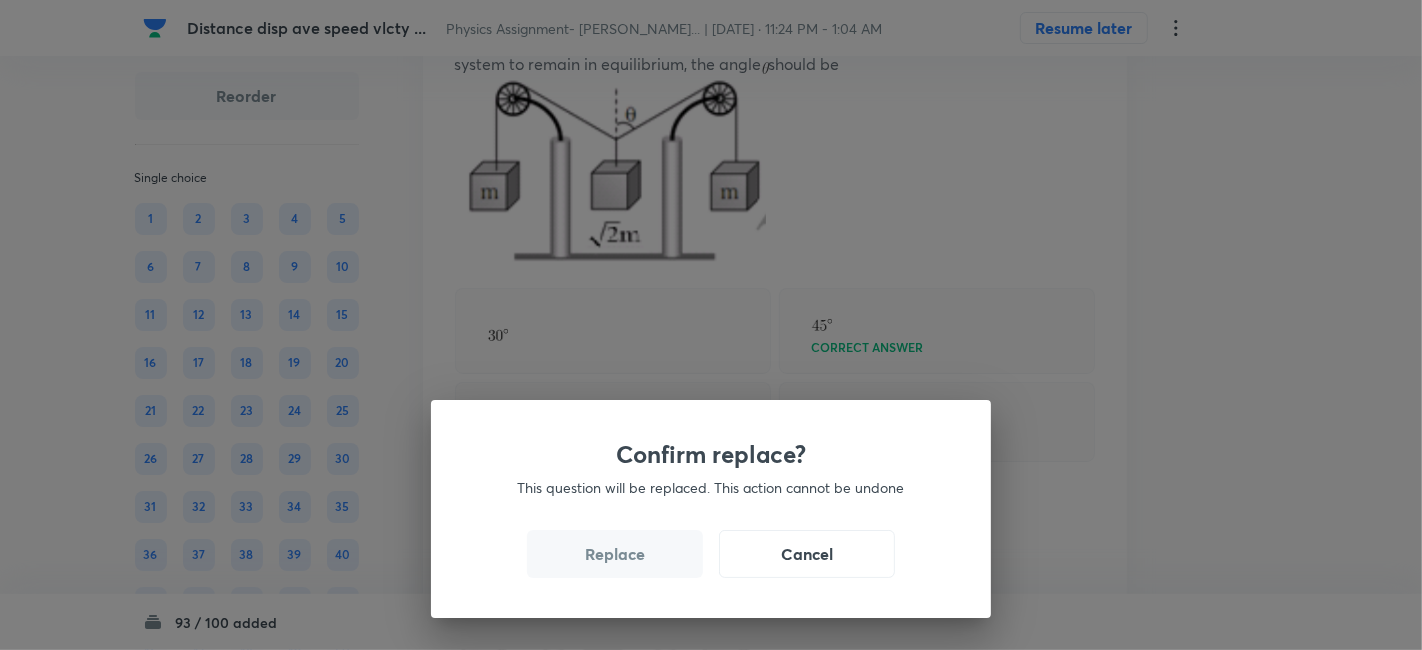 click on "Replace" at bounding box center (615, 554) 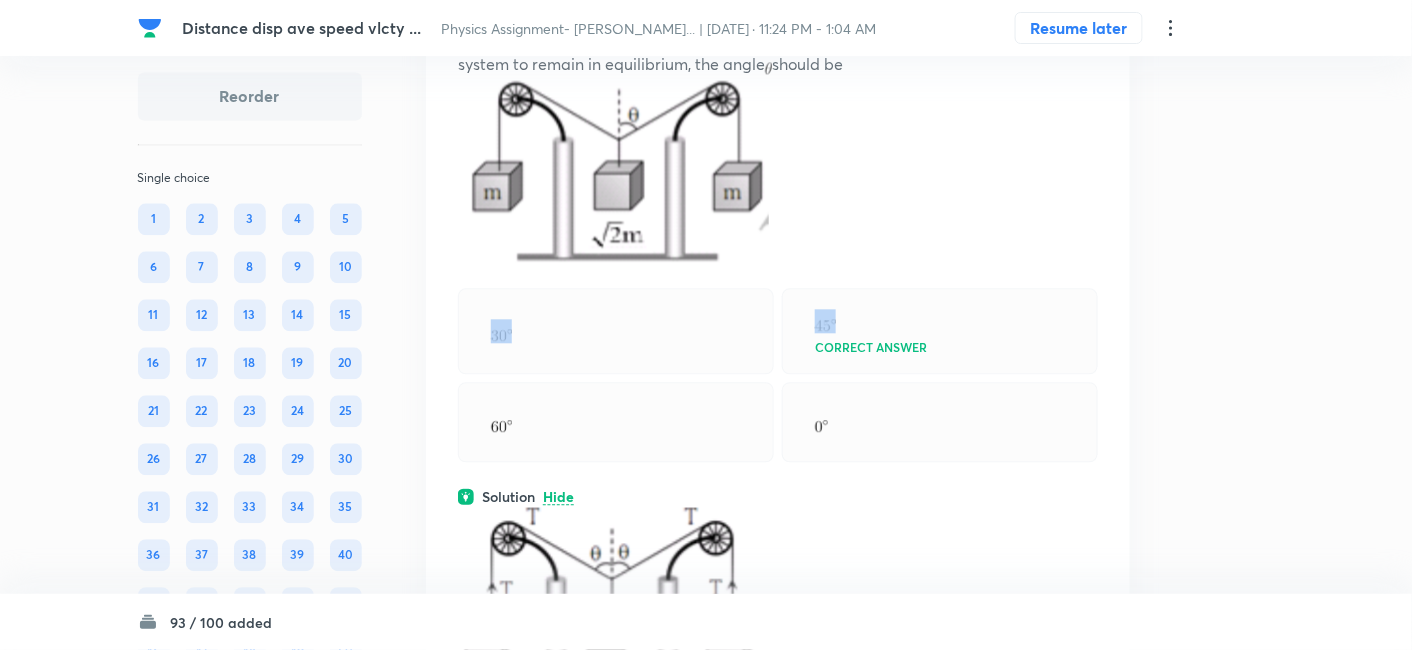 click on "Question 34 Marks: (+4, -1) • 4 options The pulleys and strings shown in the figure are smooth and of negligible mass. For the system to remain in equilibrium, the angle   should be Correct answer Solution Hide From the figure above, for the equilibrium of the system,   Physics Mechanics Motion in a Straight Line Last used:  [DATE] Used  1  times in past Learners attempted:  26 Difficulty: Moderate" at bounding box center (778, 460) 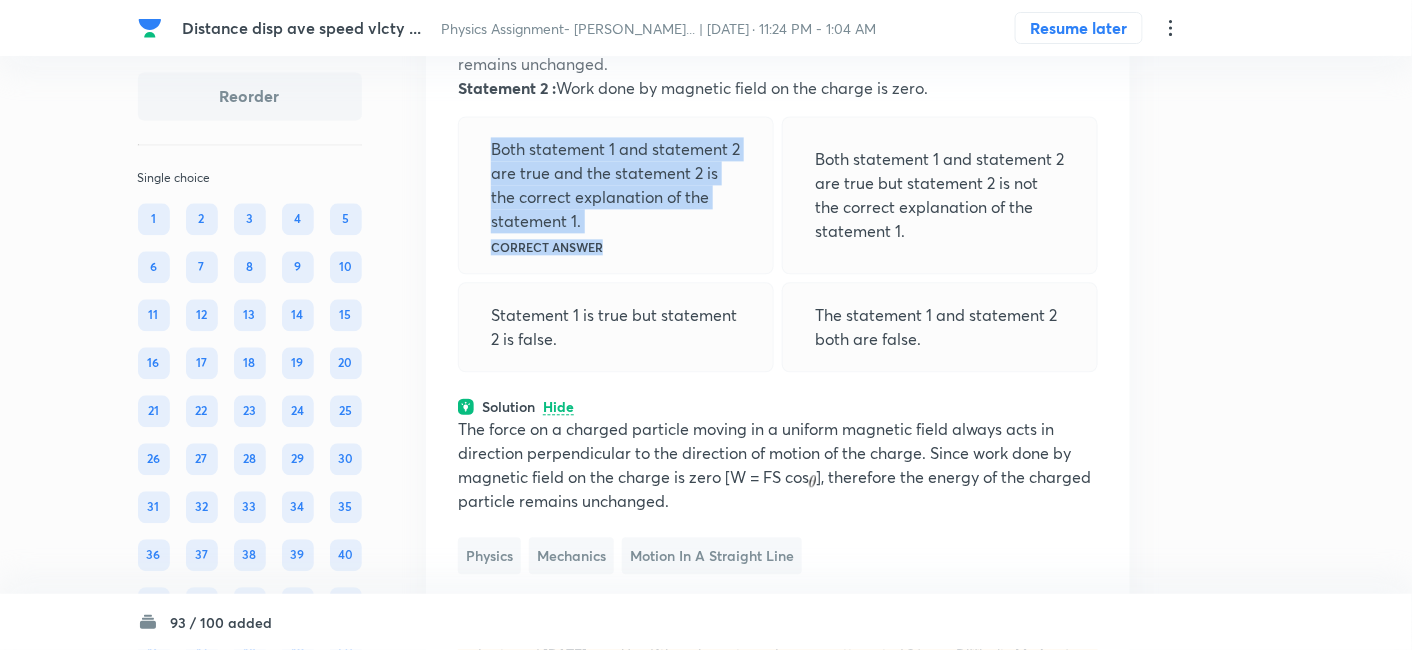 click on "Both statement 1 and statement 2 are true and the statement 2 is the correct explanation of the statement 1. Correct answer  Both statement 1 and statement 2 are true but statement 2 is not the correct explanation of the statement 1. Statement 1 is true but statement 2 is false. The statement 1 and statement 2 both are false." at bounding box center [778, 244] 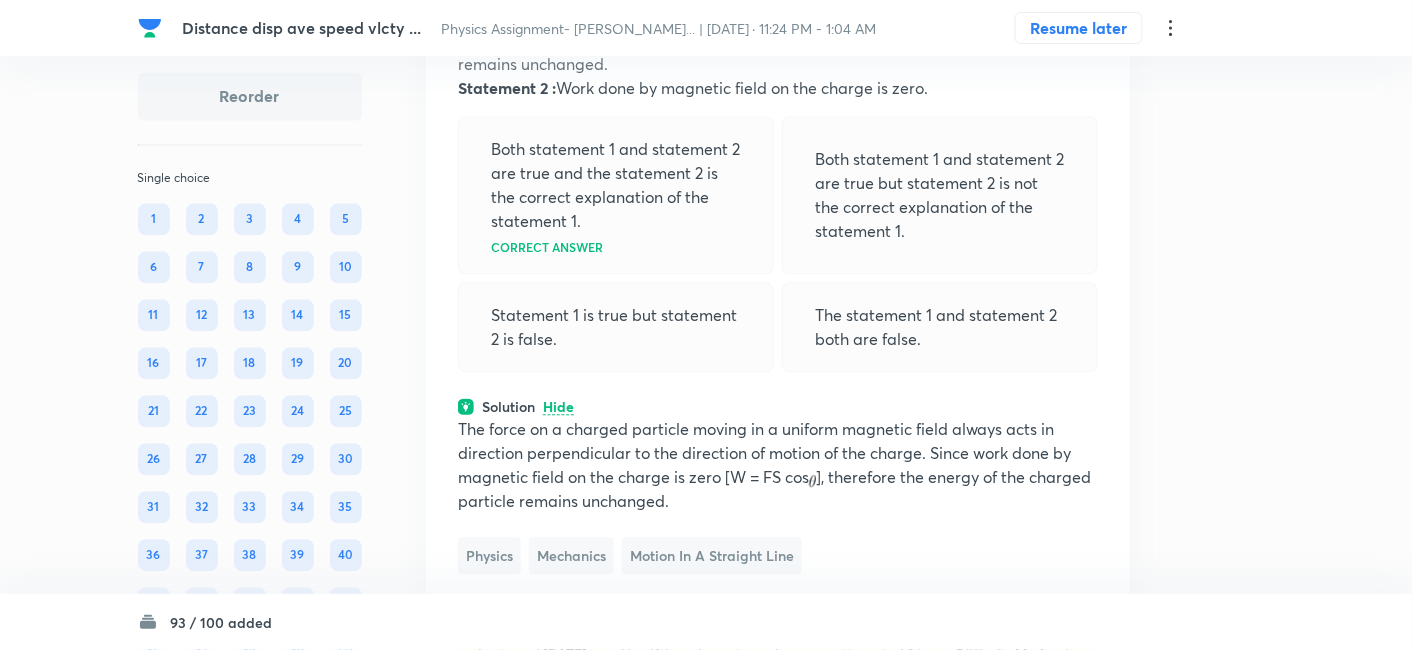 click on "Both statement 1 and statement 2 are true and the statement 2 is the correct explanation of the statement 1. Correct answer  Both statement 1 and statement 2 are true but statement 2 is not the correct explanation of the statement 1. Statement 1 is true but statement 2 is false. The statement 1 and statement 2 both are false." at bounding box center (778, 244) 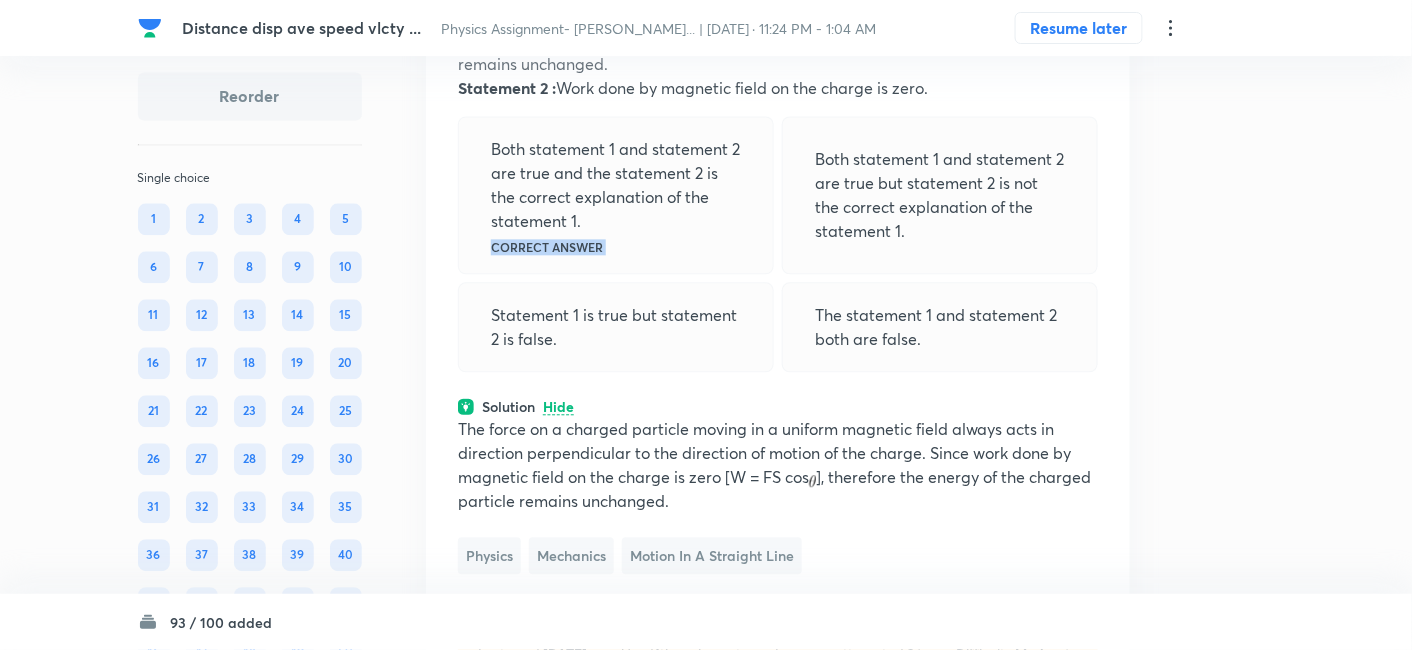 click on "Both statement 1 and statement 2 are true and the statement 2 is the correct explanation of the statement 1. Correct answer  Both statement 1 and statement 2 are true but statement 2 is not the correct explanation of the statement 1. Statement 1 is true but statement 2 is false. The statement 1 and statement 2 both are false." at bounding box center (778, 244) 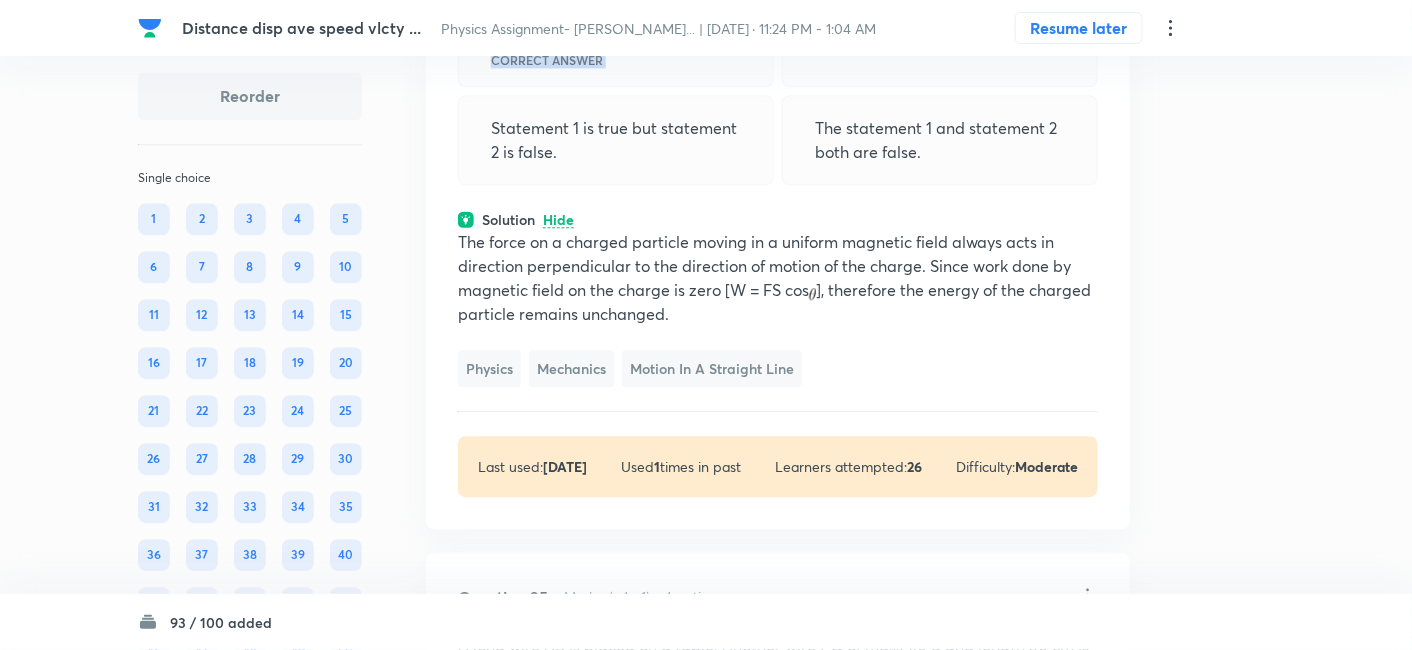 scroll, scrollTop: 25320, scrollLeft: 0, axis: vertical 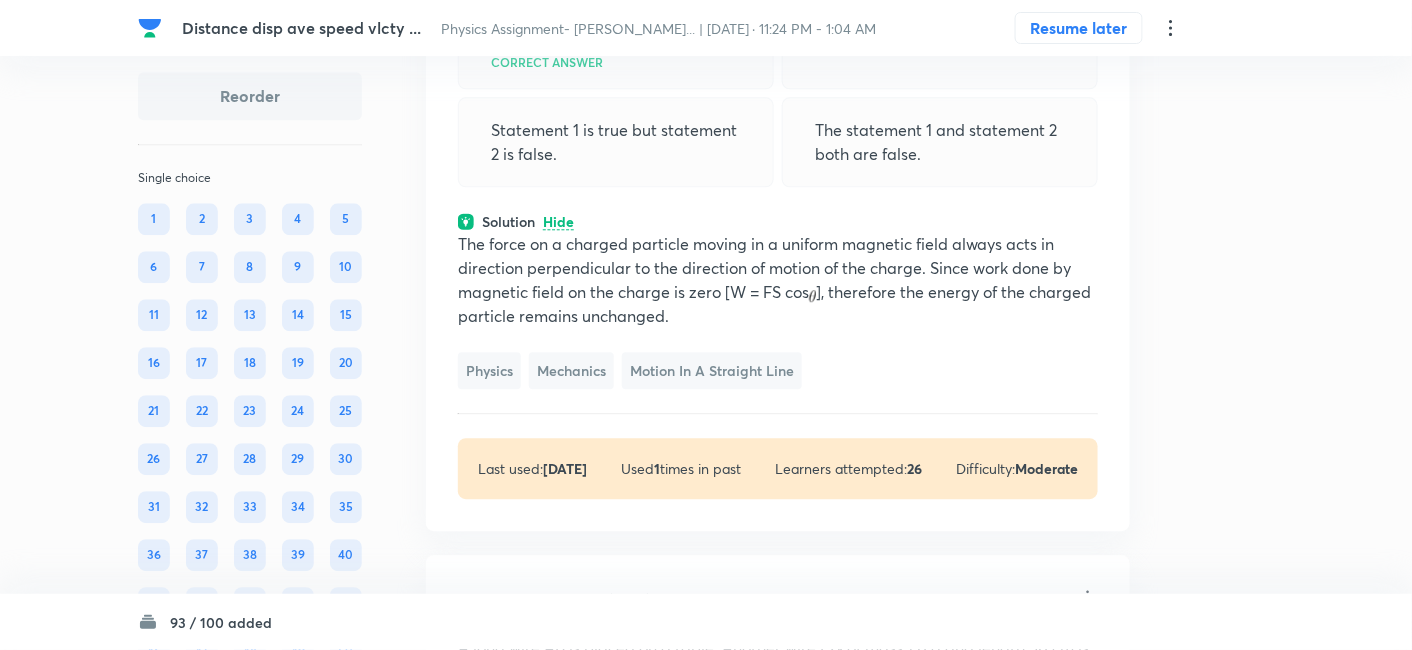 click 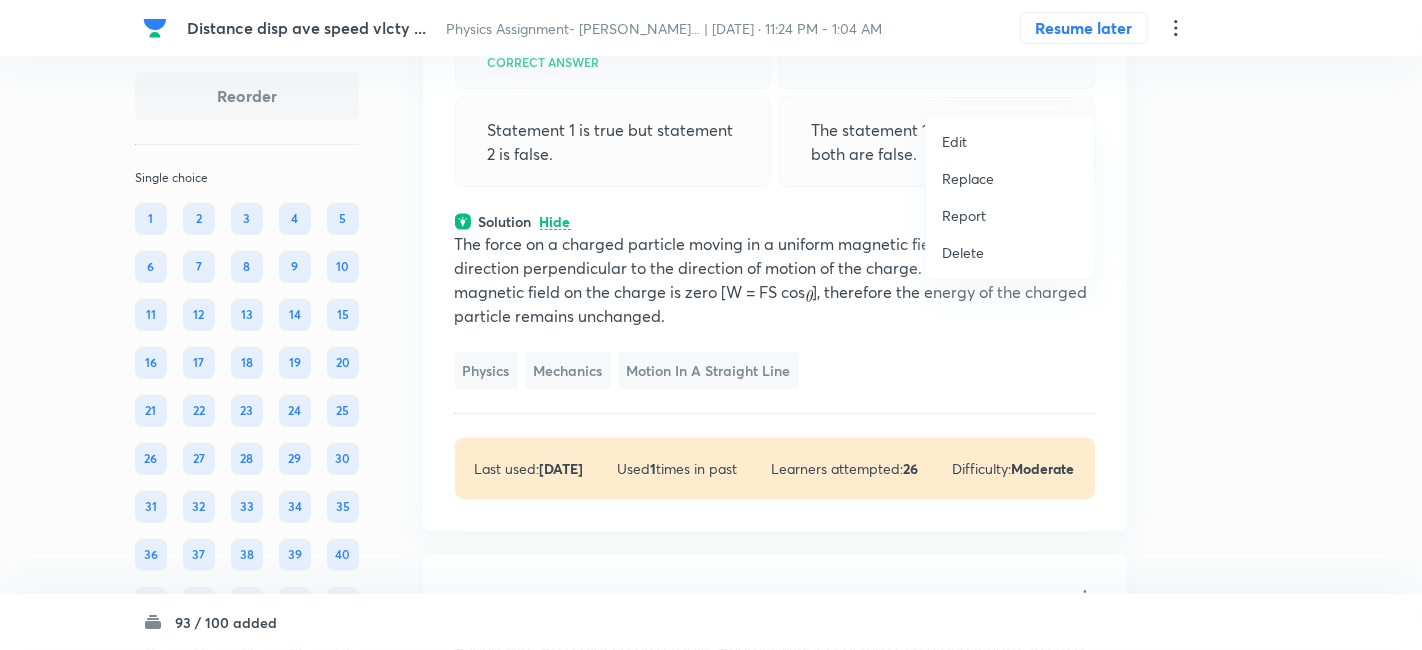 click on "Replace" at bounding box center [968, 178] 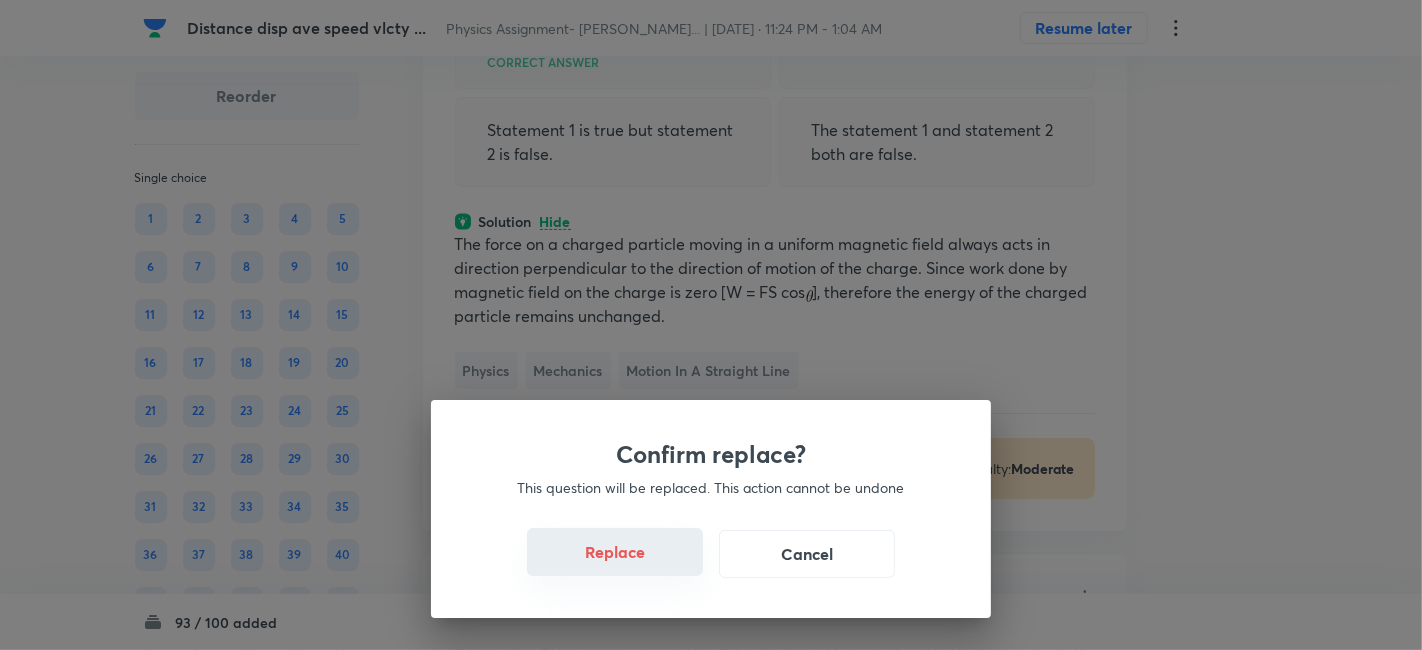 click on "Replace" at bounding box center (615, 552) 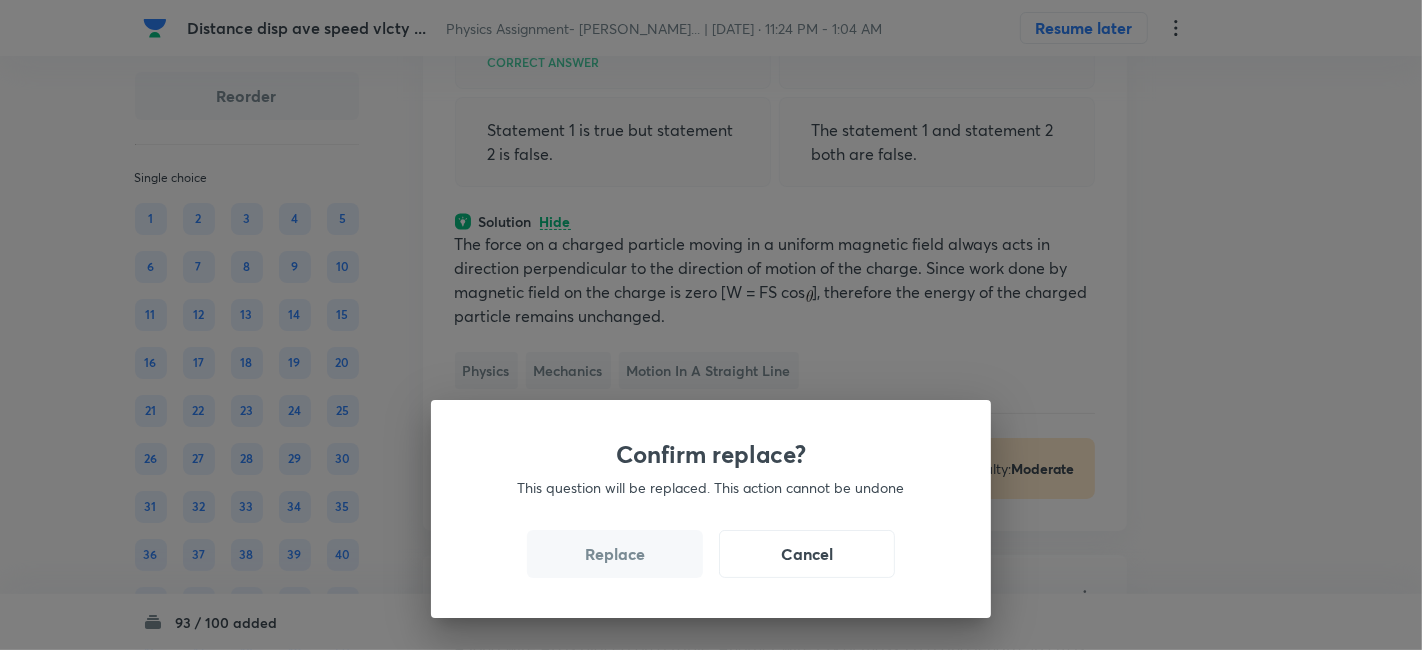 click on "Replace" at bounding box center [615, 554] 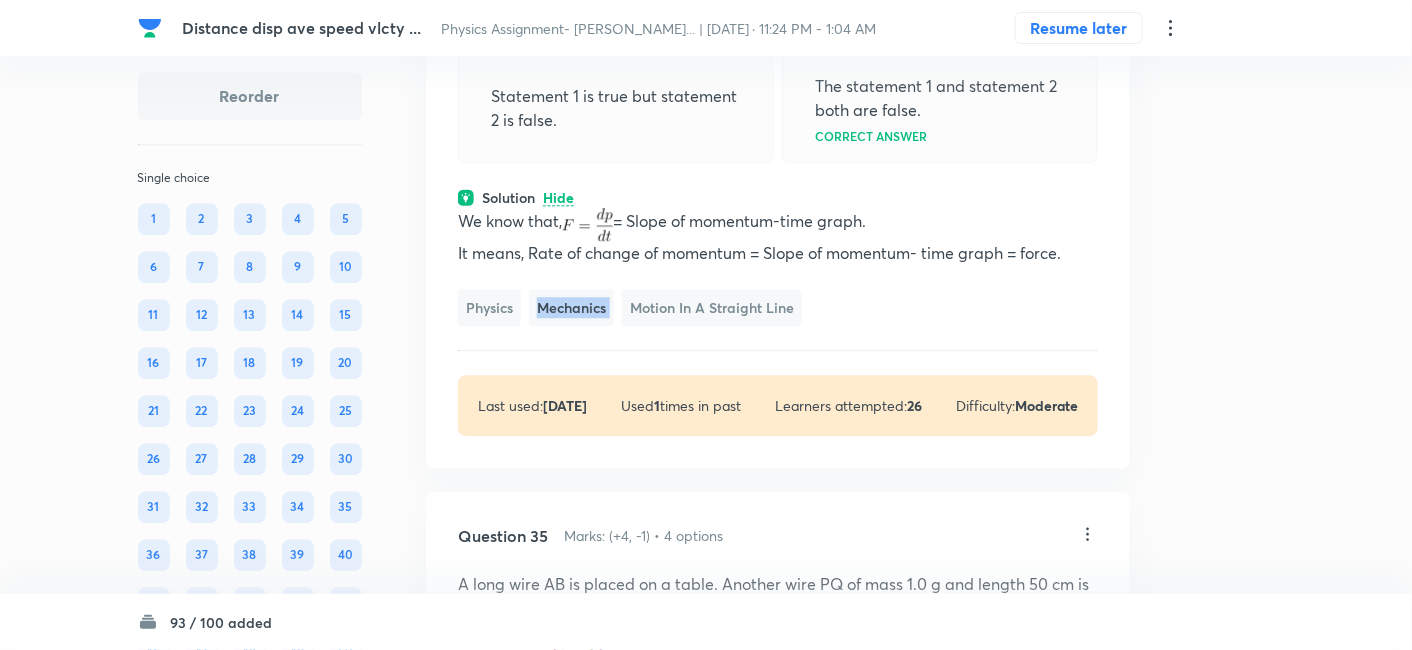 click on "We know that,   = Slope of momentum-time graph. It means, Rate of change of momentum = Slope of momentum- time graph = force. Physics Mechanics Motion in a Straight Line" at bounding box center (778, 267) 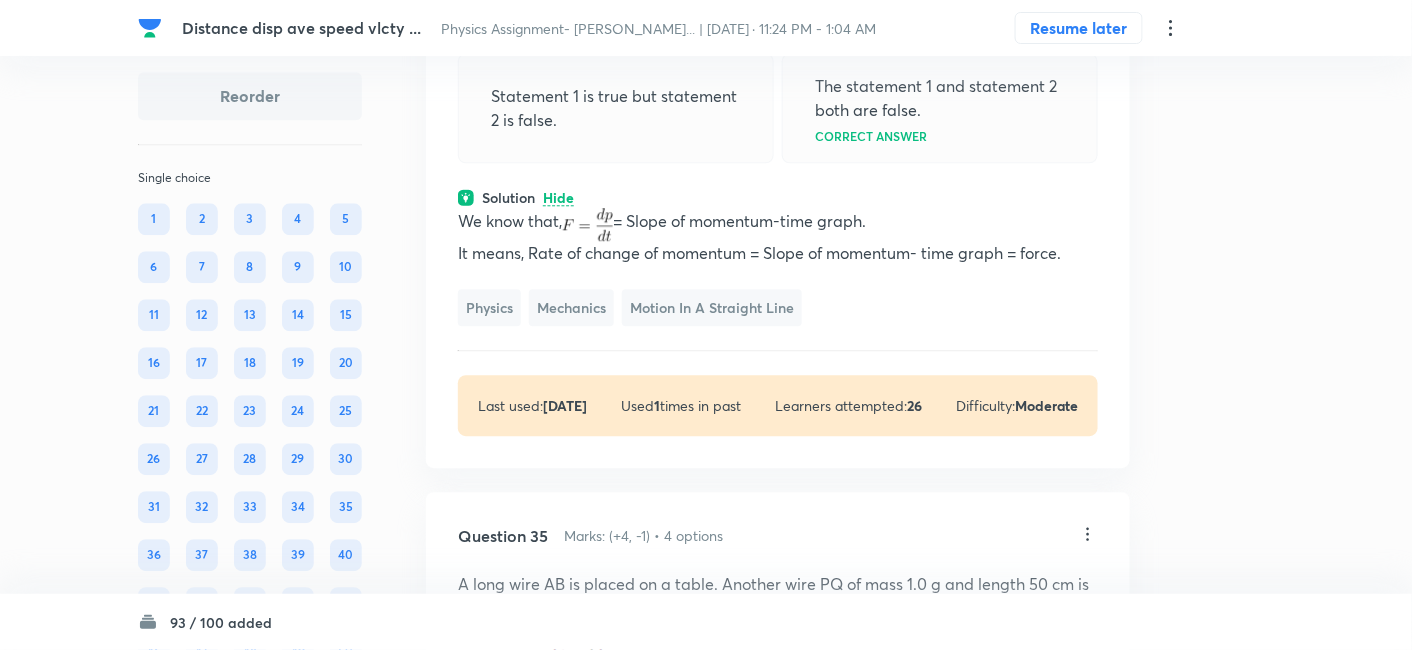 click 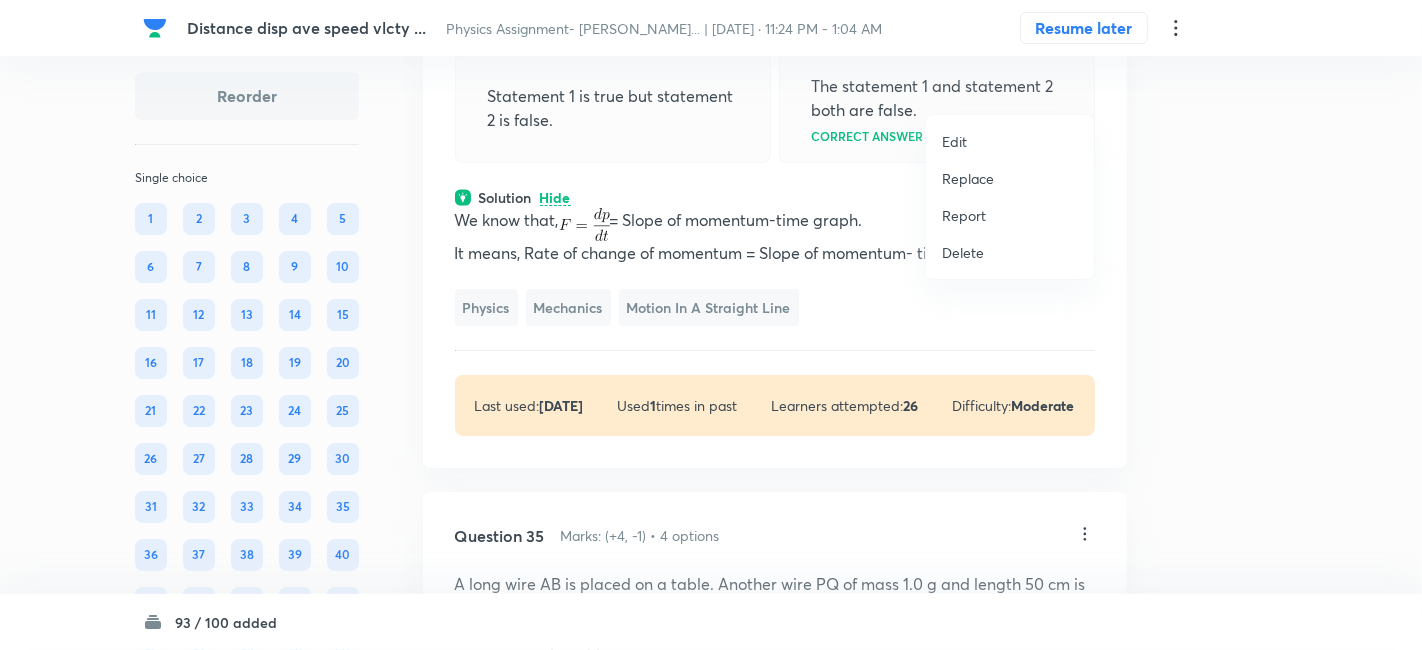 click on "Replace" at bounding box center [968, 178] 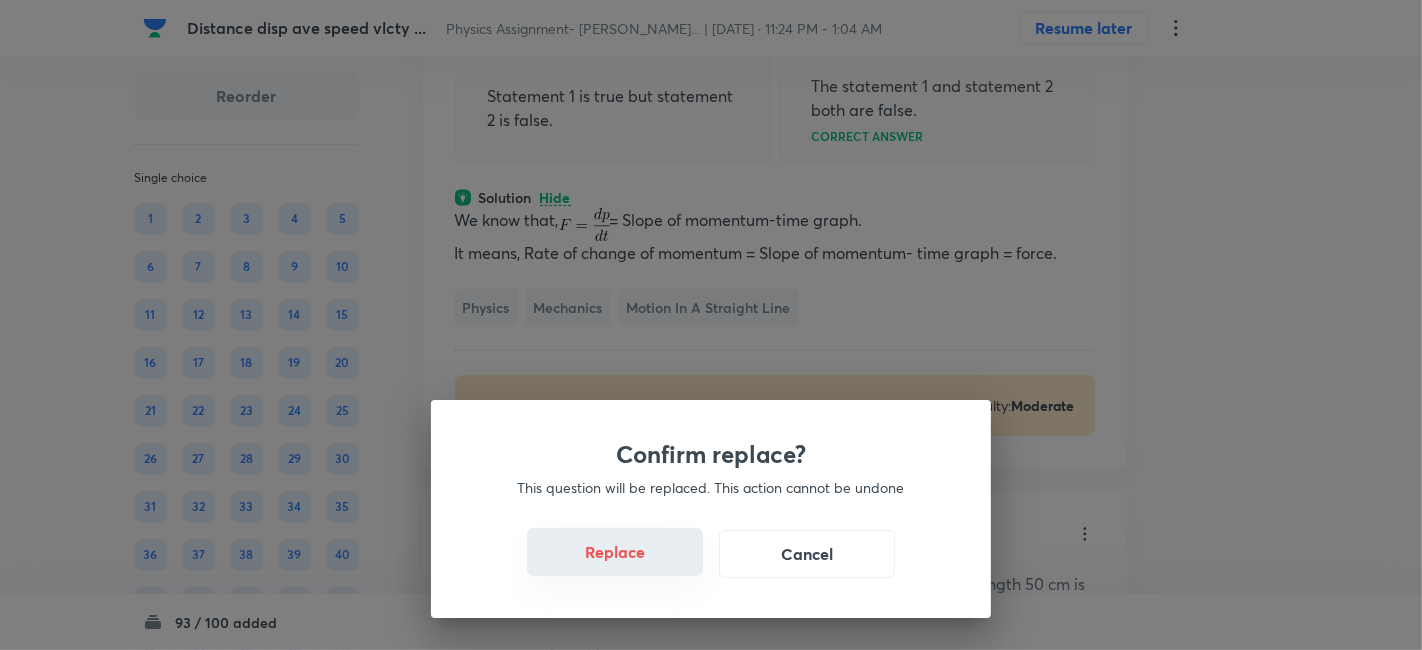 click on "Replace" at bounding box center [615, 552] 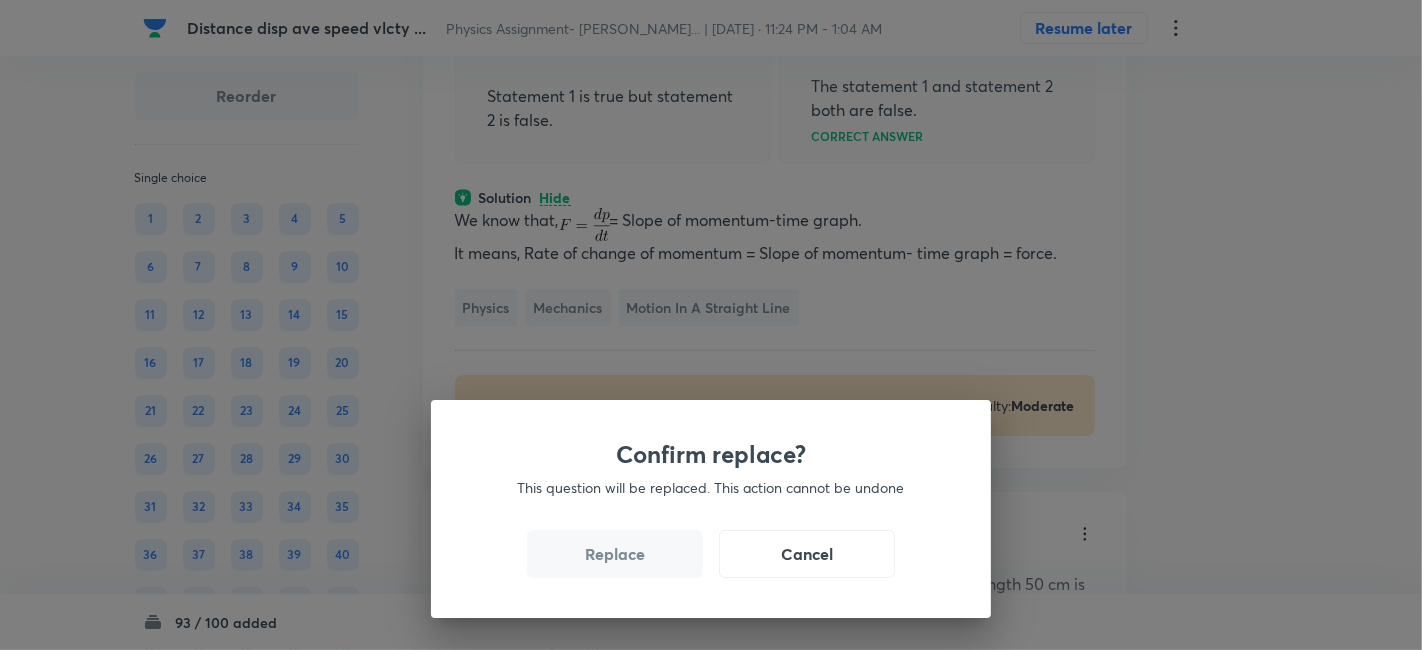 click on "Replace" at bounding box center (615, 554) 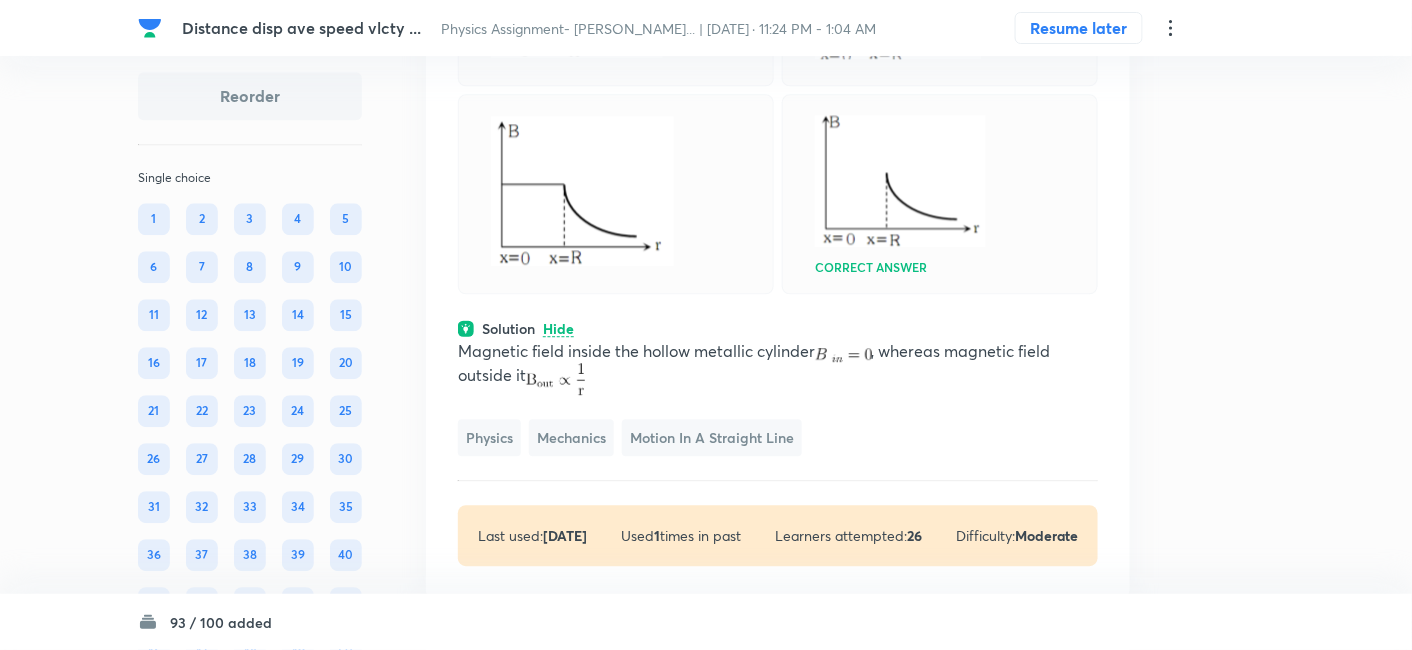 scroll, scrollTop: 25309, scrollLeft: 0, axis: vertical 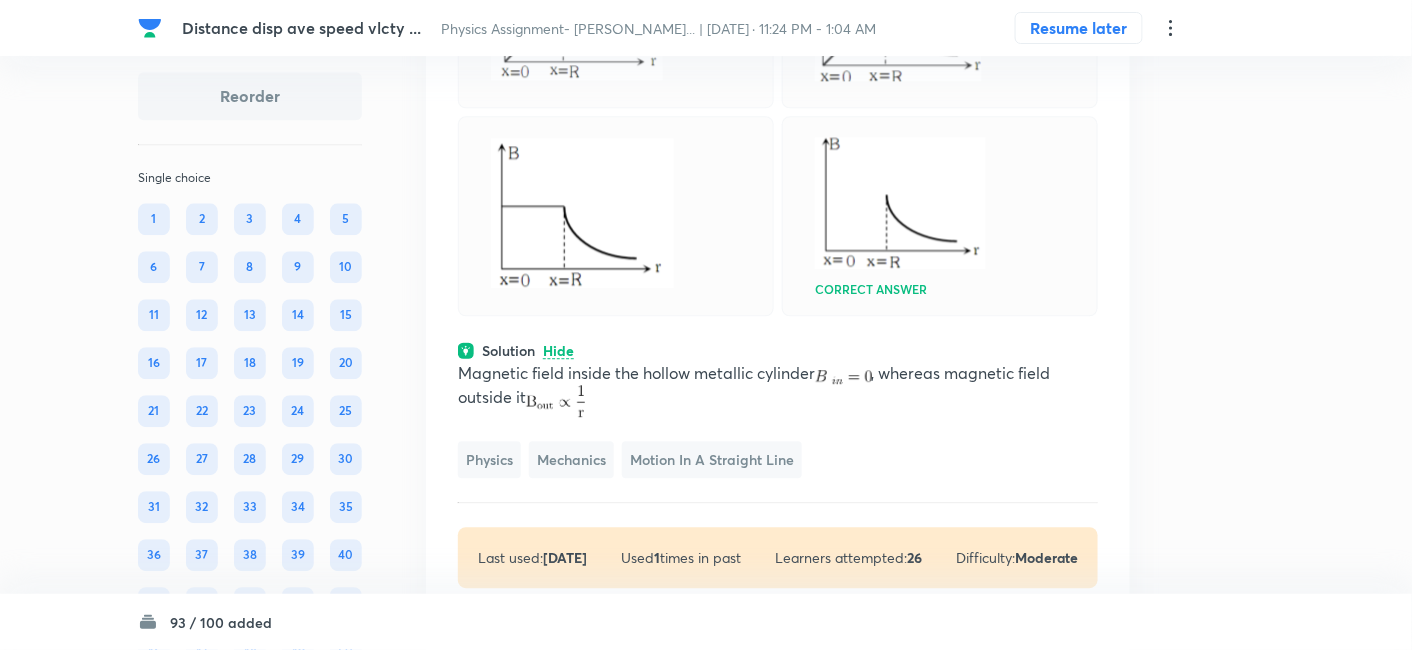 click 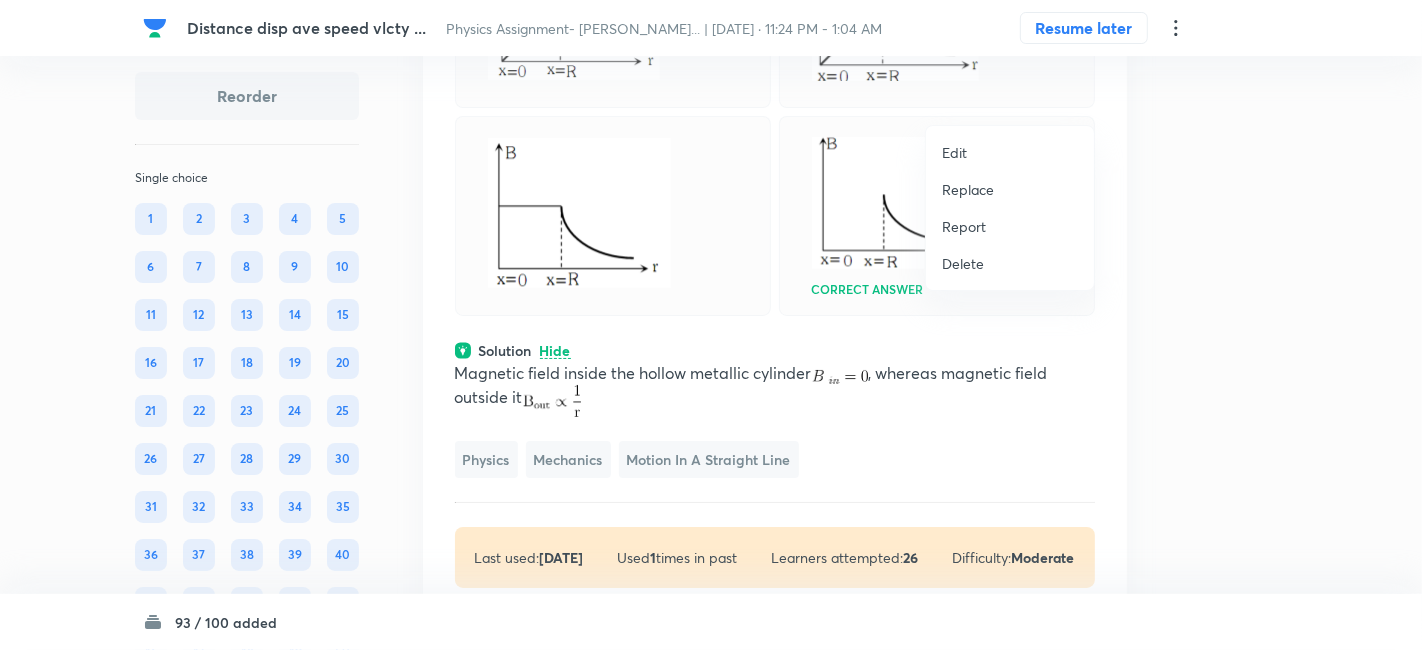 click on "Replace" at bounding box center [968, 189] 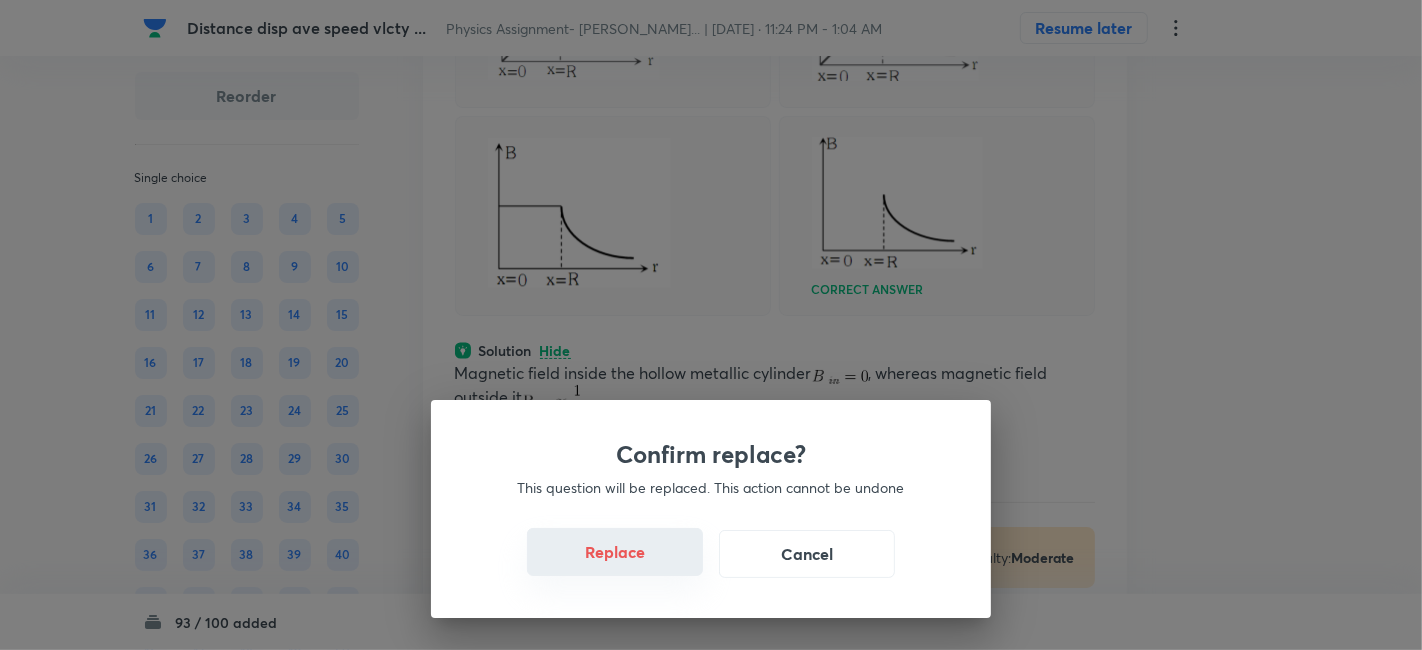 click on "Replace" at bounding box center [615, 552] 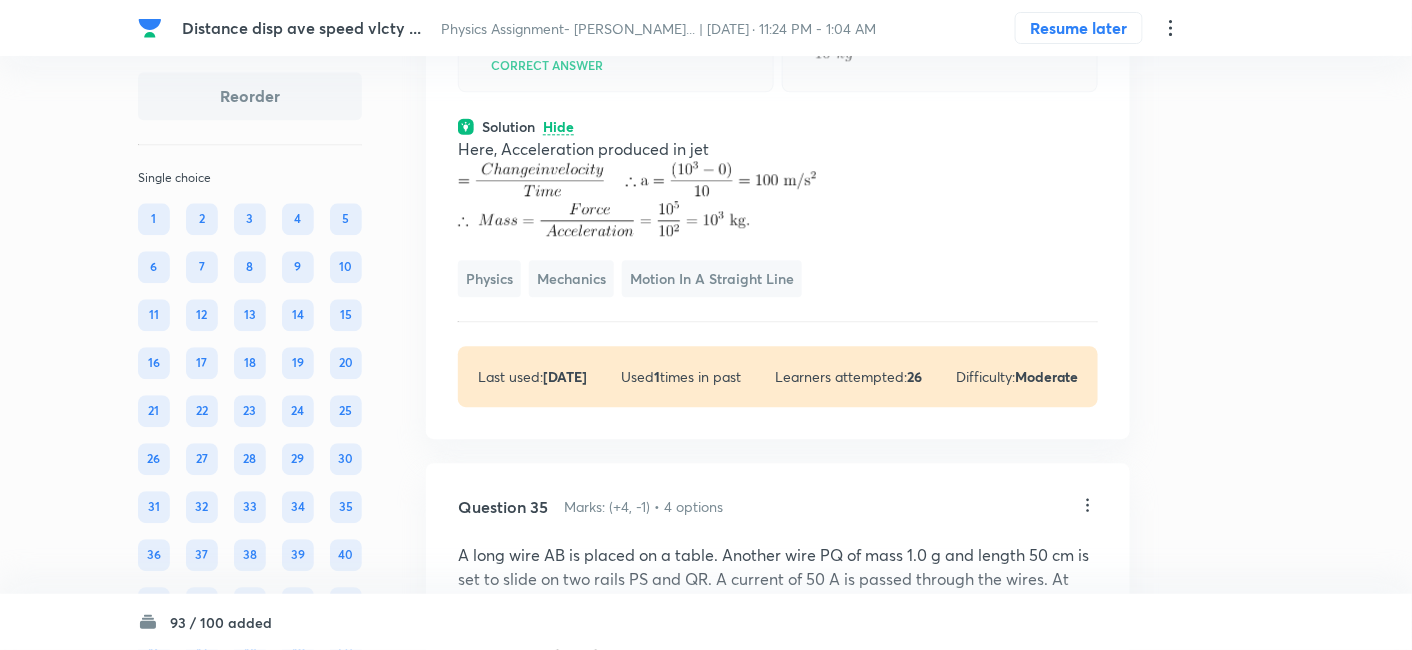click 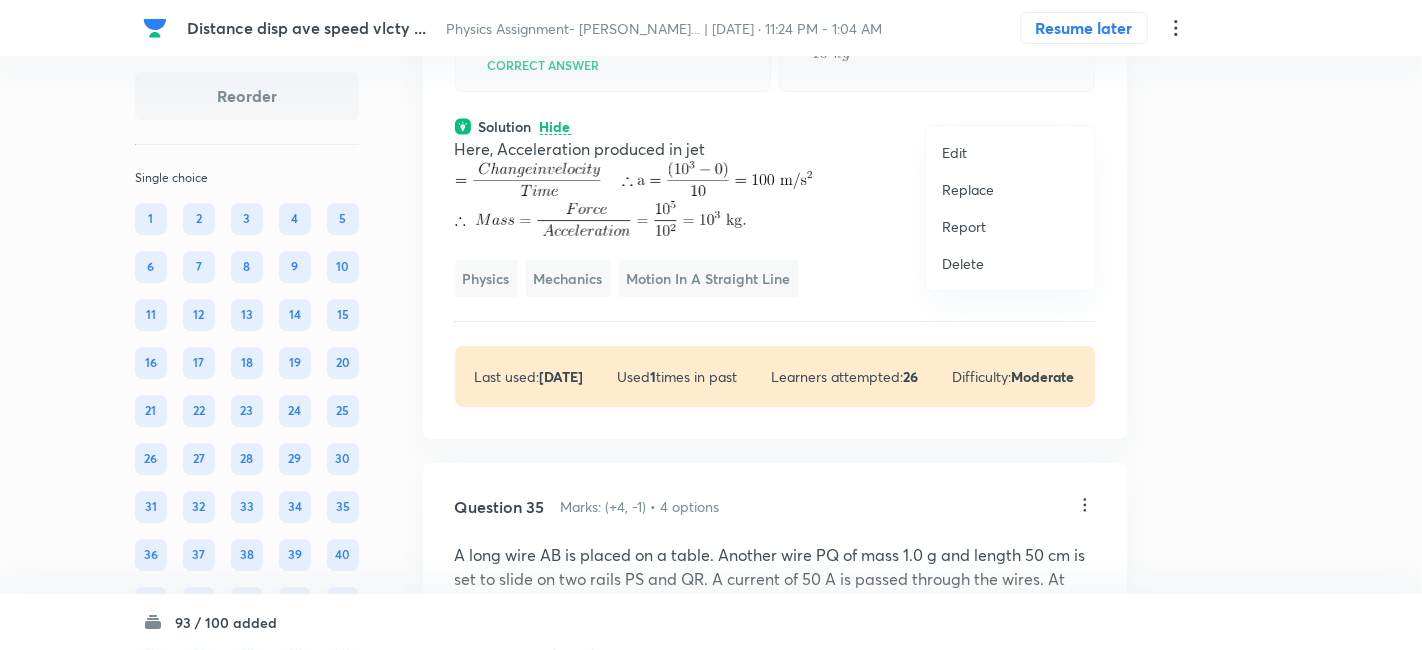 click on "Replace" at bounding box center (968, 189) 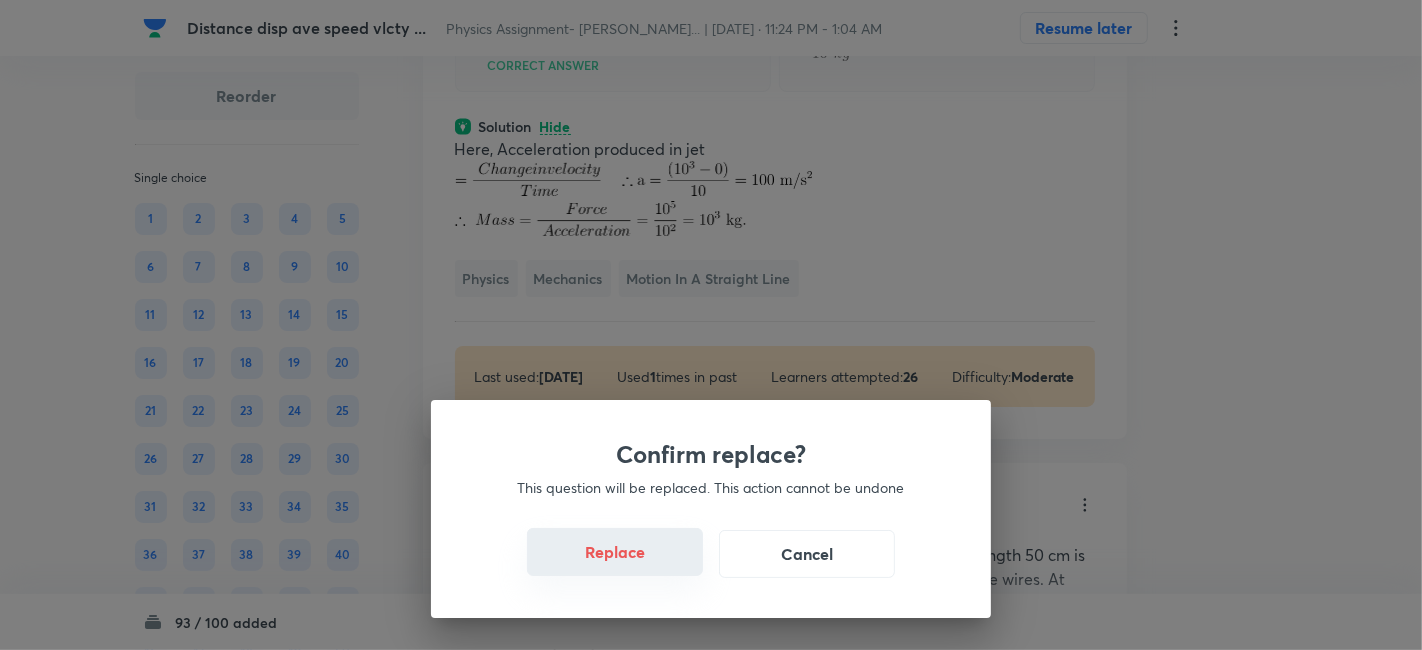 click on "Replace" at bounding box center [615, 552] 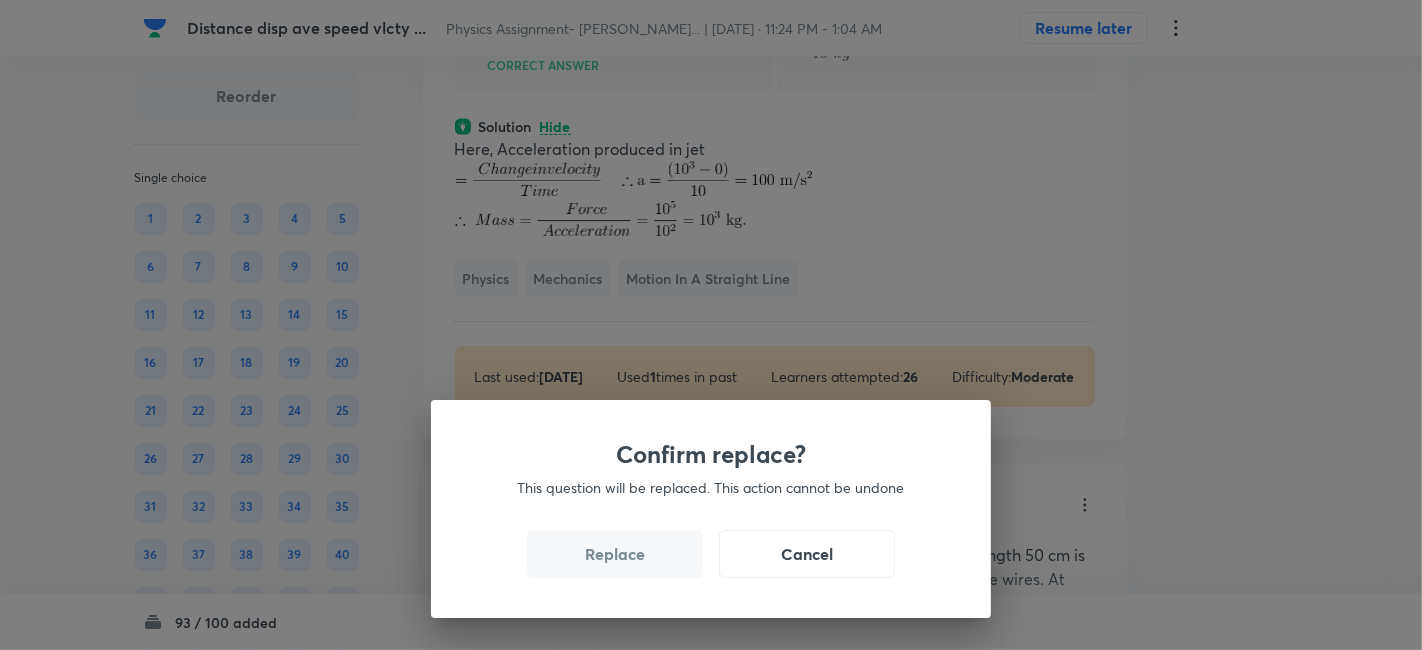 click on "Replace" at bounding box center [615, 554] 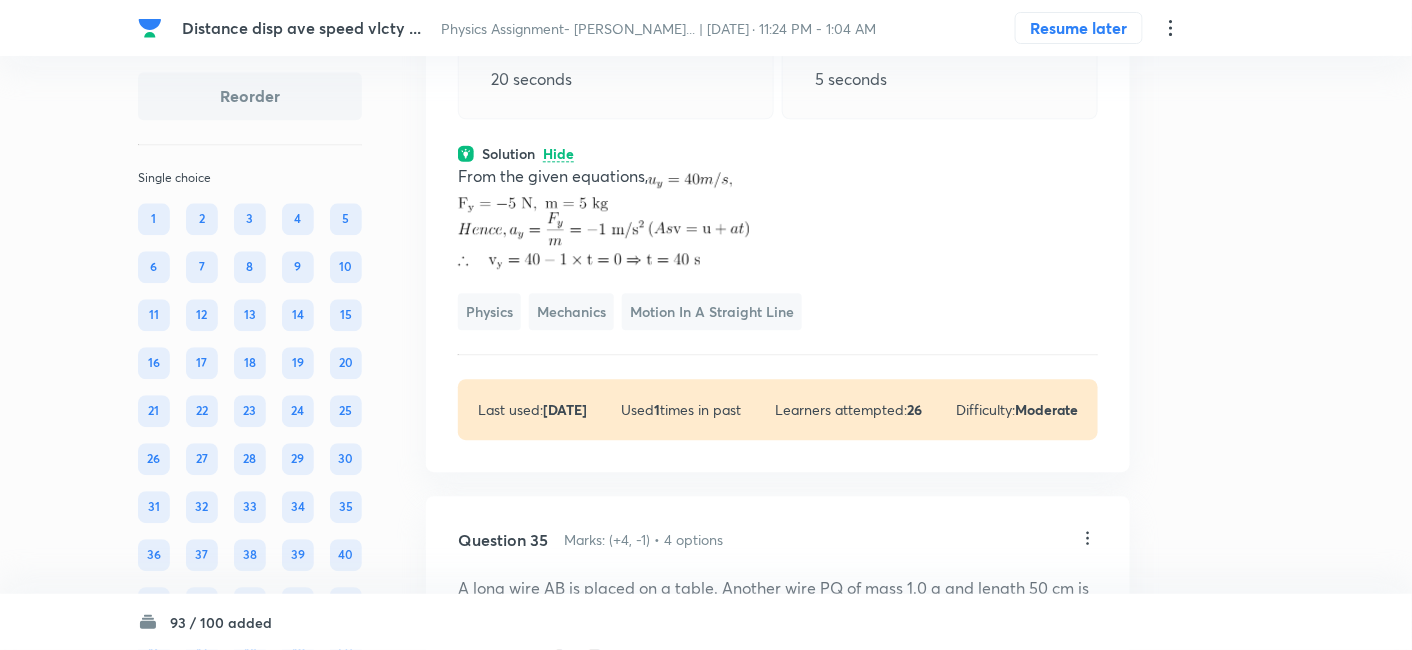 click on "Question 34 Marks: (+4, -1) • 4 options A body of mass 5 kg starts from the origin with an initial velocity   If a constant force   acts on the body, the time in which the y-component of the velocity becomes zero is  80 seconds  40 seconds Correct answer  20 seconds  5 seconds Solution Hide From the given equations,    ﻿ Physics Mechanics Motion in a Straight Line Last used:  [DATE] Used  1  times in past Learners attempted:  26 Difficulty: Moderate" at bounding box center [778, 123] 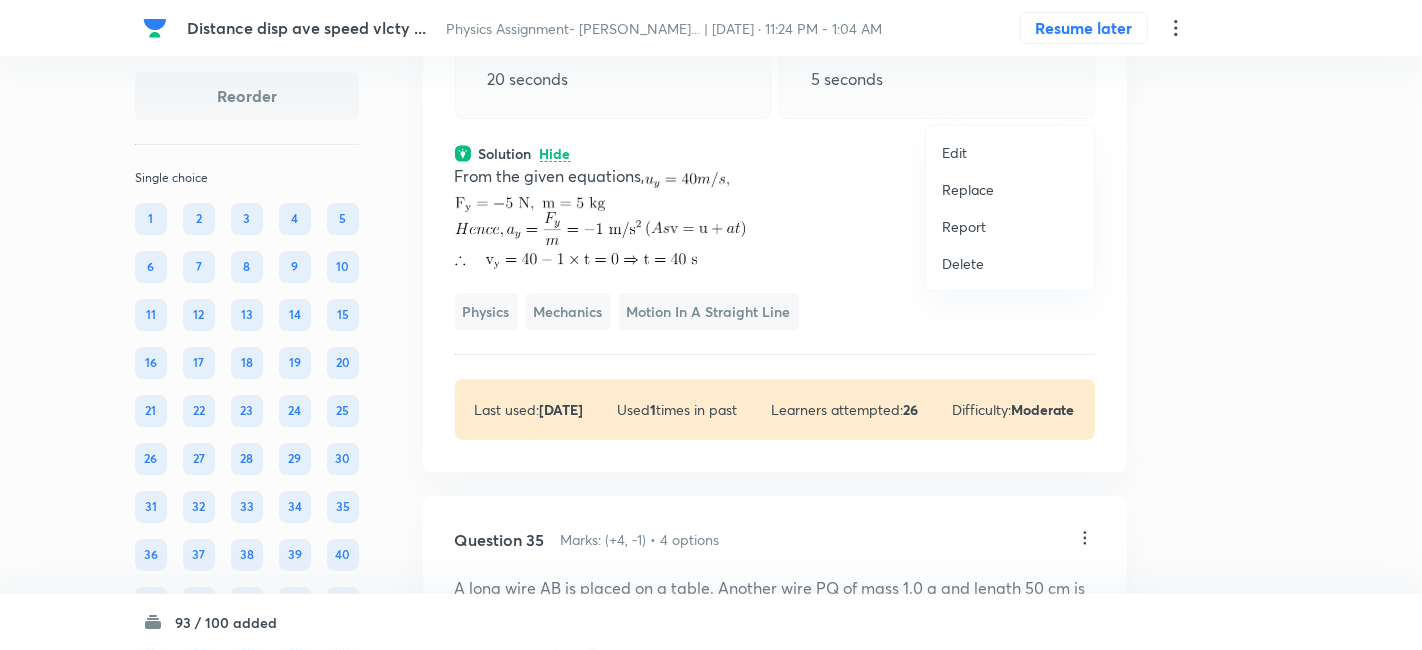 click on "Replace" at bounding box center [968, 189] 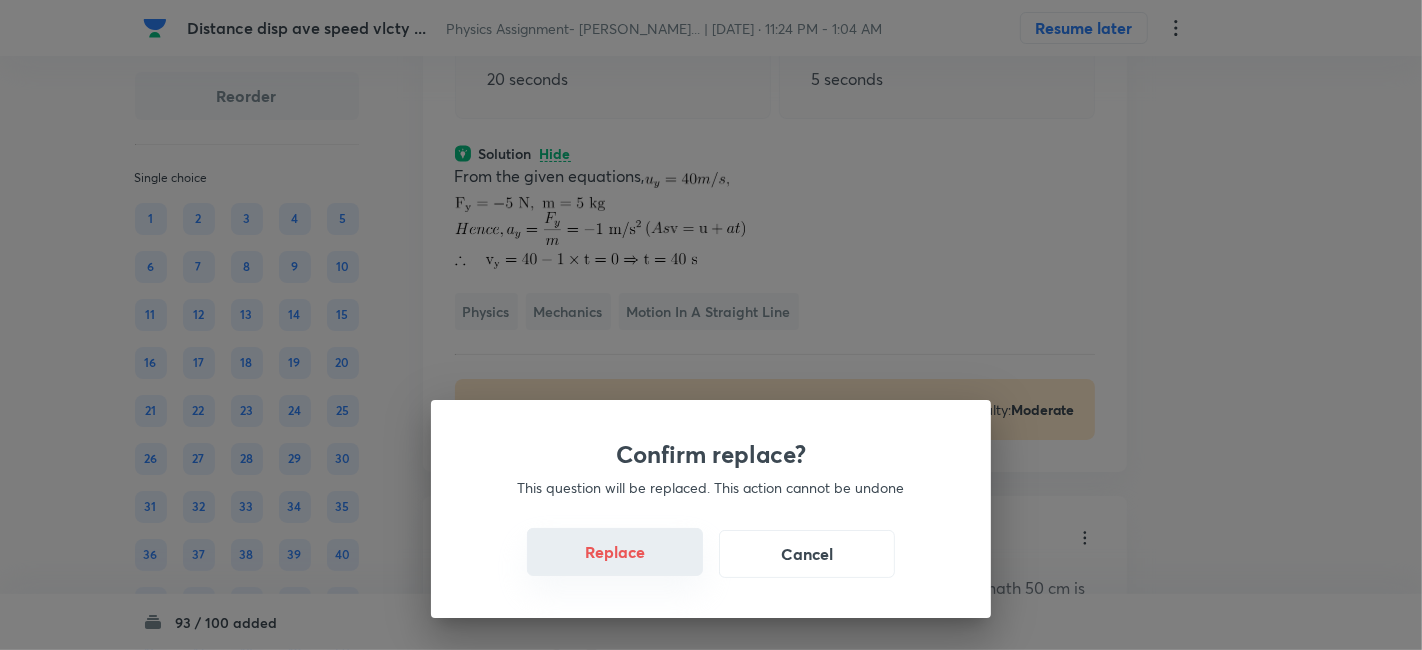 click on "Replace" at bounding box center [615, 552] 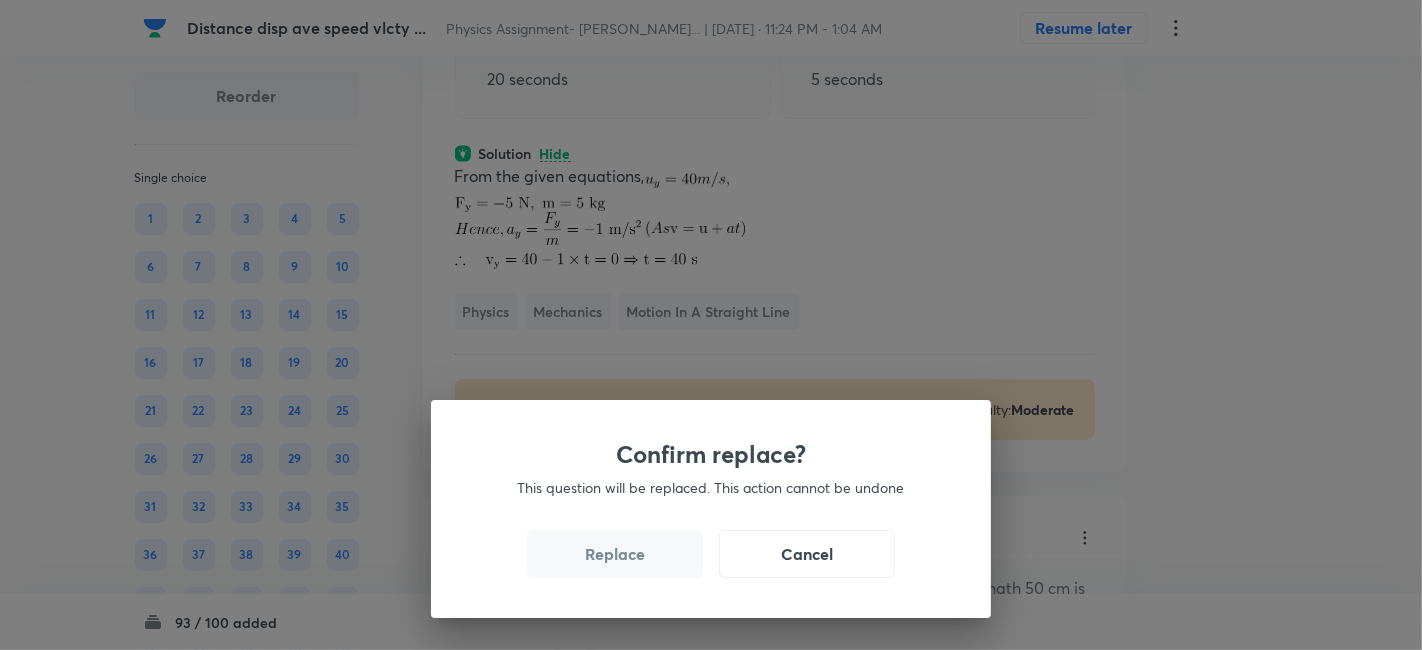 click on "Replace" at bounding box center [615, 554] 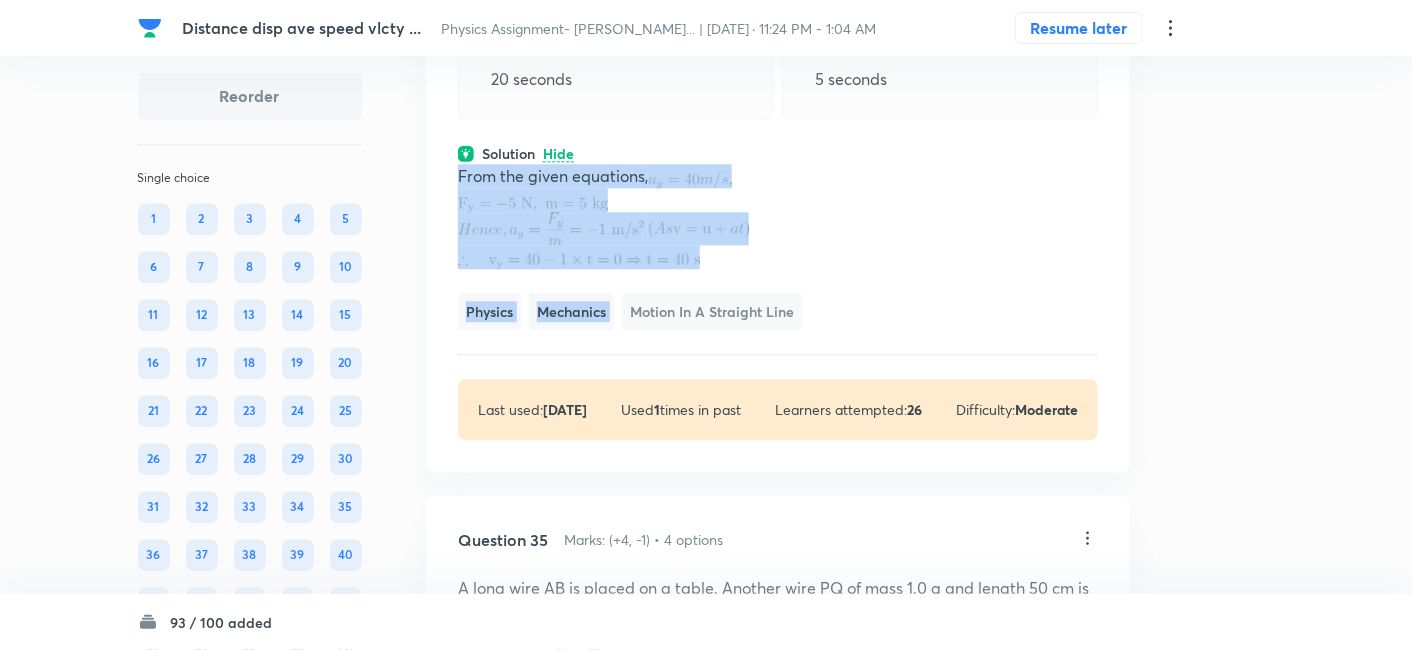 click on "From the given equations,    ﻿ Physics Mechanics Motion in a Straight Line" at bounding box center [778, 247] 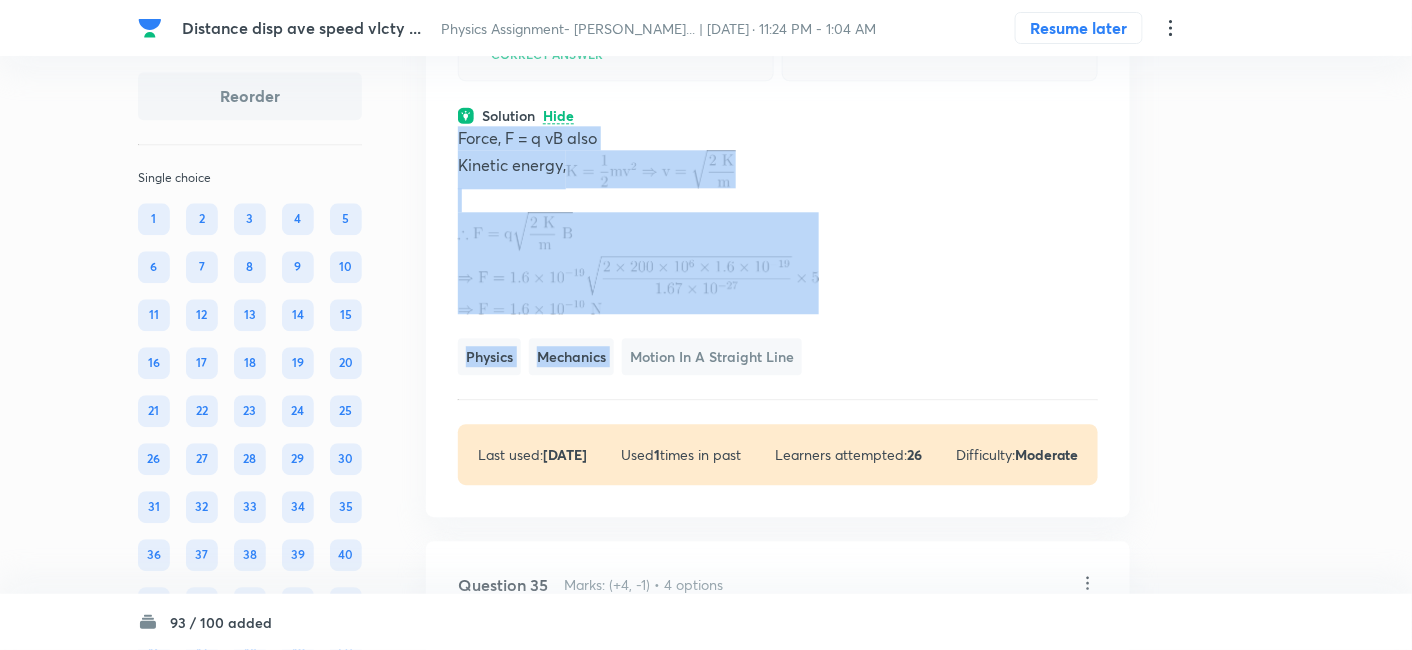 scroll, scrollTop: 25308, scrollLeft: 0, axis: vertical 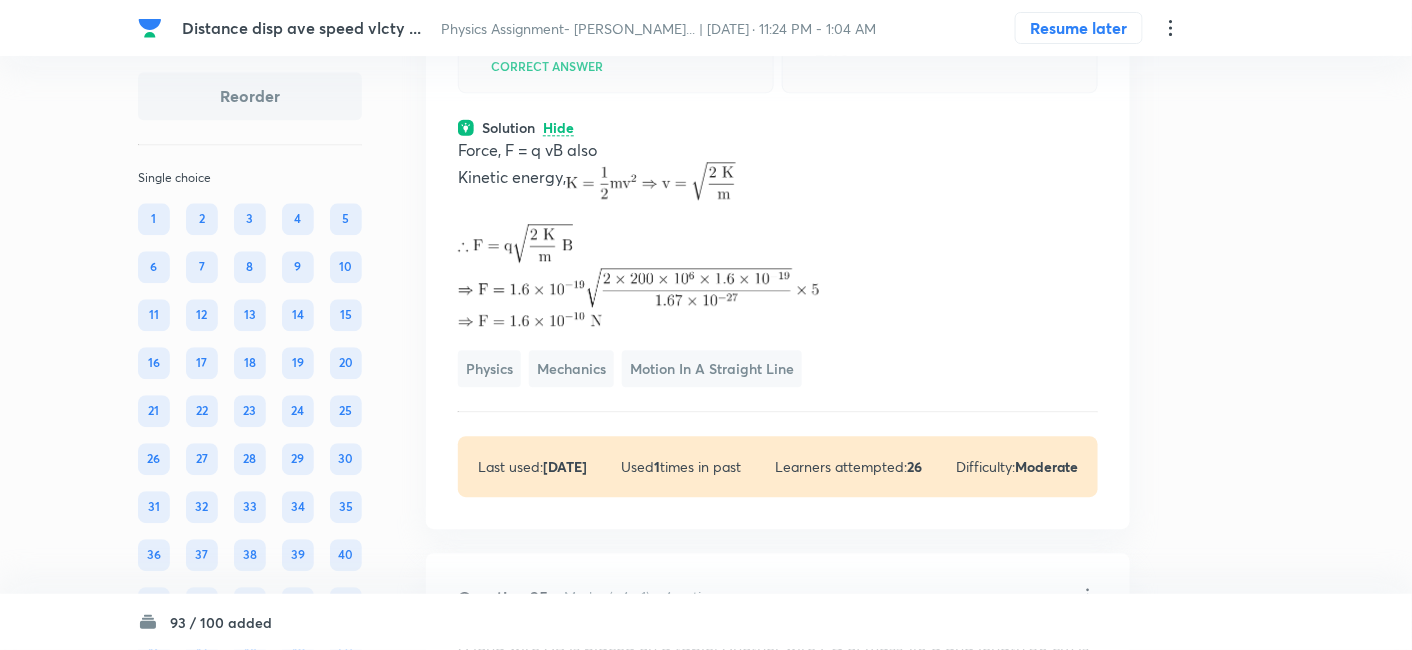 click 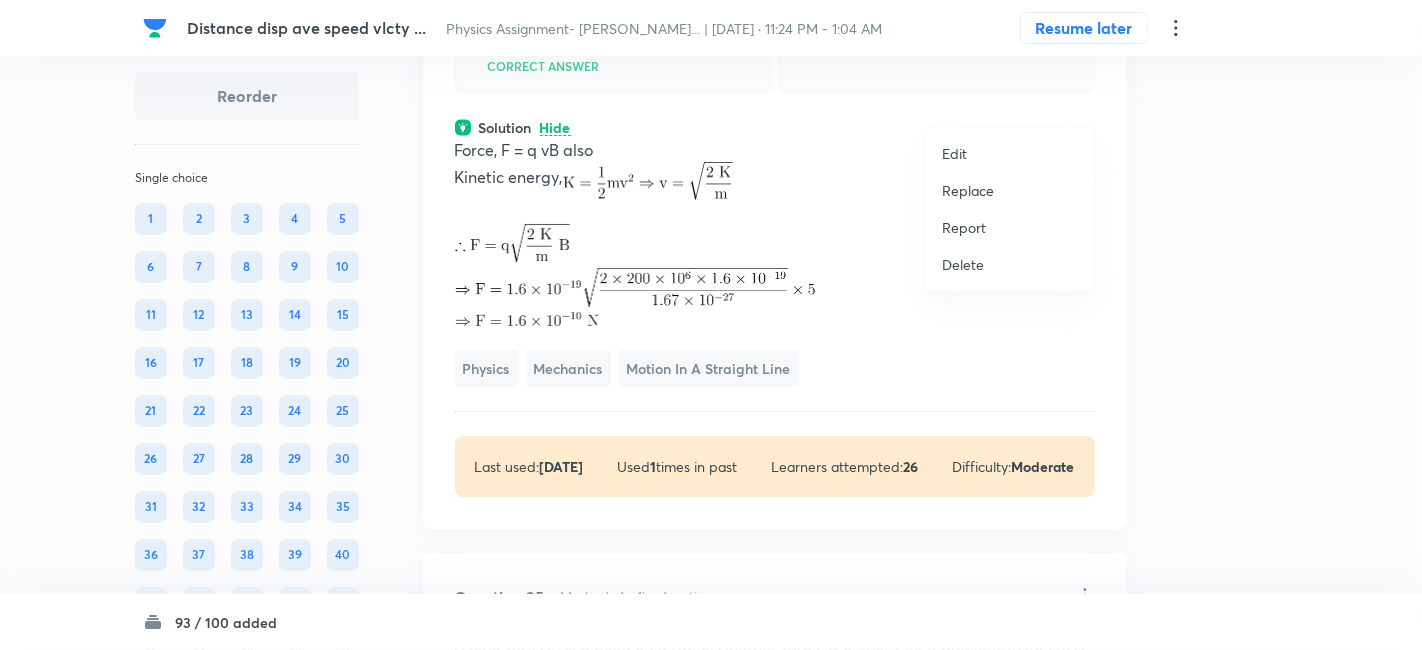 click on "Replace" at bounding box center (968, 190) 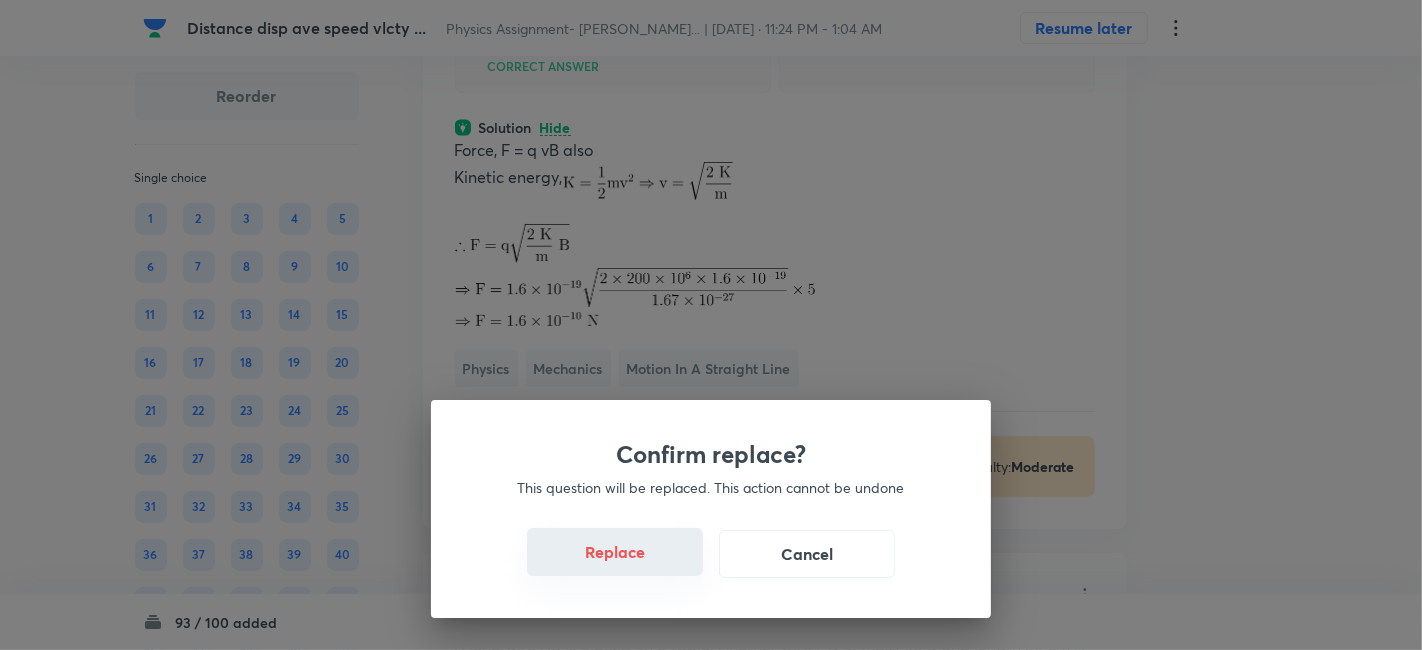 click on "Replace" at bounding box center (615, 552) 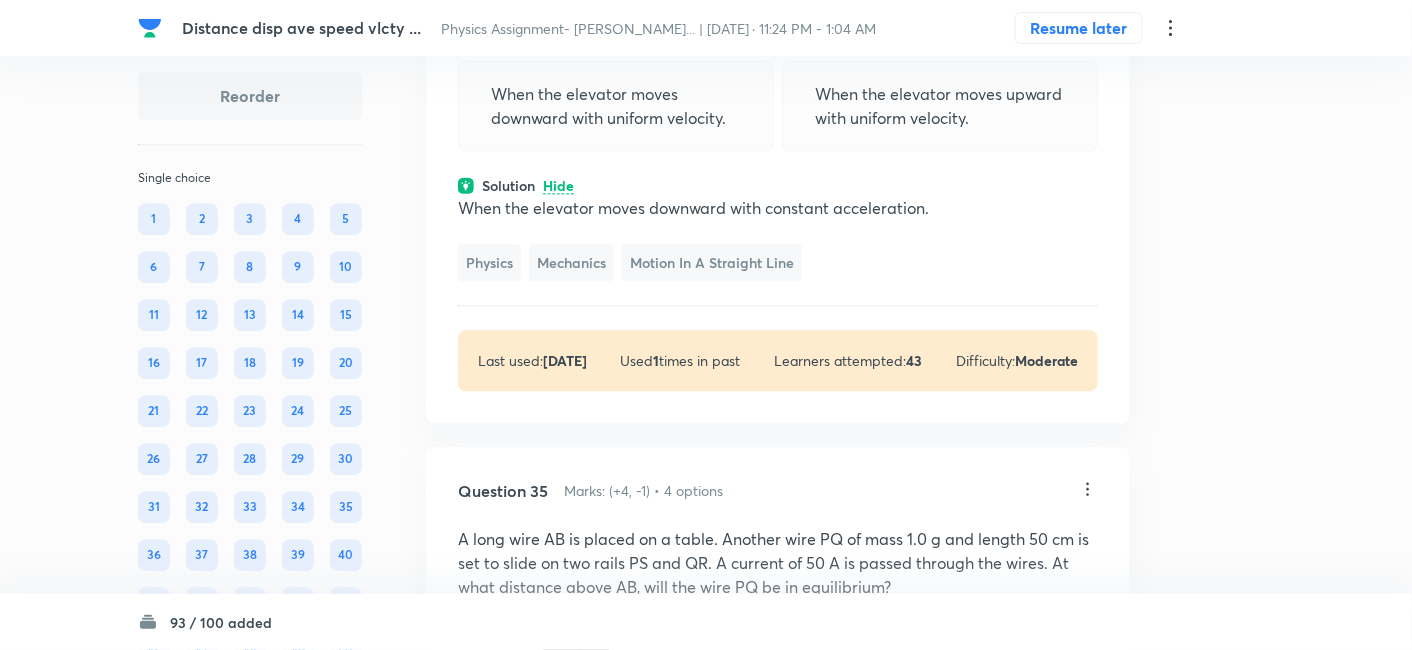 click 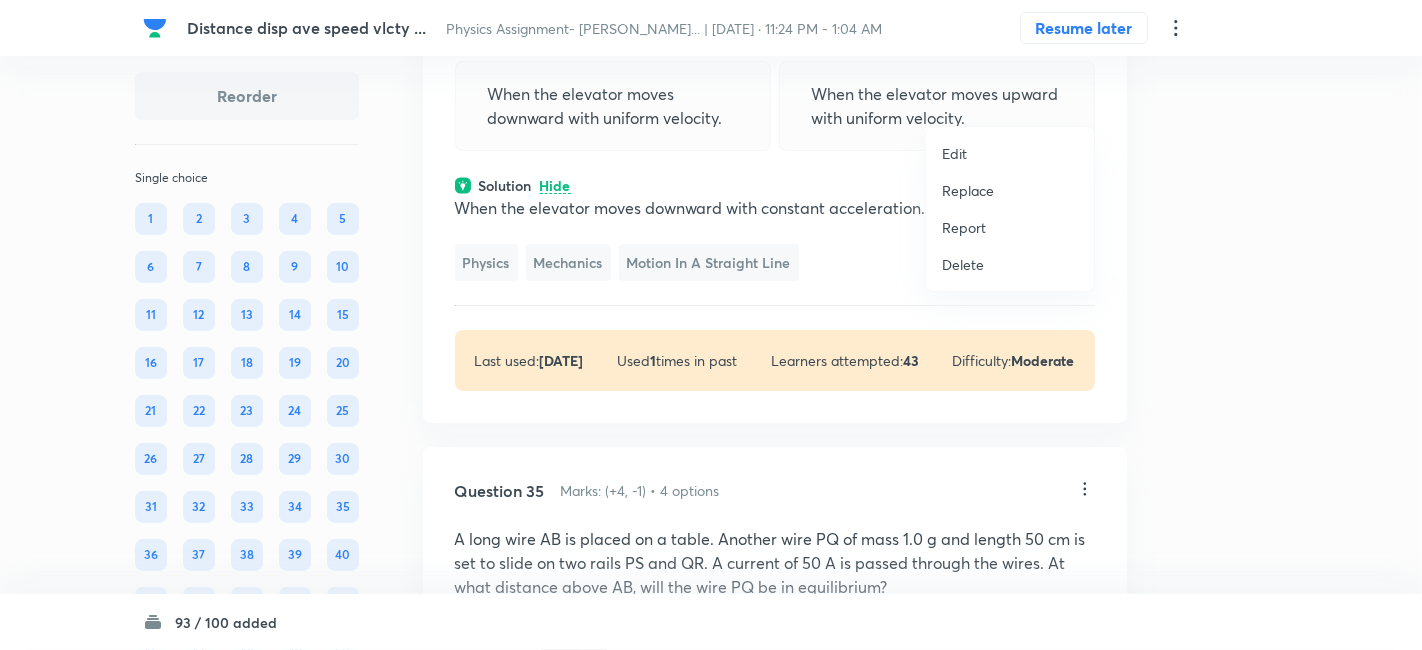 click on "Replace" at bounding box center (968, 190) 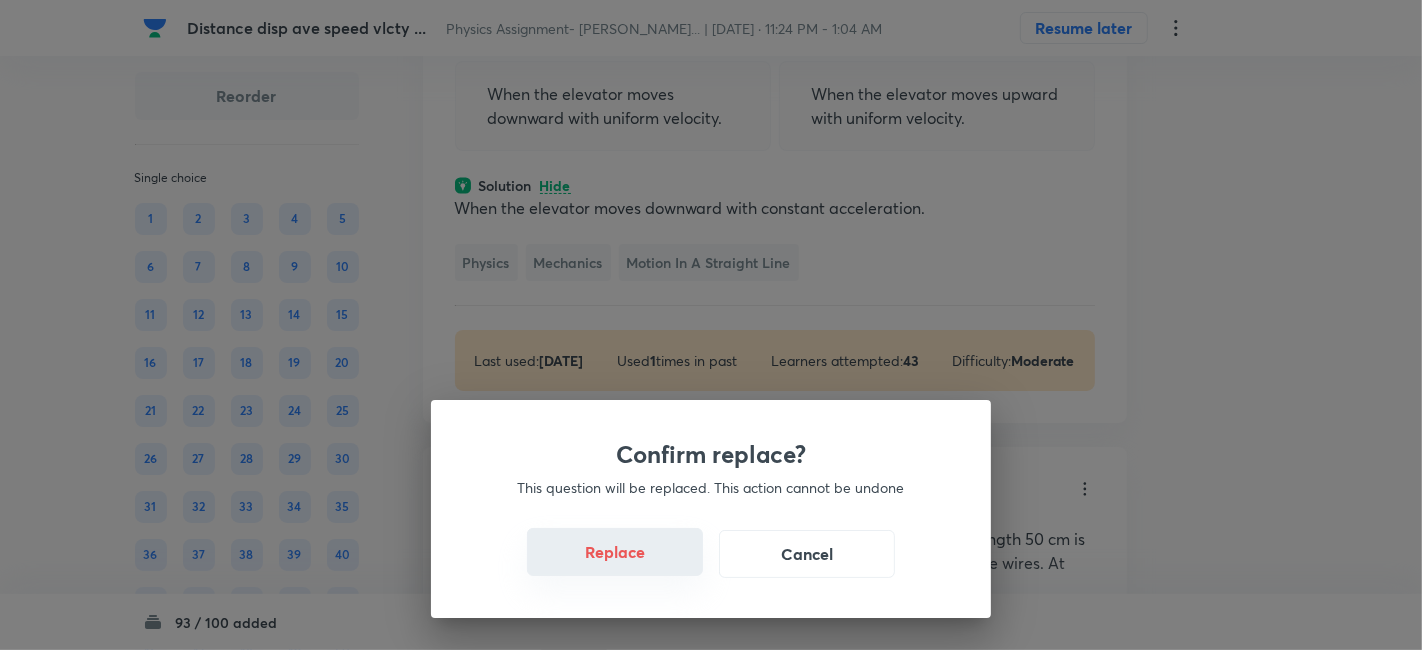 click on "Replace" at bounding box center [615, 552] 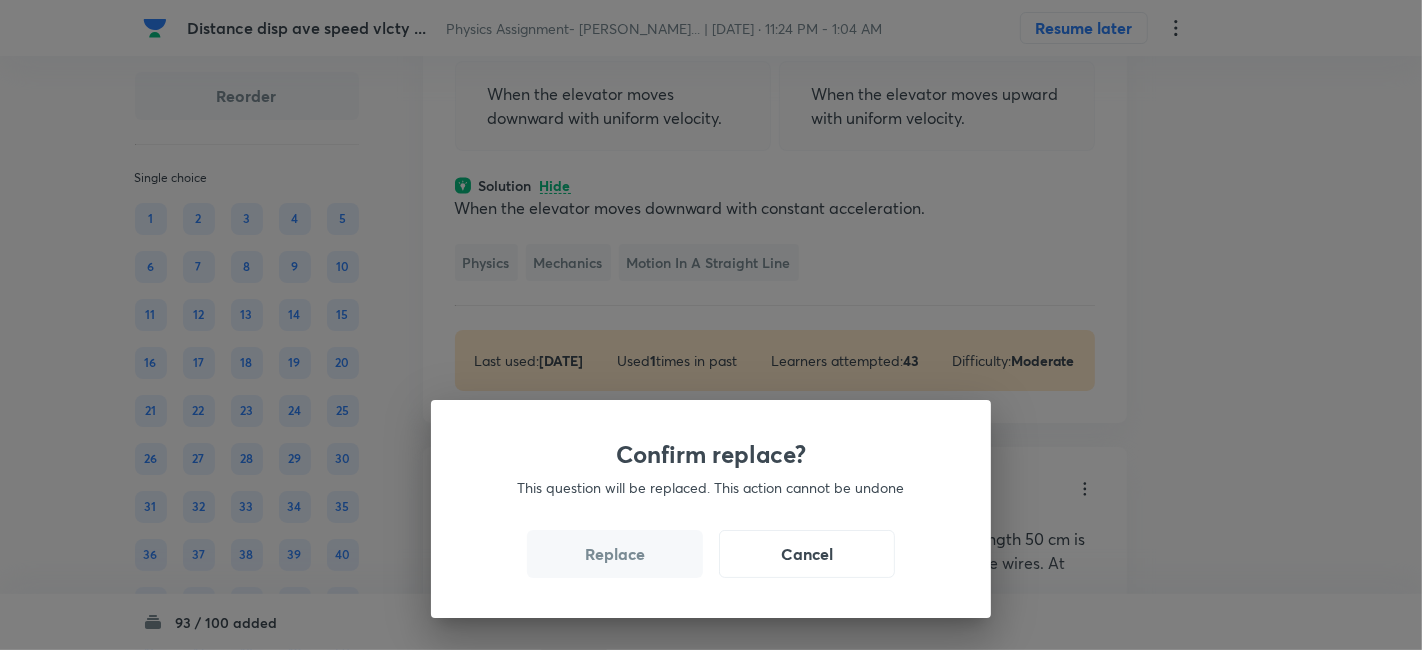 click on "Replace" at bounding box center [615, 554] 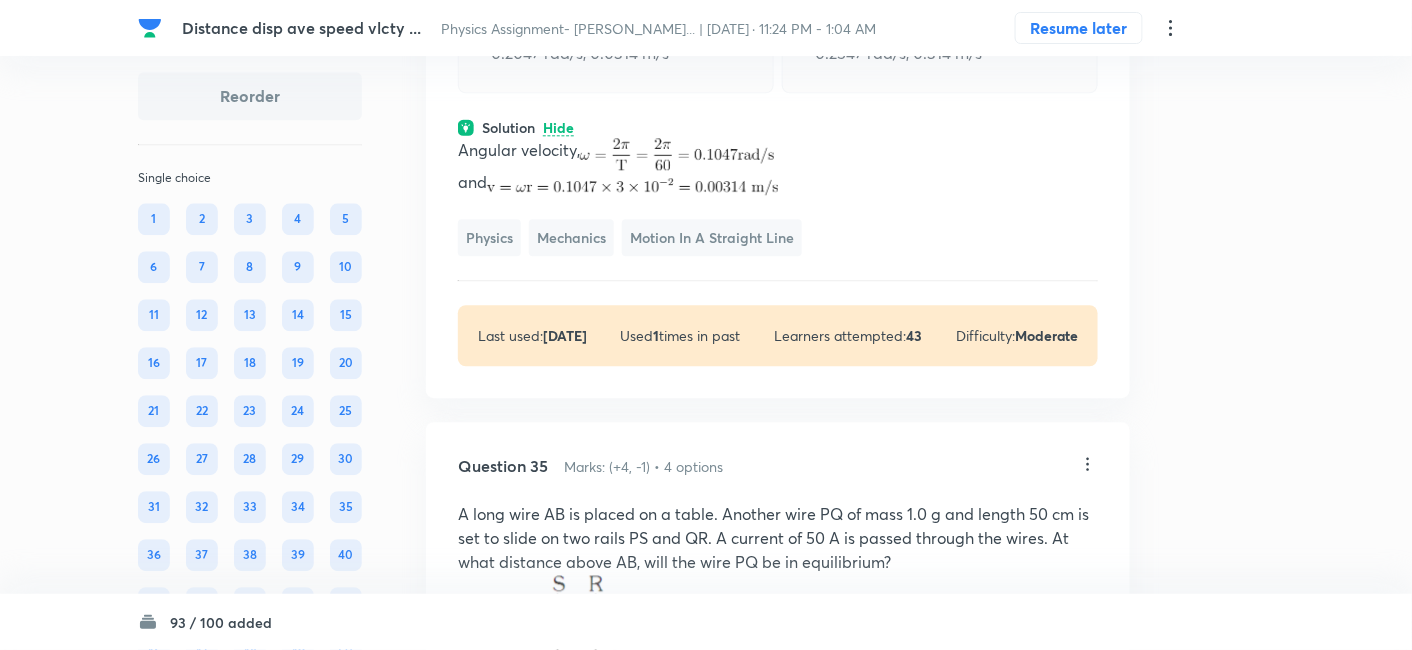 click 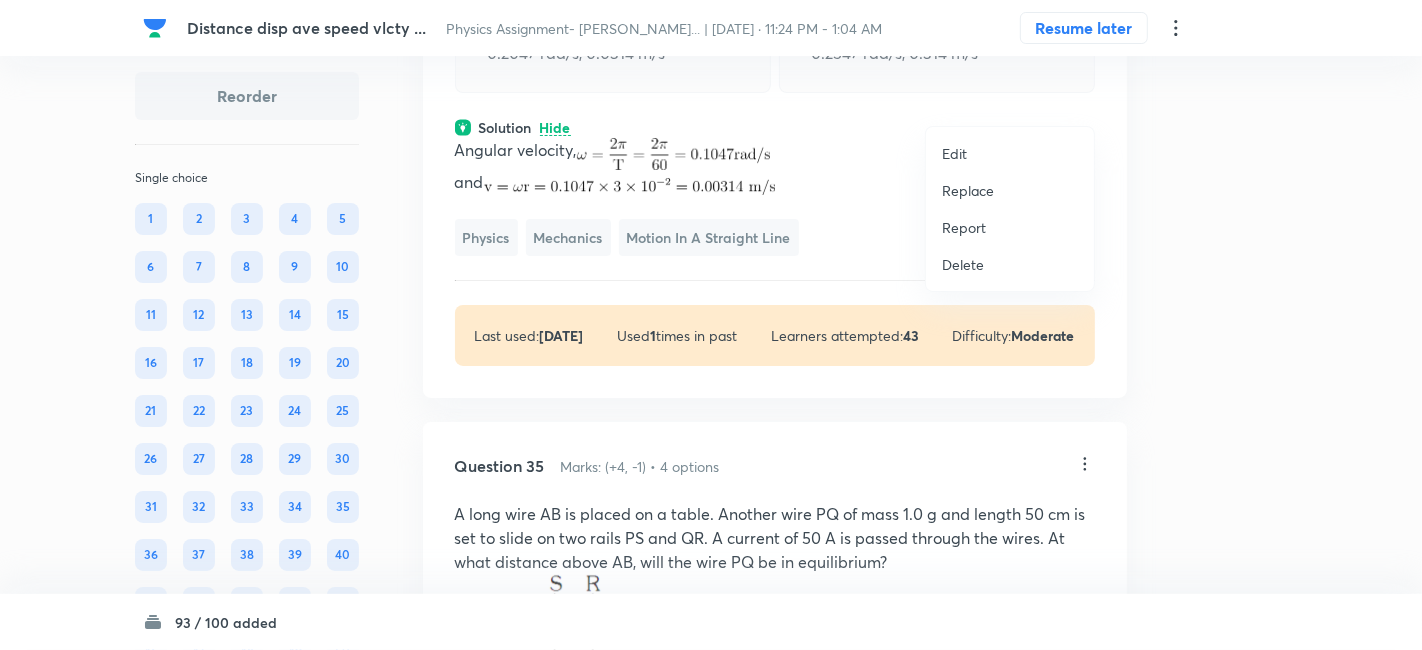 click on "Replace" at bounding box center [968, 190] 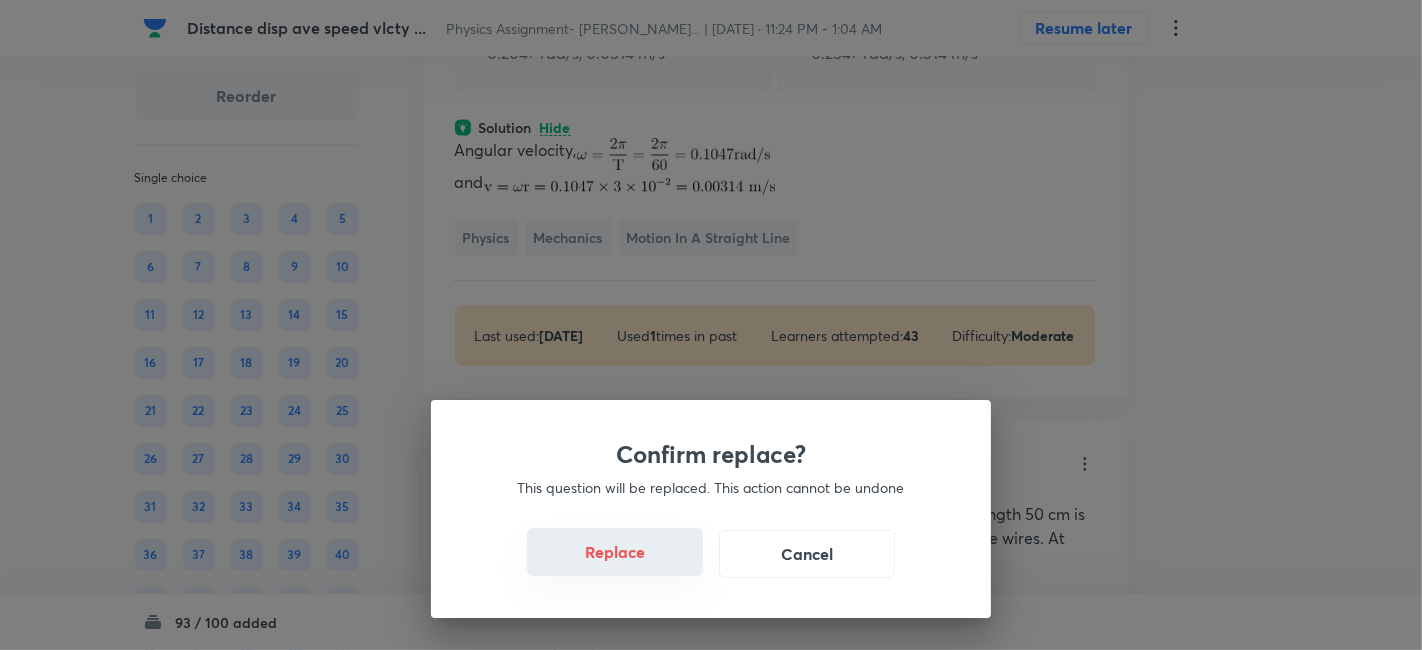 click on "Replace" at bounding box center [615, 552] 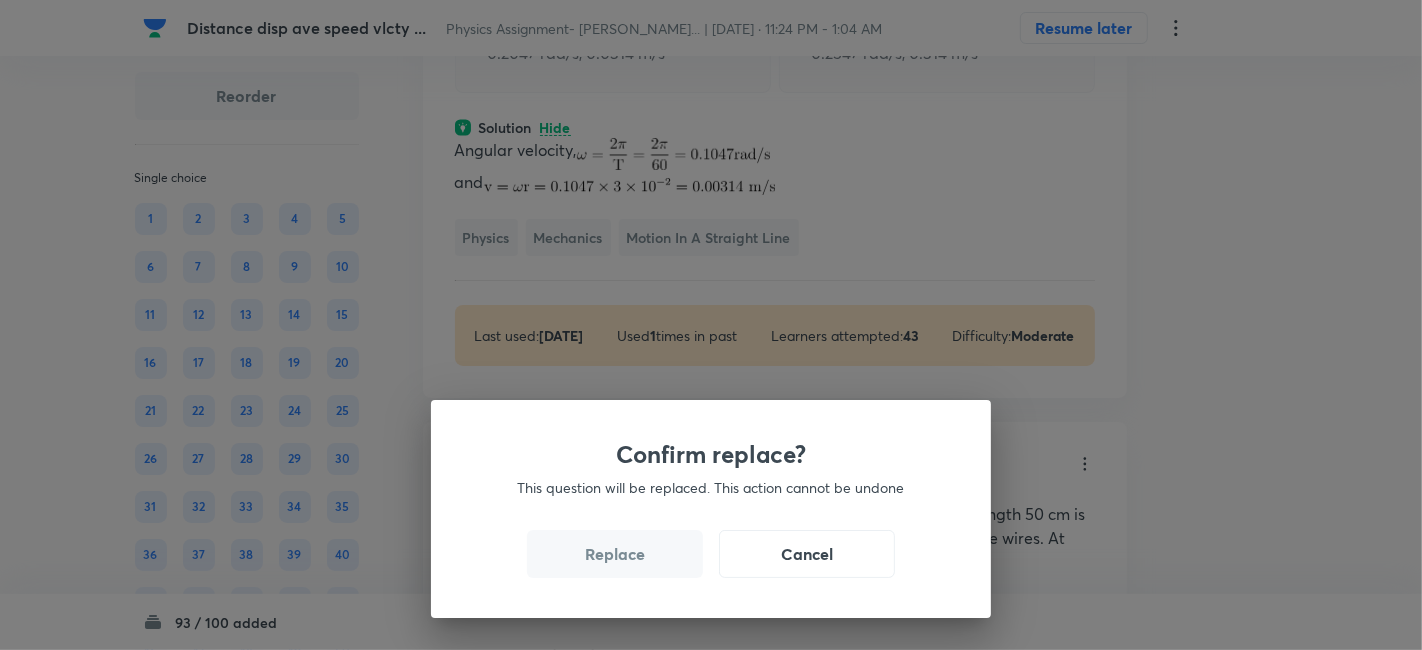 click on "Replace" at bounding box center [615, 554] 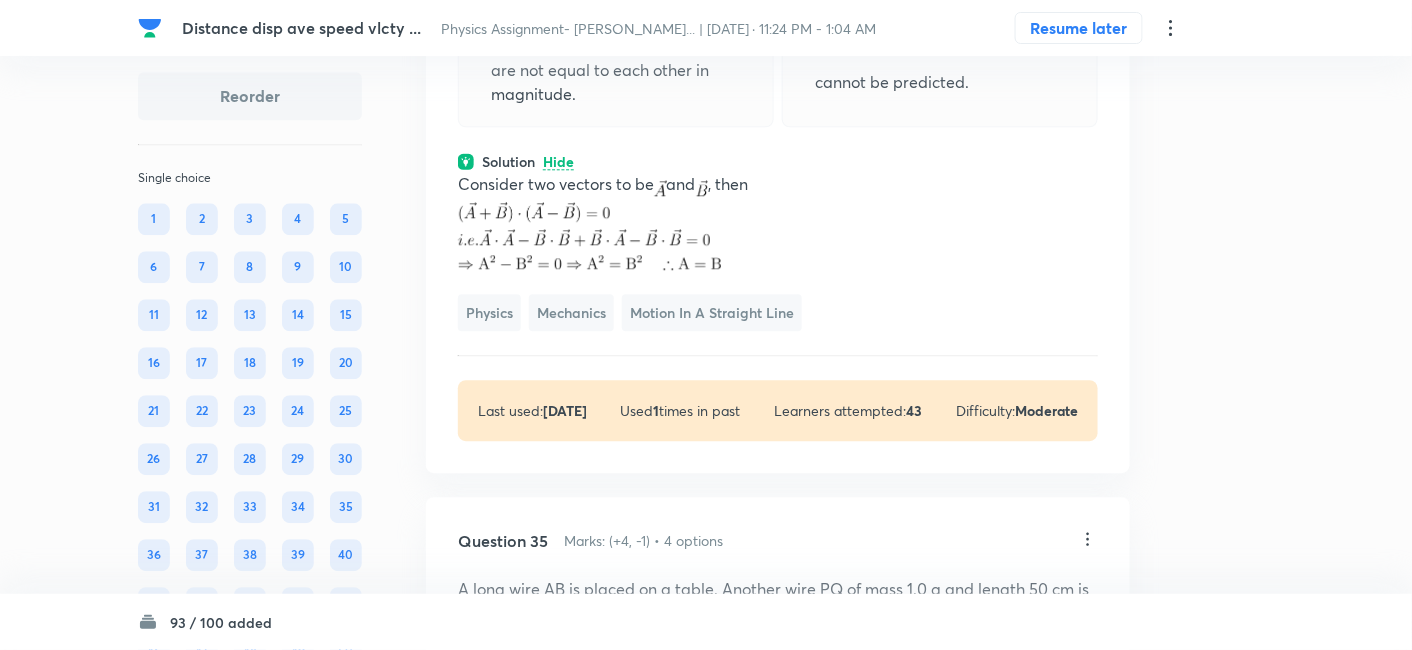 click 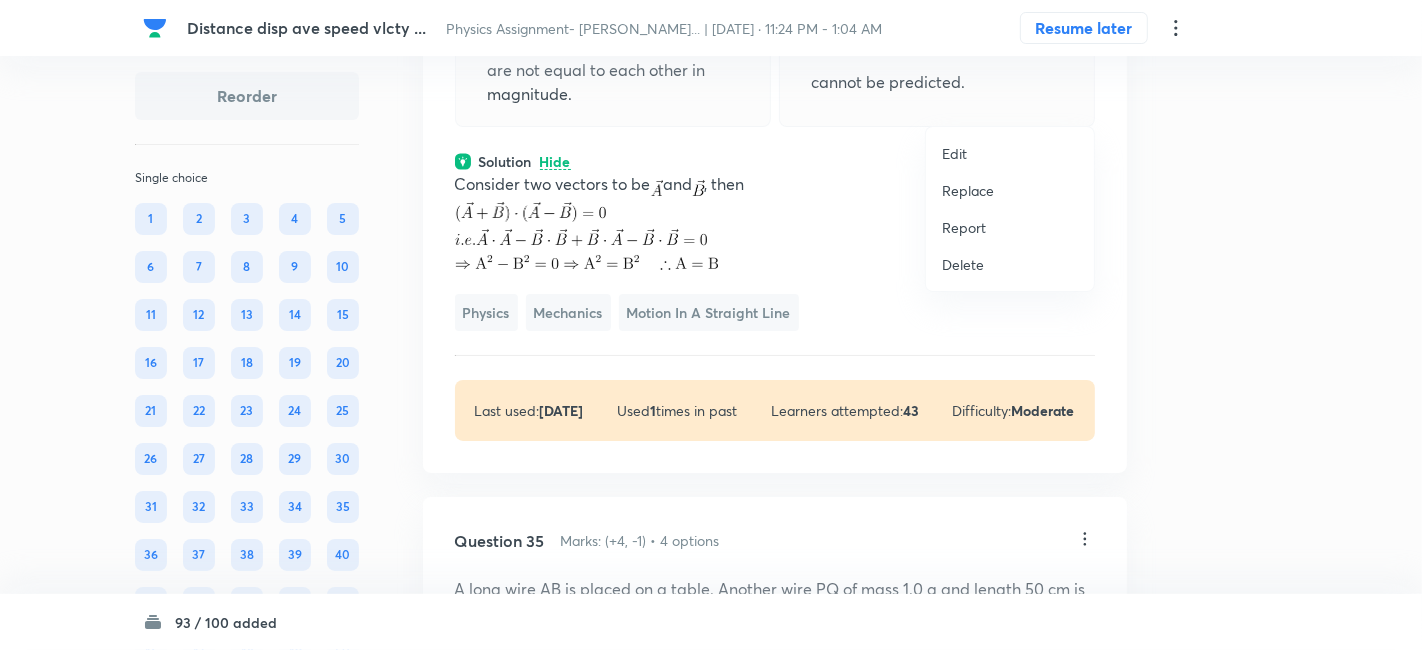 click on "Replace" at bounding box center (968, 190) 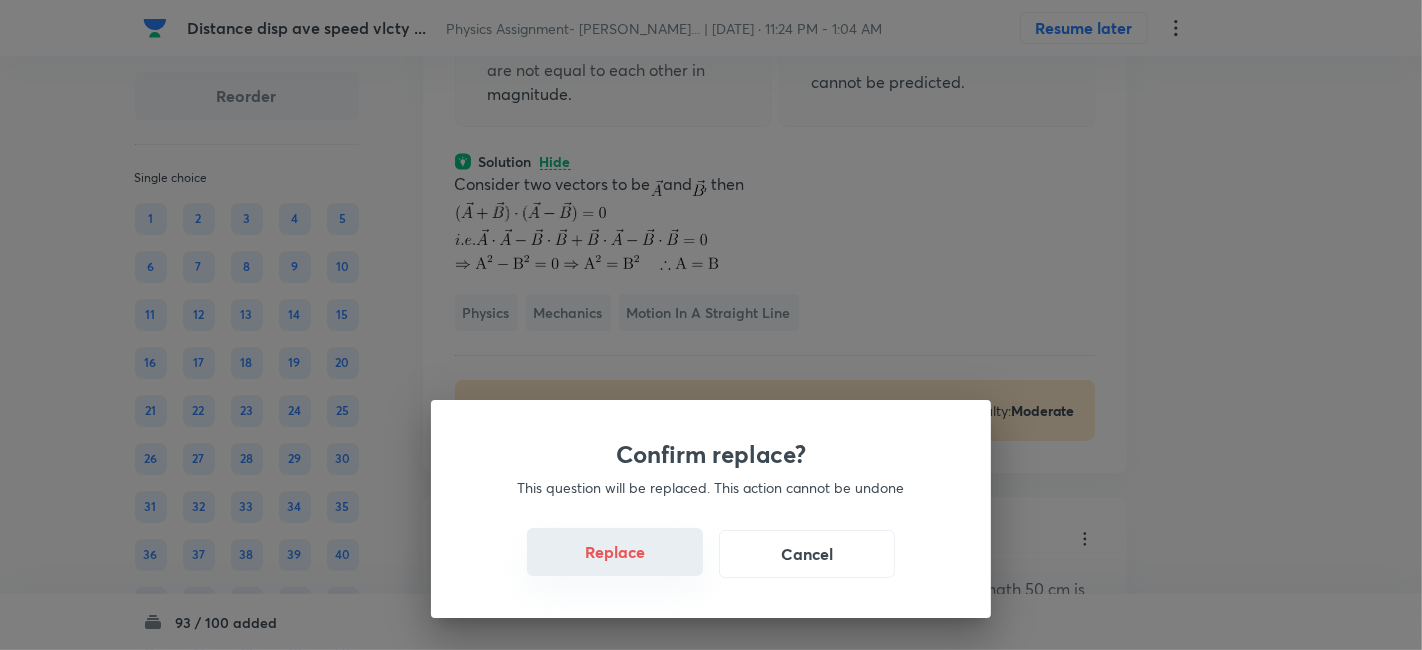 click on "Replace" at bounding box center (615, 552) 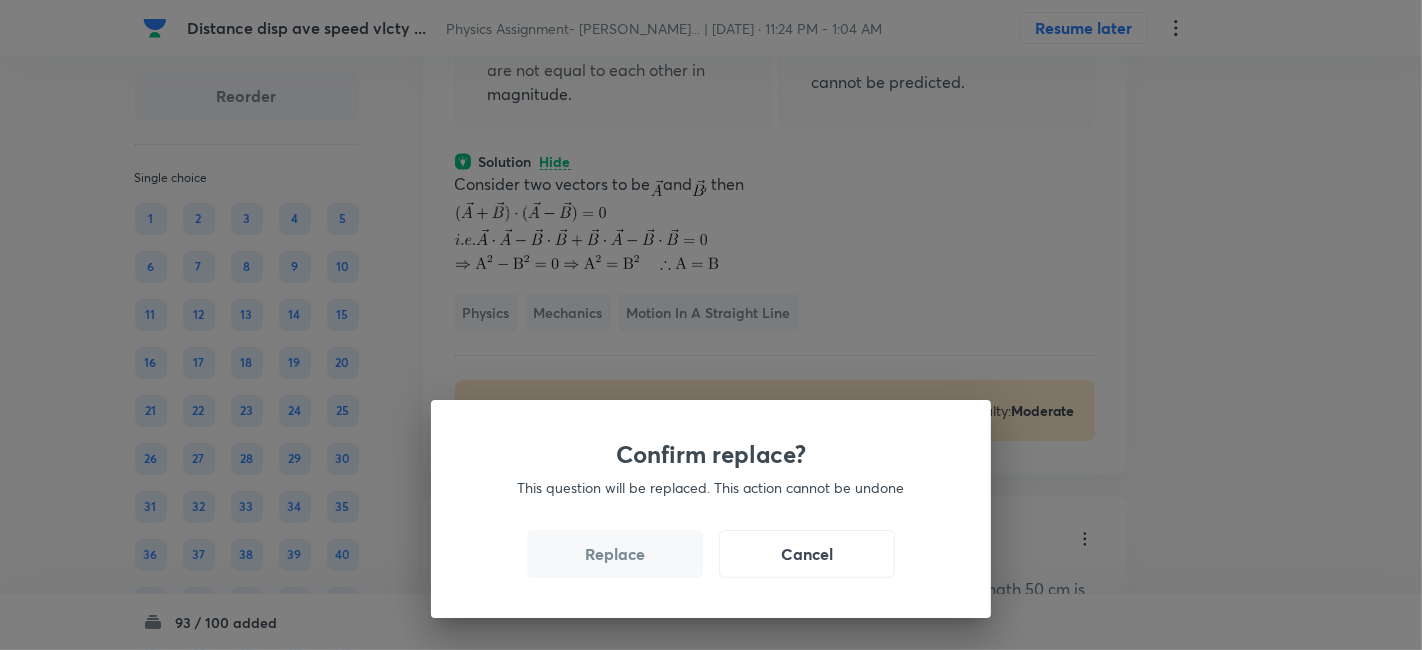 click on "Replace" at bounding box center (615, 554) 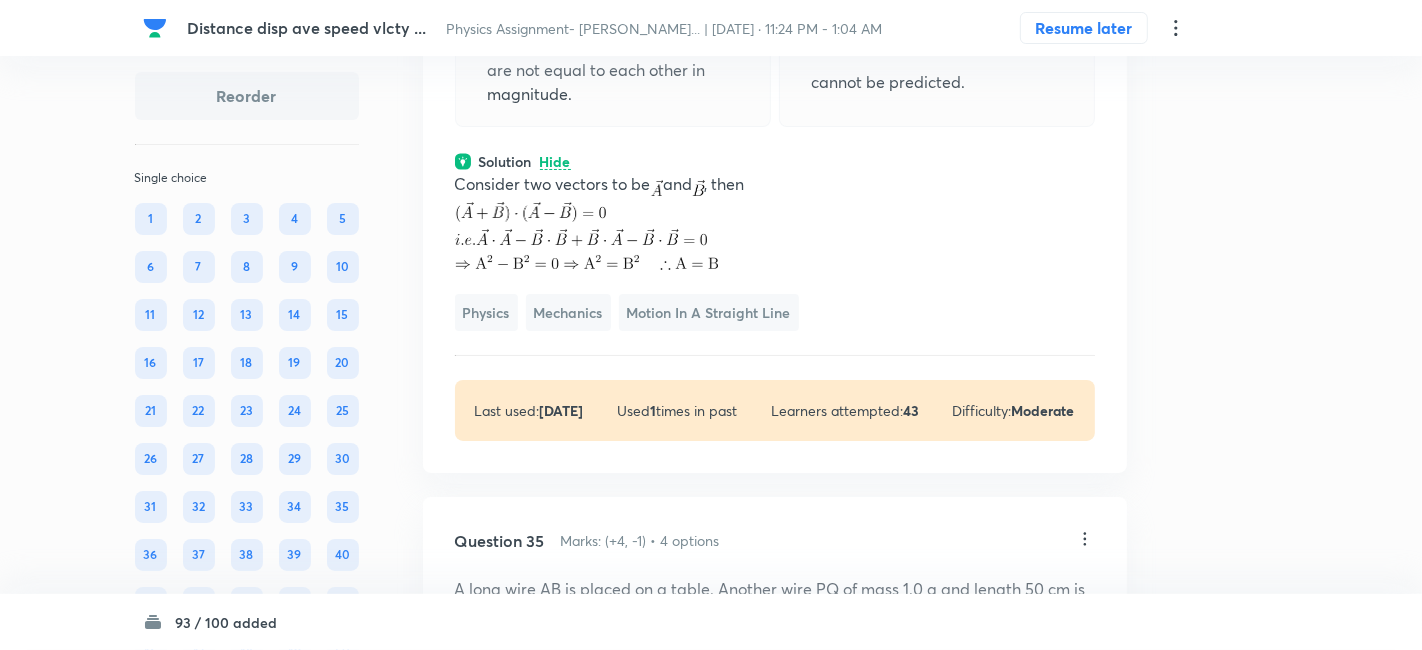 click on "Confirm replace? This question will be replaced. This action cannot be undone Replace Cancel" at bounding box center (711, 1159) 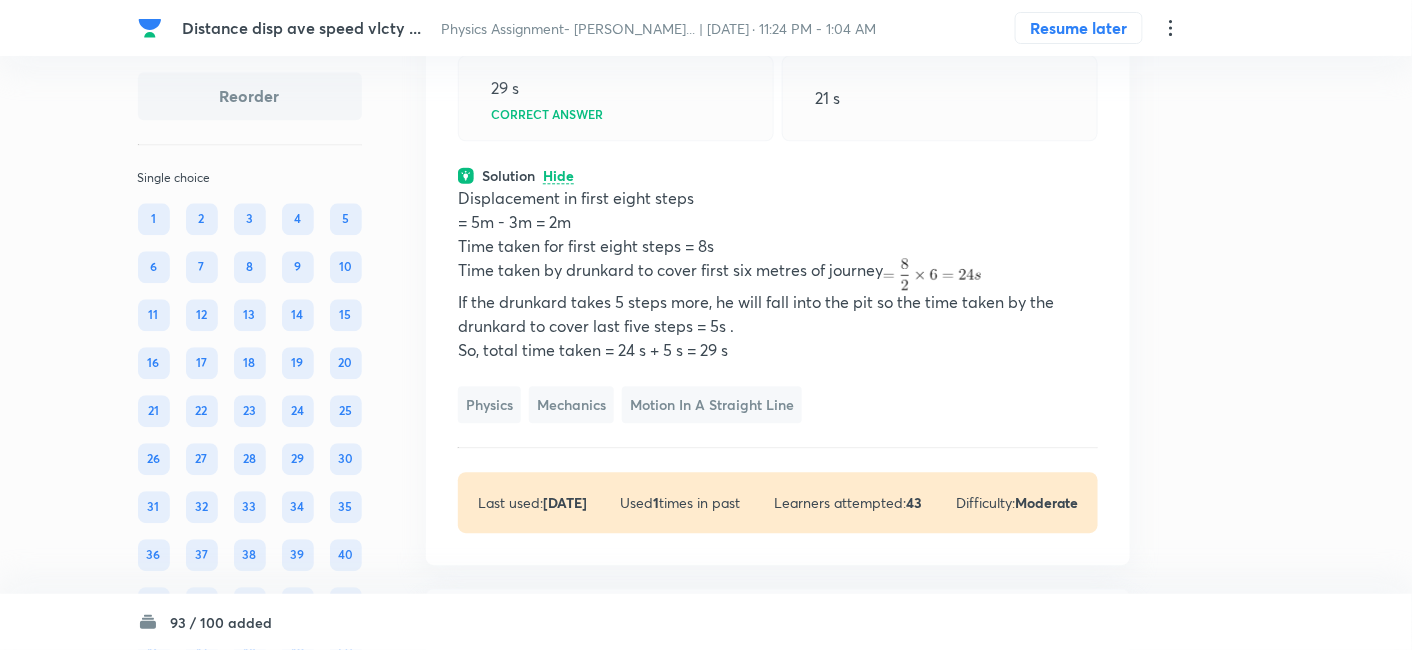 click on "Time taken by drunkard to cover first six metres of journey" at bounding box center (778, 274) 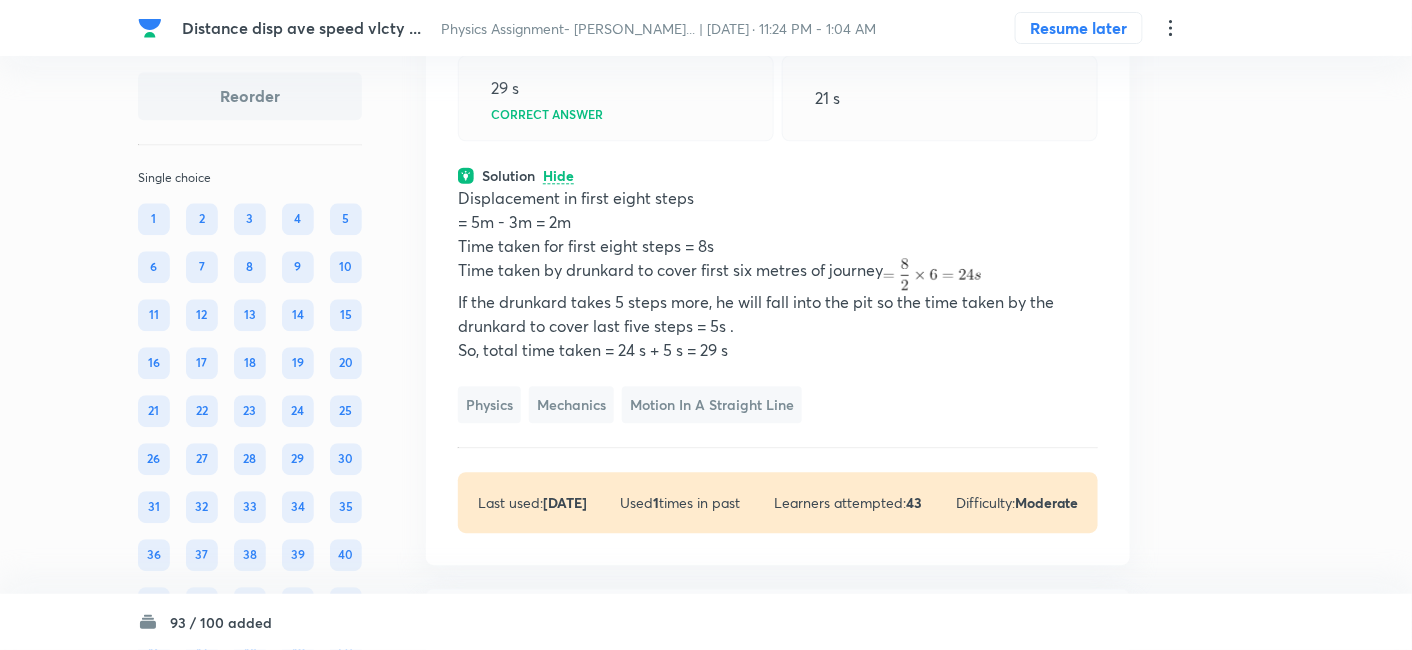 click on "Displacement in first eight steps" at bounding box center [778, 198] 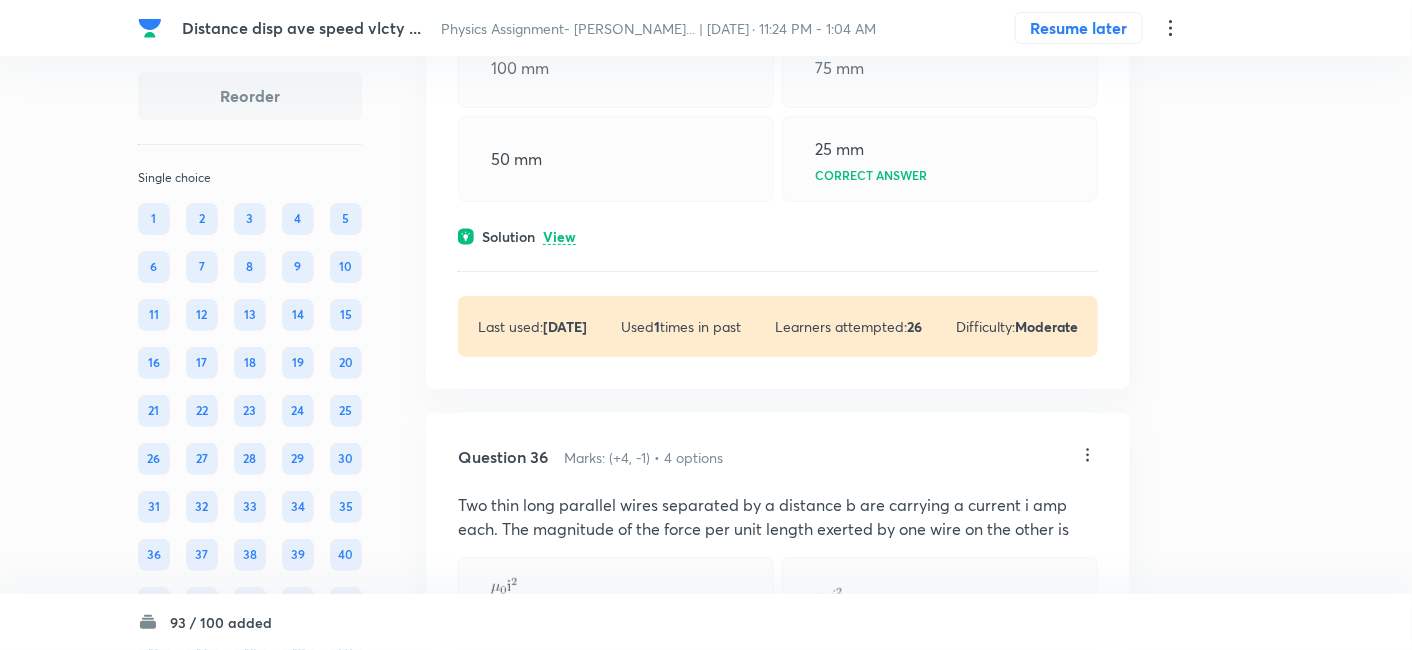 scroll, scrollTop: 26205, scrollLeft: 0, axis: vertical 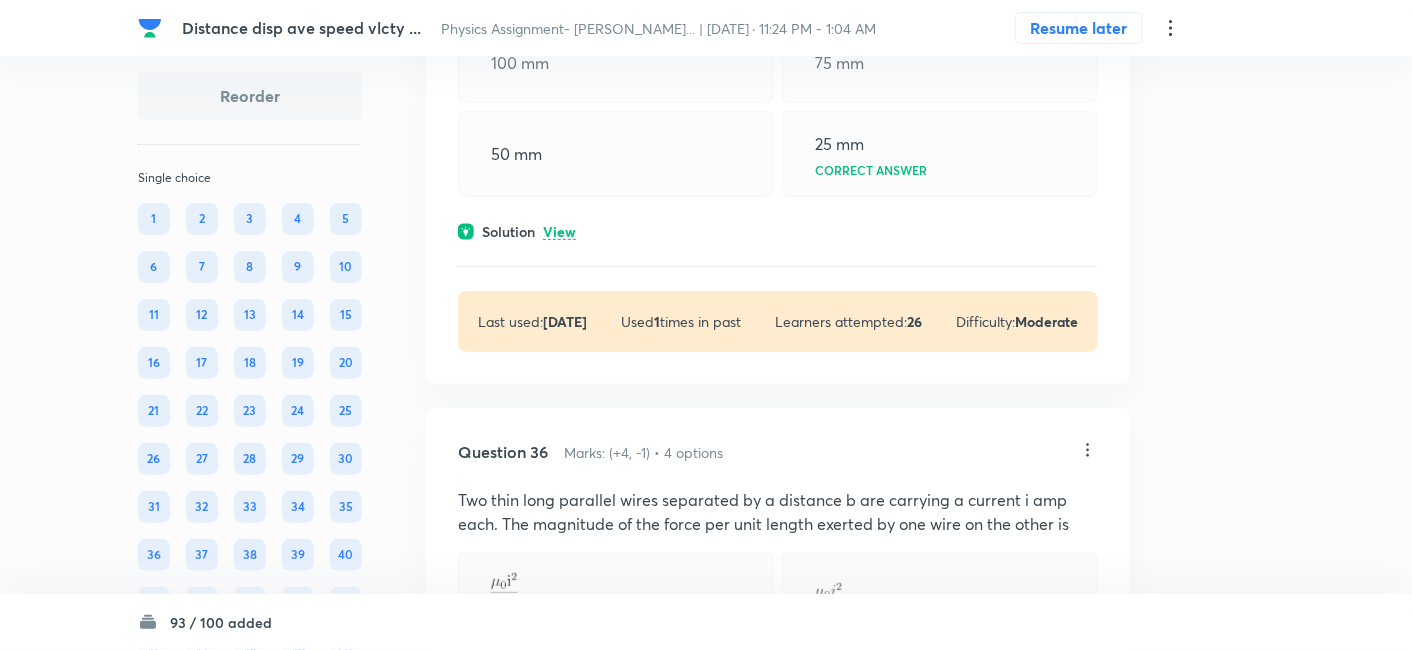 click on "View" at bounding box center [559, 232] 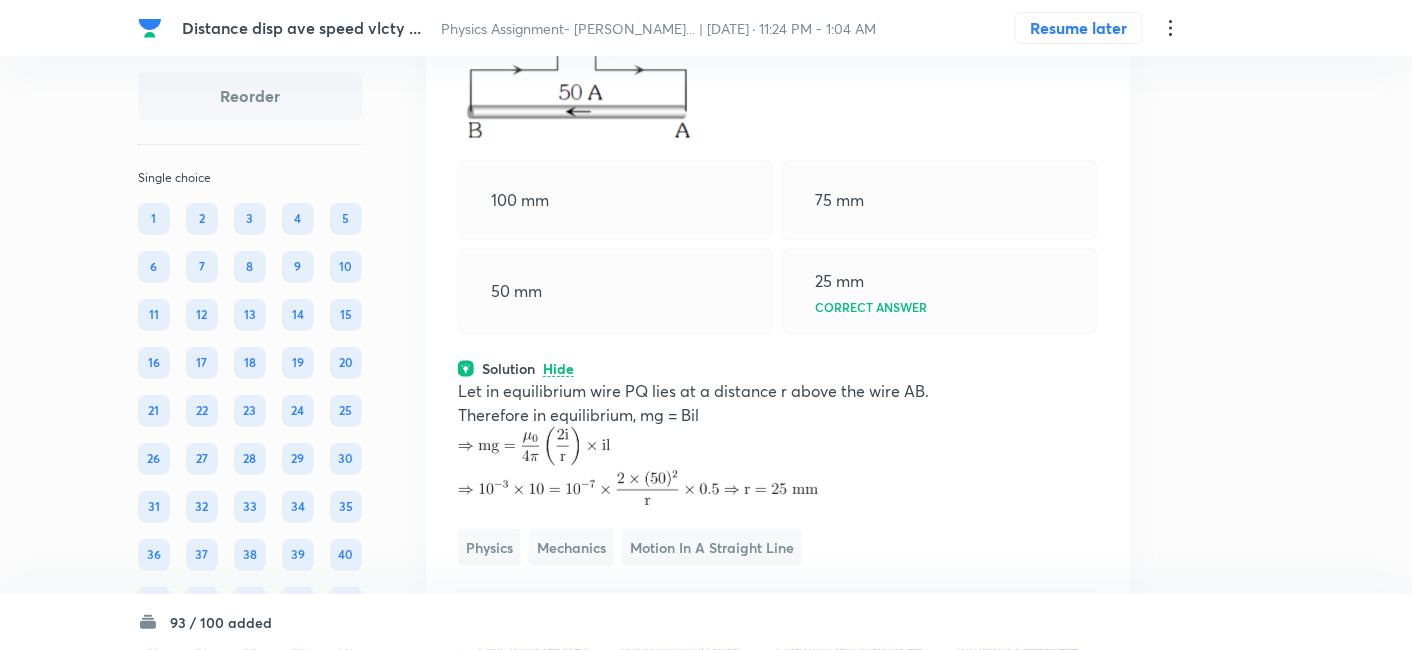 scroll, scrollTop: 26067, scrollLeft: 0, axis: vertical 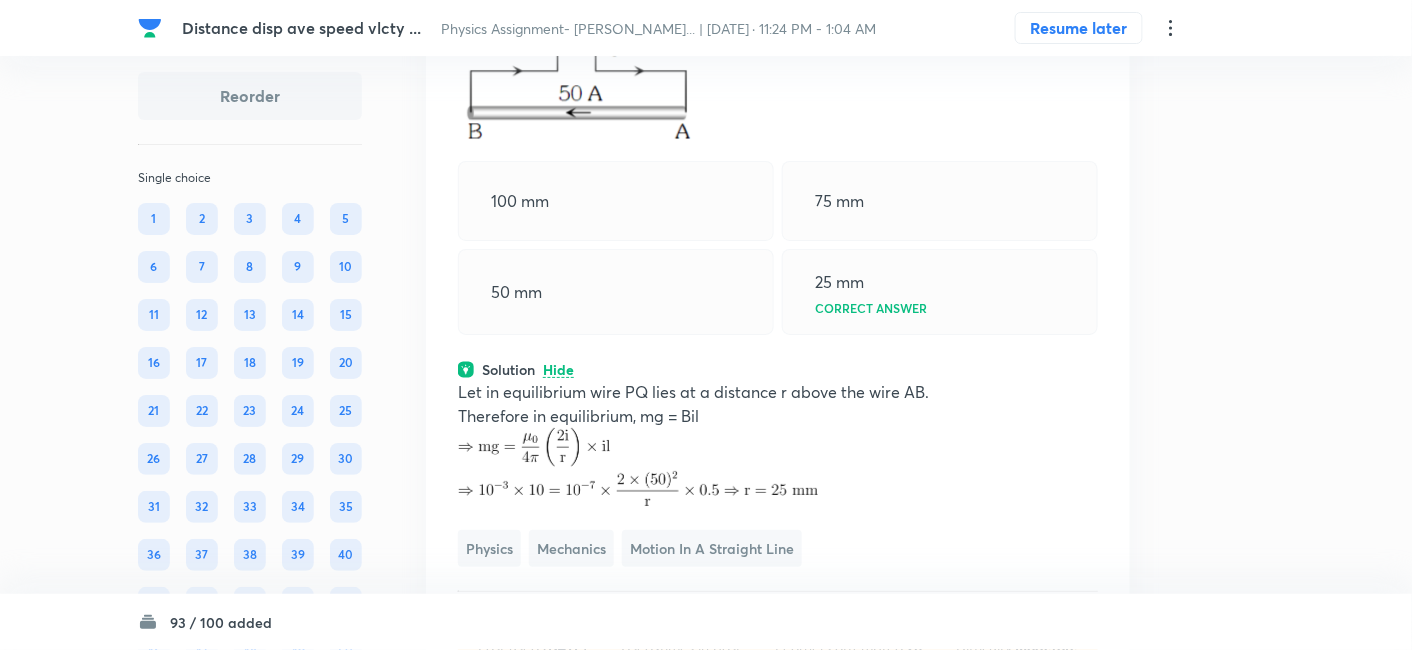 click 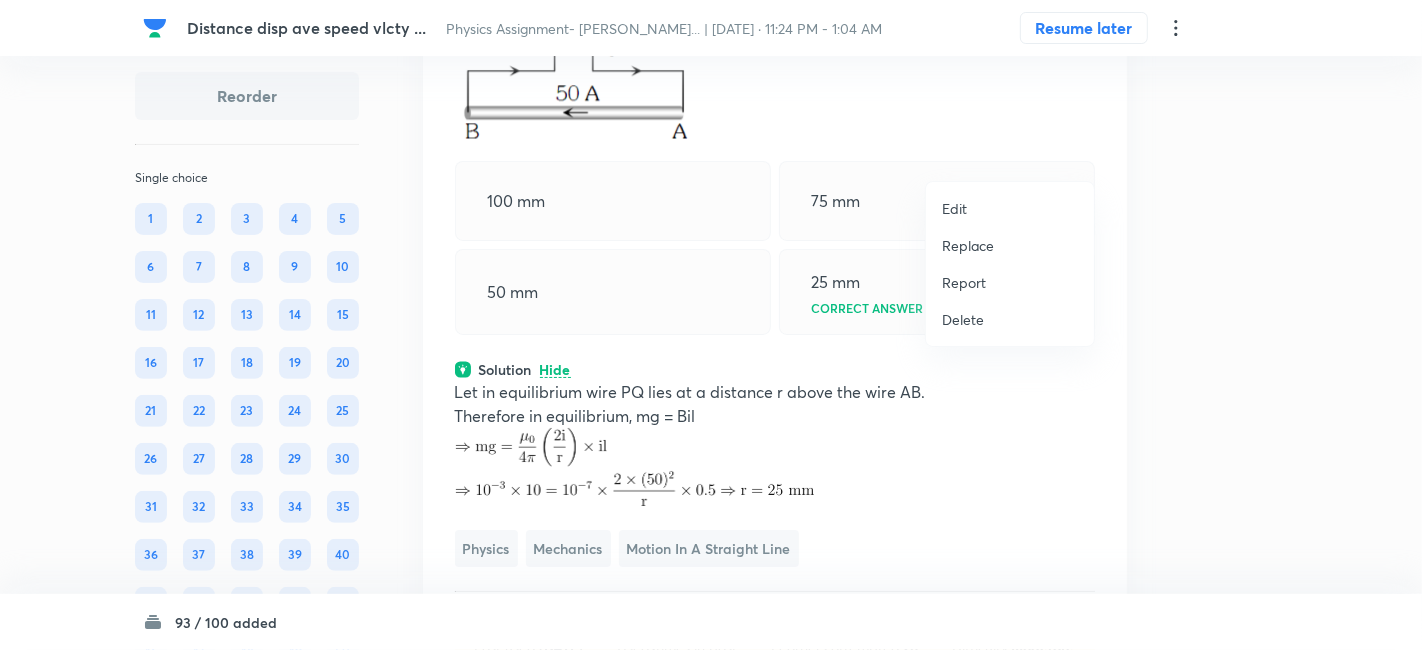click on "Replace" at bounding box center (968, 245) 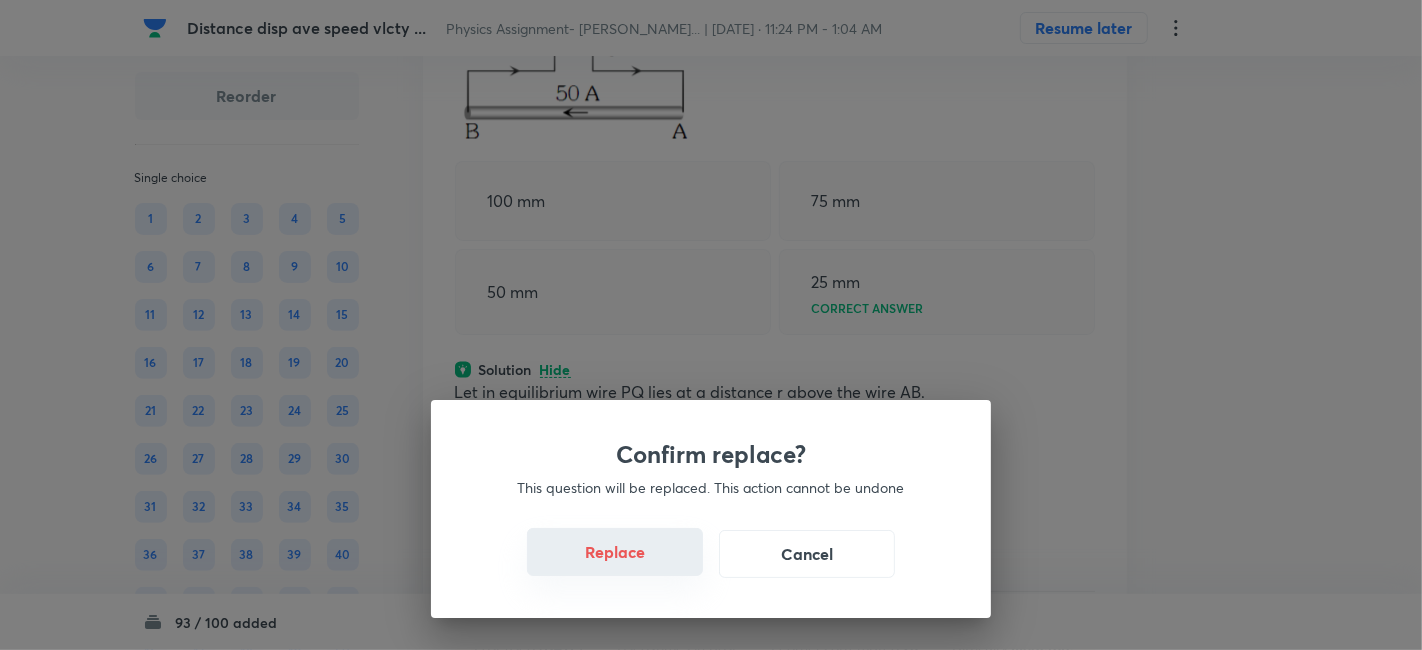 click on "Replace" at bounding box center [615, 552] 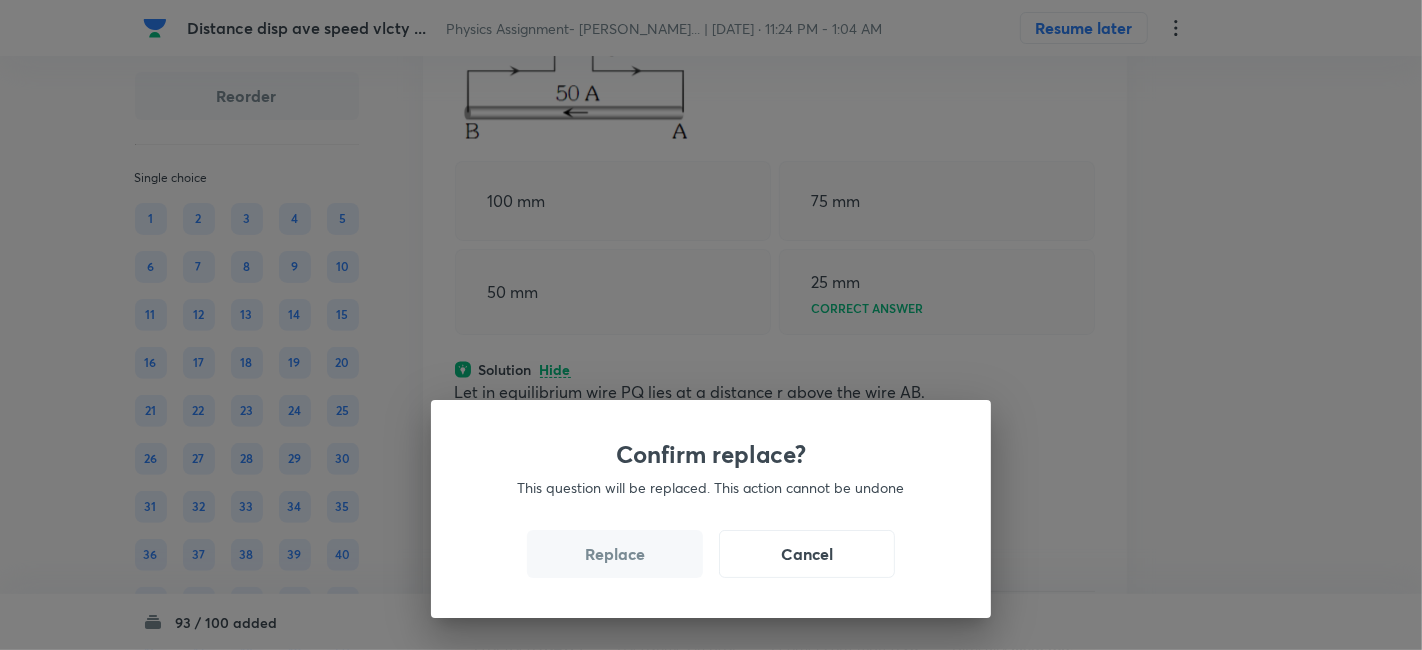 click on "Replace" at bounding box center [615, 554] 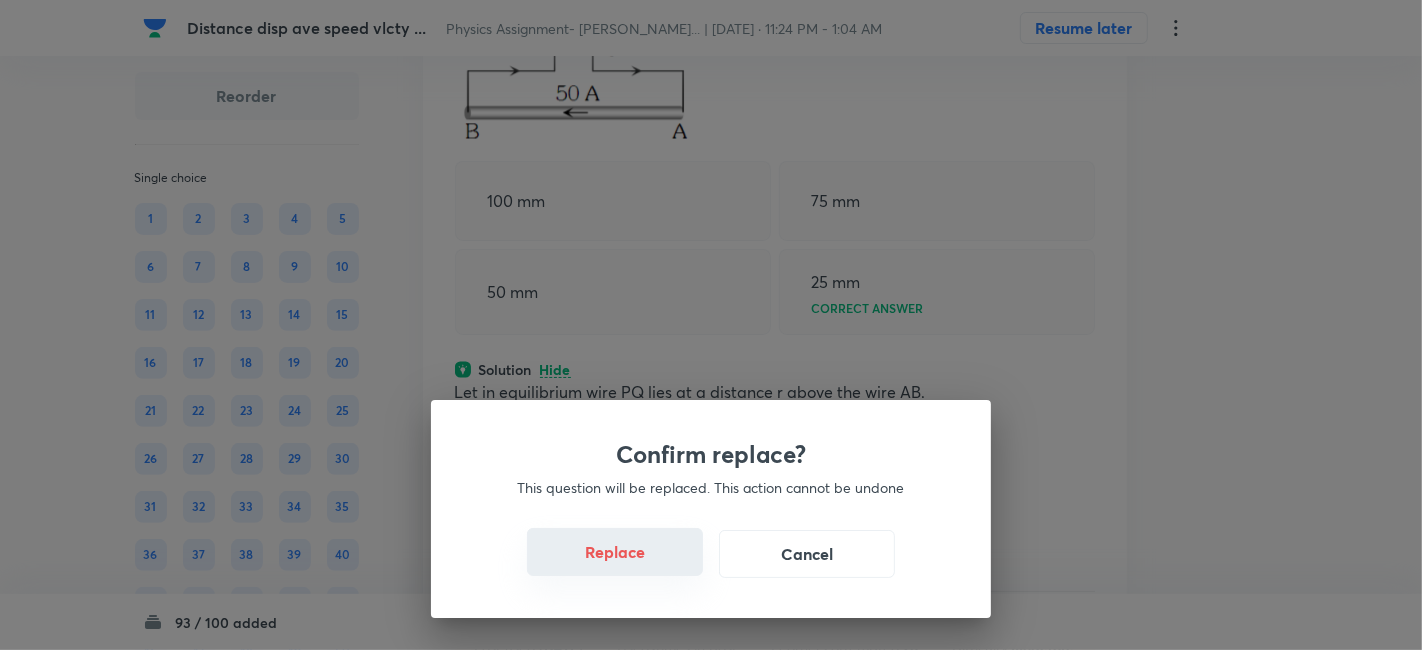 click on "Replace" at bounding box center (615, 552) 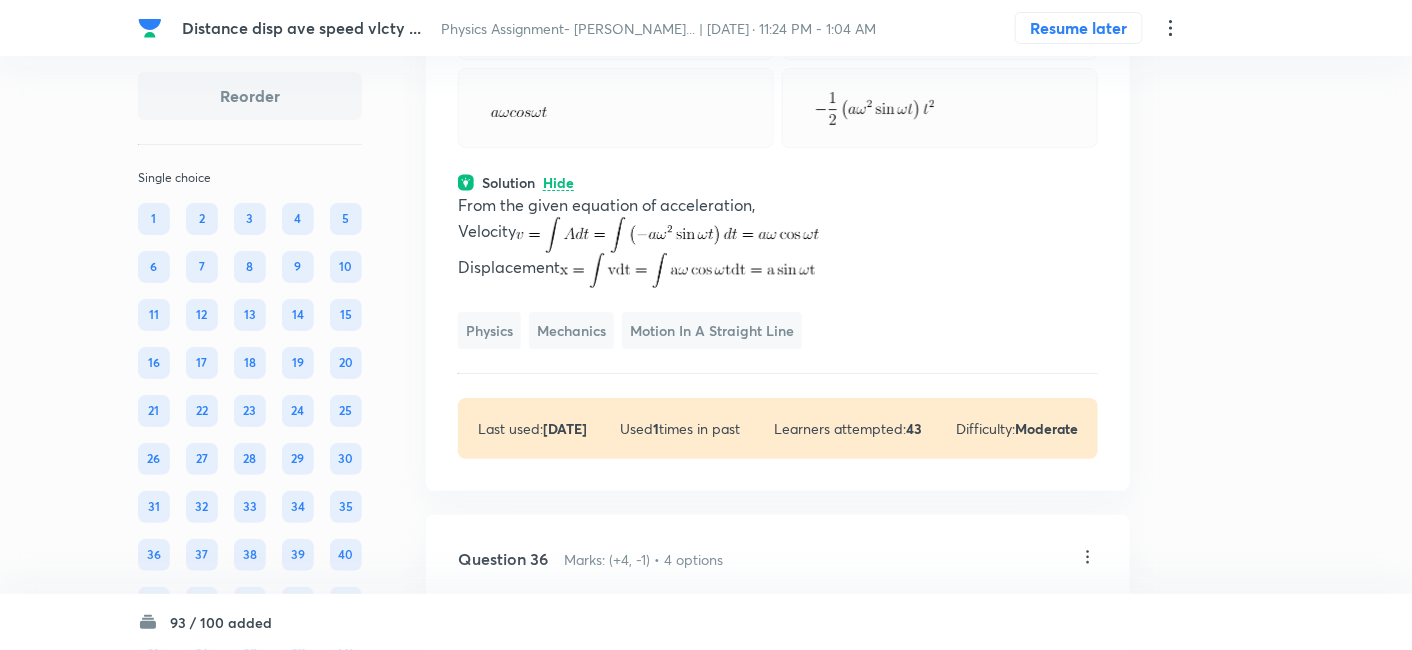 click at bounding box center (687, 271) 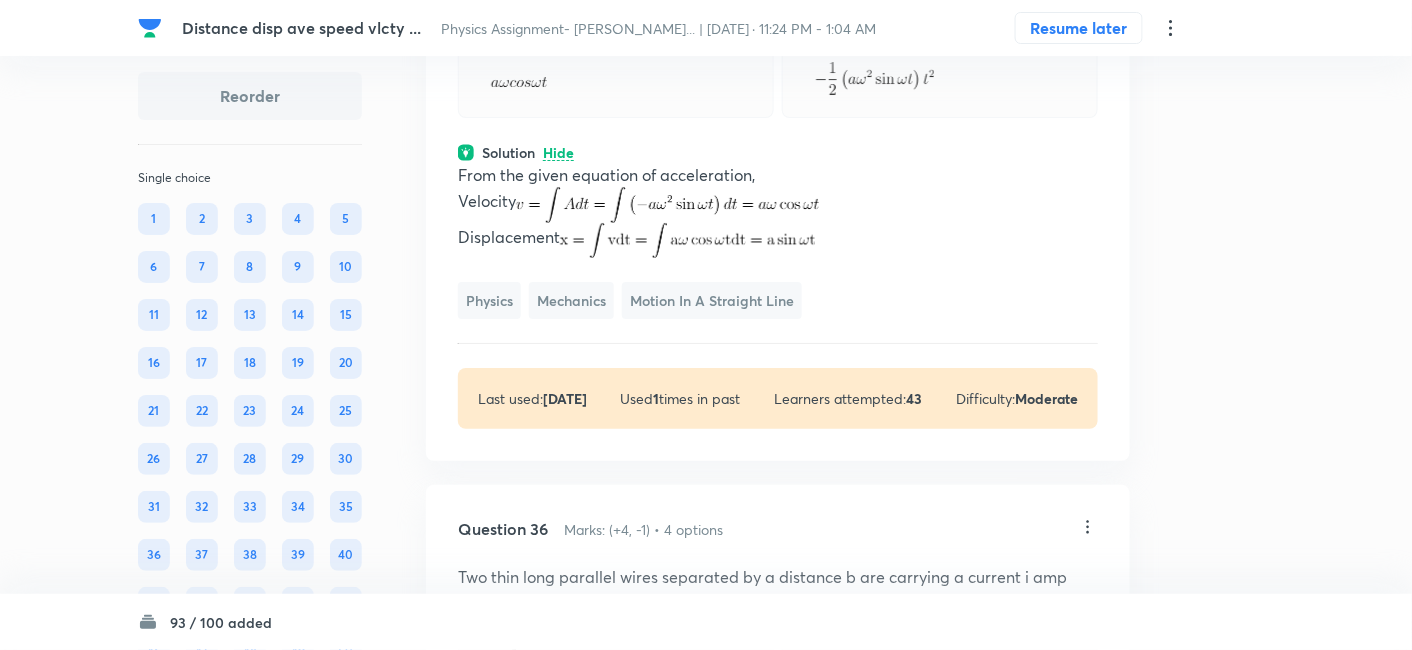 scroll, scrollTop: 26091, scrollLeft: 0, axis: vertical 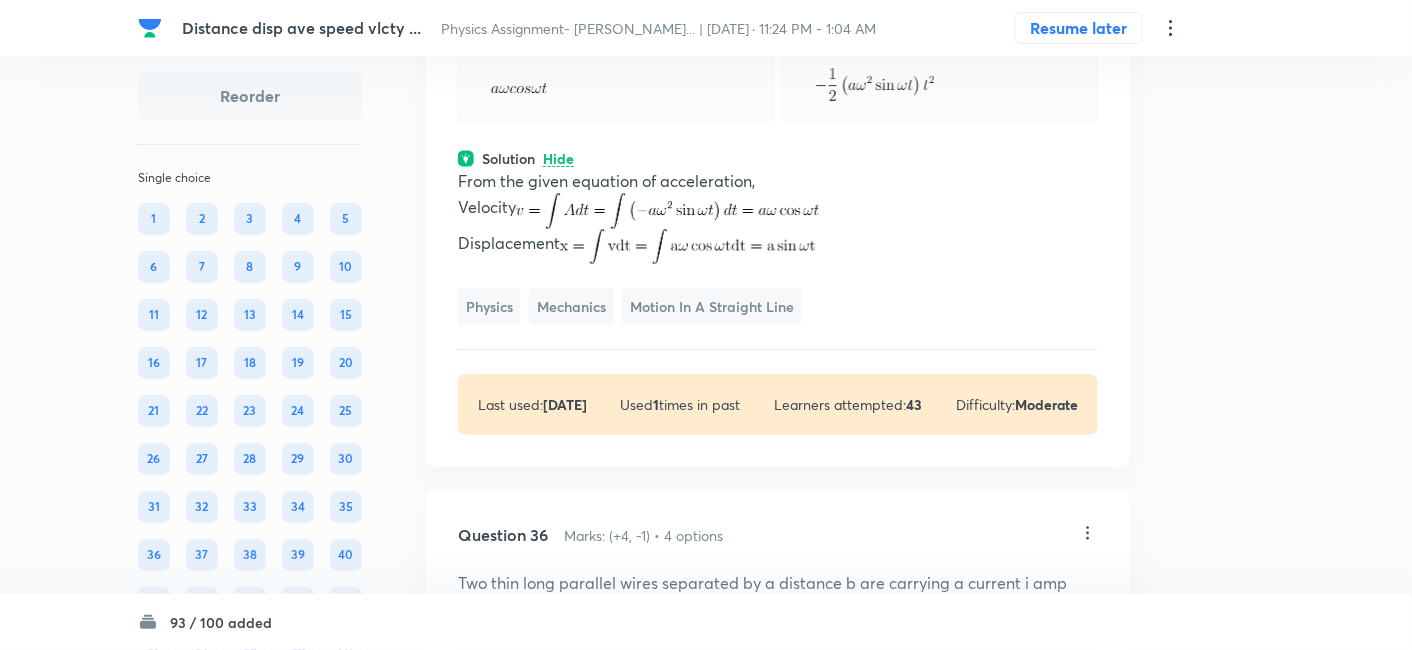 click 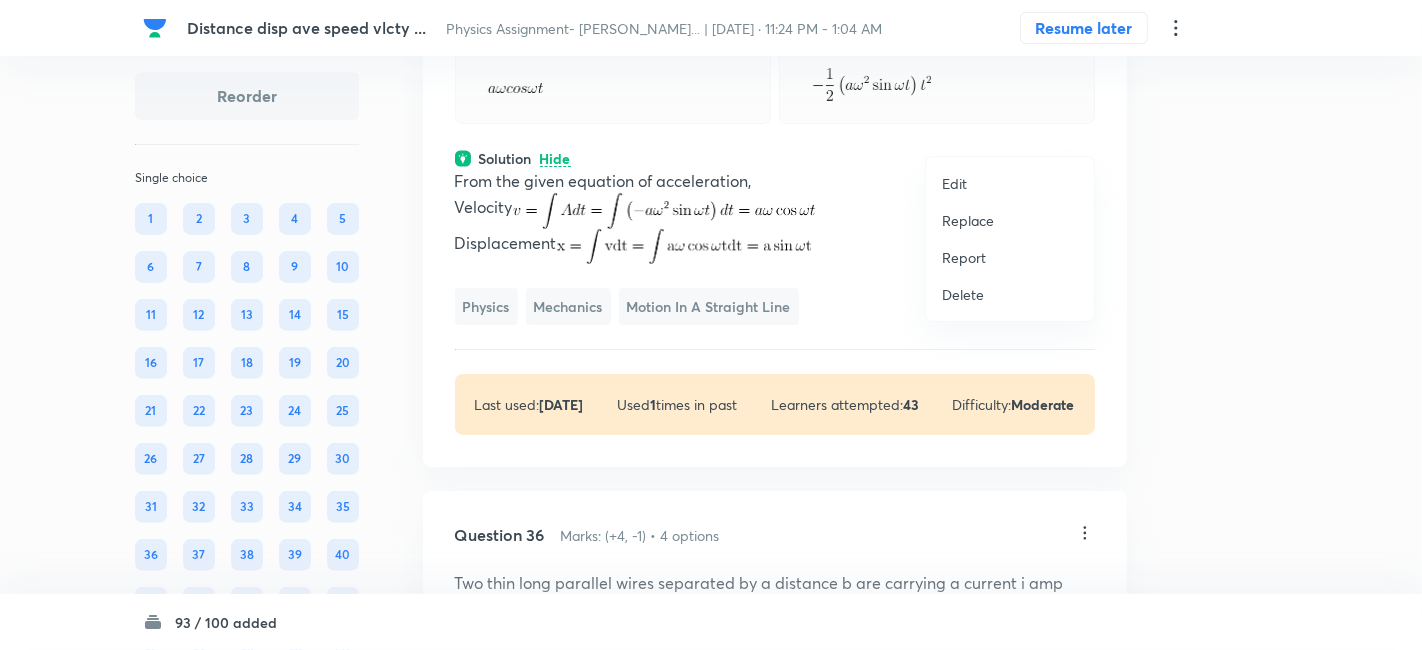 click on "Replace" at bounding box center [968, 220] 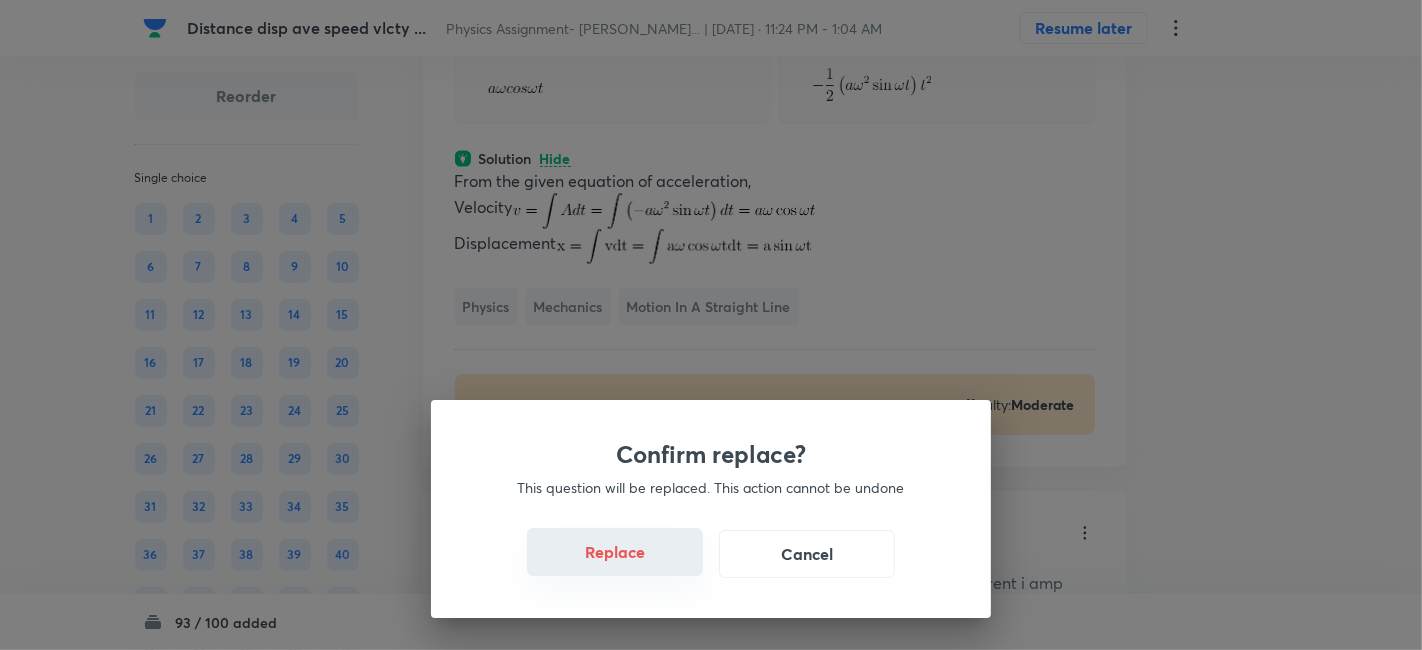 click on "Replace" at bounding box center (615, 552) 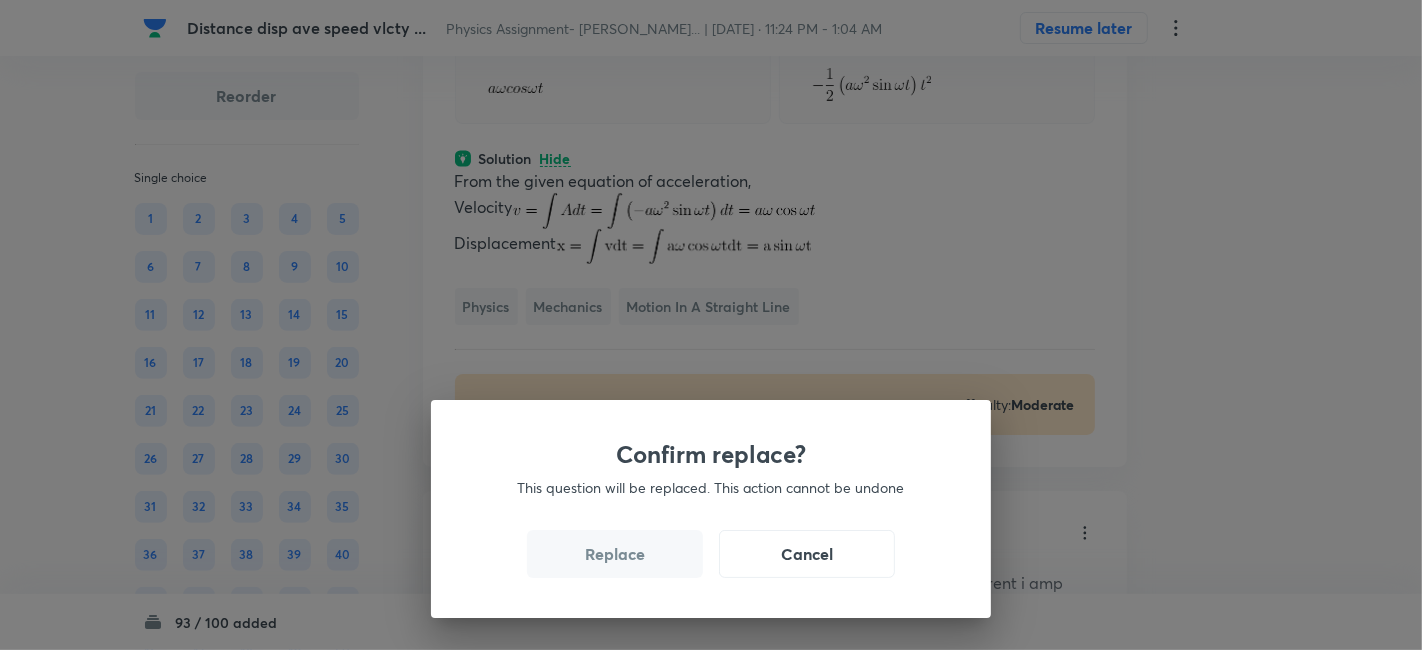 click on "Replace" at bounding box center (615, 554) 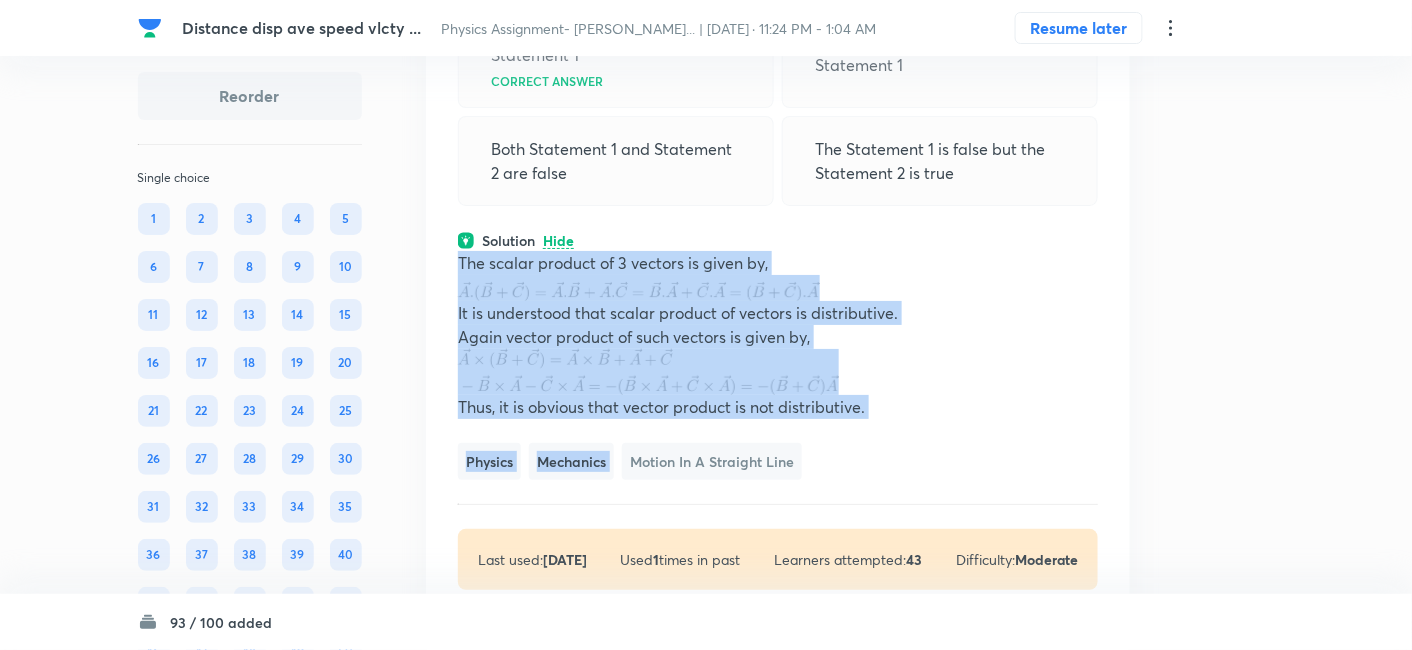 click on "The scalar product of 3 vectors is given by, It is understood that scalar product of vectors is distributive. Again vector product of such vectors is given by, Thus, it is obvious that vector product is not distributive. Physics Mechanics Motion in a Straight Line" at bounding box center [778, 365] 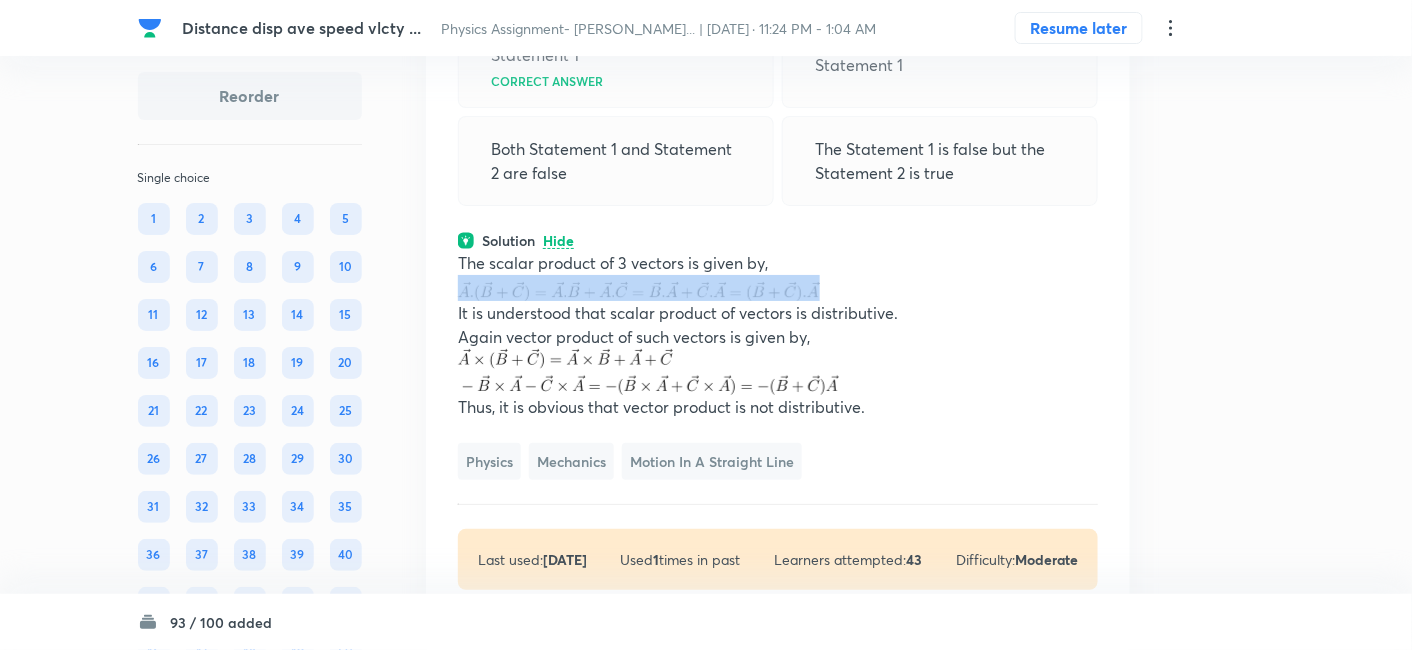 click at bounding box center [778, 288] 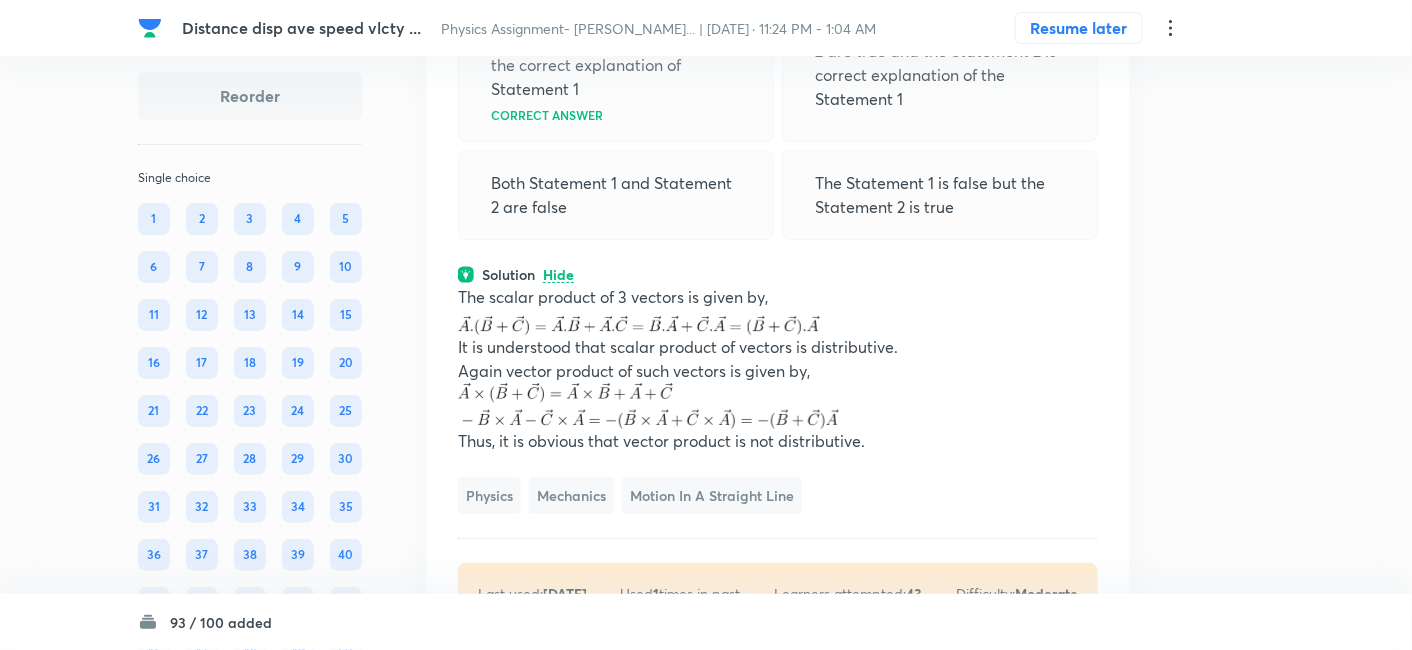 scroll, scrollTop: 26054, scrollLeft: 0, axis: vertical 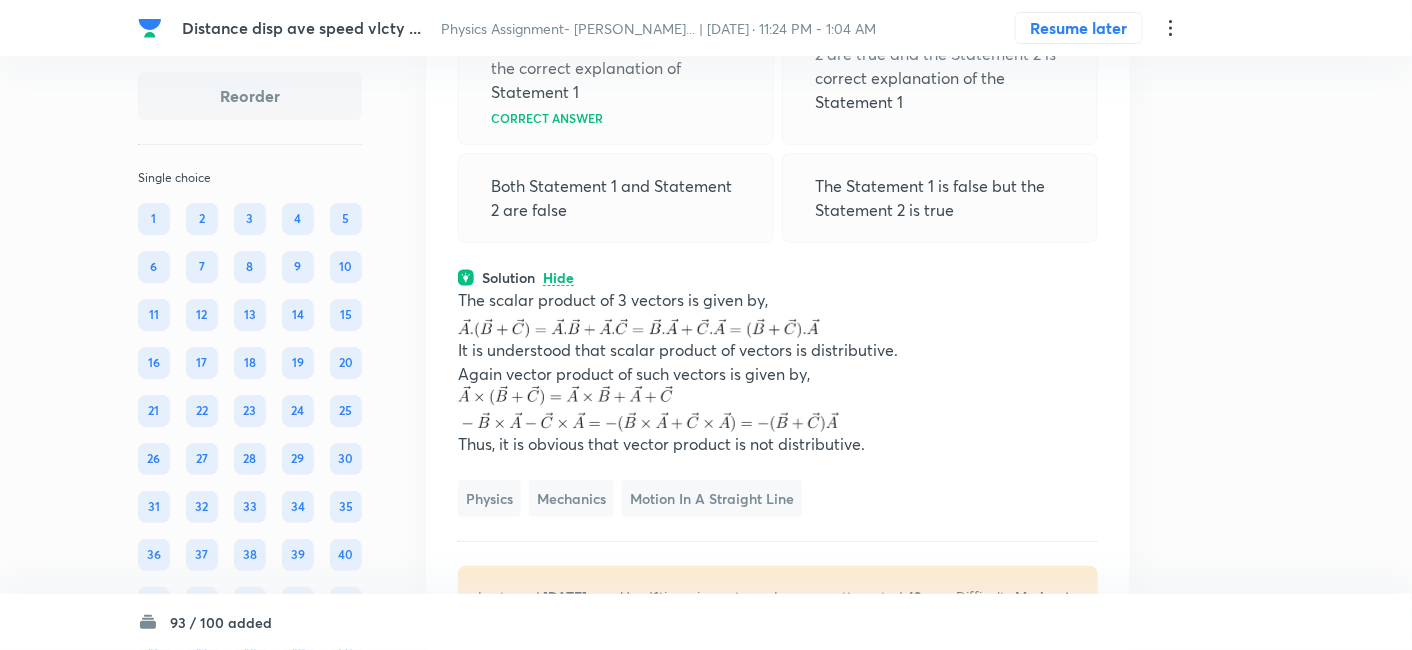 click 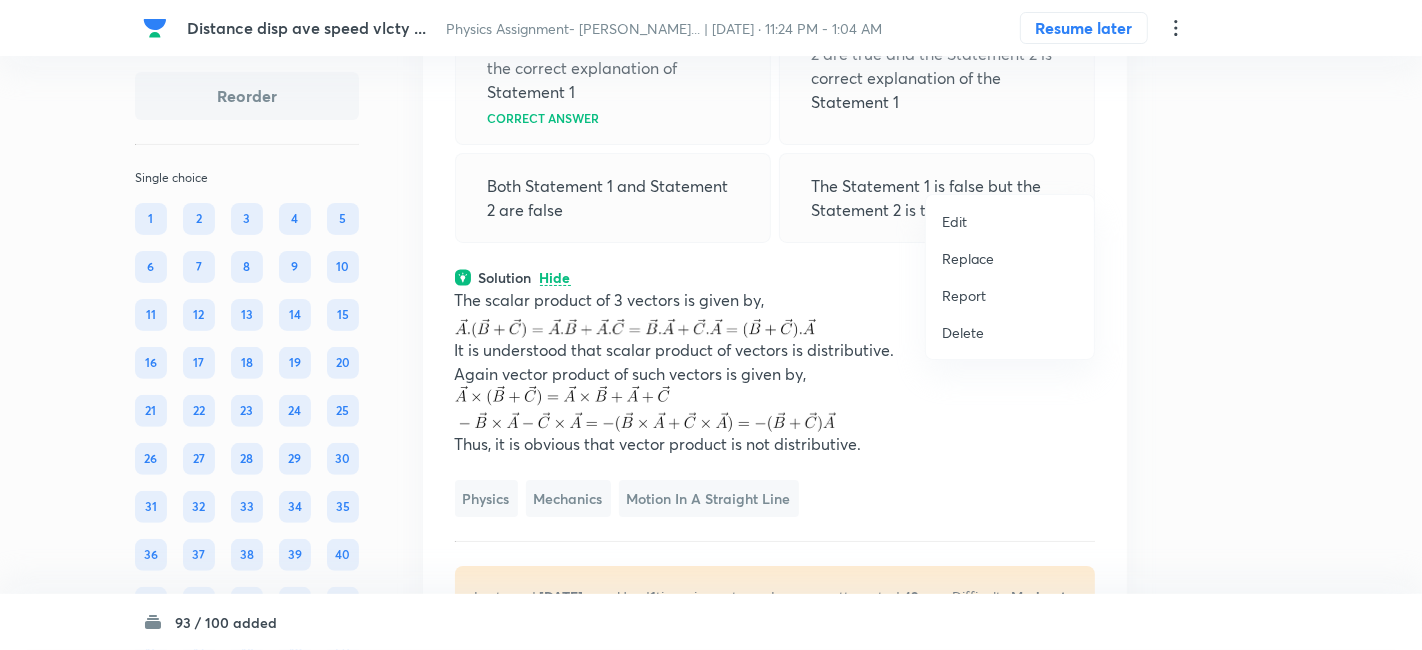 click on "Replace" at bounding box center (968, 258) 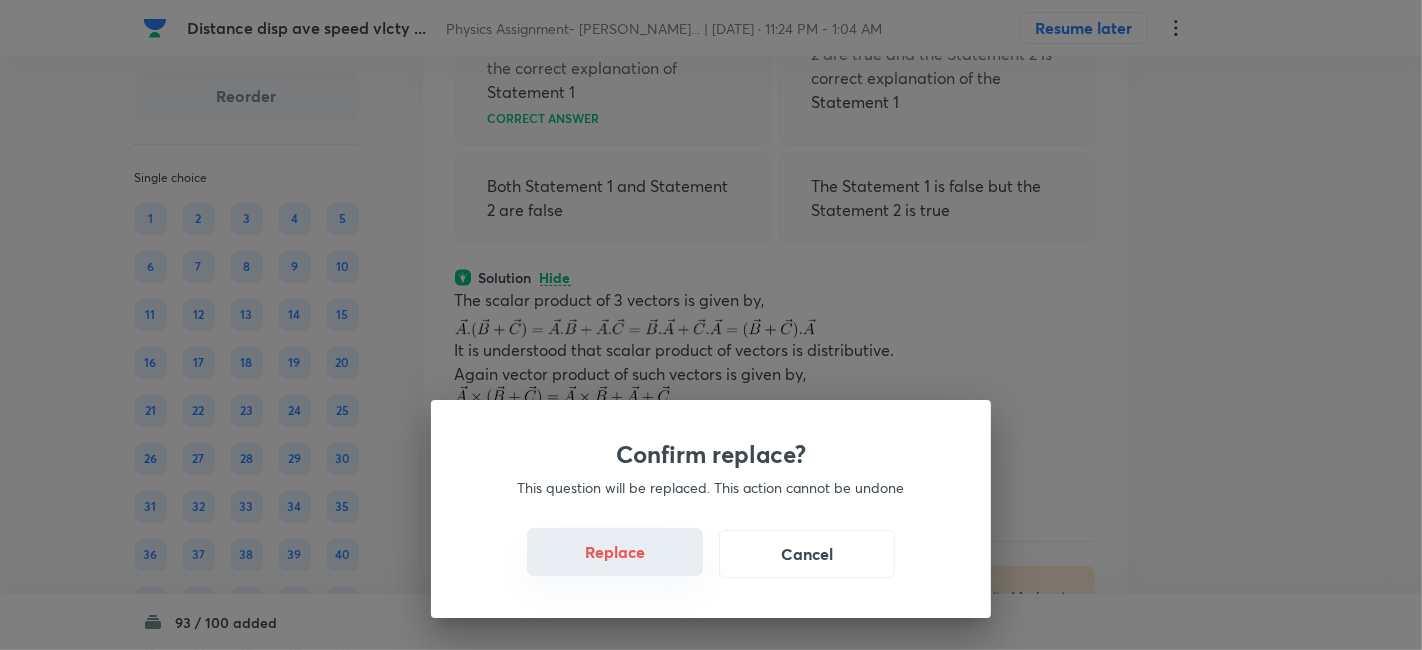 click on "Replace" at bounding box center (615, 552) 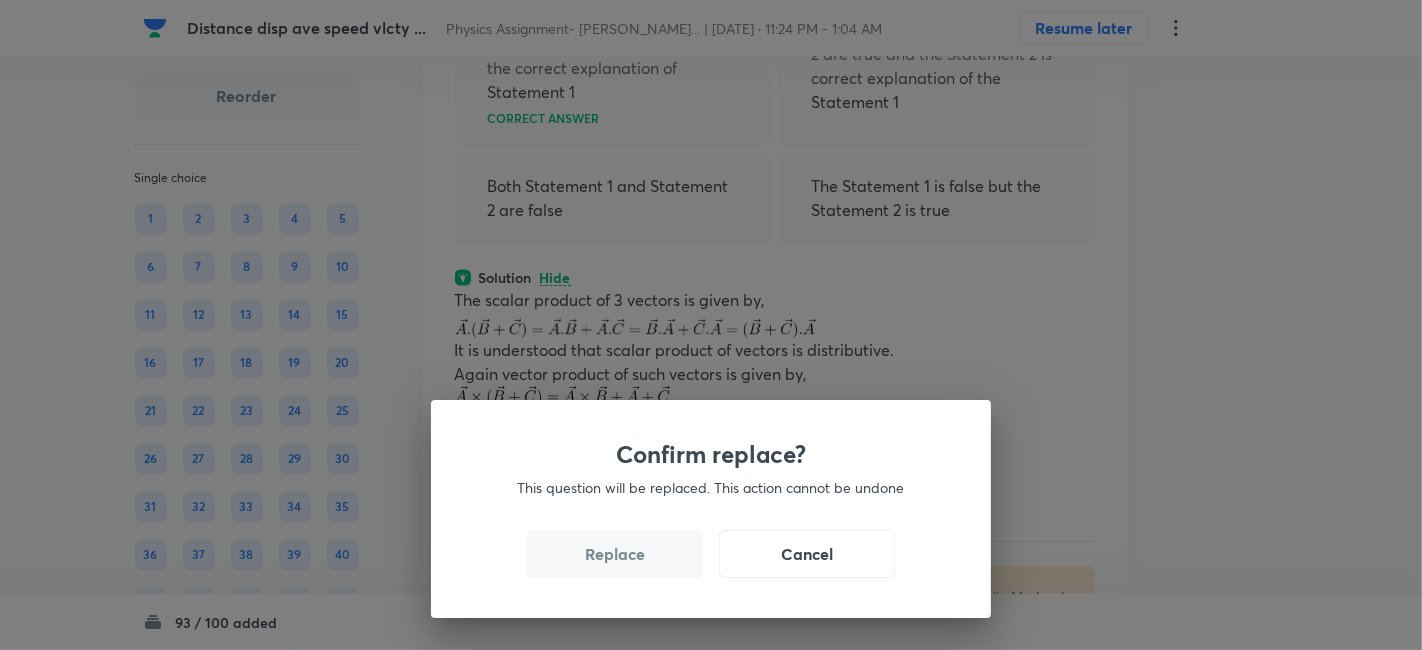 click on "Replace" at bounding box center (615, 554) 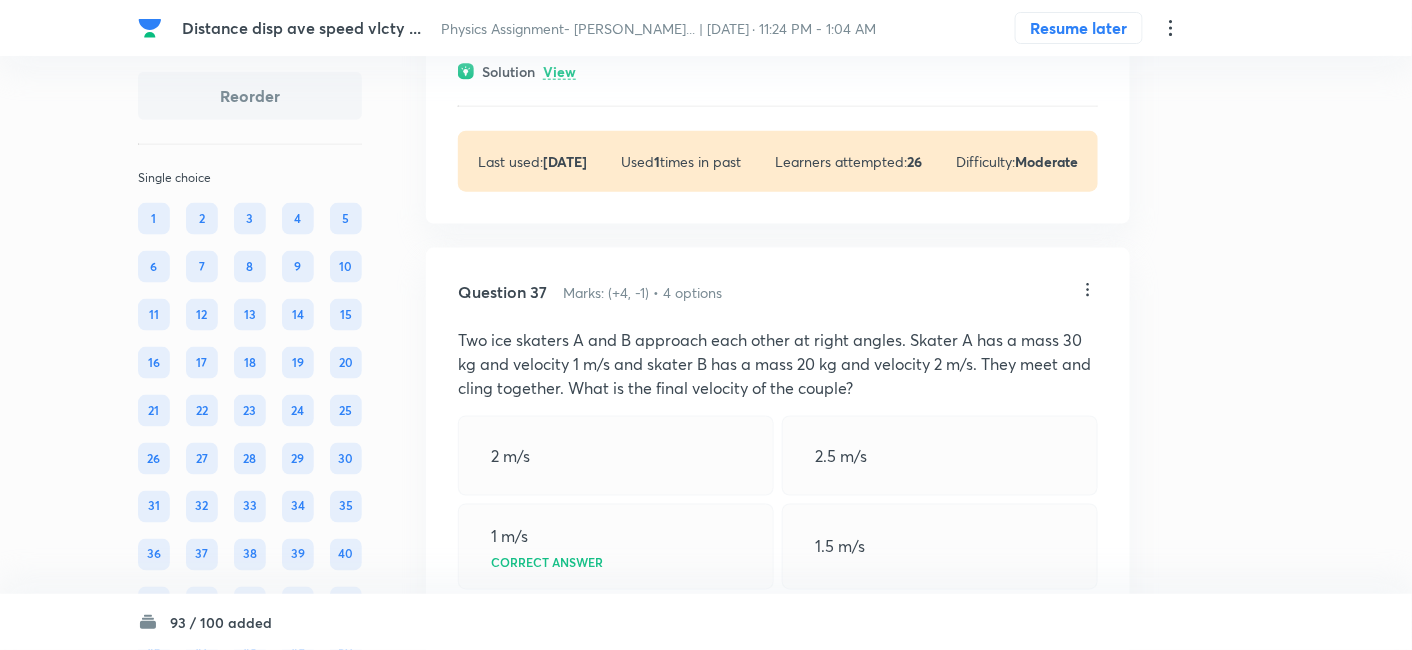 scroll, scrollTop: 26922, scrollLeft: 0, axis: vertical 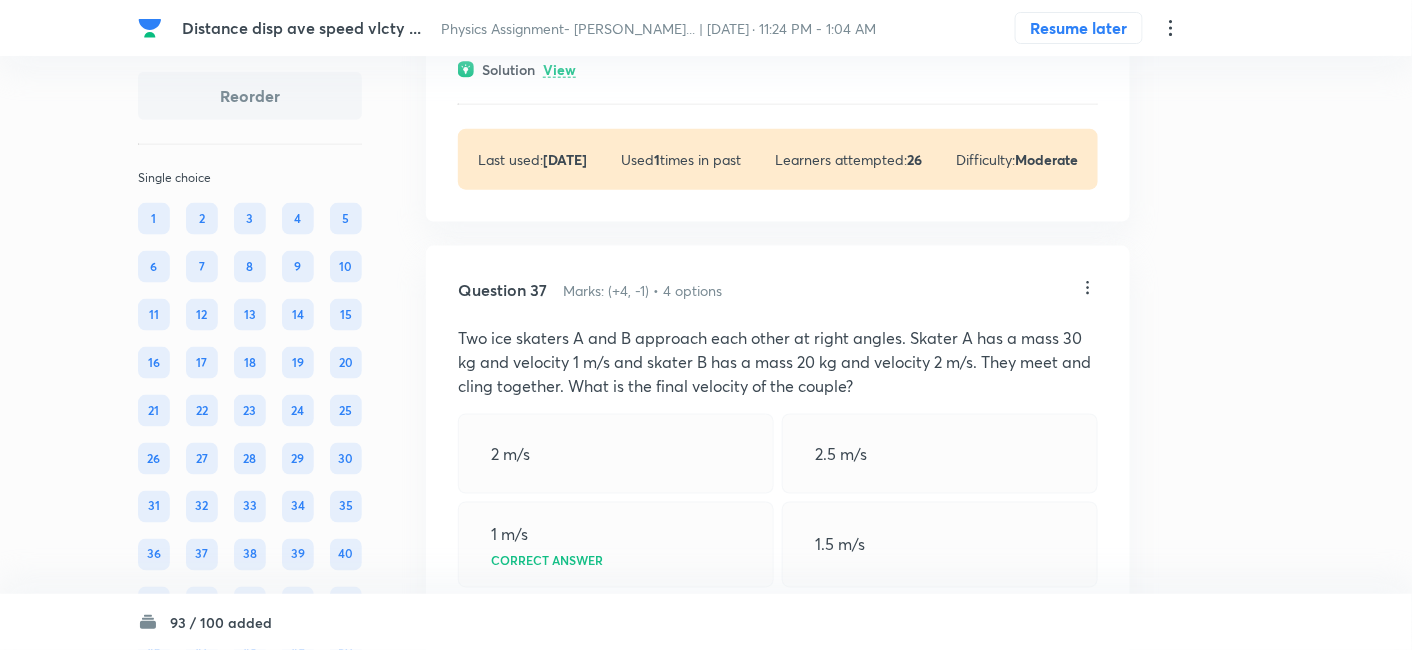 click on "View" at bounding box center (559, 70) 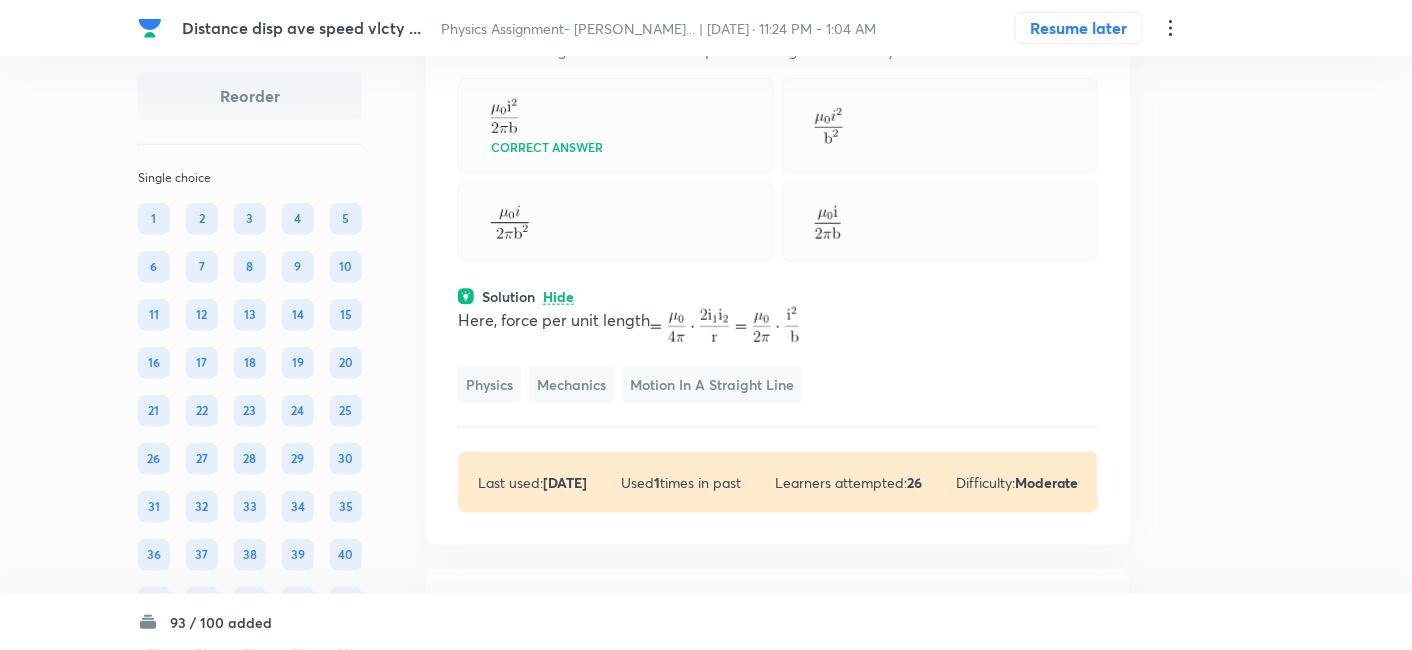 scroll, scrollTop: 26694, scrollLeft: 0, axis: vertical 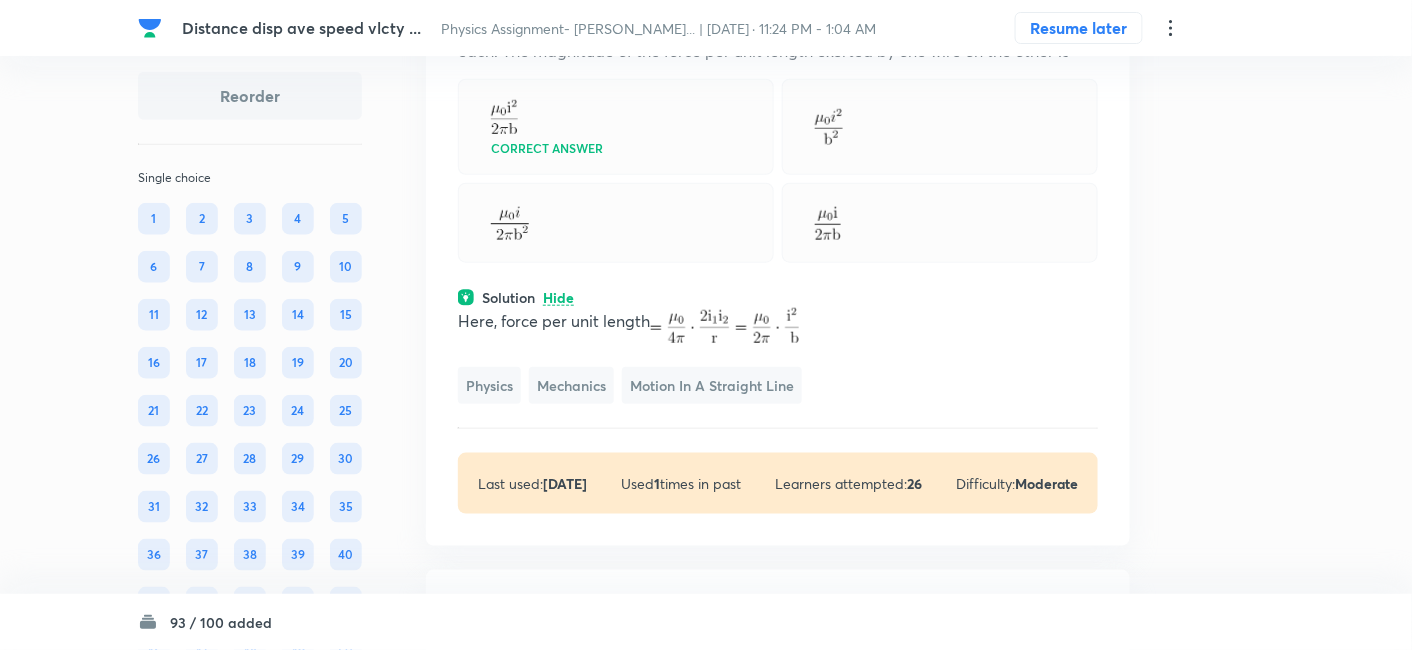 click 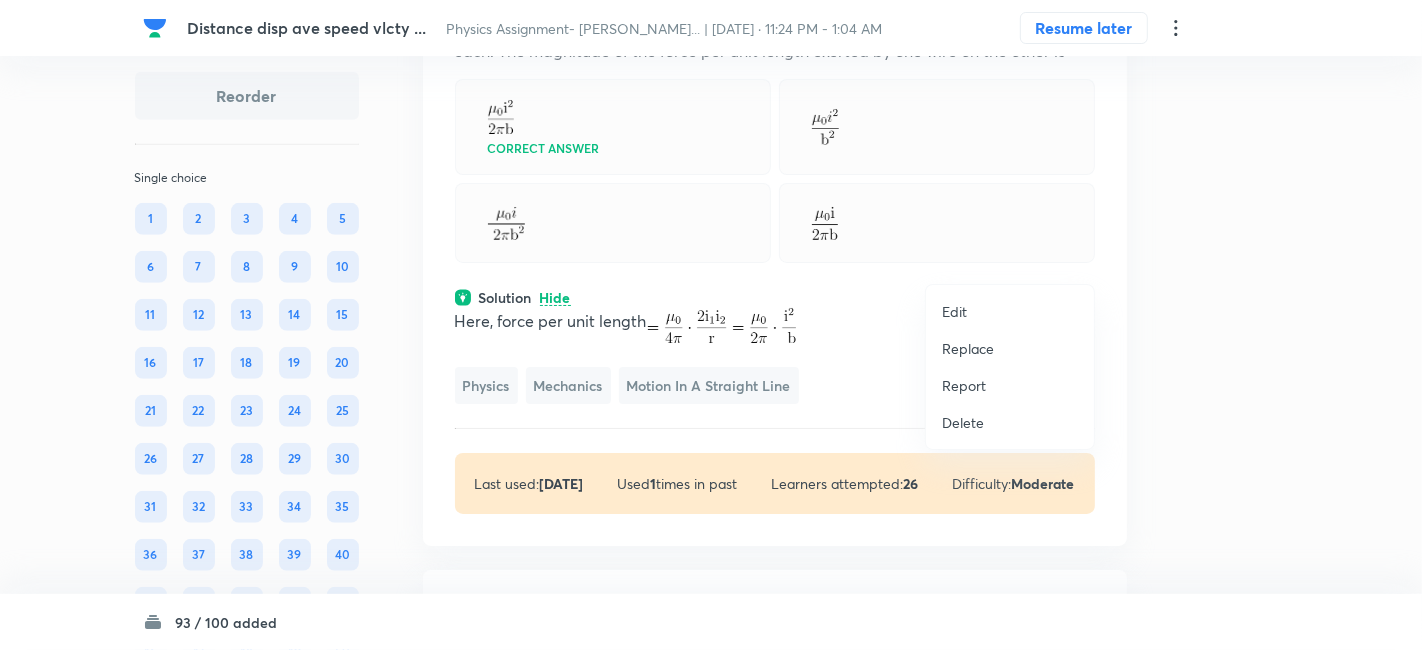 click on "Replace" at bounding box center [968, 348] 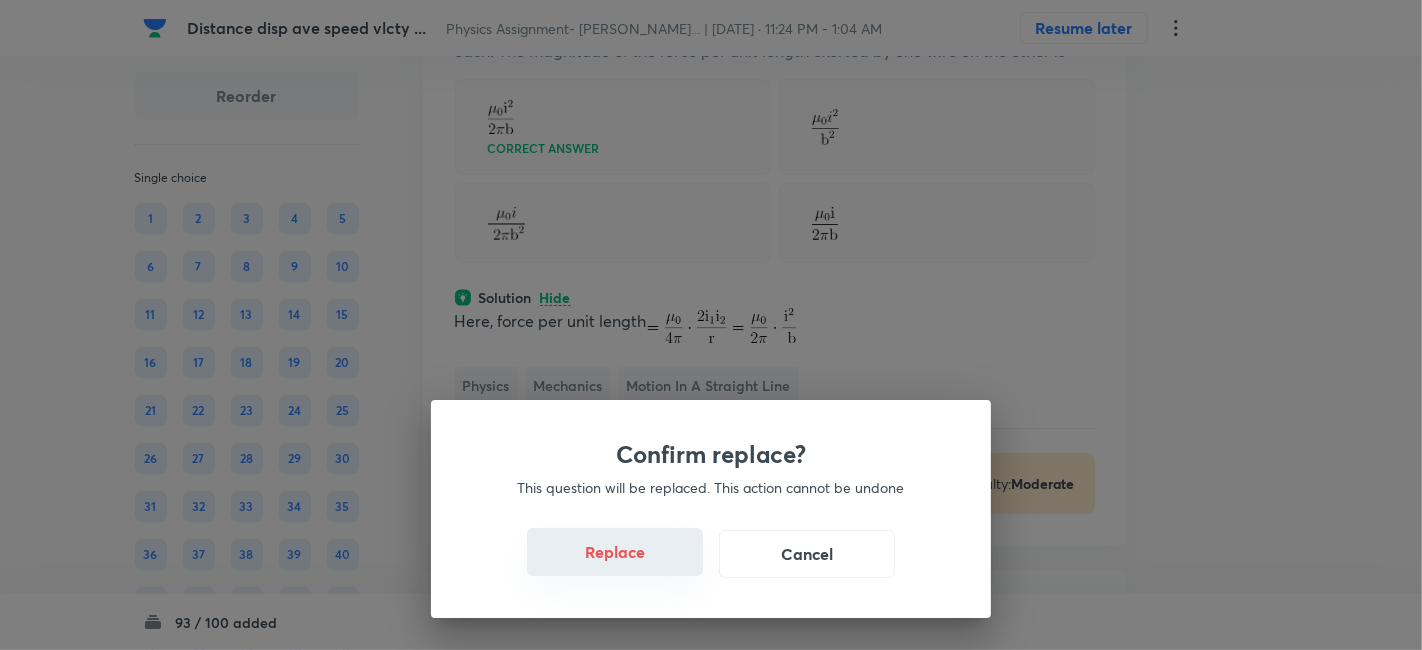 click on "Replace" at bounding box center (615, 552) 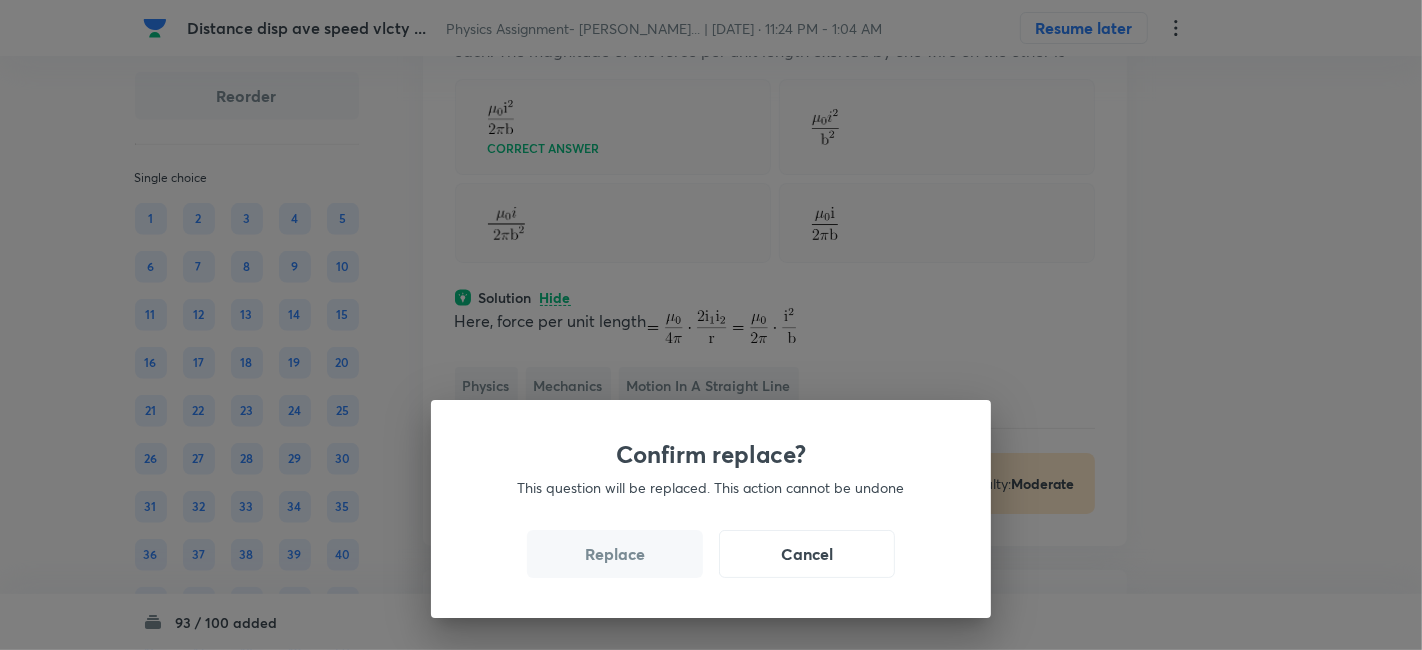 click on "Replace" at bounding box center (615, 554) 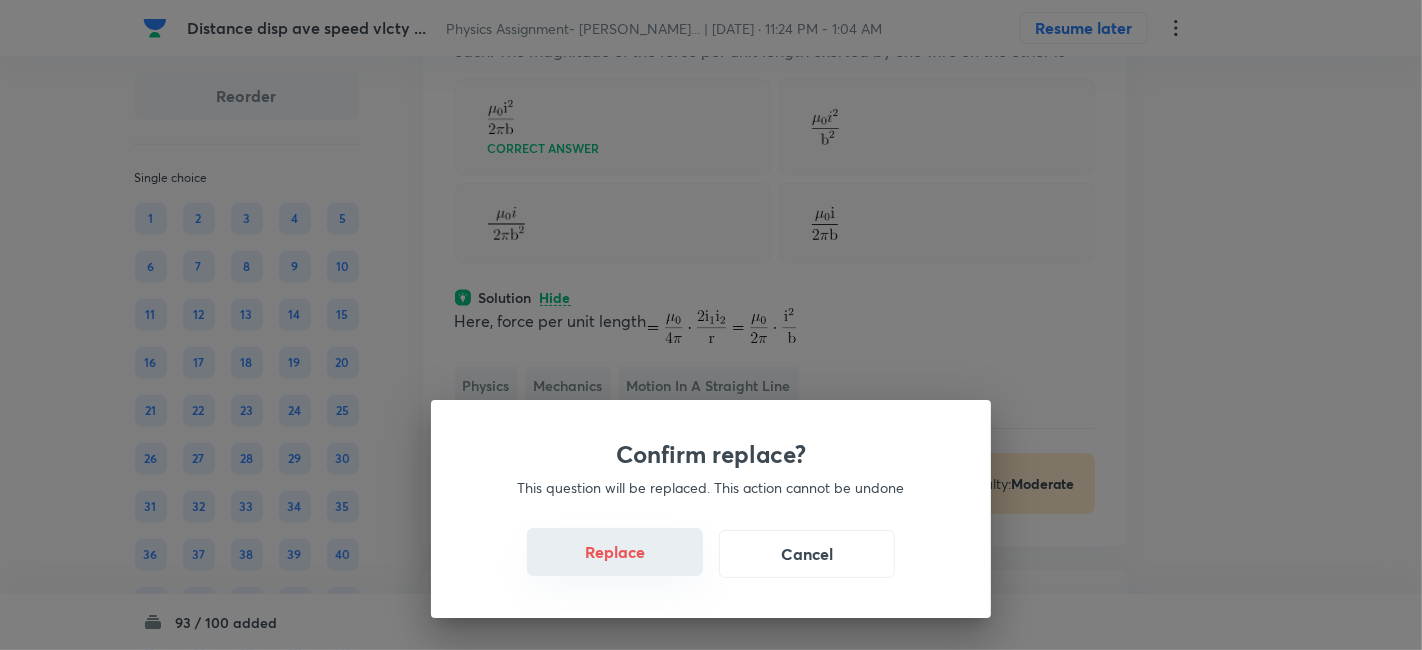 click on "Replace" at bounding box center [615, 552] 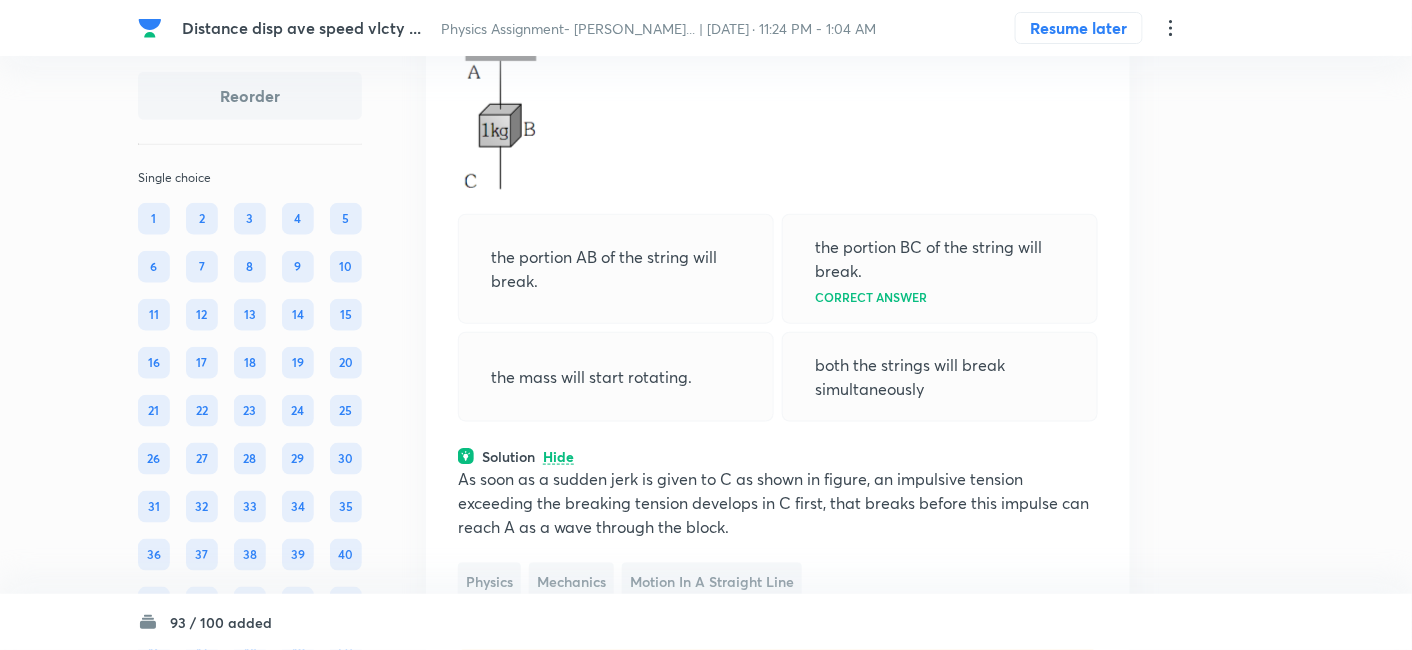 scroll, scrollTop: 26705, scrollLeft: 0, axis: vertical 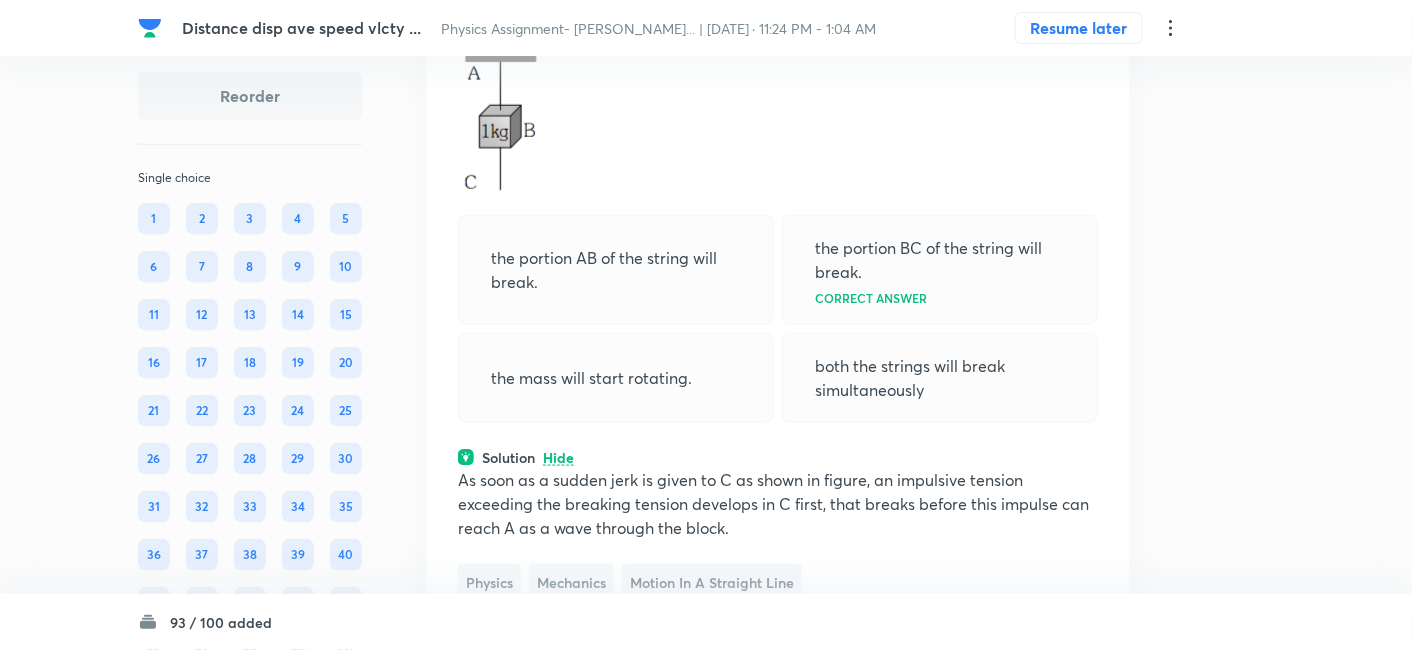 click 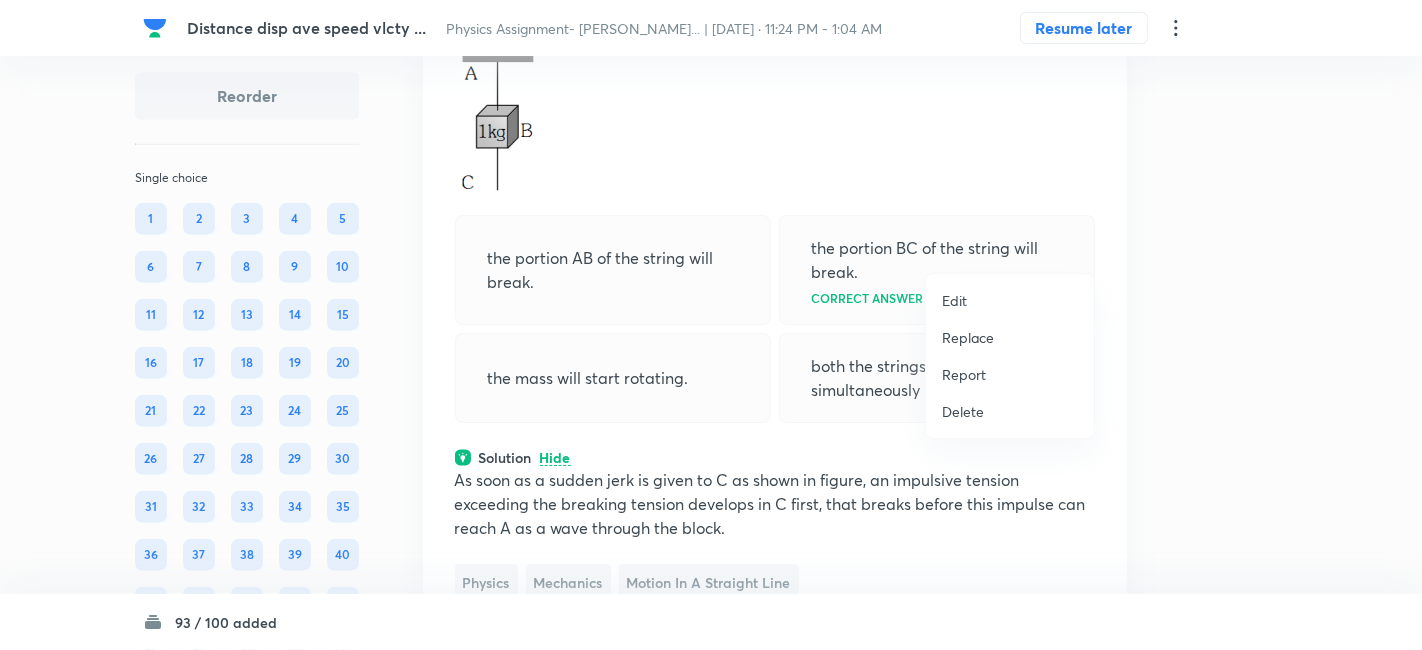click on "Replace" at bounding box center [968, 337] 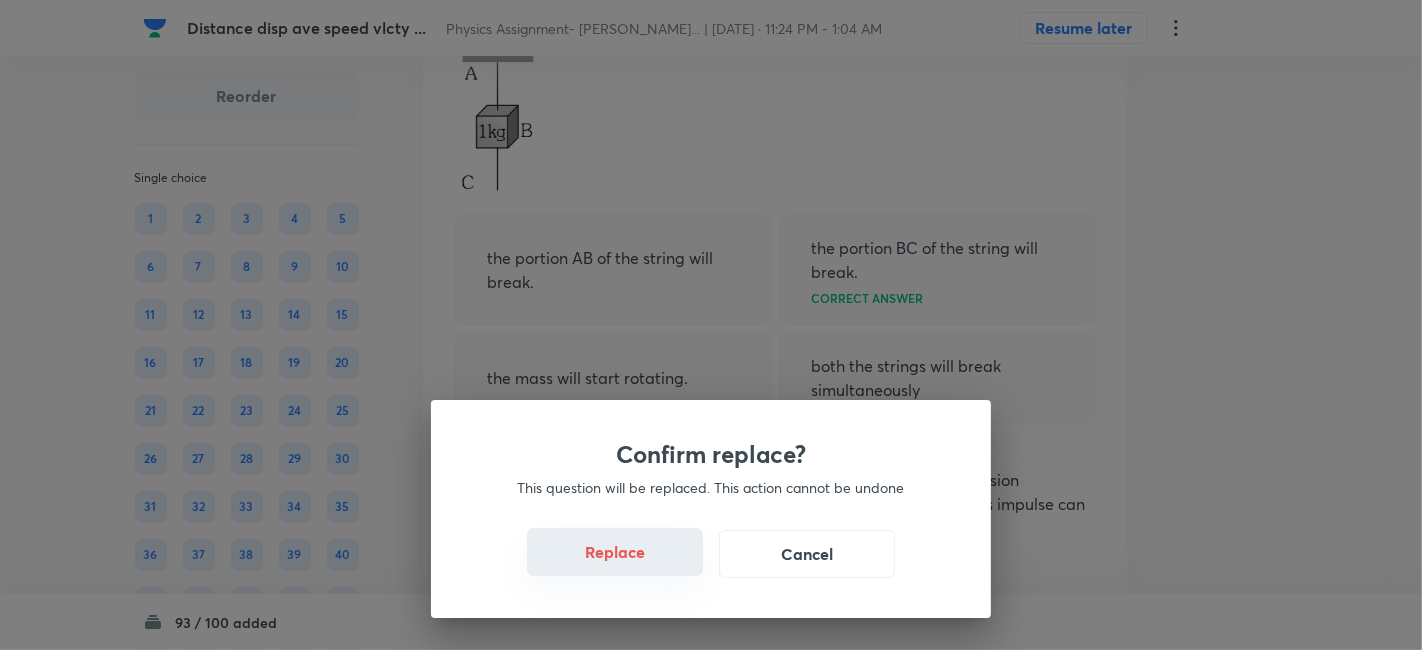 click on "Replace" at bounding box center (615, 552) 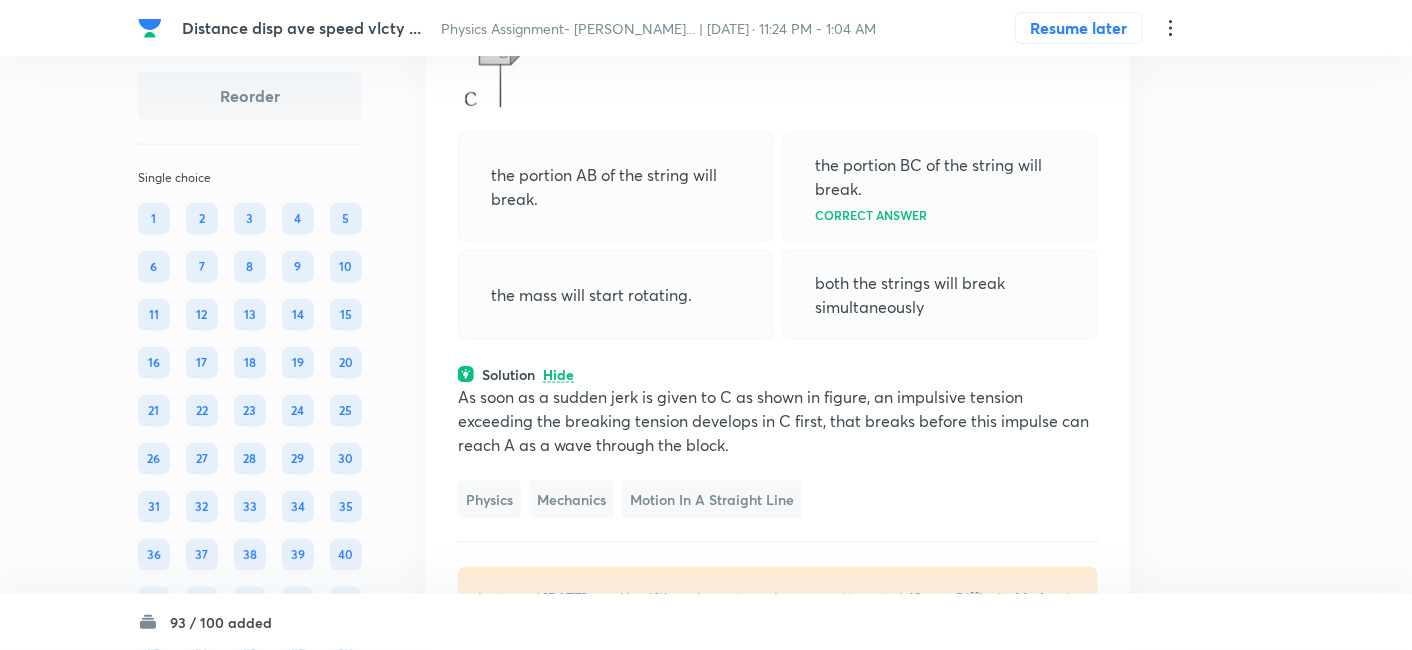 scroll, scrollTop: 26787, scrollLeft: 0, axis: vertical 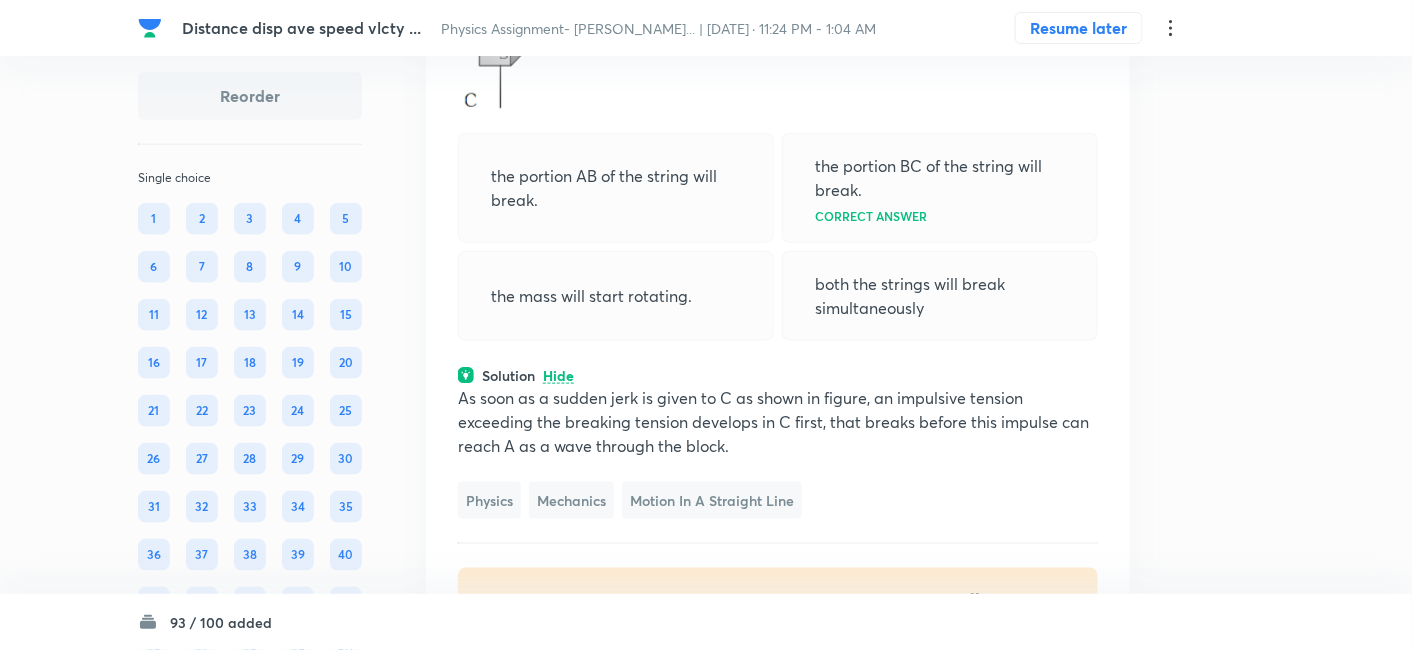 click 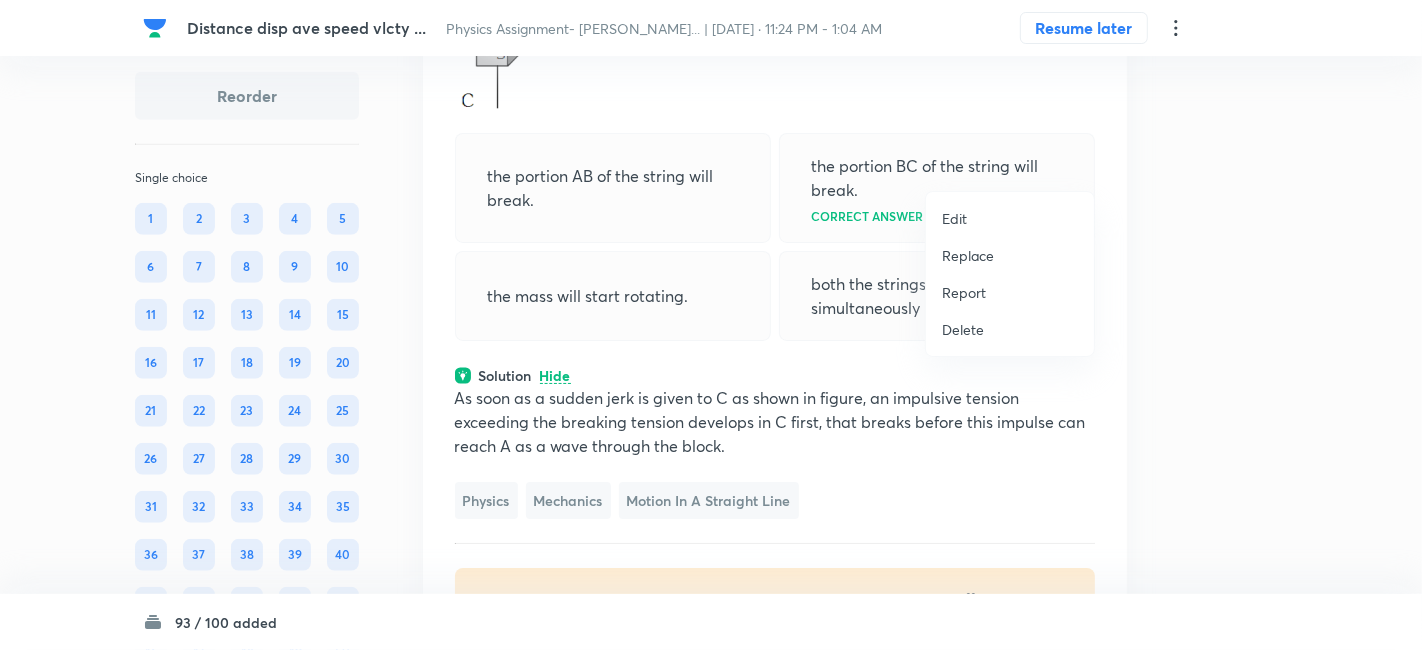 click on "Replace" at bounding box center [968, 255] 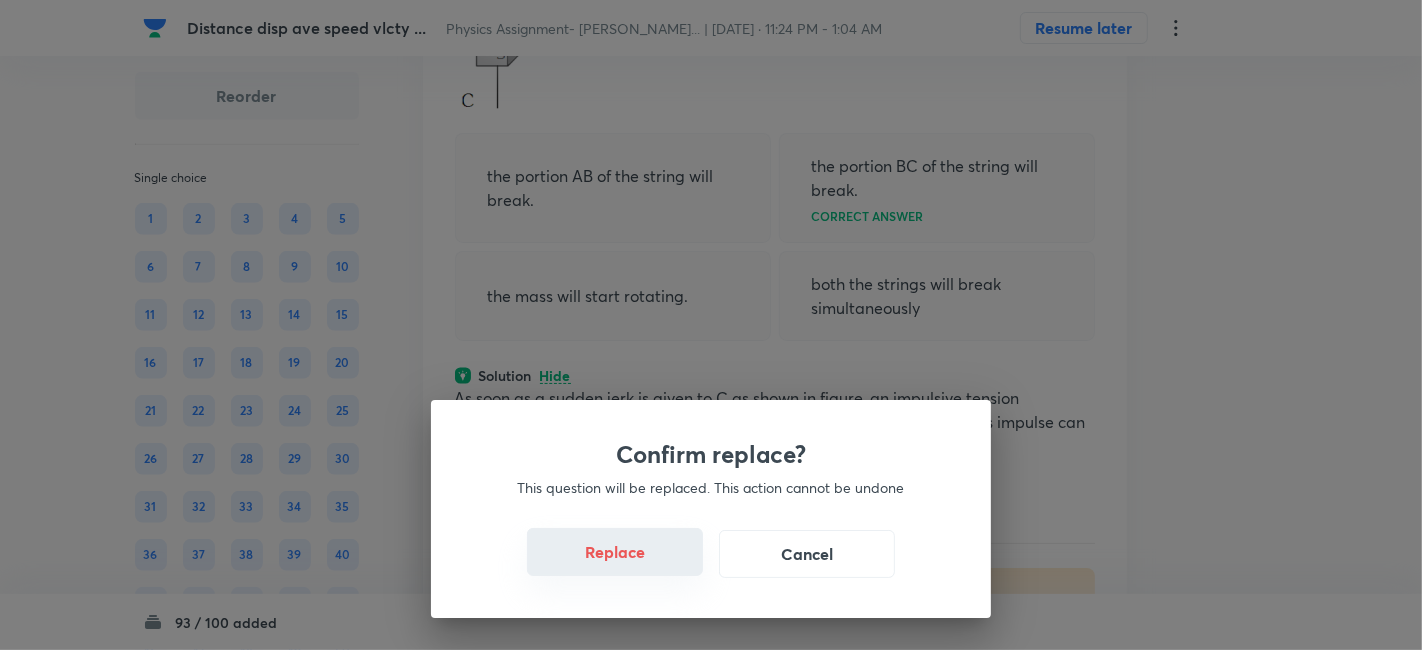 click on "Replace" at bounding box center [615, 552] 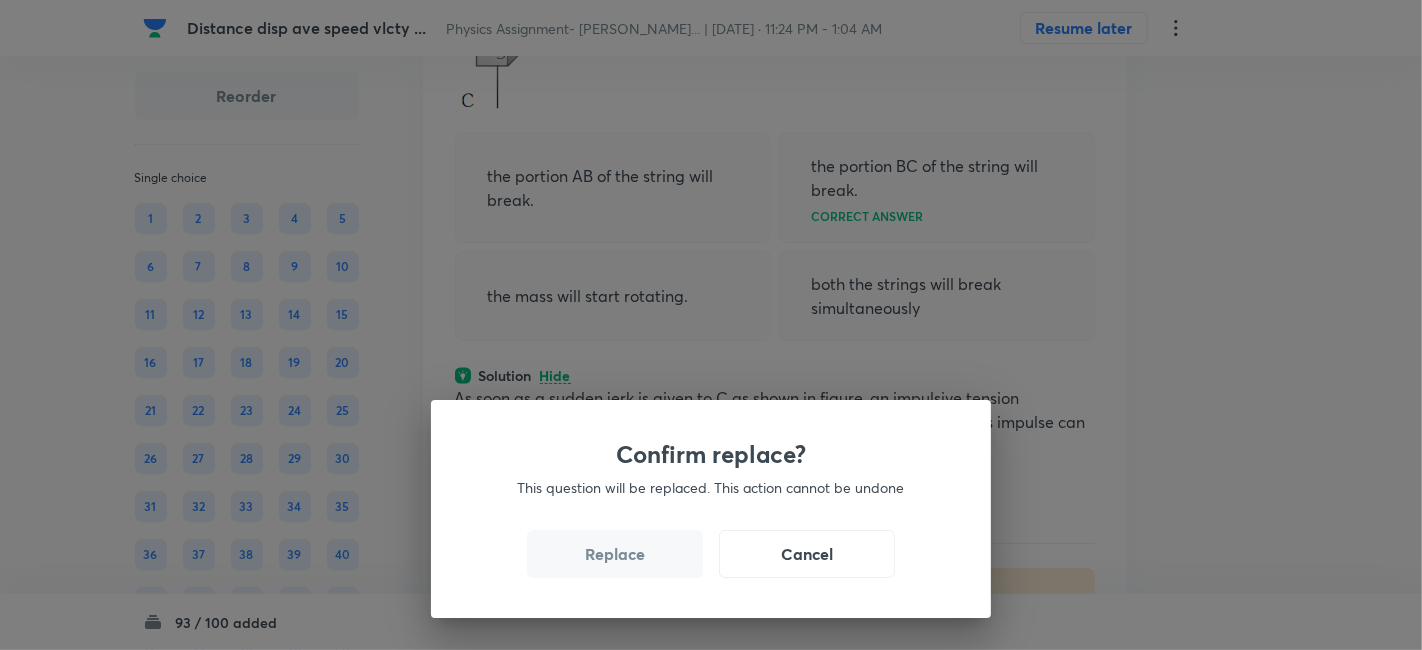 click on "Replace" at bounding box center [615, 554] 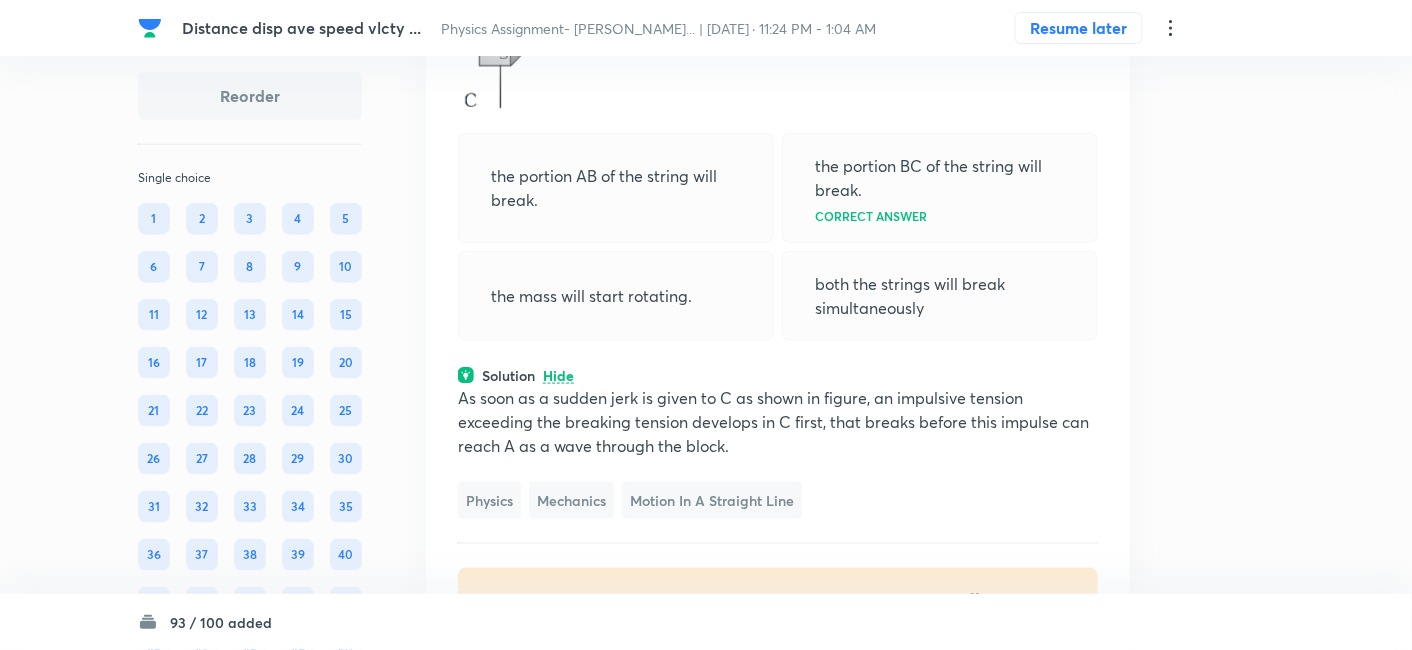 click on "the mass will start rotating." at bounding box center (616, 296) 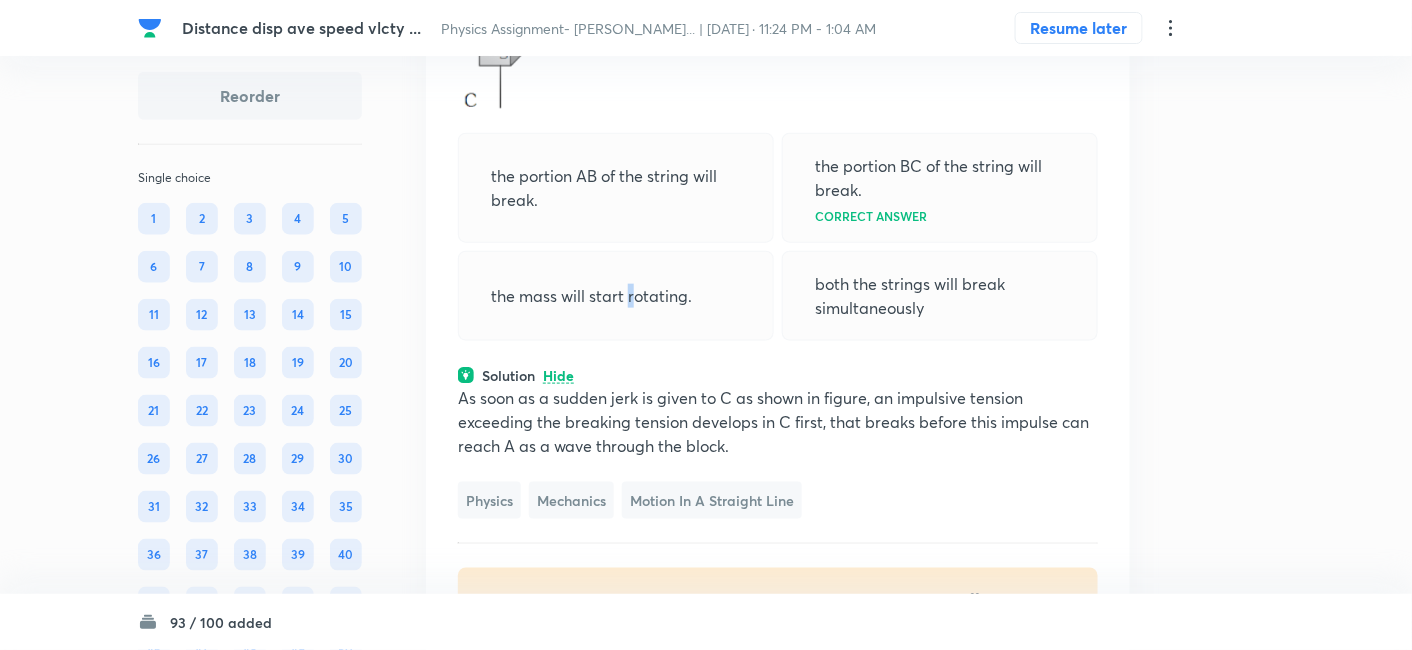 click on "the mass will start rotating." at bounding box center (616, 296) 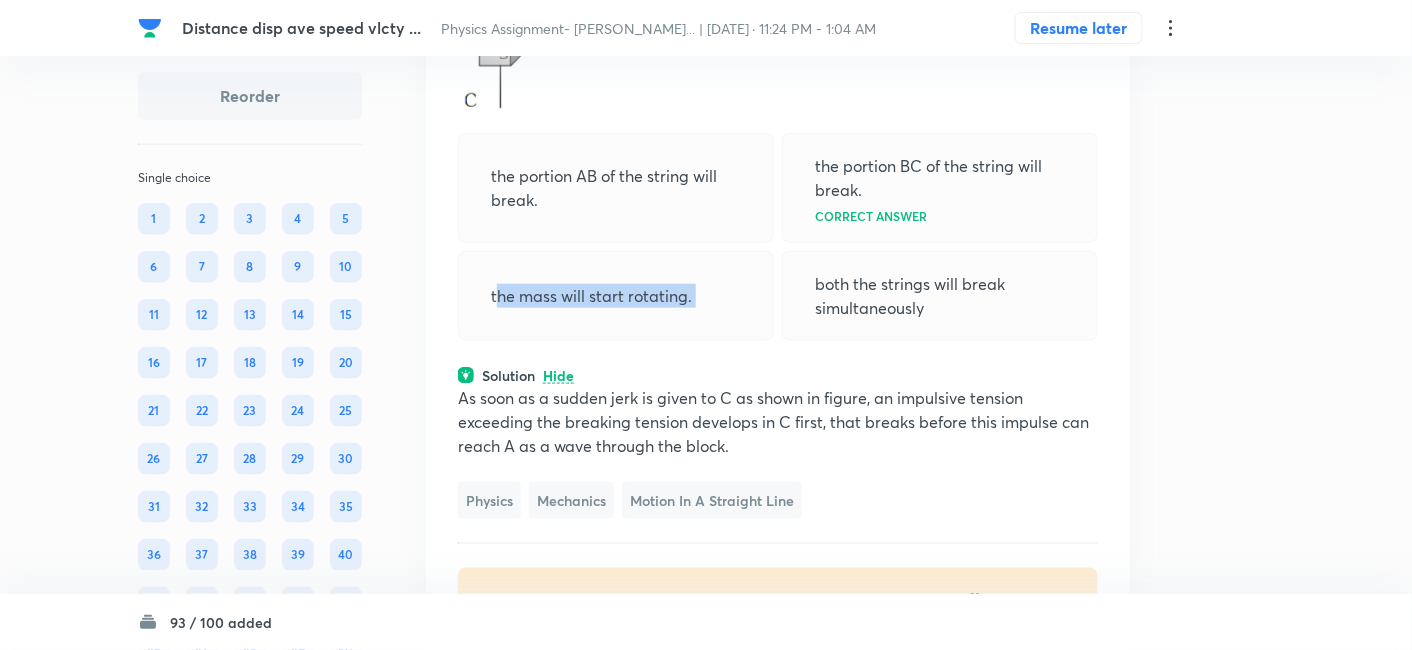 click on "the mass will start rotating." at bounding box center [616, 296] 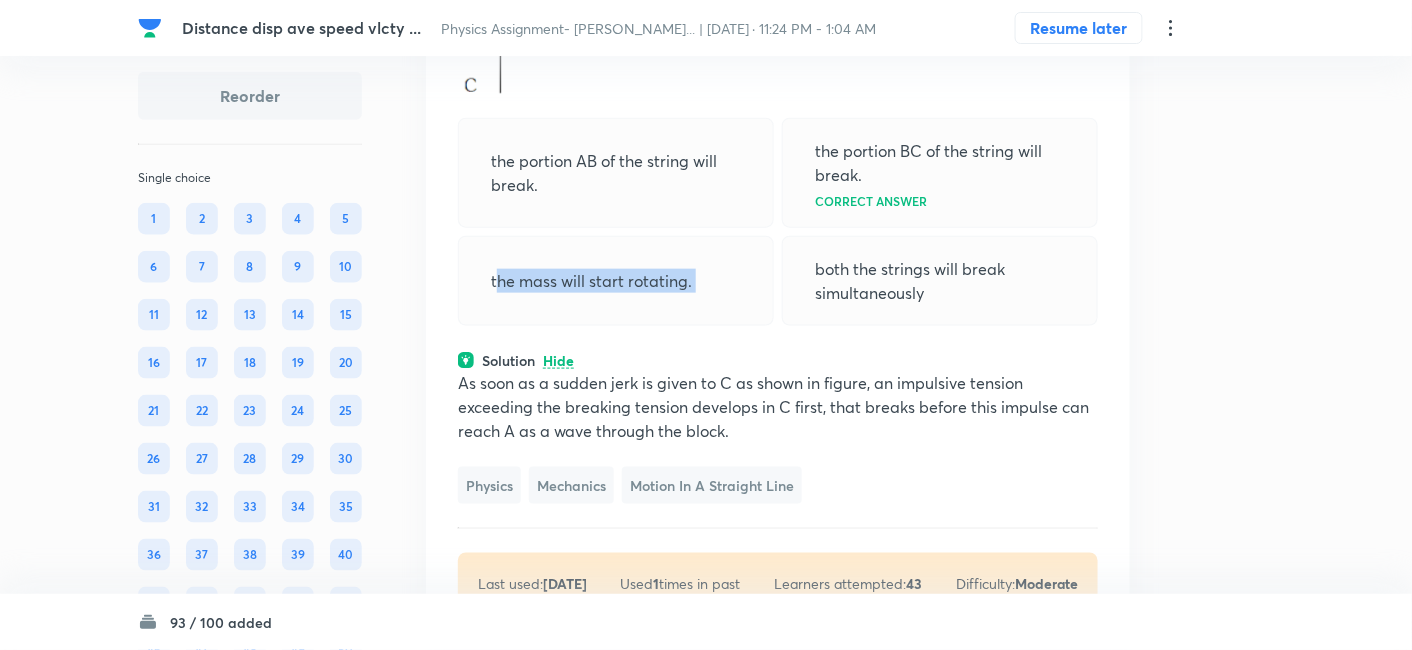 scroll, scrollTop: 26742, scrollLeft: 0, axis: vertical 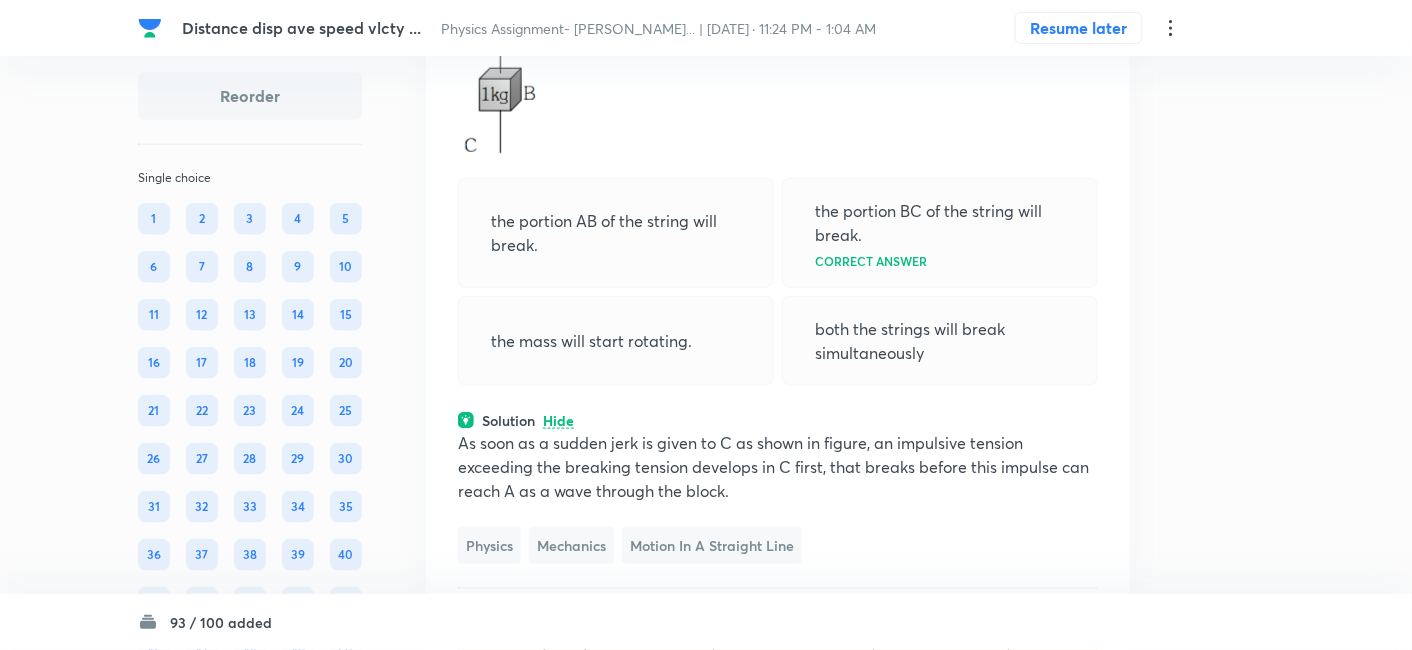 click 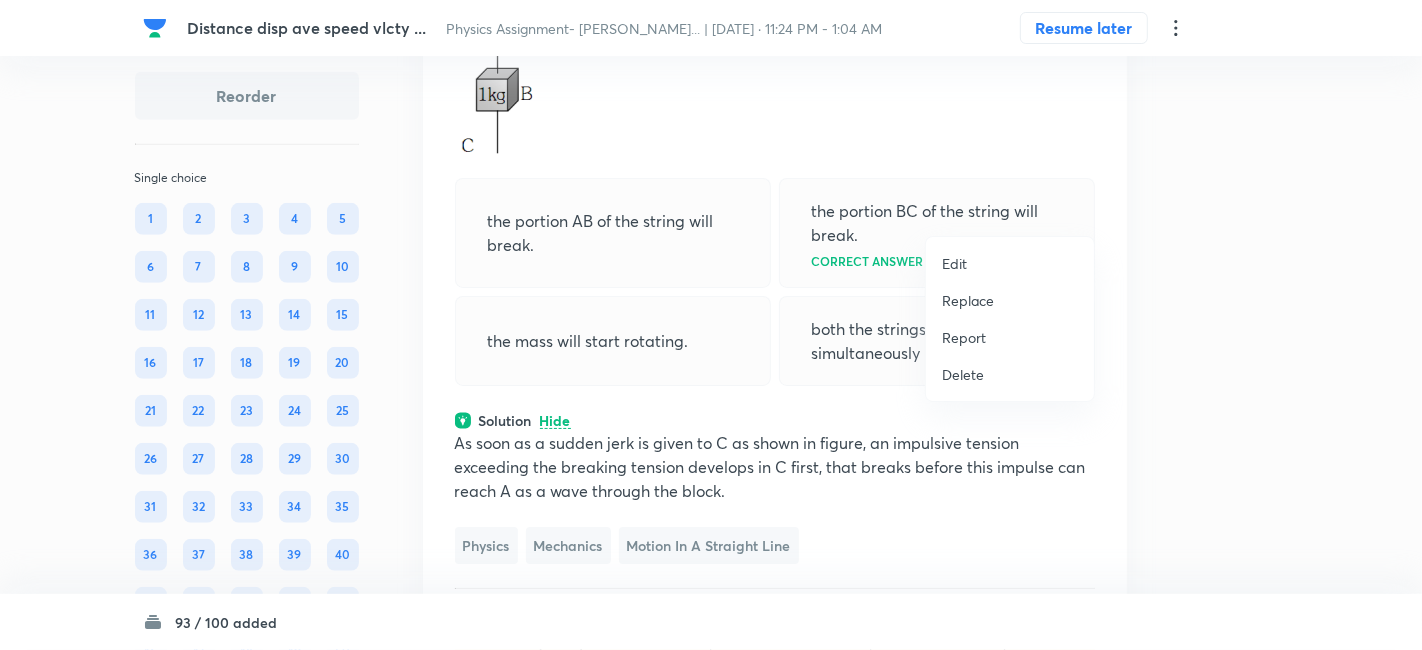 click on "Replace" at bounding box center [968, 300] 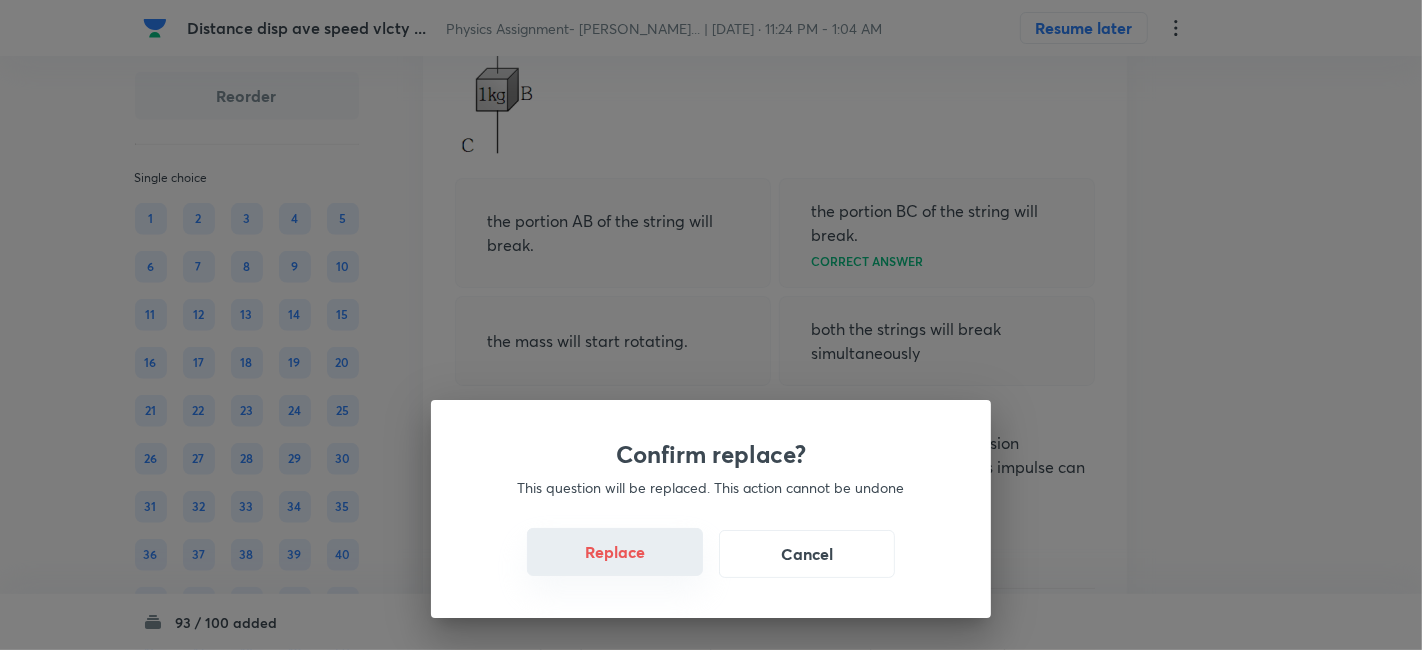 click on "Replace" at bounding box center (615, 552) 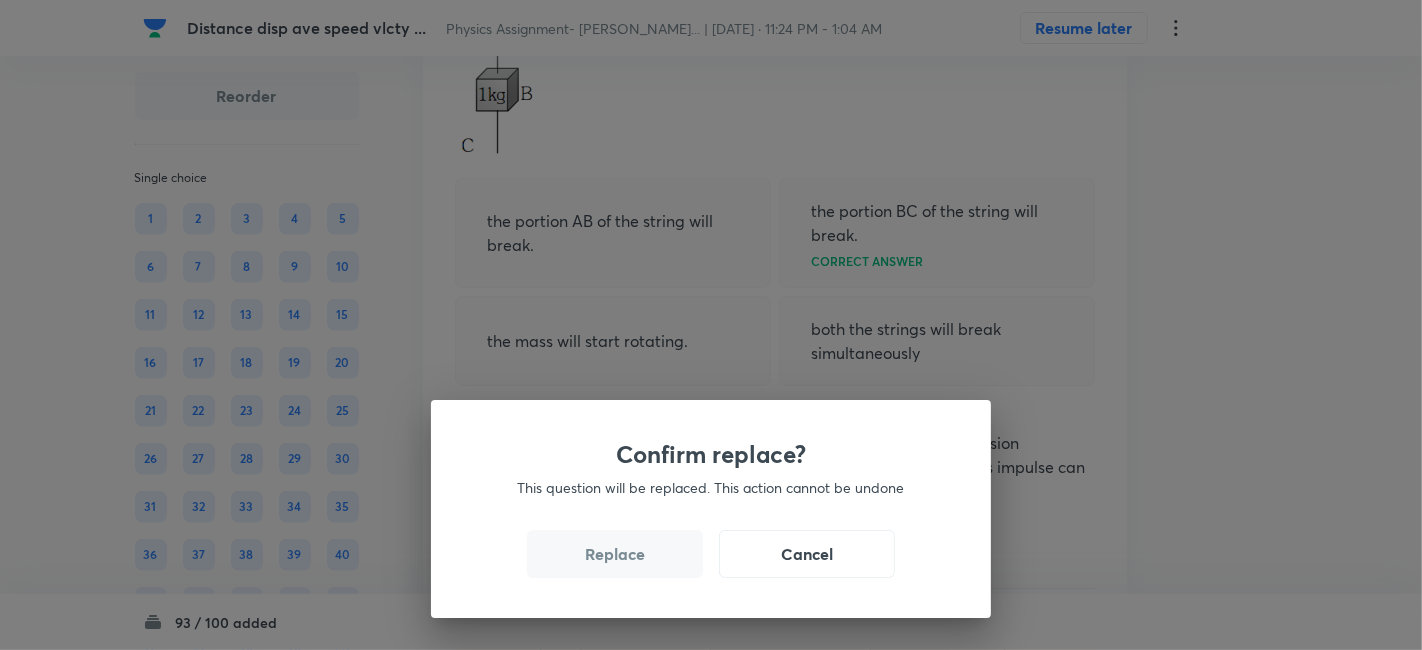 click on "Replace" at bounding box center [615, 554] 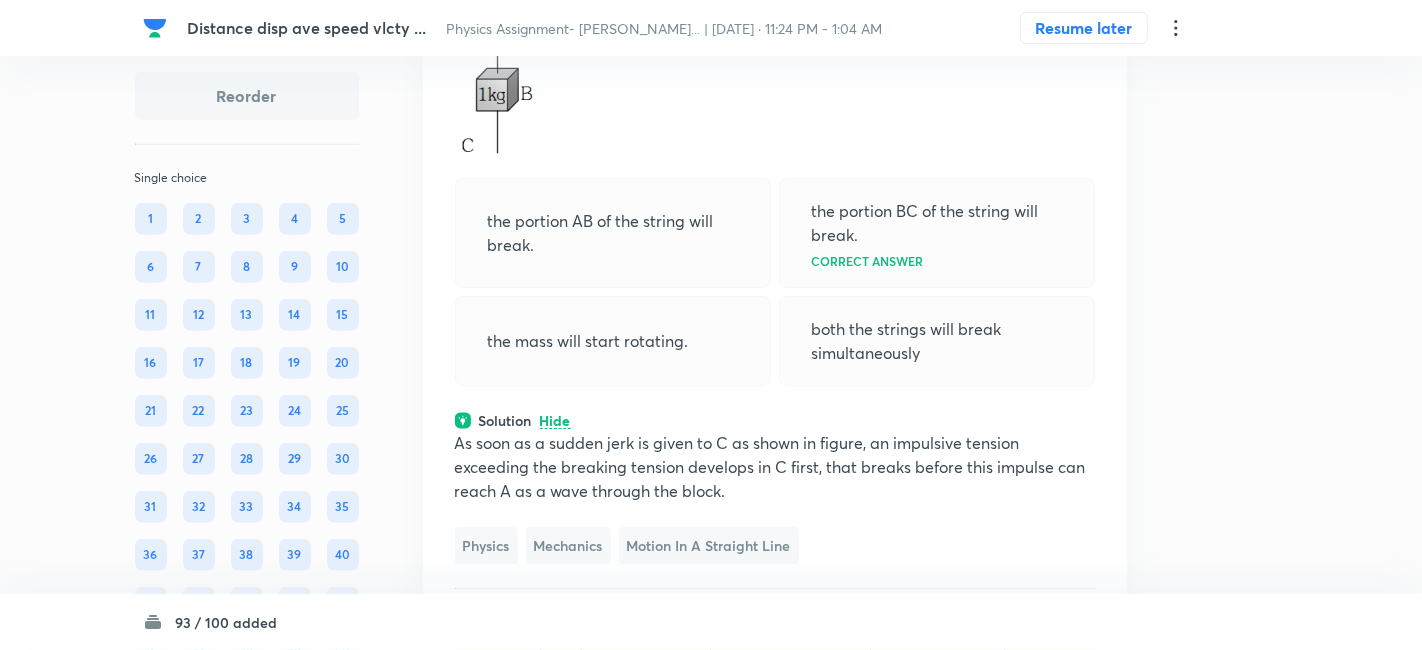 click on "Confirm replace? This question will be replaced. This action cannot be undone Replace Cancel" at bounding box center (711, 975) 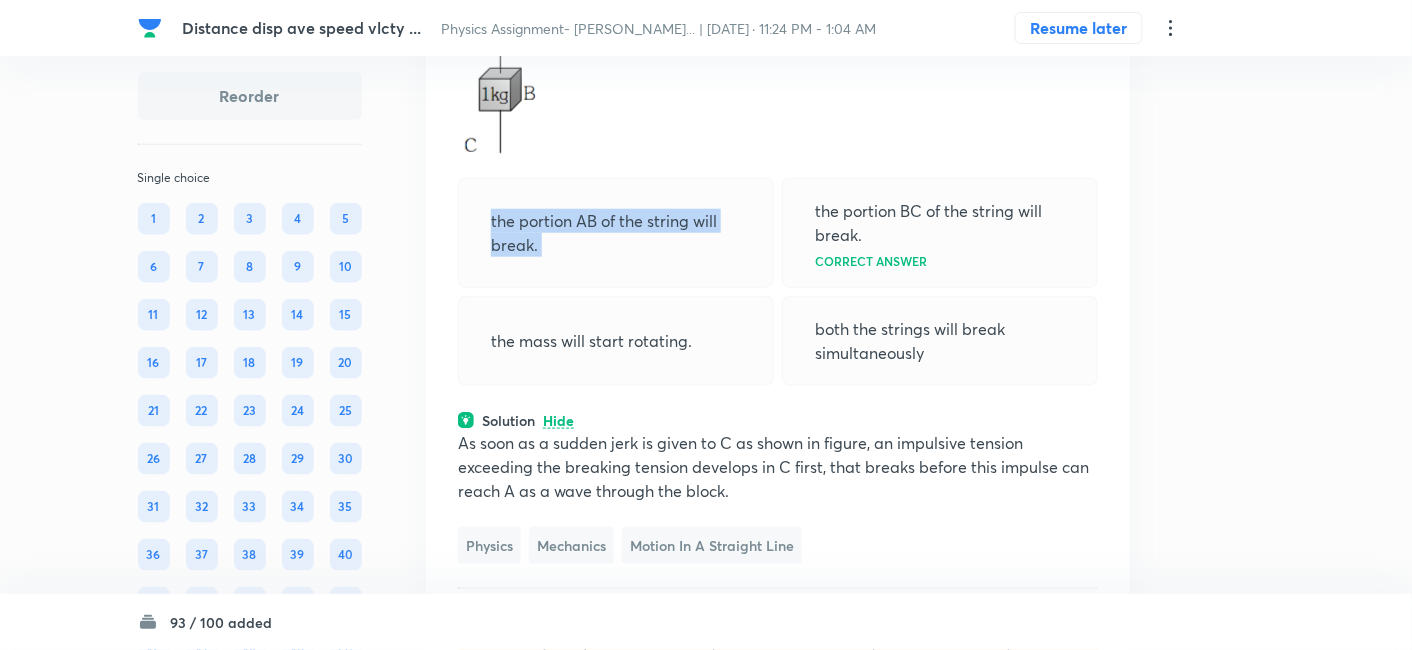 click on "the portion AB of the string will break." at bounding box center [616, 233] 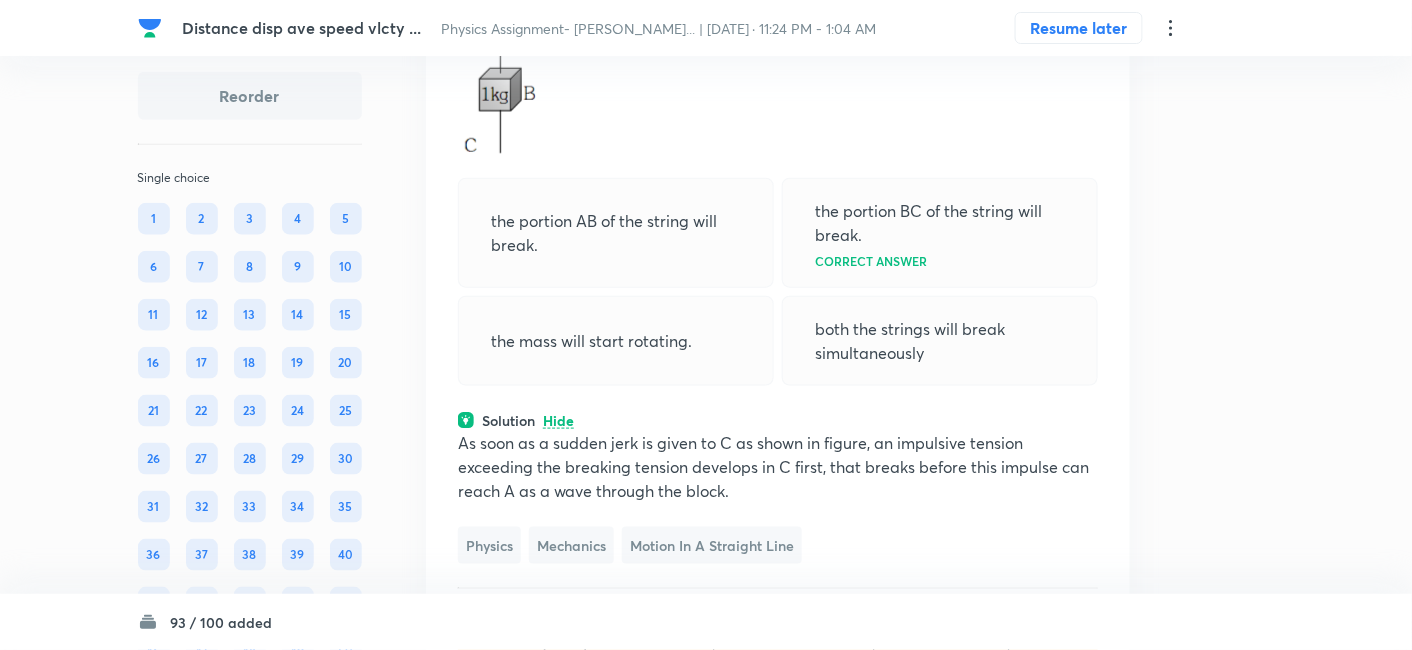 click on "the portion AB of the string will break." at bounding box center [616, 233] 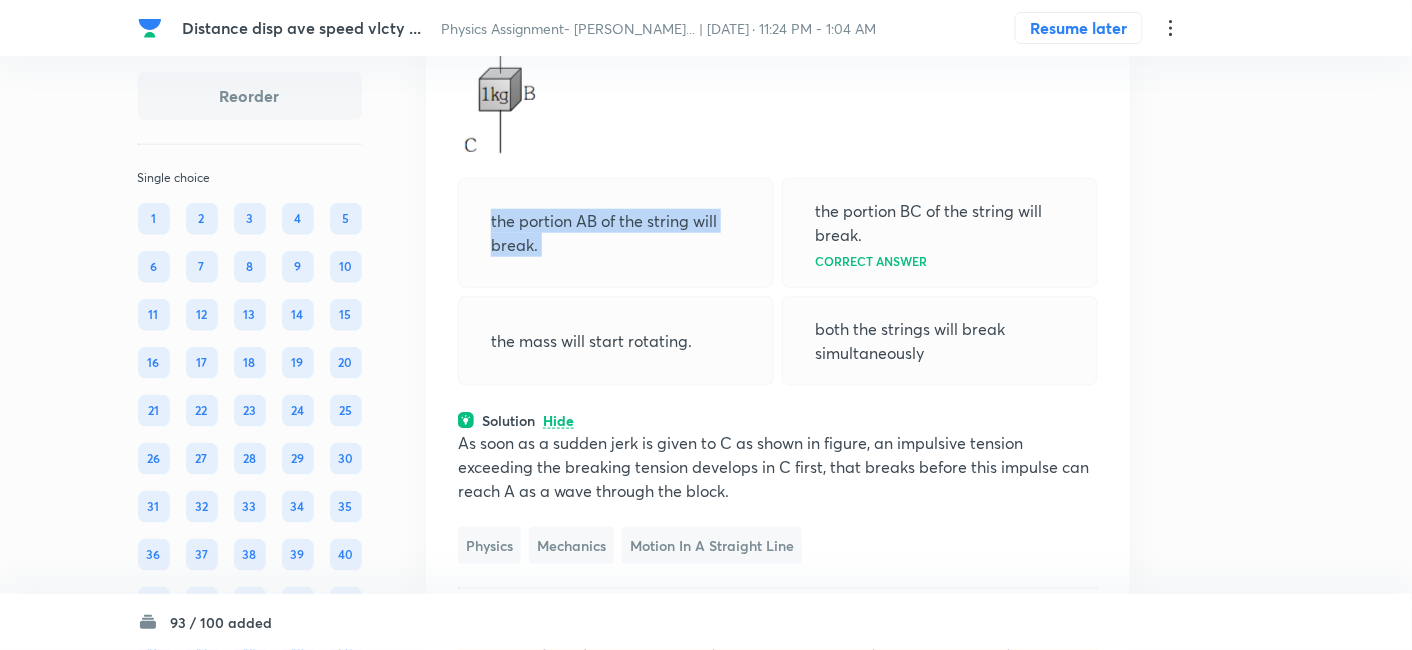 click on "the portion AB of the string will break." at bounding box center [616, 233] 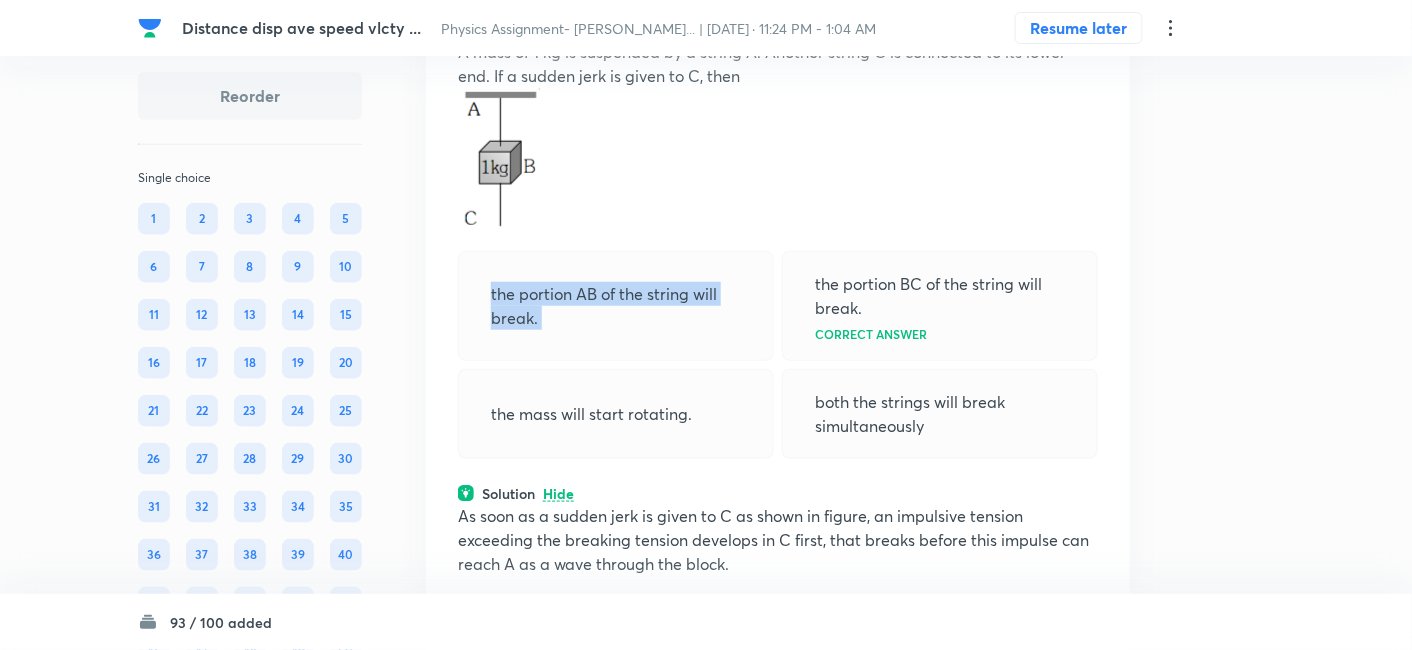 scroll, scrollTop: 26666, scrollLeft: 0, axis: vertical 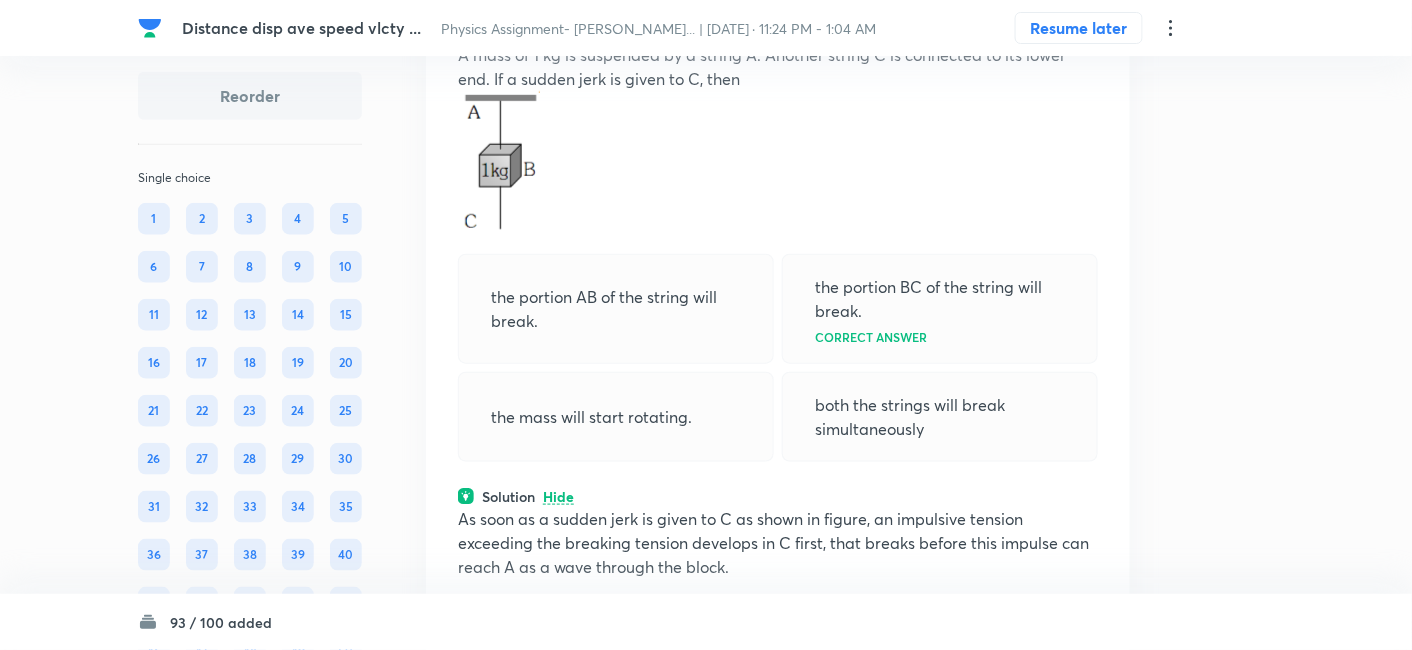 click 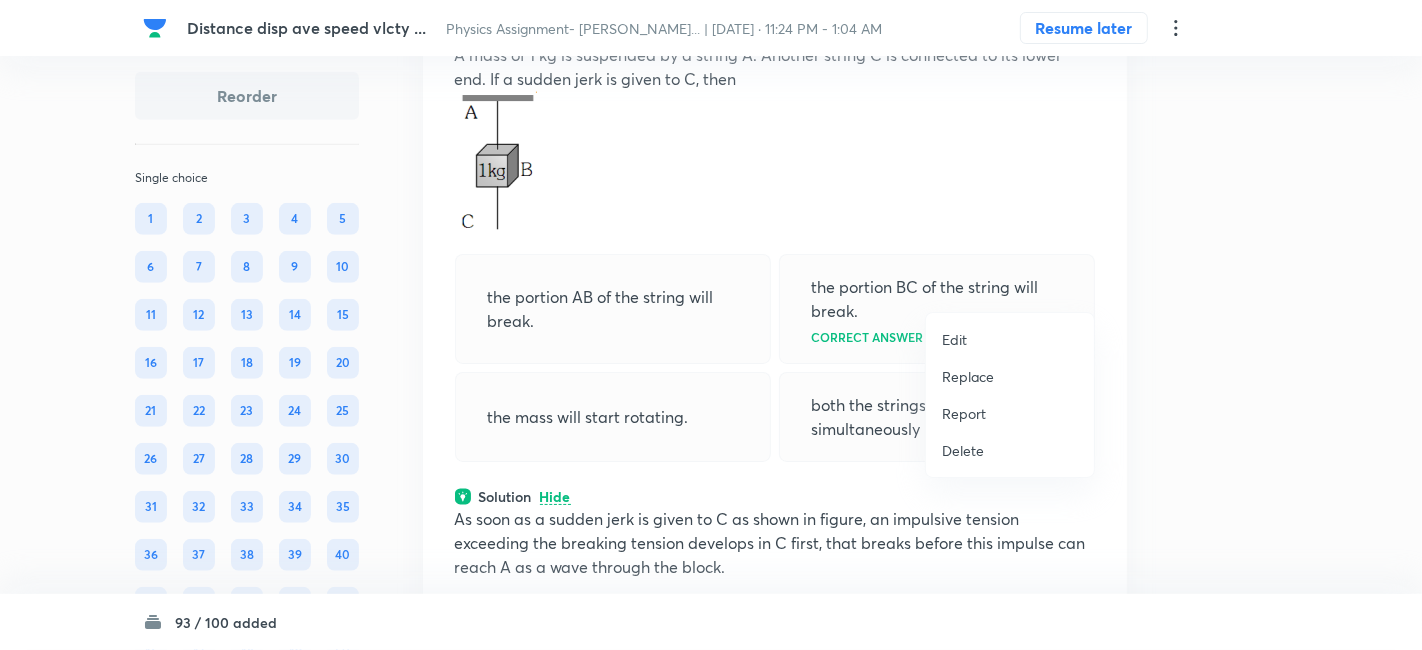 click on "Replace" at bounding box center (968, 376) 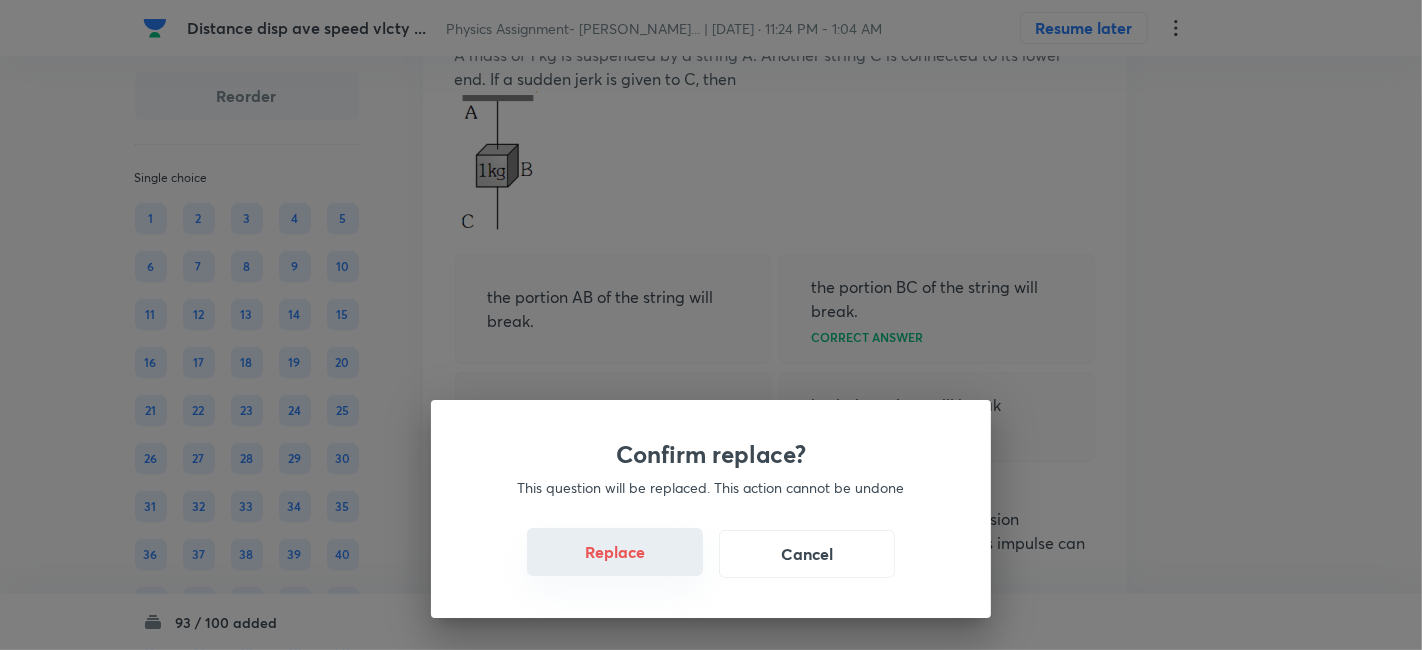 click on "Replace" at bounding box center [615, 552] 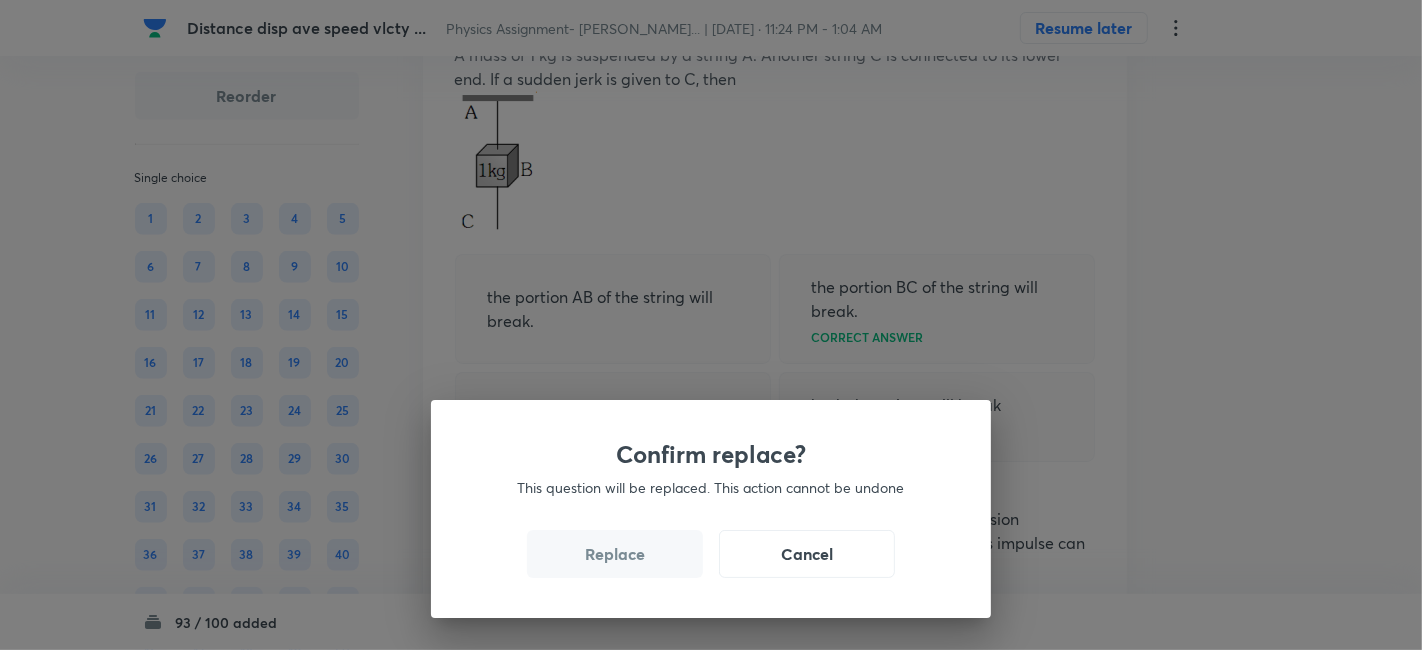 click on "Replace" at bounding box center [615, 554] 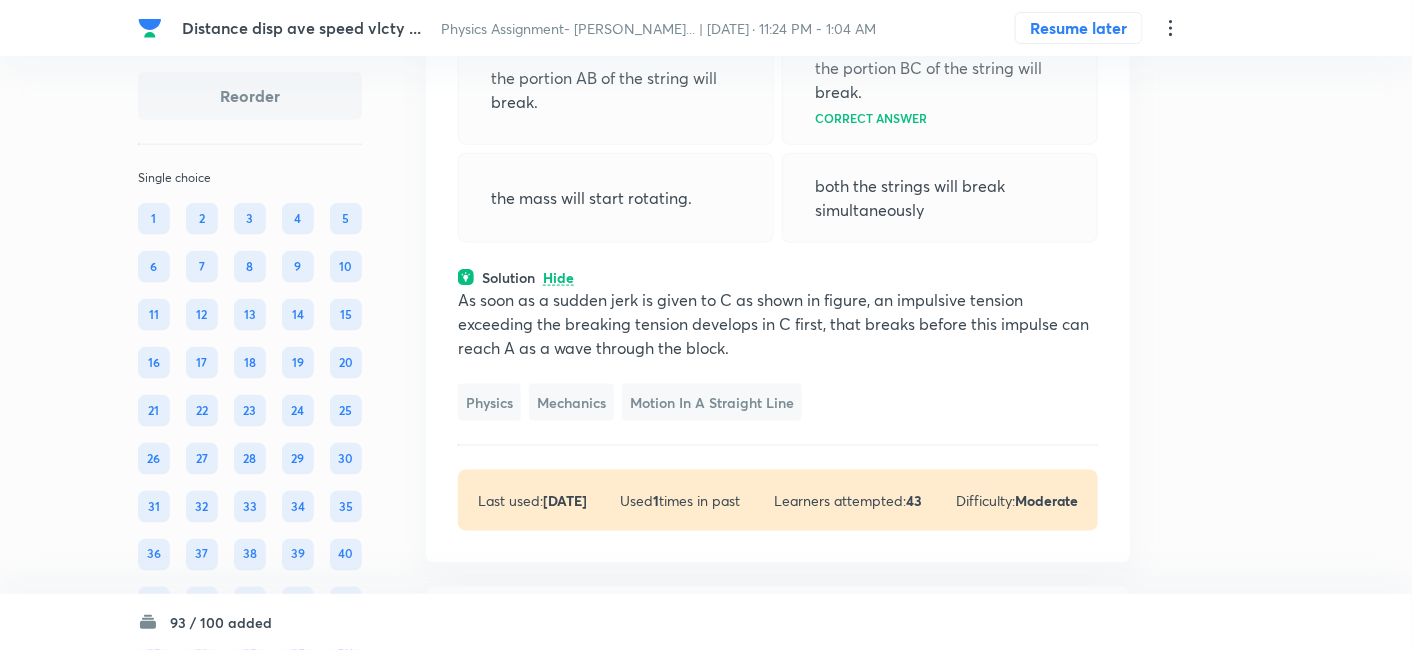 scroll, scrollTop: 26880, scrollLeft: 0, axis: vertical 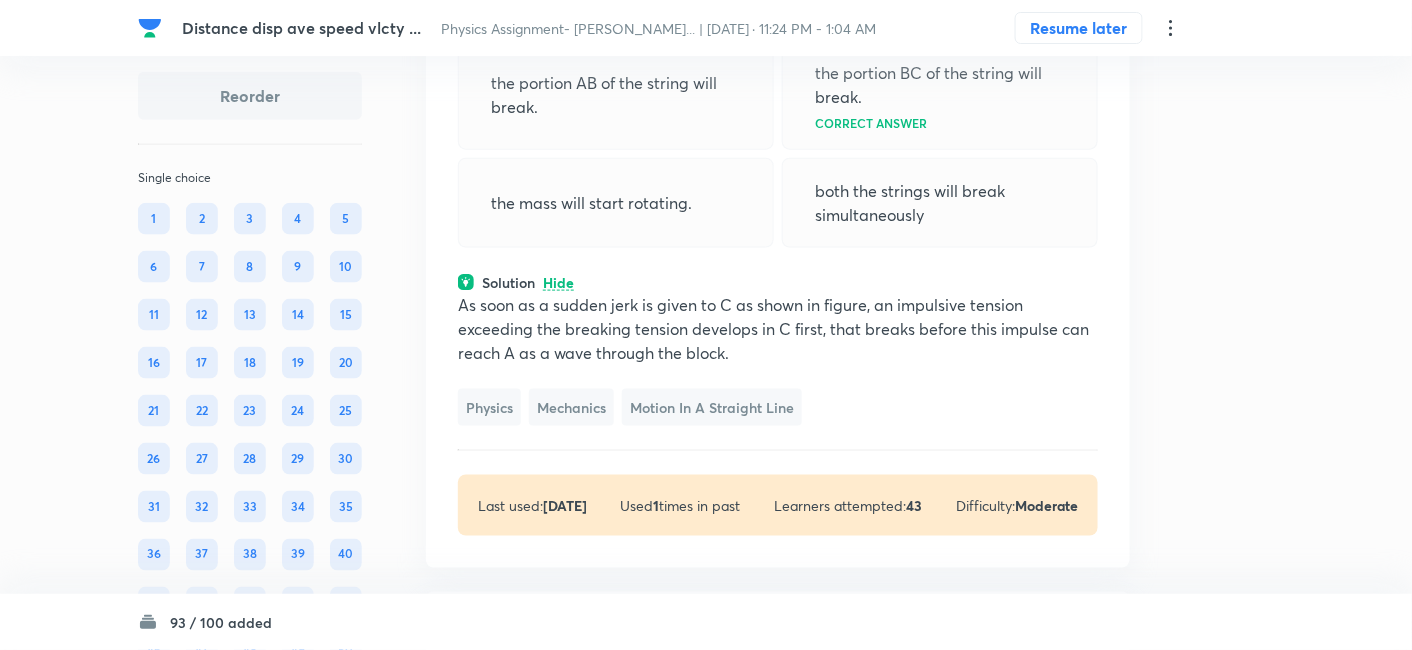 click 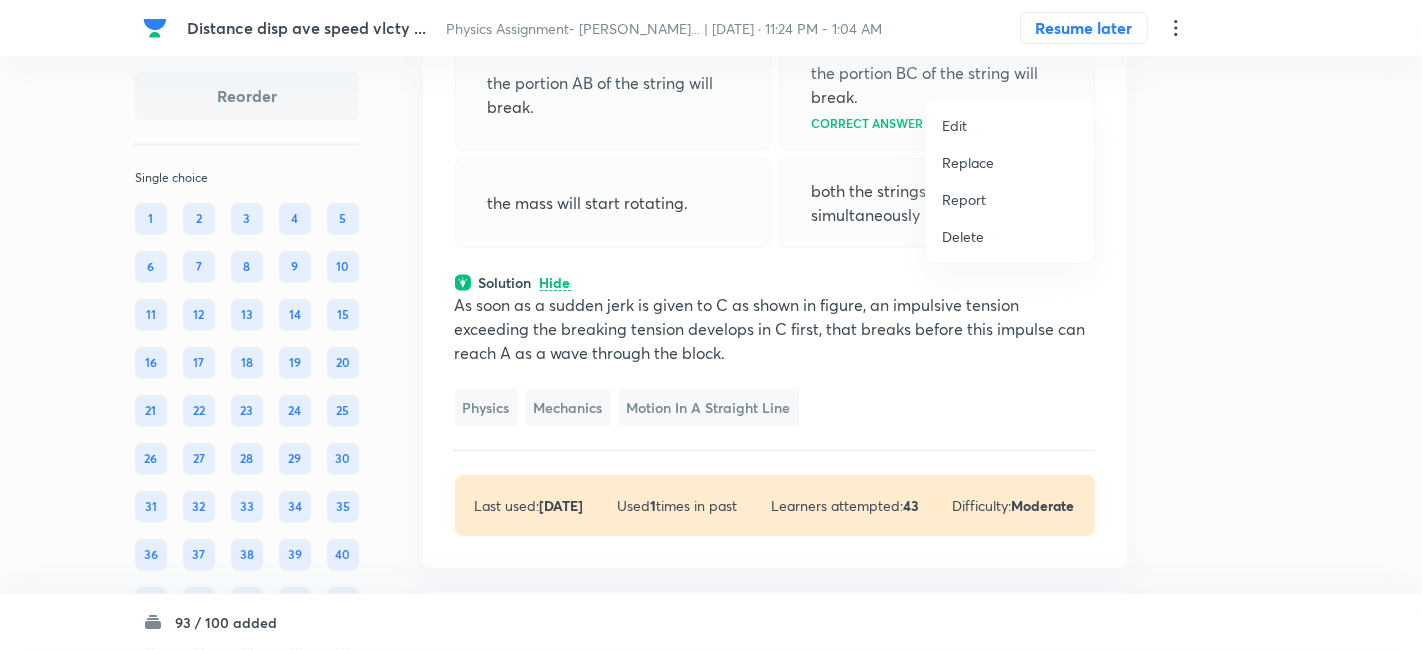 click on "Replace" at bounding box center (968, 162) 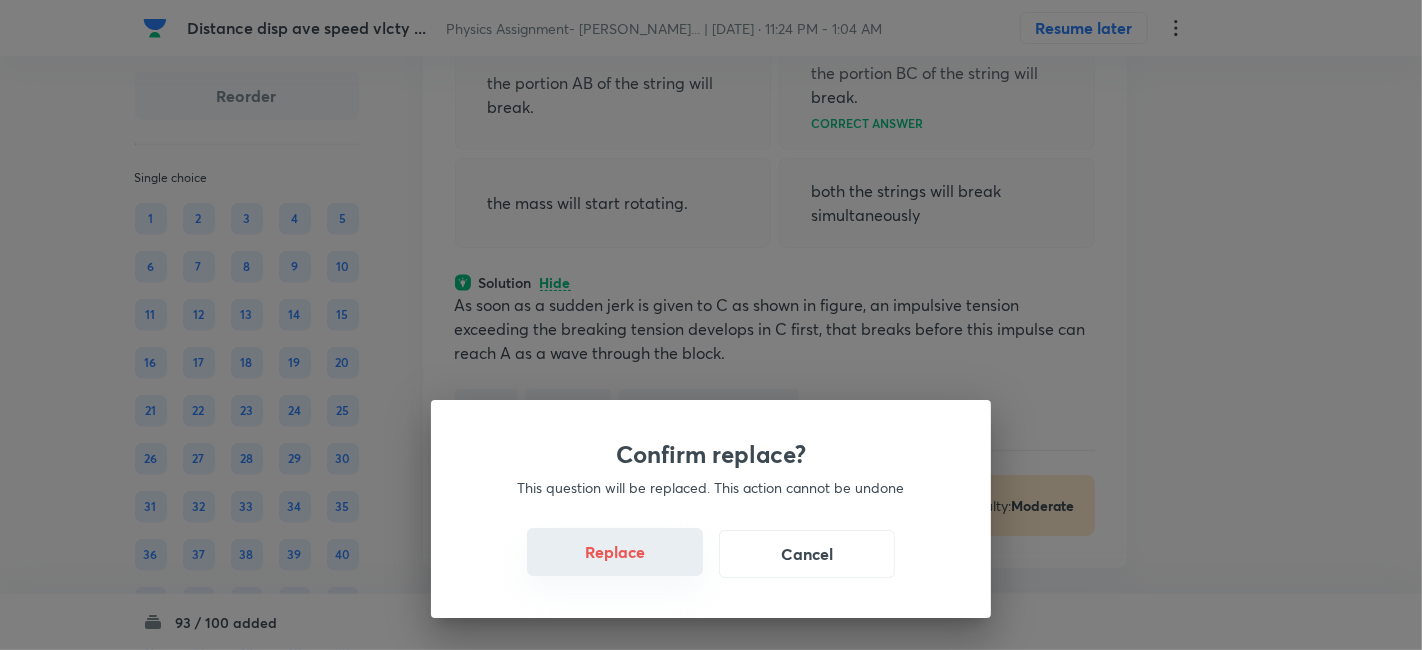 click on "Replace" at bounding box center (615, 552) 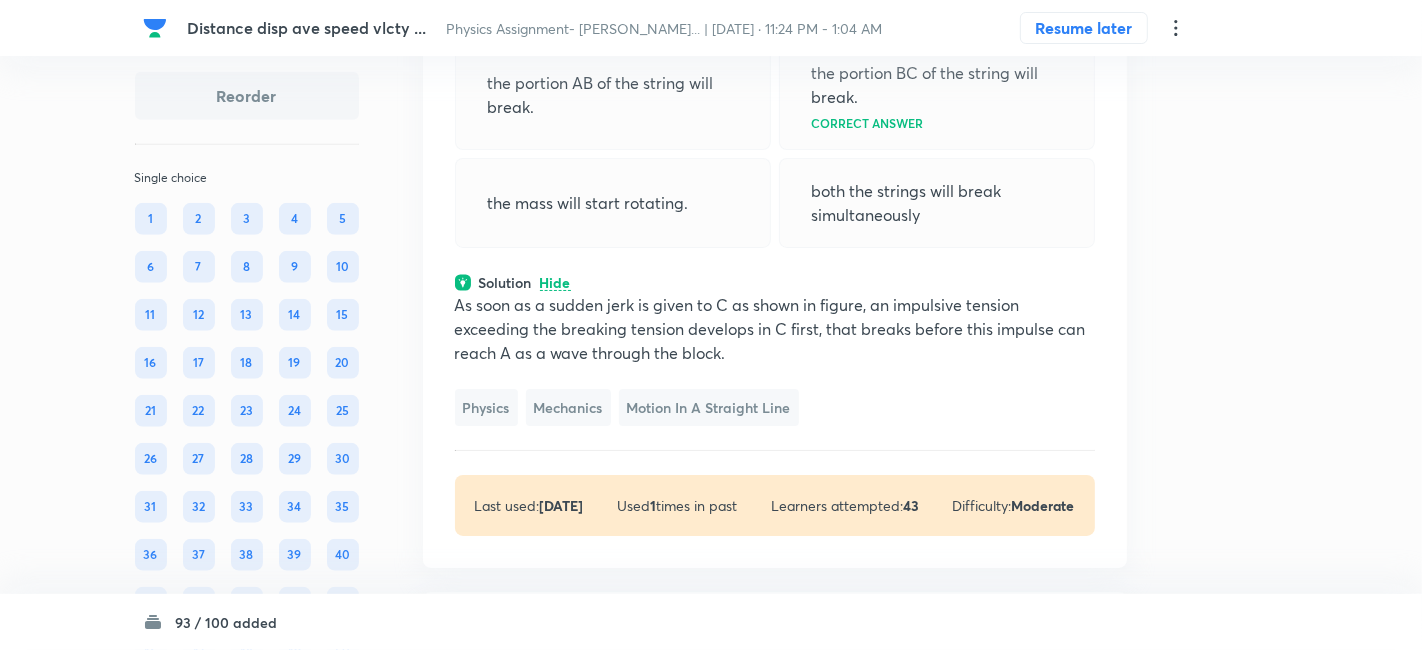 click on "Confirm replace? This question will be replaced. This action cannot be undone Replace Cancel" at bounding box center [711, 975] 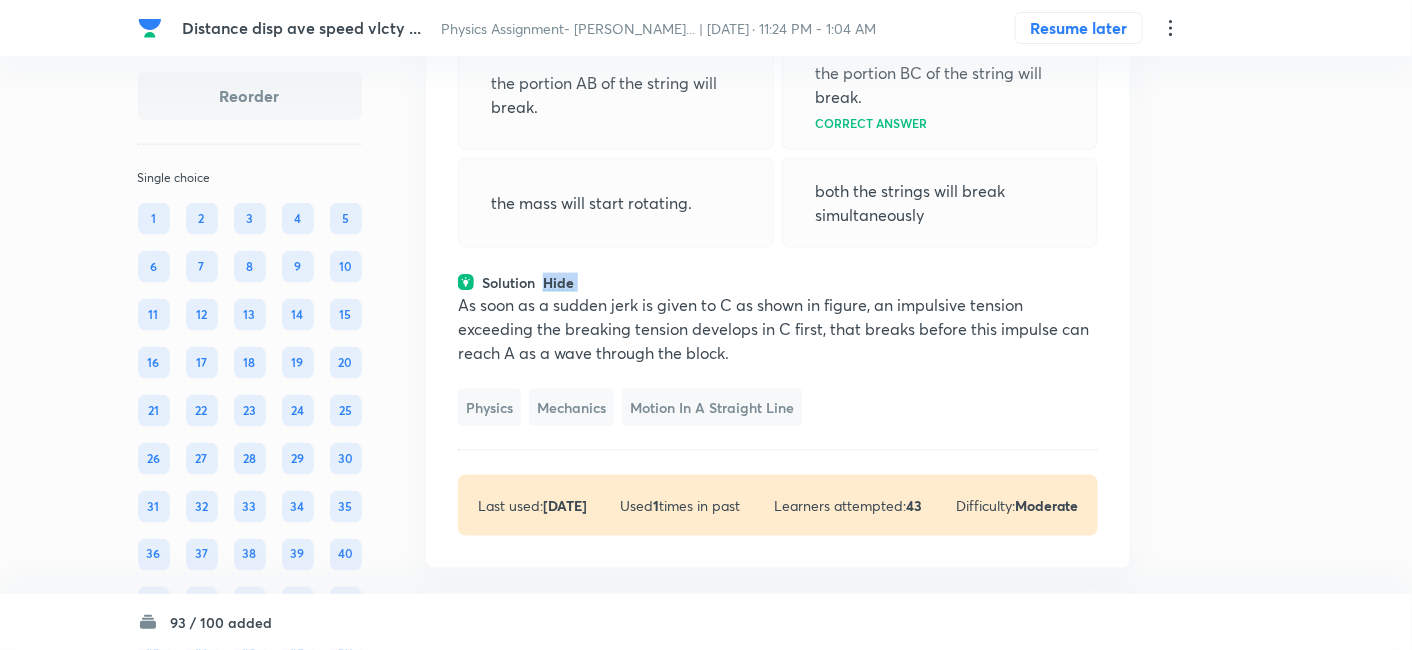 click on "Solution Hide" at bounding box center [778, 282] 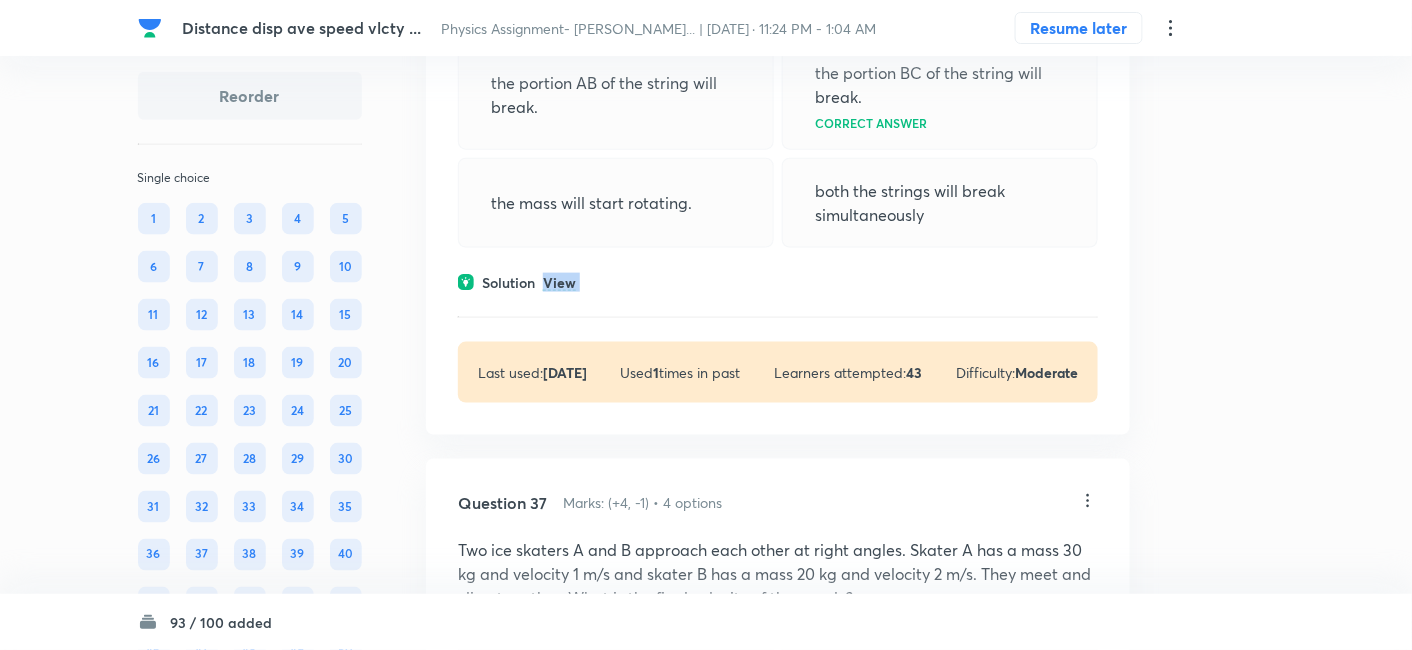 click on "Solution View" at bounding box center [778, 282] 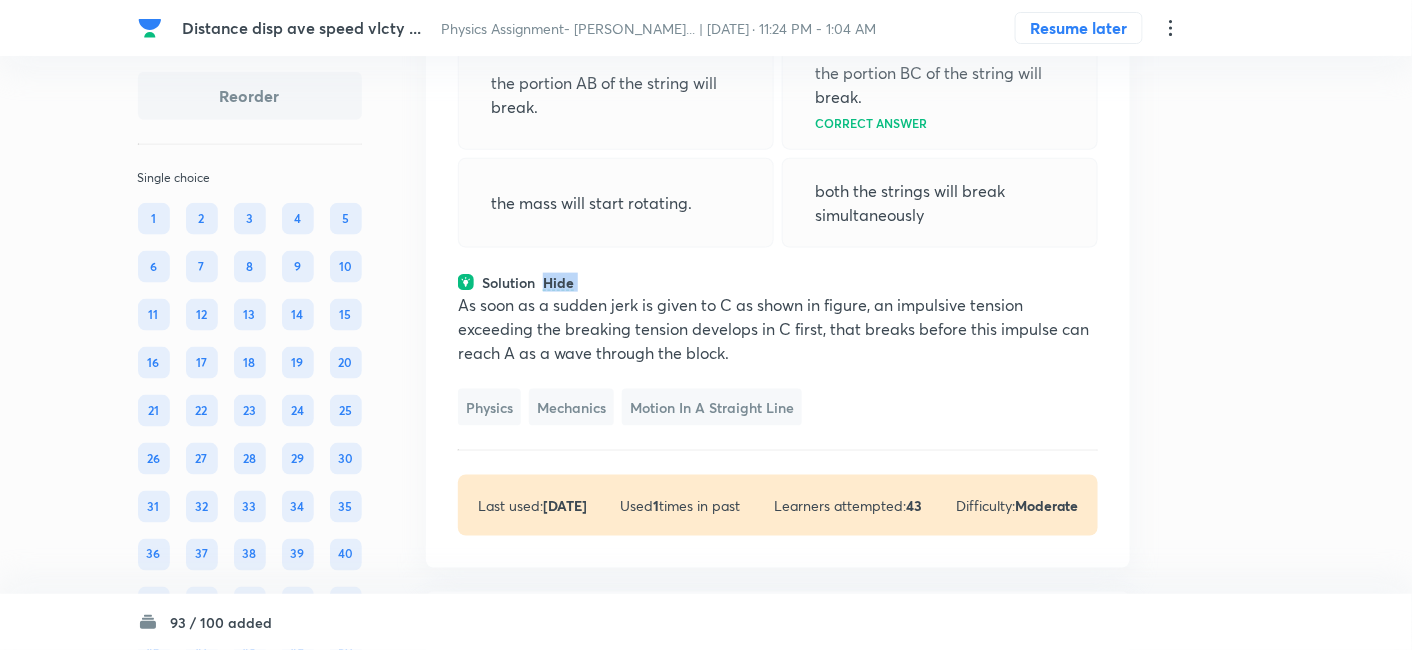 click on "Solution Hide" at bounding box center [778, 282] 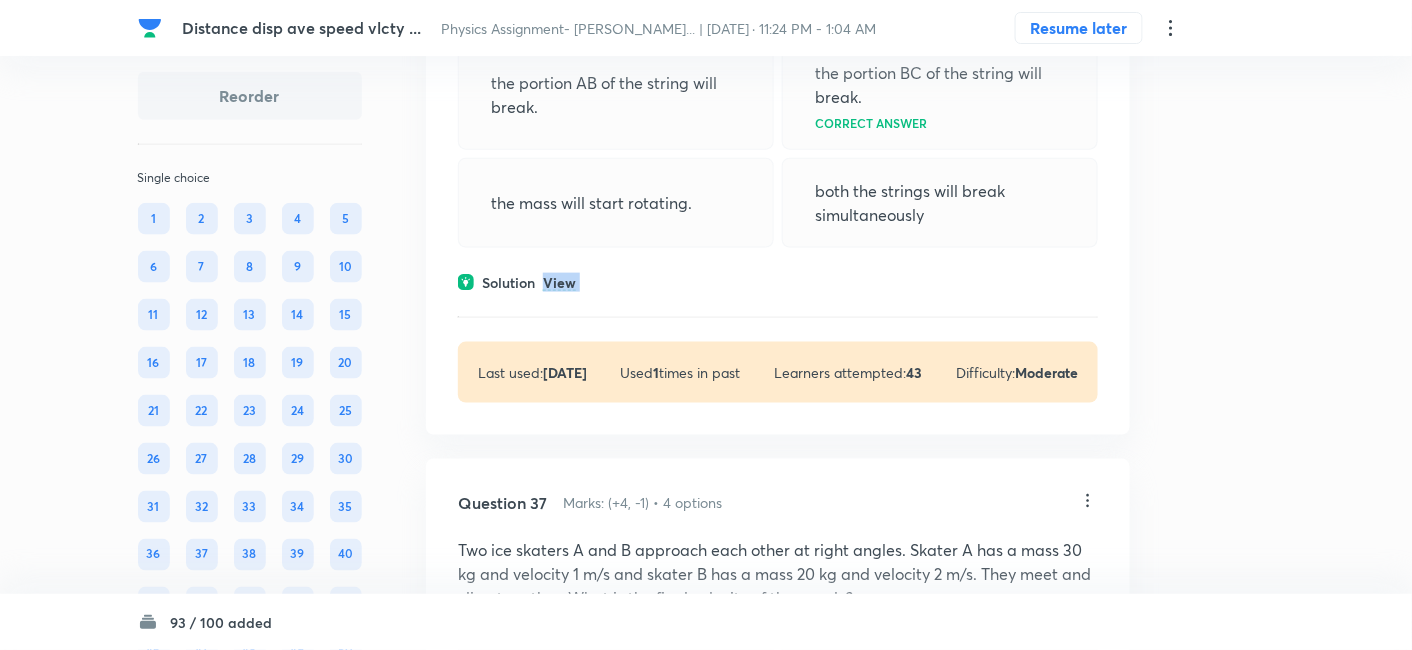 click on "Solution View" at bounding box center [778, 282] 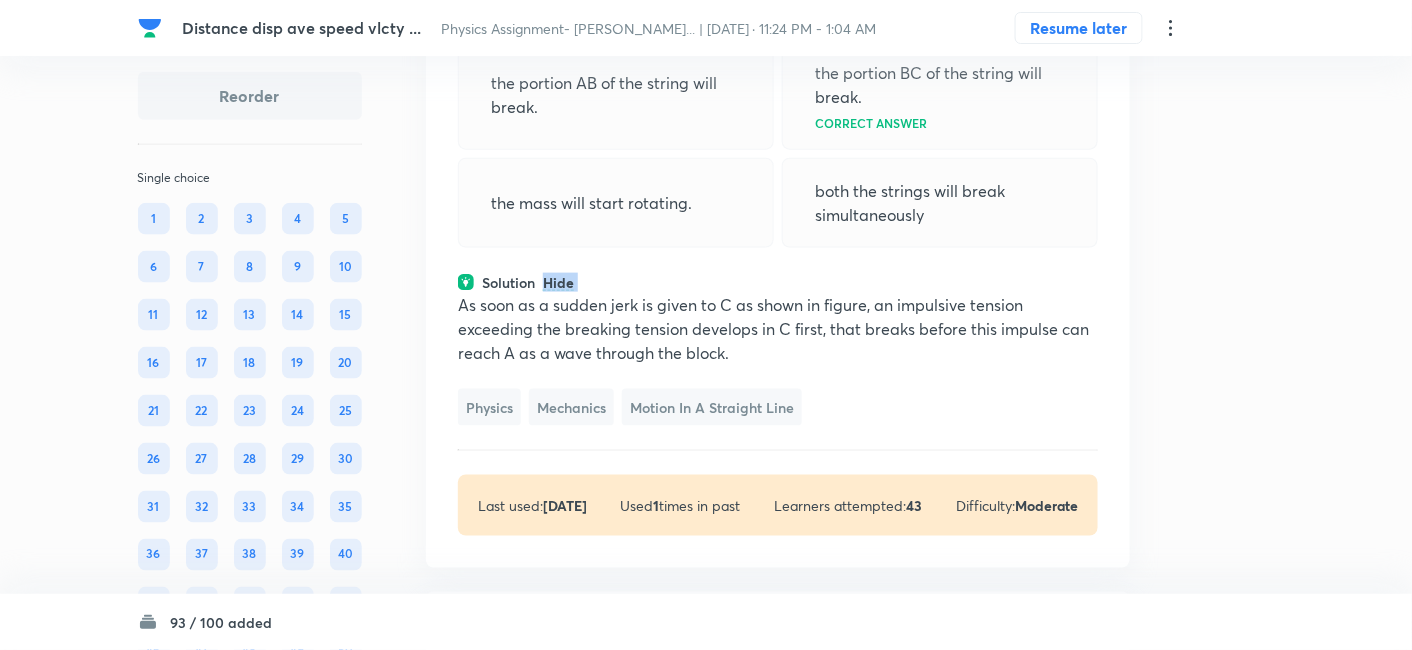 click on "Solution Hide" at bounding box center (778, 282) 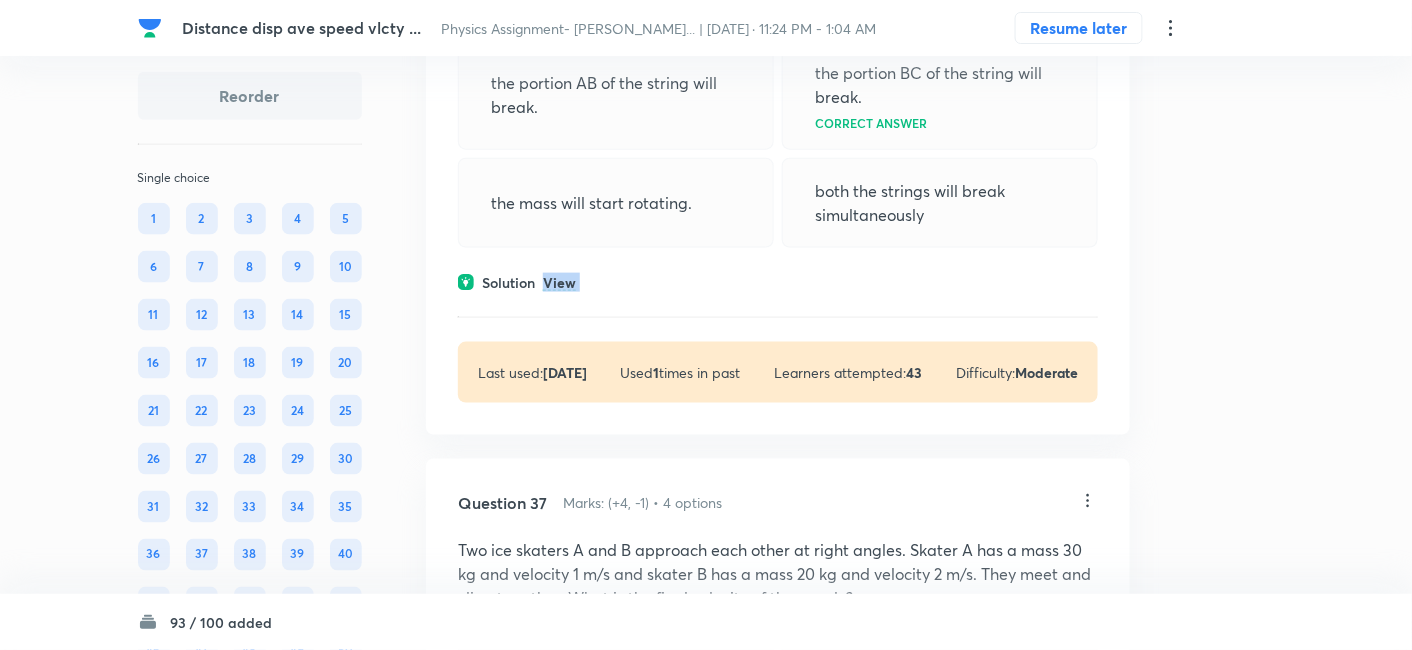 click on "Solution View" at bounding box center (778, 282) 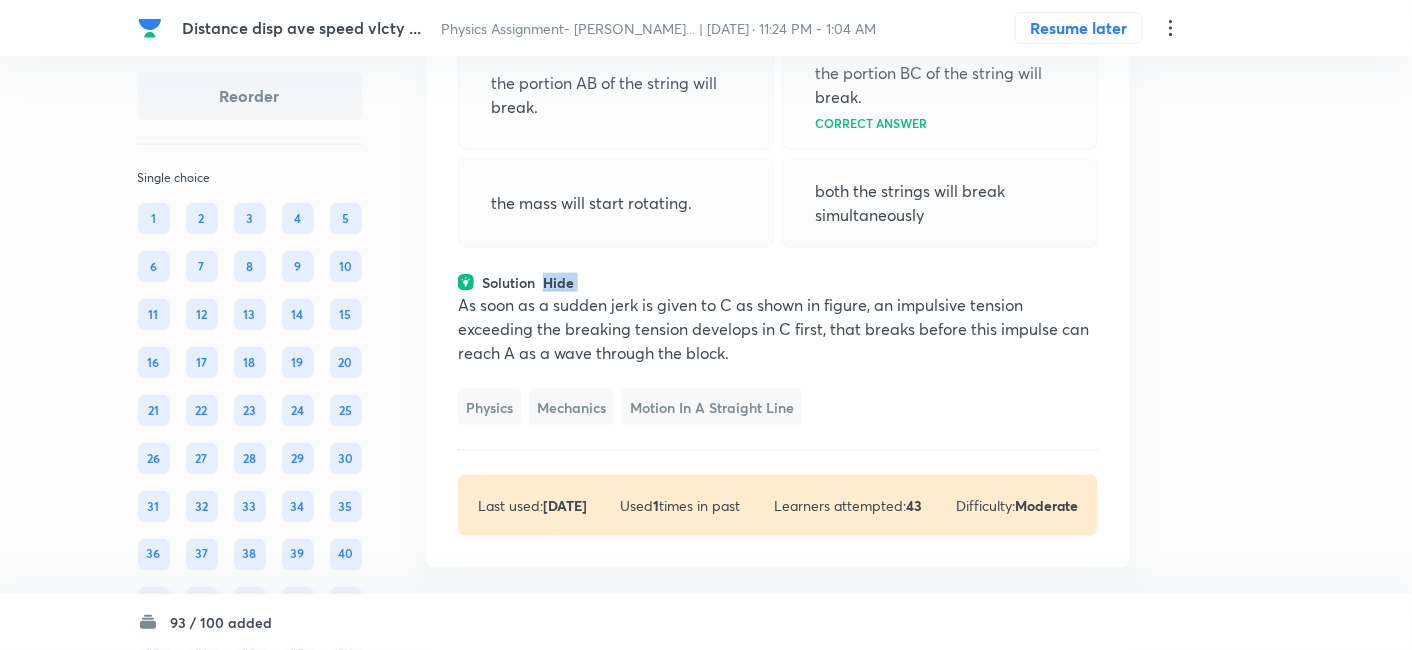 click on "Solution Hide" at bounding box center (778, 282) 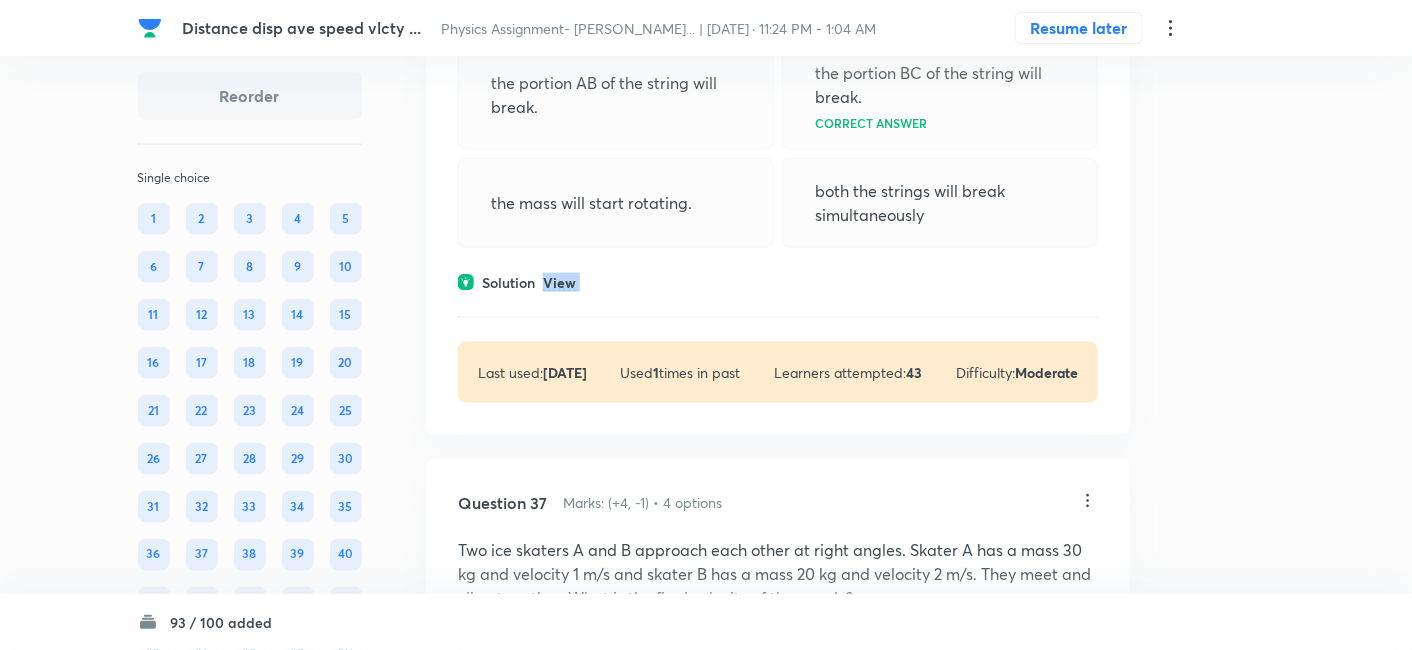 click on "Solution View" at bounding box center (778, 282) 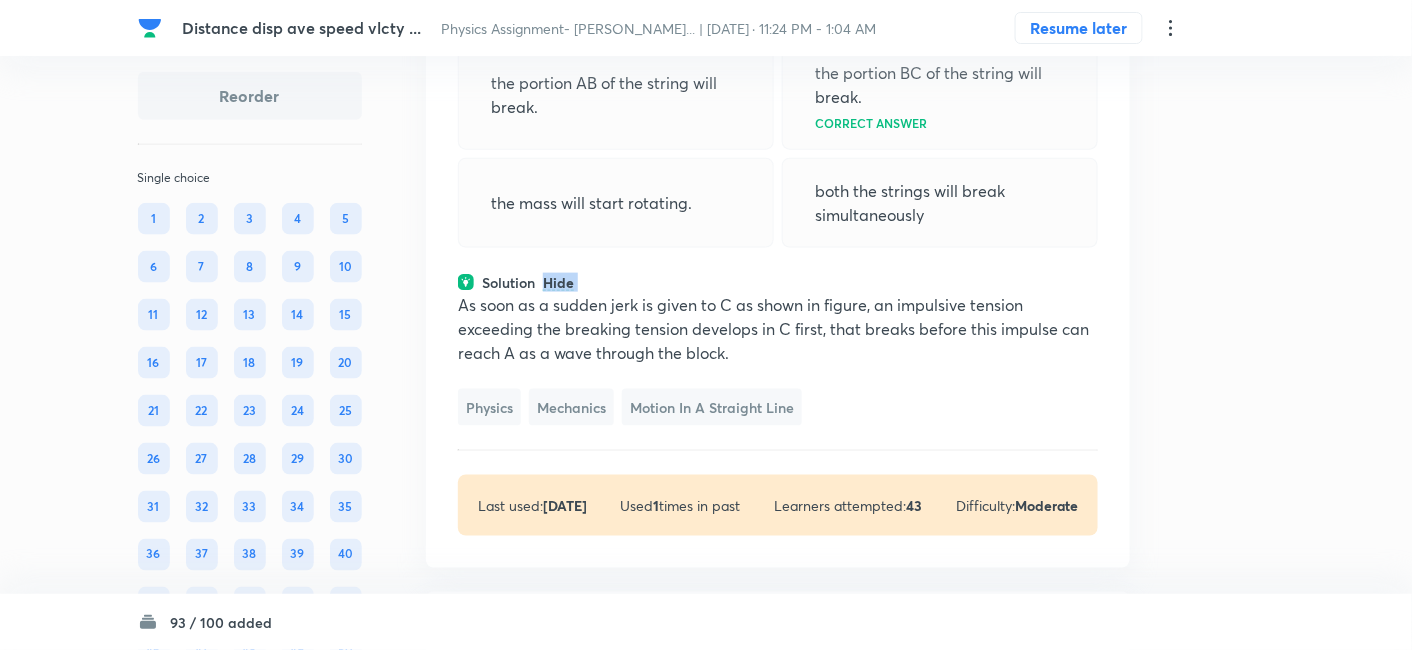 click on "Solution Hide" at bounding box center [778, 282] 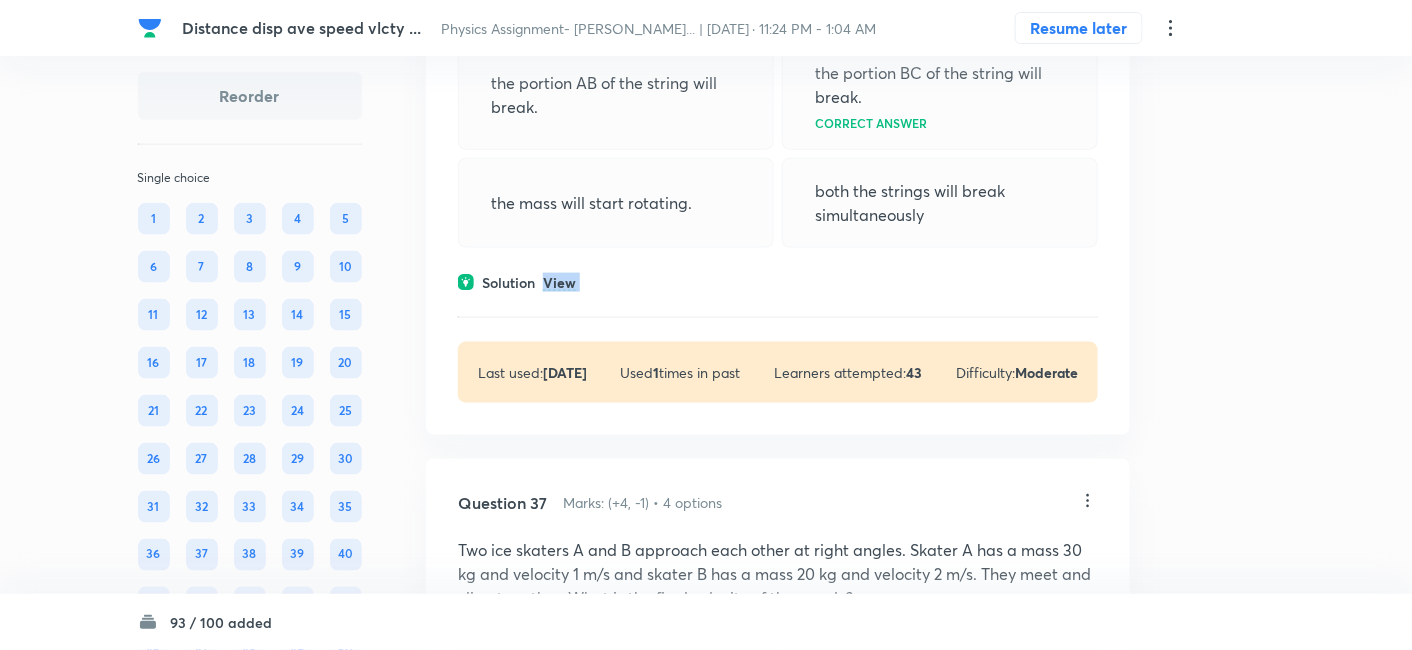 click on "Solution View" at bounding box center (778, 282) 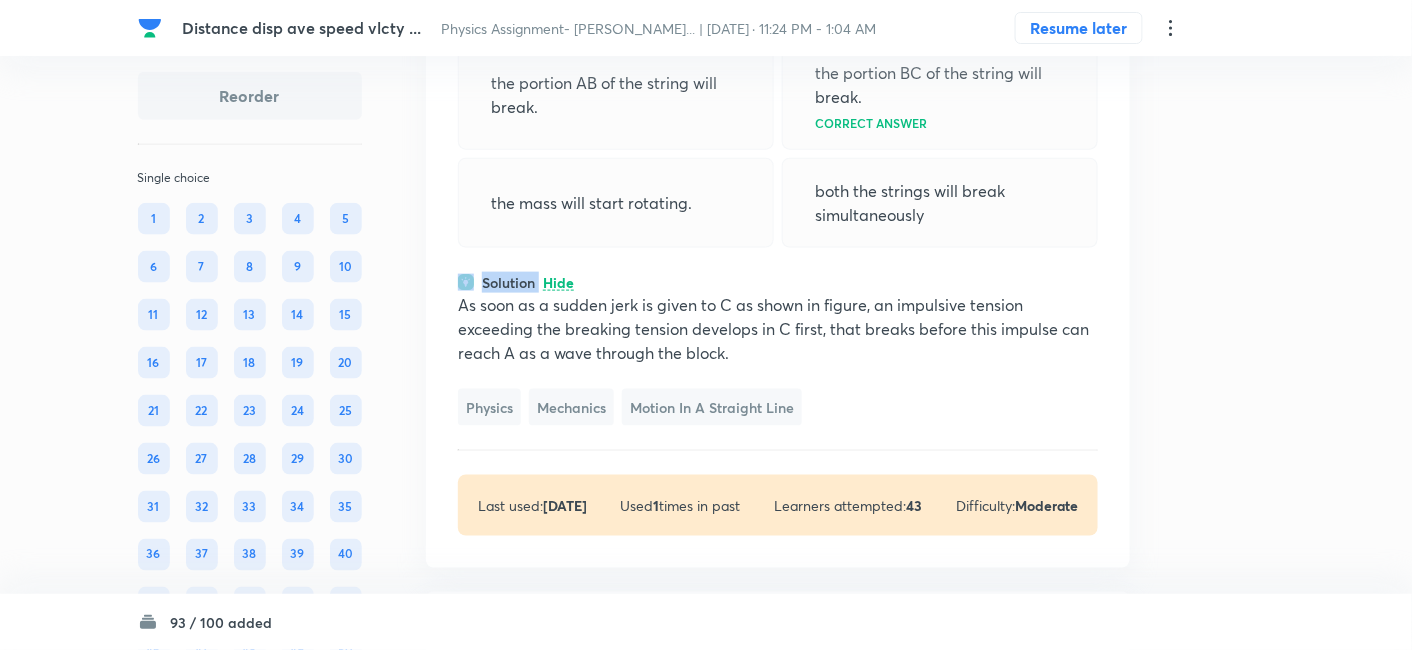 click on "Solution Hide" at bounding box center [778, 282] 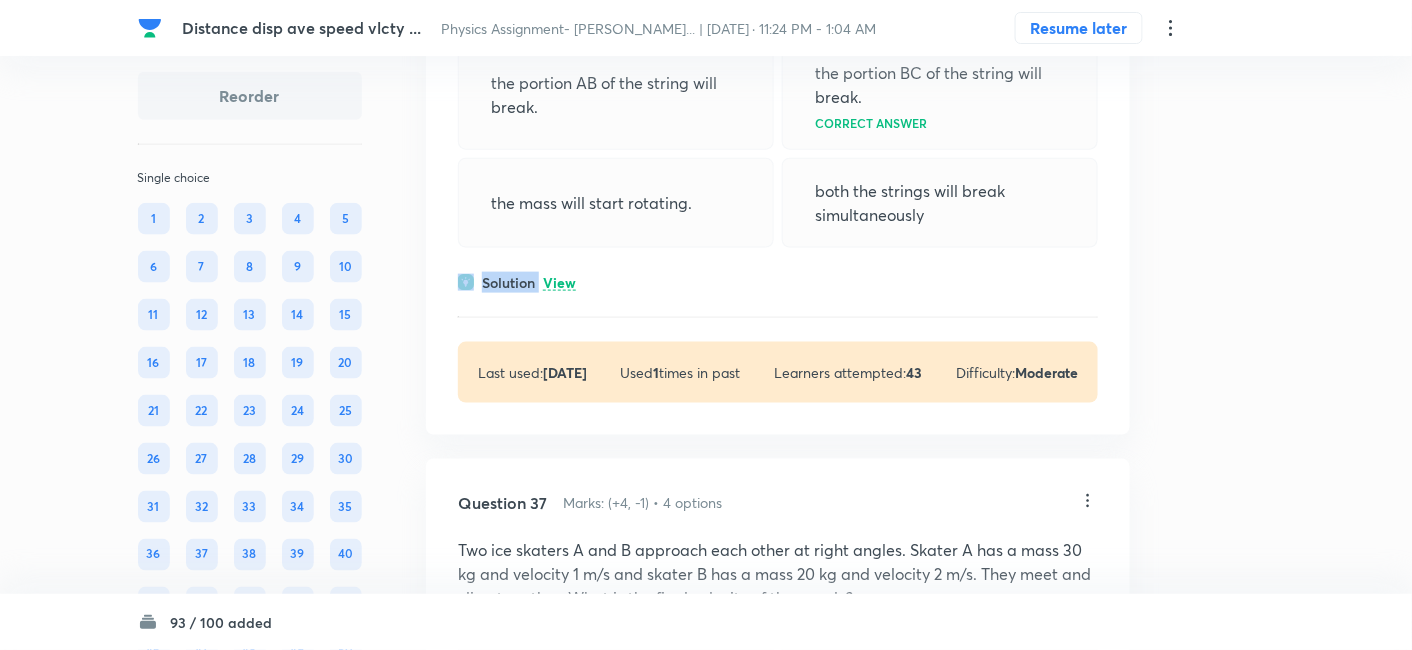 click on "Solution View" at bounding box center [778, 282] 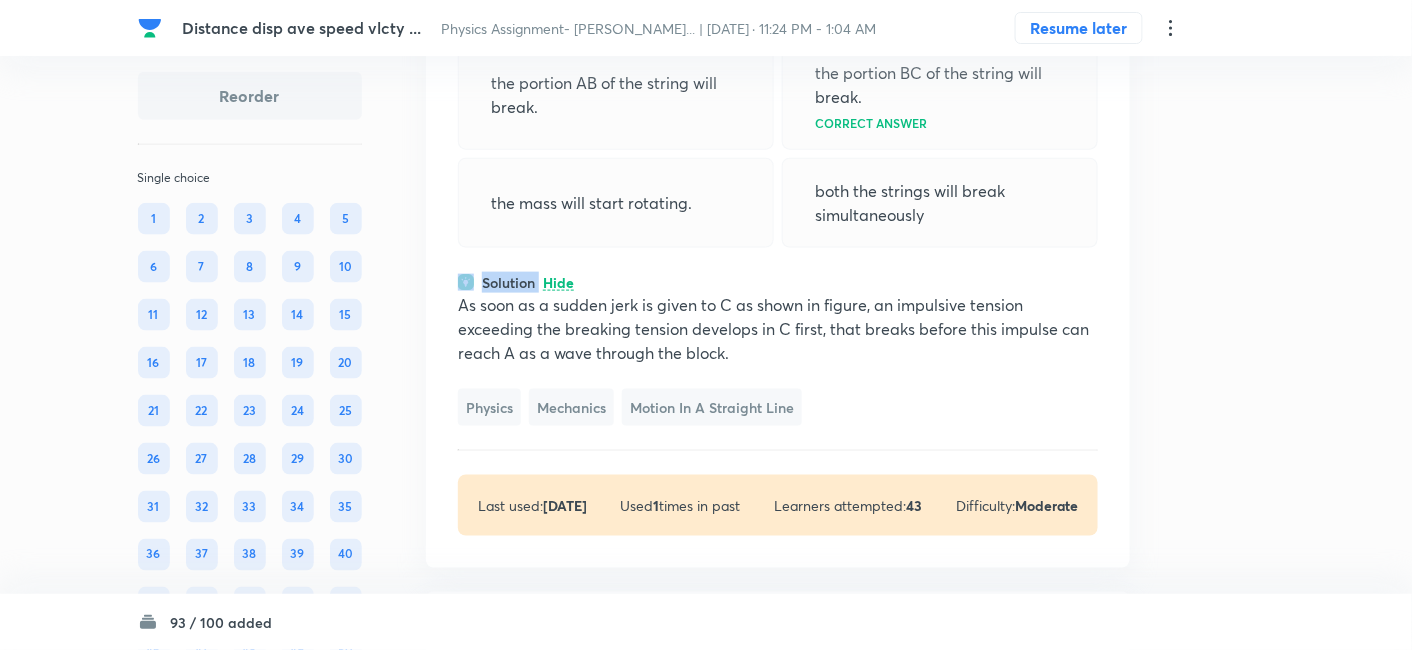 click on "Solution Hide" at bounding box center (778, 282) 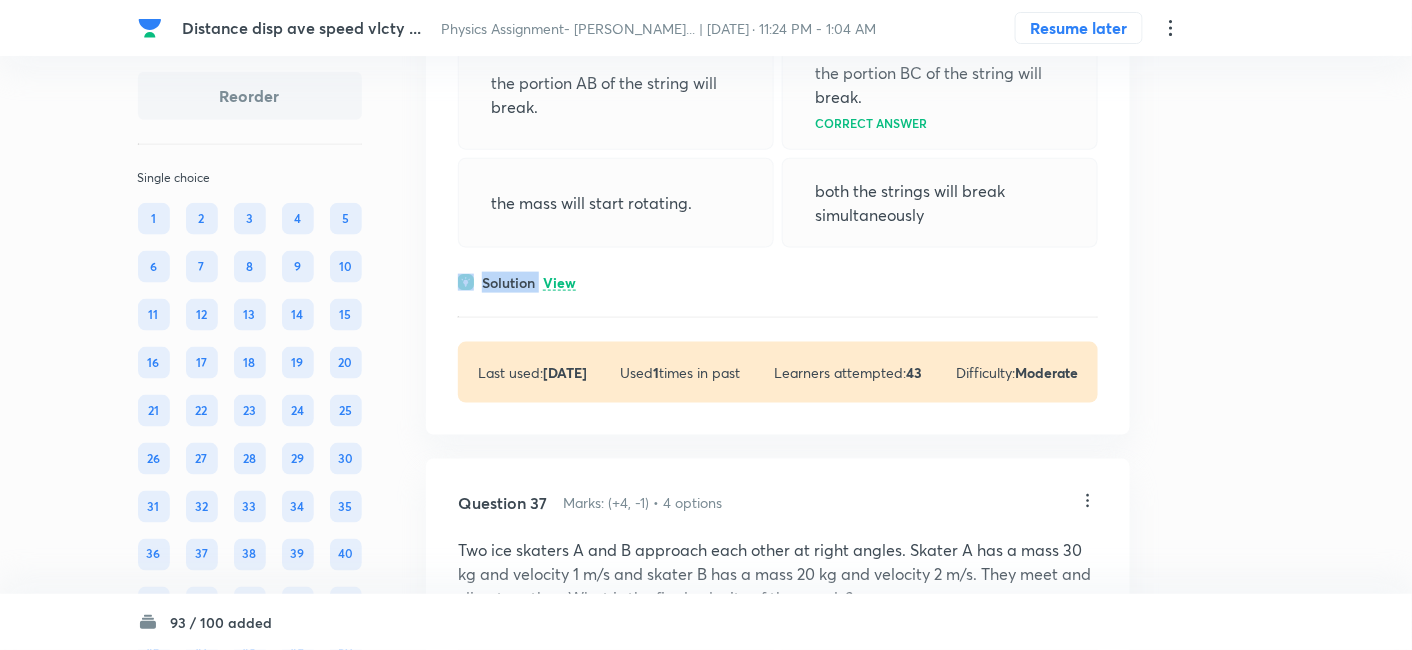 click on "Solution View" at bounding box center [778, 282] 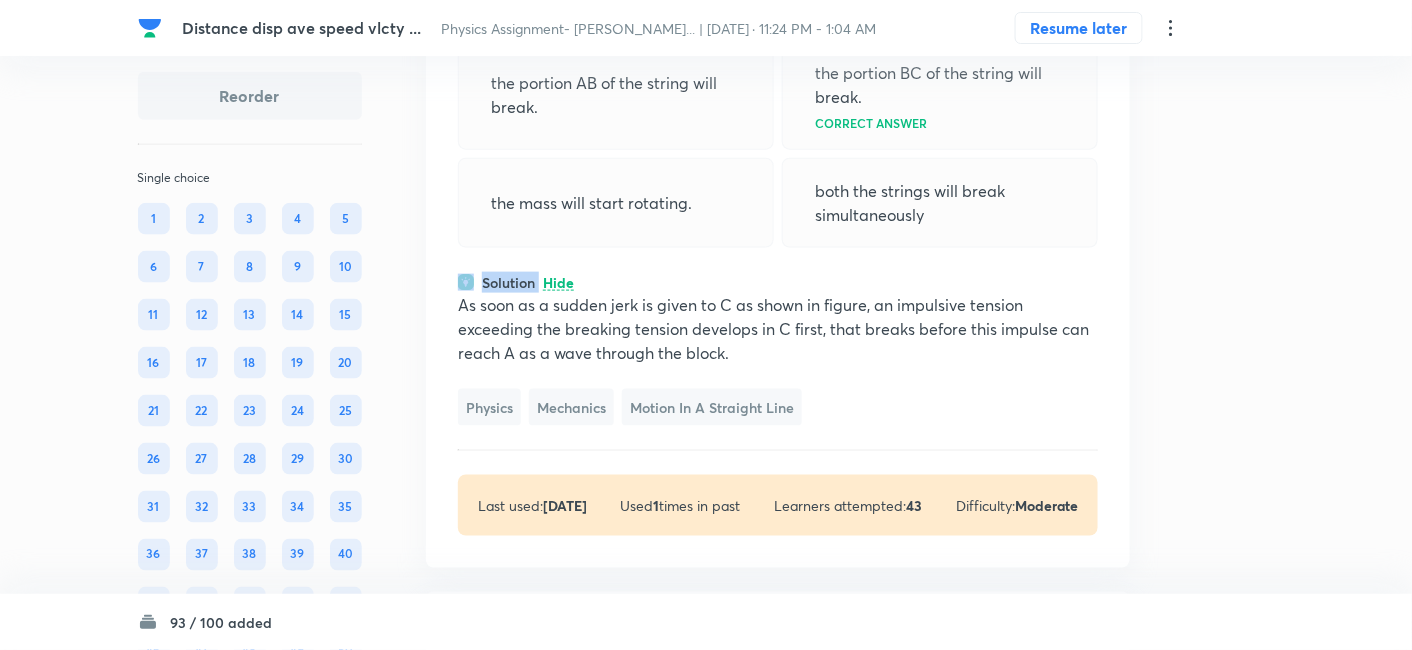 click on "Solution Hide" at bounding box center [778, 282] 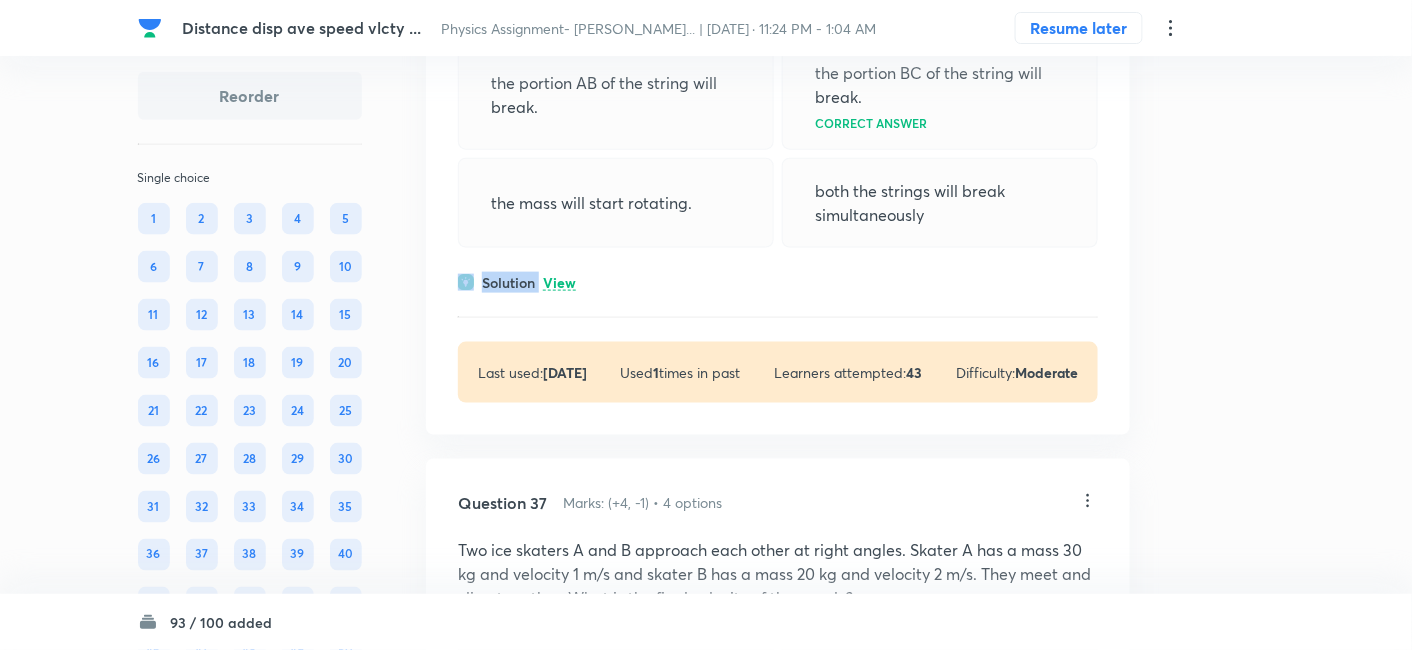 click on "Solution View" at bounding box center (778, 282) 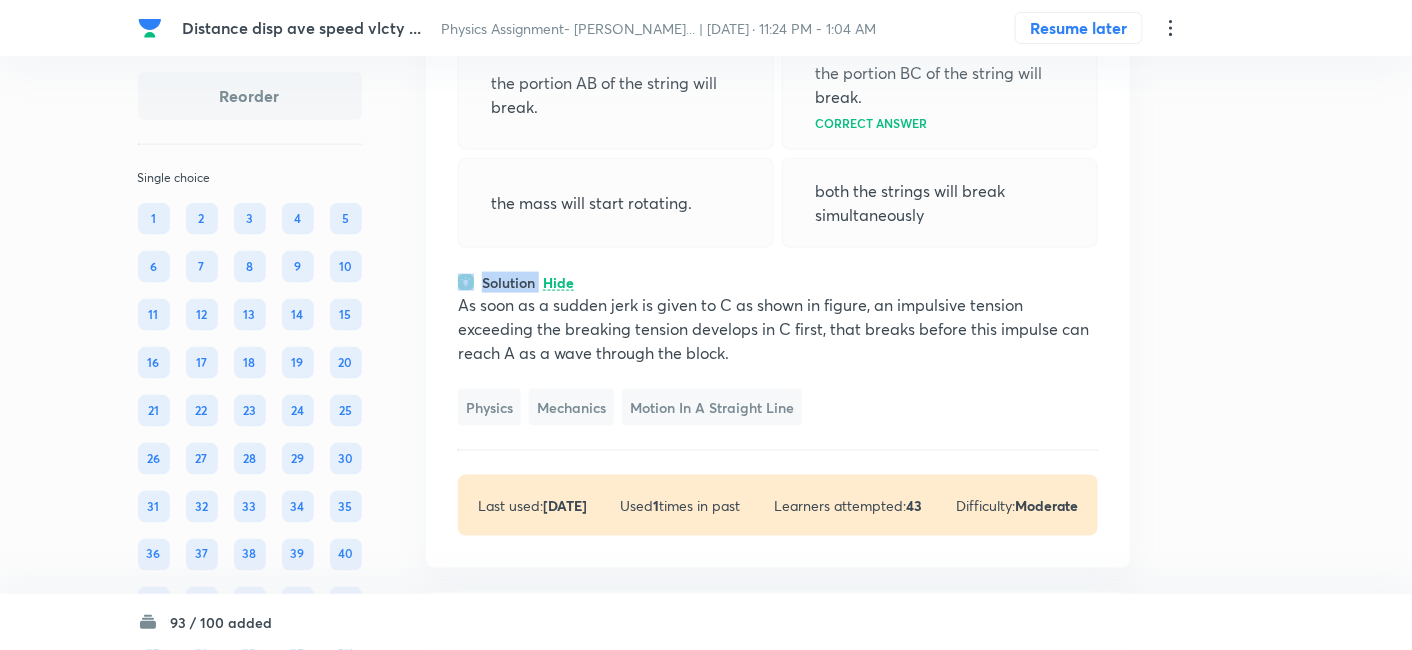 click on "Solution Hide" at bounding box center [778, 282] 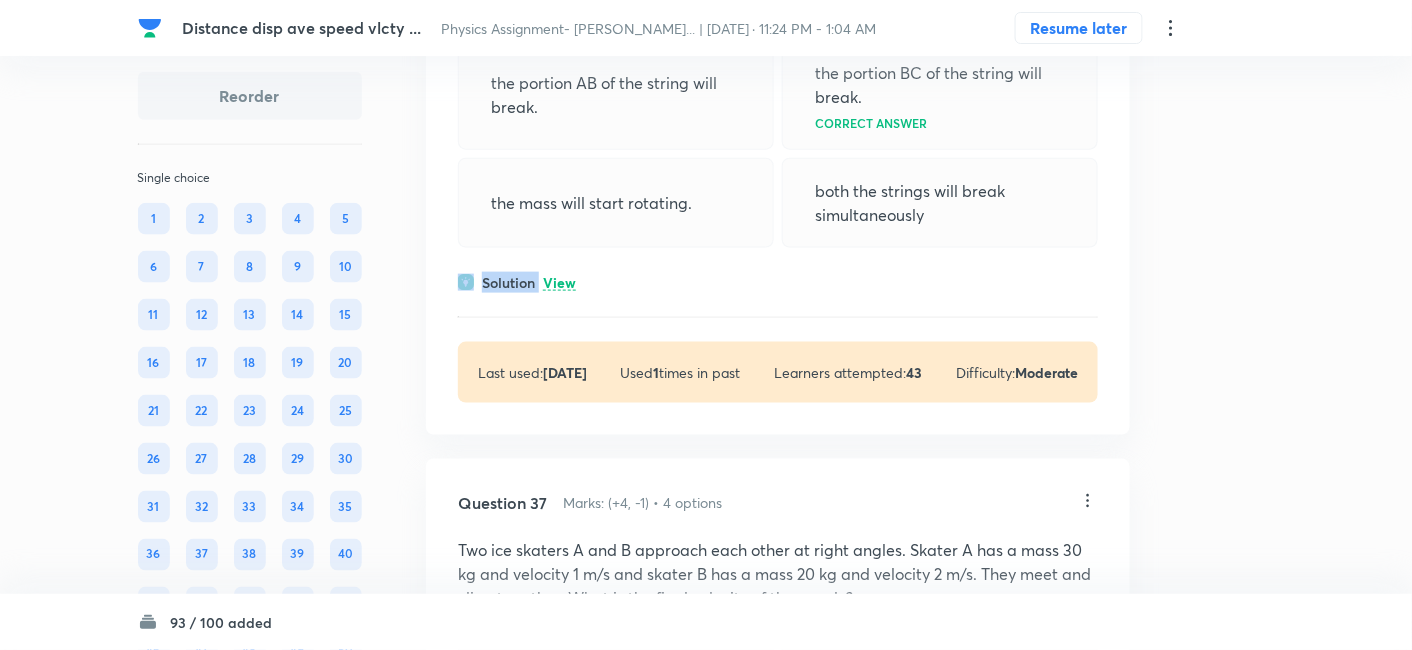 click on "Solution View" at bounding box center [778, 282] 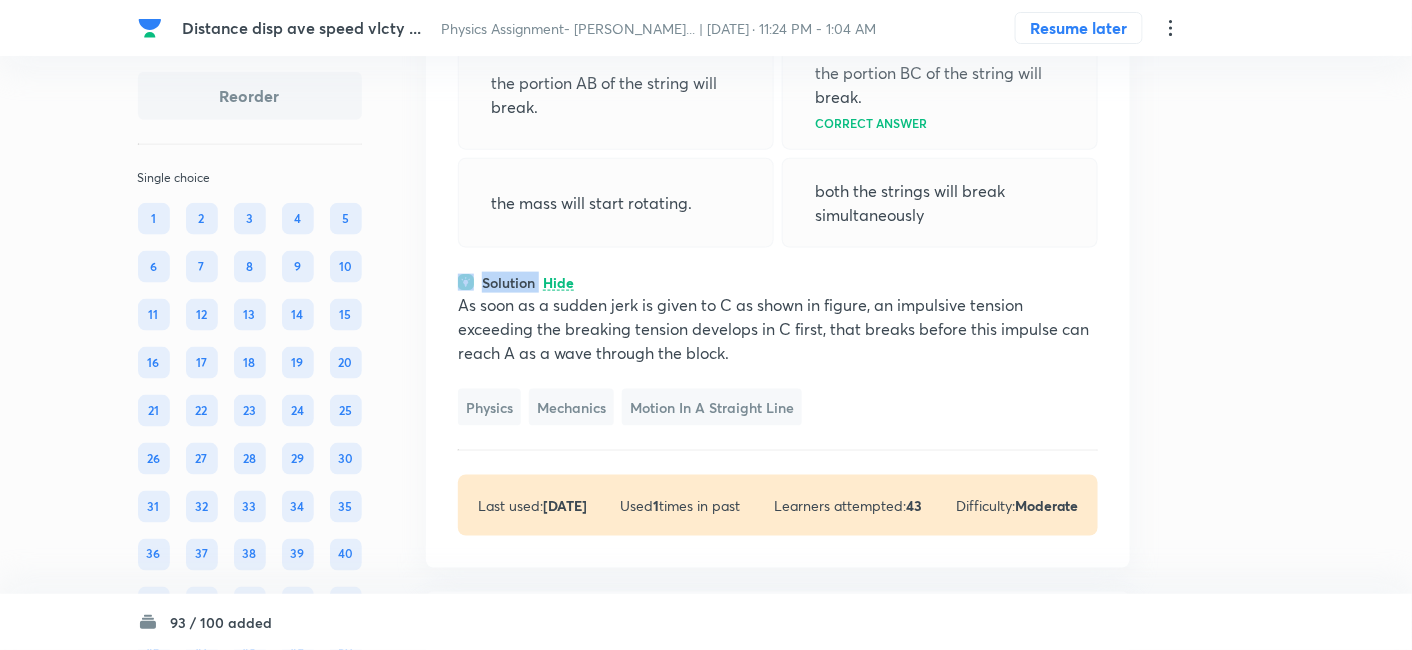 click on "Solution Hide" at bounding box center [778, 282] 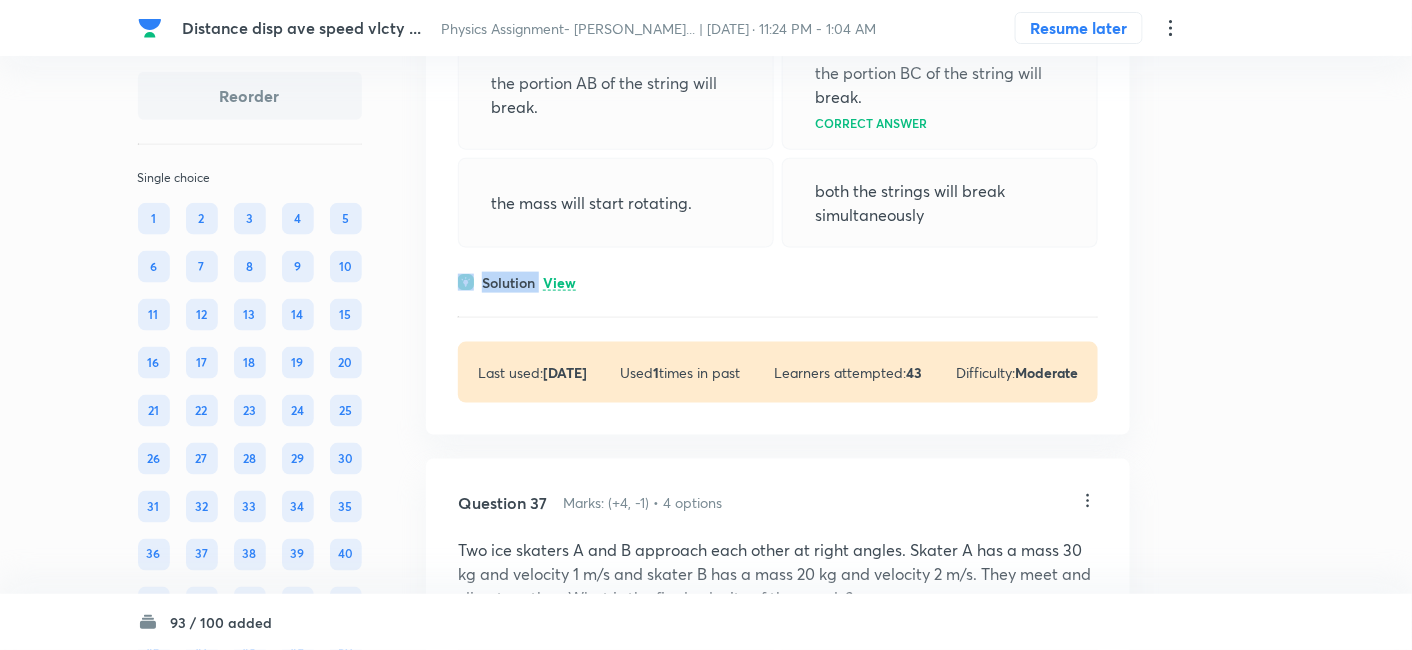 click on "Solution View" at bounding box center [778, 282] 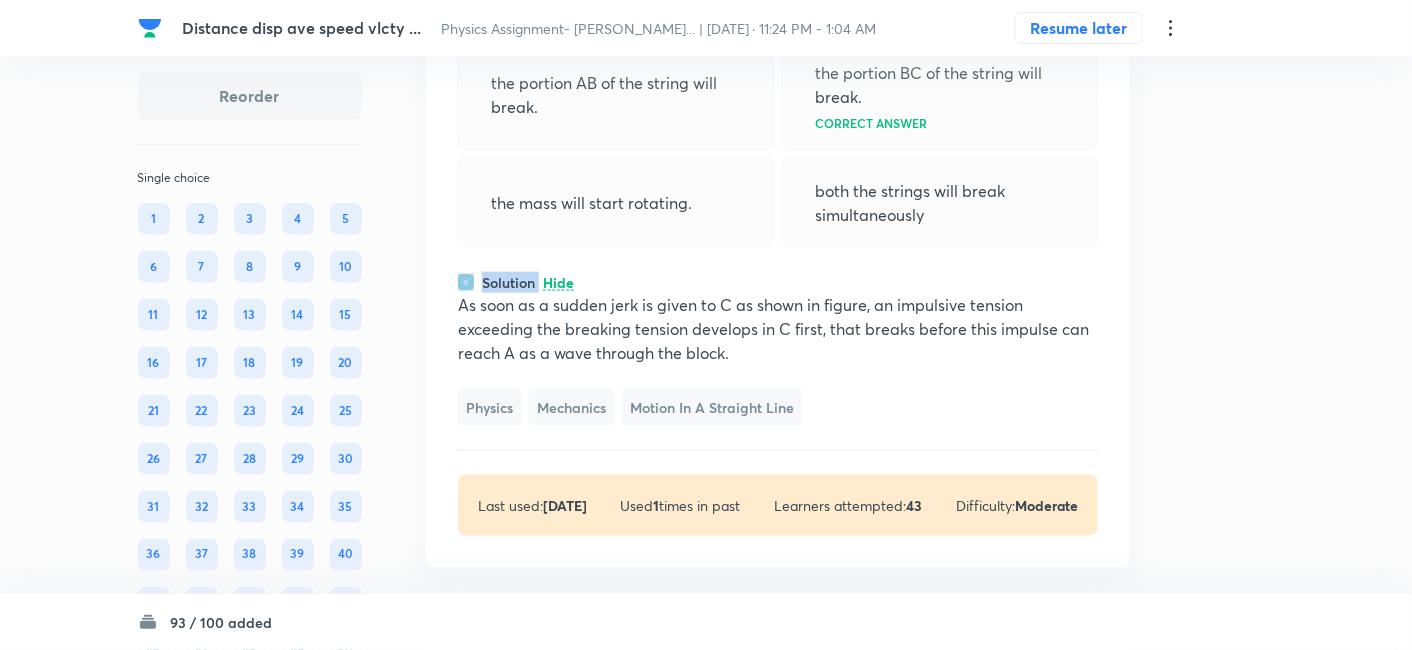 click on "Solution Hide" at bounding box center (778, 282) 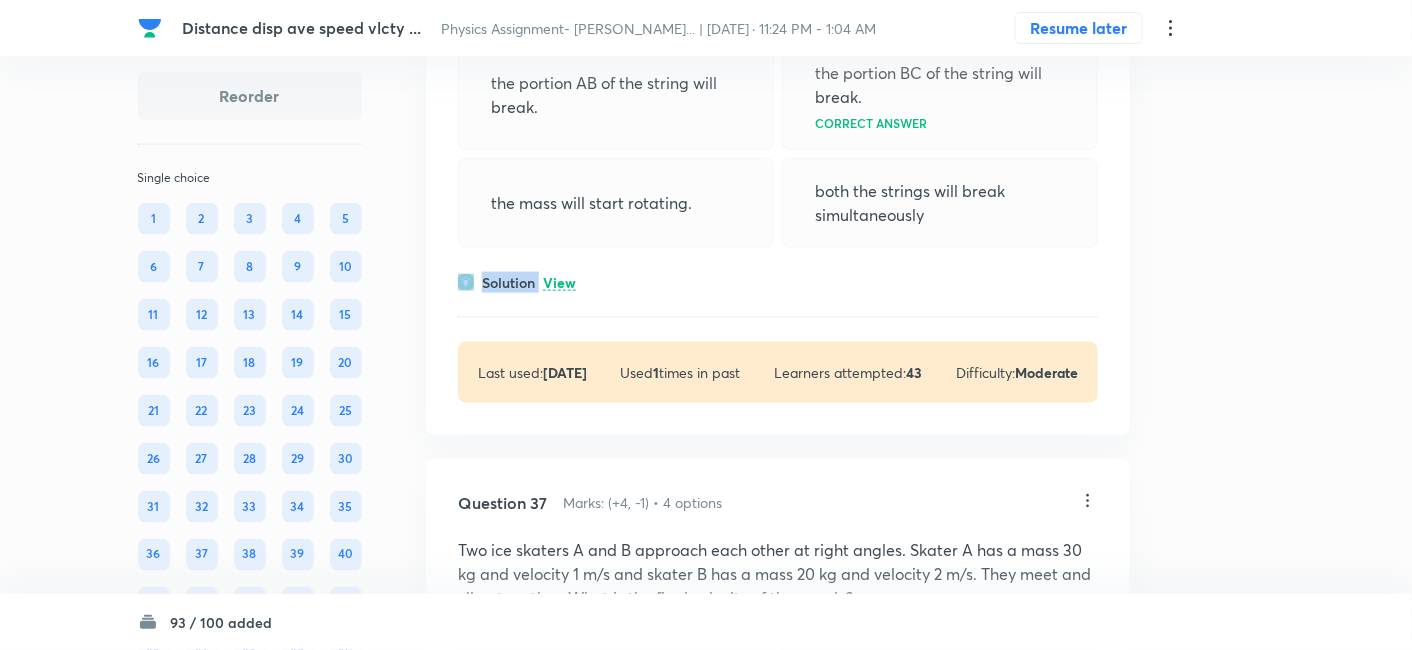 click on "Solution View" at bounding box center (778, 282) 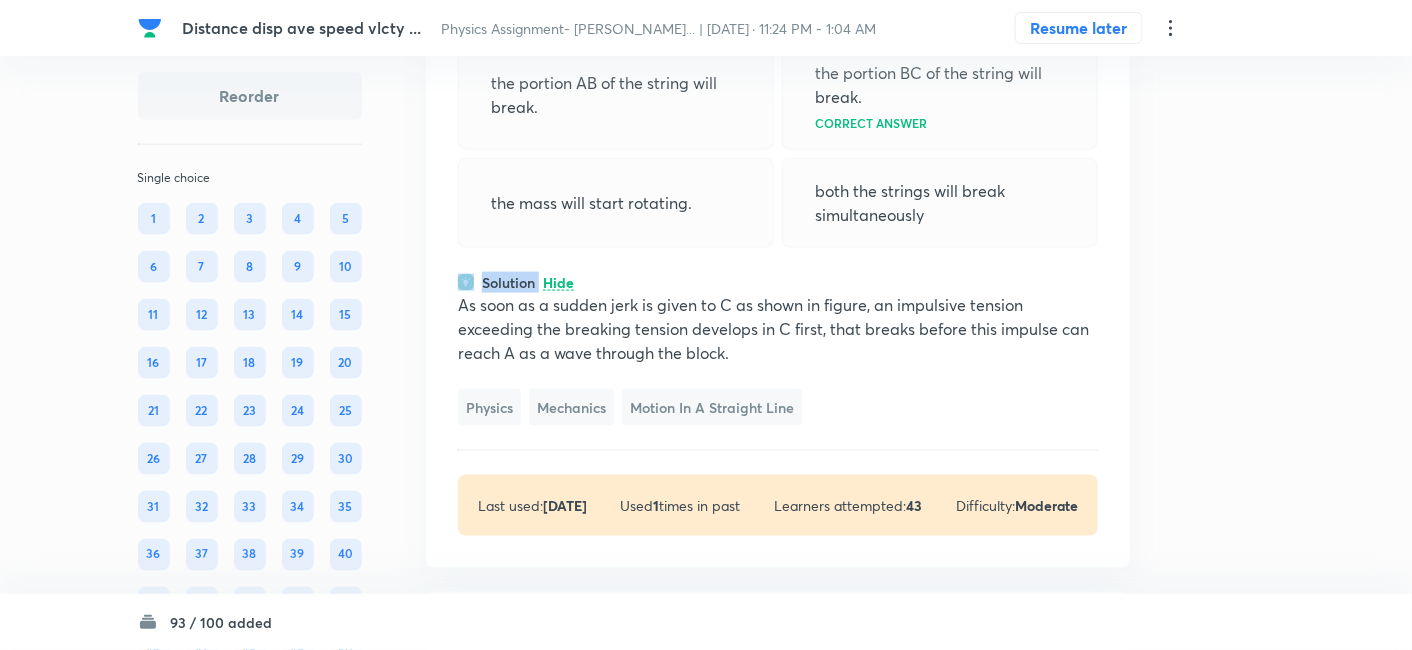 click on "Solution Hide" at bounding box center (778, 282) 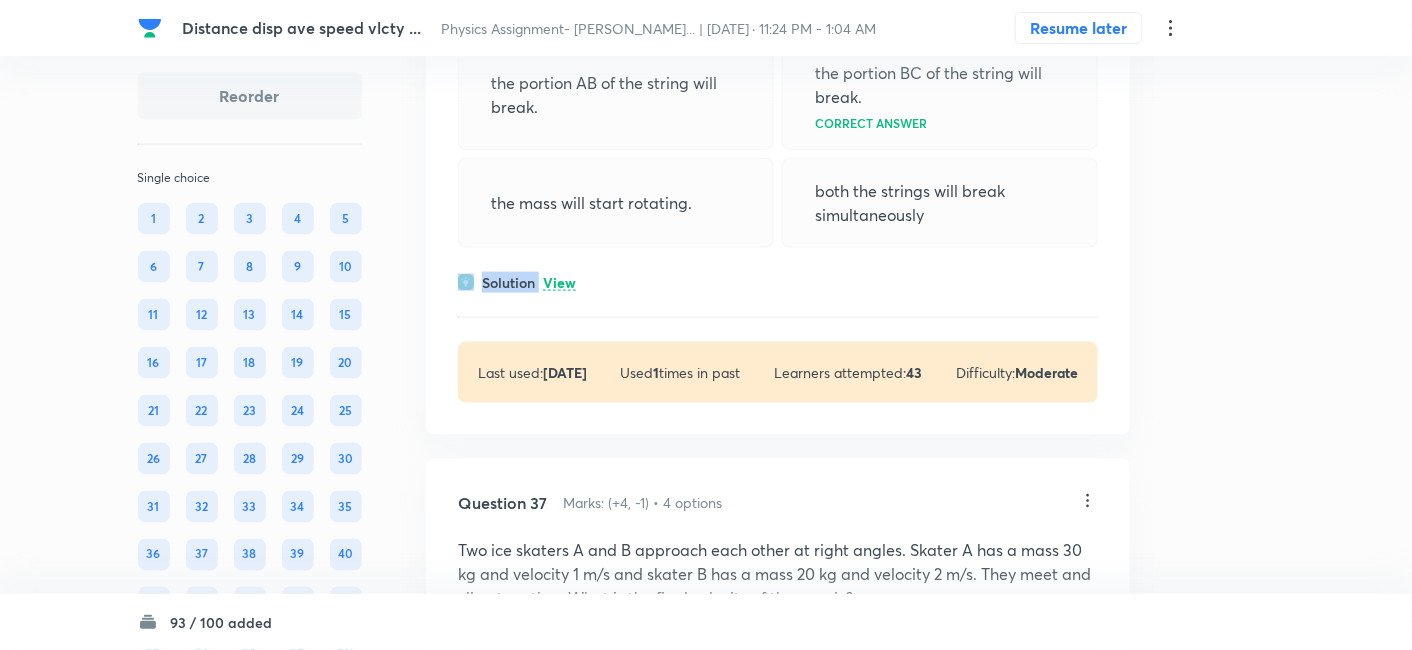 click on "Solution View" at bounding box center (778, 282) 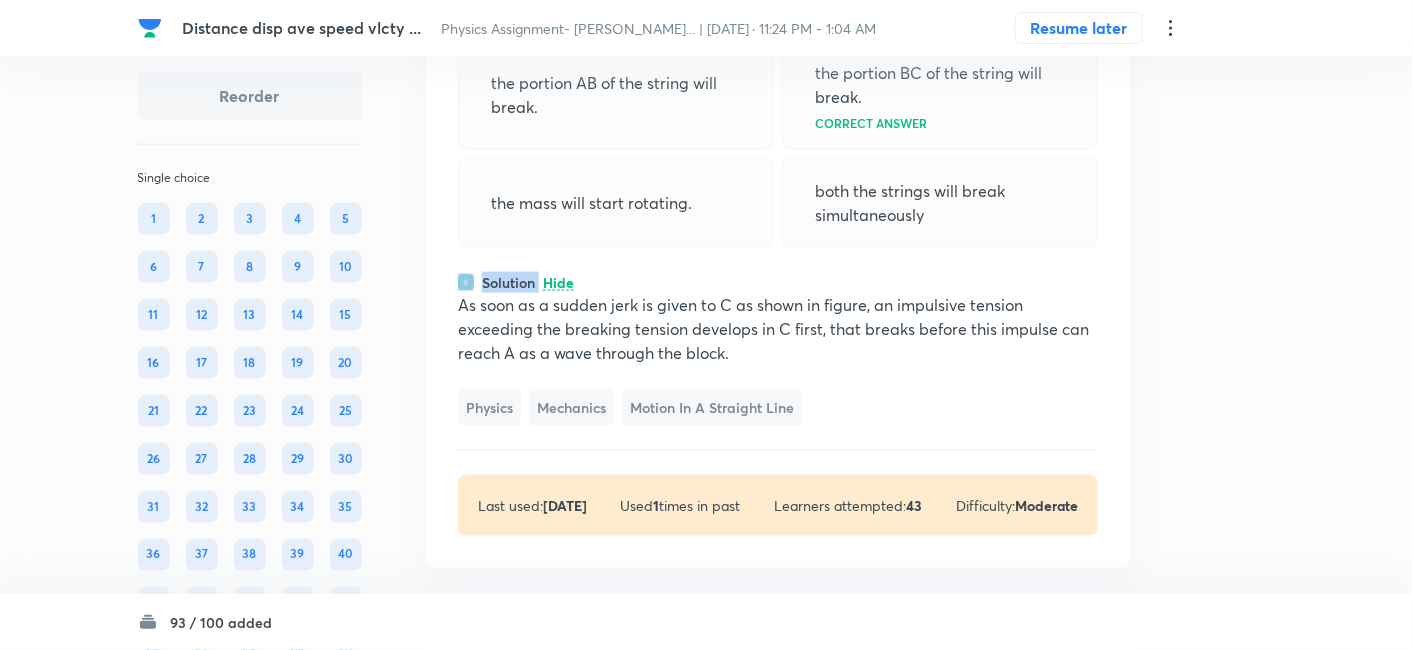 click on "Solution Hide" at bounding box center (778, 282) 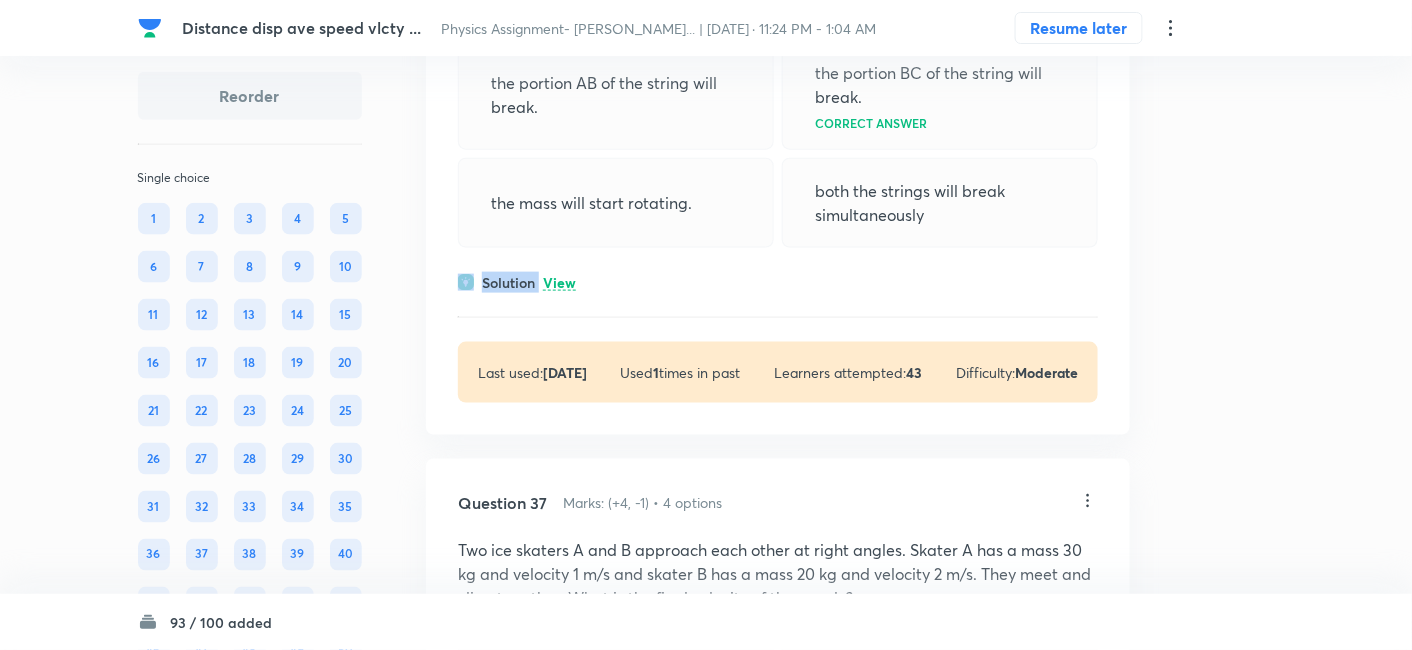 click on "Solution View" at bounding box center [778, 282] 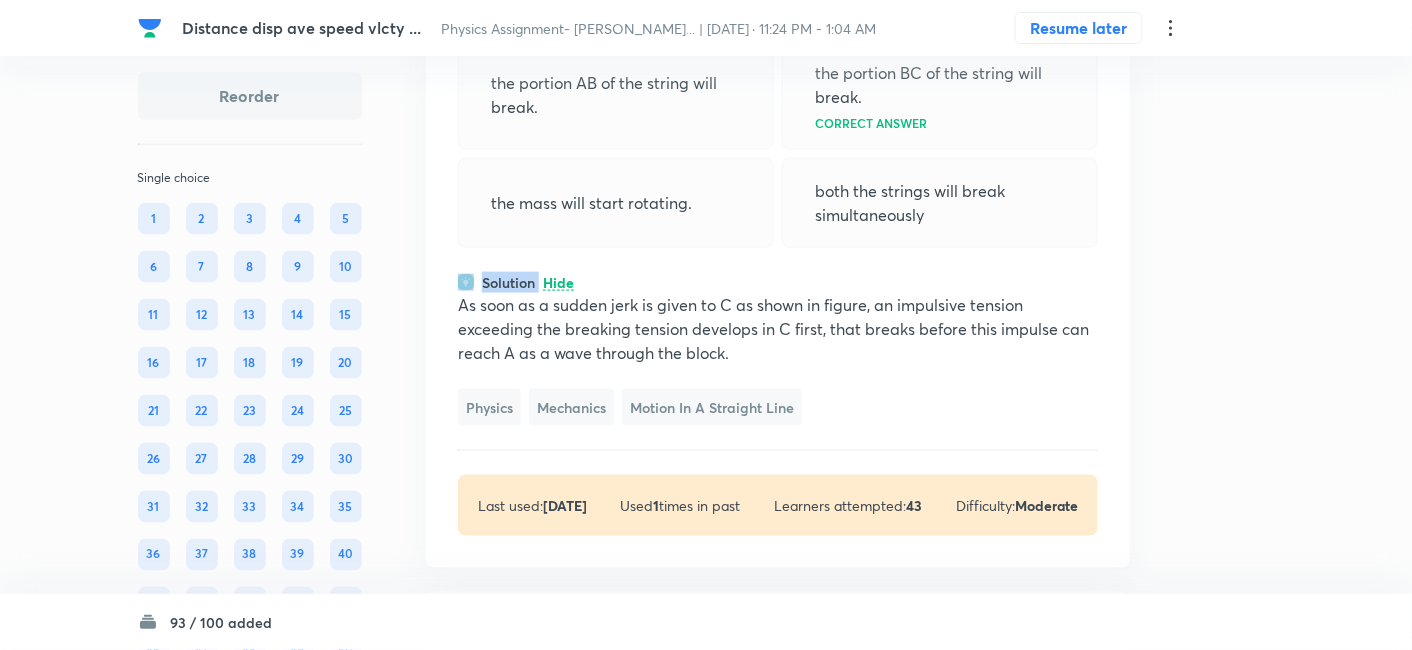 click on "Solution Hide" at bounding box center [778, 282] 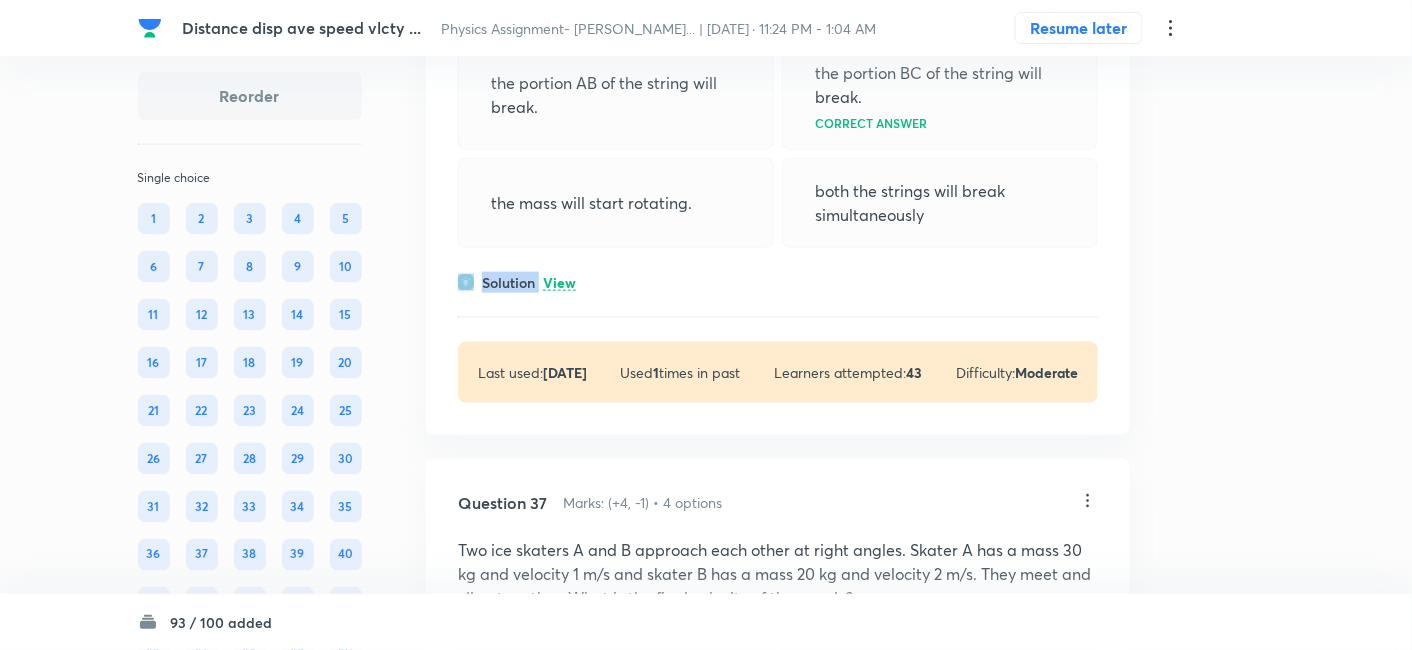 click on "Solution View" at bounding box center [778, 282] 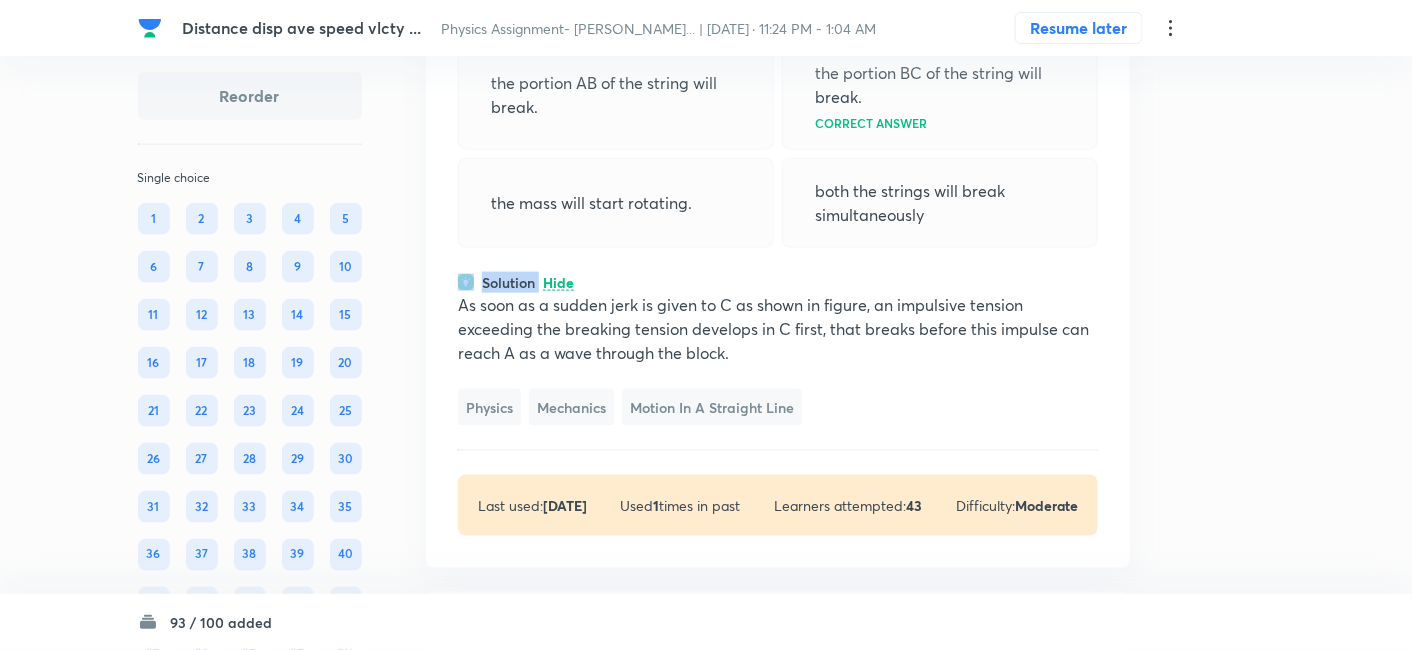click on "Solution Hide" at bounding box center (778, 282) 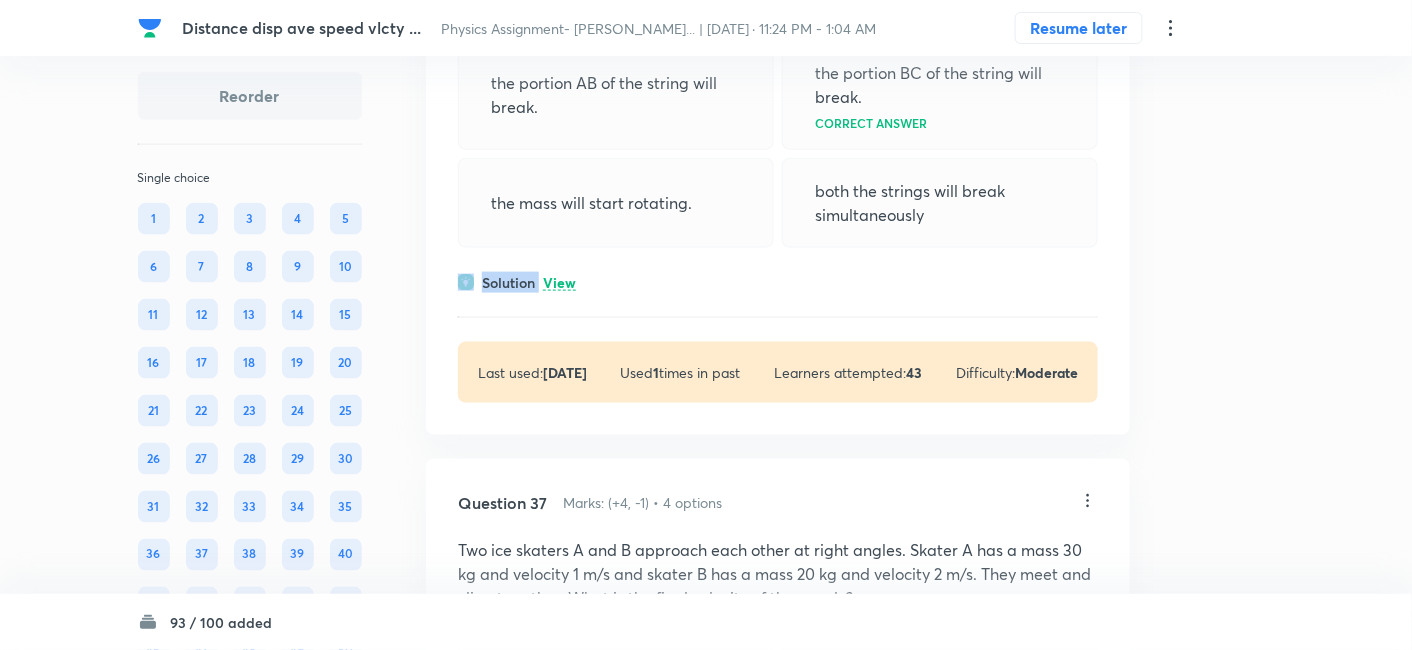 click on "Solution View" at bounding box center [778, 282] 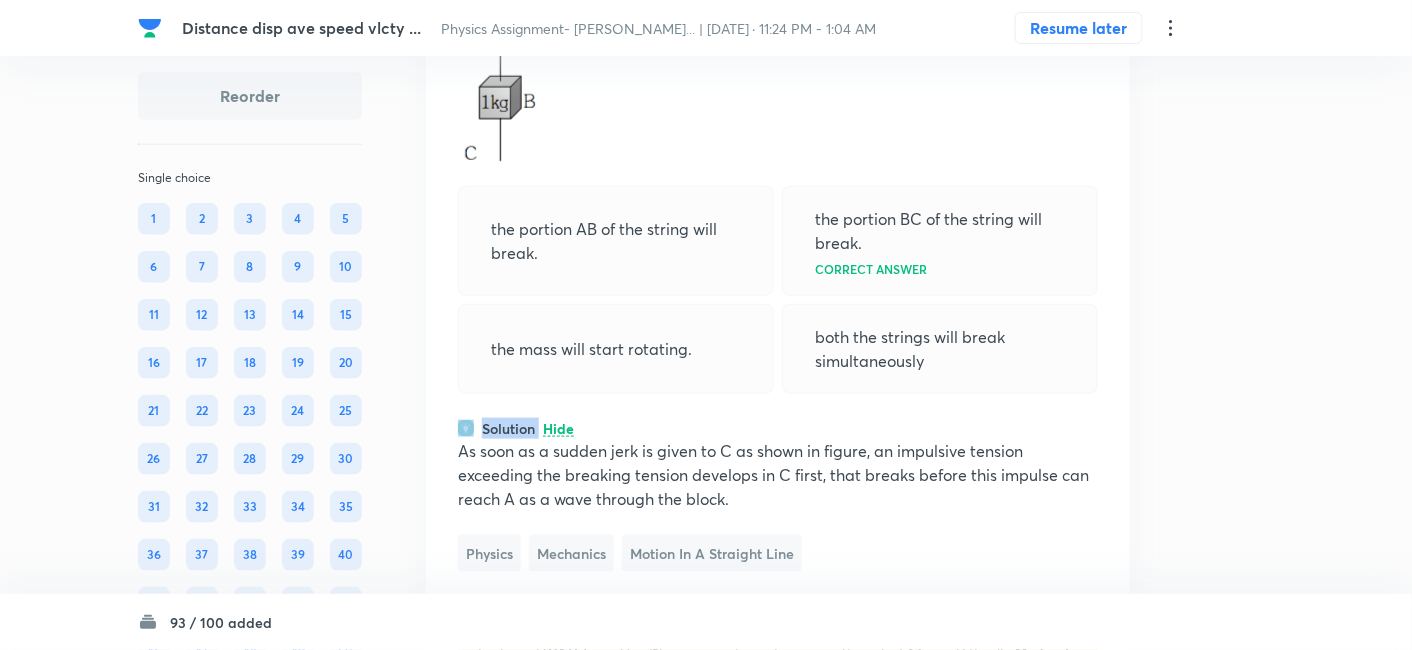 scroll, scrollTop: 26727, scrollLeft: 0, axis: vertical 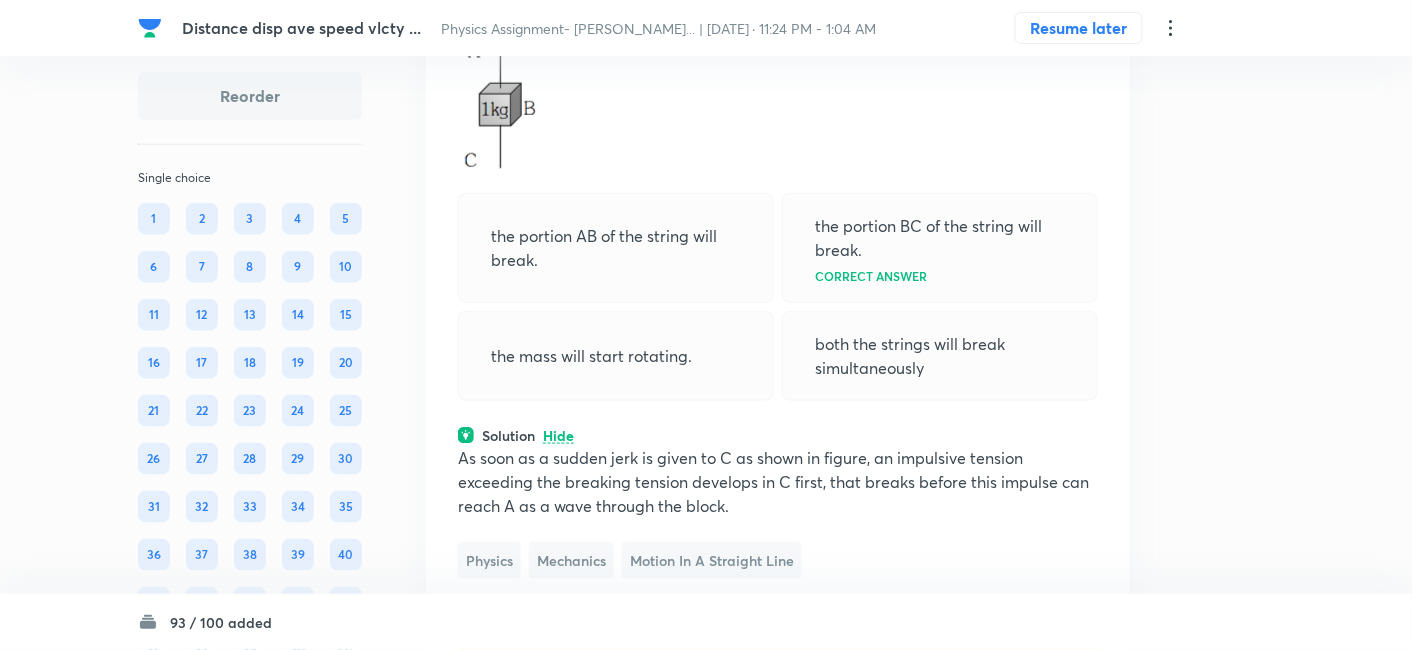 click 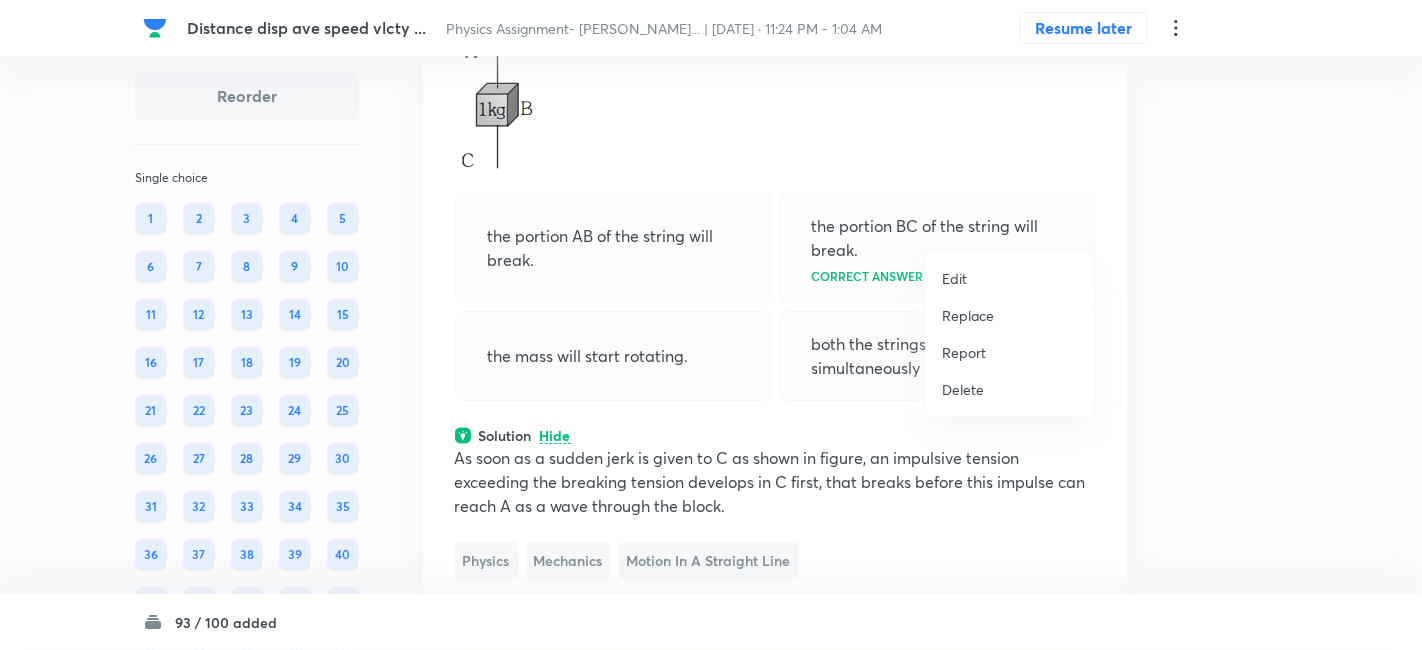 click on "Replace" at bounding box center (968, 315) 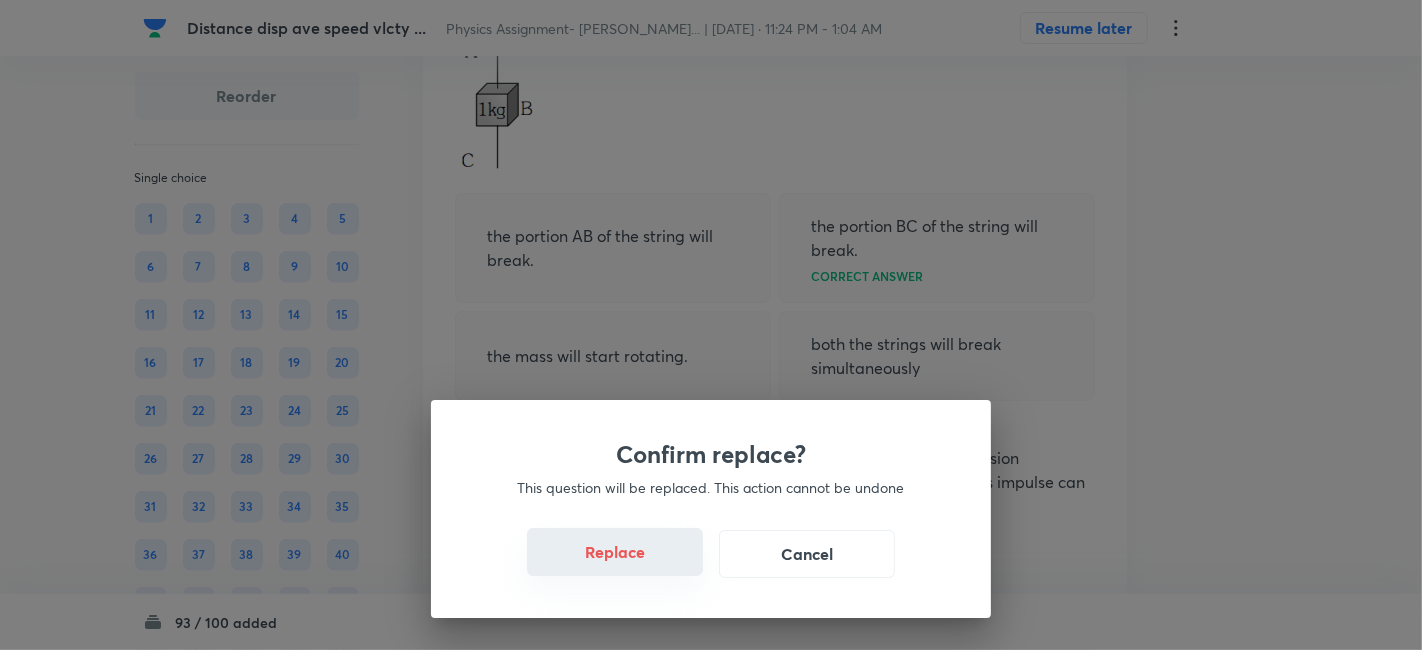 click on "Replace" at bounding box center (615, 552) 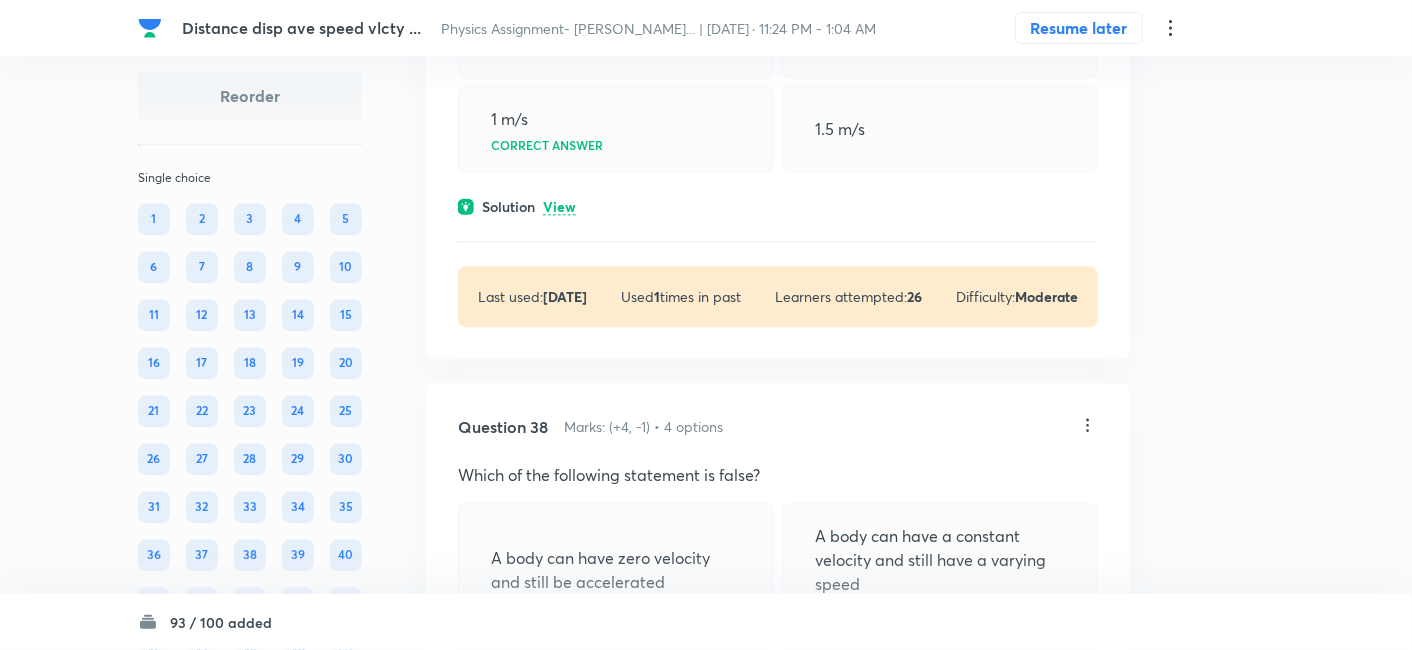 scroll, scrollTop: 27645, scrollLeft: 0, axis: vertical 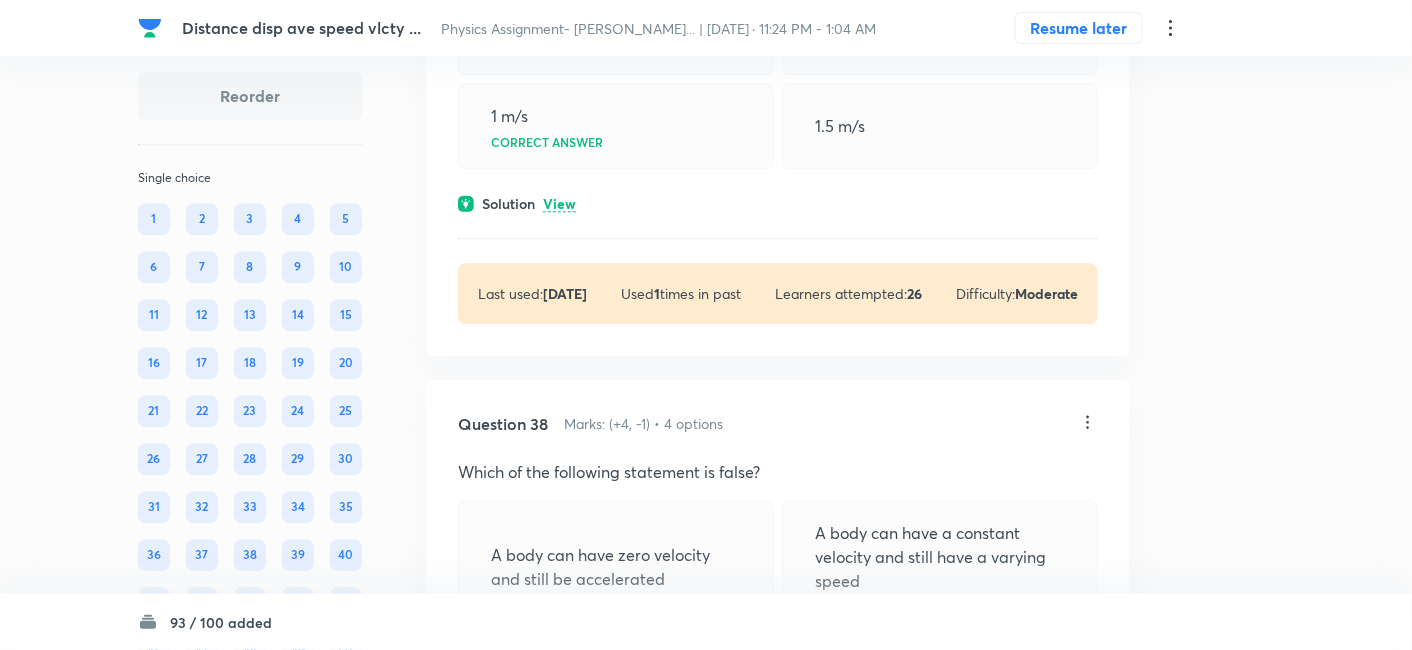 click on "View" at bounding box center [559, 204] 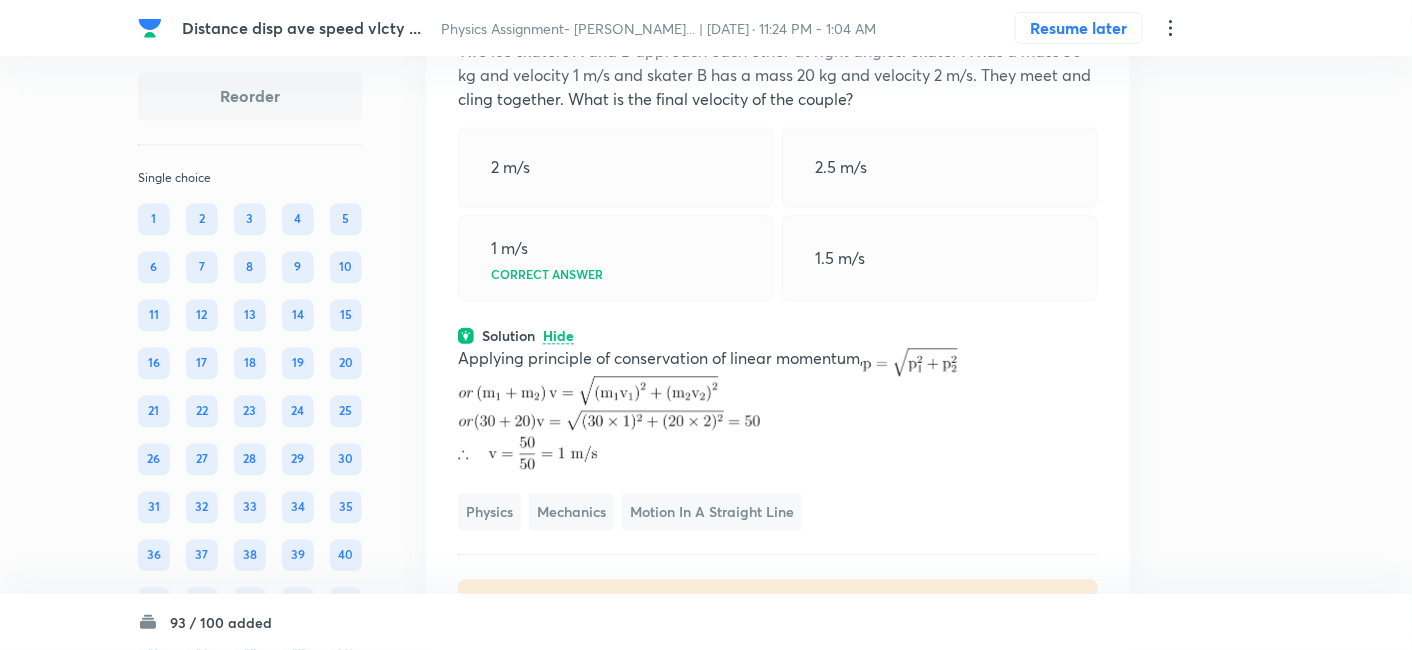 scroll, scrollTop: 27502, scrollLeft: 0, axis: vertical 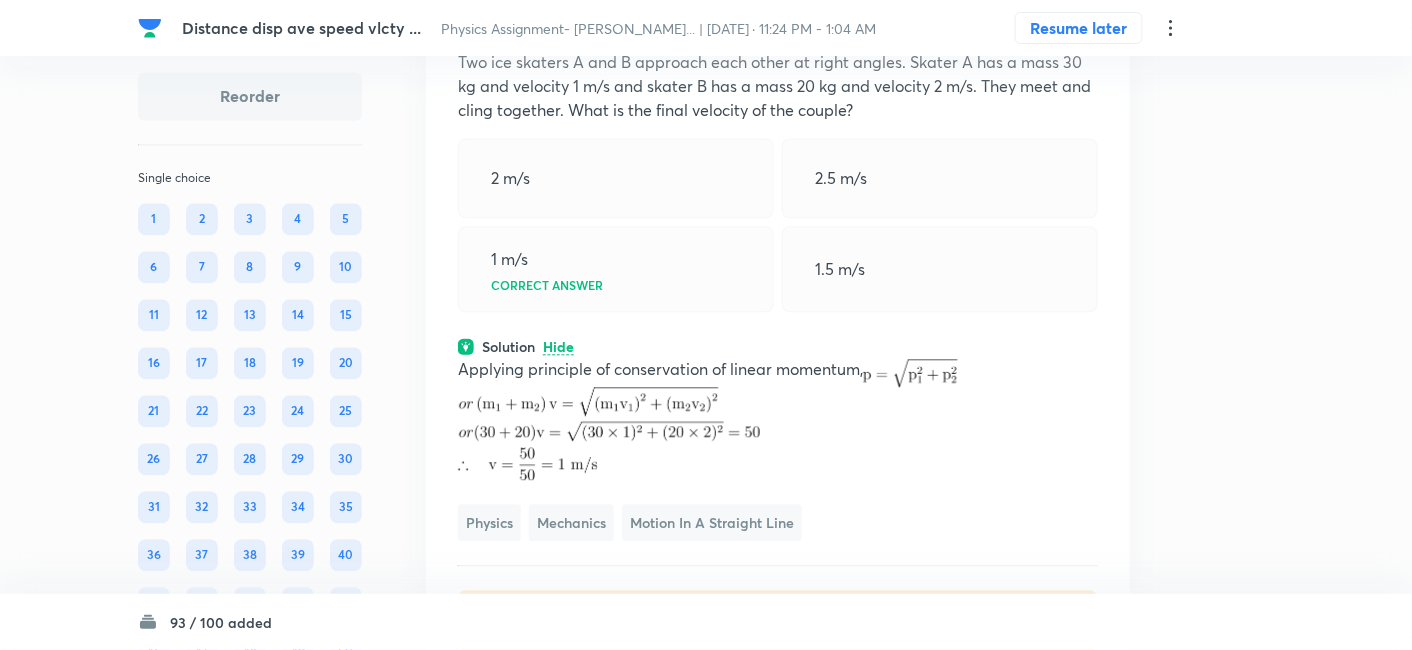 click 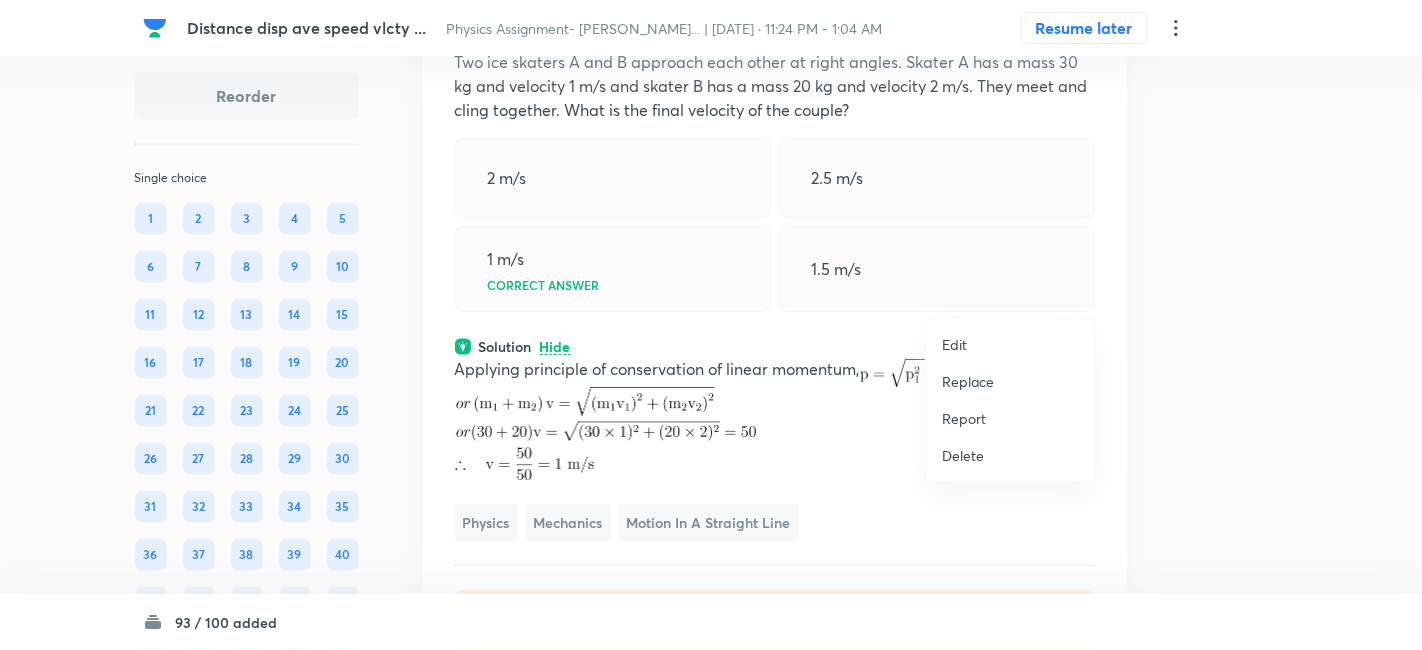 click on "Replace" at bounding box center (968, 381) 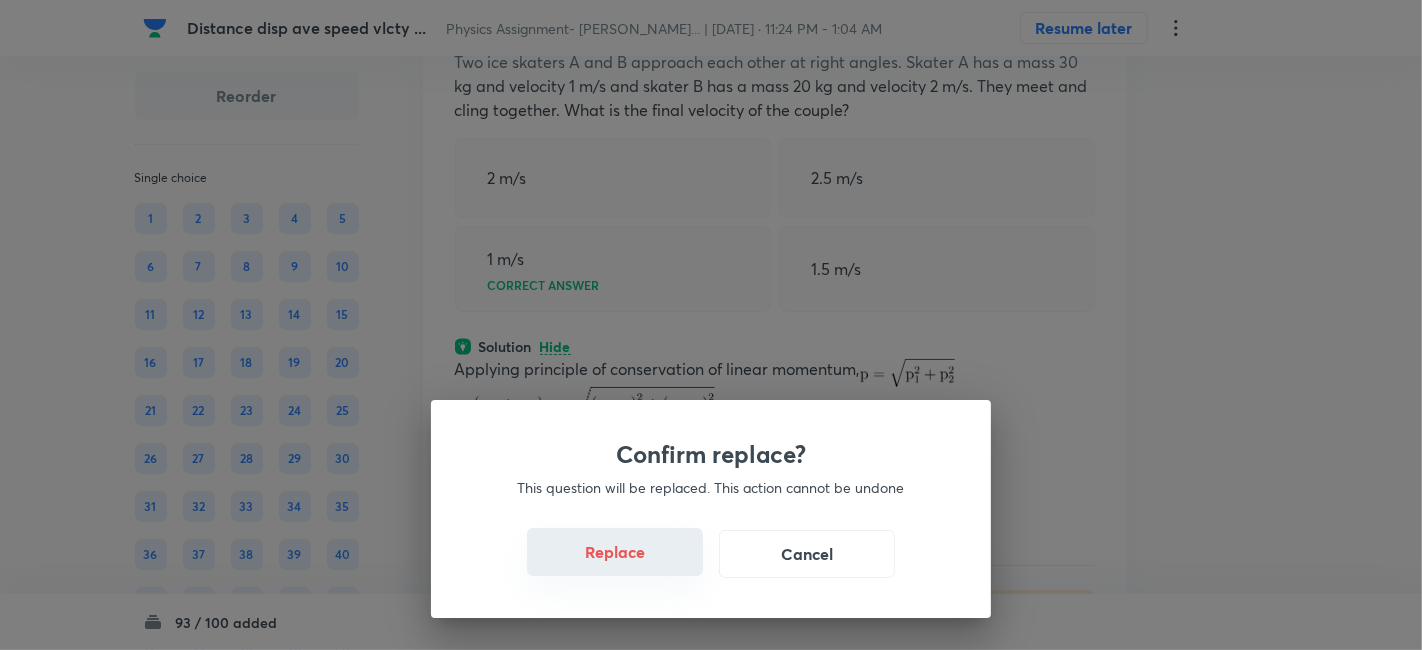 click on "Replace" at bounding box center [615, 552] 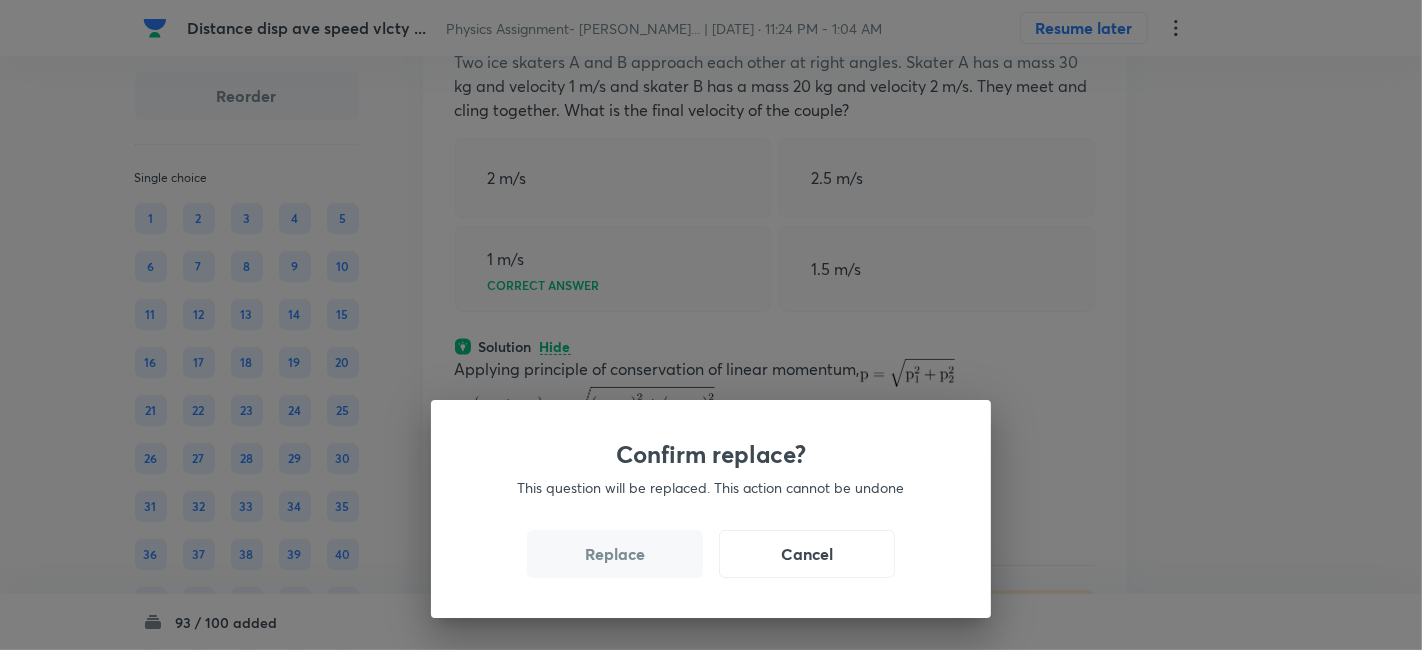 click on "Replace" at bounding box center (615, 554) 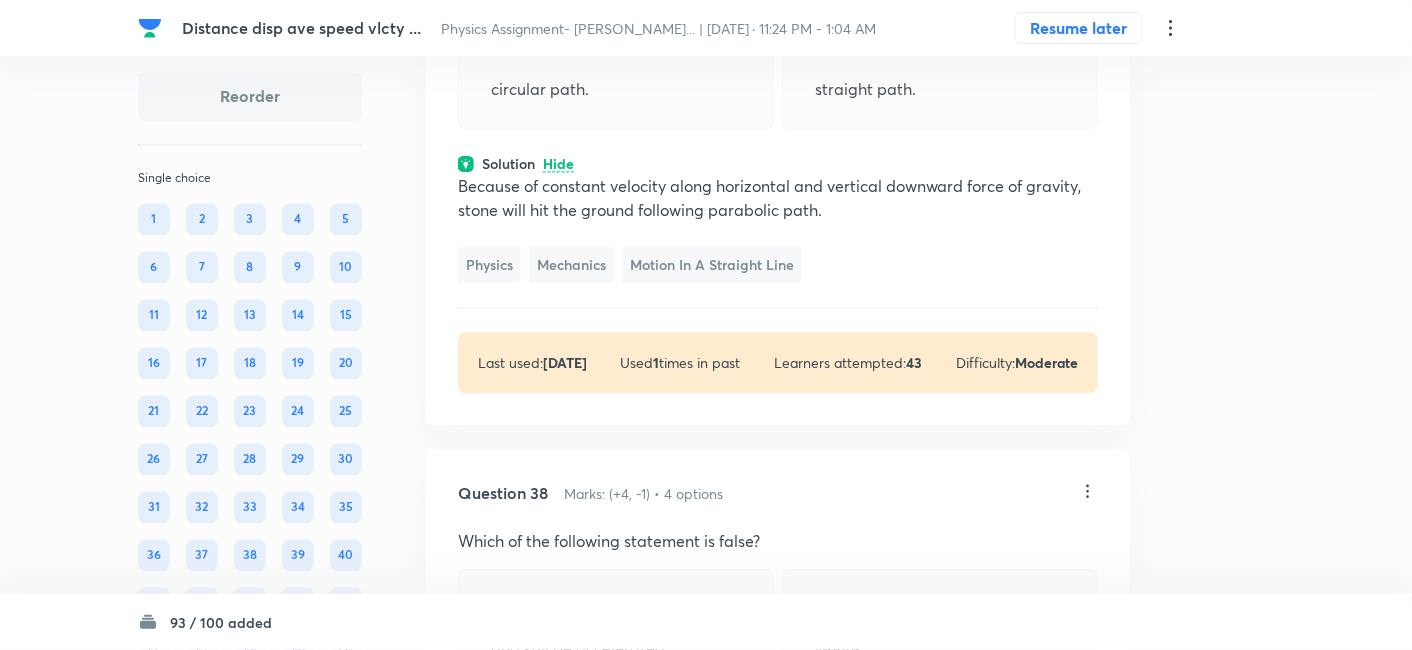 scroll, scrollTop: 27460, scrollLeft: 0, axis: vertical 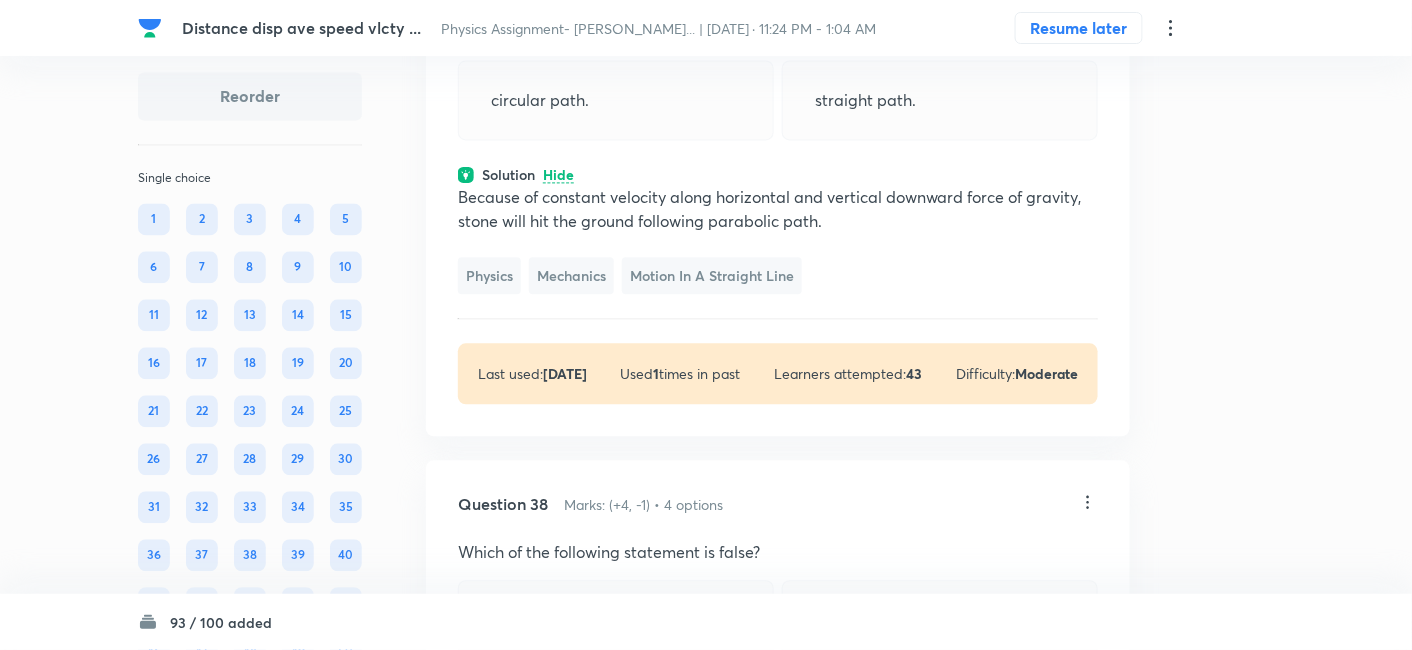 click 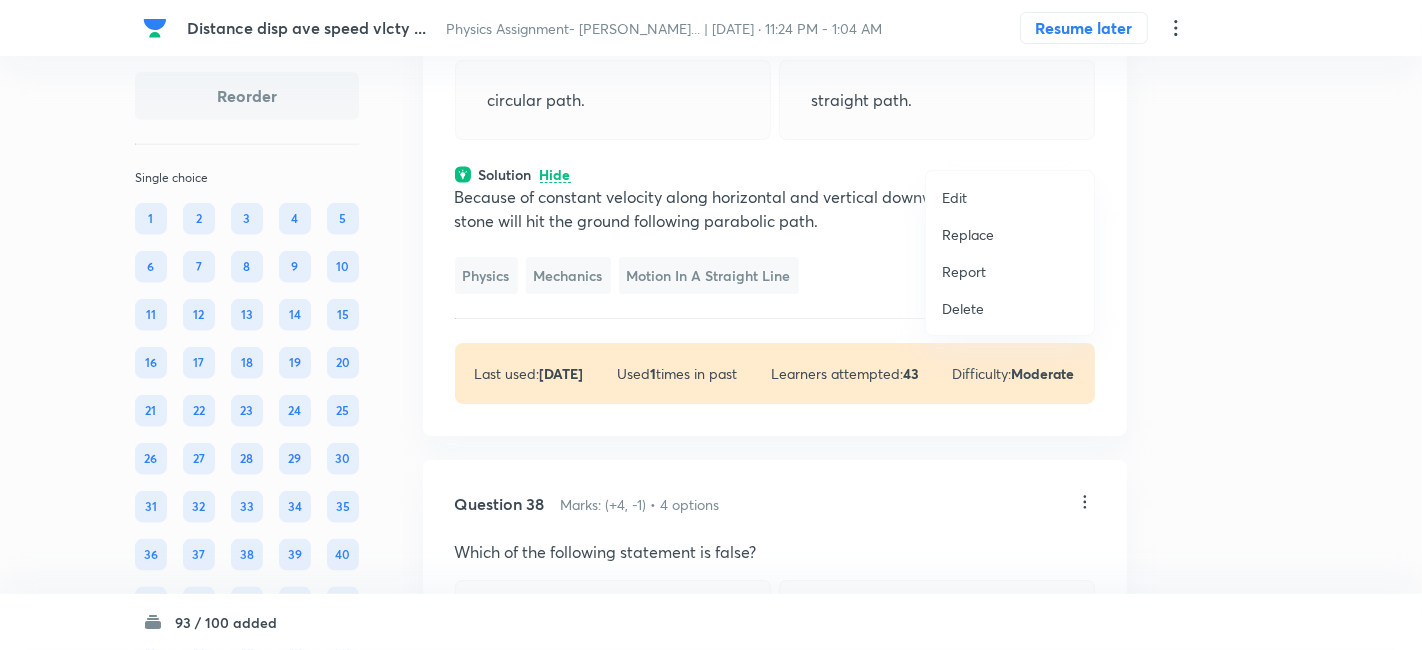 click on "Replace" at bounding box center (968, 234) 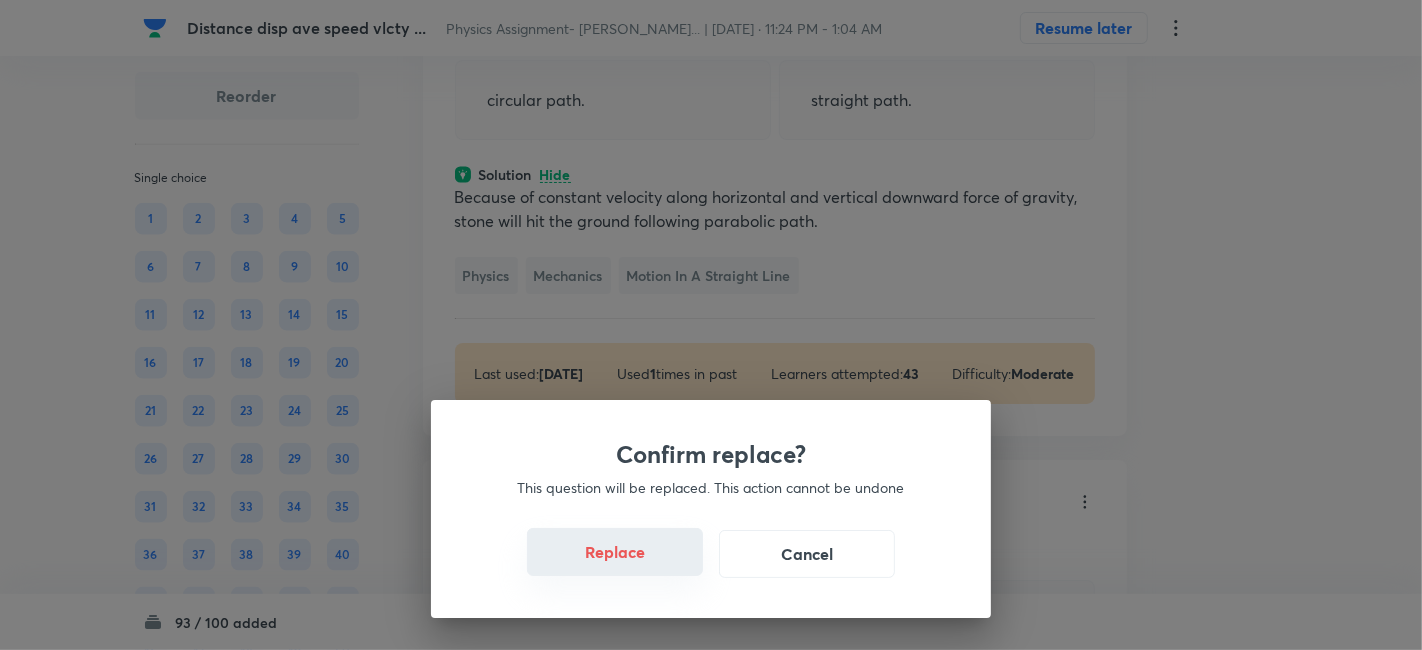 click on "Replace" at bounding box center (615, 552) 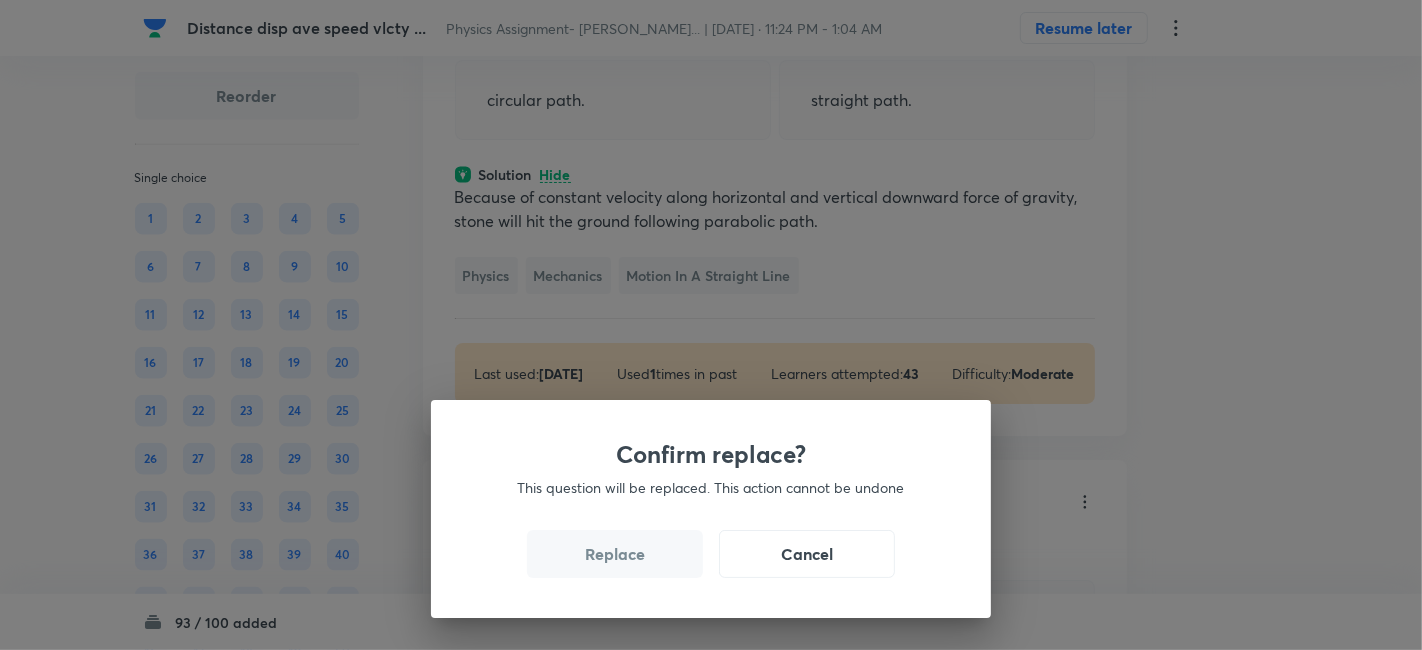 click on "Replace" at bounding box center (615, 554) 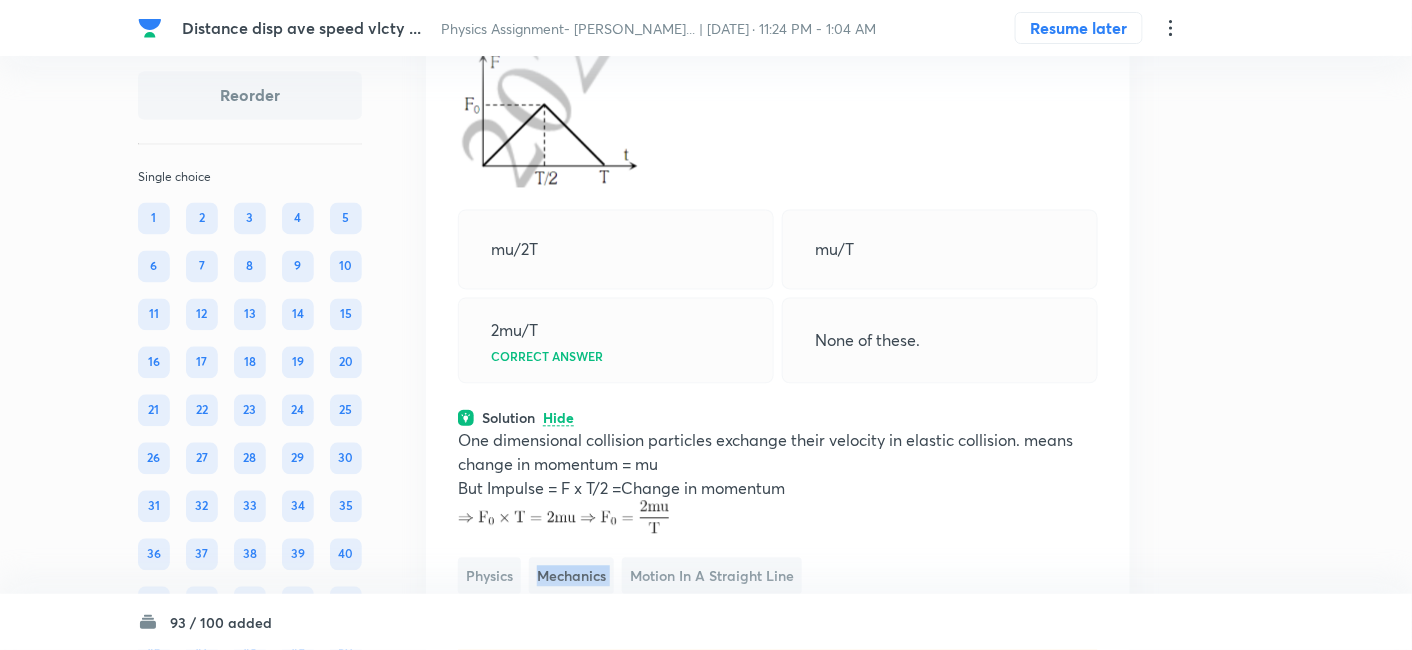 scroll, scrollTop: 27396, scrollLeft: 0, axis: vertical 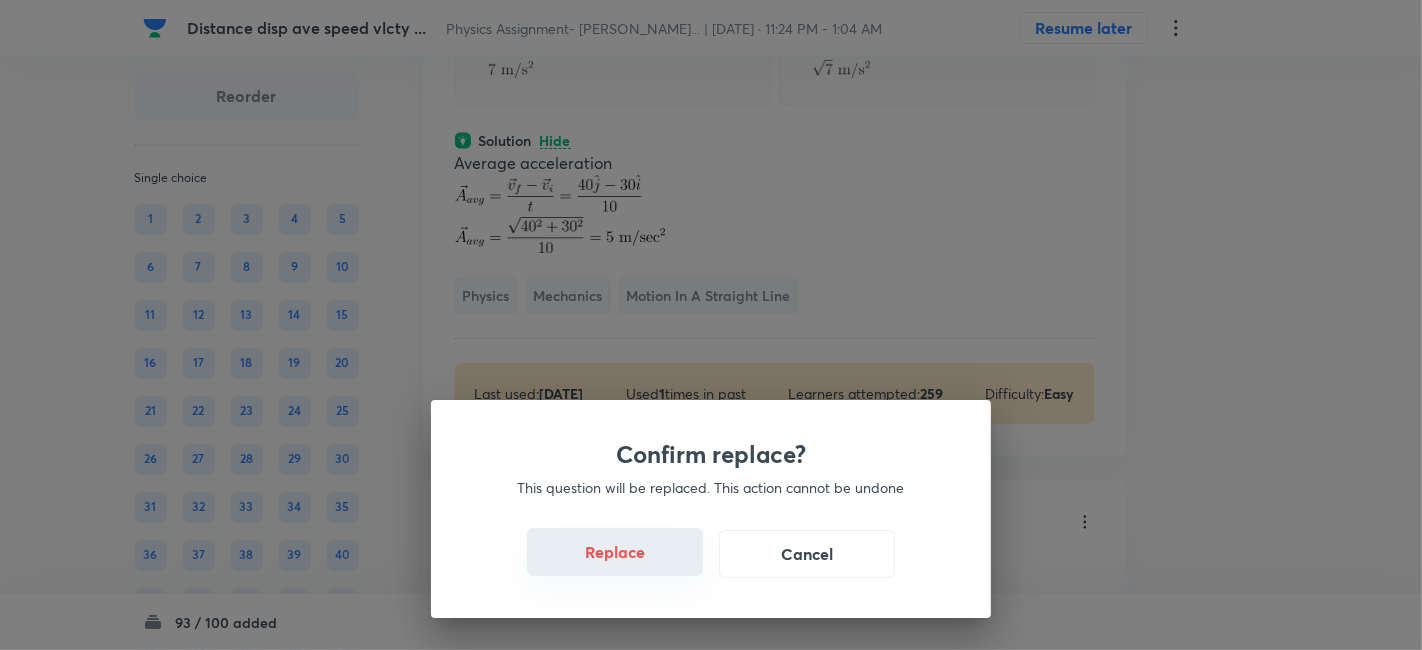 click on "Replace" at bounding box center (615, 552) 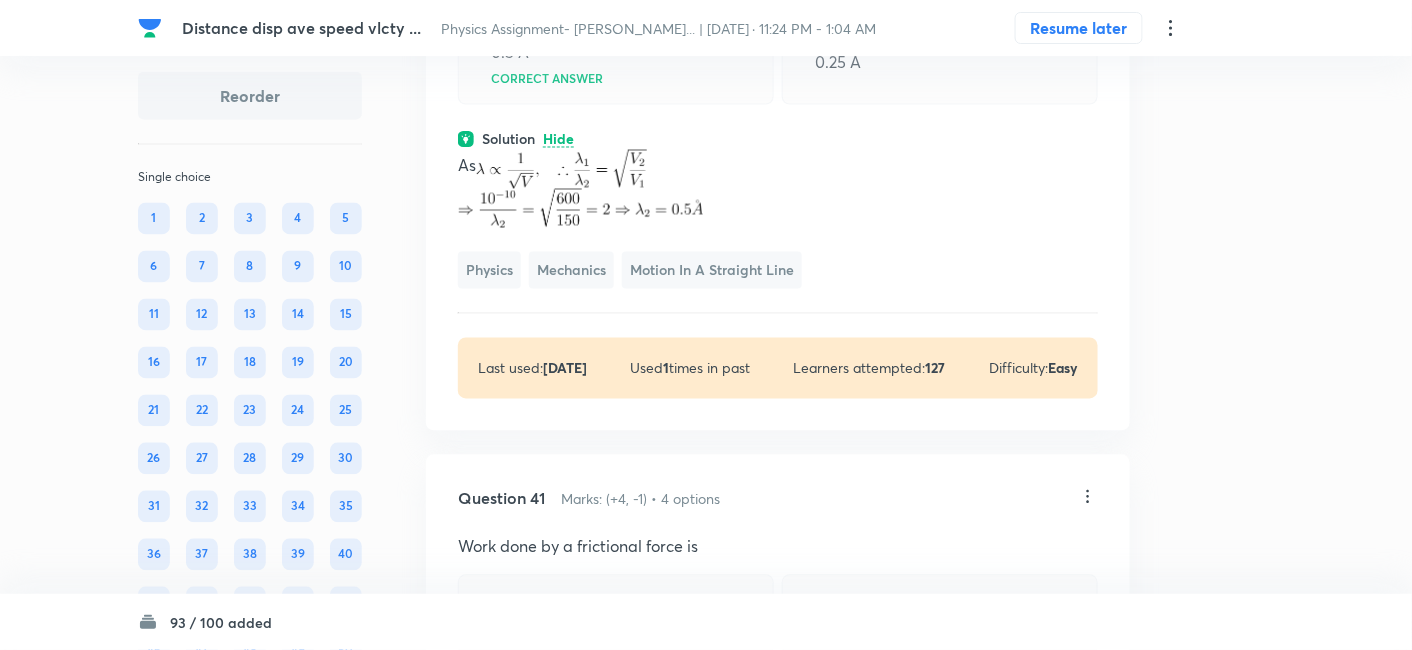 click 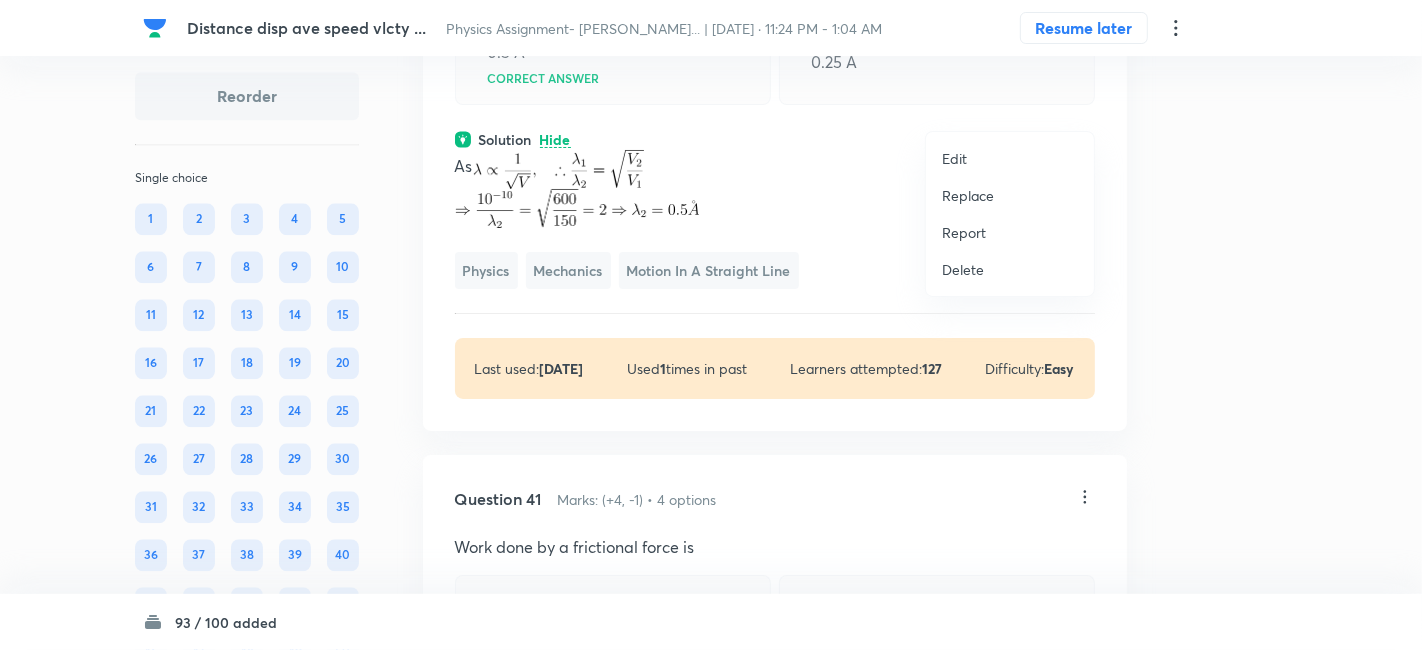 click on "Replace" at bounding box center [968, 195] 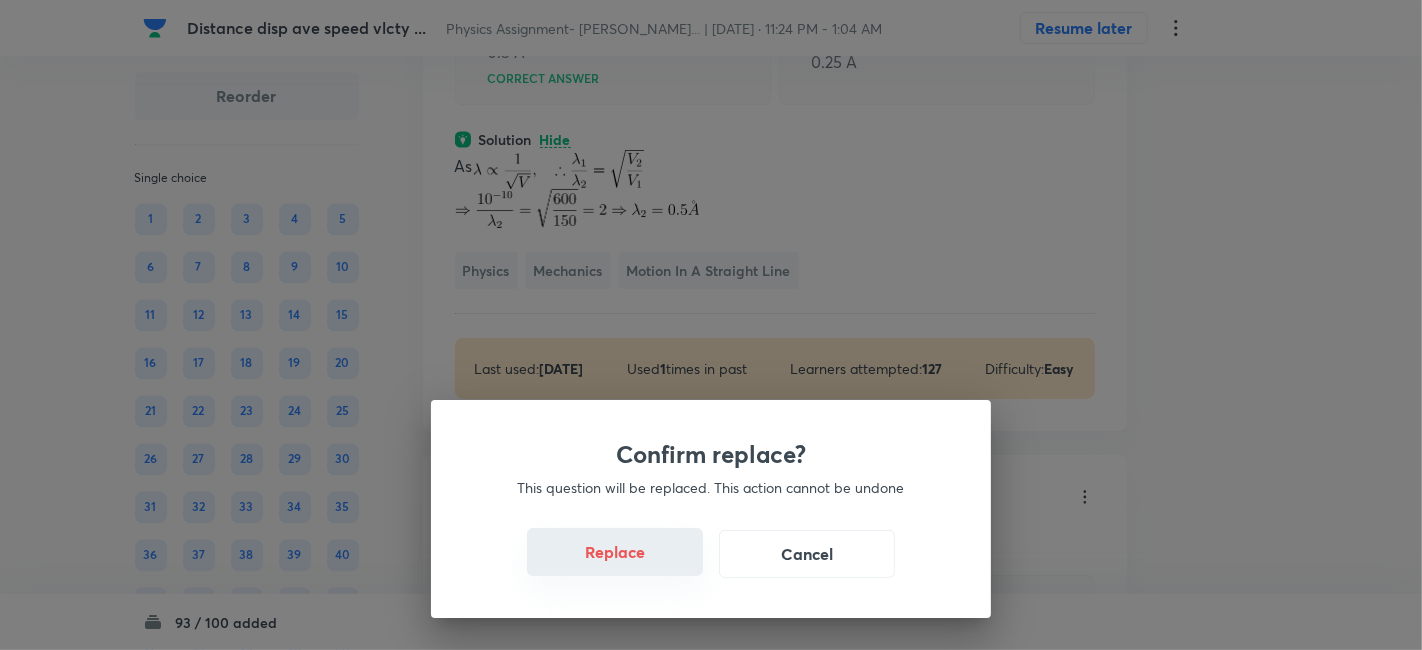 click on "Replace" at bounding box center (615, 552) 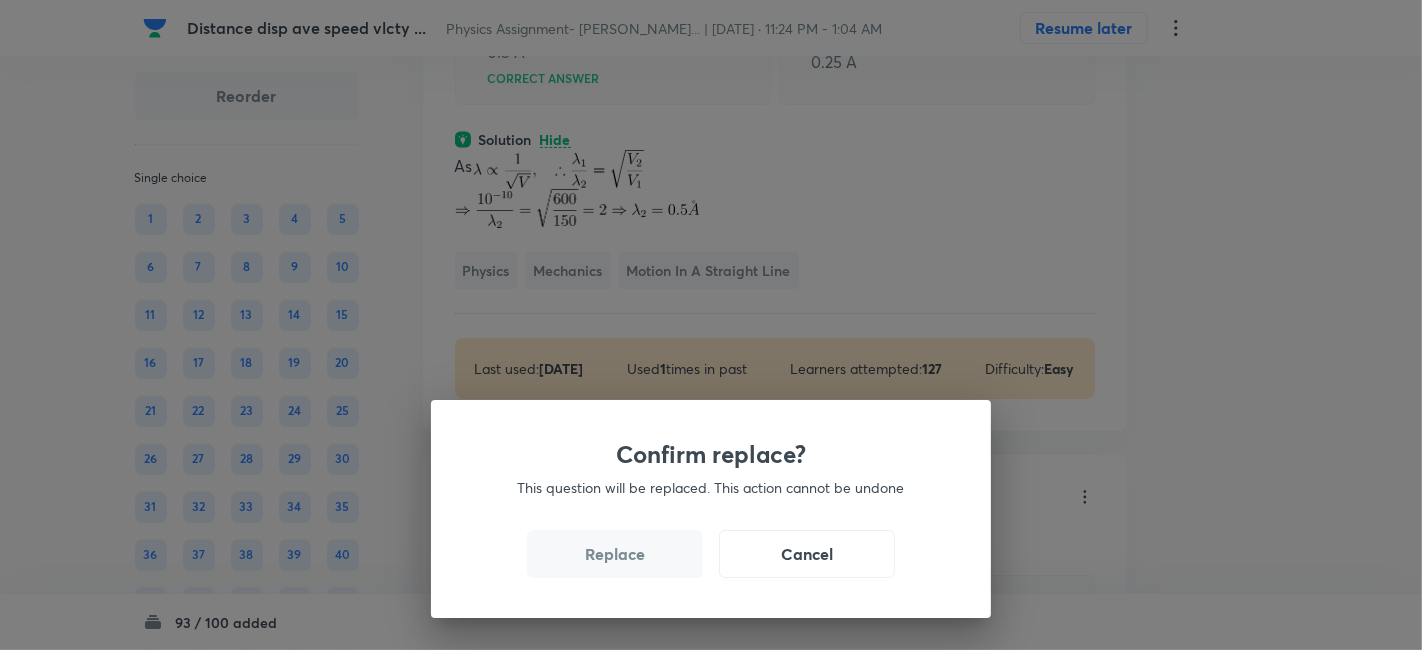 click on "Replace" at bounding box center [615, 554] 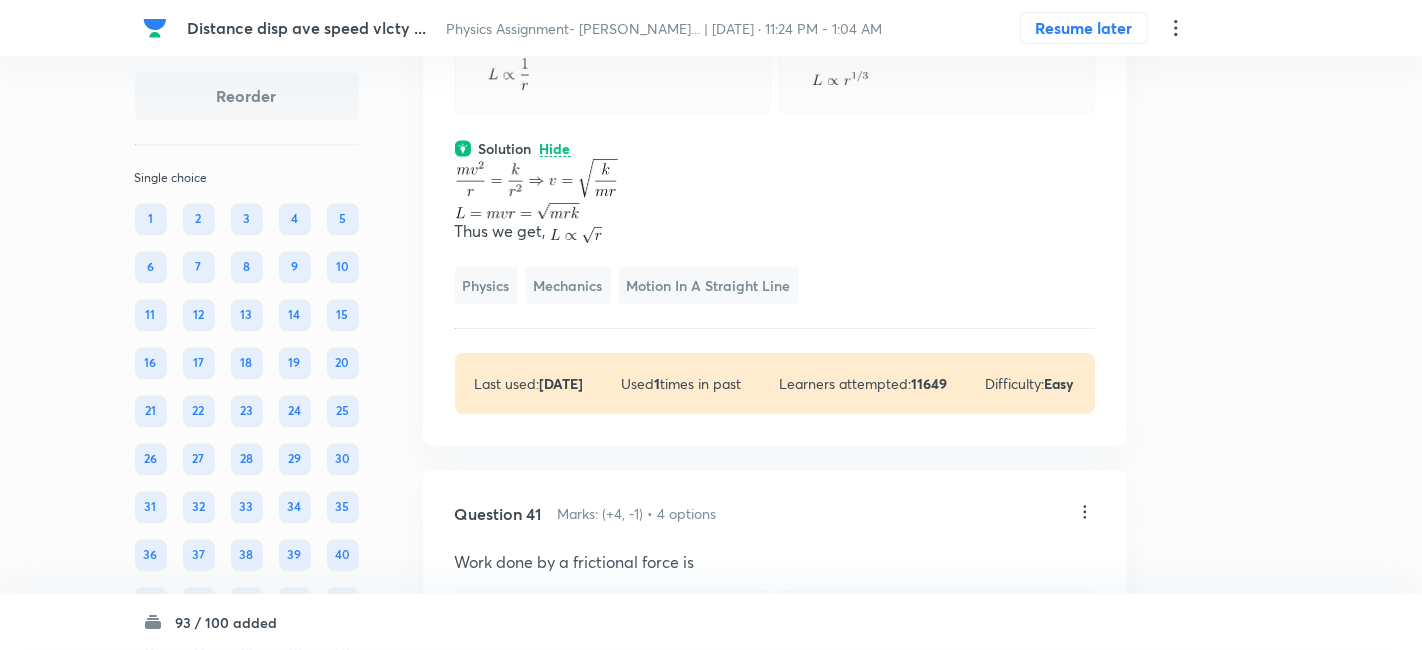 click on "Confirm replace? This question will be replaced. This action cannot be undone Replace Cancel" at bounding box center [711, 975] 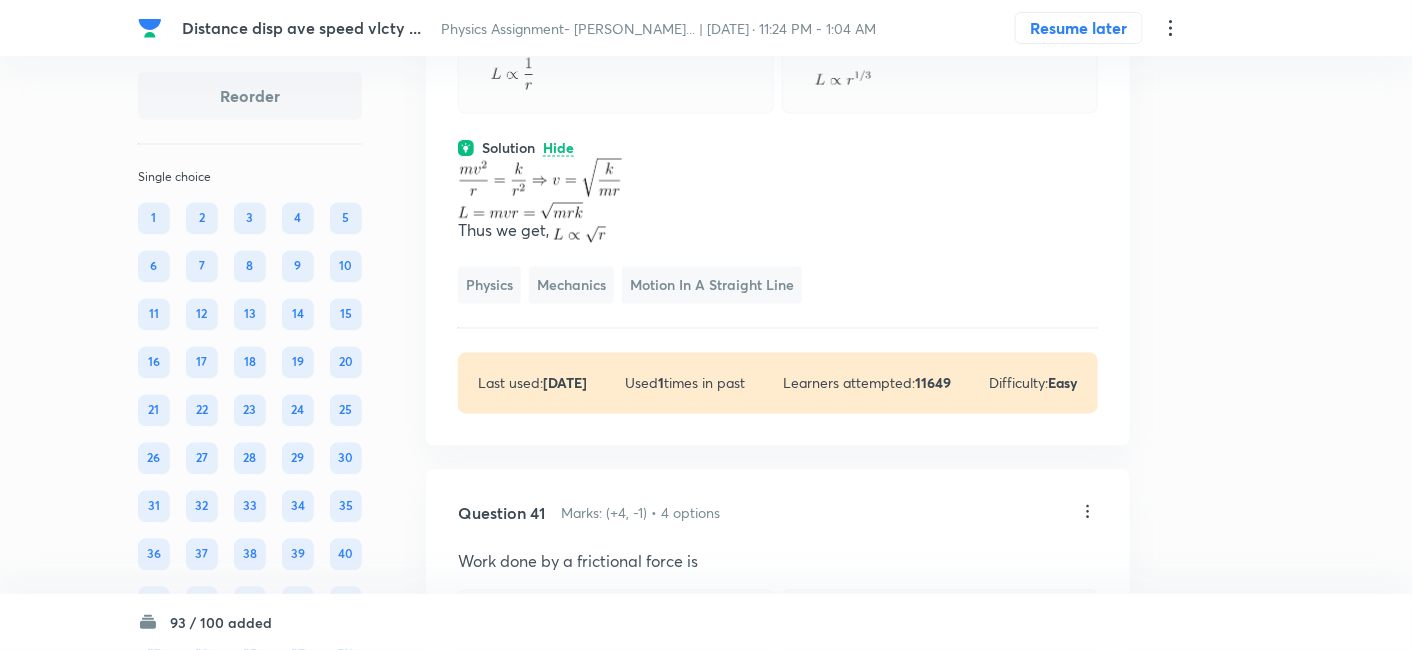 click 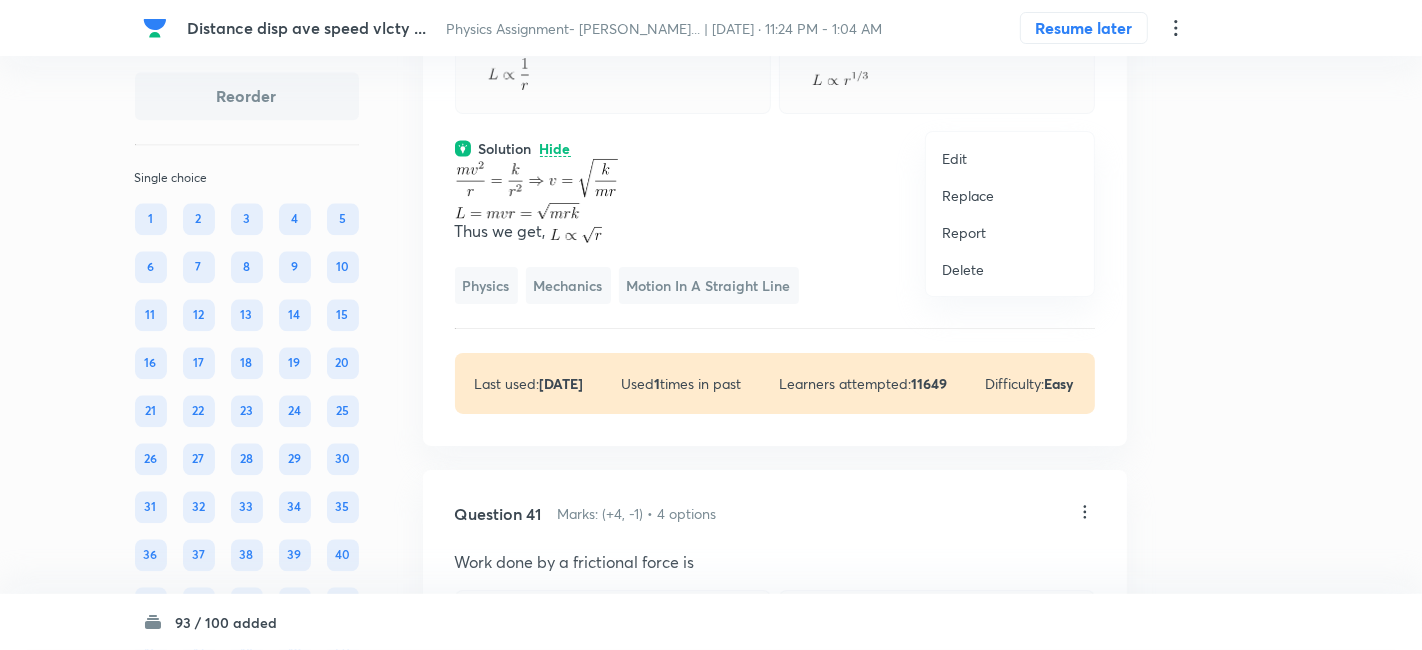 click on "Replace" at bounding box center (968, 195) 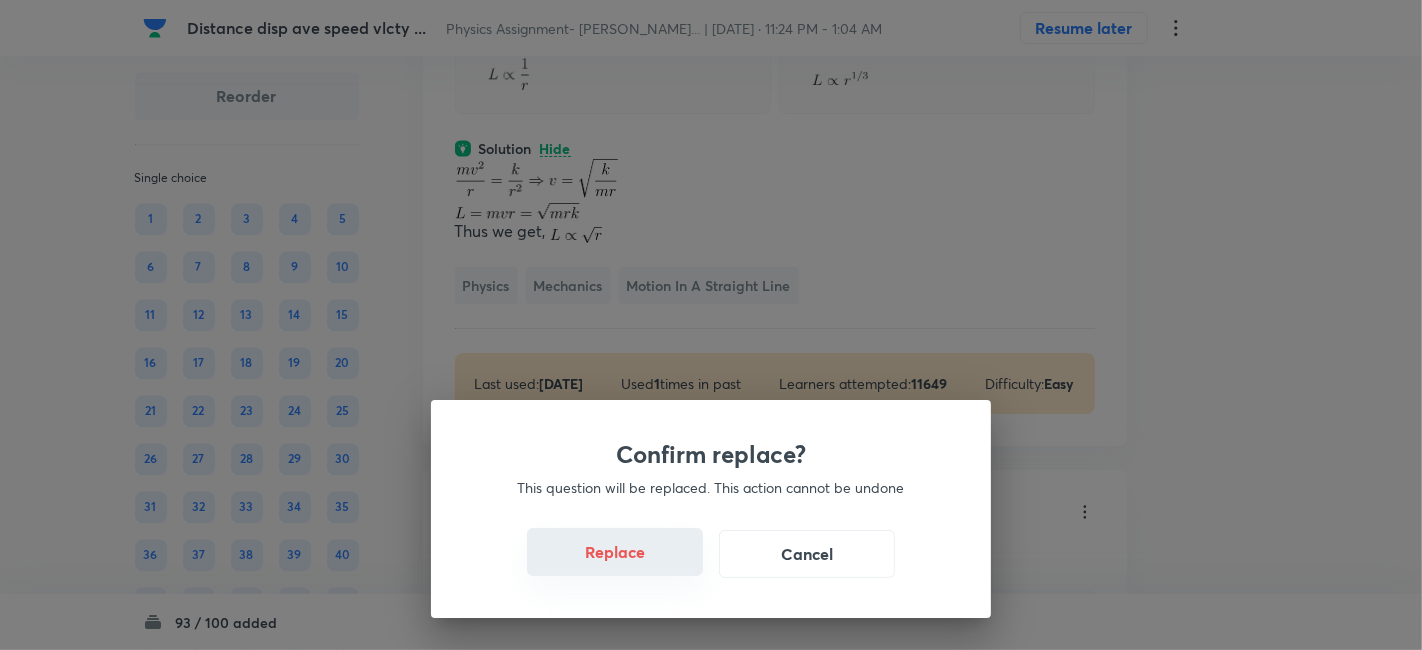 click on "Replace" at bounding box center (615, 552) 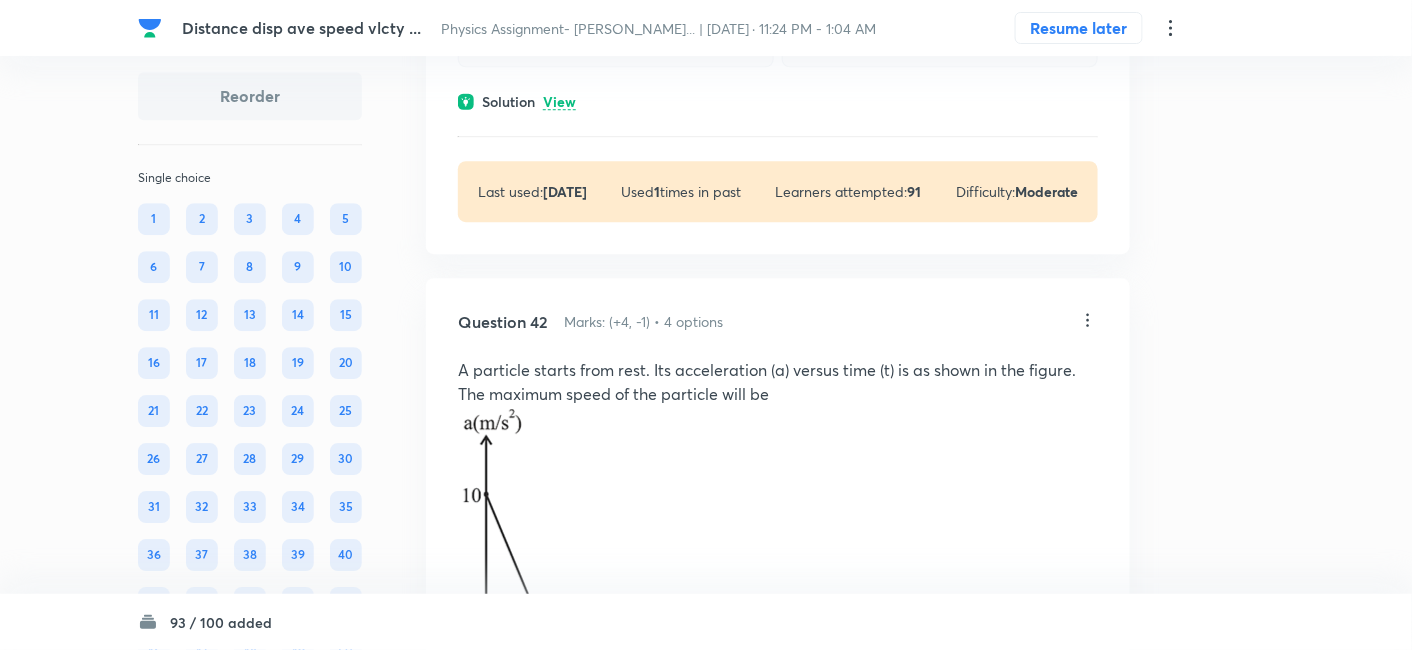 scroll, scrollTop: 30342, scrollLeft: 0, axis: vertical 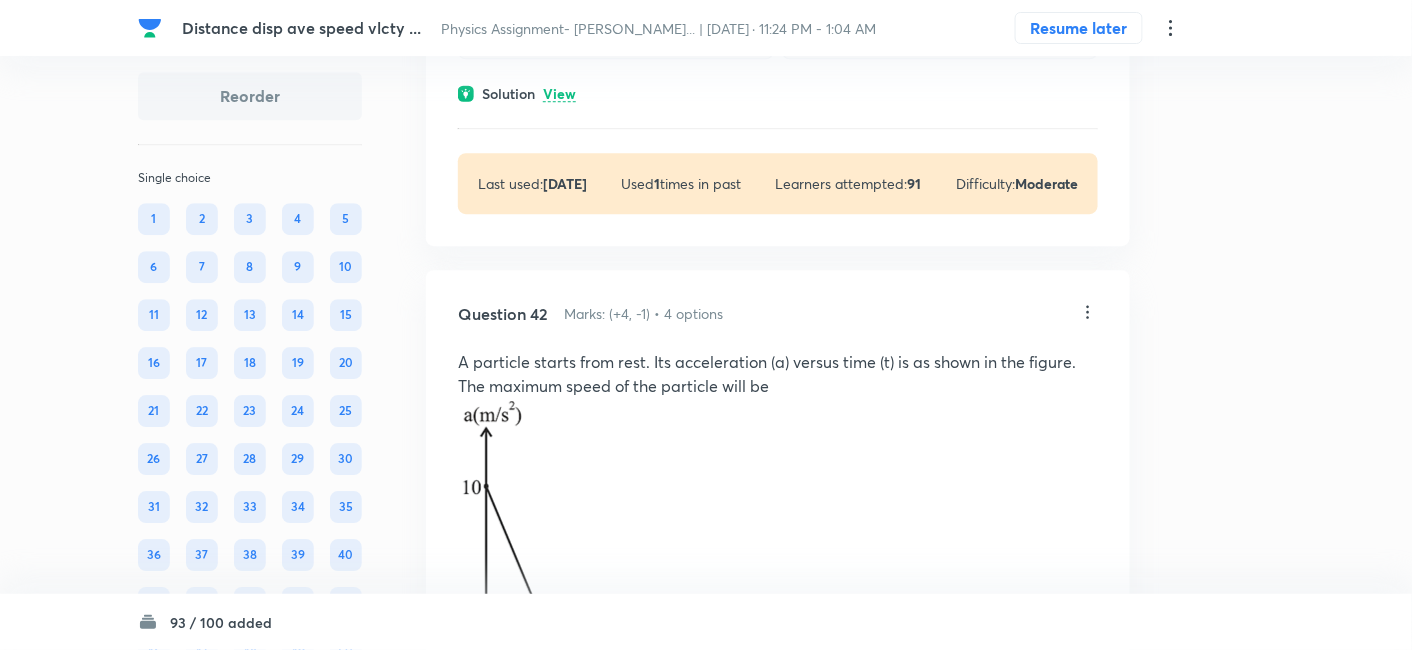 click on "View" at bounding box center [559, 94] 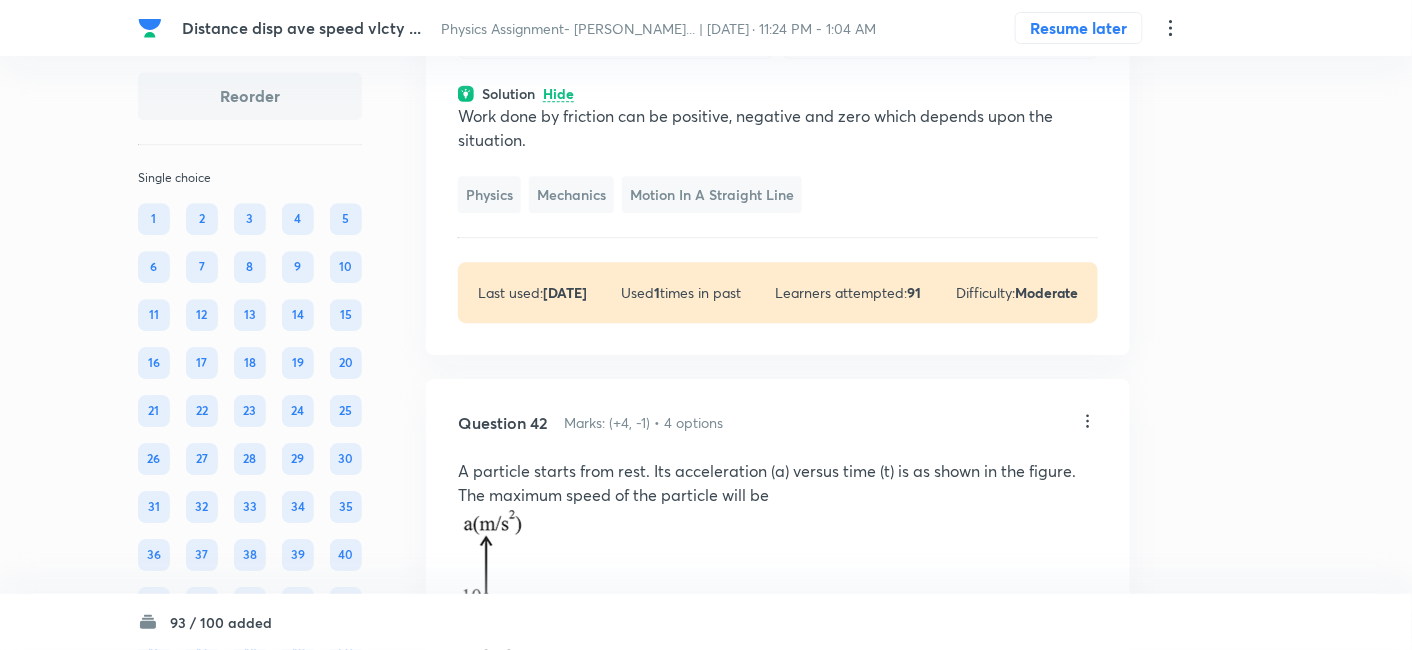 click 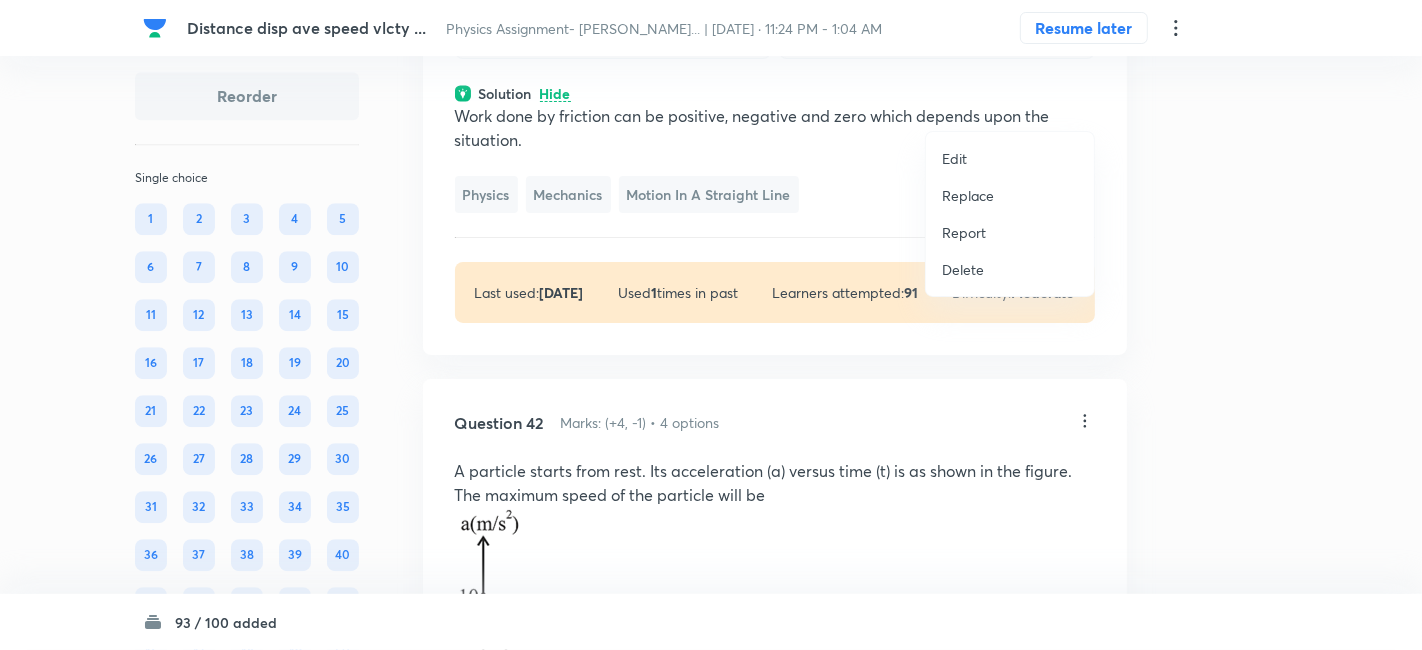 click on "Replace" at bounding box center [968, 195] 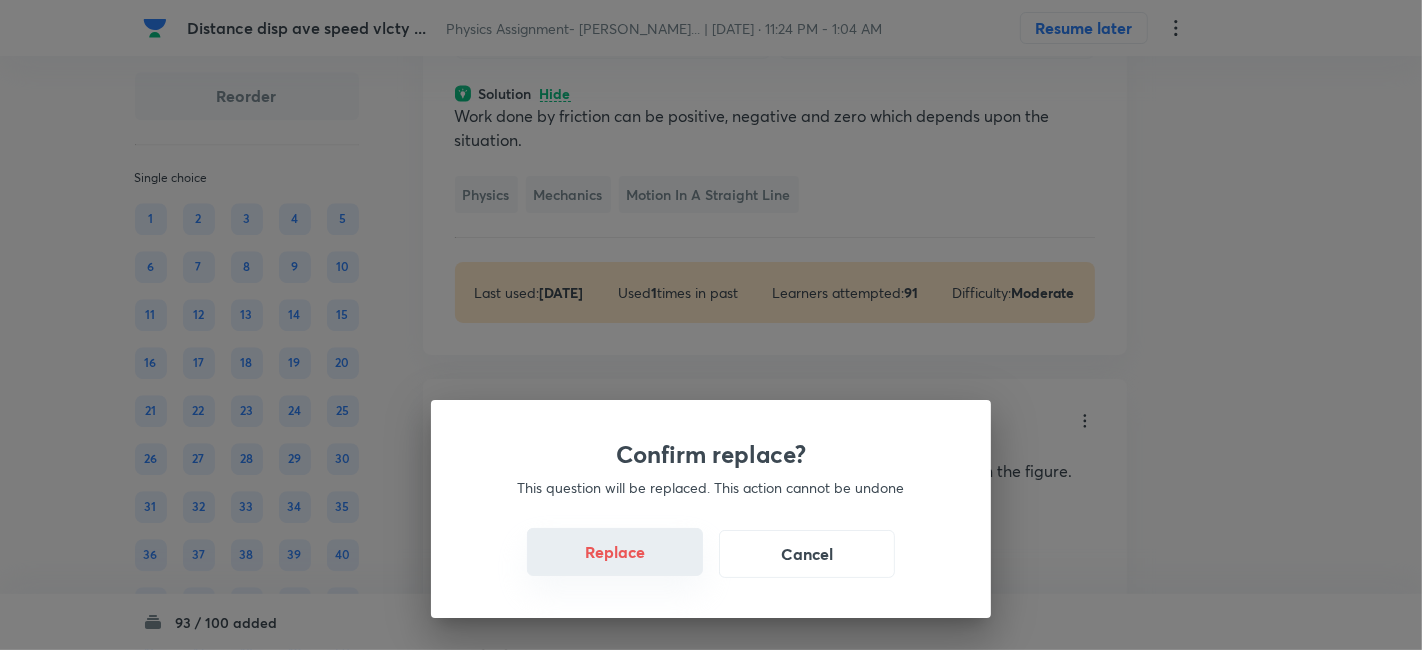 click on "Replace" at bounding box center [615, 552] 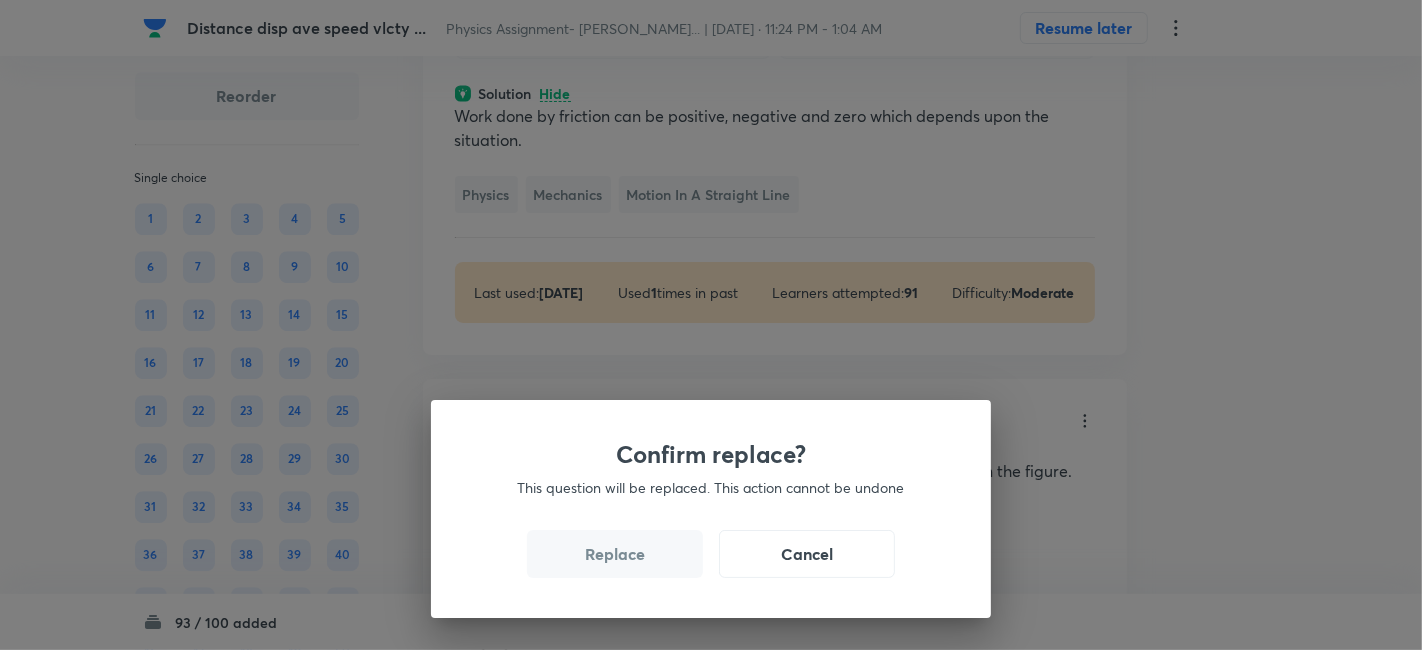 click on "Replace" at bounding box center [615, 554] 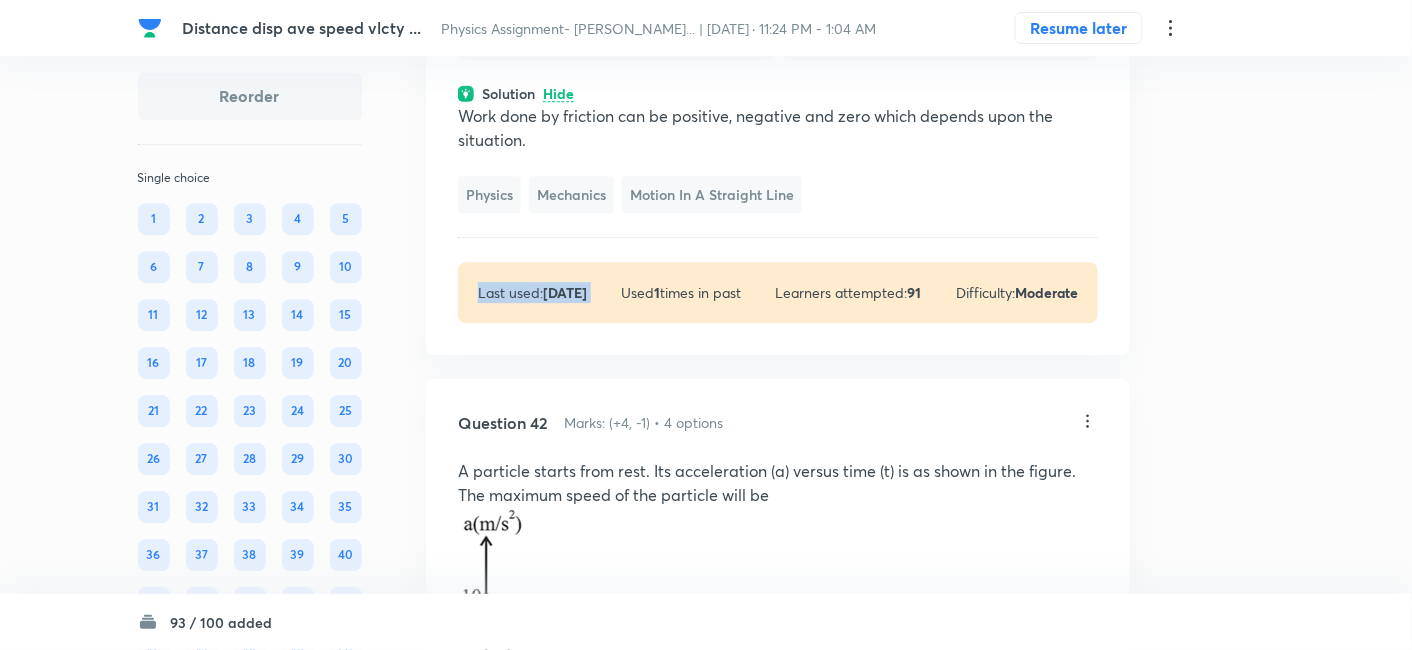click on "Last used:  [DATE] Used  1  times in past Learners attempted:  91 Difficulty: Moderate" at bounding box center (778, 292) 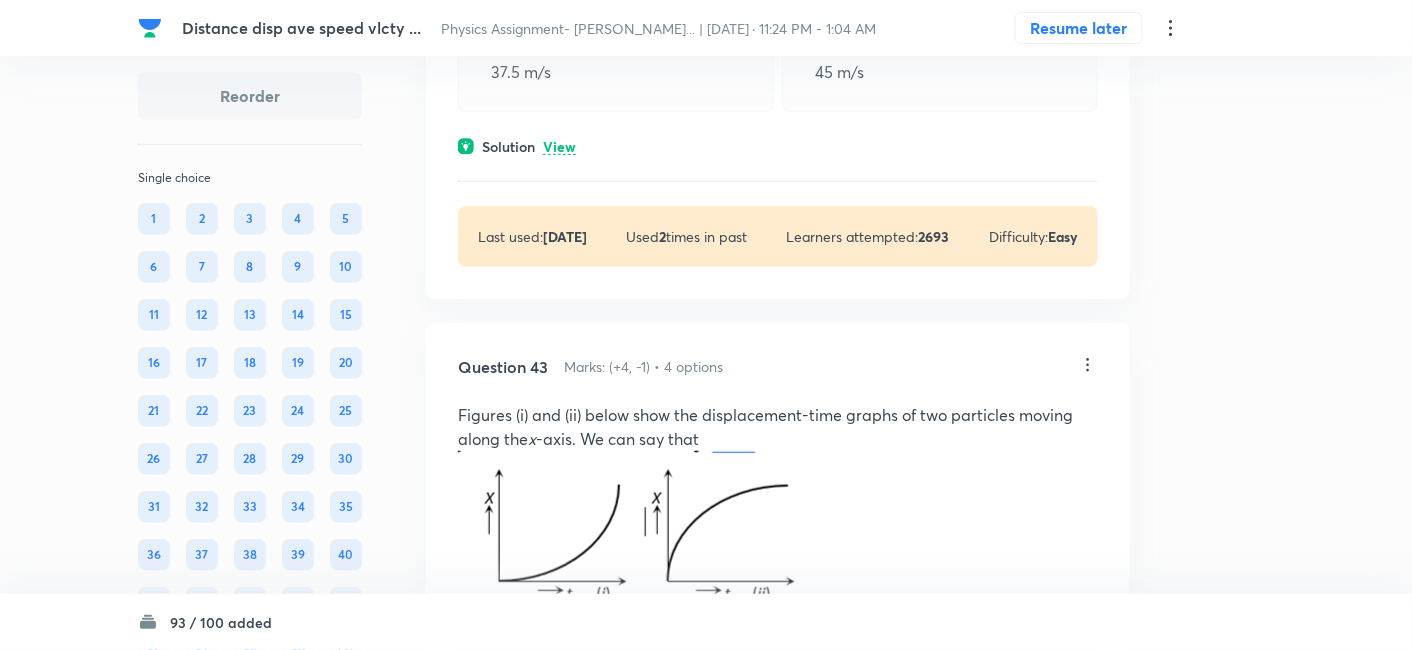 scroll, scrollTop: 31207, scrollLeft: 0, axis: vertical 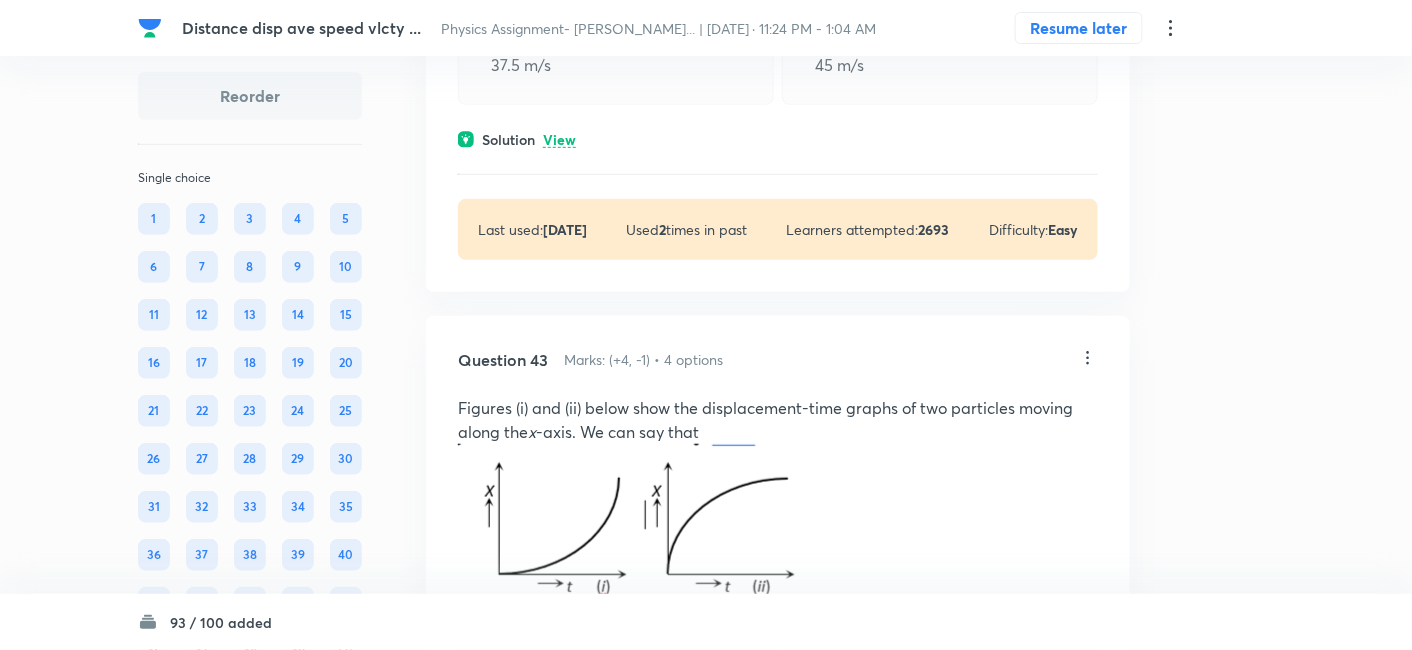 click on "View" at bounding box center [559, 140] 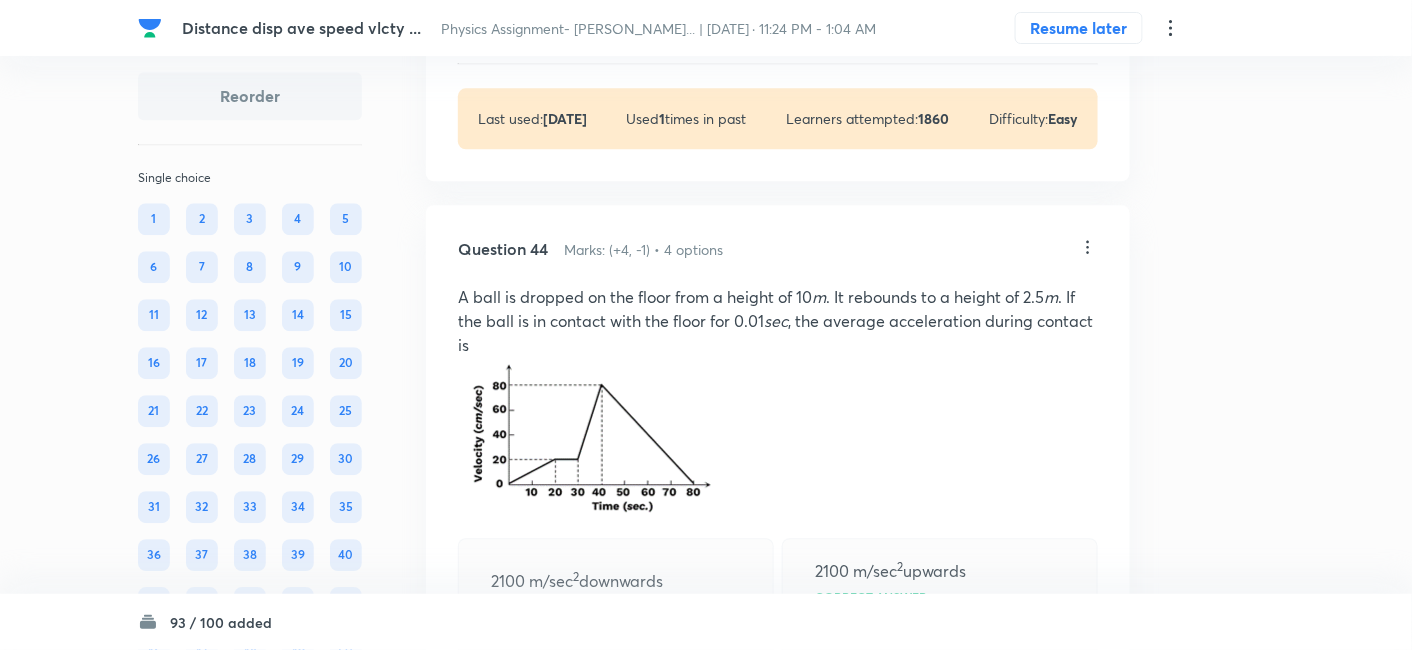 scroll, scrollTop: 32513, scrollLeft: 0, axis: vertical 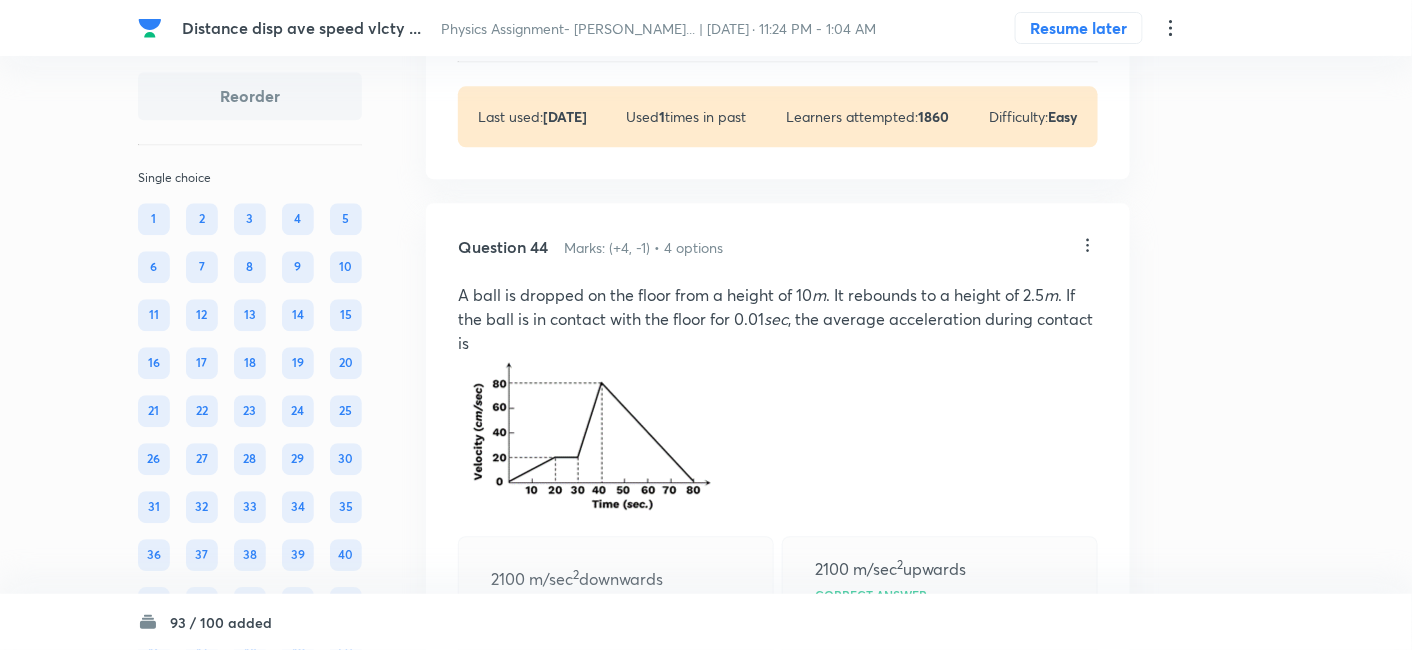 click on "View" at bounding box center [559, 27] 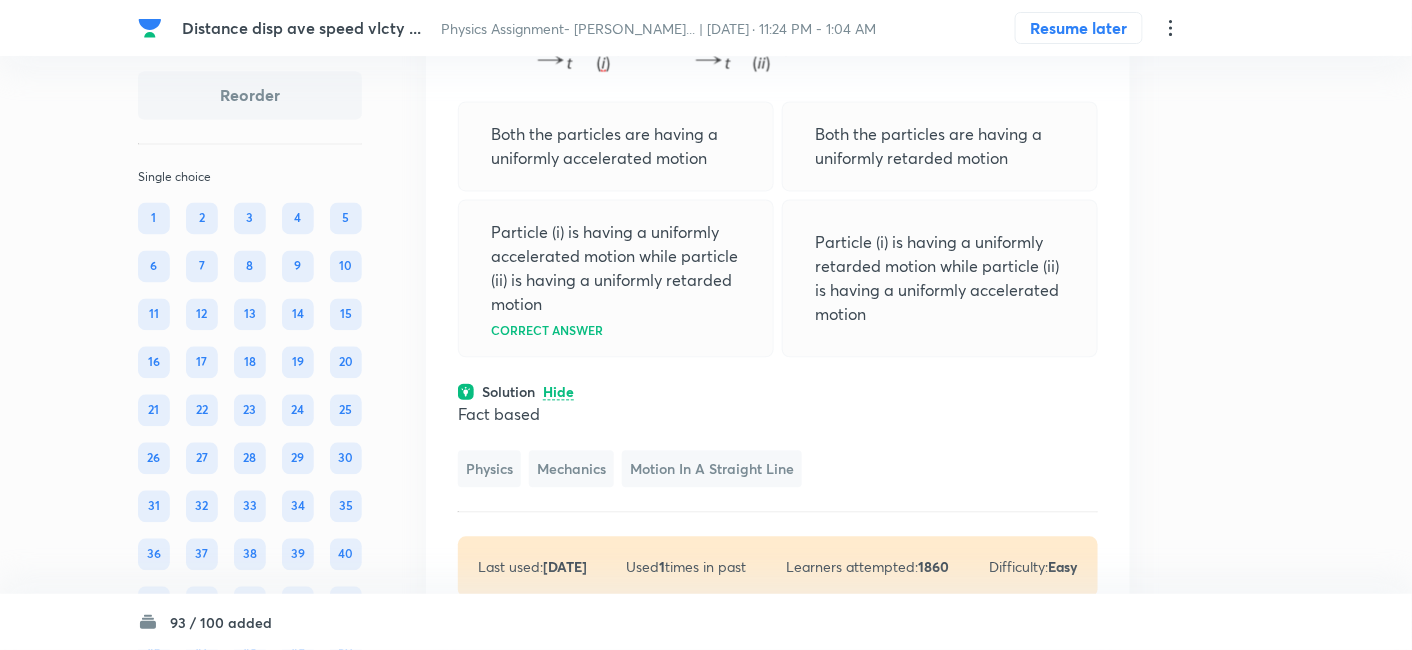 scroll, scrollTop: 32146, scrollLeft: 0, axis: vertical 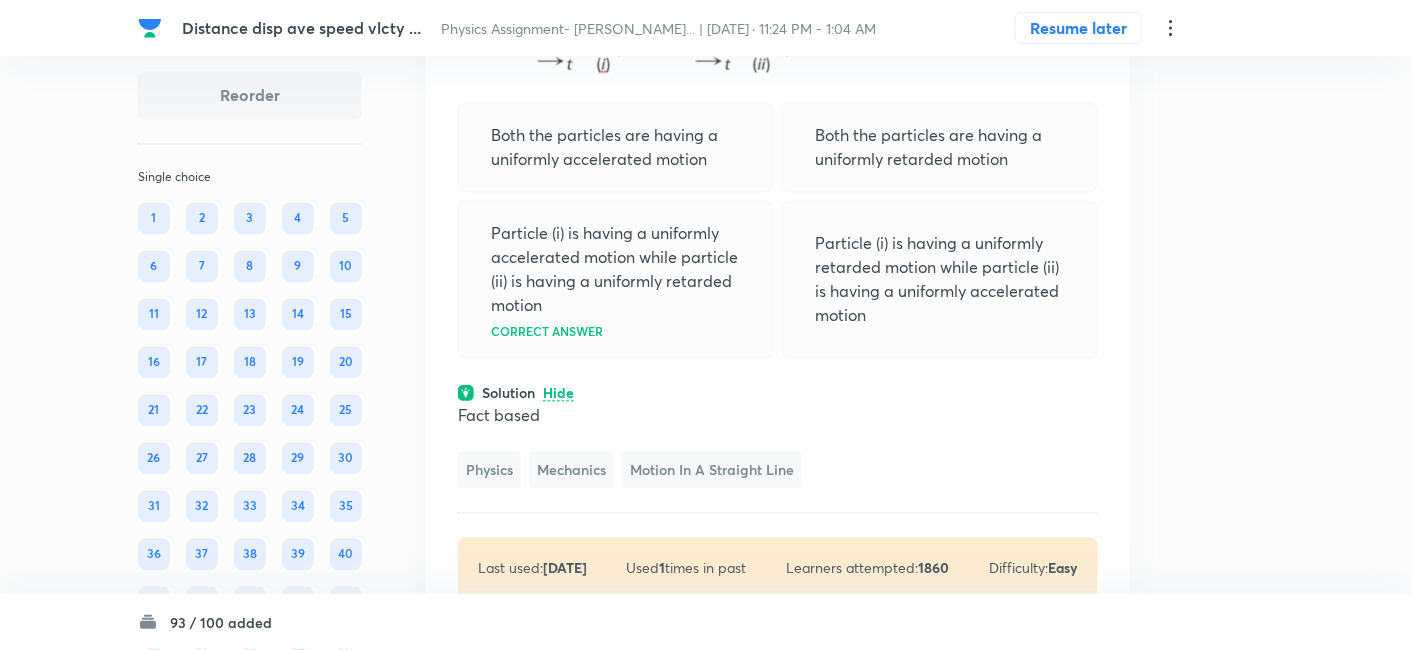 click 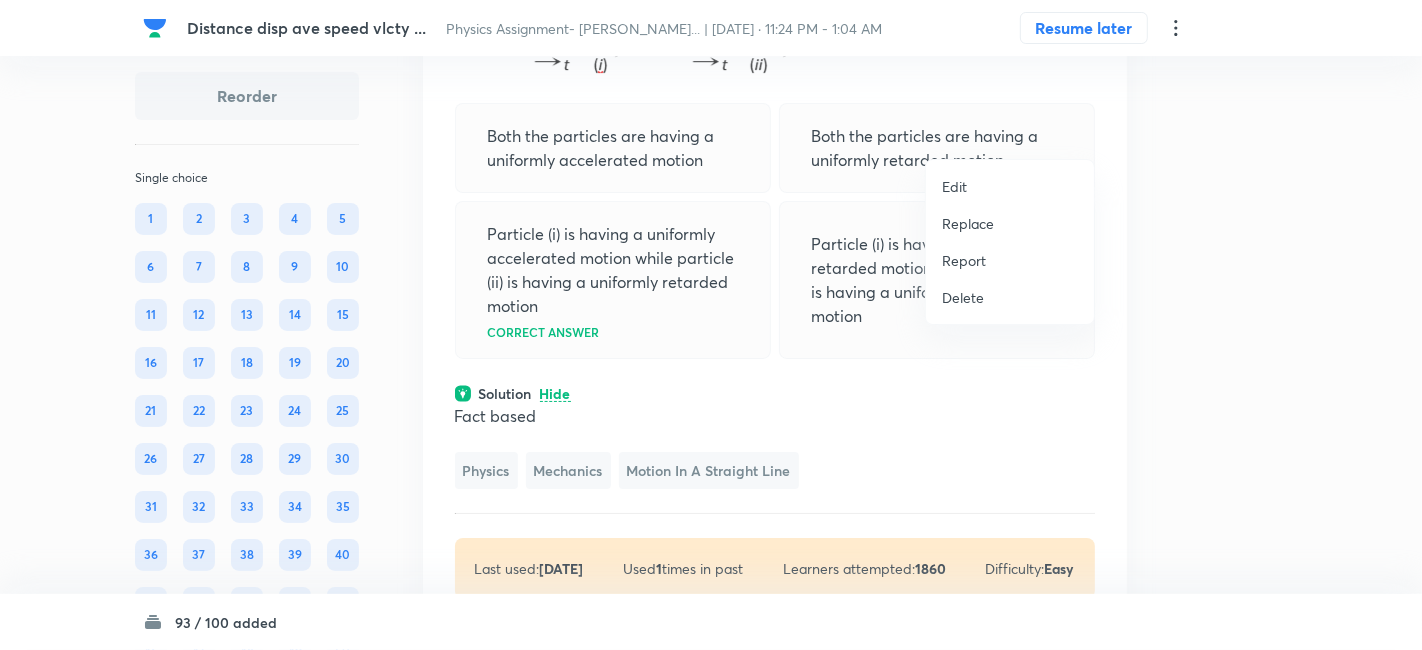 click on "Replace" at bounding box center (968, 223) 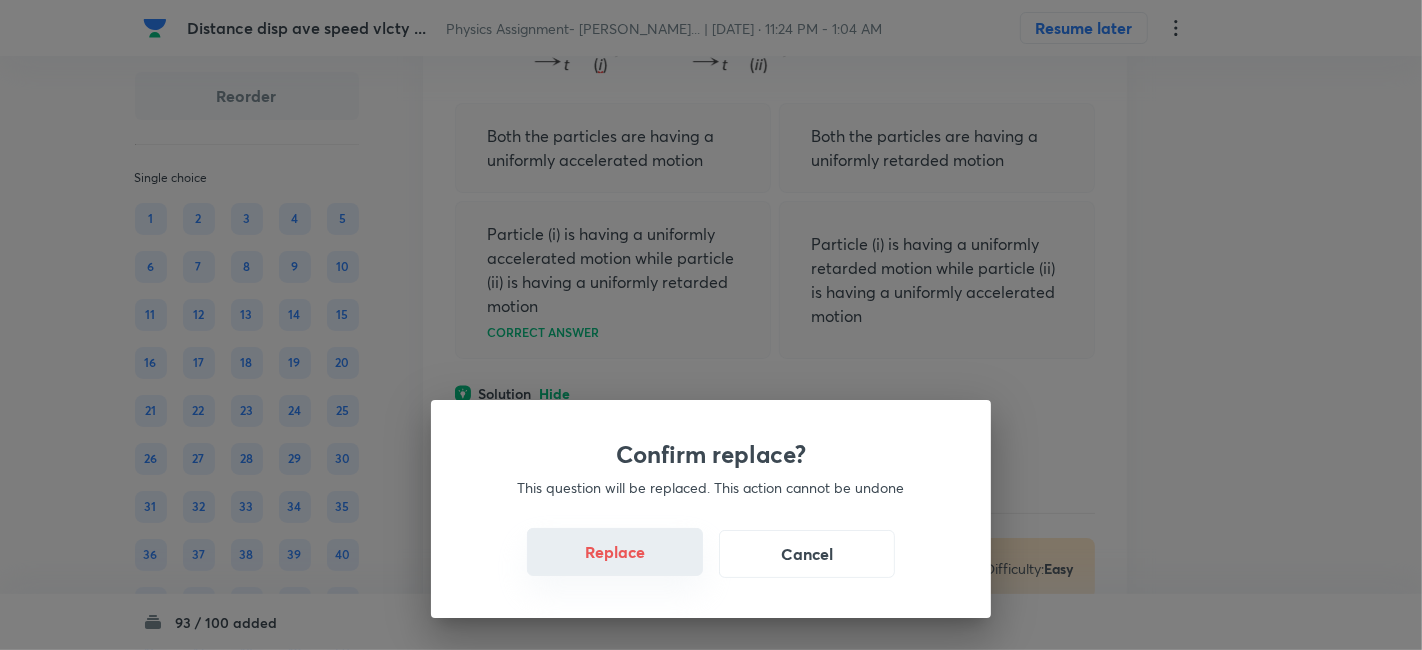 click on "Replace" at bounding box center (615, 552) 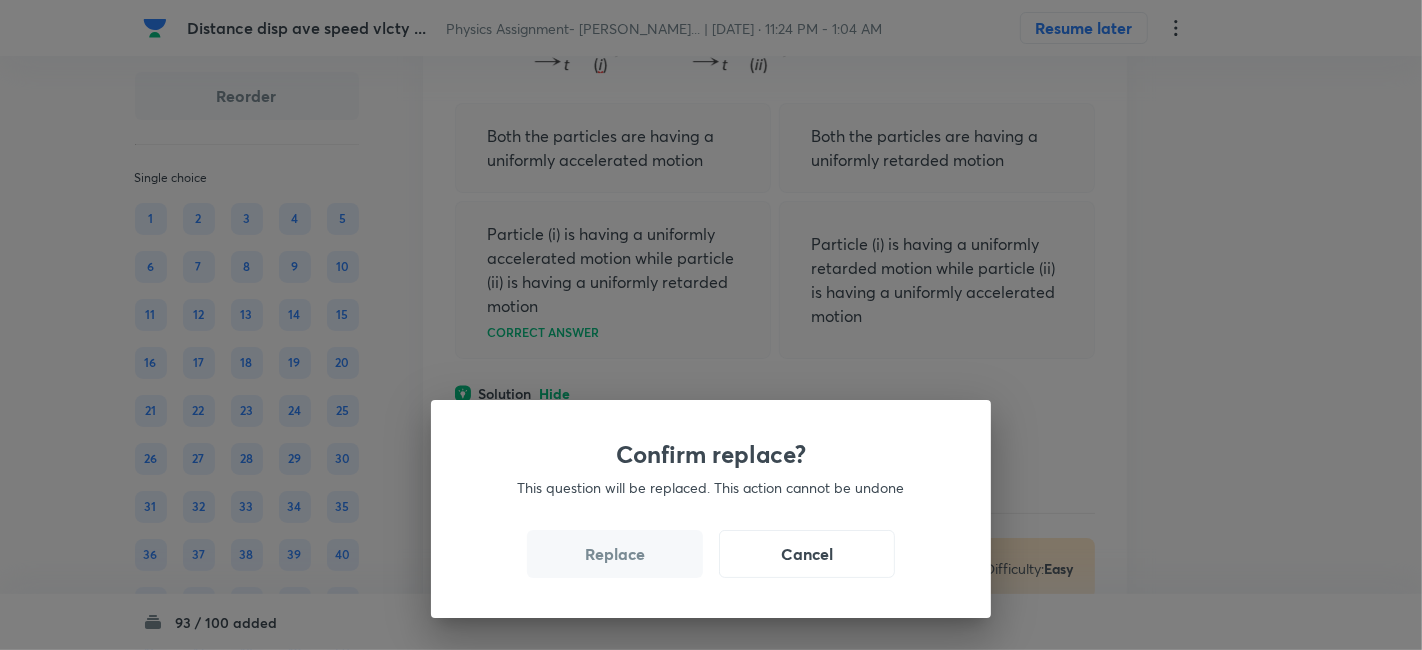 click on "Replace" at bounding box center [615, 554] 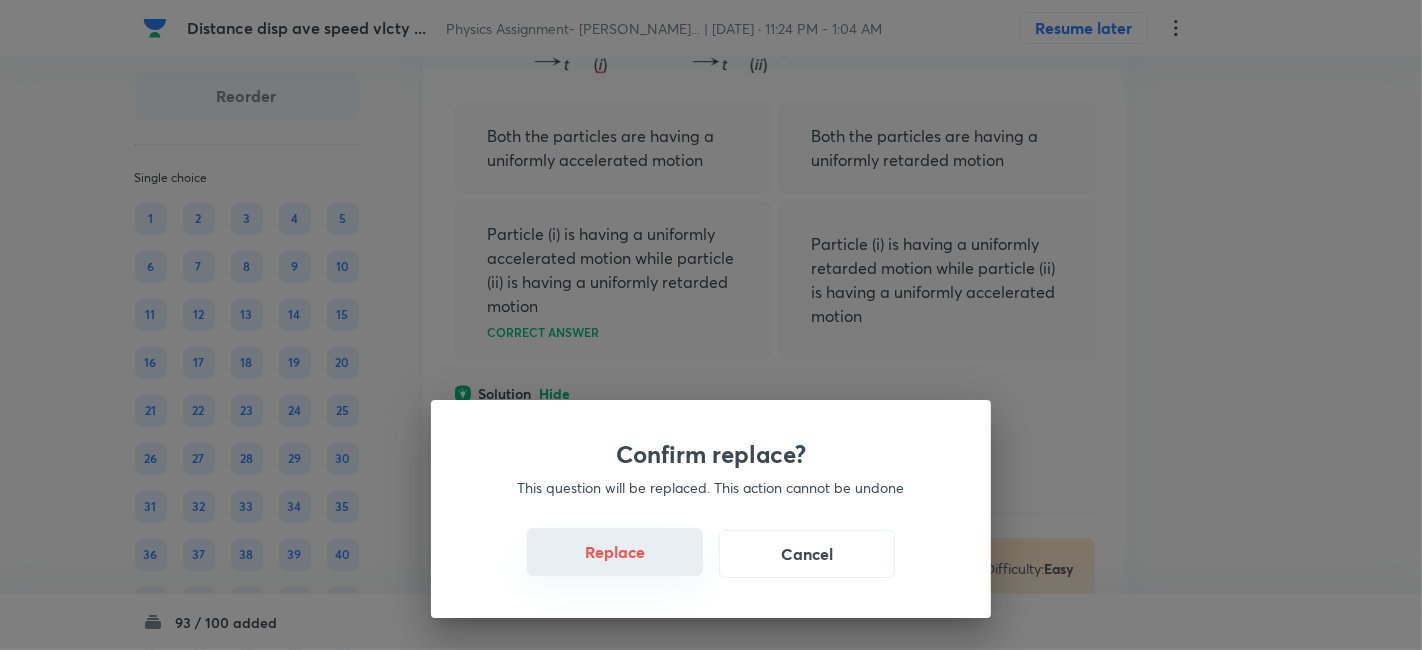 click on "Replace" at bounding box center [615, 552] 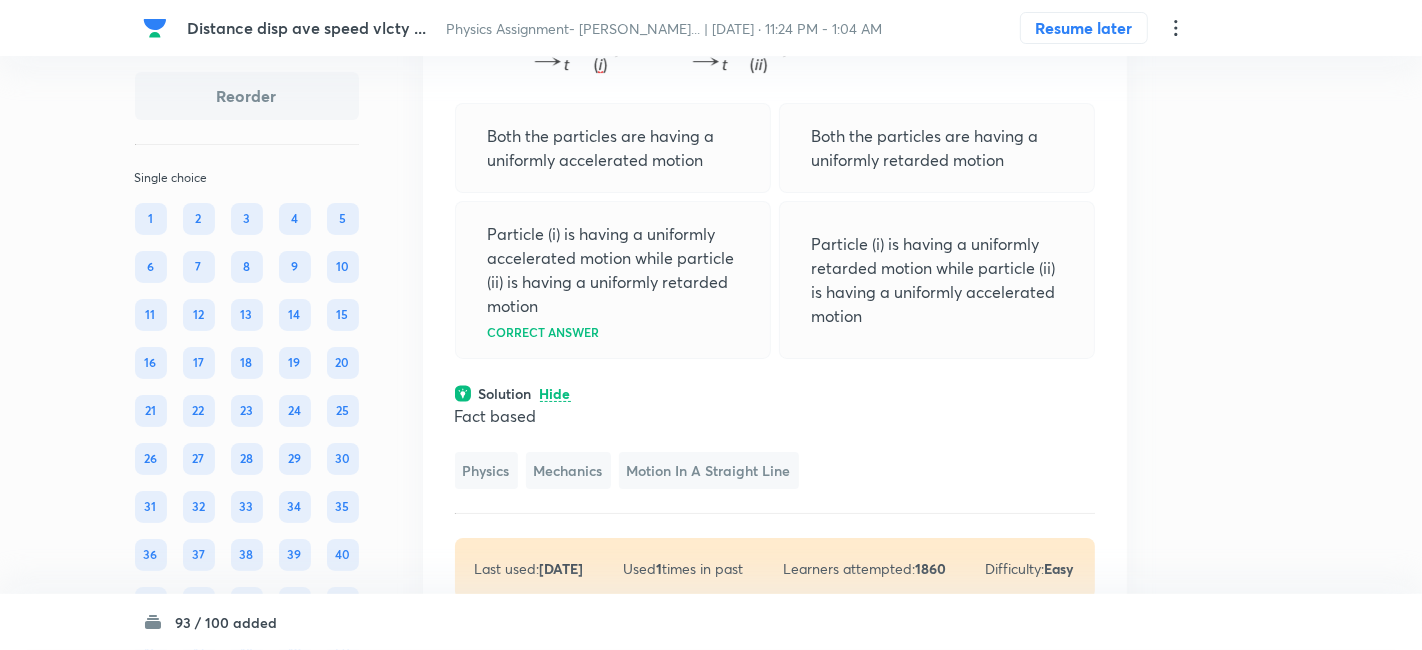 click on "Confirm replace? This question will be replaced. This action cannot be undone Replace Cancel" at bounding box center (711, 975) 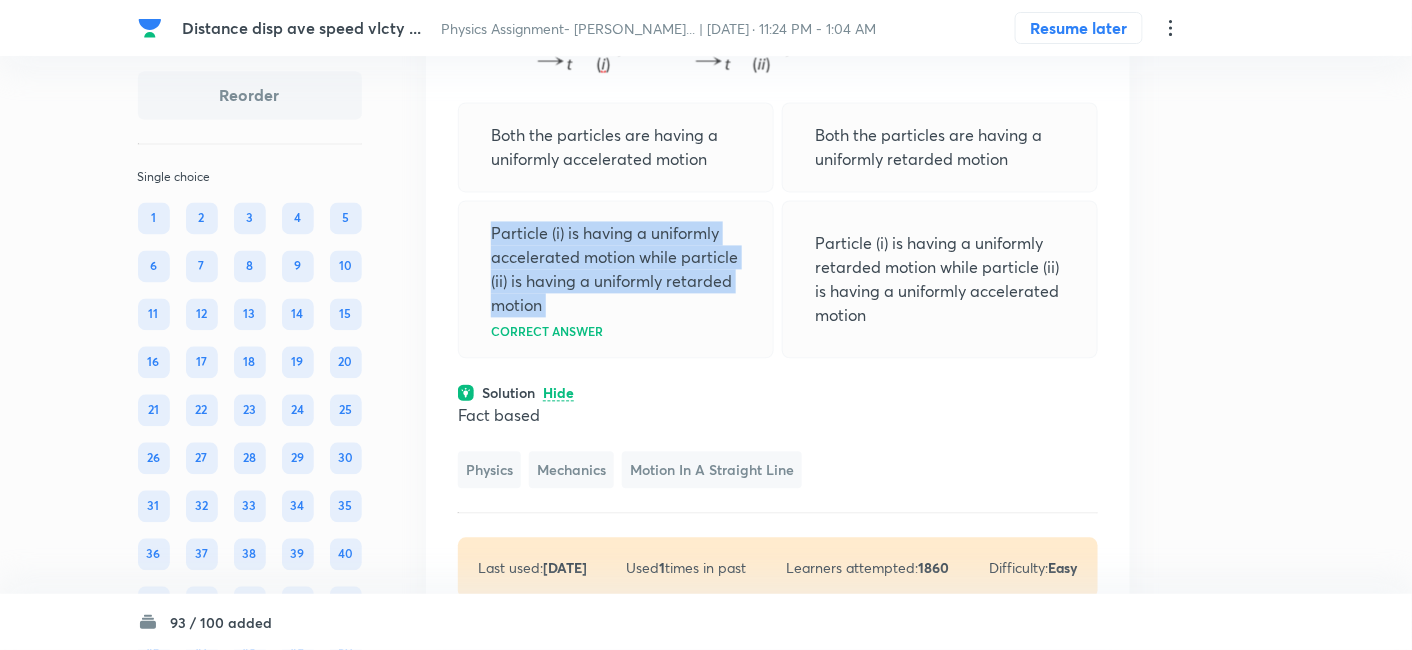 click on "Particle (i) is having a uniformly accelerated motion while particle (ii) is having a uniformly retarded motion" at bounding box center (616, 270) 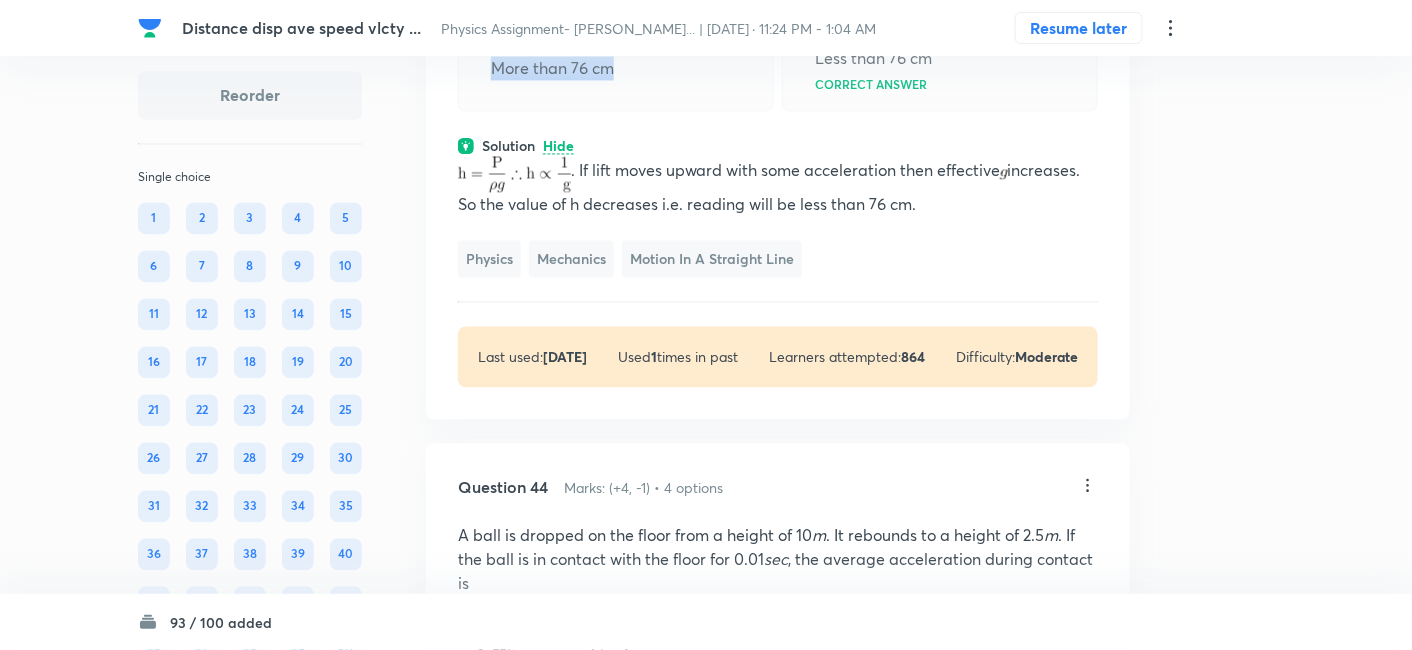 click on "More than 76 cm" at bounding box center (616, 69) 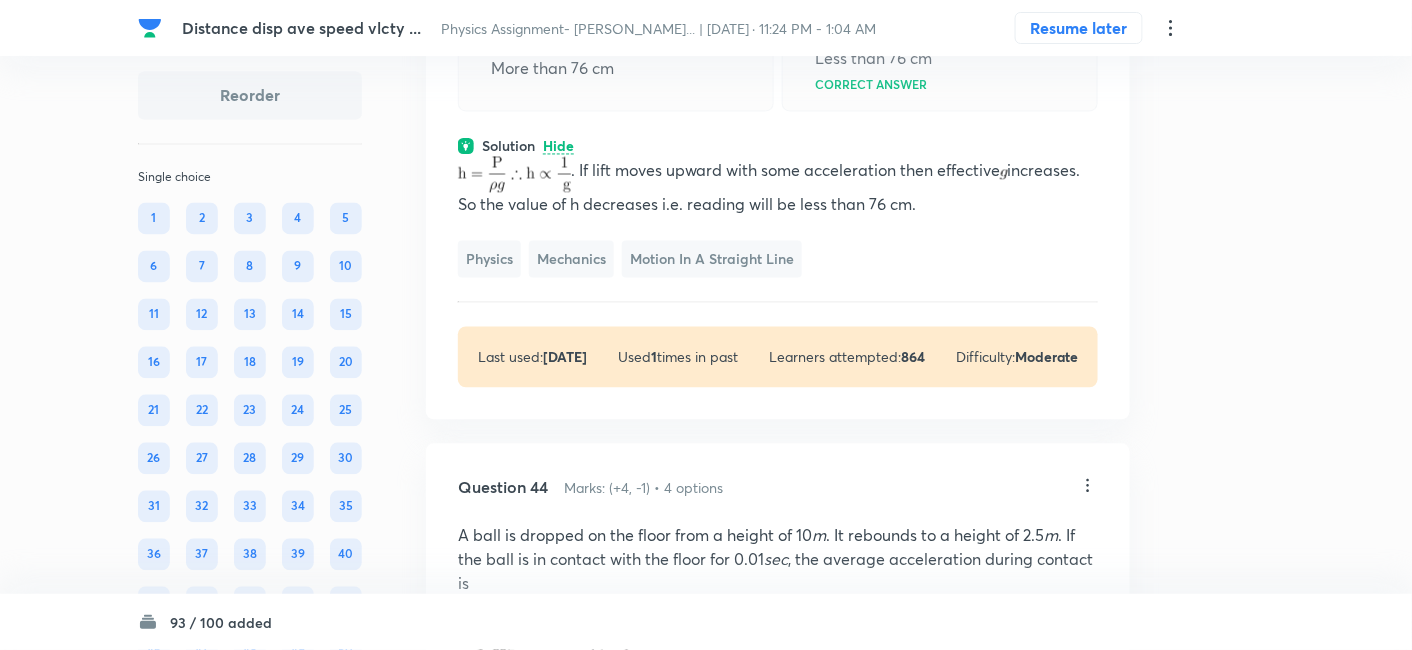 click 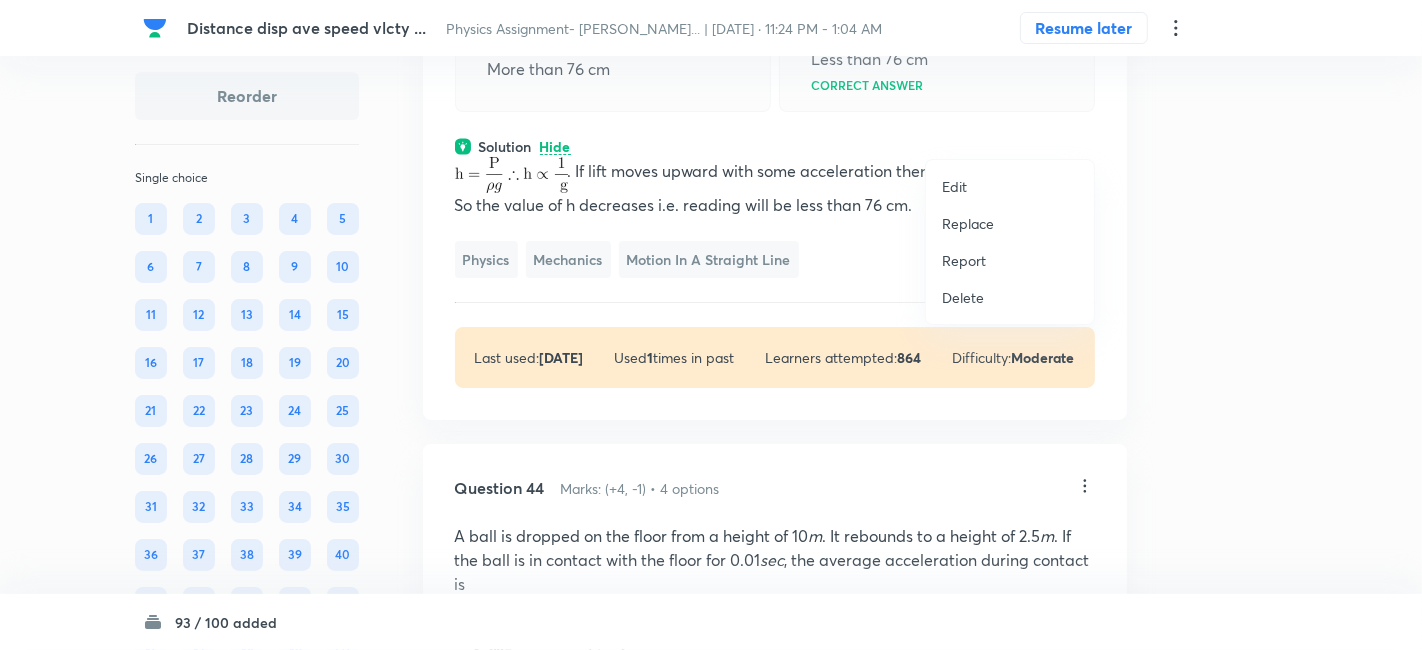 click on "Replace" at bounding box center (968, 223) 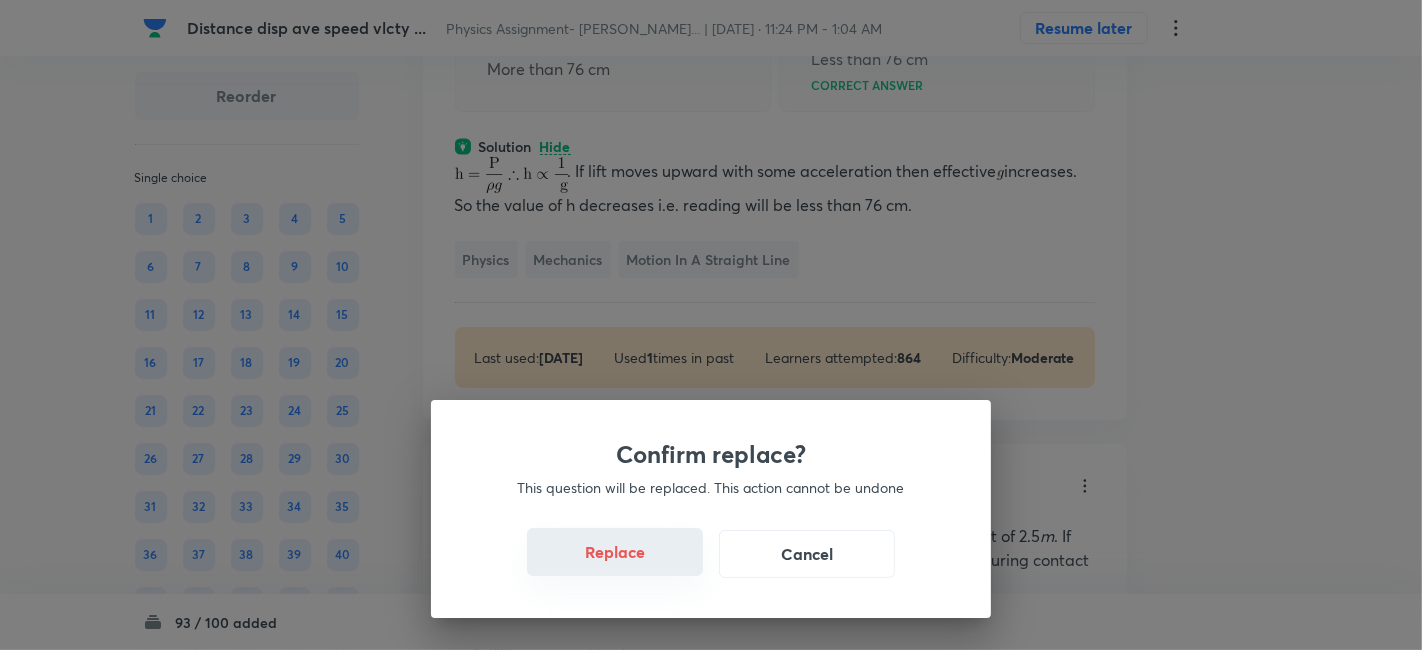 click on "Replace" at bounding box center [615, 552] 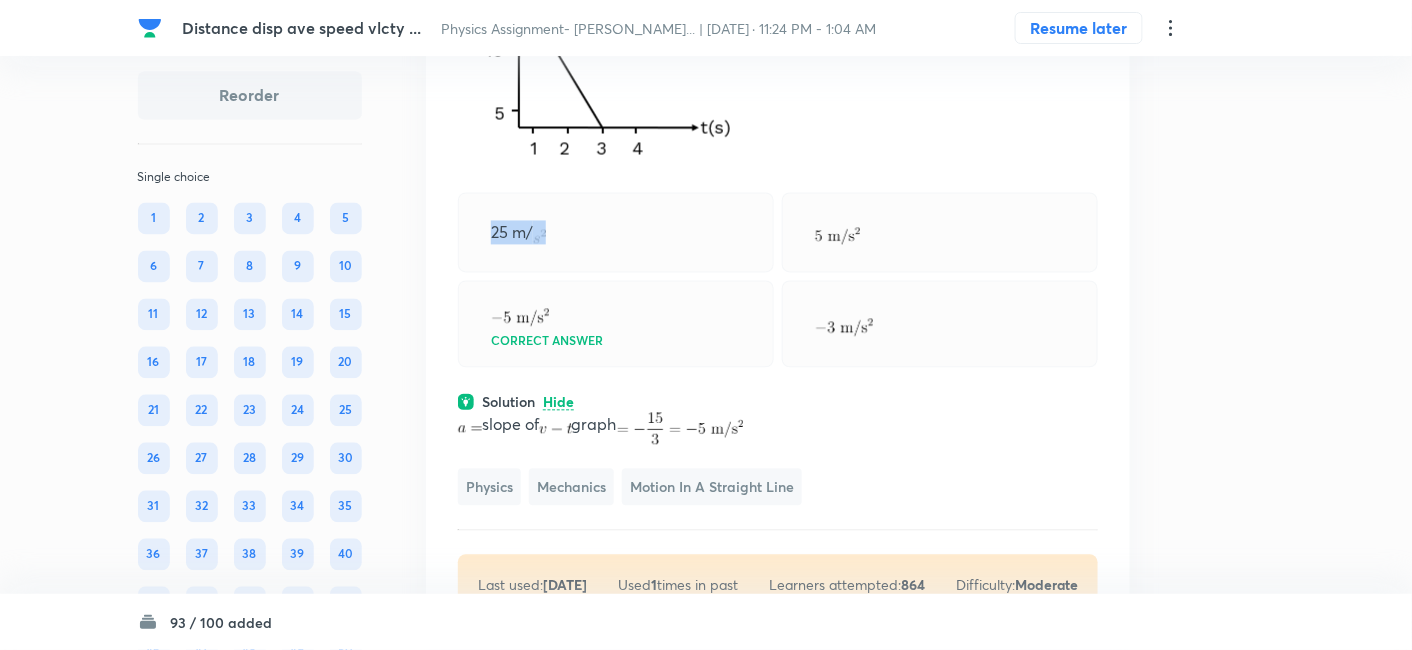 click on "25 m/" at bounding box center (616, 233) 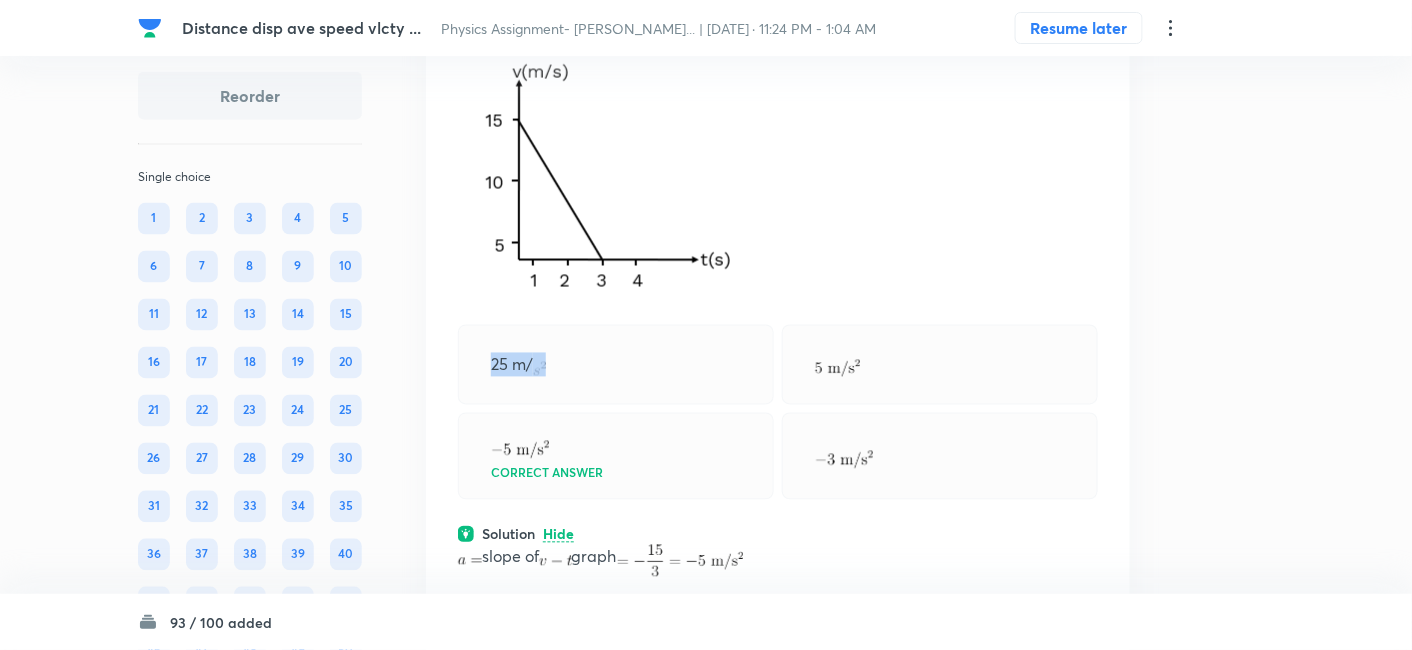 scroll, scrollTop: 32013, scrollLeft: 0, axis: vertical 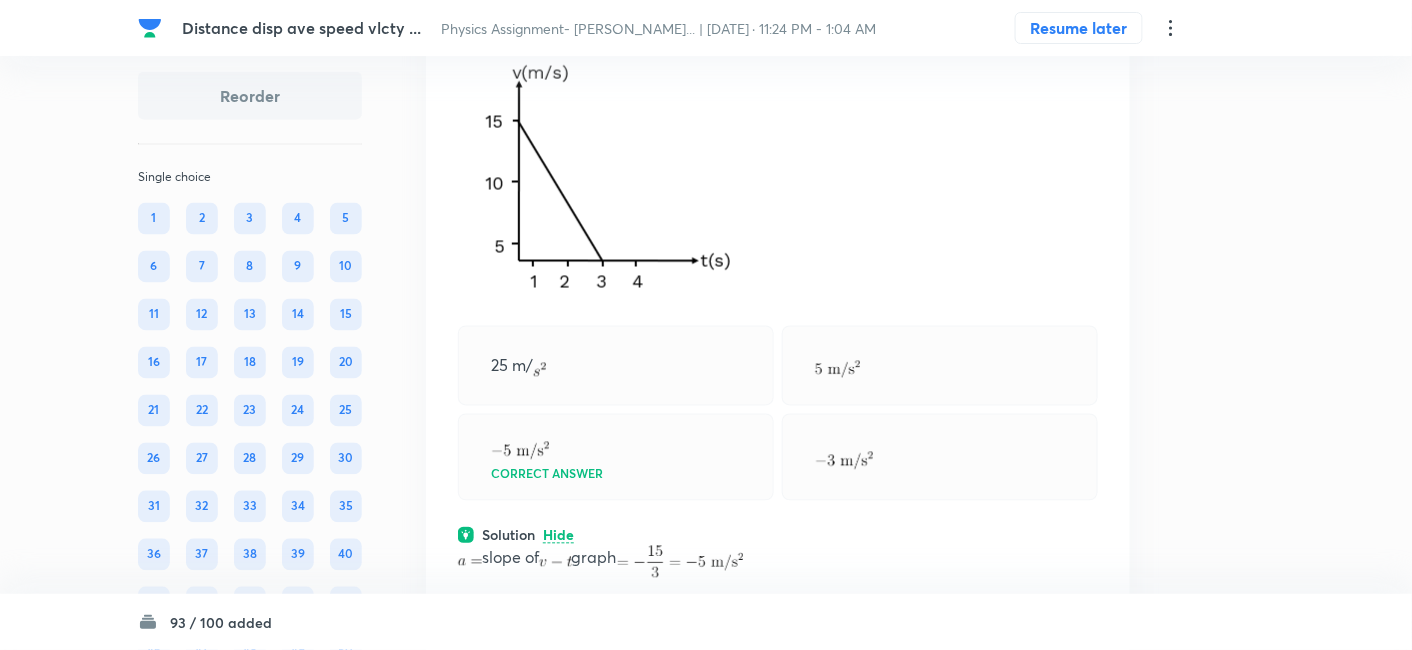 click 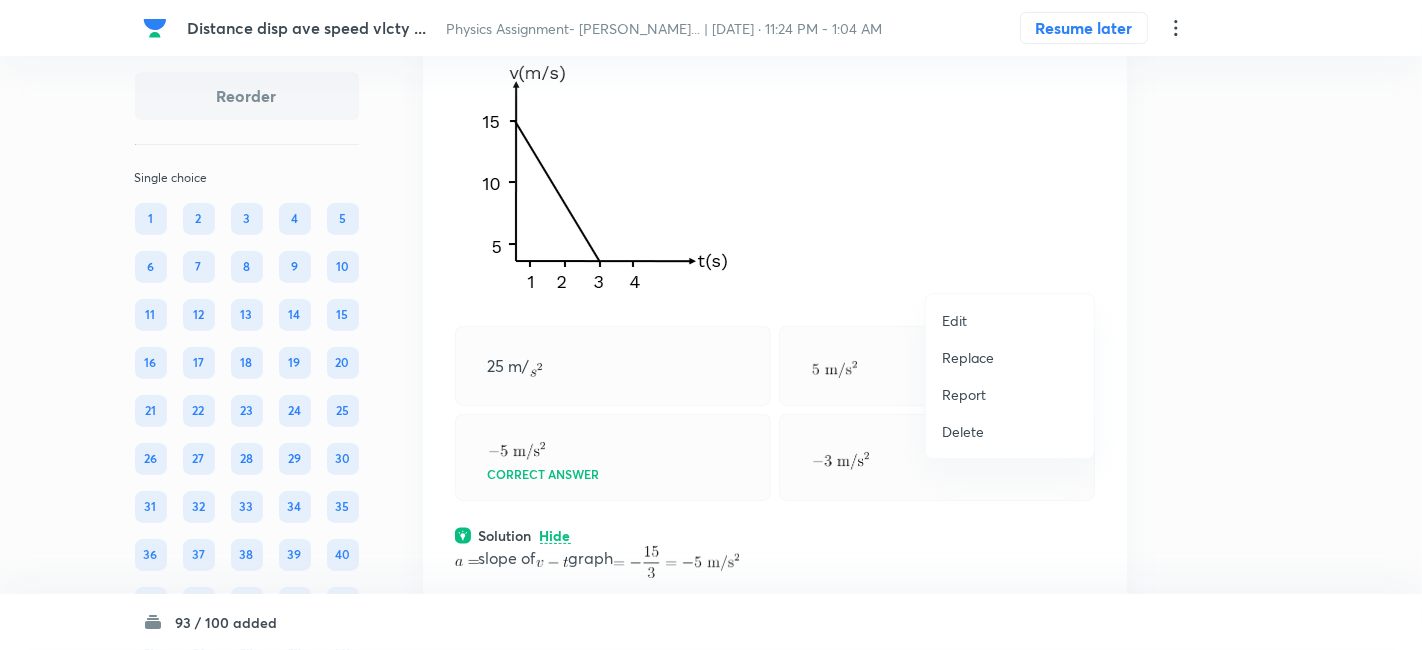 click on "Replace" at bounding box center [968, 357] 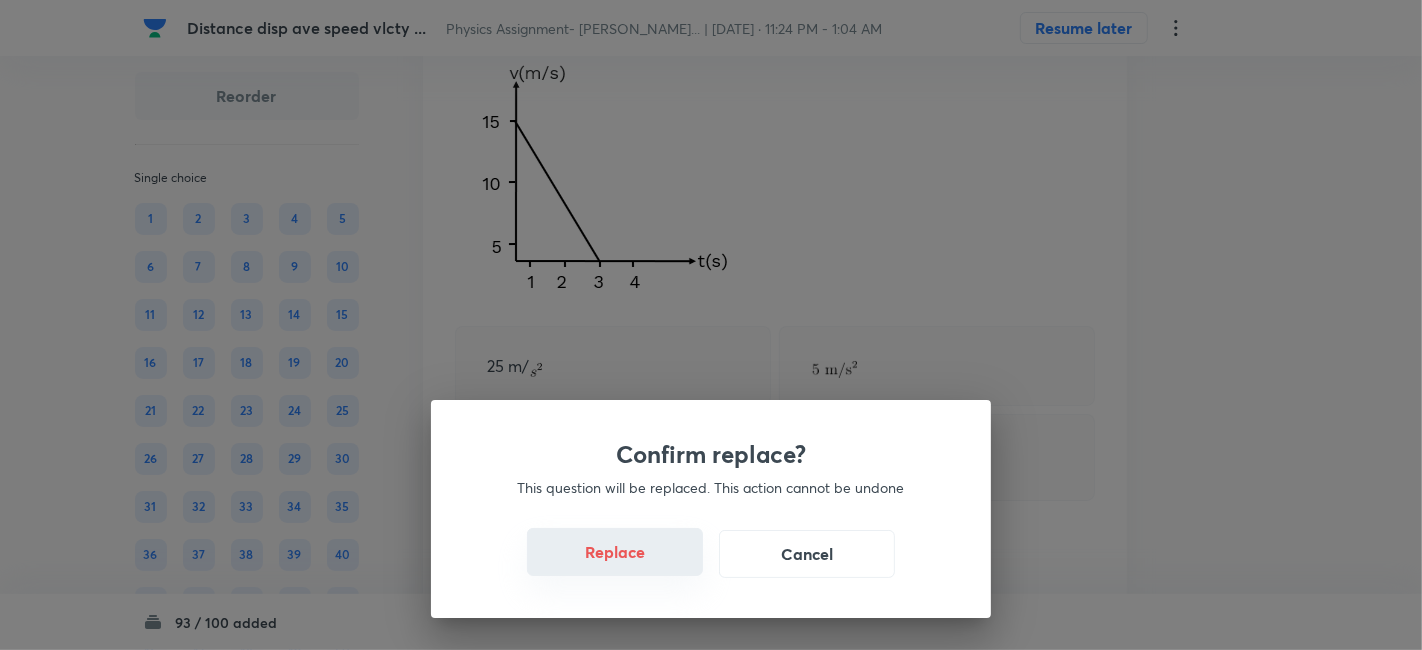 click on "Replace" at bounding box center [615, 552] 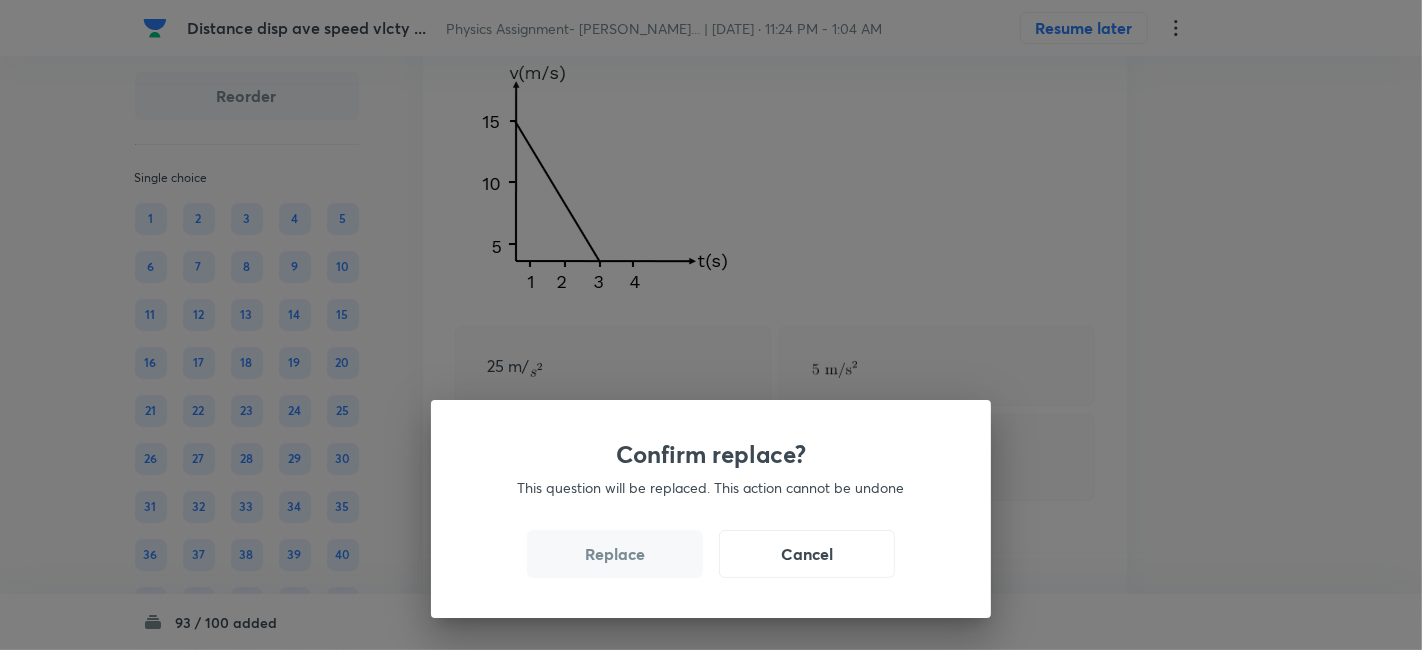 click on "Replace" at bounding box center (615, 554) 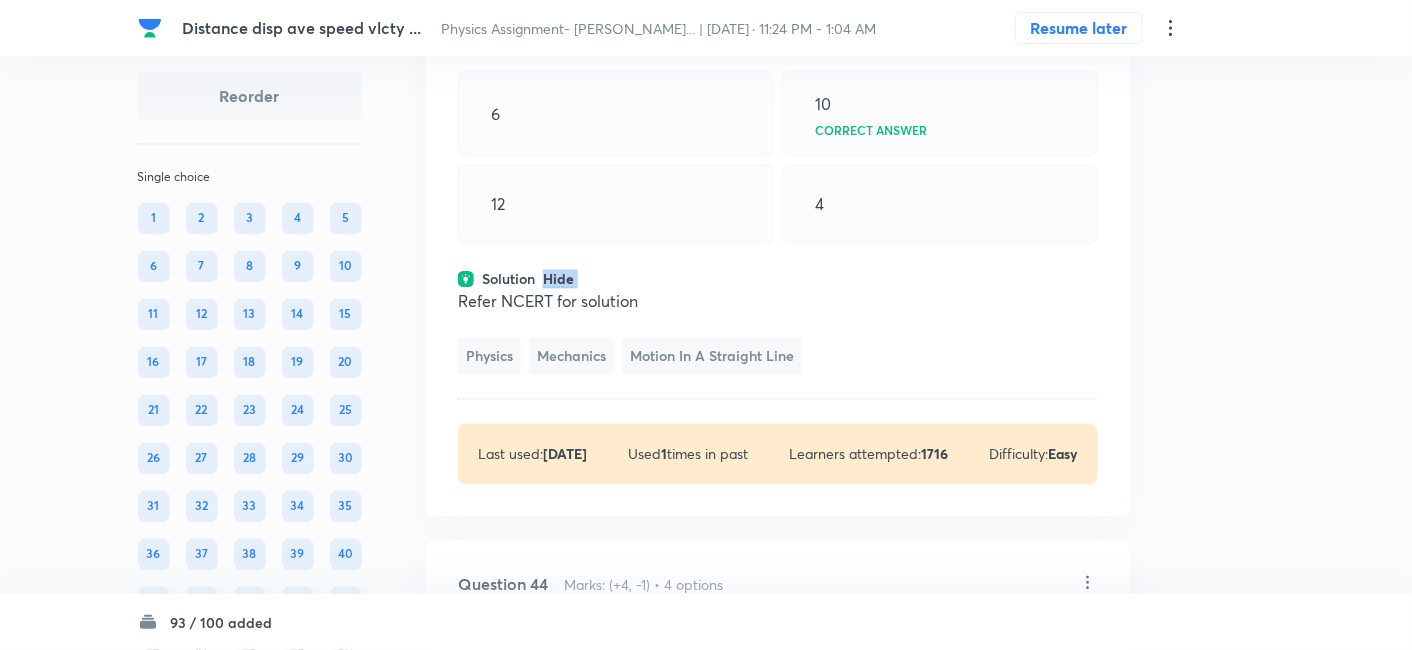 click on "Question 43 Marks: (+4, -1) • 4 options A wheel has angular acceleration of 3  rad   and an initial angular speed of 2 rad  . In a time of 2 s, it has rotated through an angle ( in rad) of 6 10 Correct answer 12 4 Solution Hide Refer NCERT for solution Physics Mechanics Motion in a Straight Line Last used:  [DATE] Used  1  times in past Learners attempted:  1716 Difficulty: Easy" at bounding box center [778, 222] 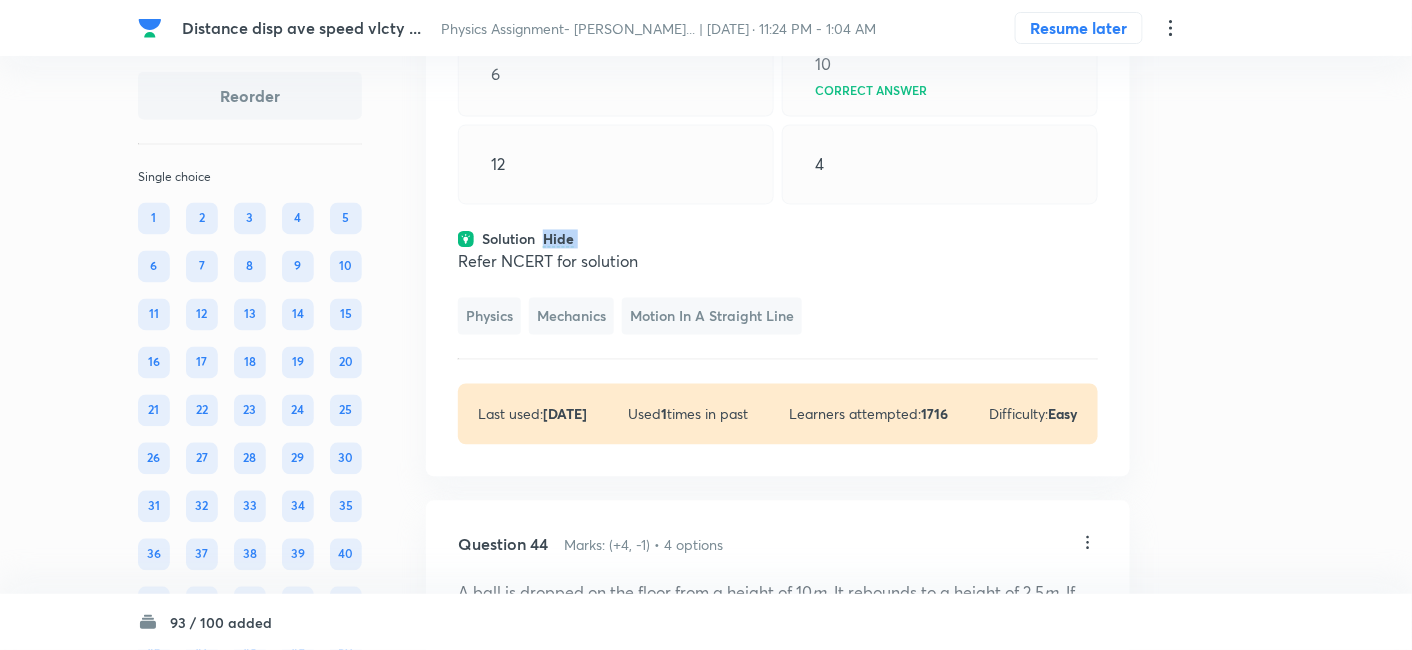 scroll, scrollTop: 32045, scrollLeft: 0, axis: vertical 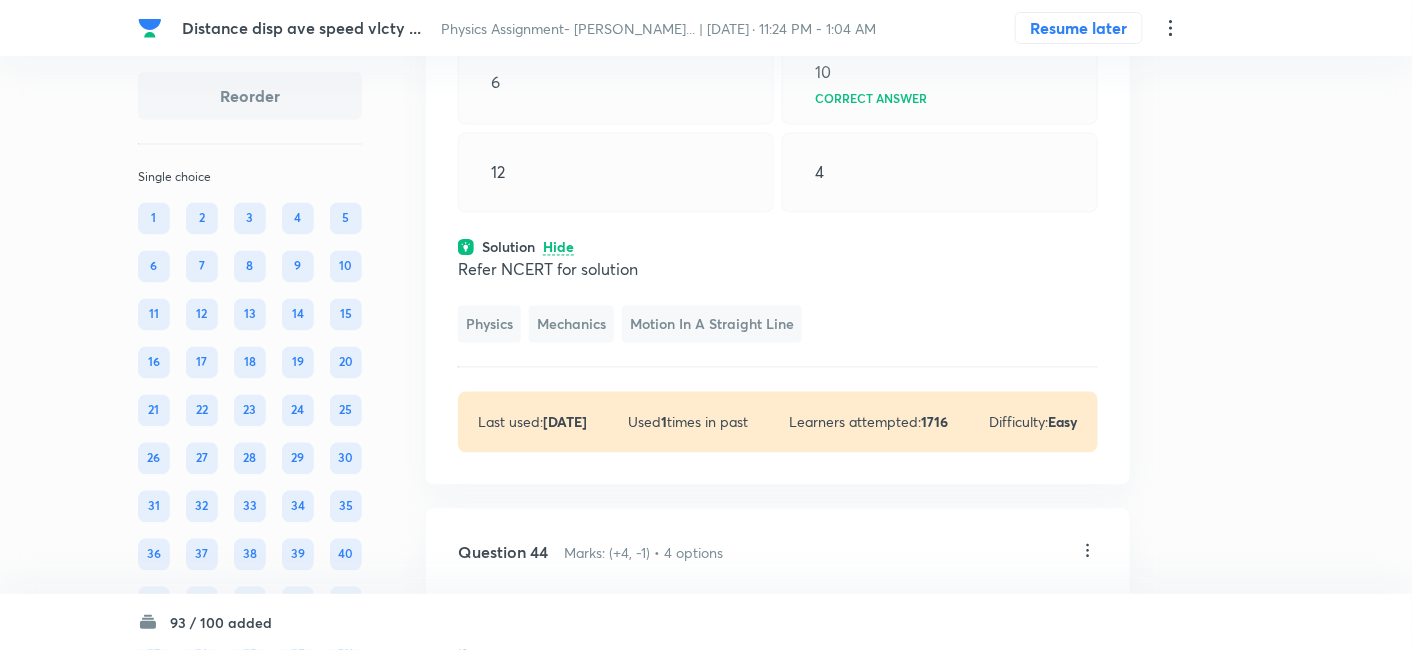 click 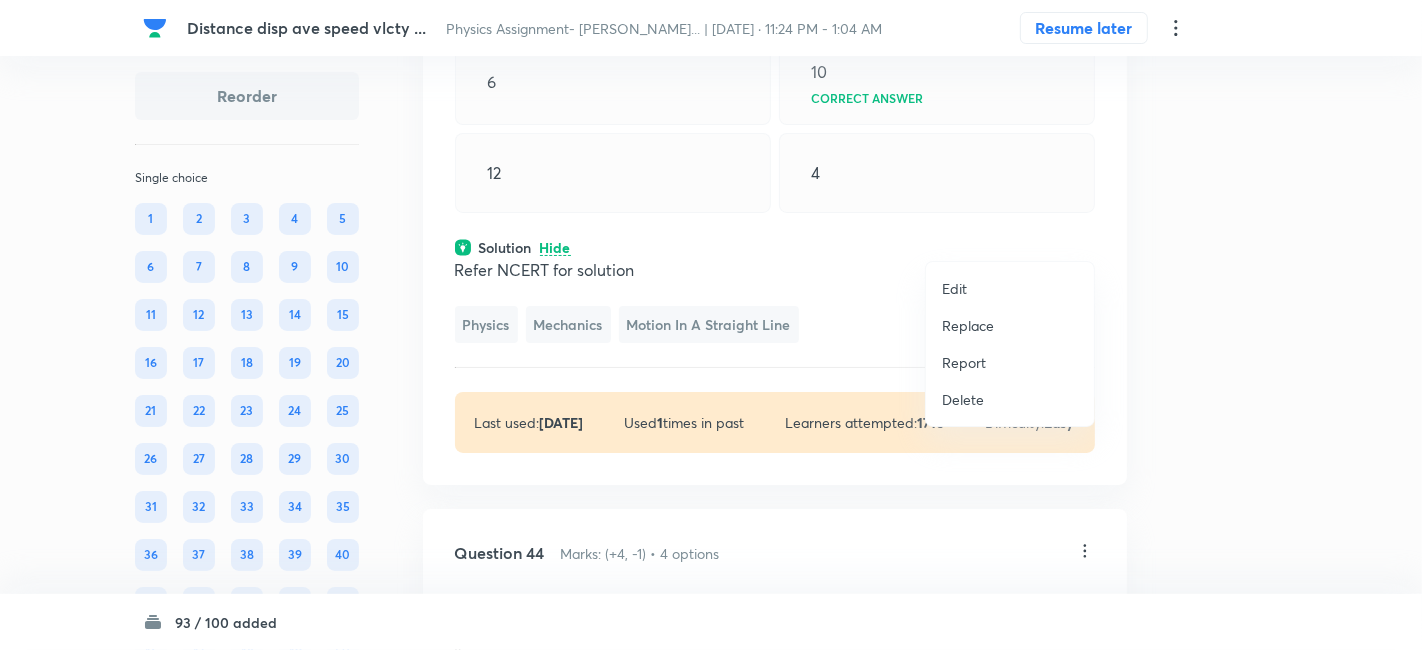 click on "Replace" at bounding box center [968, 325] 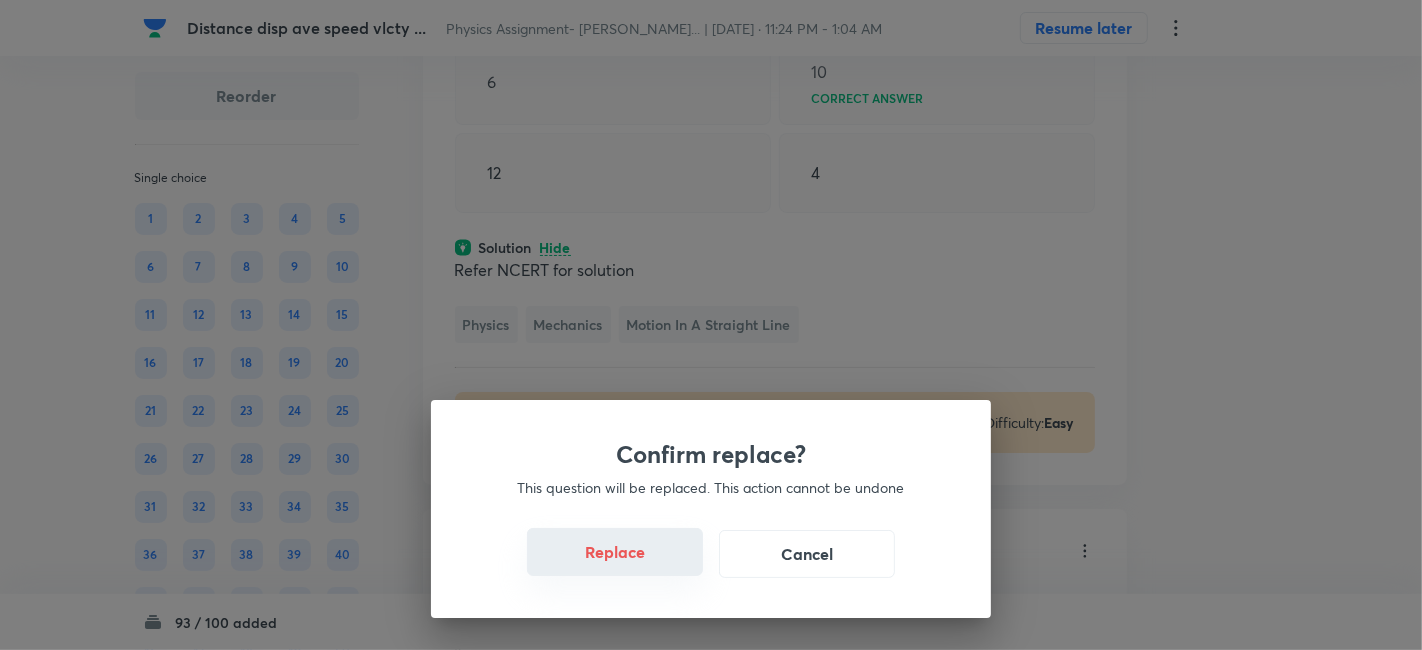 click on "Replace" at bounding box center [615, 552] 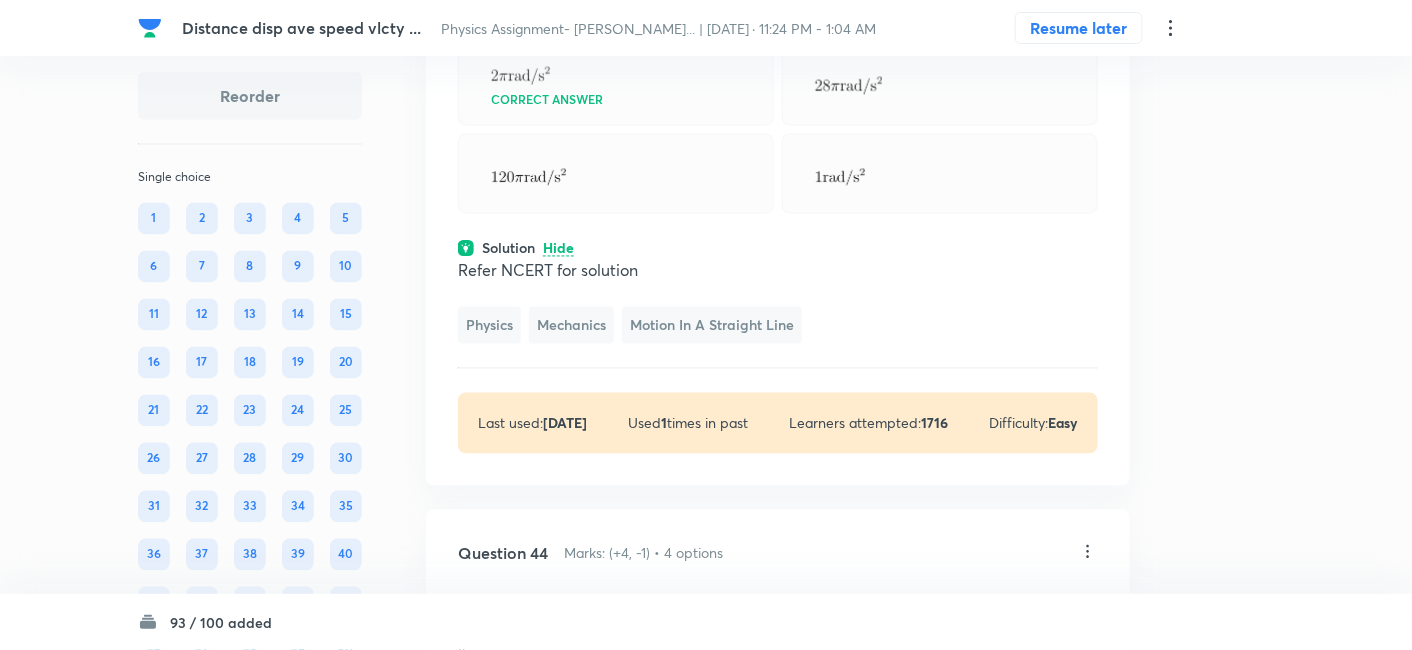 click 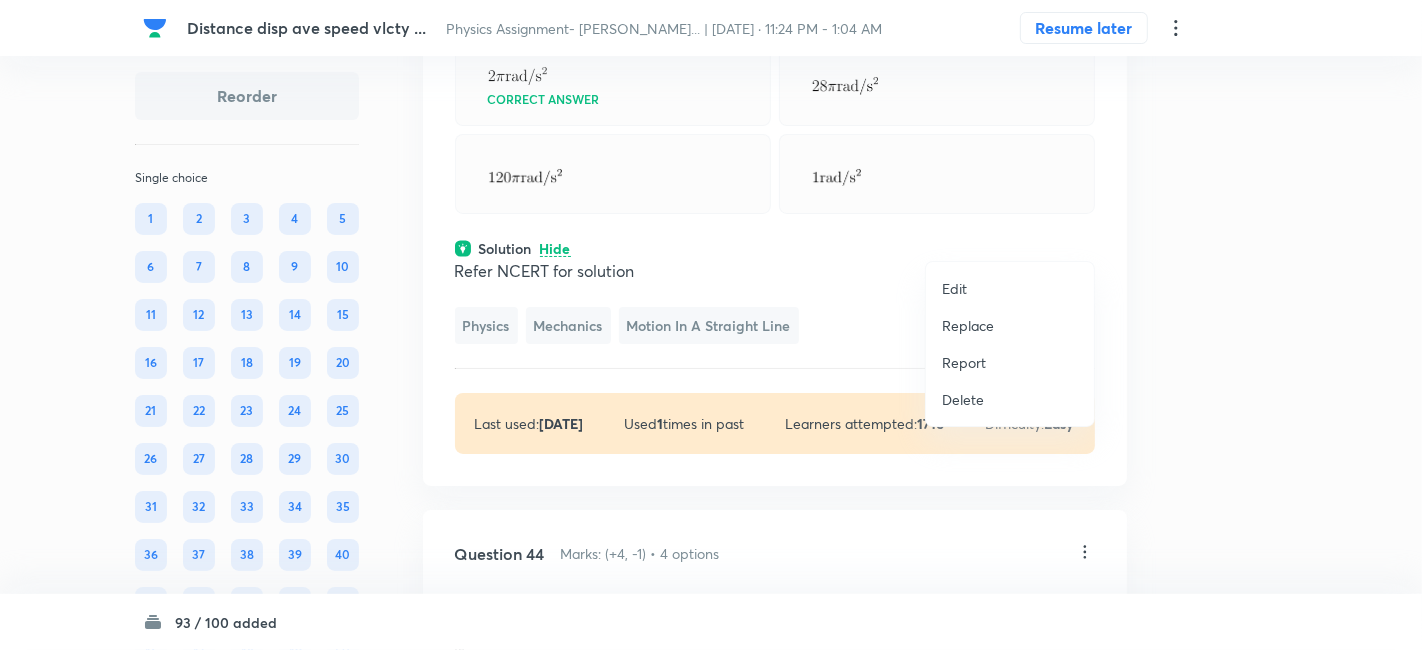 click on "Replace" at bounding box center (968, 325) 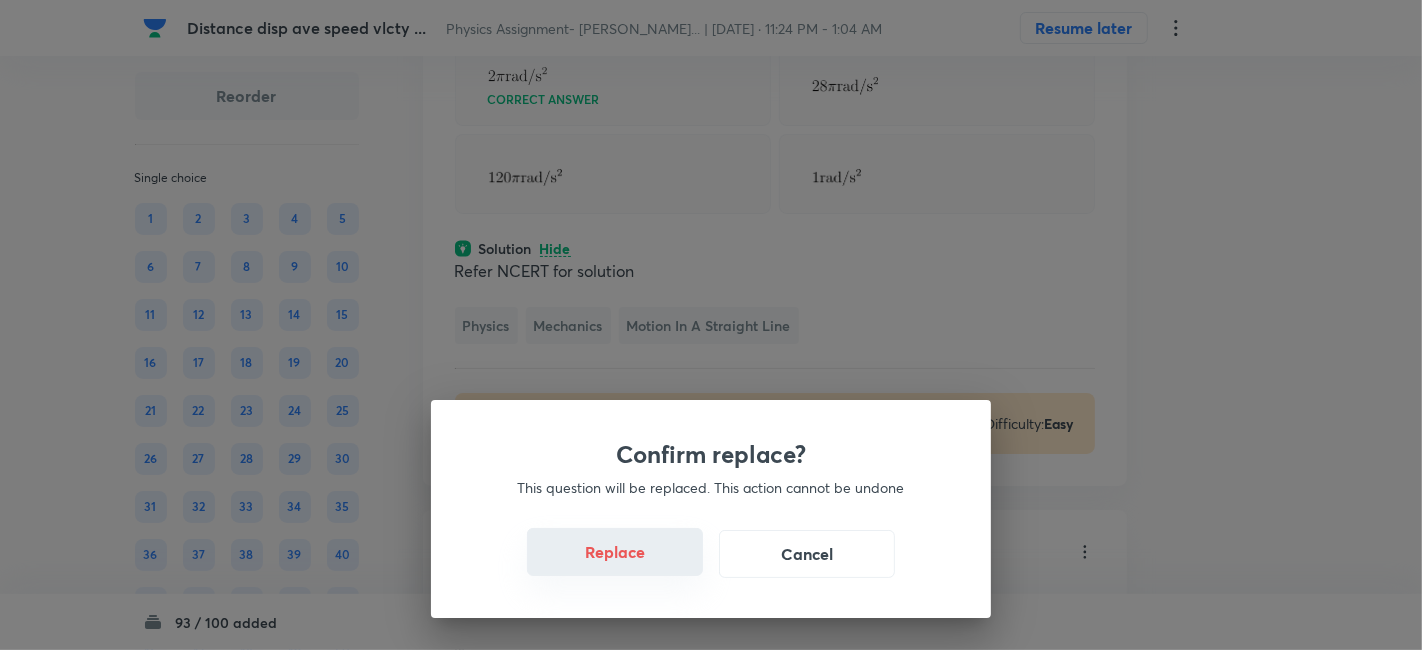 click on "Replace" at bounding box center (615, 552) 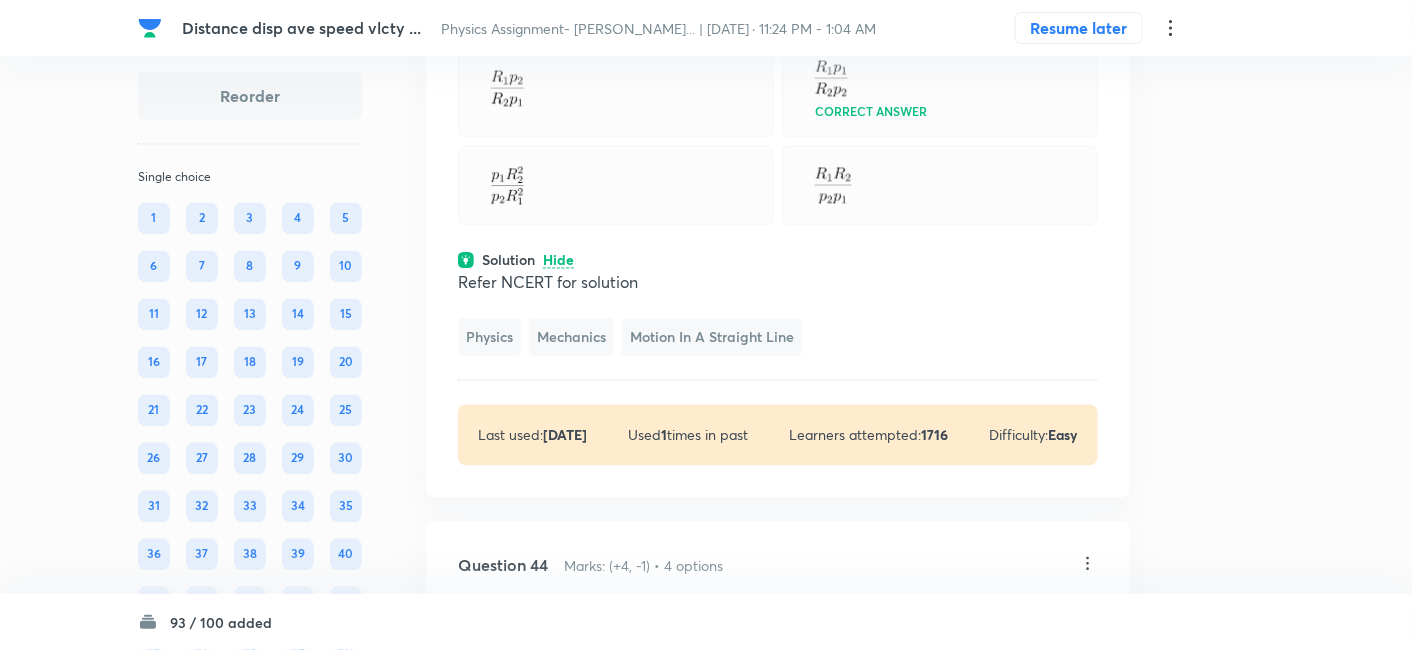 scroll, scrollTop: 32042, scrollLeft: 0, axis: vertical 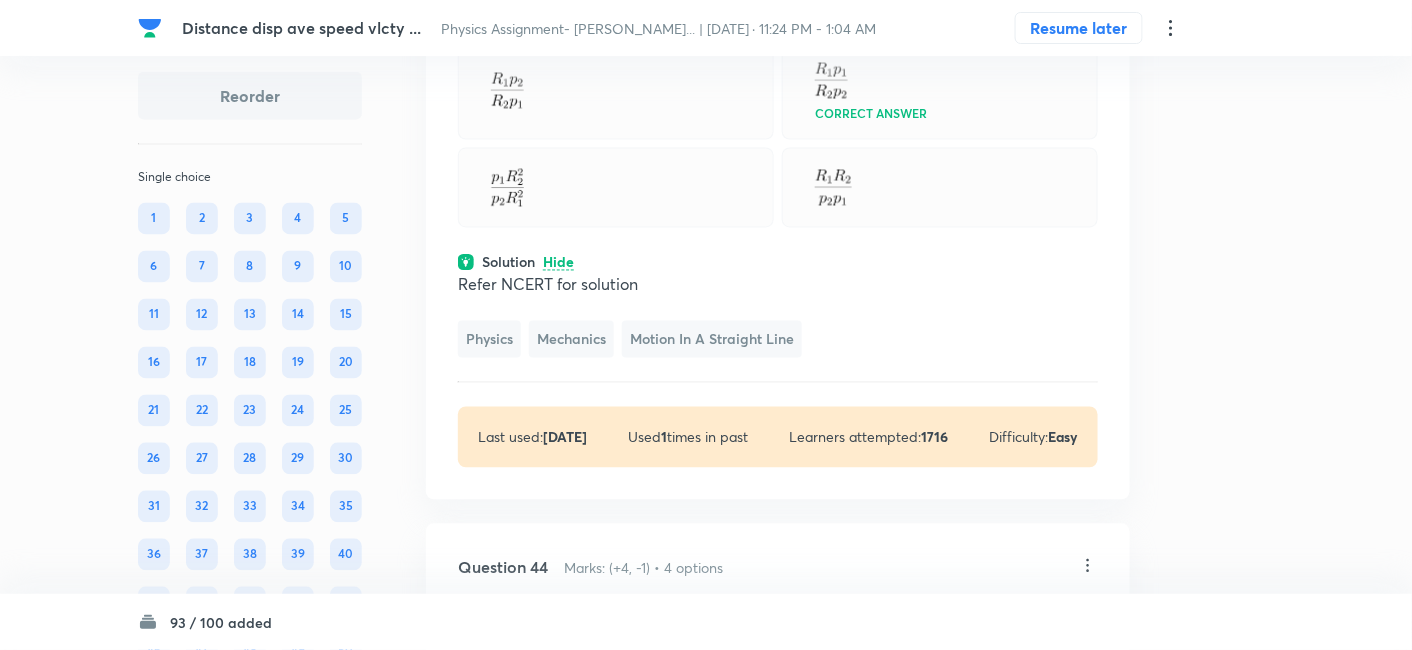 click 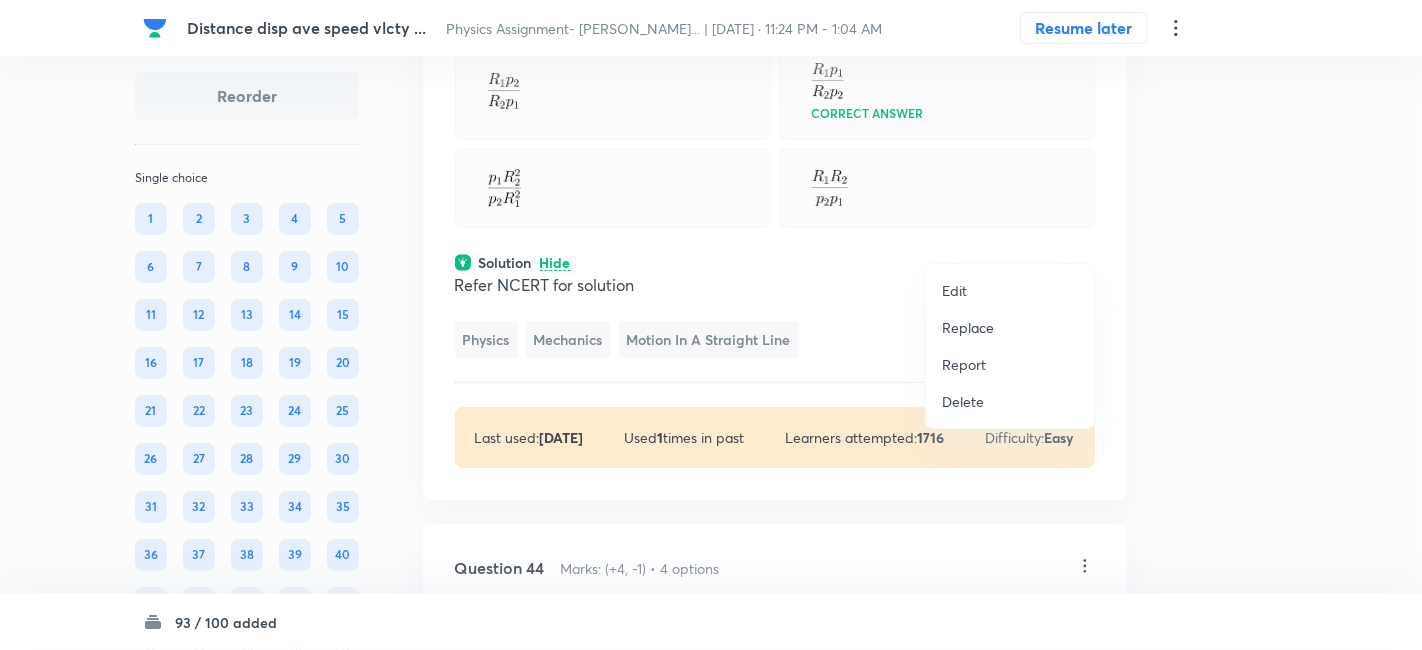 click on "Replace" at bounding box center [968, 327] 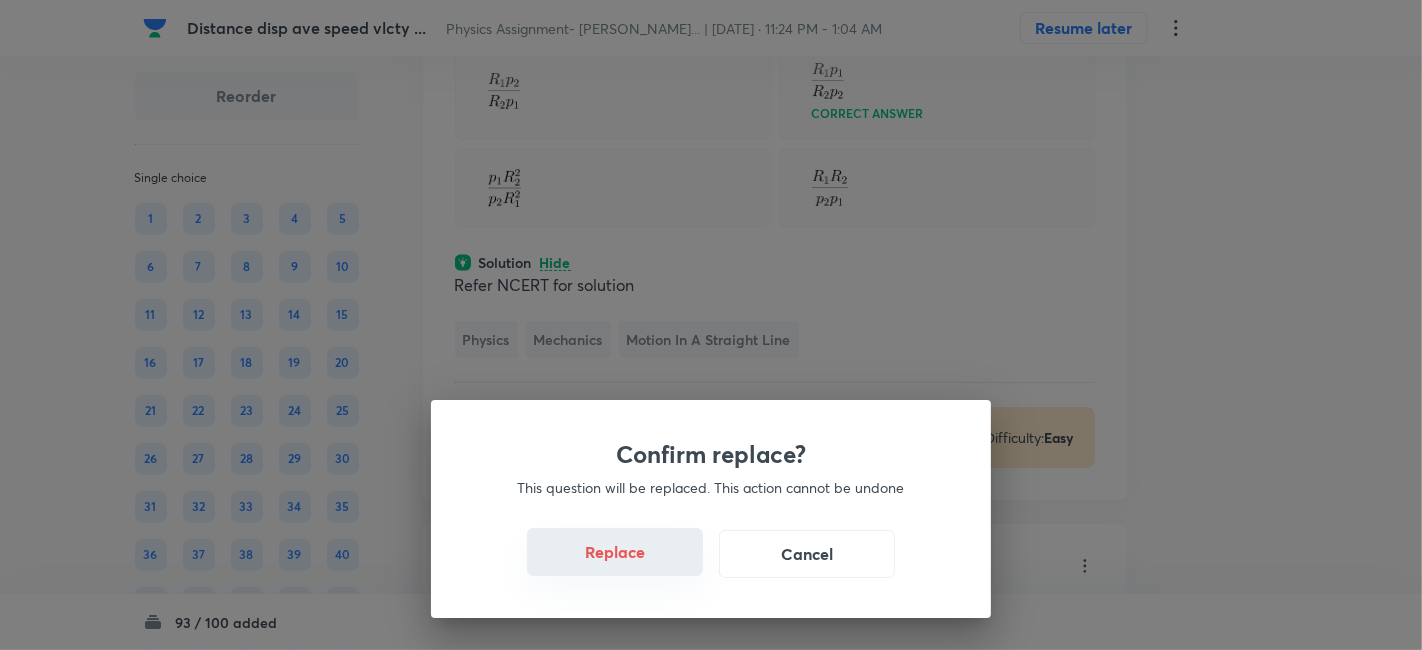 click on "Replace" at bounding box center (615, 552) 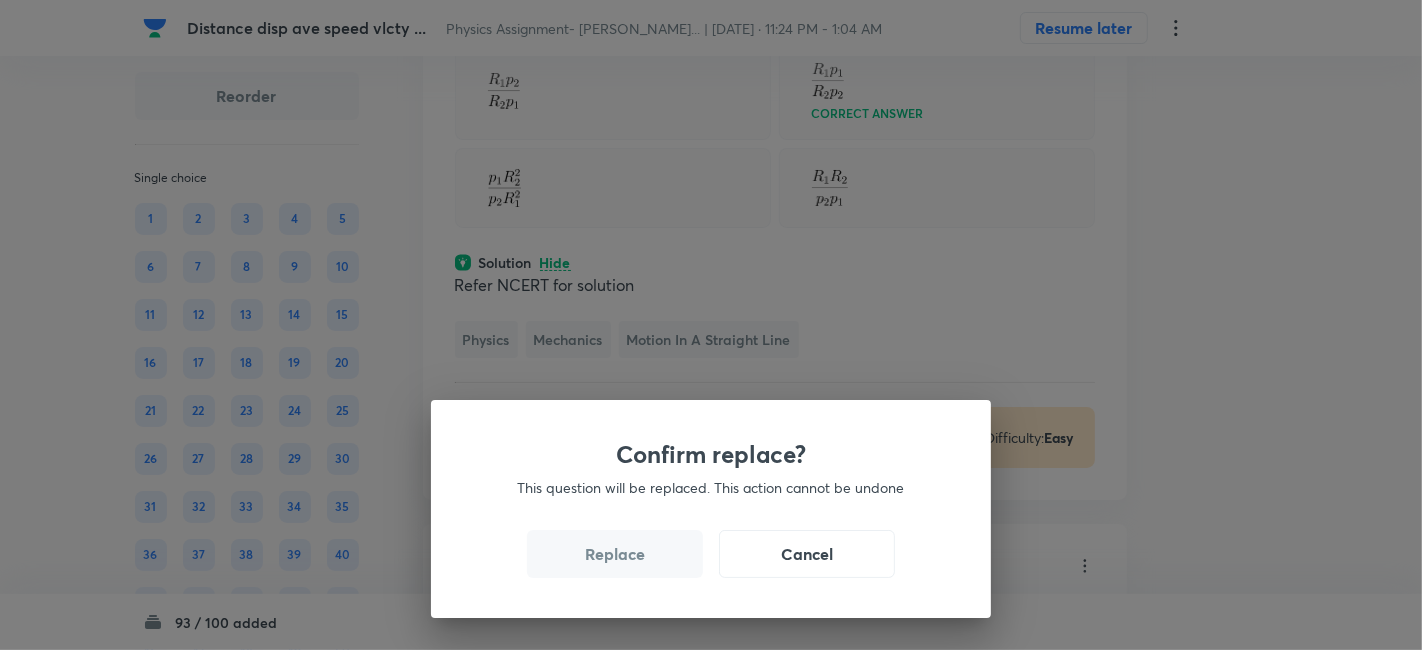 click on "Replace" at bounding box center (615, 554) 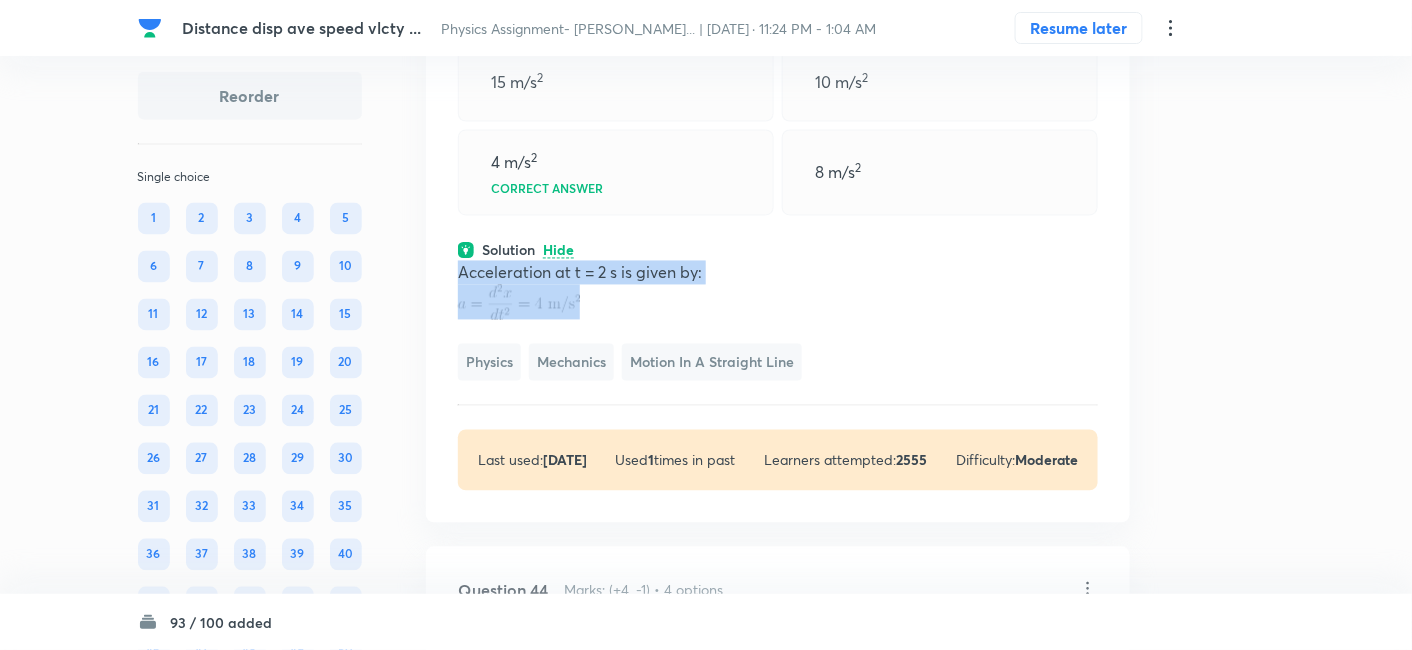 click on "Acceleration at t = 2 s is given by:" at bounding box center [778, 273] 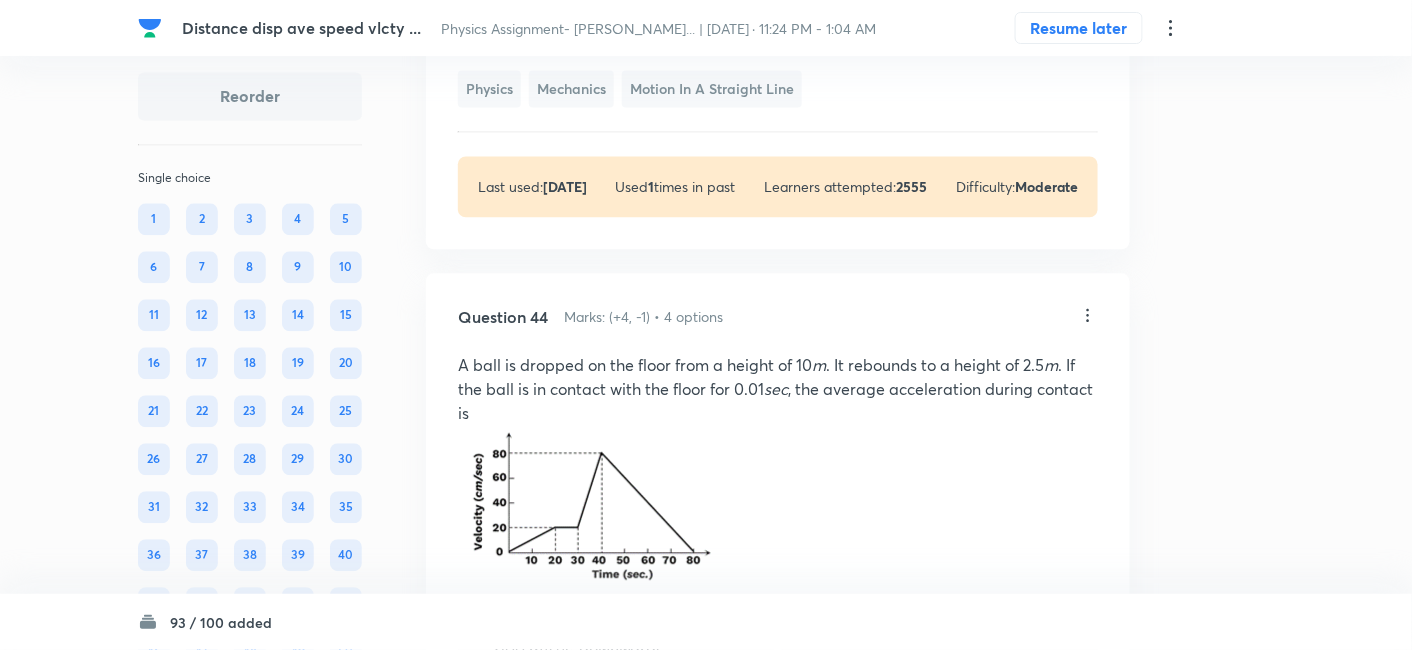 scroll, scrollTop: 32320, scrollLeft: 0, axis: vertical 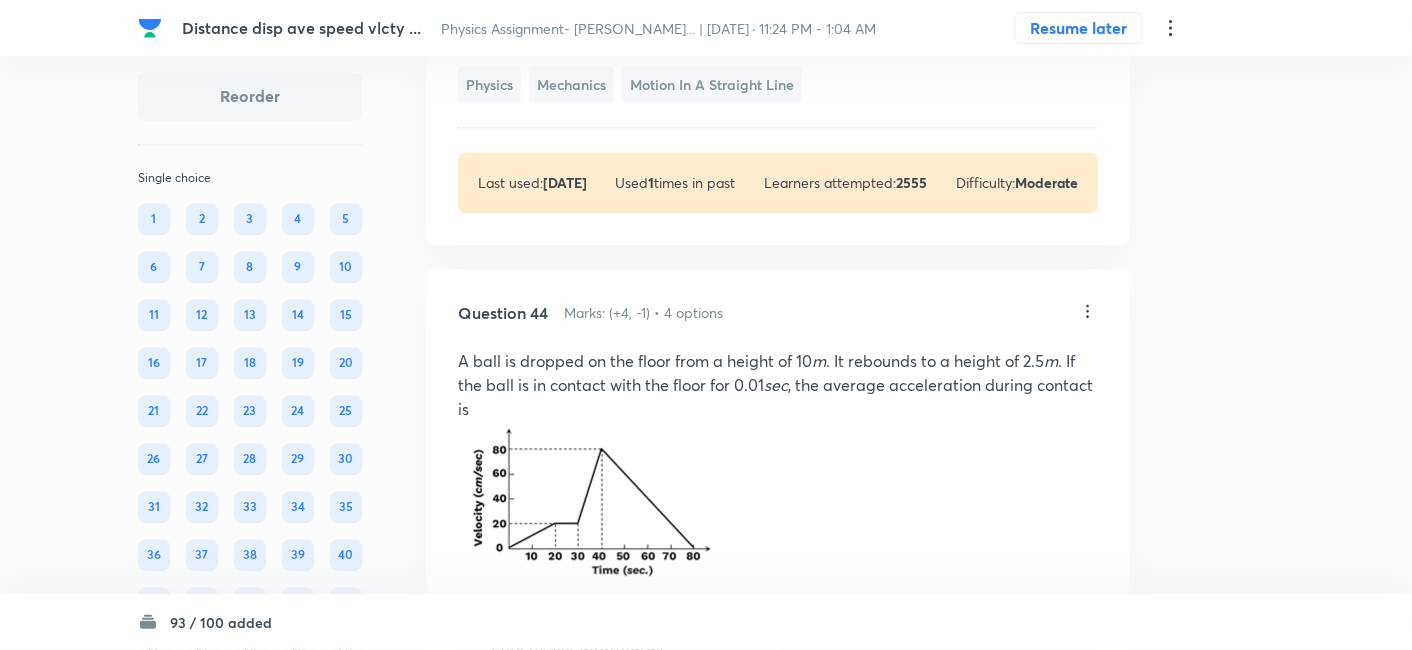 click on "Acceleration at t = 2 s is given by:" at bounding box center [778, -5] 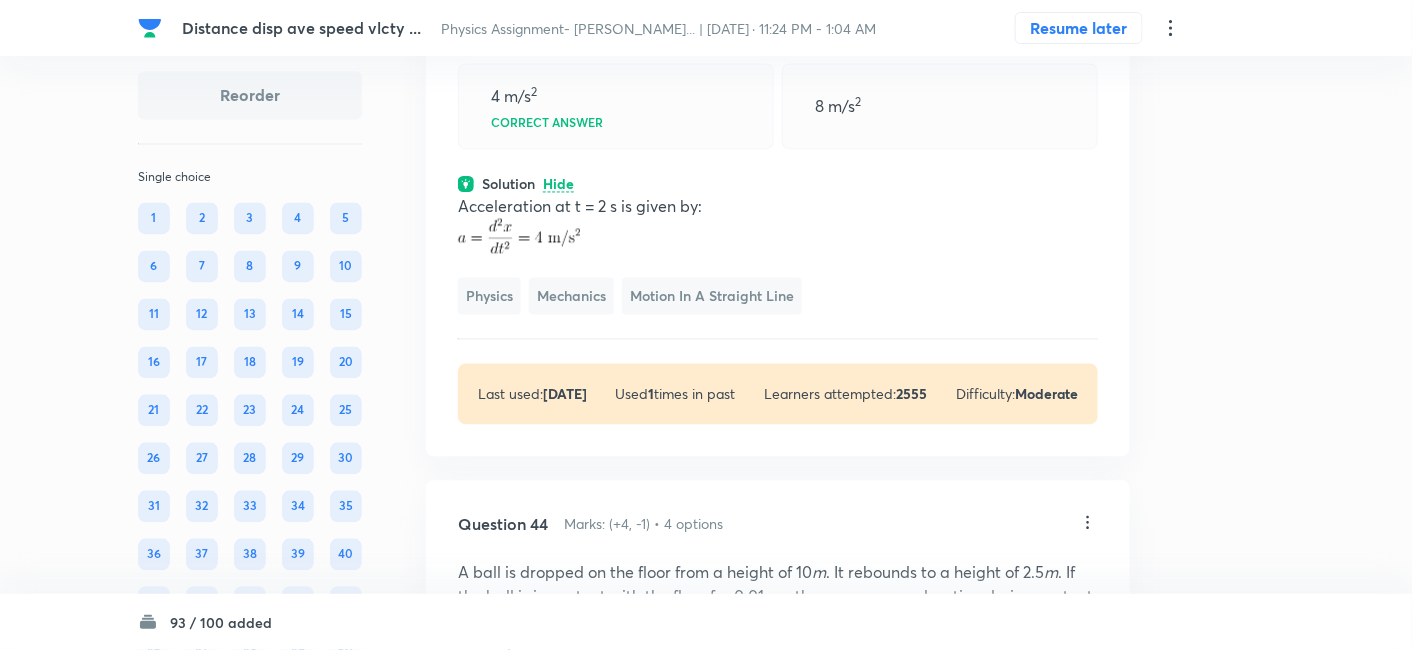 scroll, scrollTop: 32107, scrollLeft: 0, axis: vertical 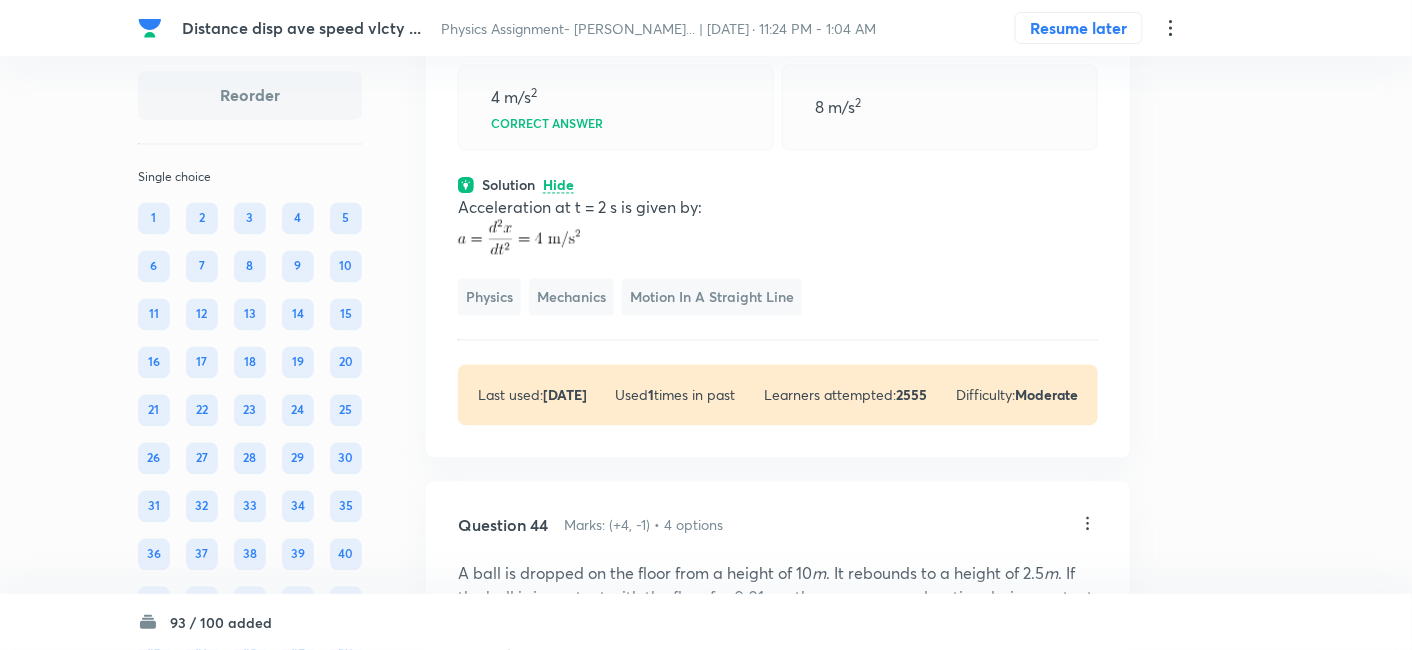 click 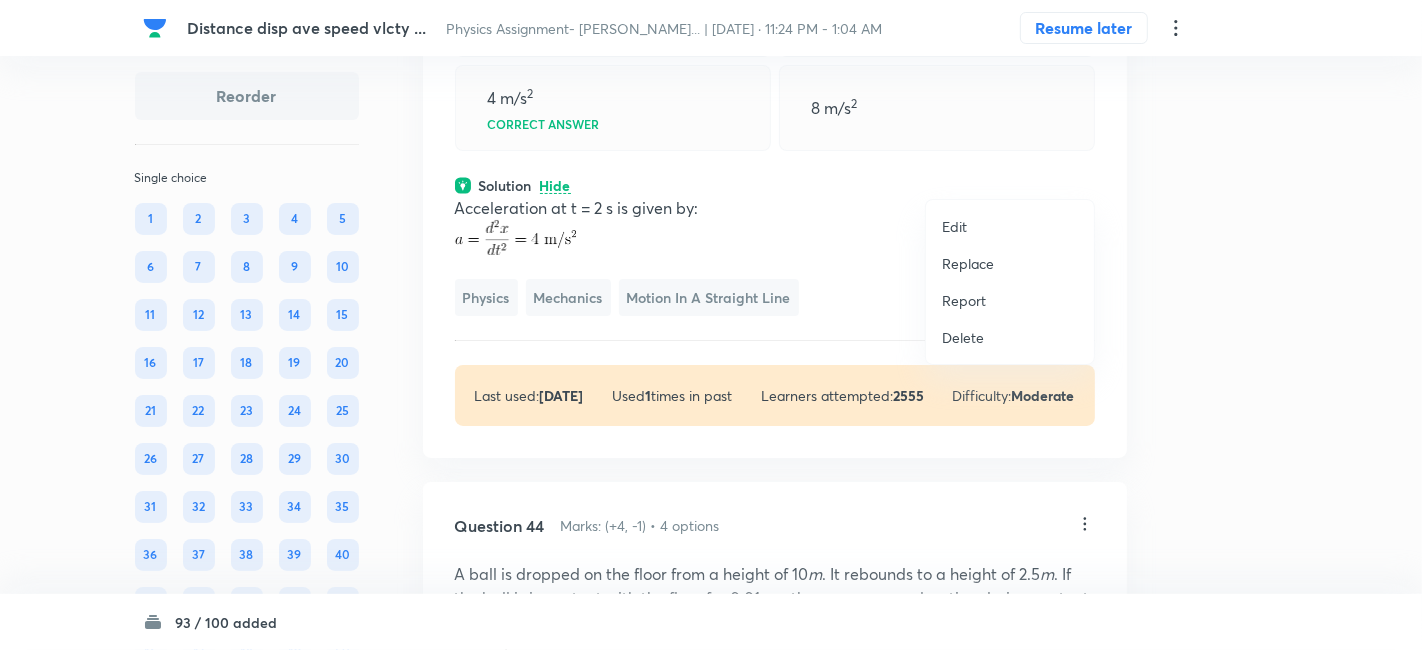 click on "Replace" at bounding box center (968, 263) 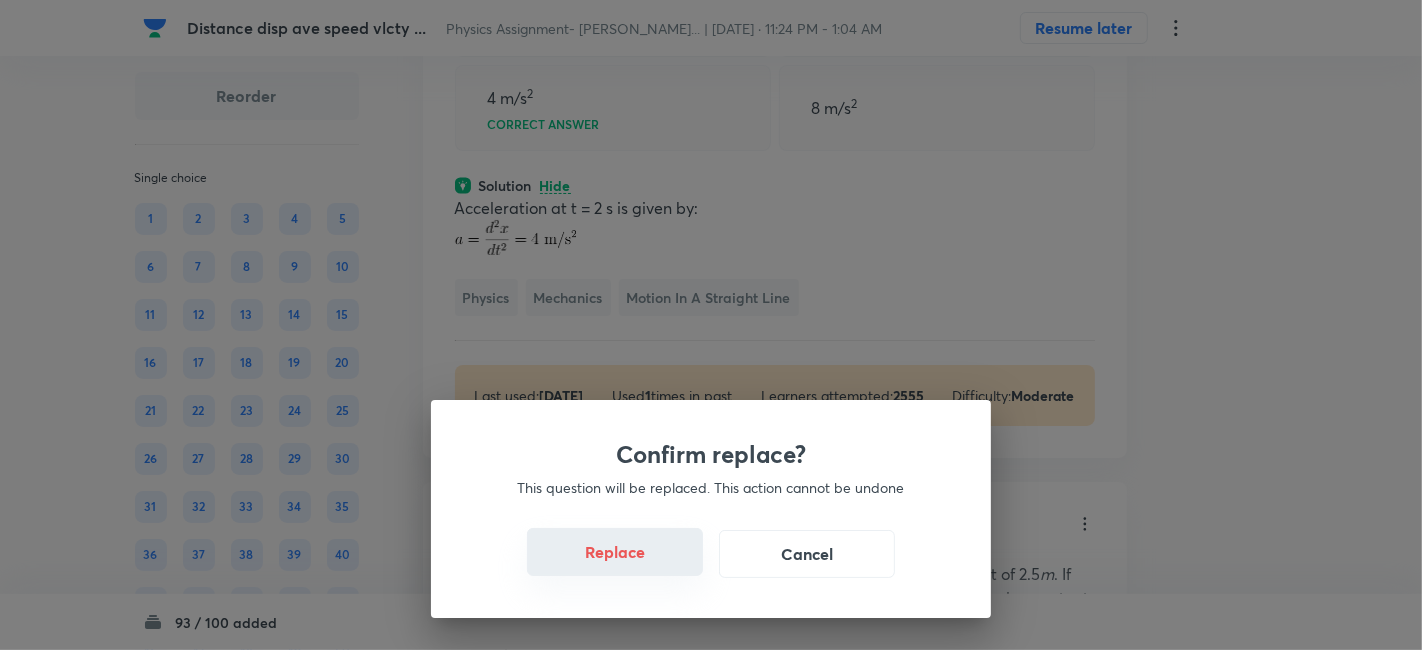 click on "Replace" at bounding box center (615, 552) 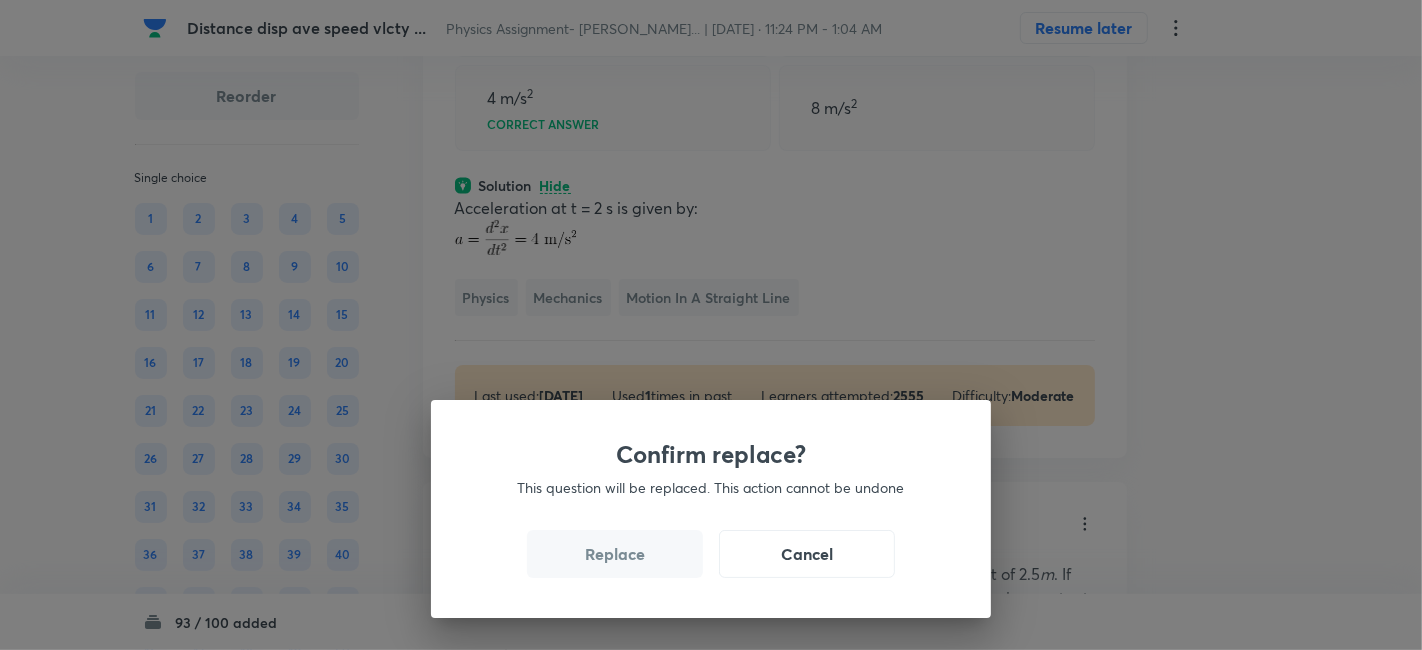 click on "Replace" at bounding box center (615, 554) 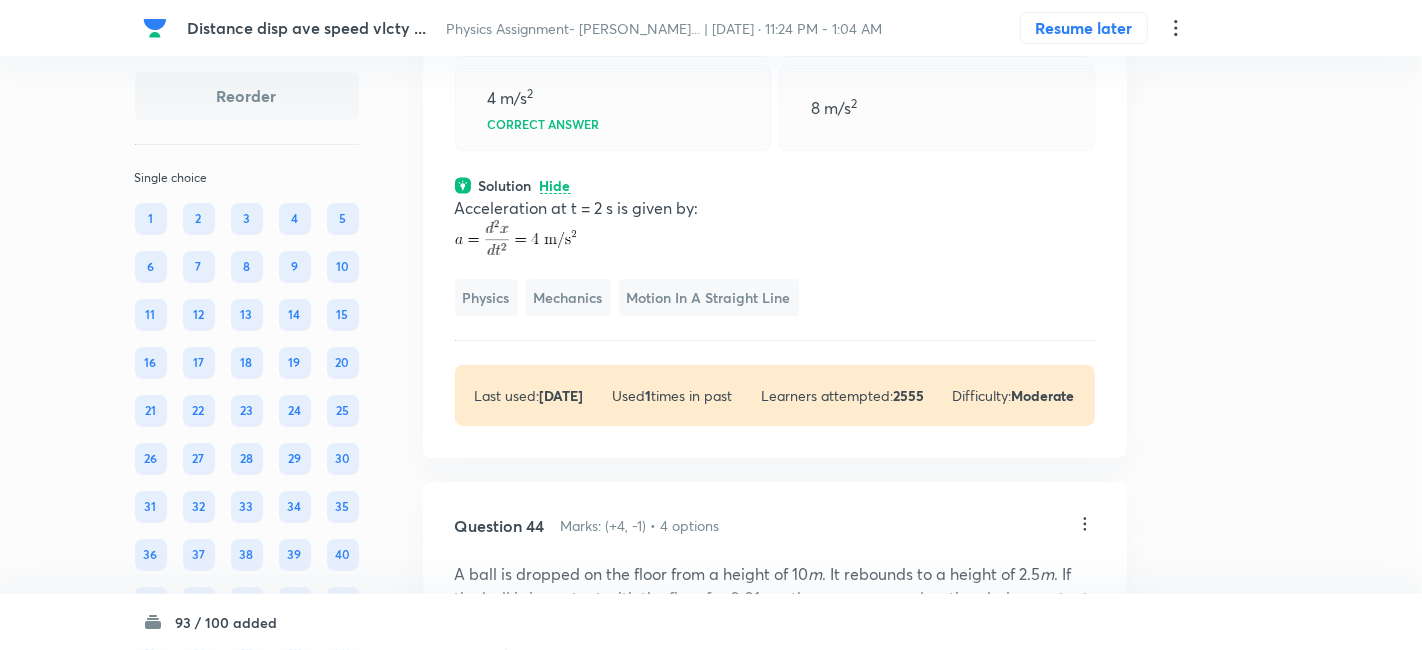 click on "Confirm replace? This question will be replaced. This action cannot be undone Replace Cancel" at bounding box center [711, 975] 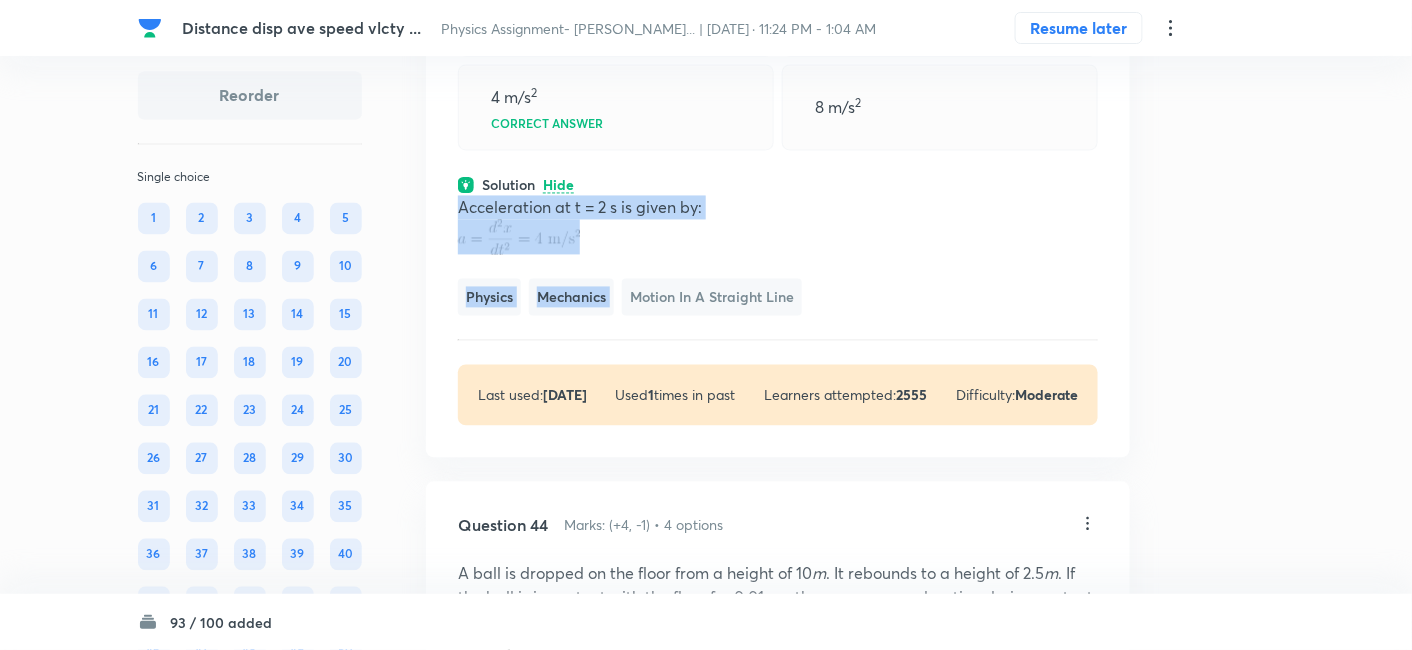 click on "Acceleration at t = 2 s is given by: Physics Mechanics Motion in a Straight Line" at bounding box center [778, 256] 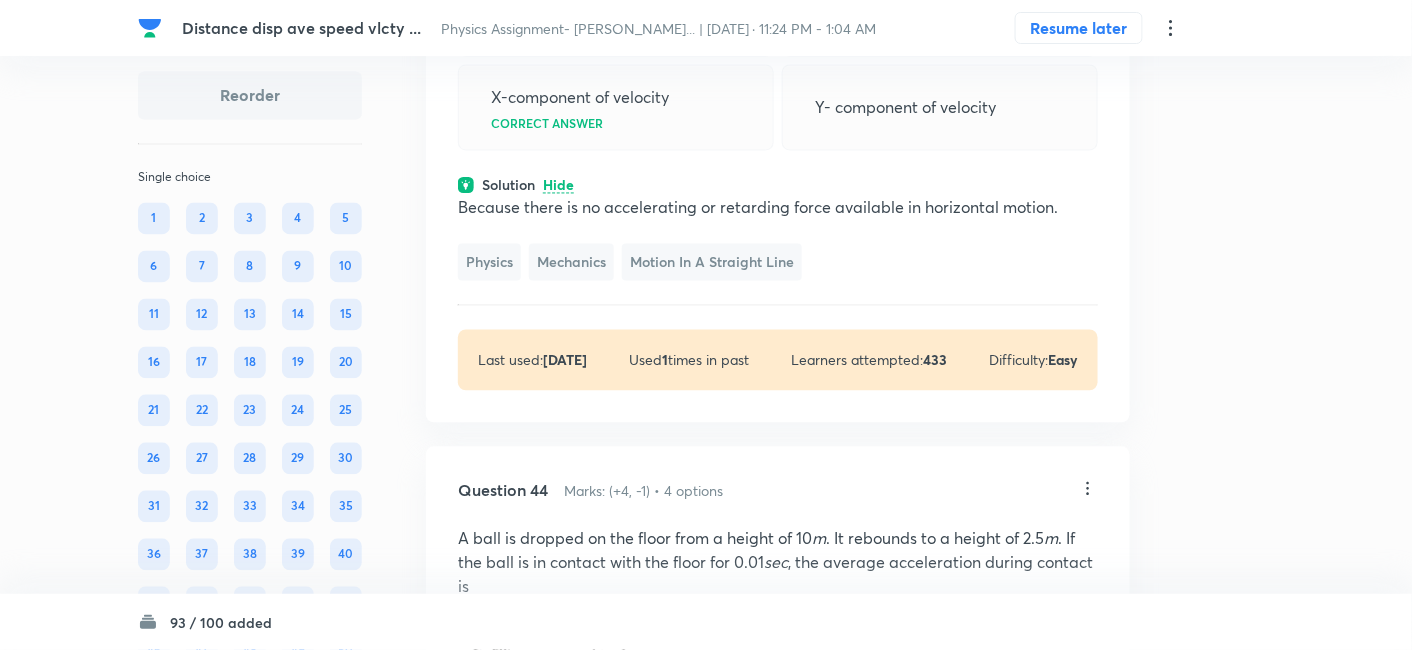 click on "Kinetic energy of the ball" at bounding box center (582, 17) 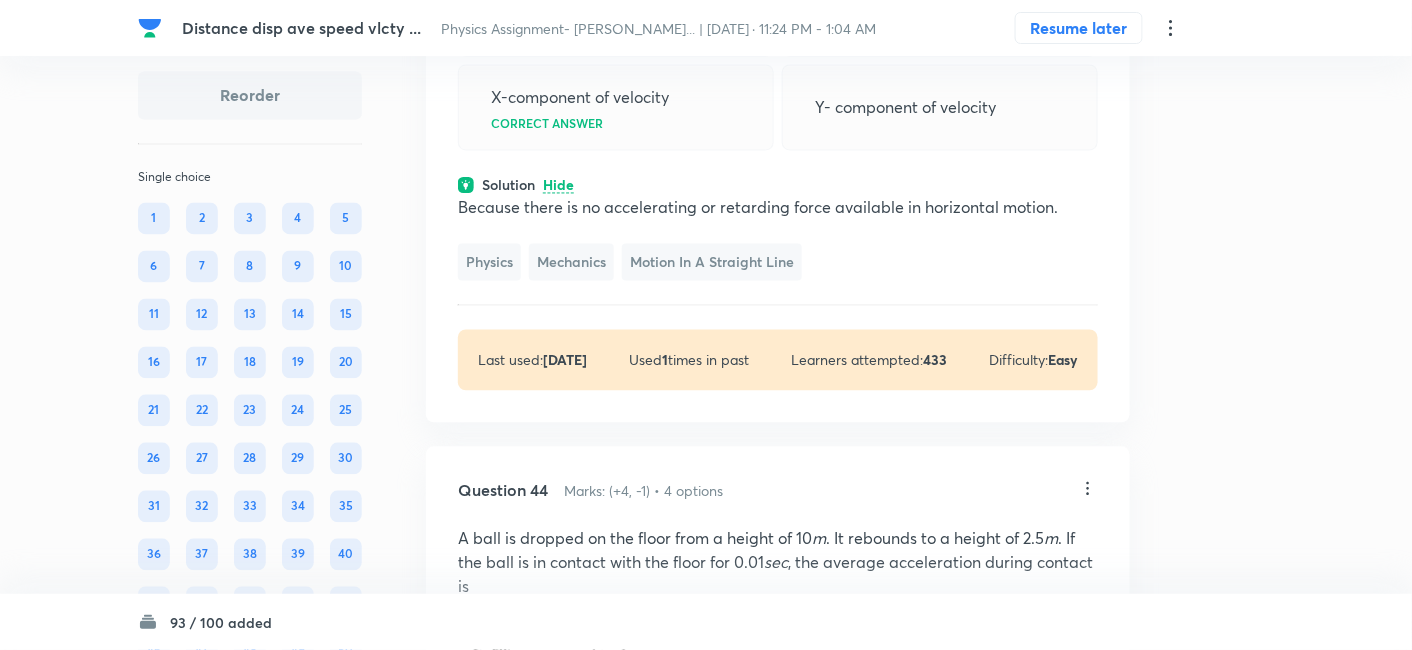 click 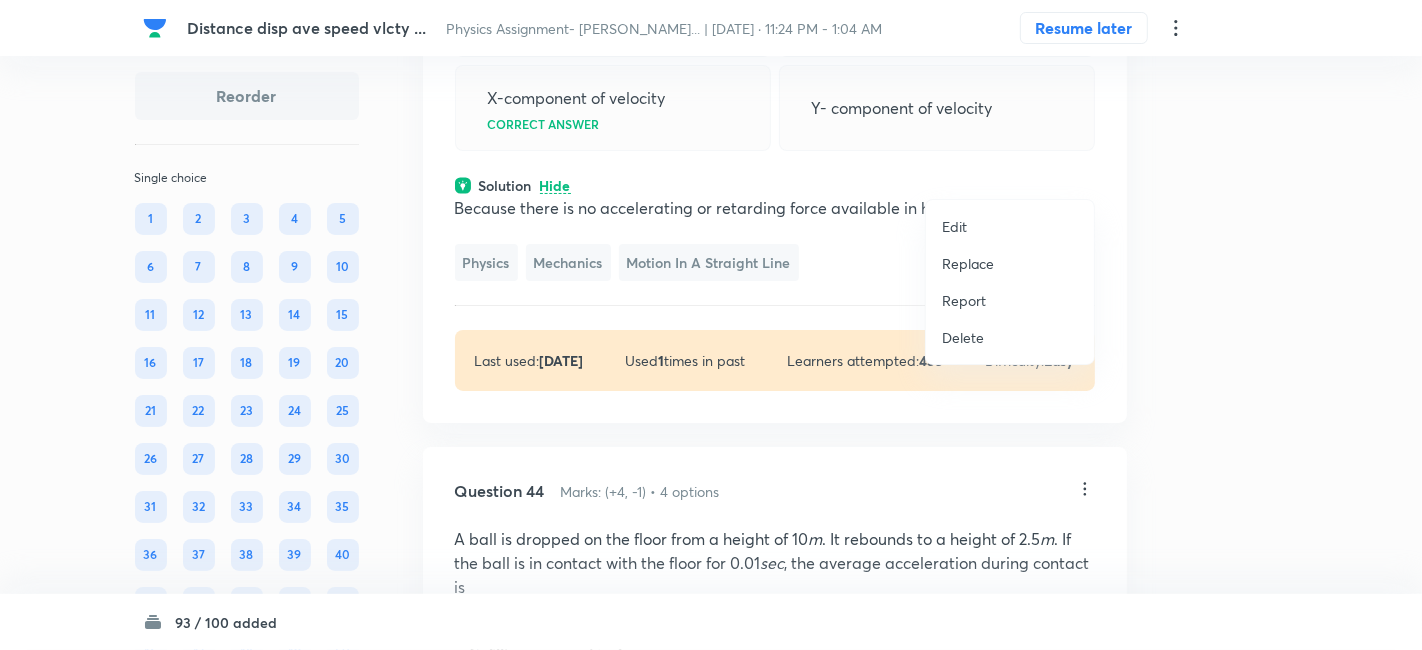 click on "Replace" at bounding box center [968, 263] 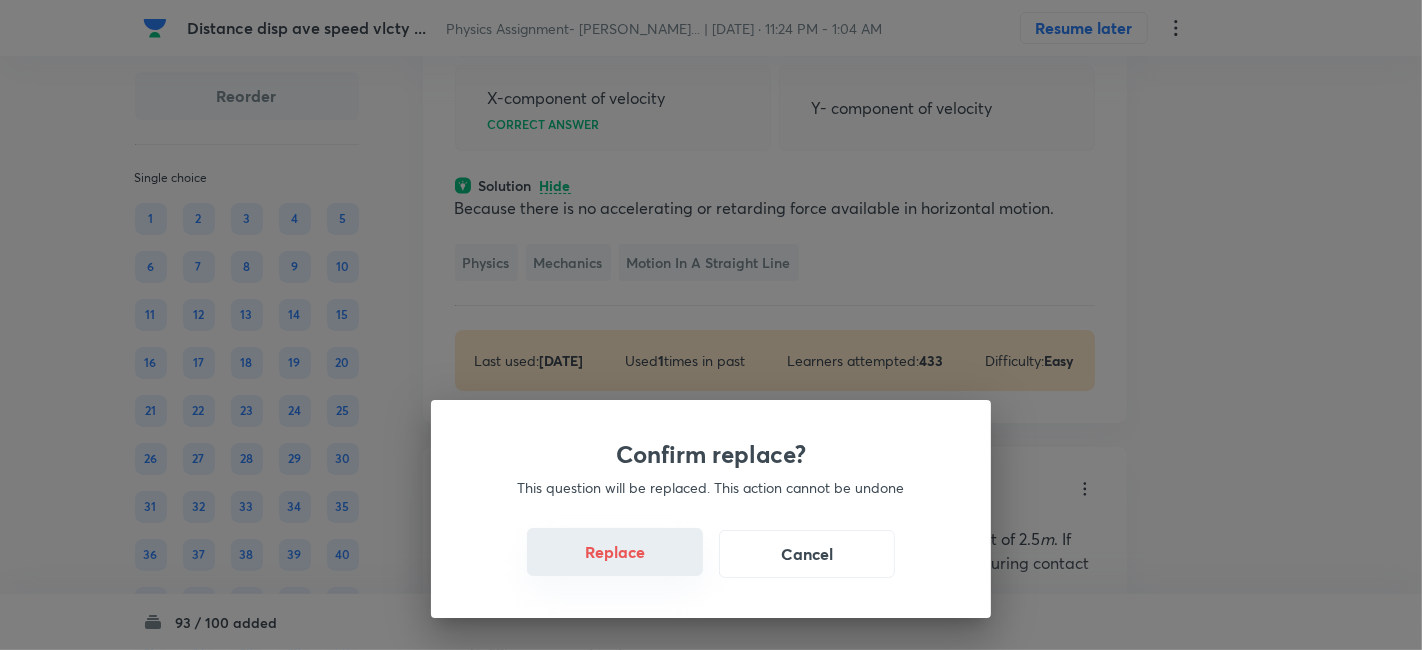 click on "Replace" at bounding box center (615, 552) 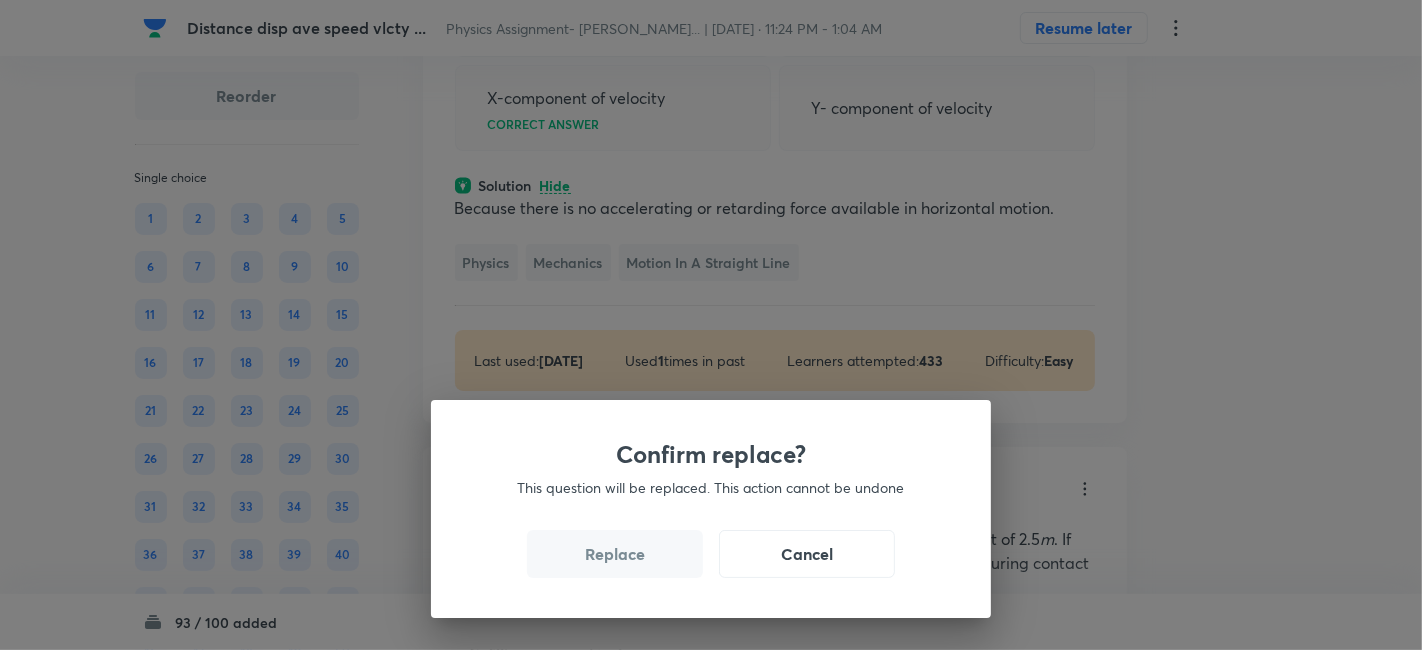 click on "Replace" at bounding box center [615, 554] 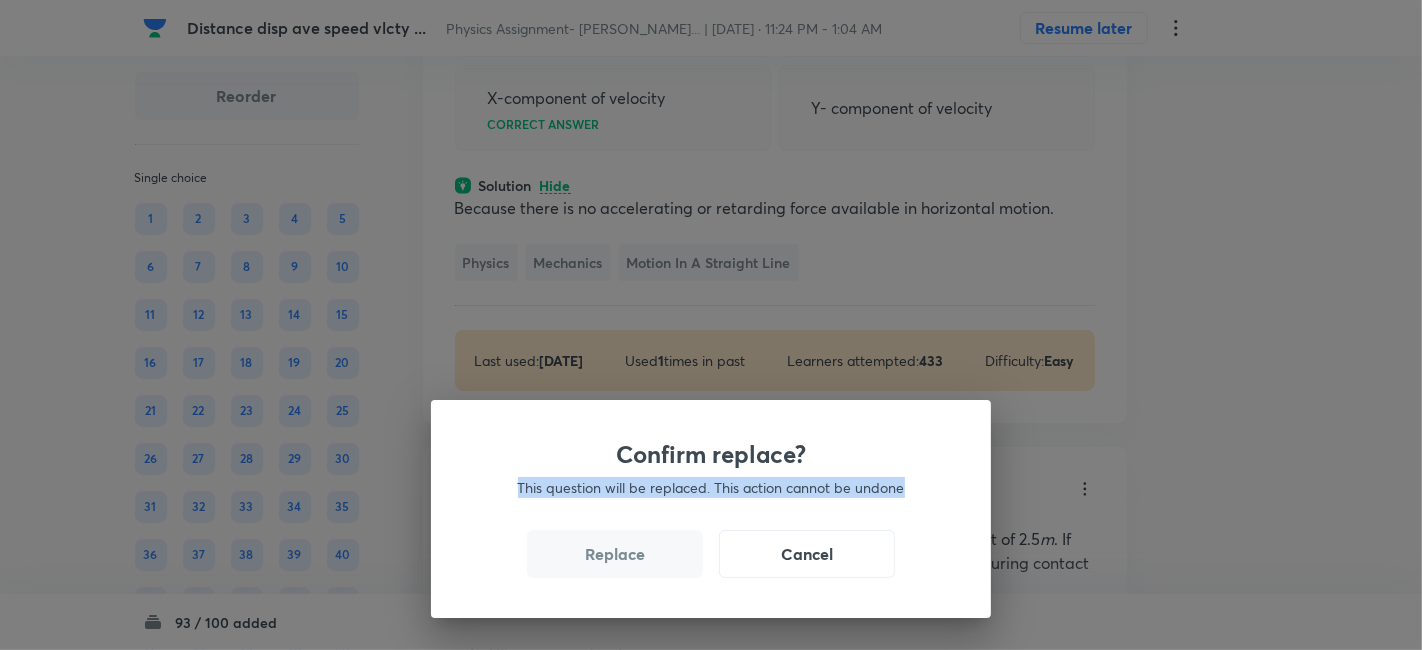 click on "Confirm replace? This question will be replaced. This action cannot be undone Replace Cancel" at bounding box center [711, 325] 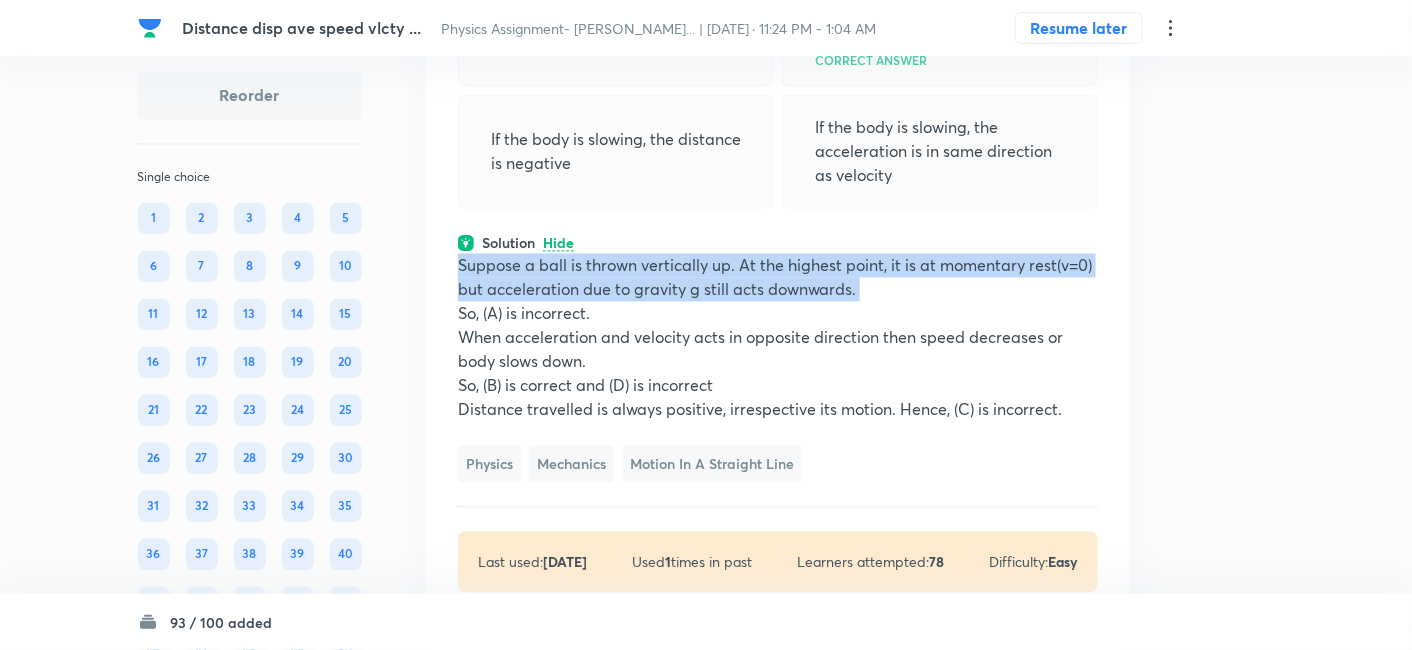 click on "Suppose a ball is thrown vertically up. At the highest point, it is at momentary rest(v=0) but acceleration due to gravity g still acts downwards." at bounding box center [778, 278] 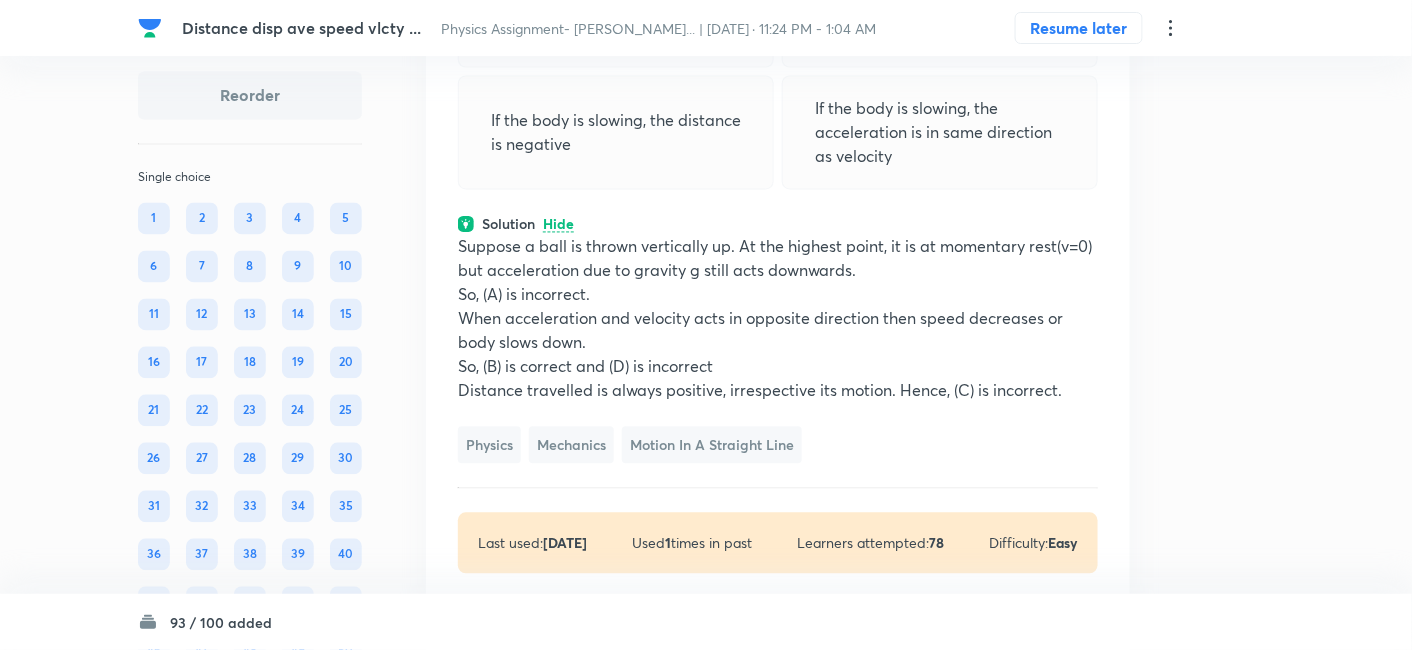 scroll, scrollTop: 32111, scrollLeft: 0, axis: vertical 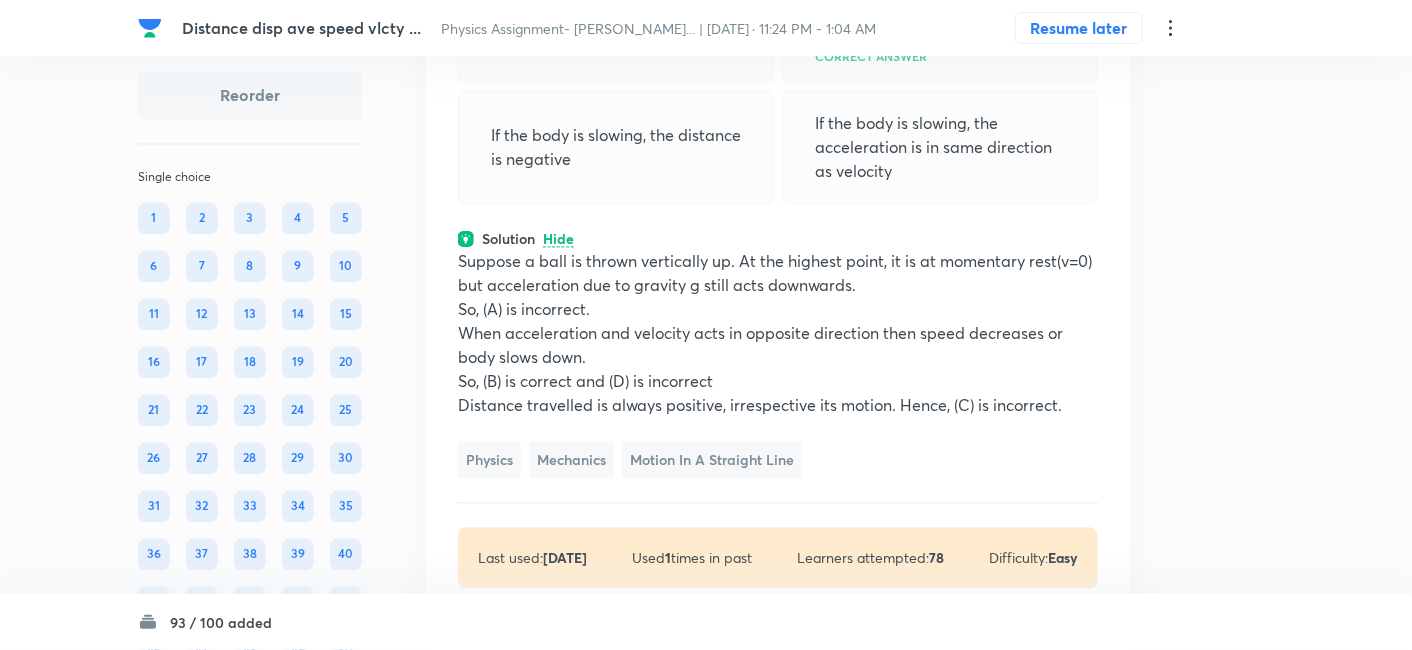 click 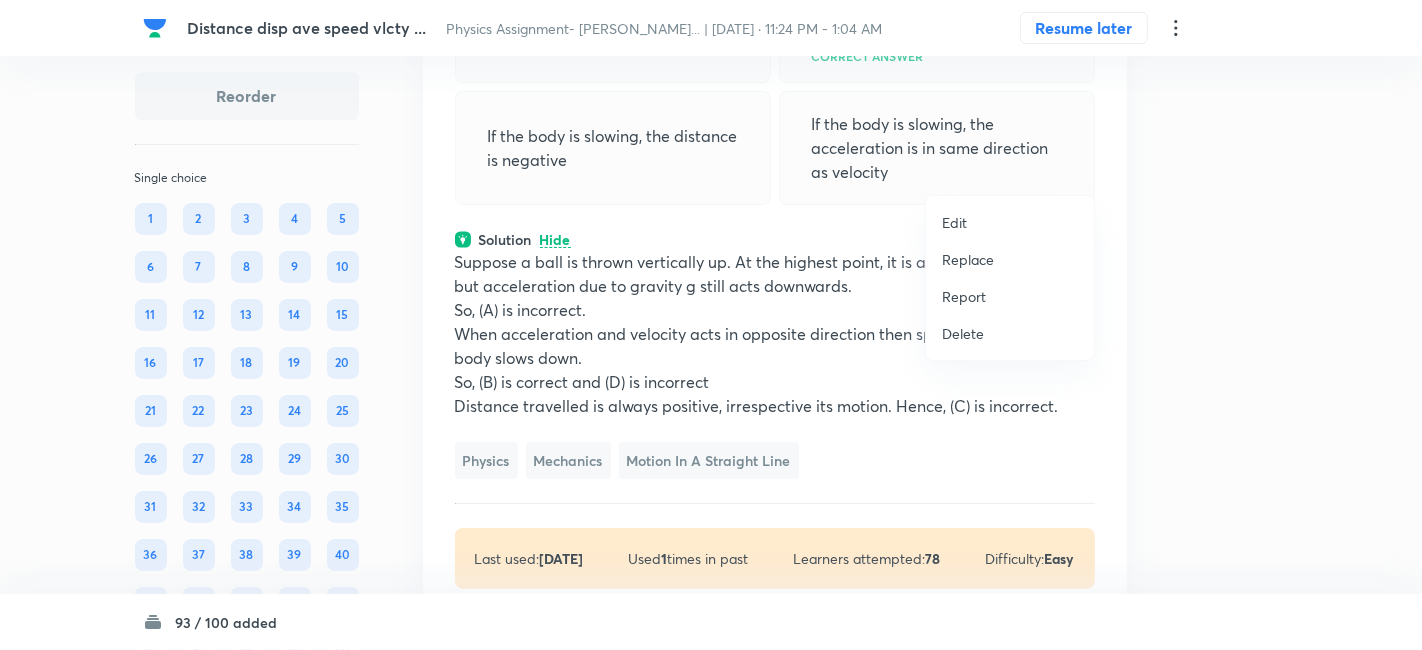 click on "Replace" at bounding box center [968, 259] 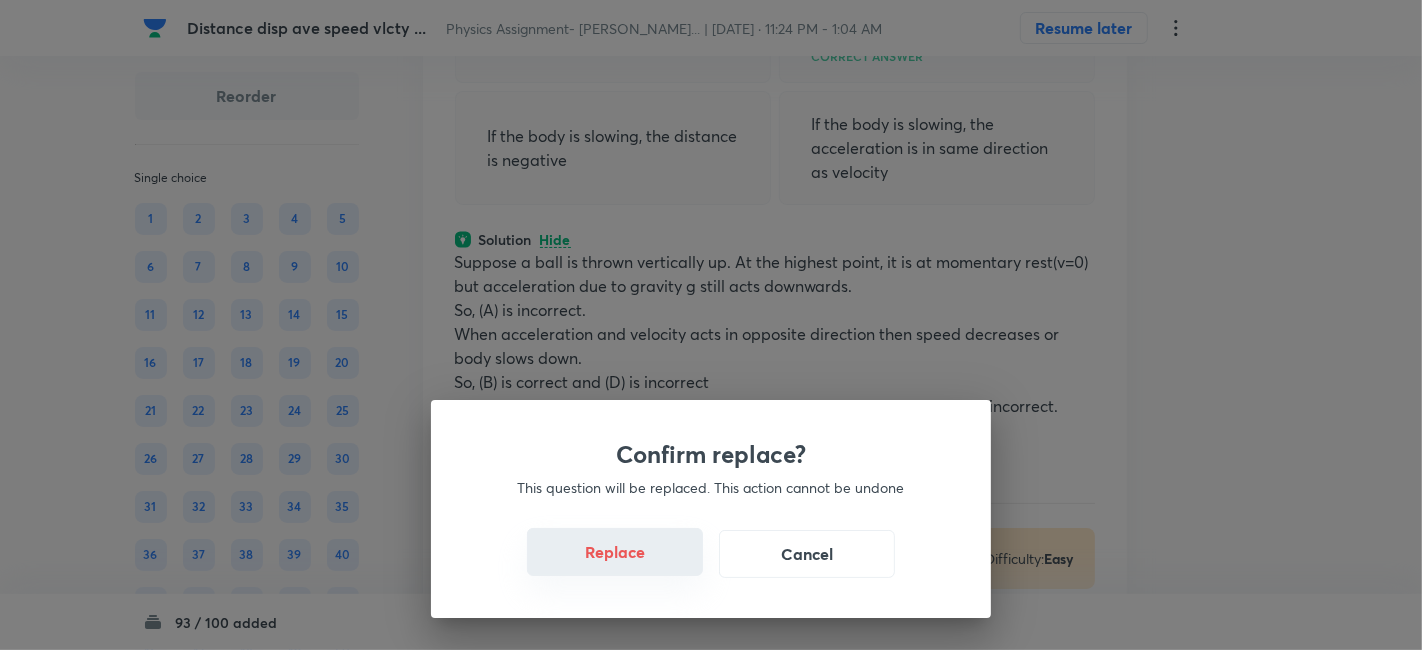 click on "Replace" at bounding box center (615, 552) 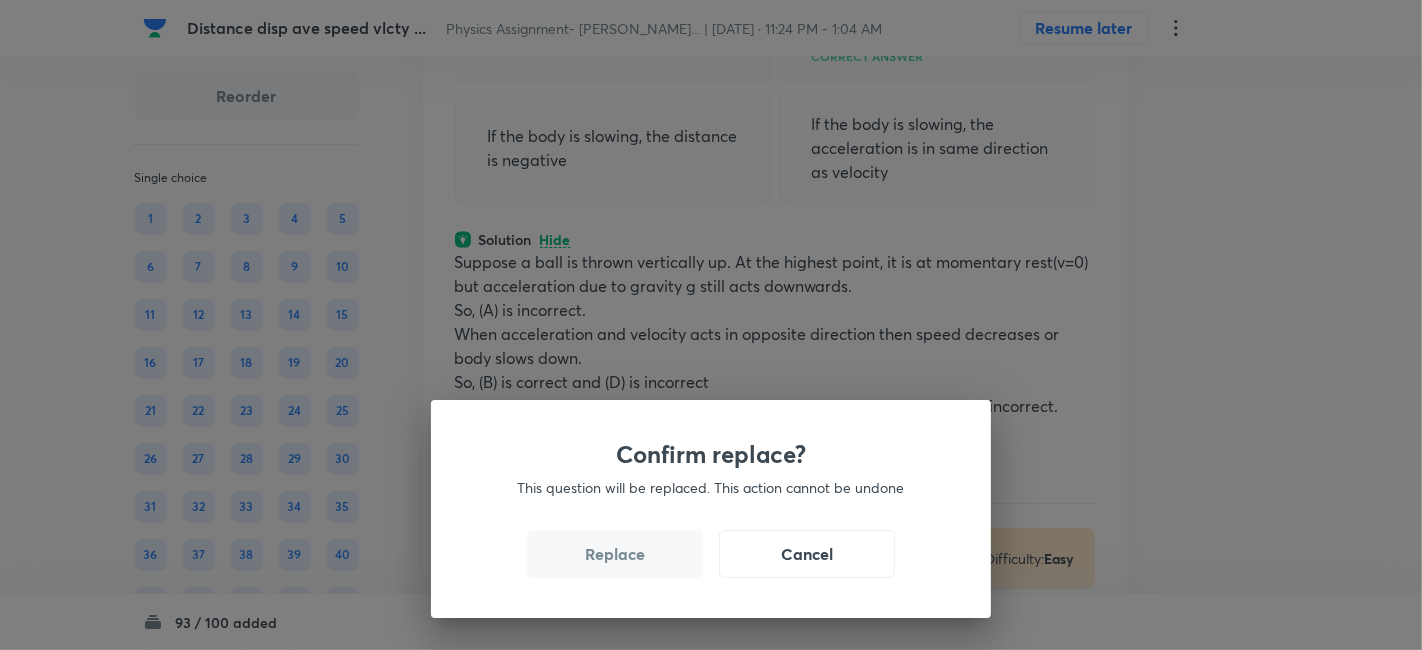 click on "Replace" at bounding box center (615, 554) 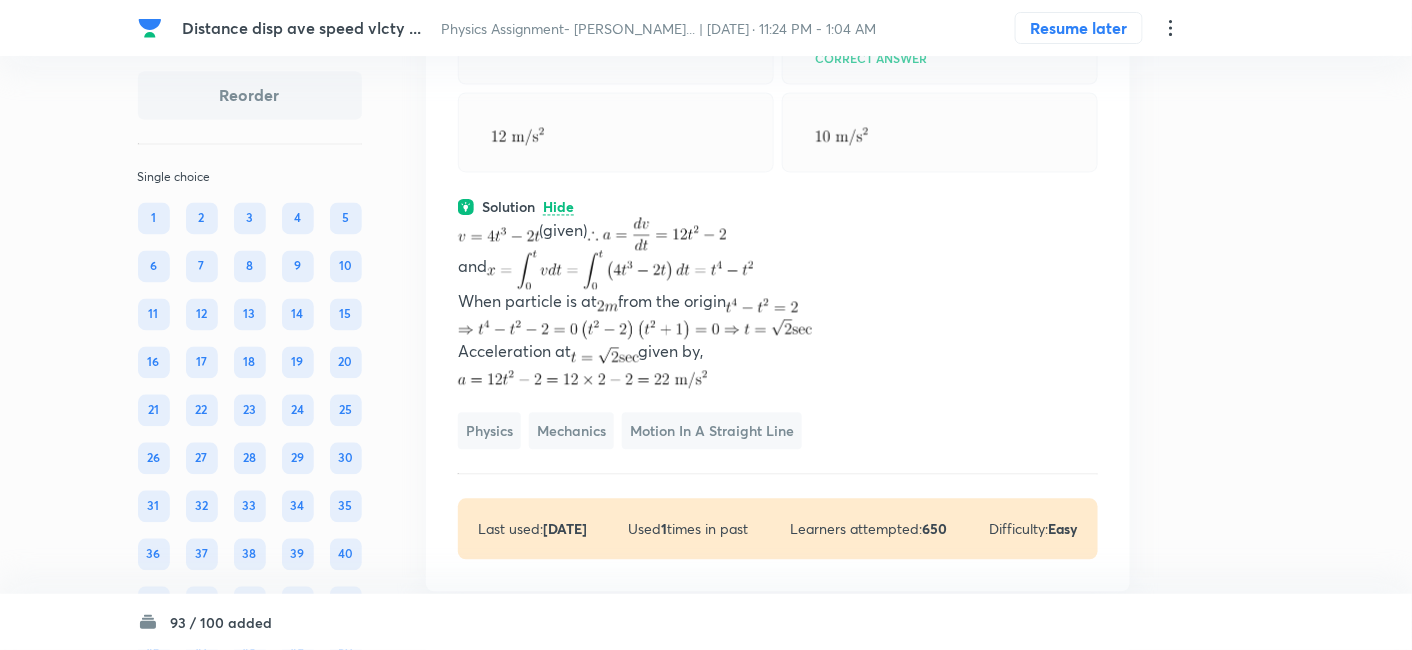 click at bounding box center (620, 270) 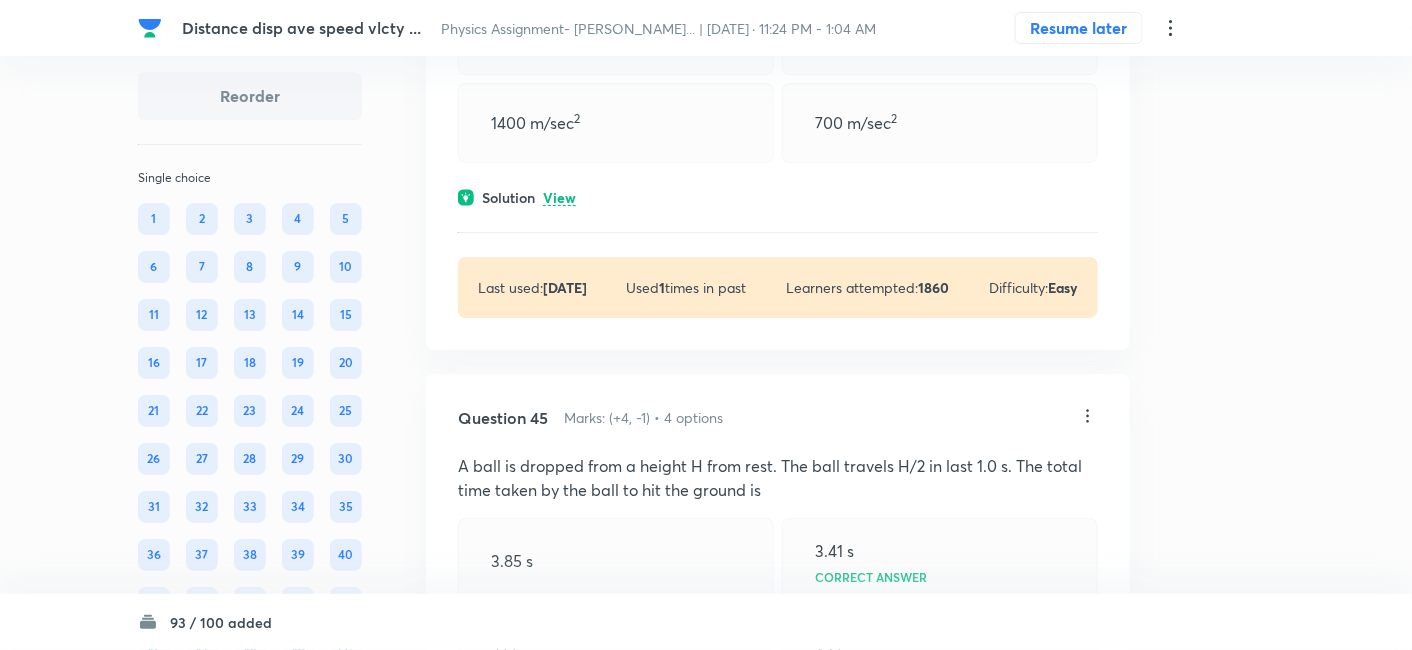 scroll, scrollTop: 33071, scrollLeft: 0, axis: vertical 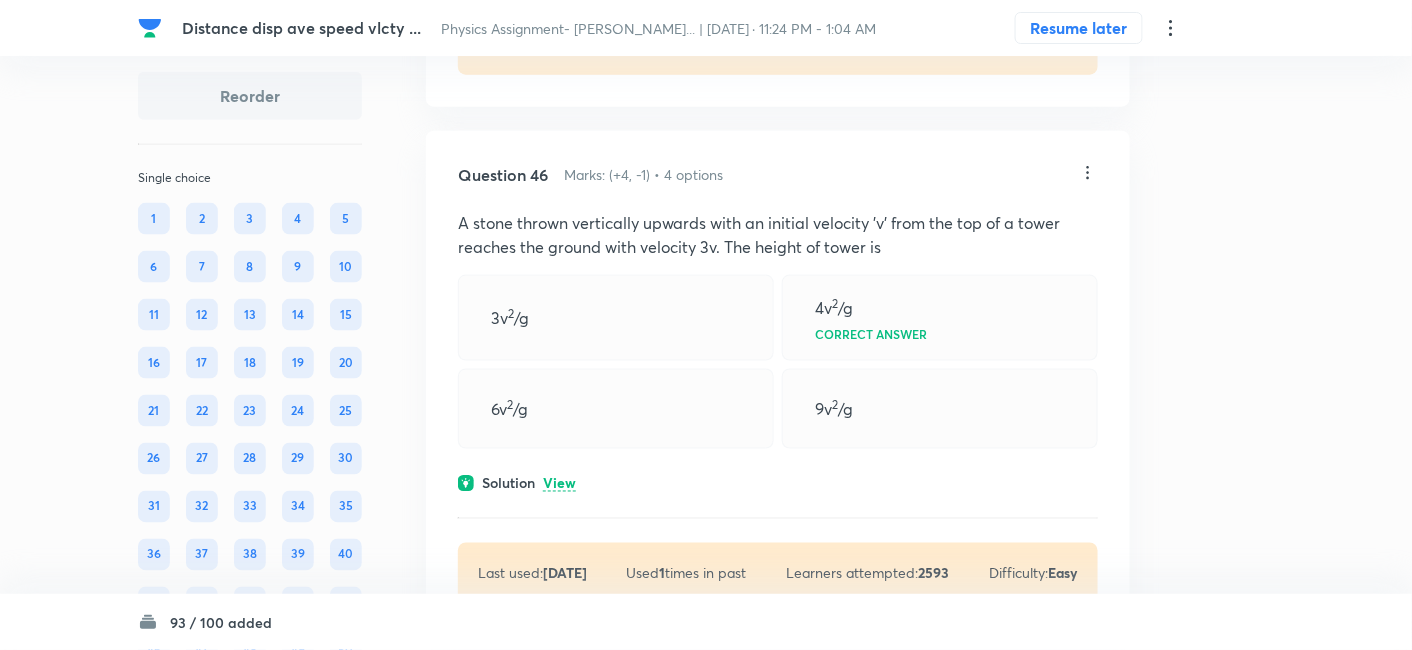 click on "View" at bounding box center [559, -45] 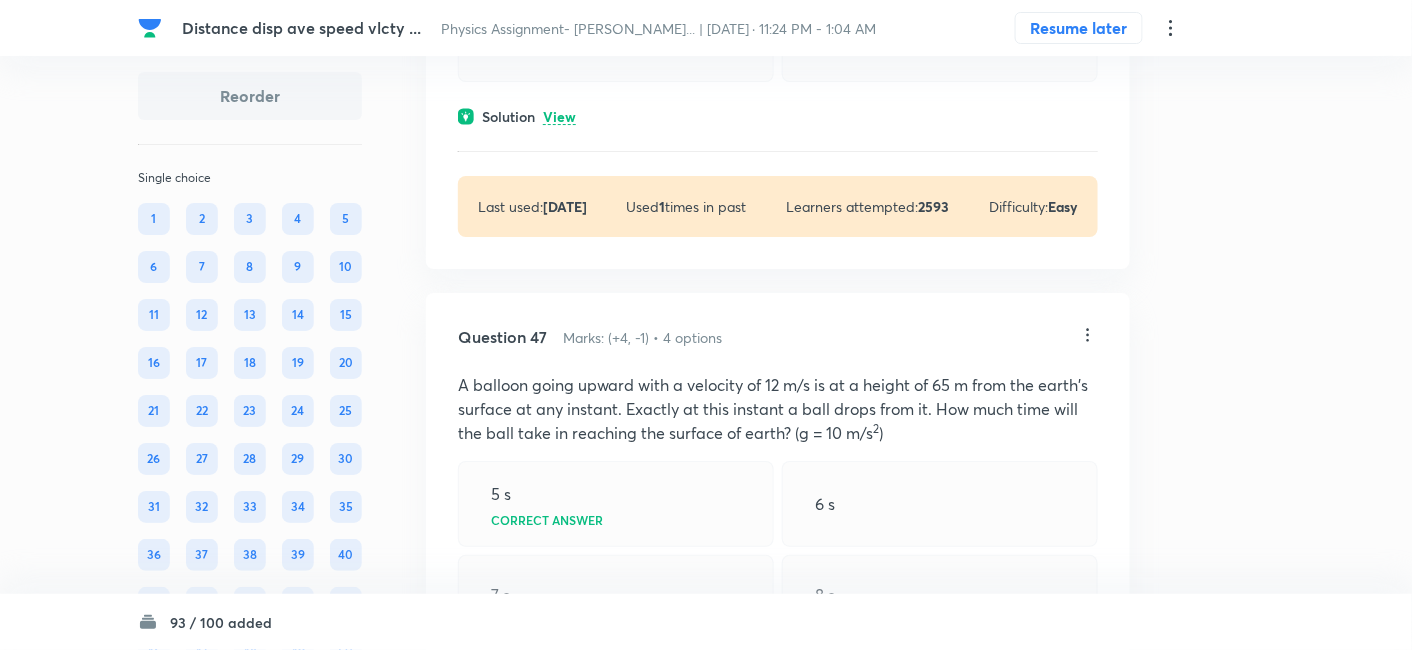 scroll, scrollTop: 35522, scrollLeft: 0, axis: vertical 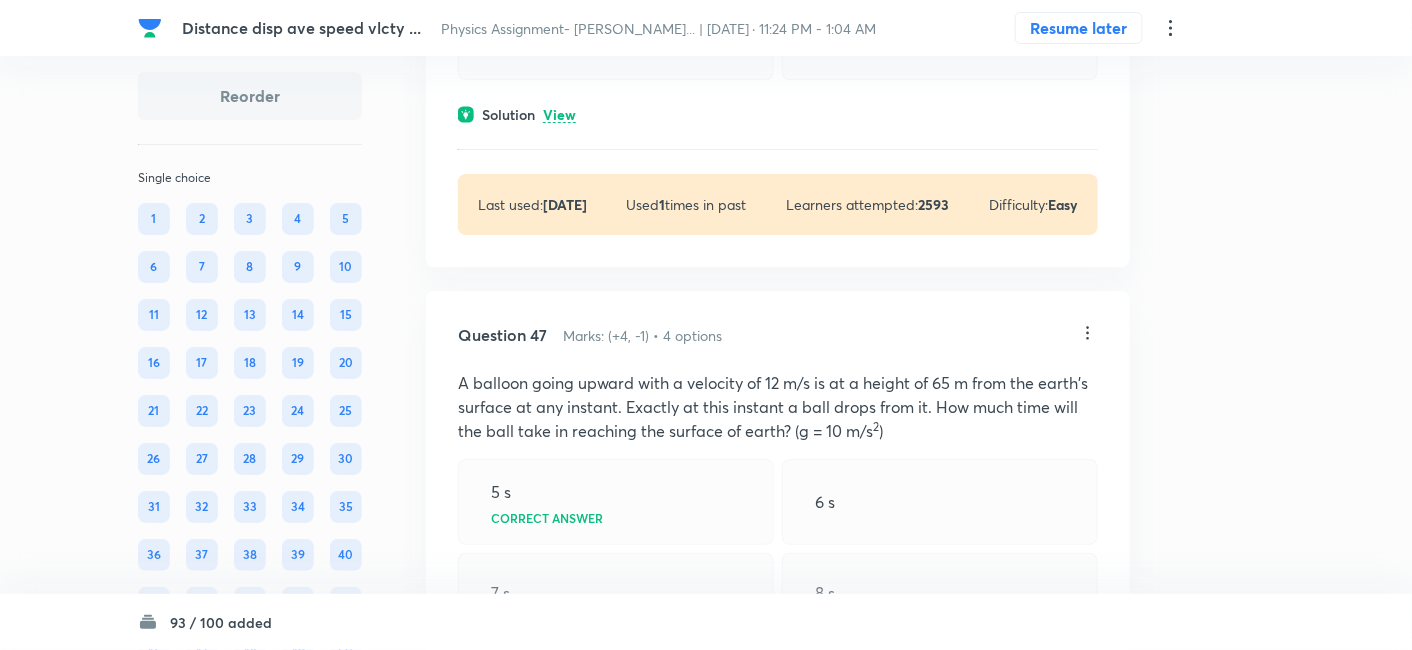 click on "View" at bounding box center (559, 115) 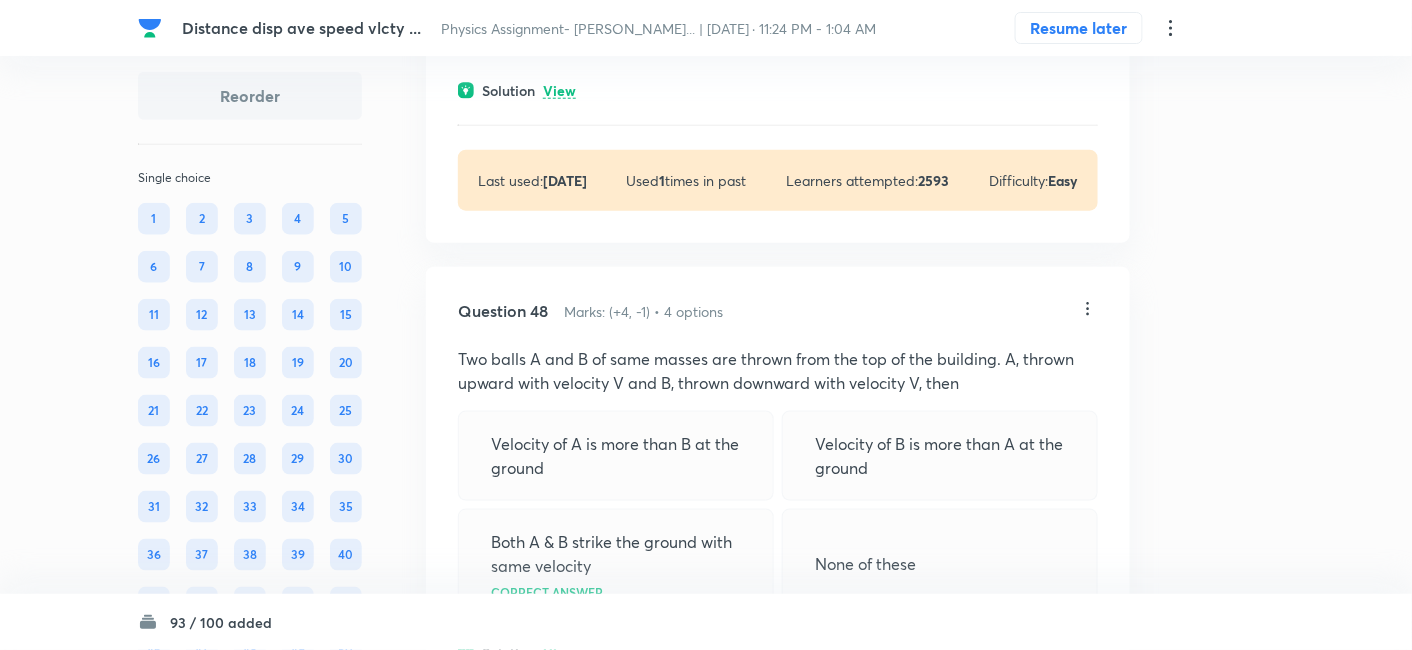 scroll, scrollTop: 36342, scrollLeft: 0, axis: vertical 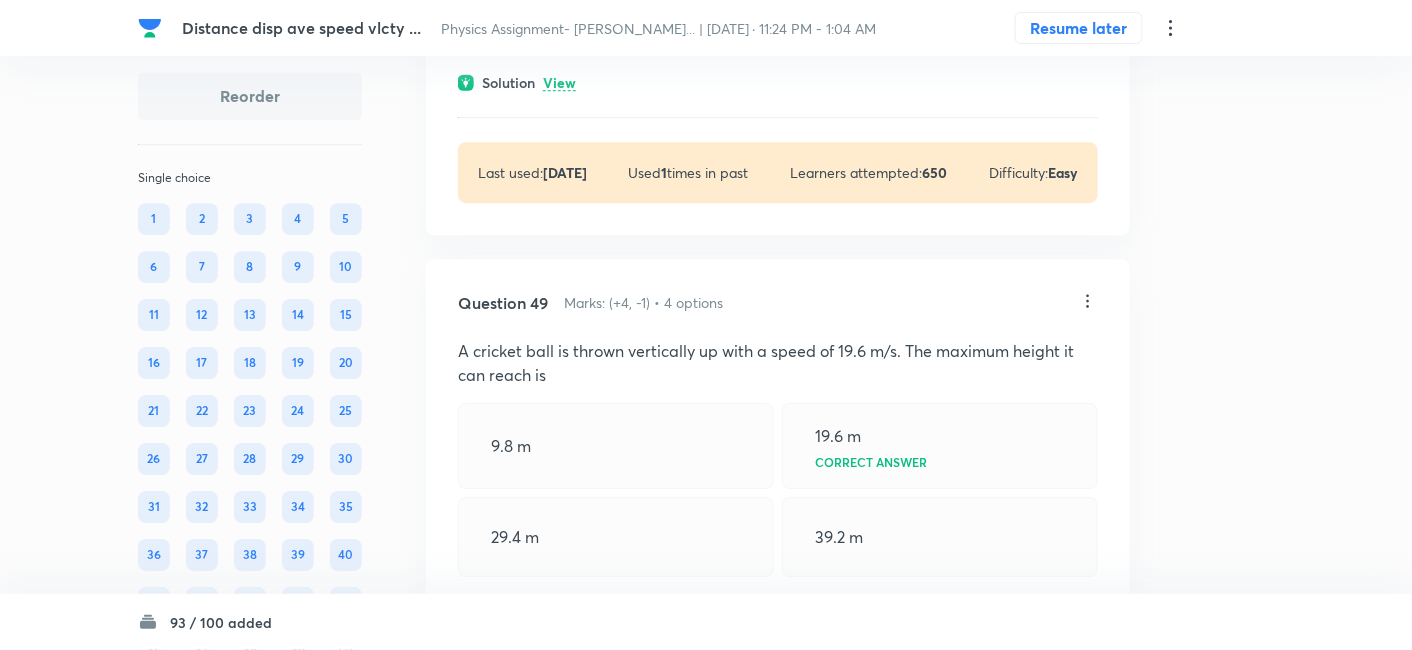 click on "View" at bounding box center (559, 83) 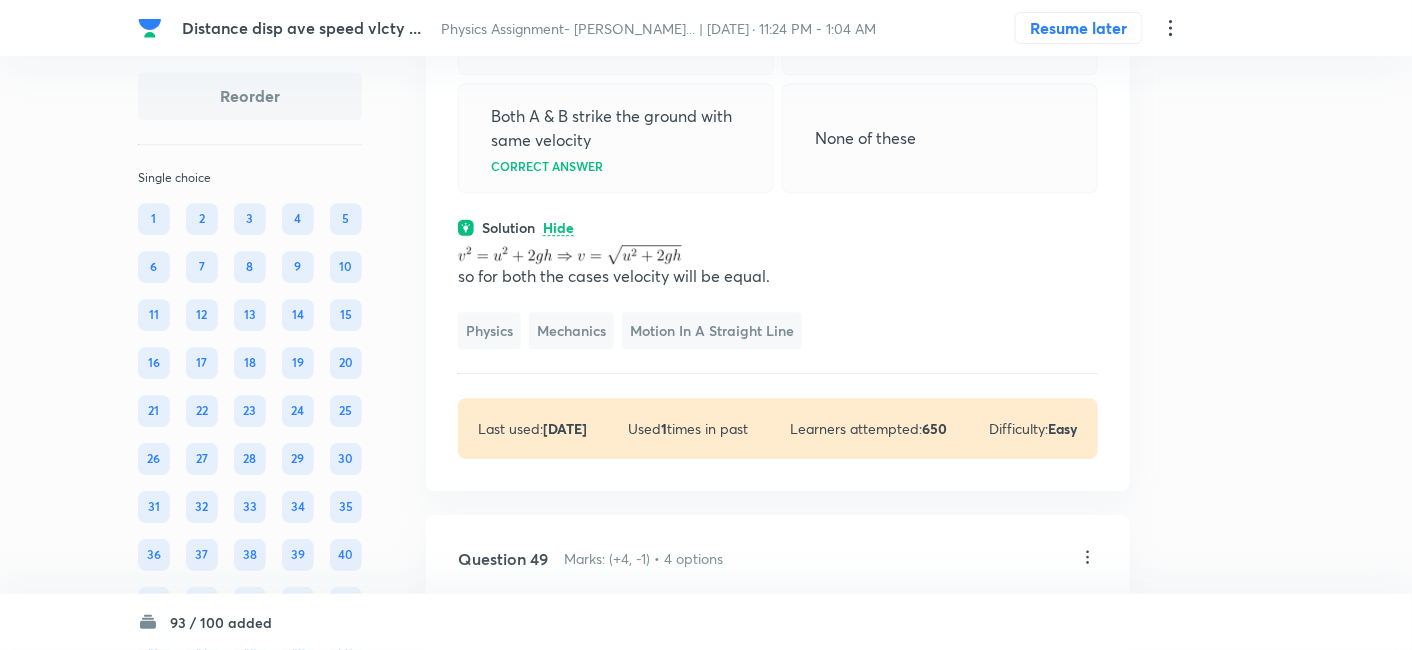 scroll, scrollTop: 37414, scrollLeft: 0, axis: vertical 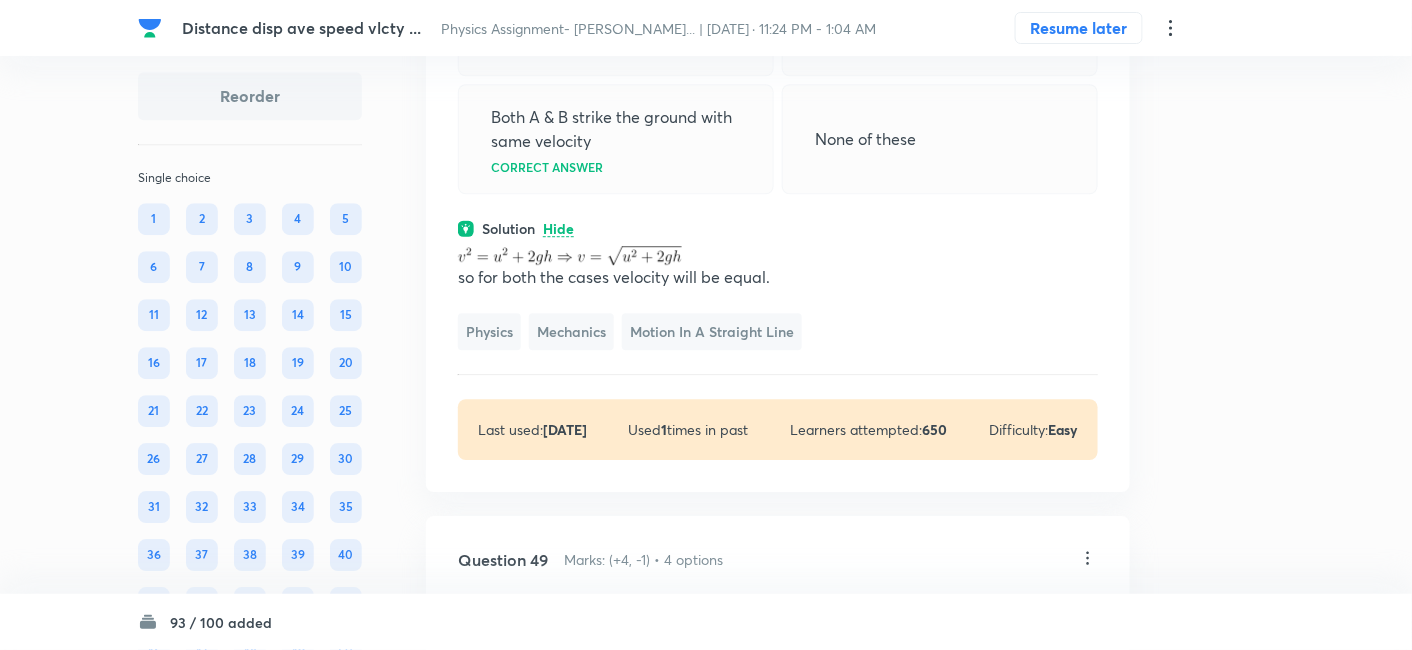 click 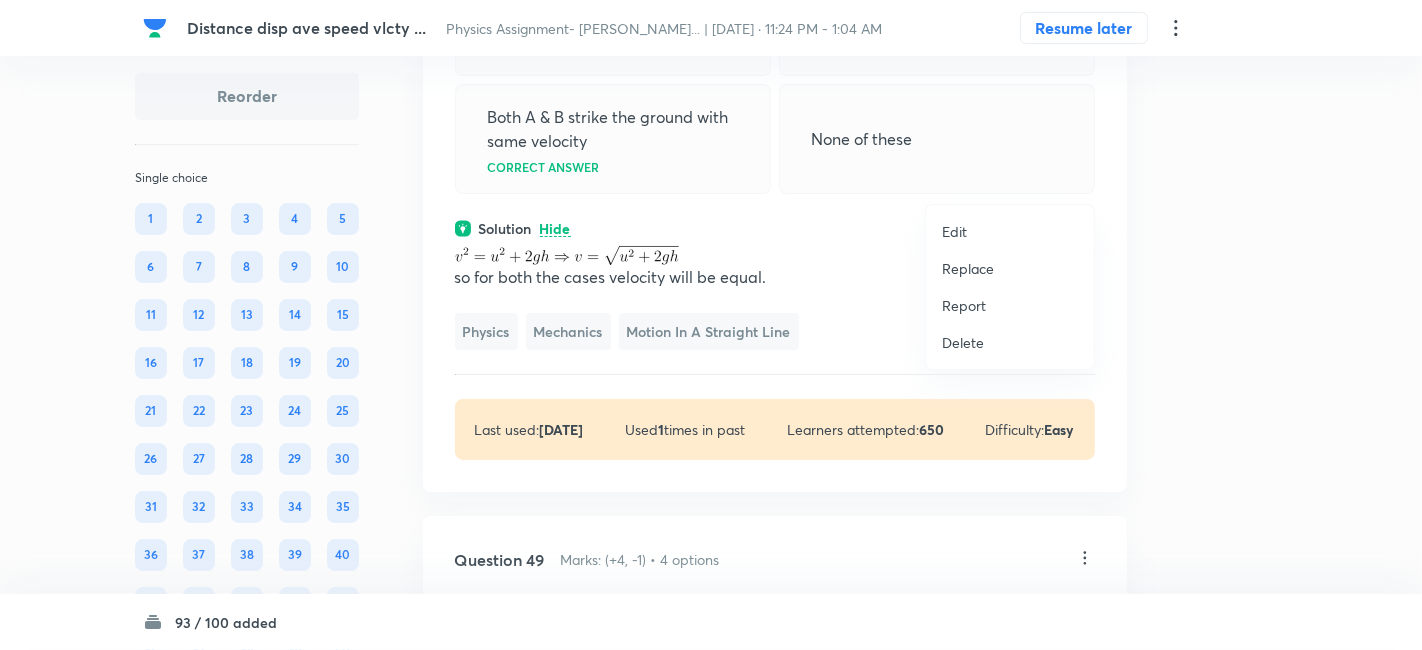 click on "Replace" at bounding box center (968, 268) 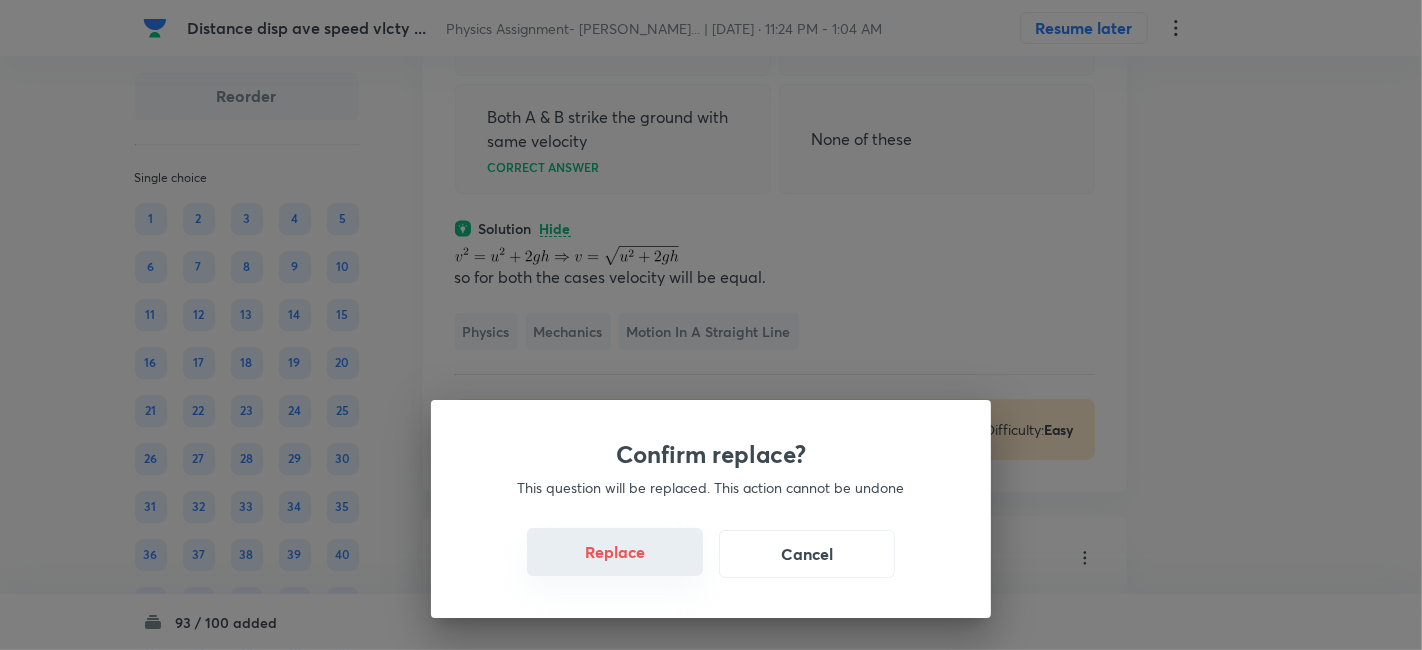 click on "Replace" at bounding box center (615, 552) 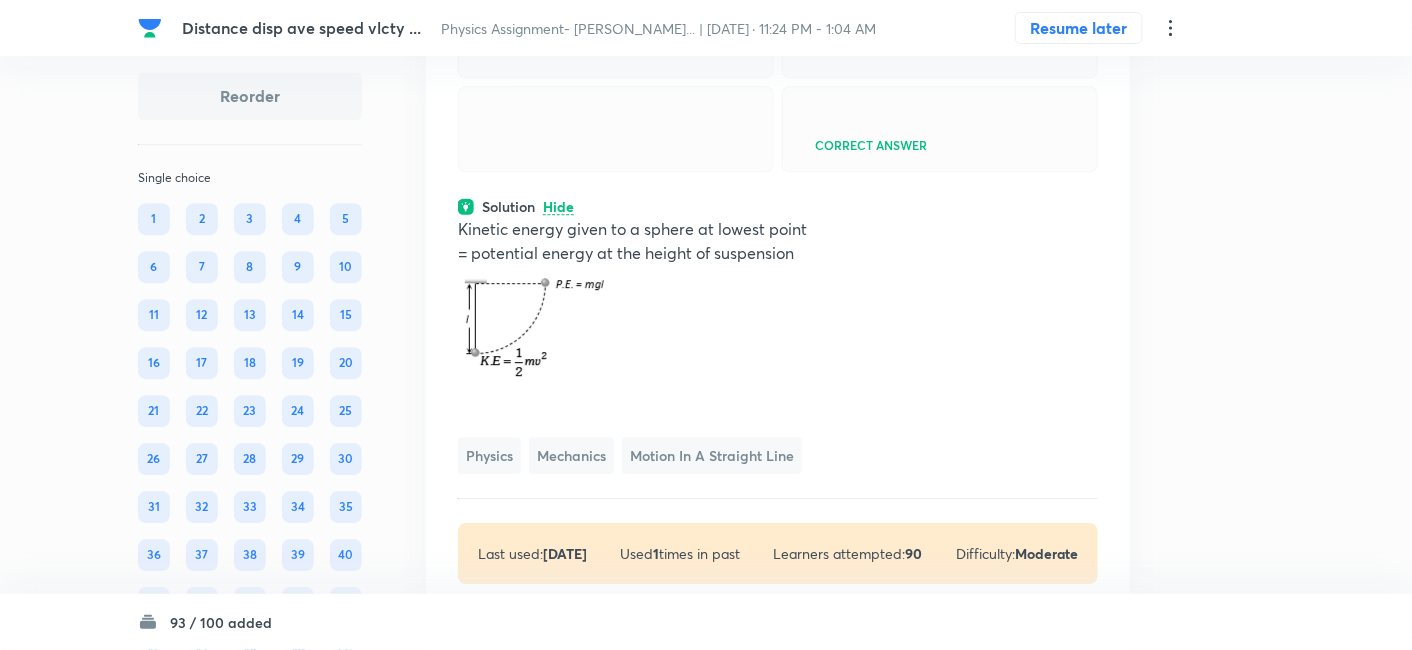 scroll, scrollTop: 37400, scrollLeft: 0, axis: vertical 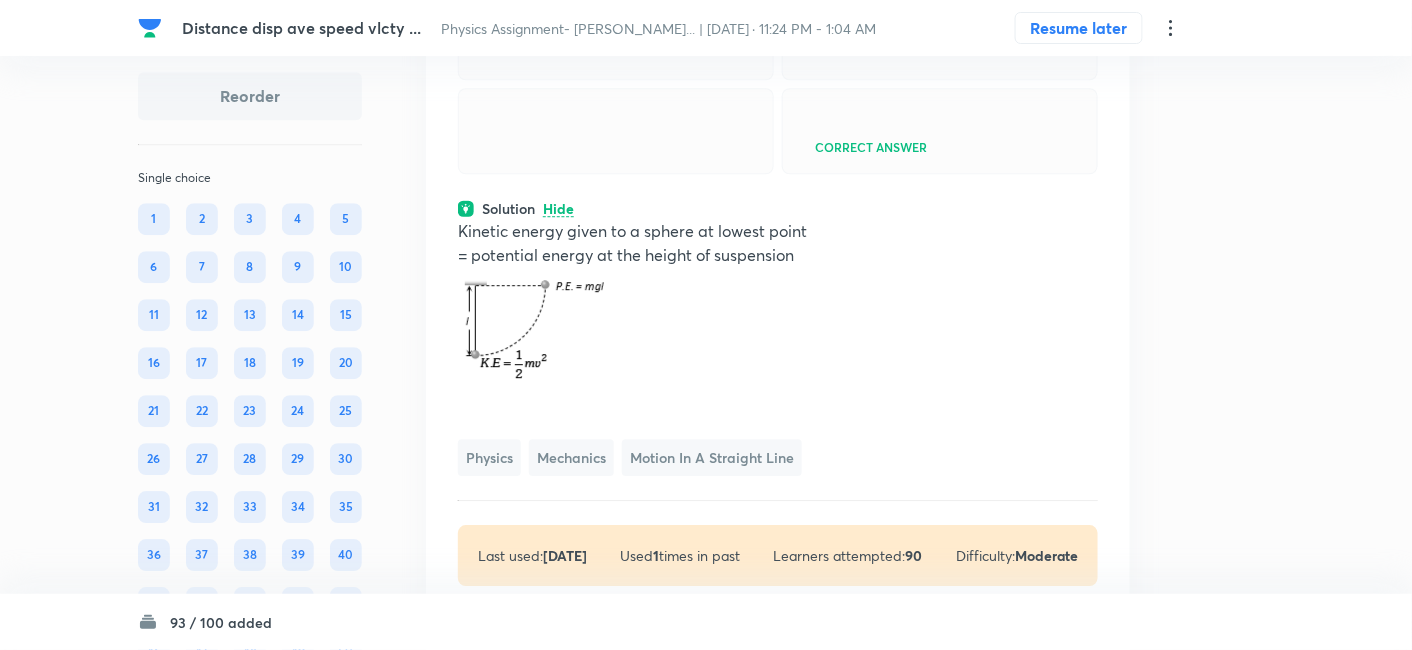 click 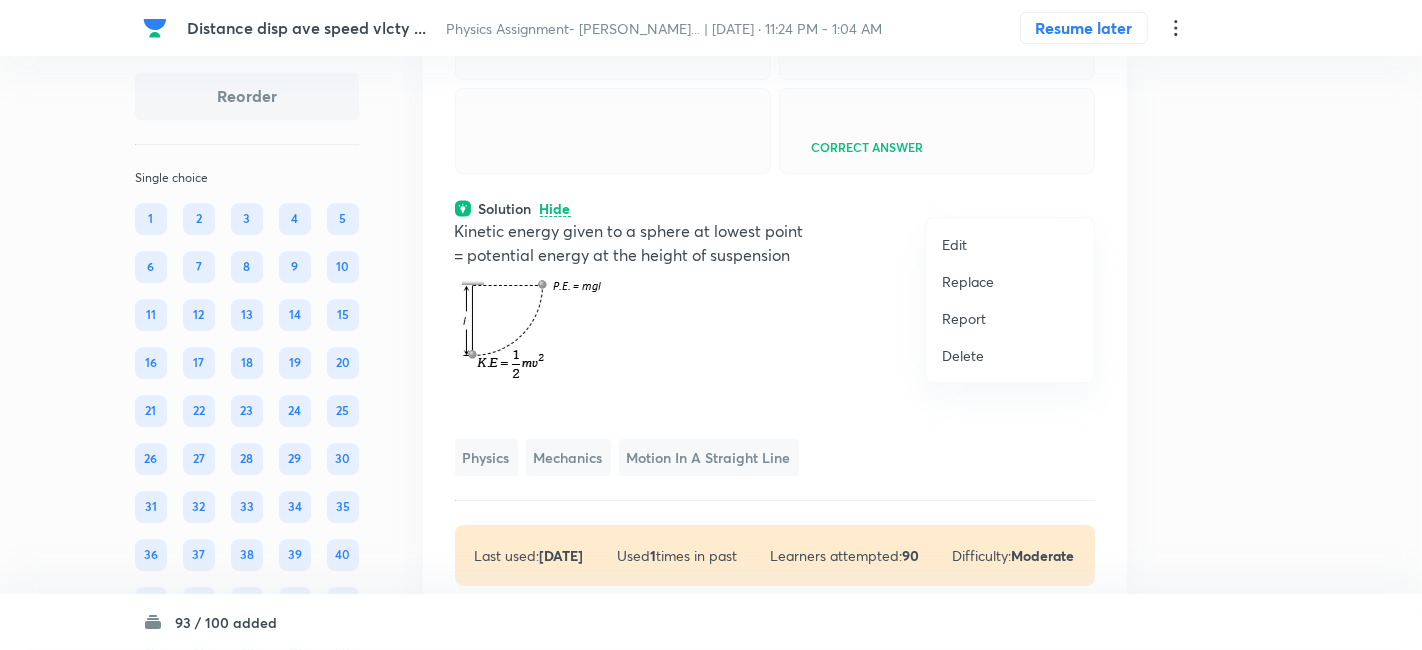 click on "Replace" at bounding box center (968, 281) 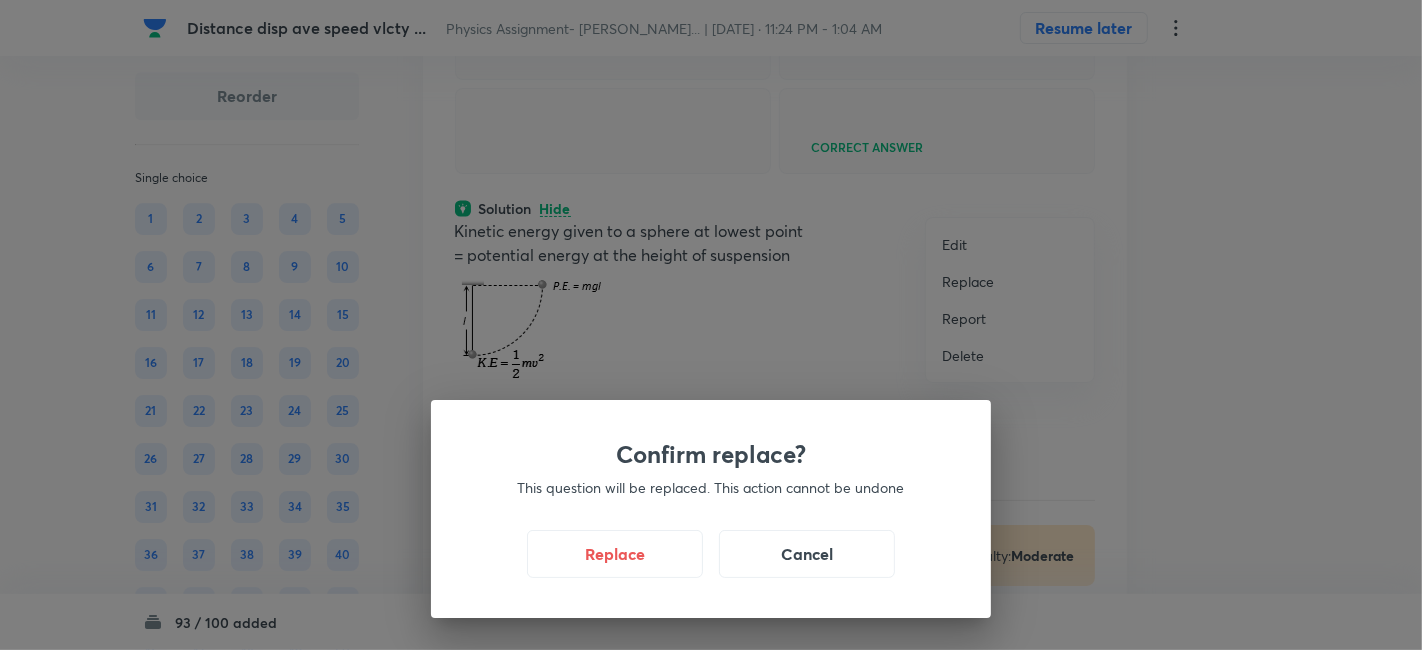 click on "Confirm replace? This question will be replaced. This action cannot be undone Replace Cancel" at bounding box center [711, 325] 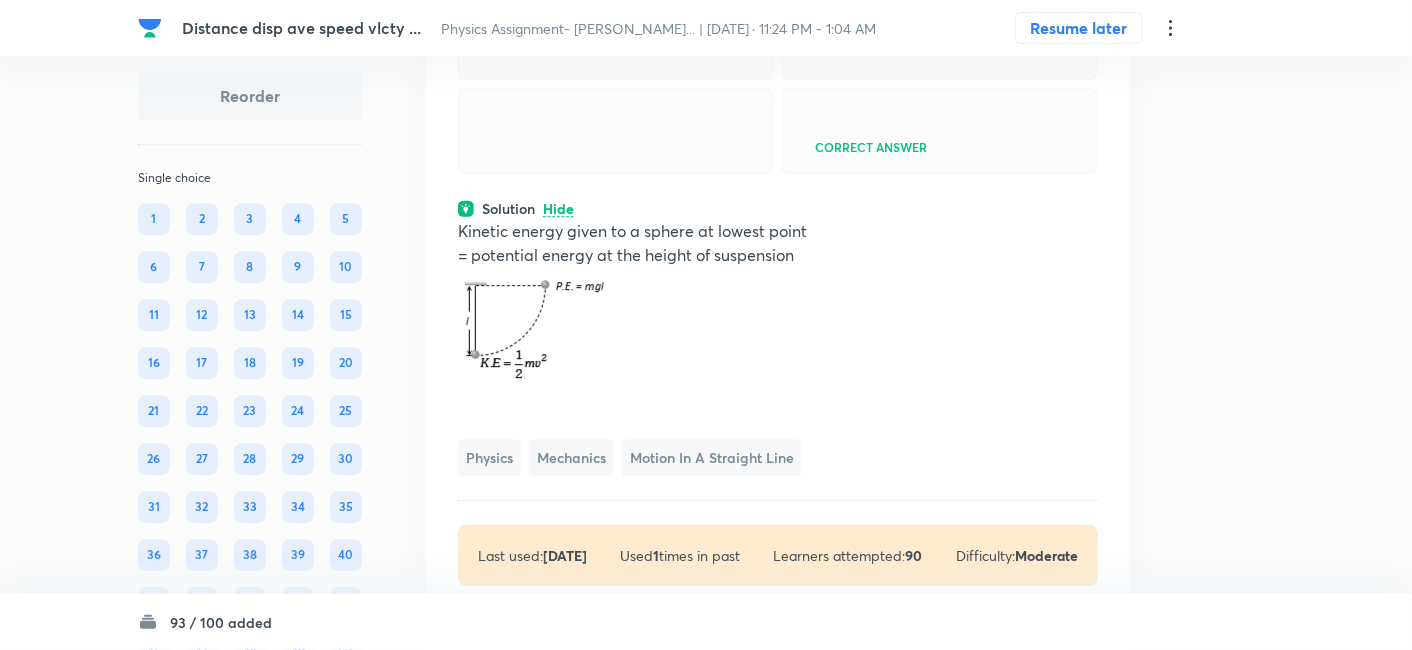 click 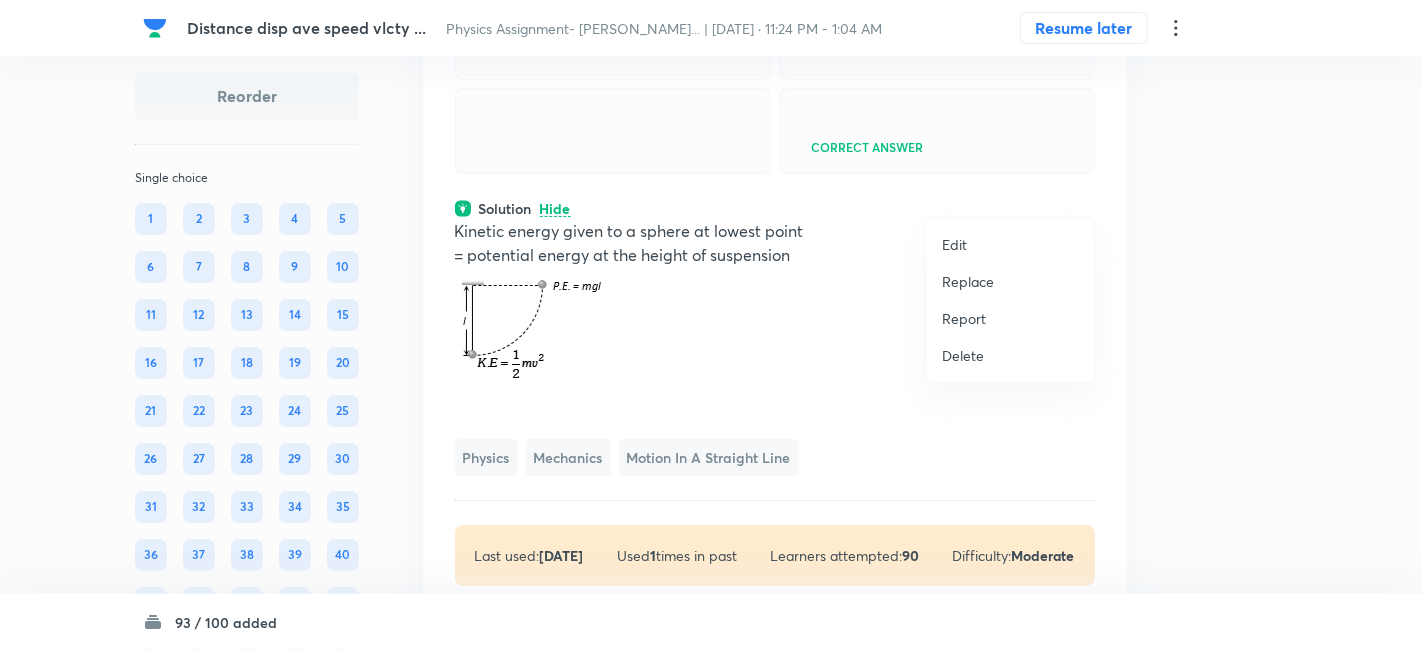 click on "Replace" at bounding box center [968, 281] 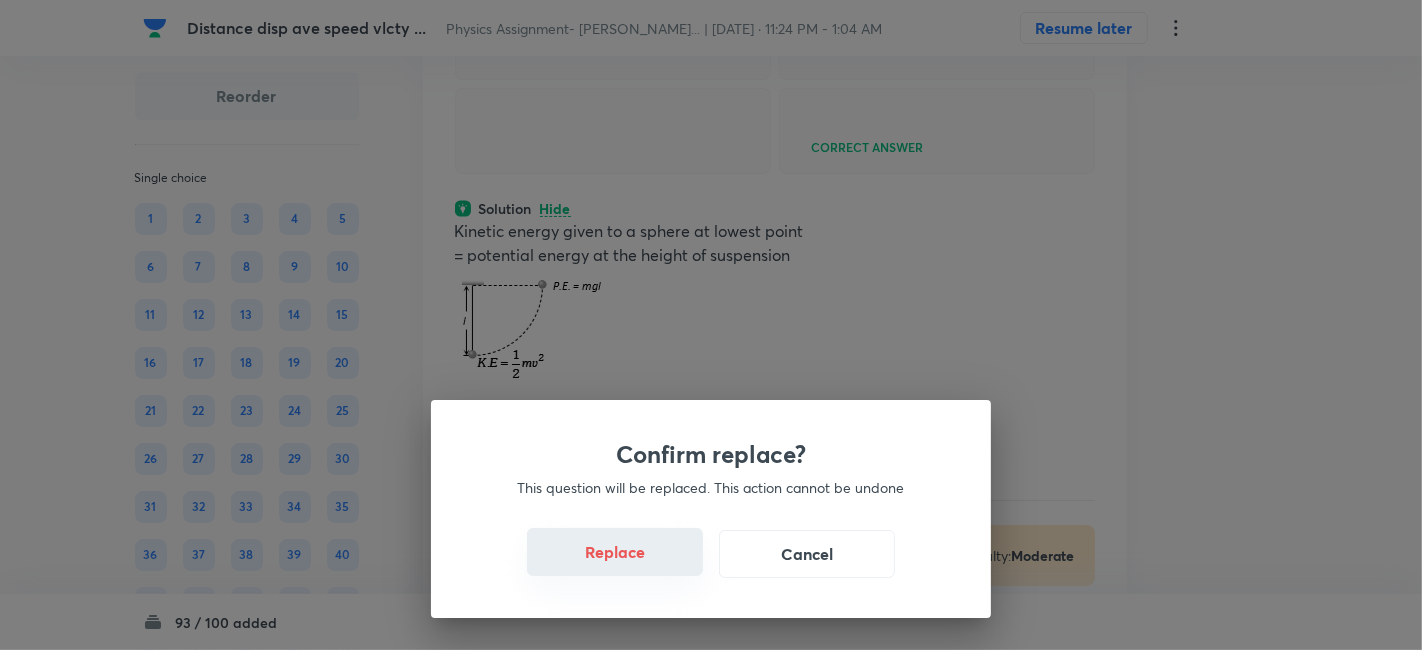 click on "Replace" at bounding box center (615, 552) 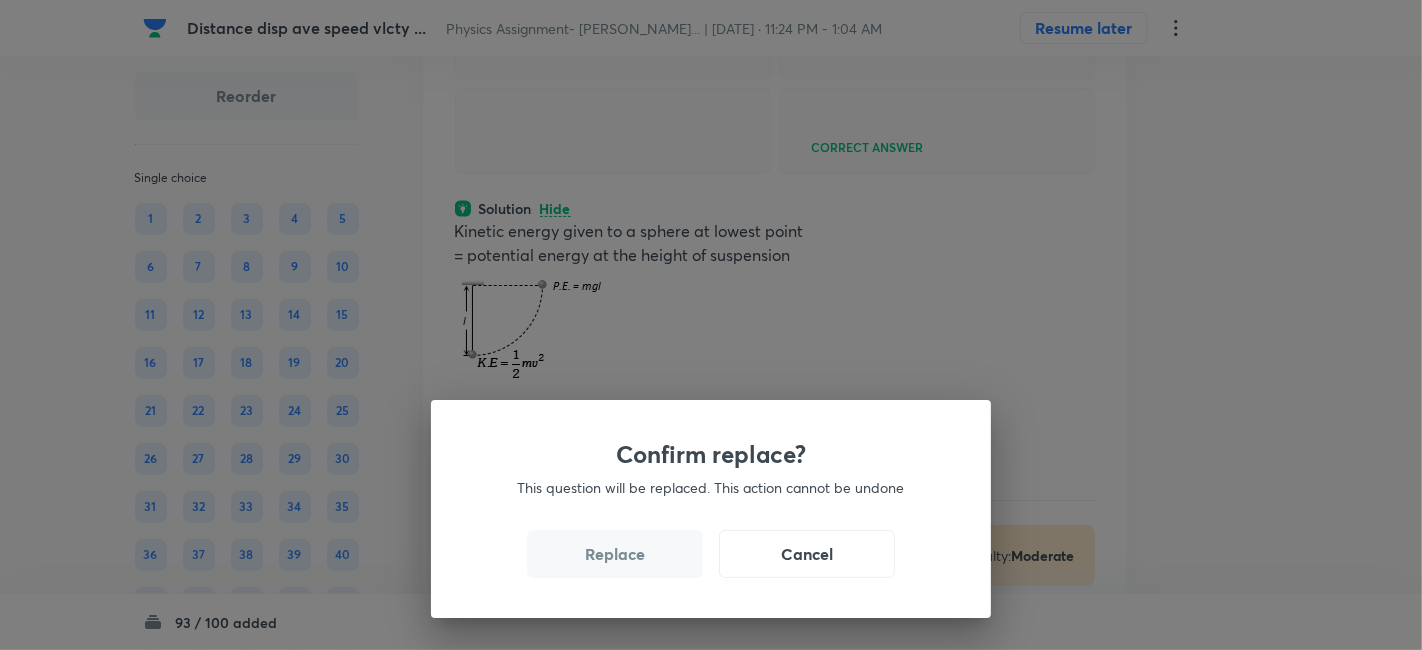 click on "Confirm replace? This question will be replaced. This action cannot be undone Replace Cancel" at bounding box center (711, 325) 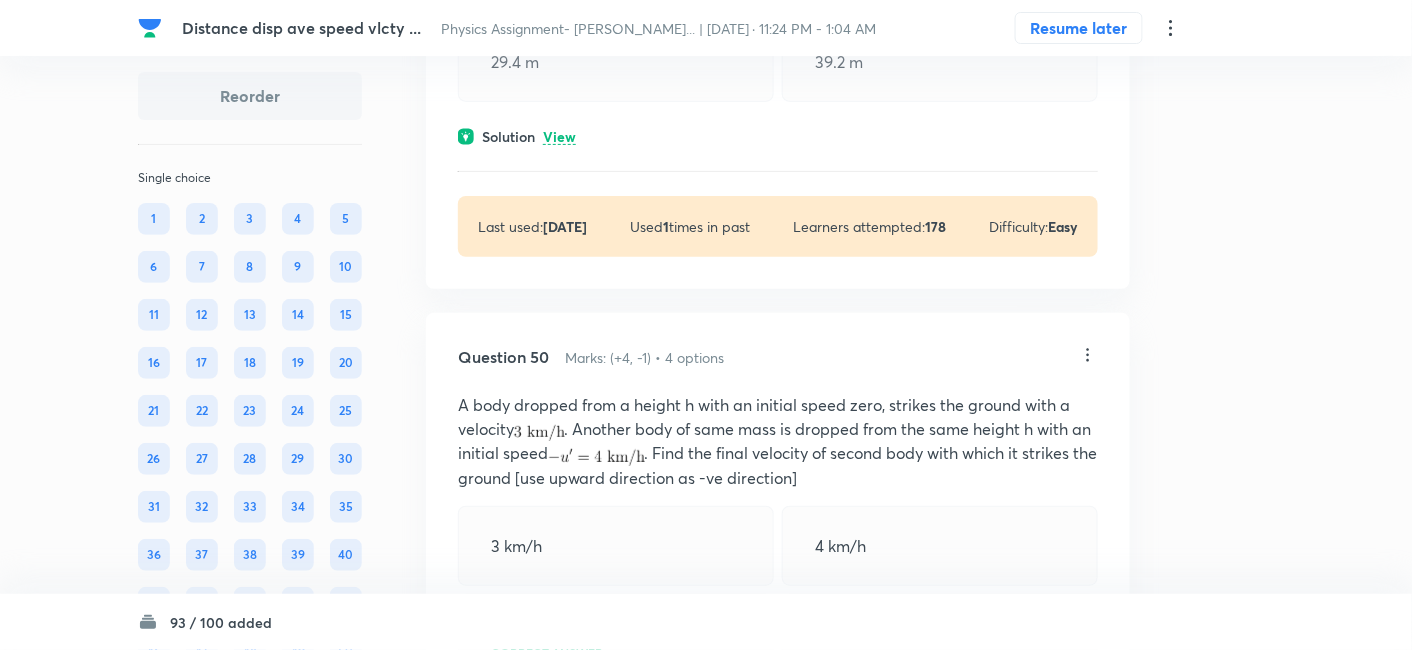 scroll, scrollTop: 38231, scrollLeft: 0, axis: vertical 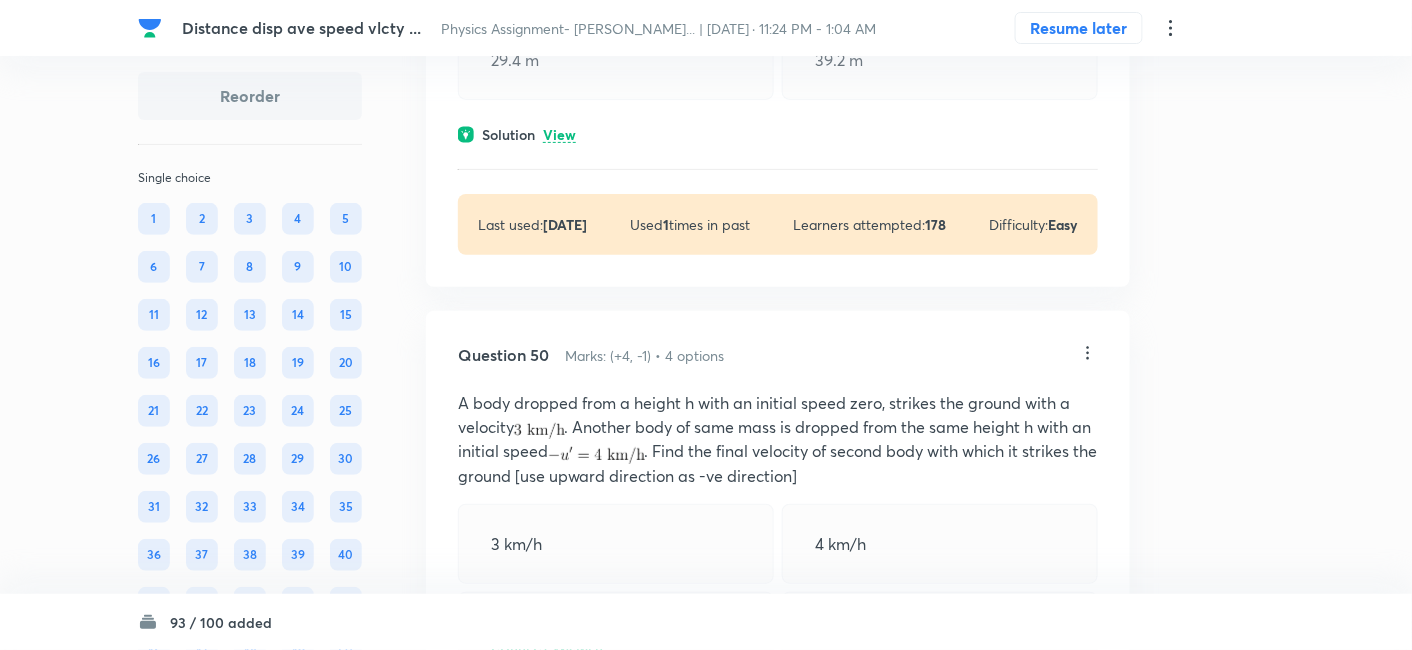 click on "View" at bounding box center [559, 135] 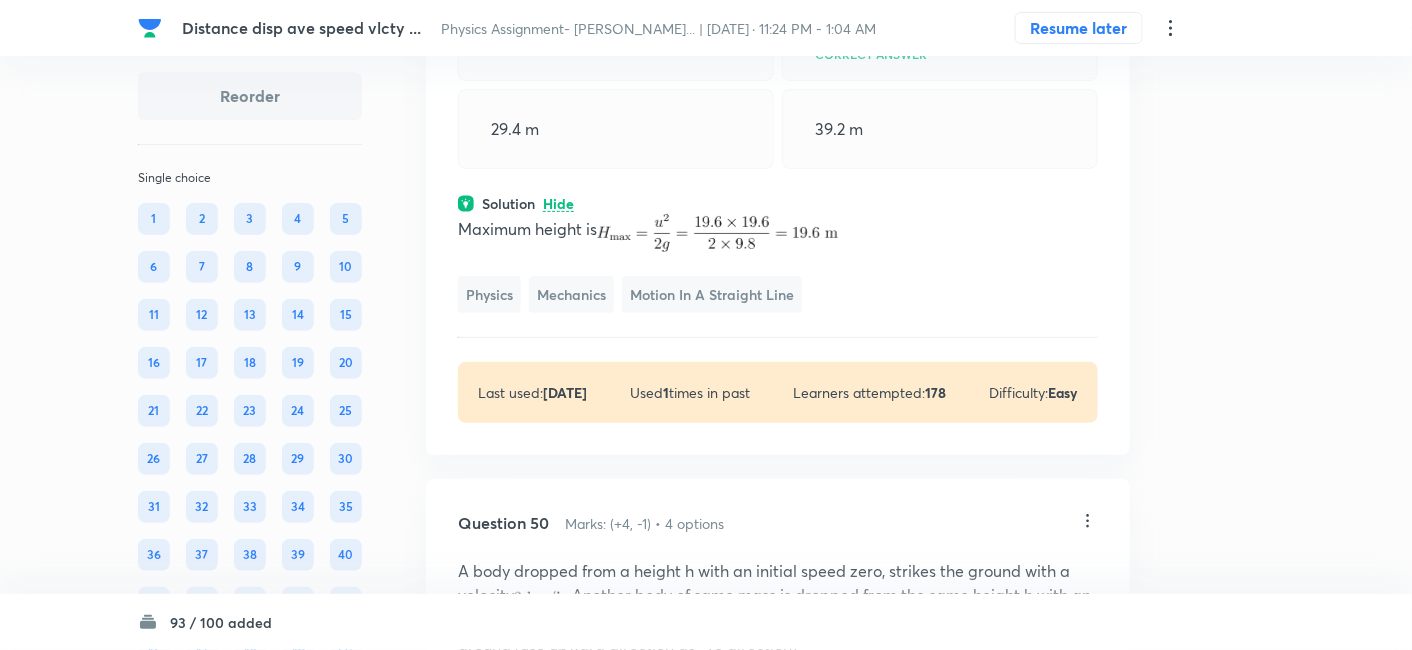 scroll, scrollTop: 38162, scrollLeft: 0, axis: vertical 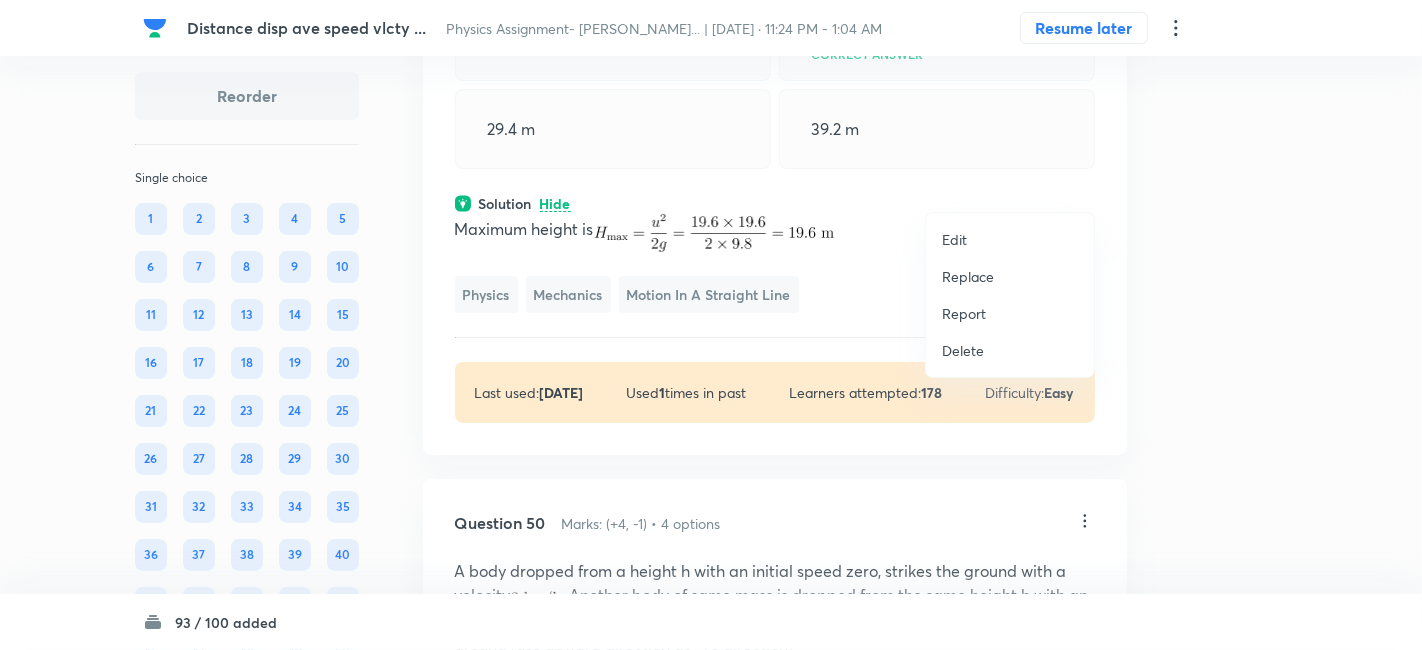 click on "Replace" at bounding box center [968, 276] 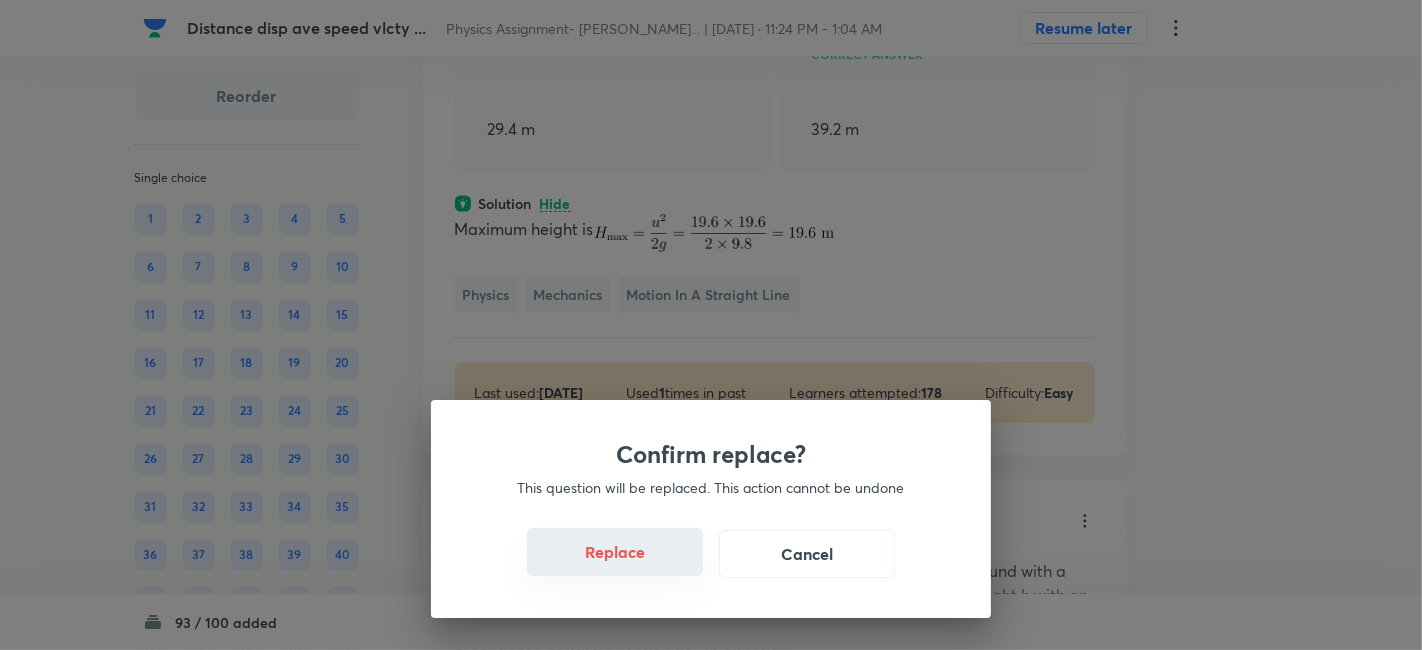 click on "Replace" at bounding box center [615, 552] 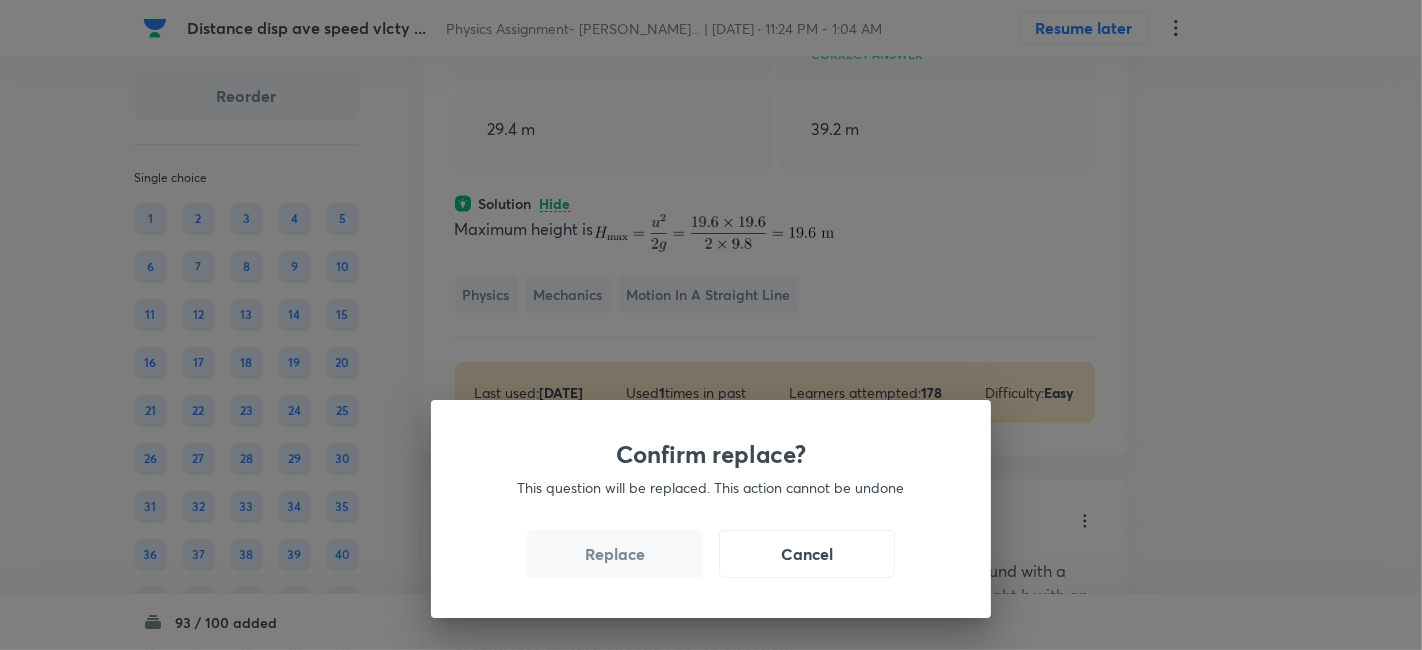 click on "Replace" at bounding box center [615, 554] 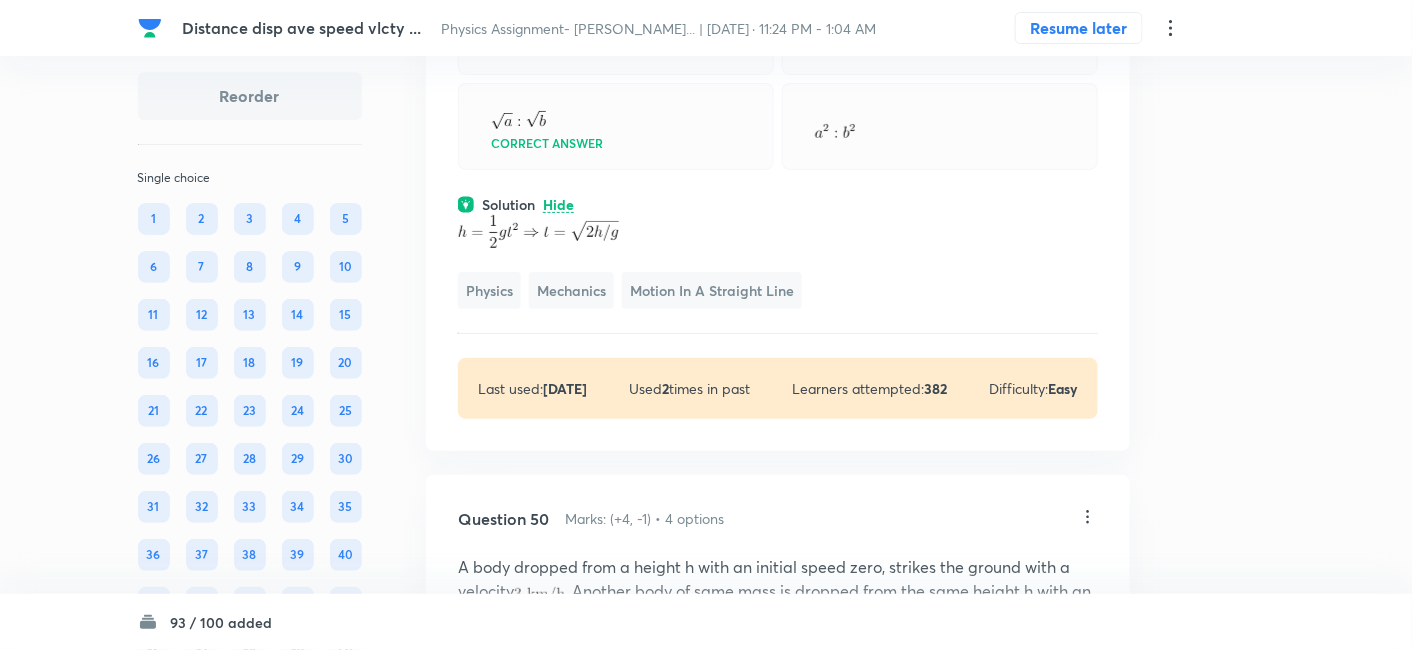 click on "Physics Mechanics Motion in a Straight Line" at bounding box center [778, 262] 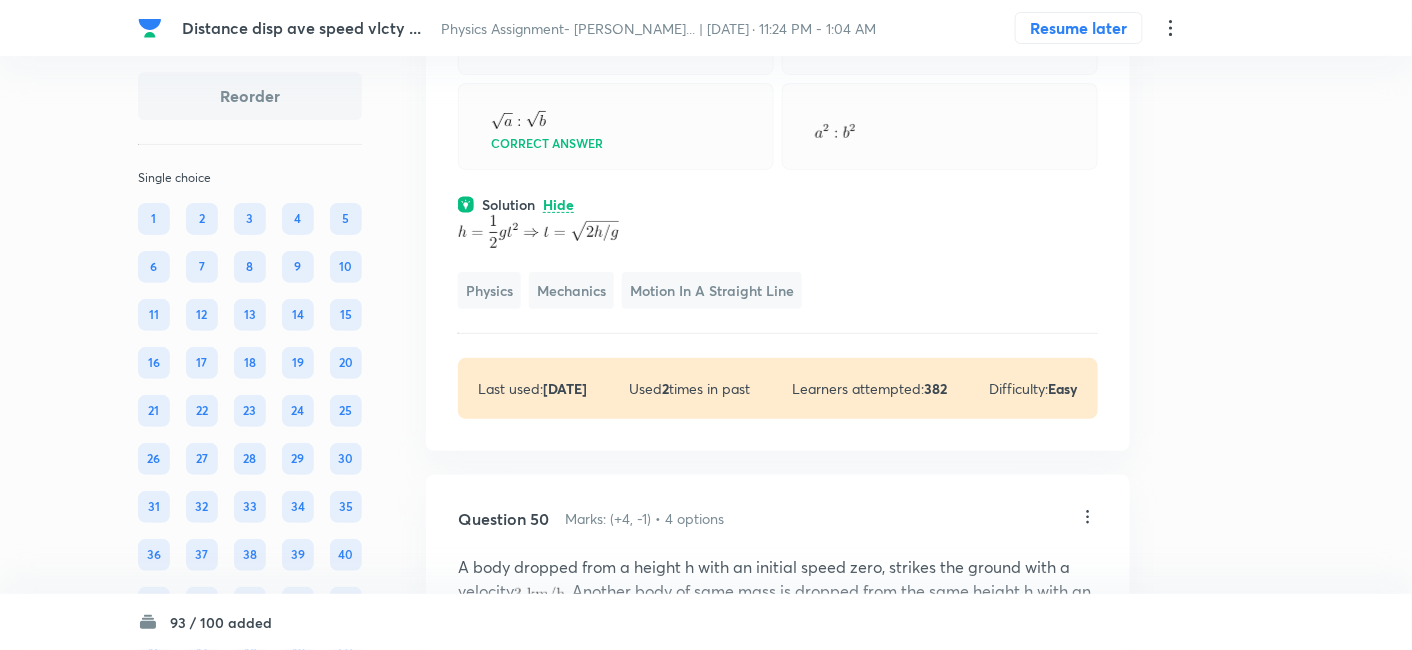 click 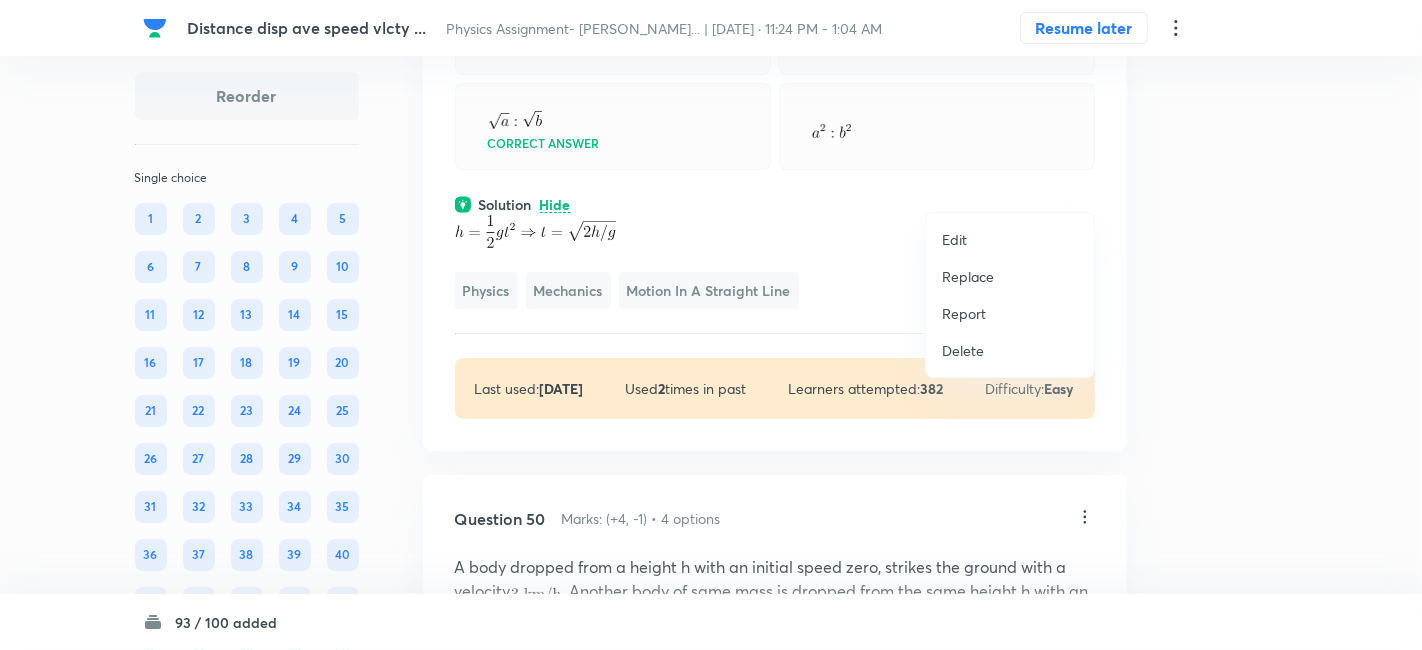 click on "Replace" at bounding box center [968, 276] 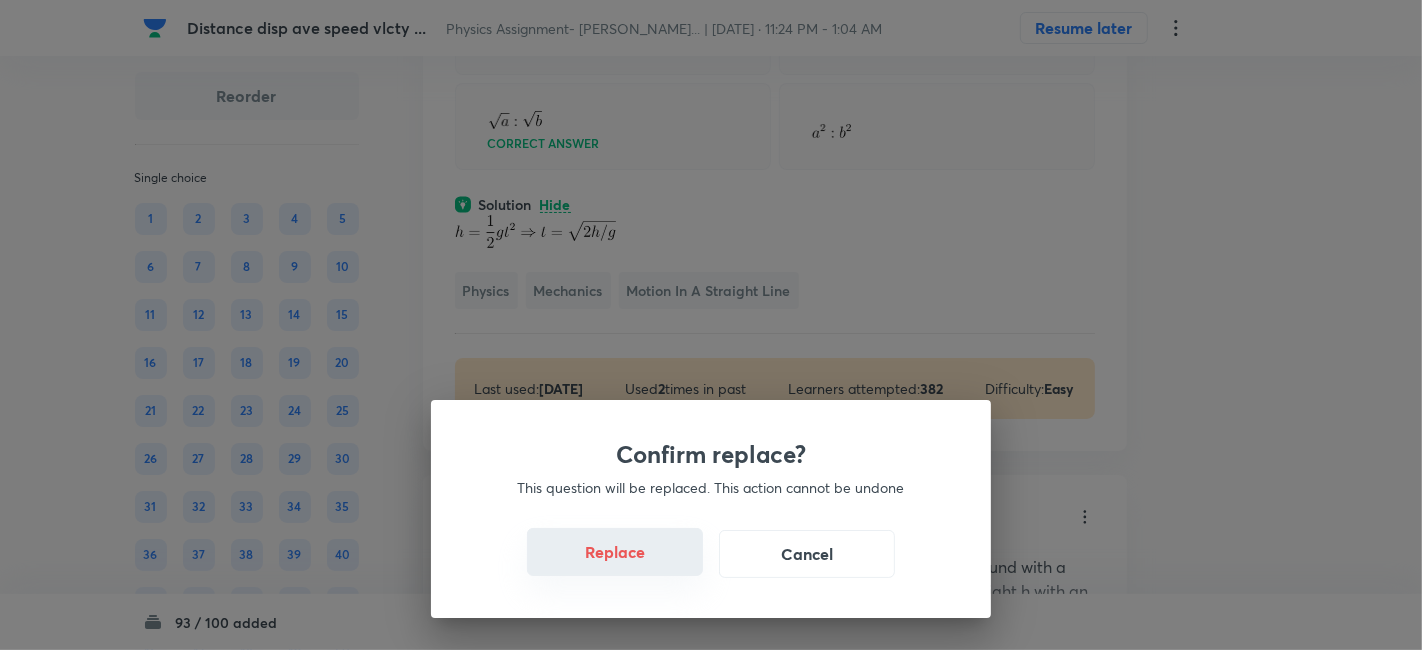 click on "Replace" at bounding box center (615, 552) 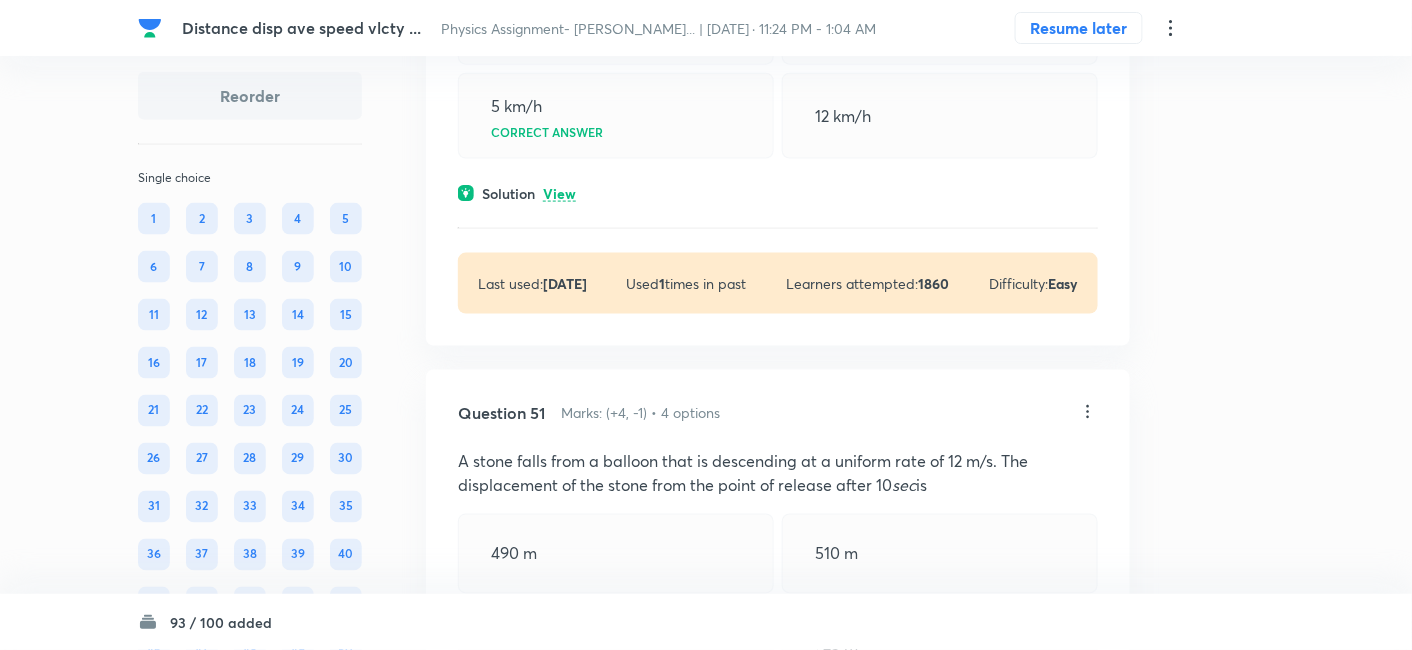 scroll, scrollTop: 38940, scrollLeft: 0, axis: vertical 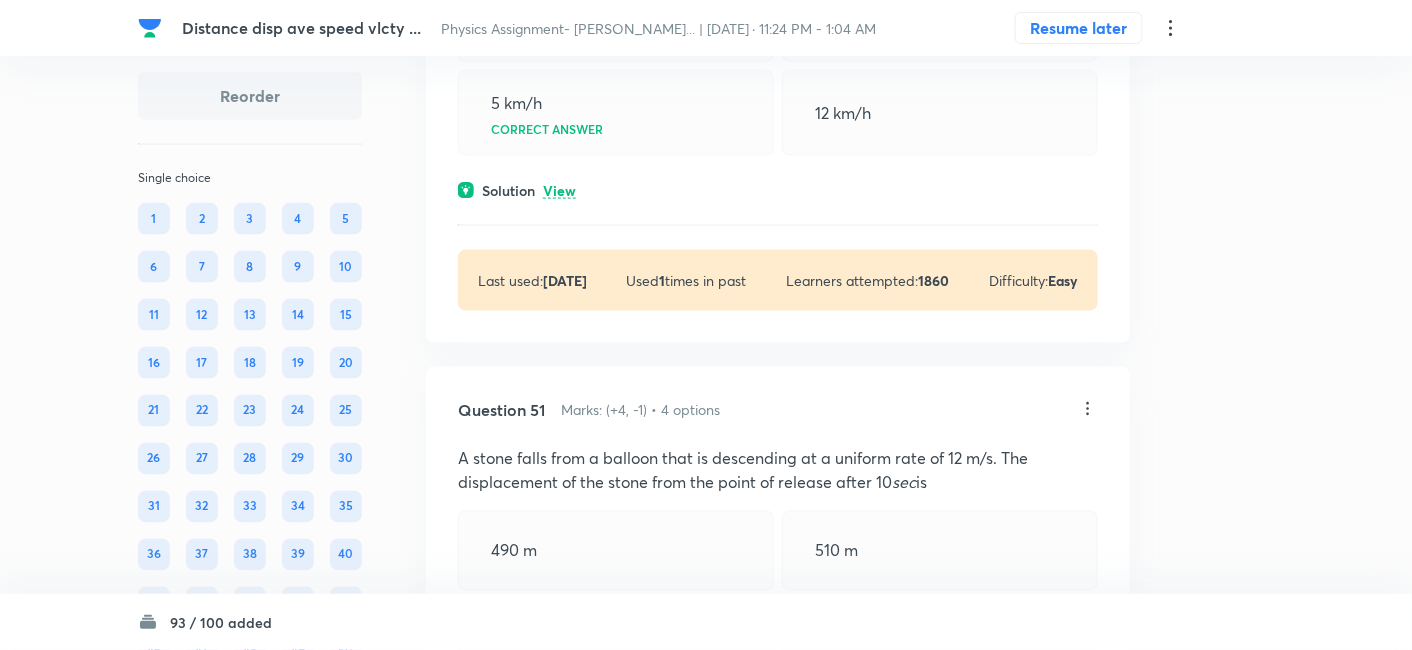 click on "View" at bounding box center [559, 191] 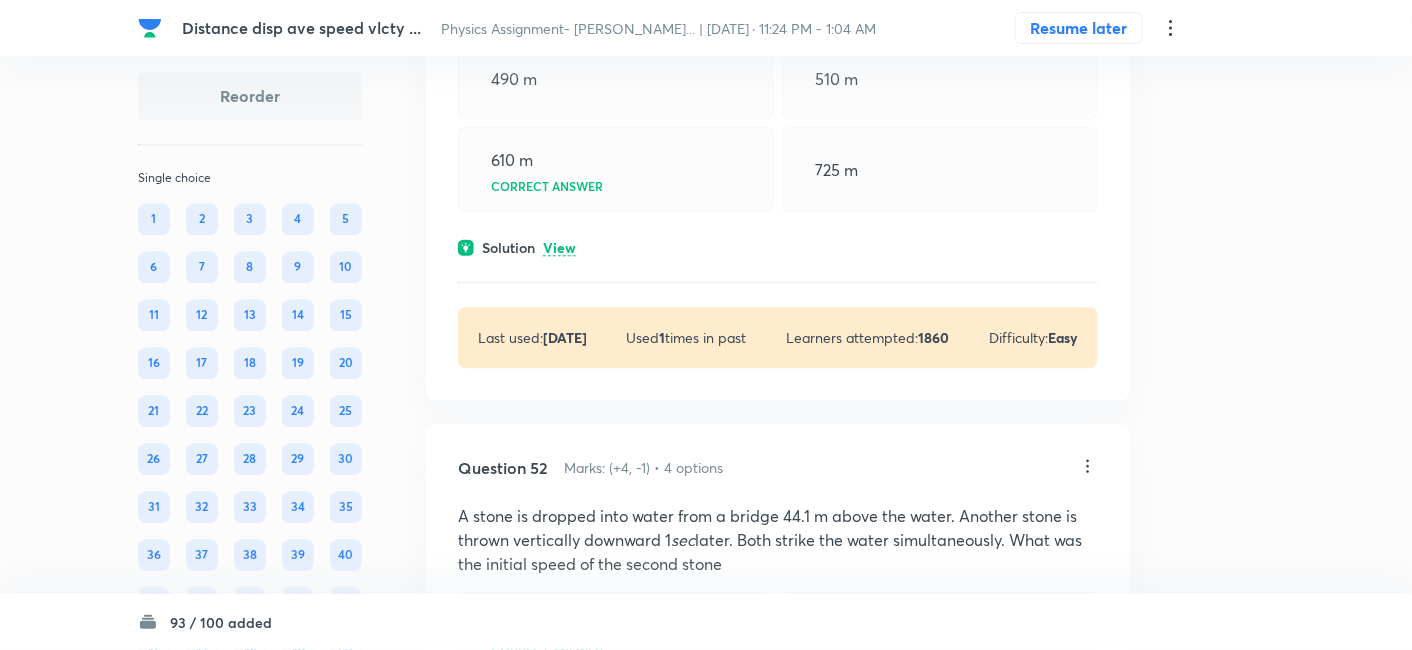 scroll, scrollTop: 39587, scrollLeft: 0, axis: vertical 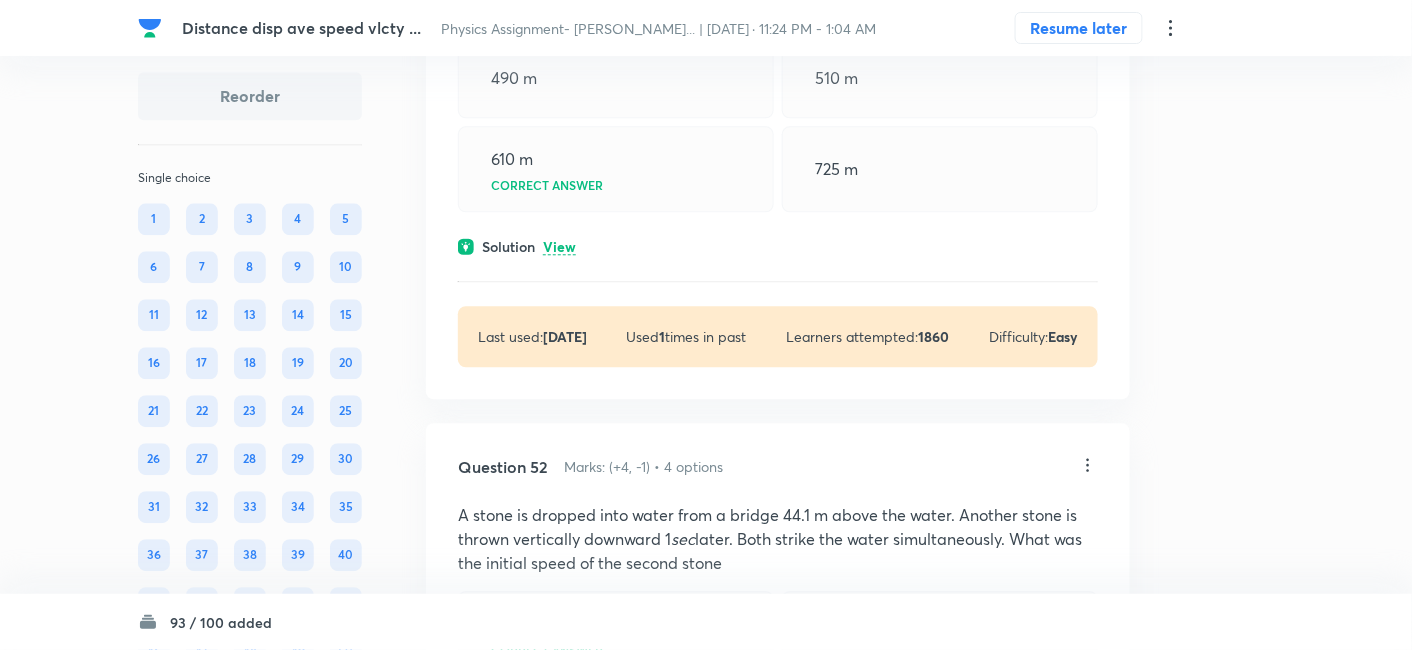 click on "View" at bounding box center [559, 247] 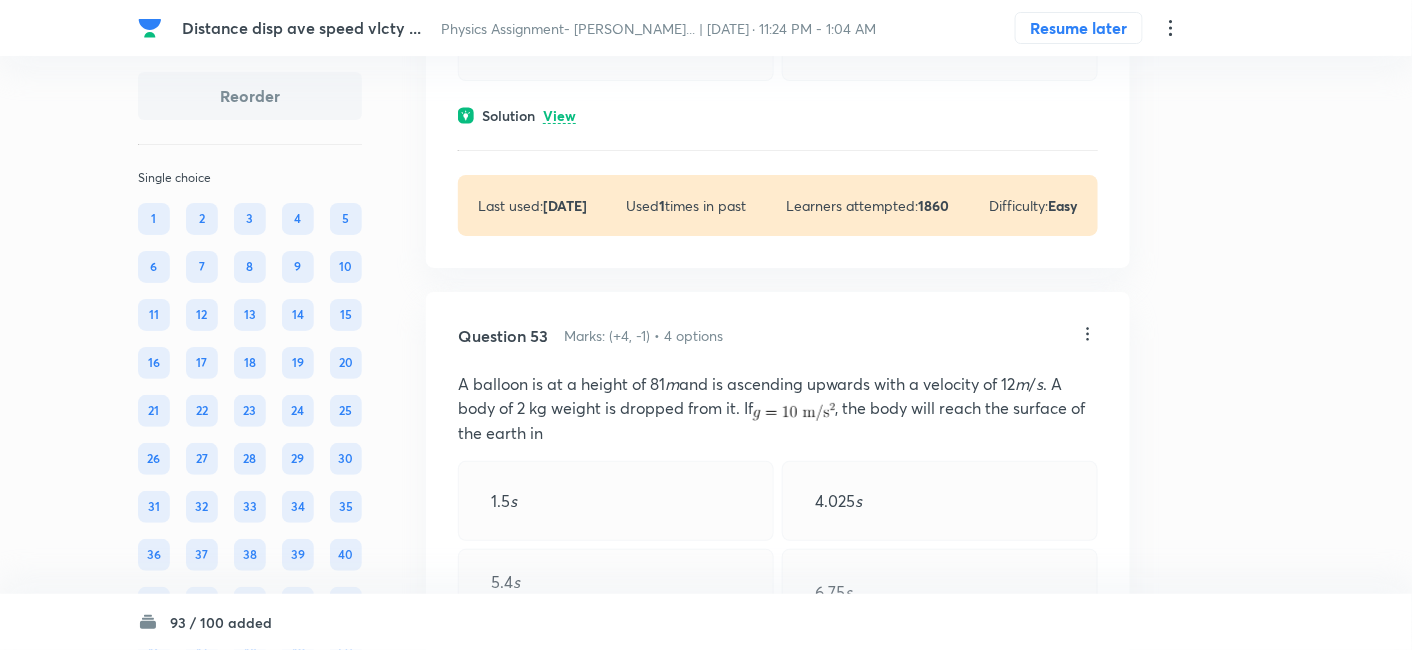scroll, scrollTop: 40469, scrollLeft: 0, axis: vertical 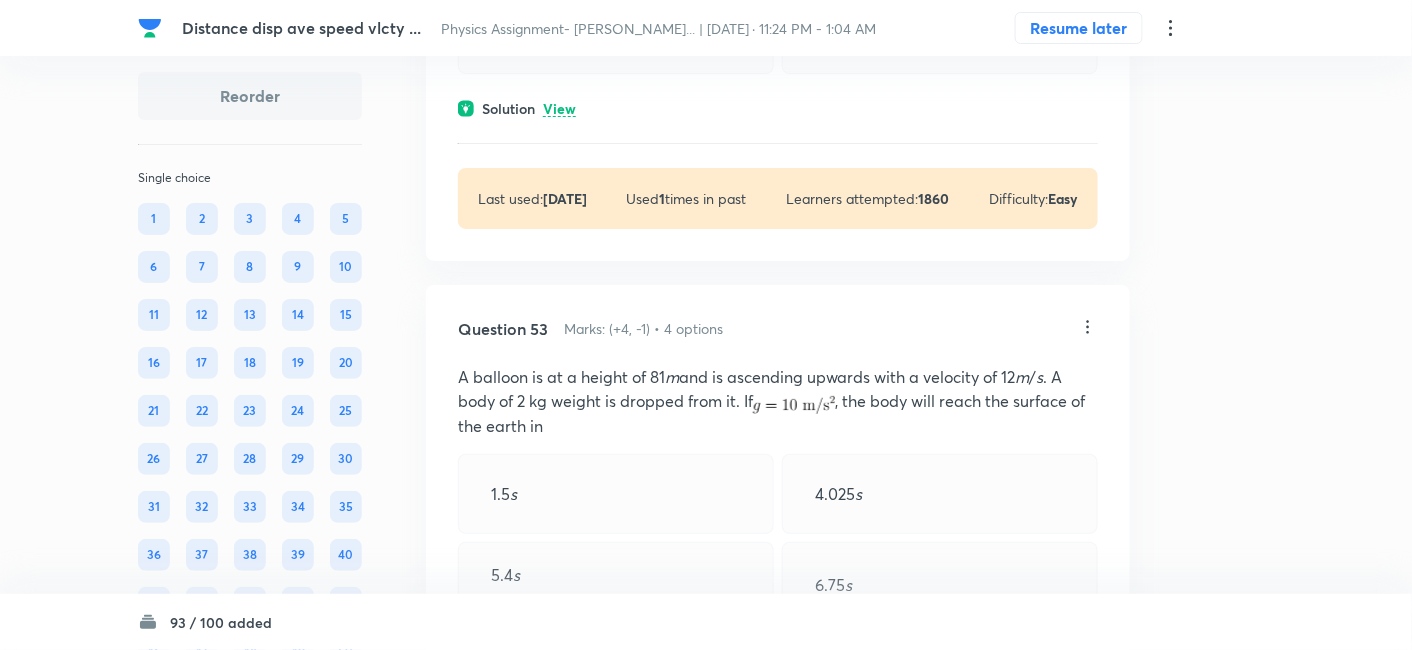 click on "View" at bounding box center [559, 109] 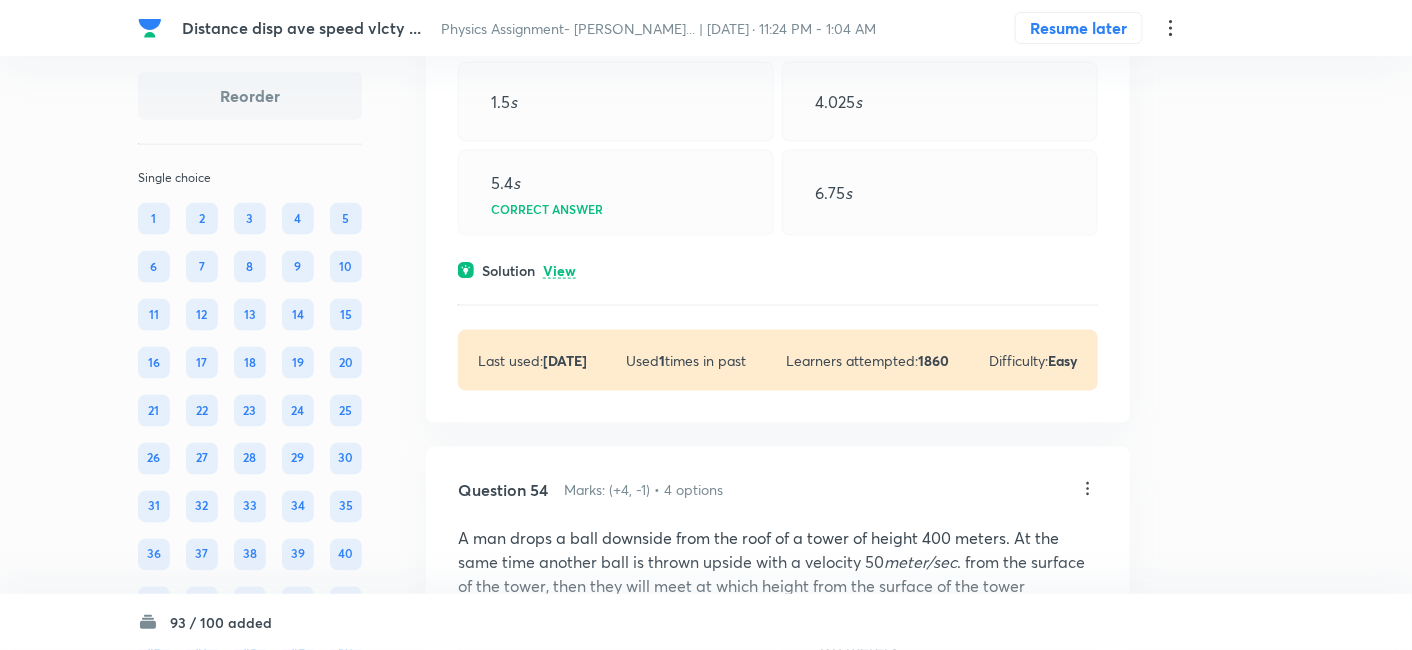 scroll, scrollTop: 41287, scrollLeft: 0, axis: vertical 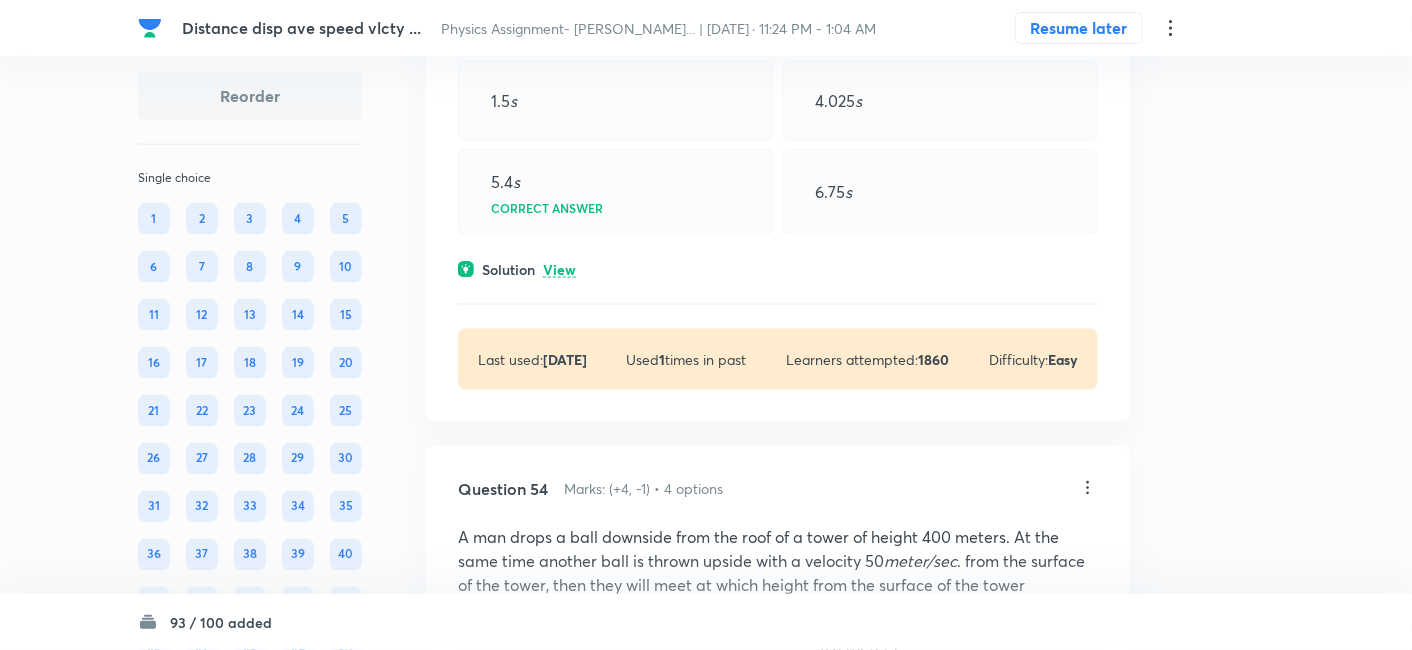 click on "View" at bounding box center [559, 270] 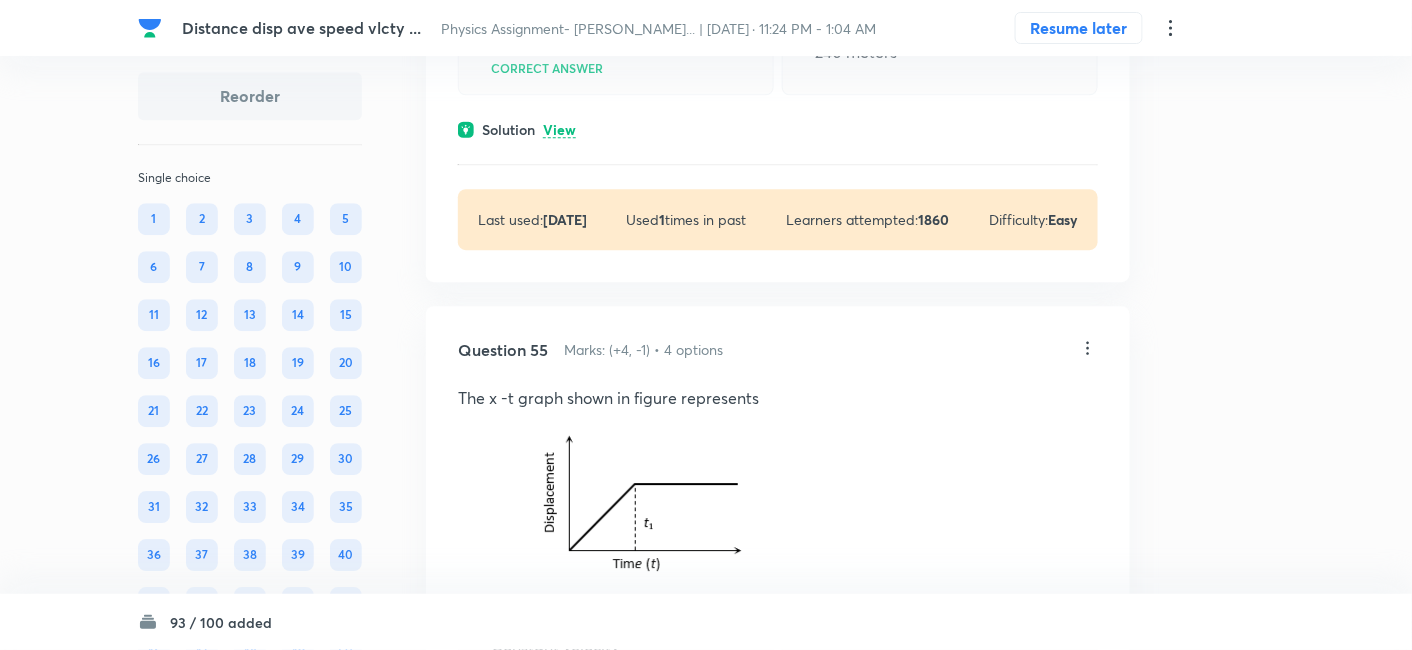 scroll, scrollTop: 42151, scrollLeft: 0, axis: vertical 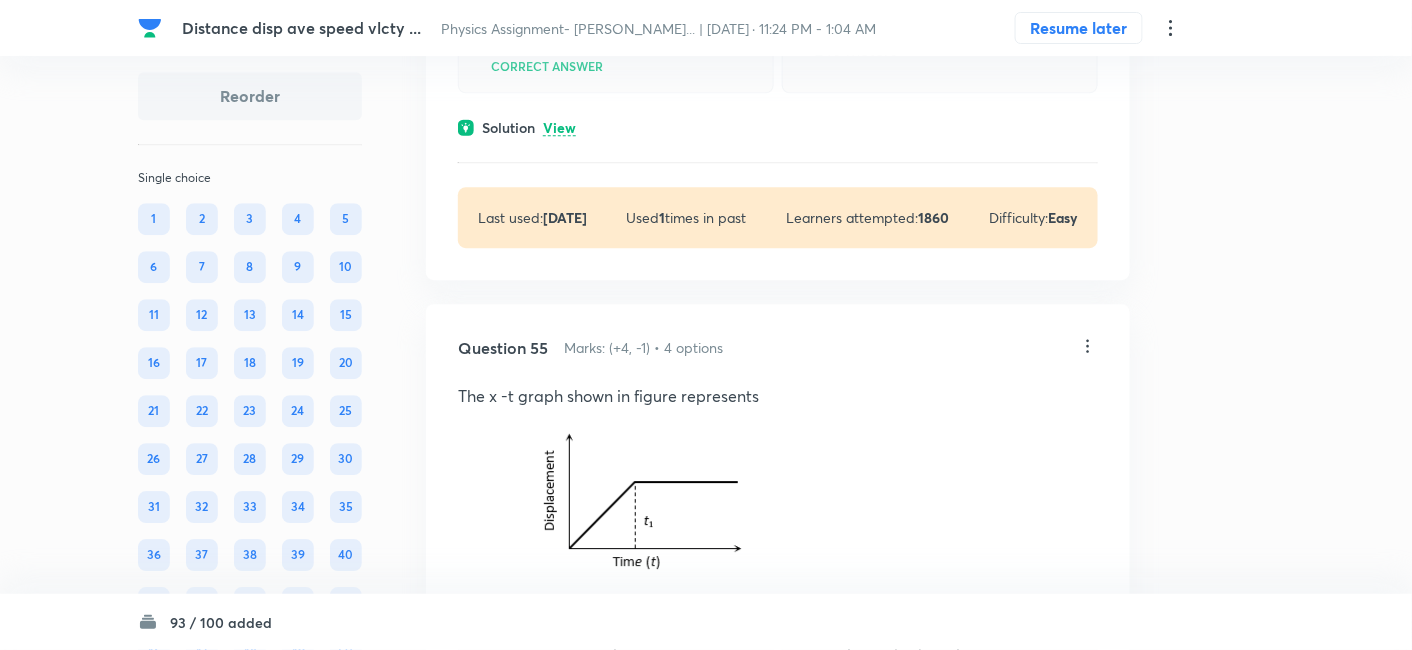 click on "View" at bounding box center (559, 128) 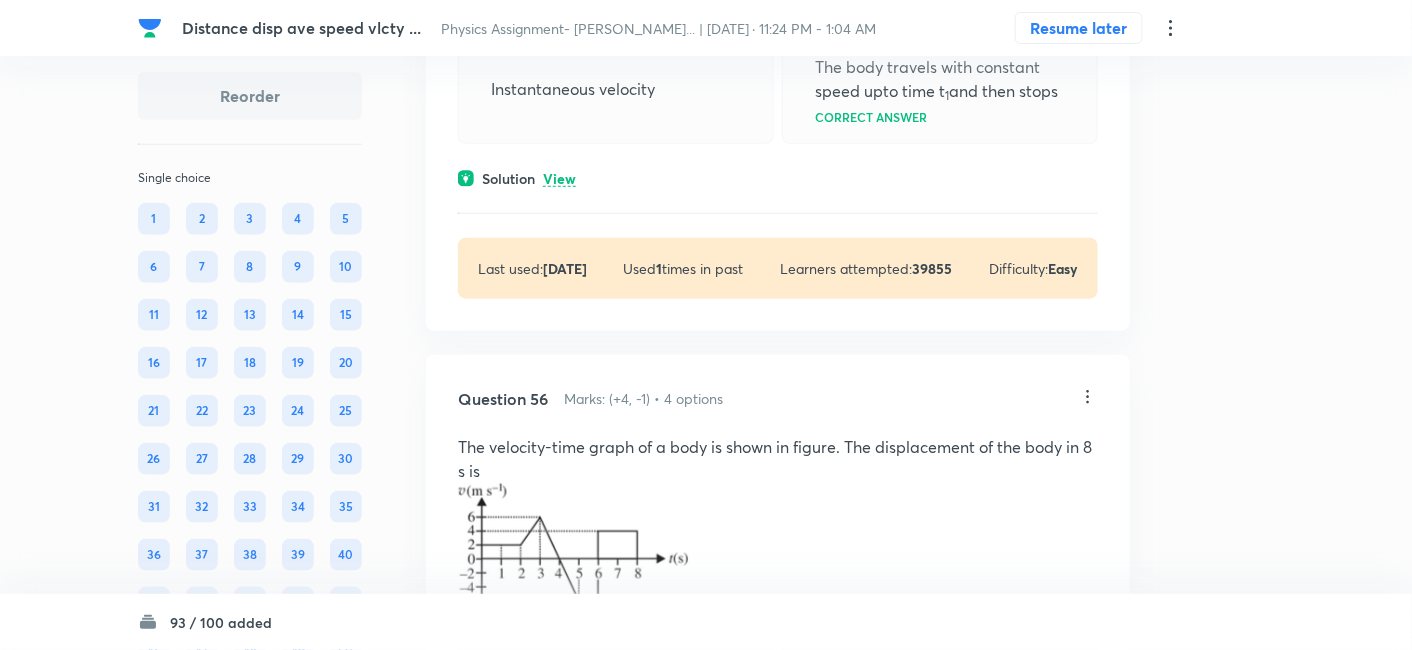 scroll, scrollTop: 43296, scrollLeft: 0, axis: vertical 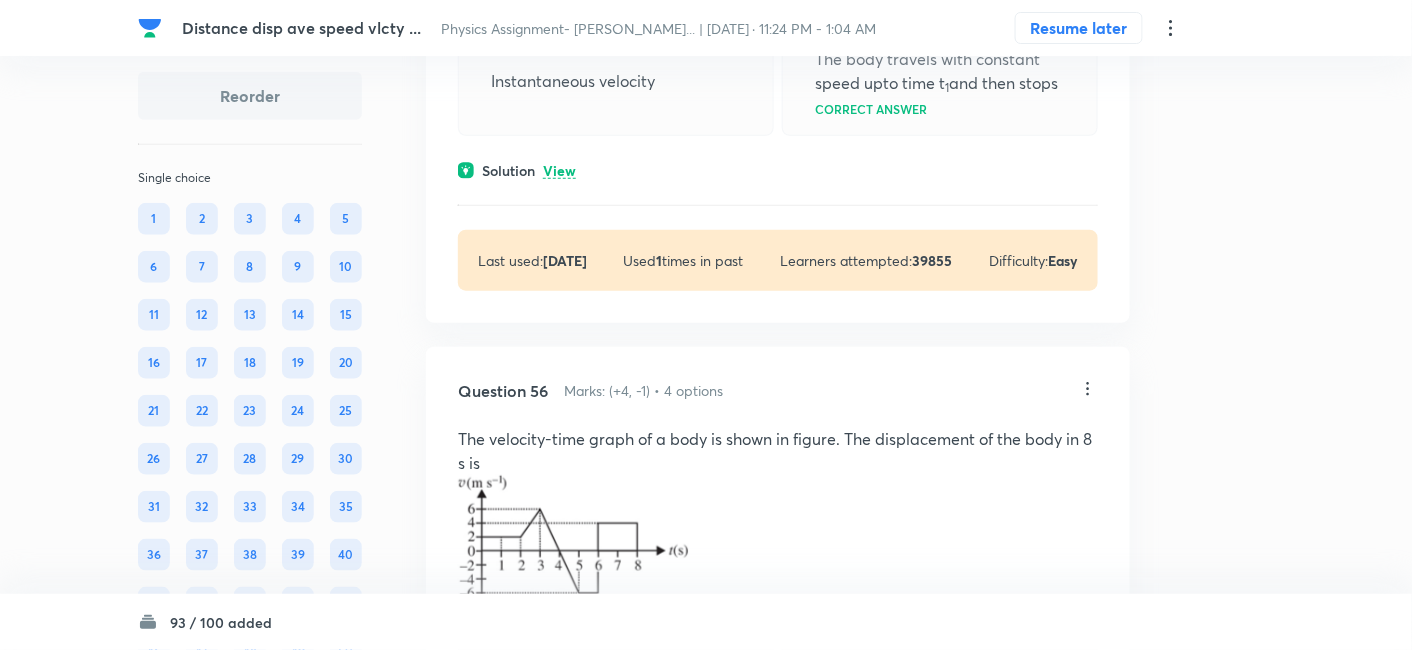 click on "Solution View" at bounding box center [778, 170] 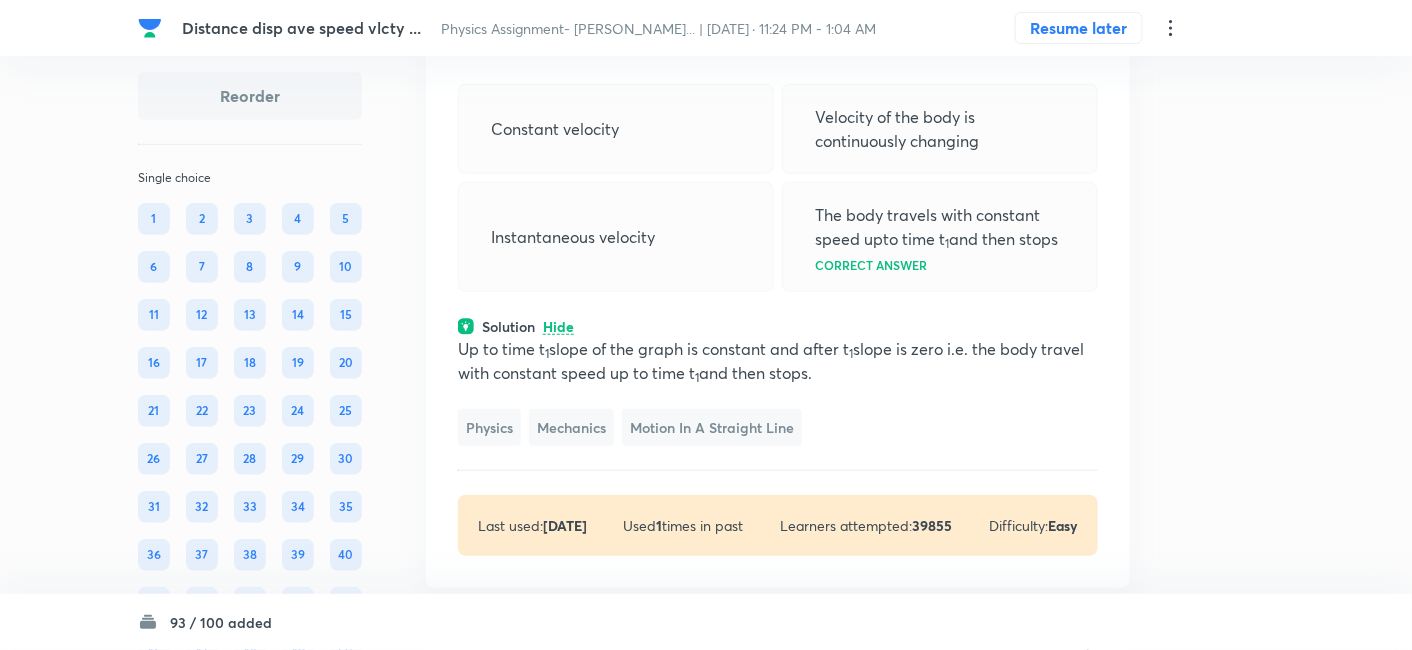 scroll, scrollTop: 43140, scrollLeft: 0, axis: vertical 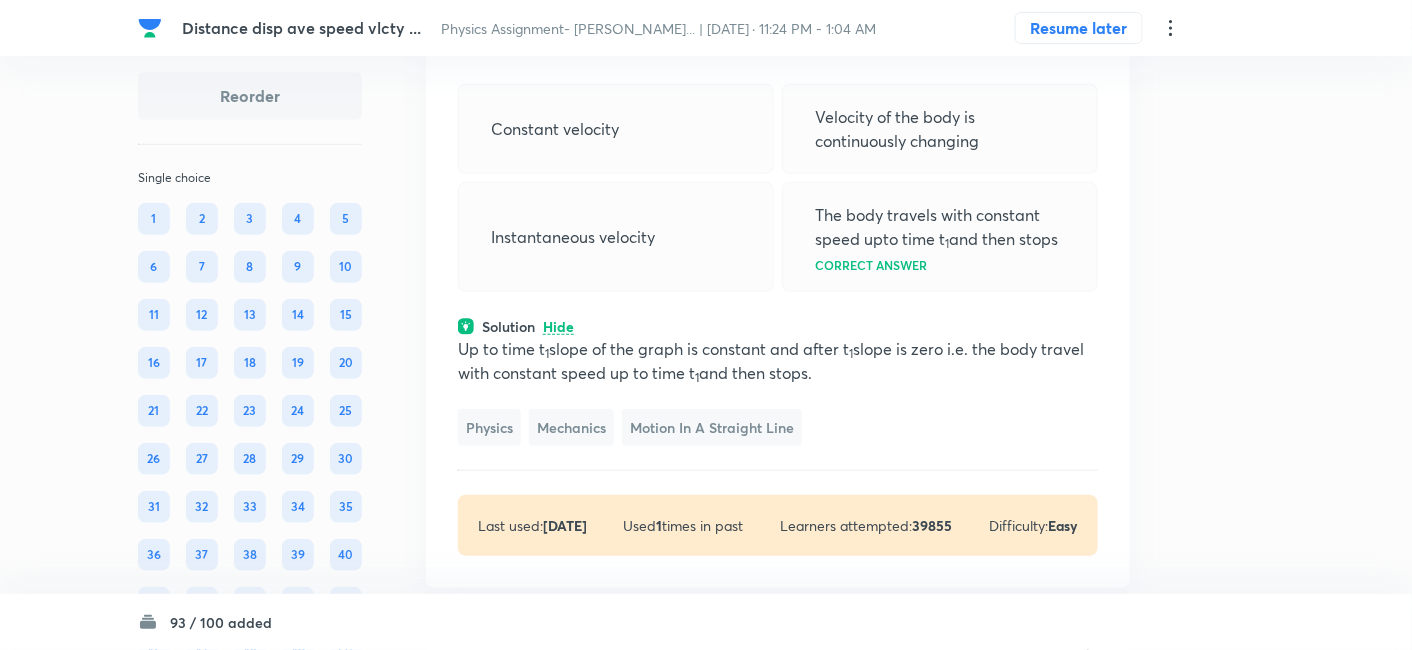click 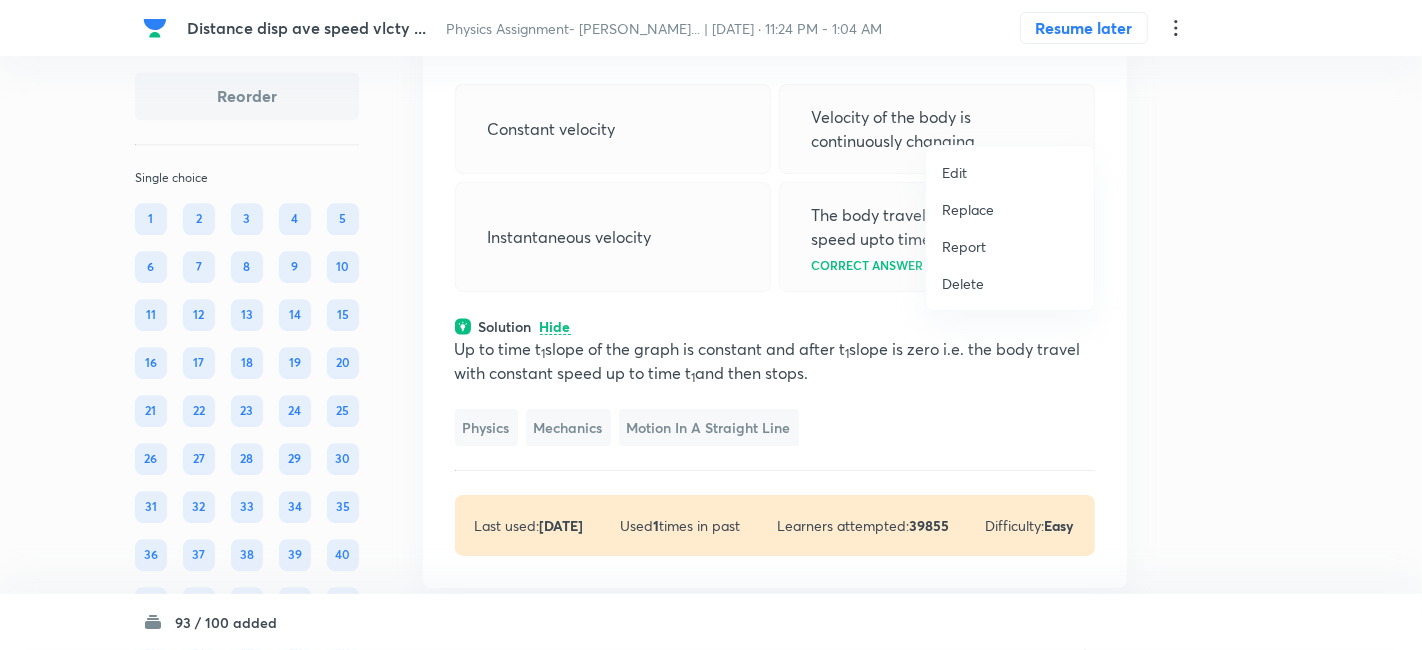 click on "Replace" at bounding box center (968, 209) 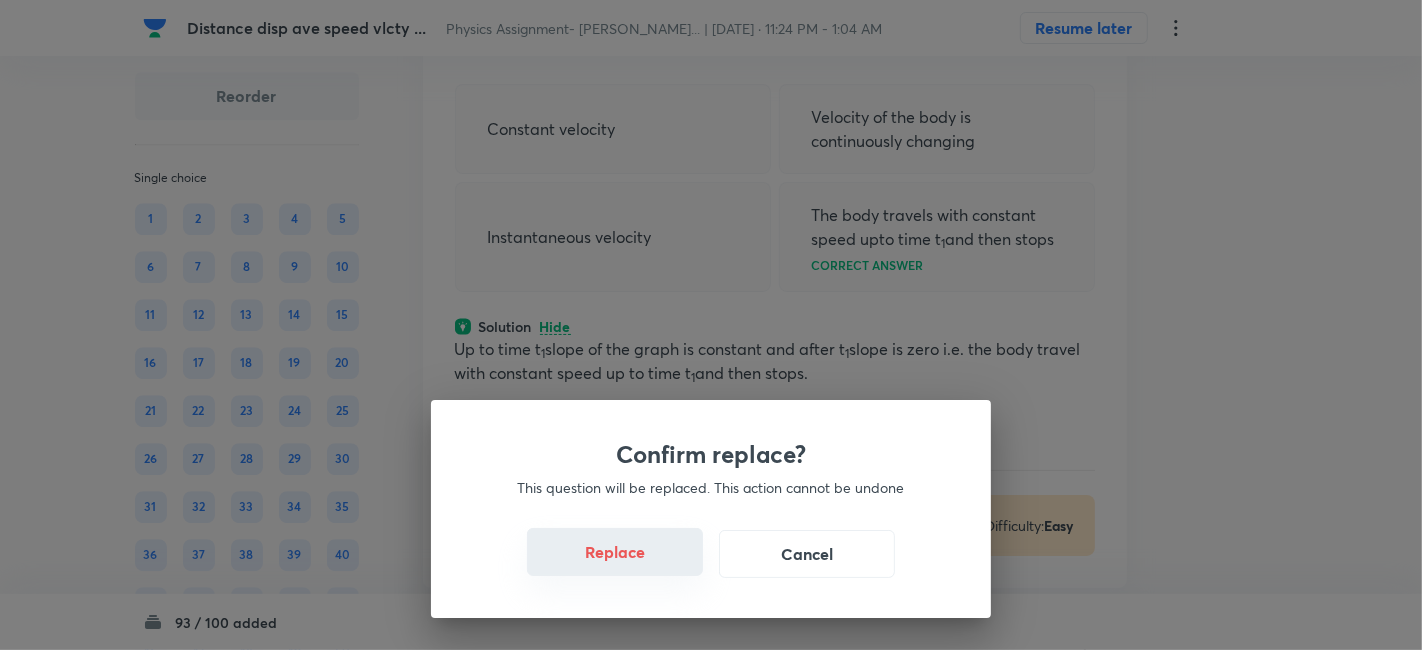 click on "Replace" at bounding box center (615, 552) 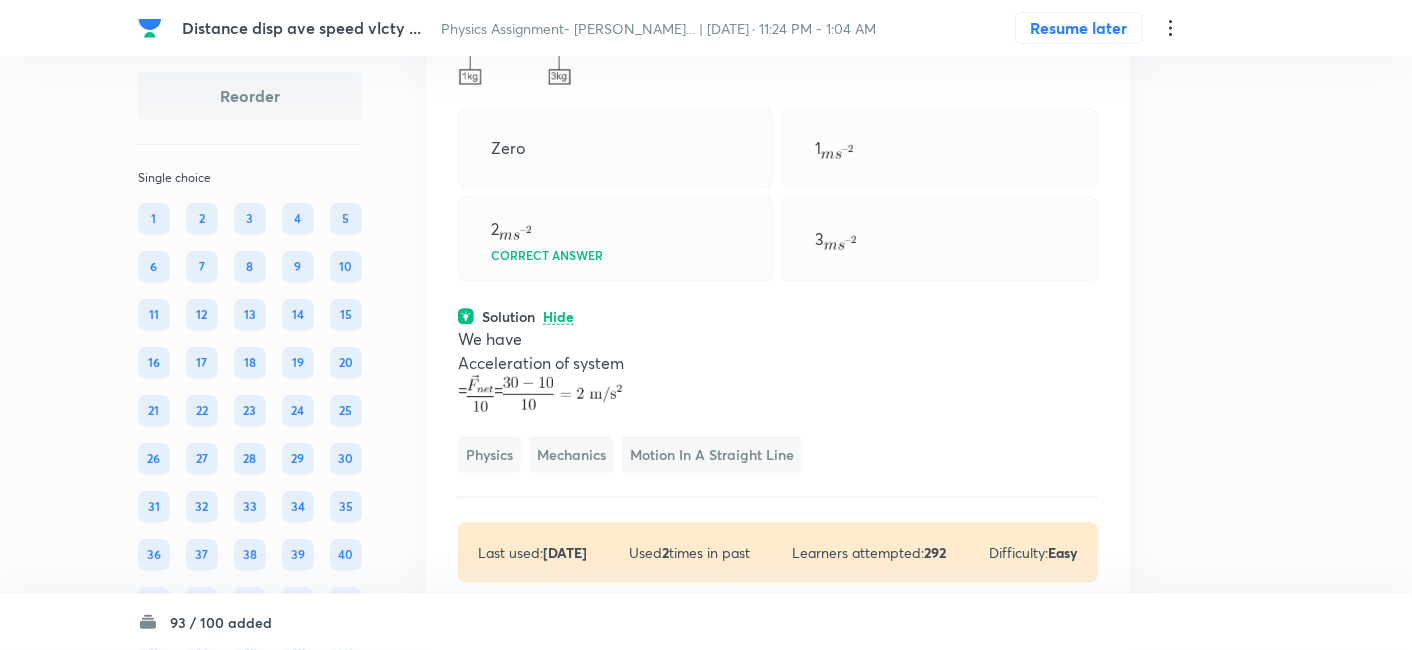 scroll, scrollTop: 43096, scrollLeft: 0, axis: vertical 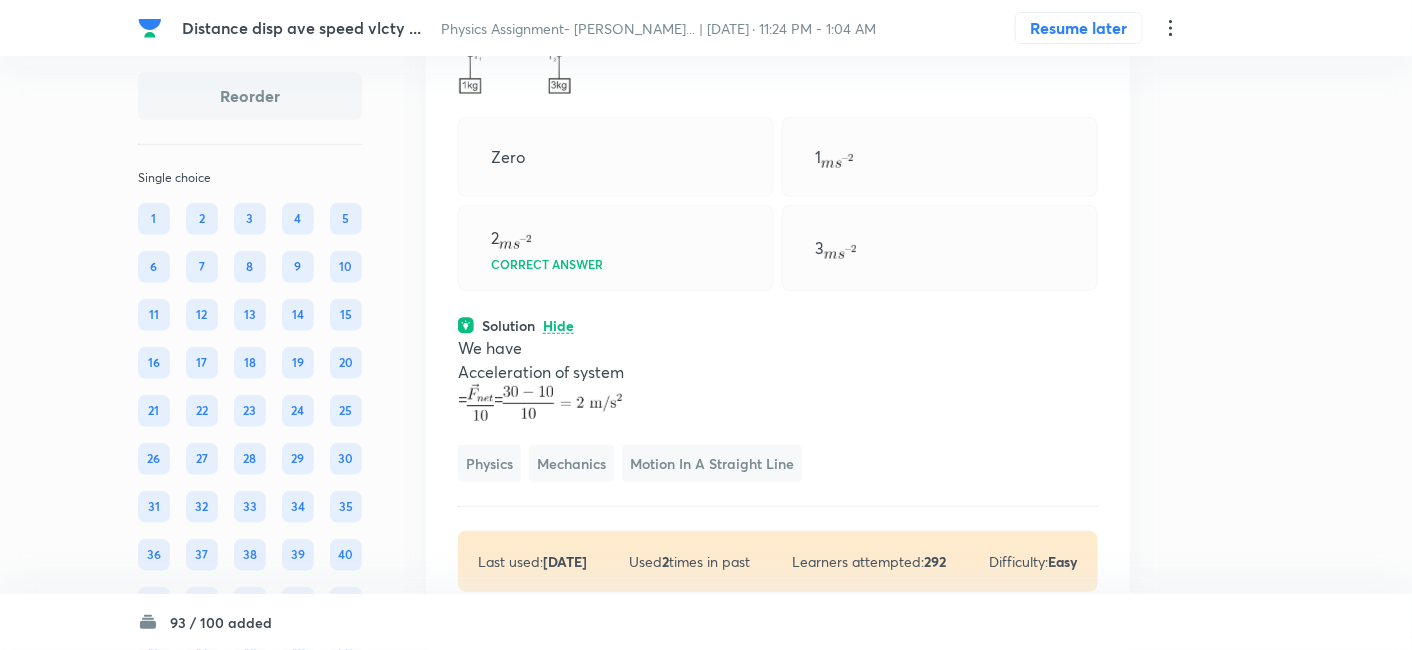 click 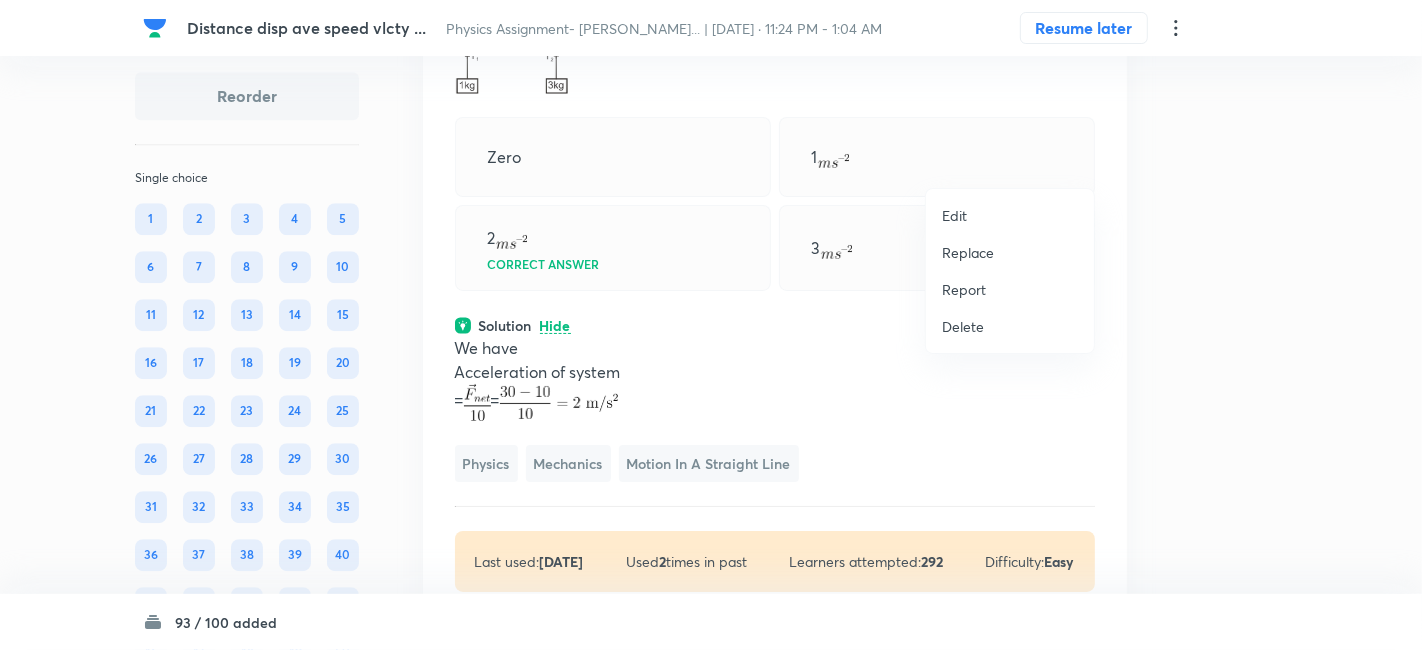click on "Replace" at bounding box center (968, 252) 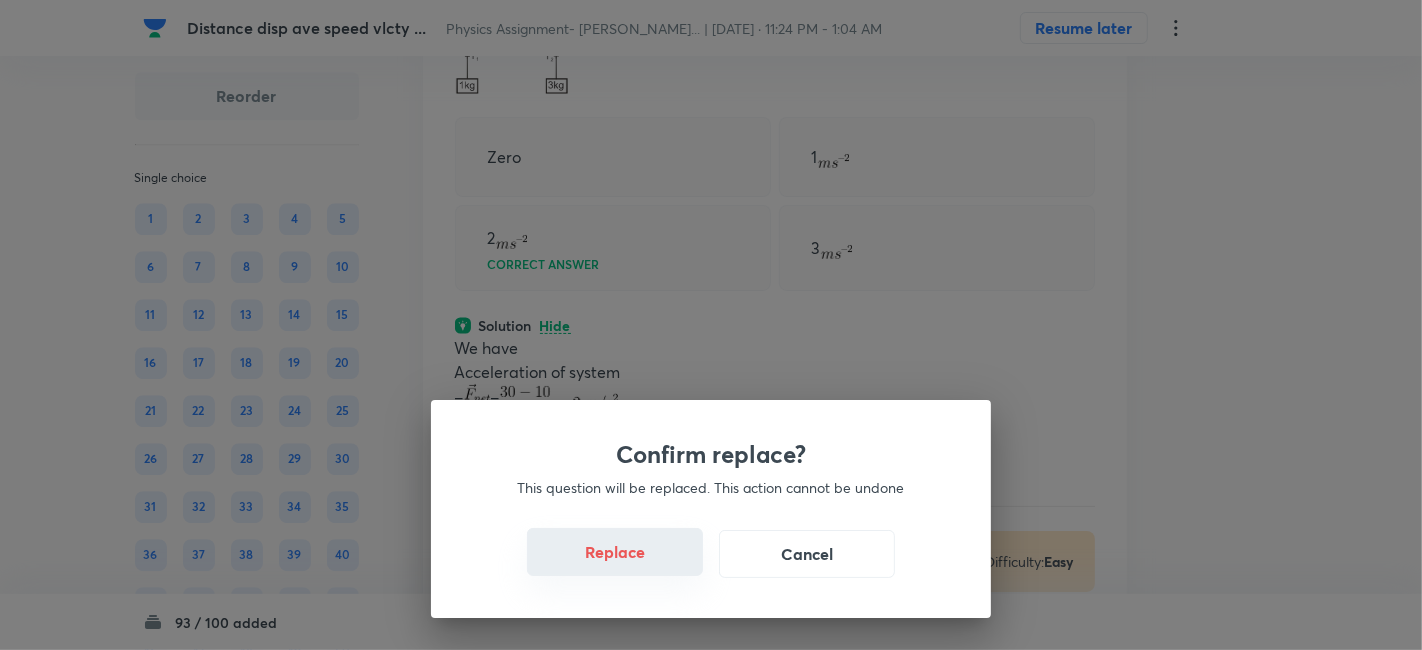 click on "Replace" at bounding box center [615, 552] 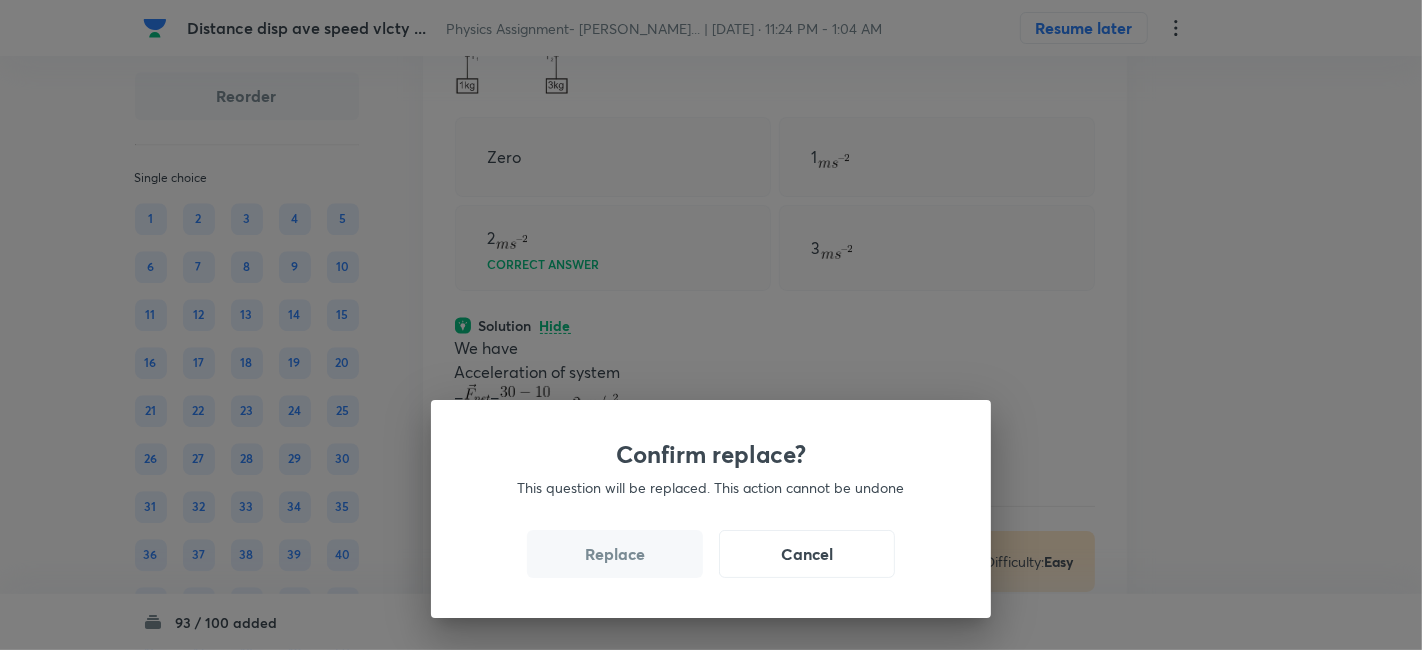click on "Replace" at bounding box center (615, 554) 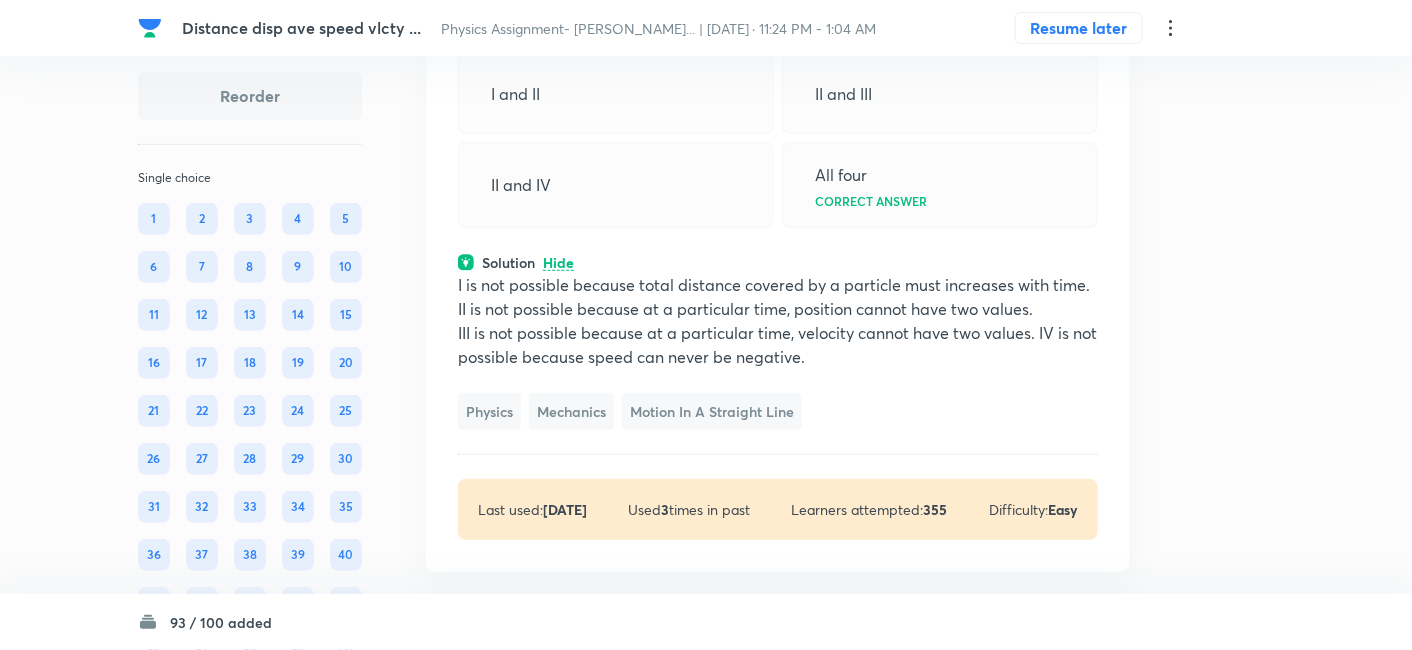 scroll, scrollTop: 43011, scrollLeft: 0, axis: vertical 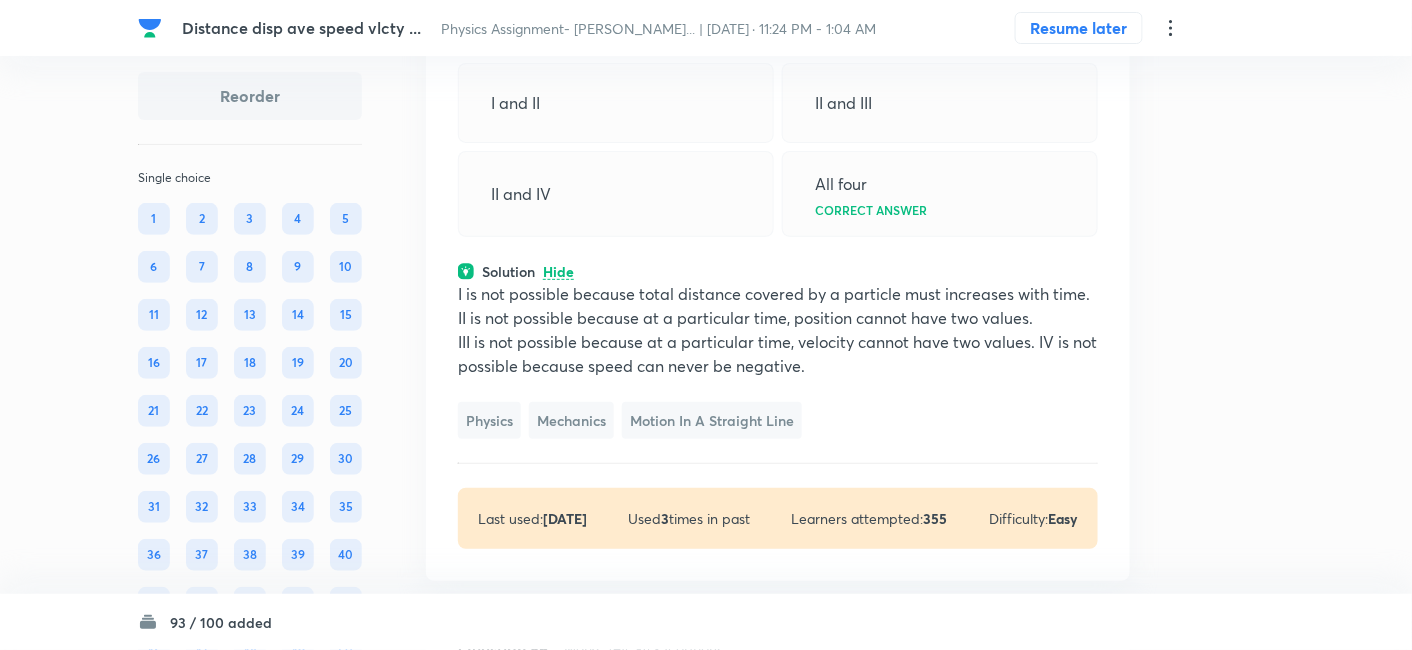 click 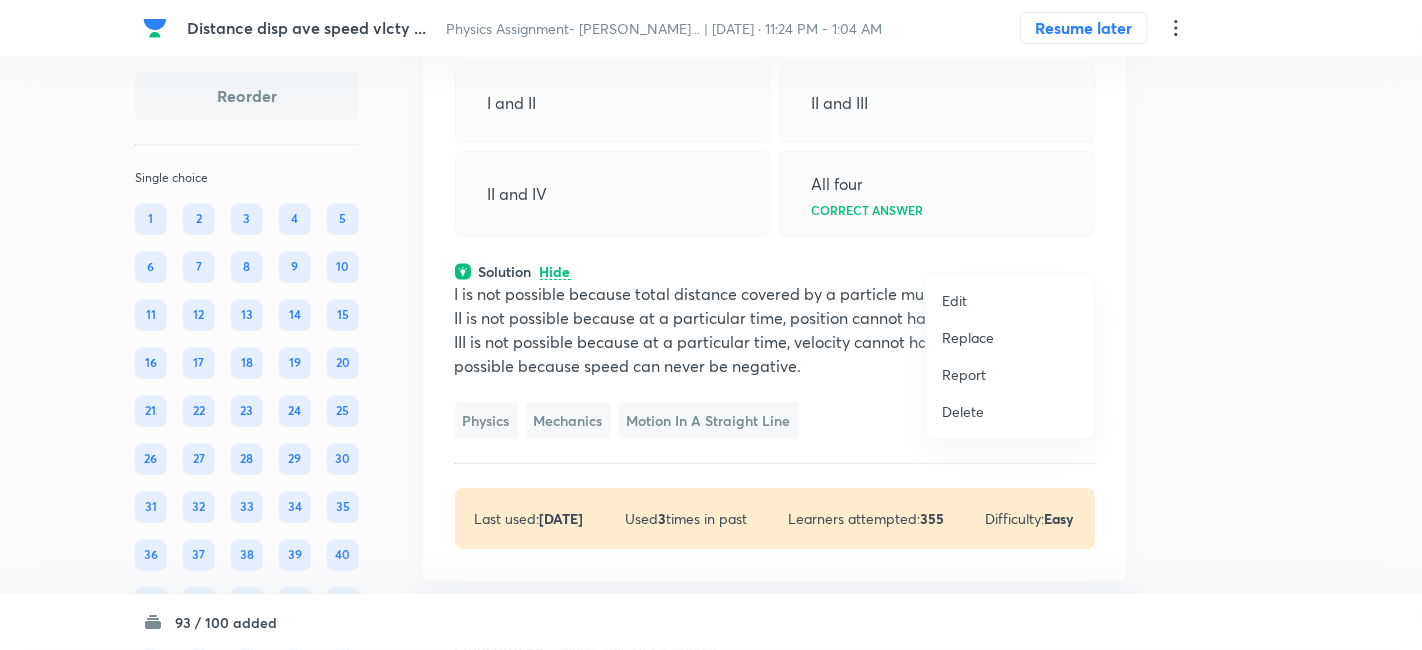 click on "Replace" at bounding box center (968, 337) 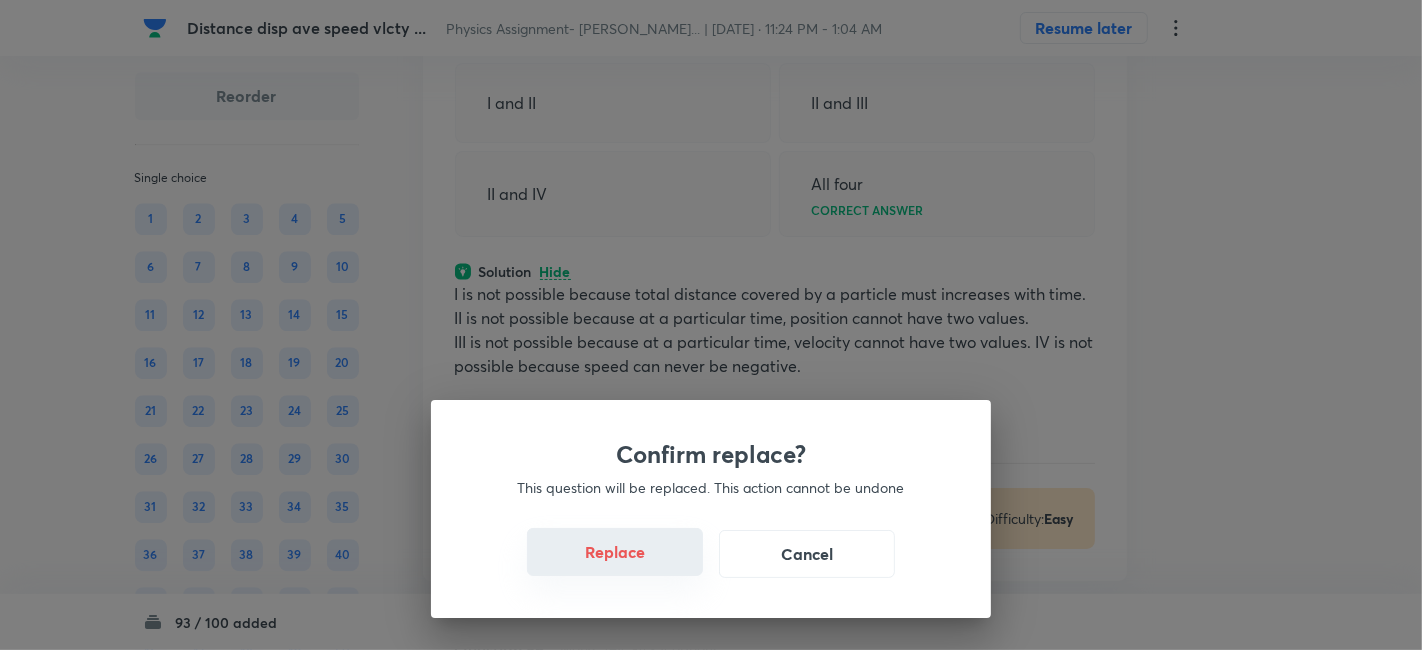 click on "Replace" at bounding box center [615, 552] 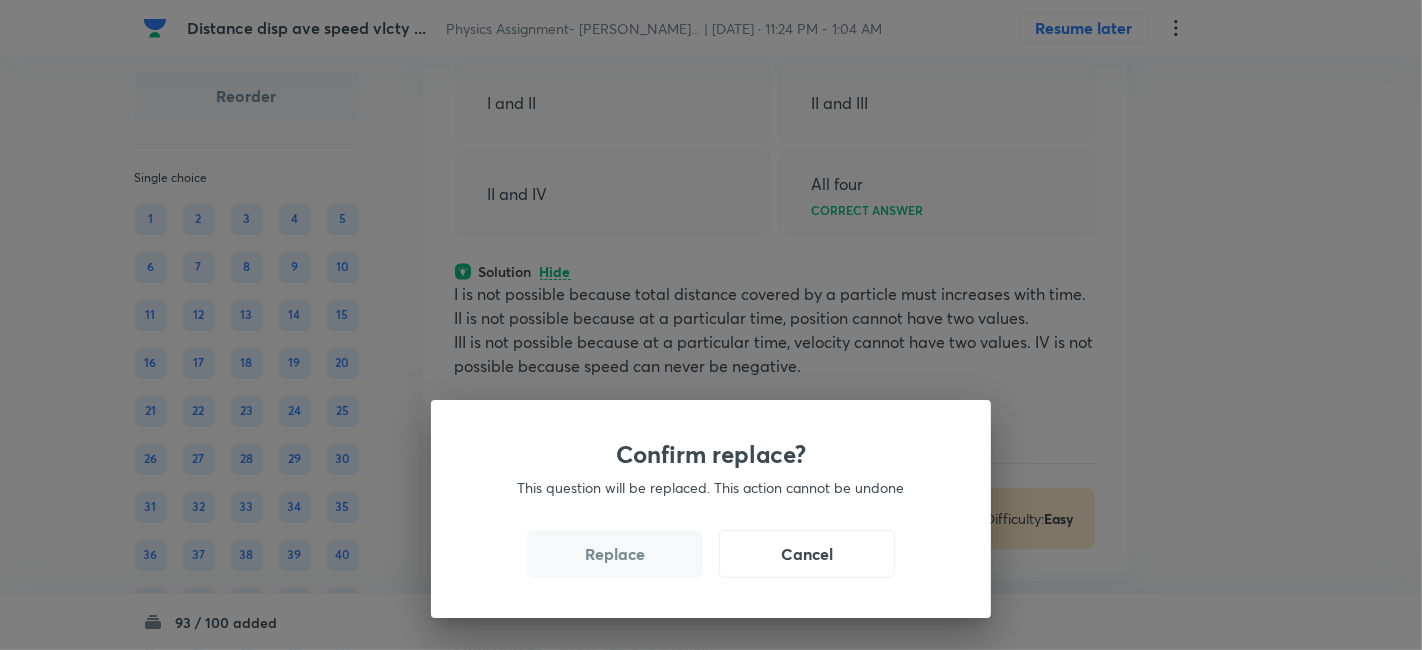 click on "Replace" at bounding box center [615, 554] 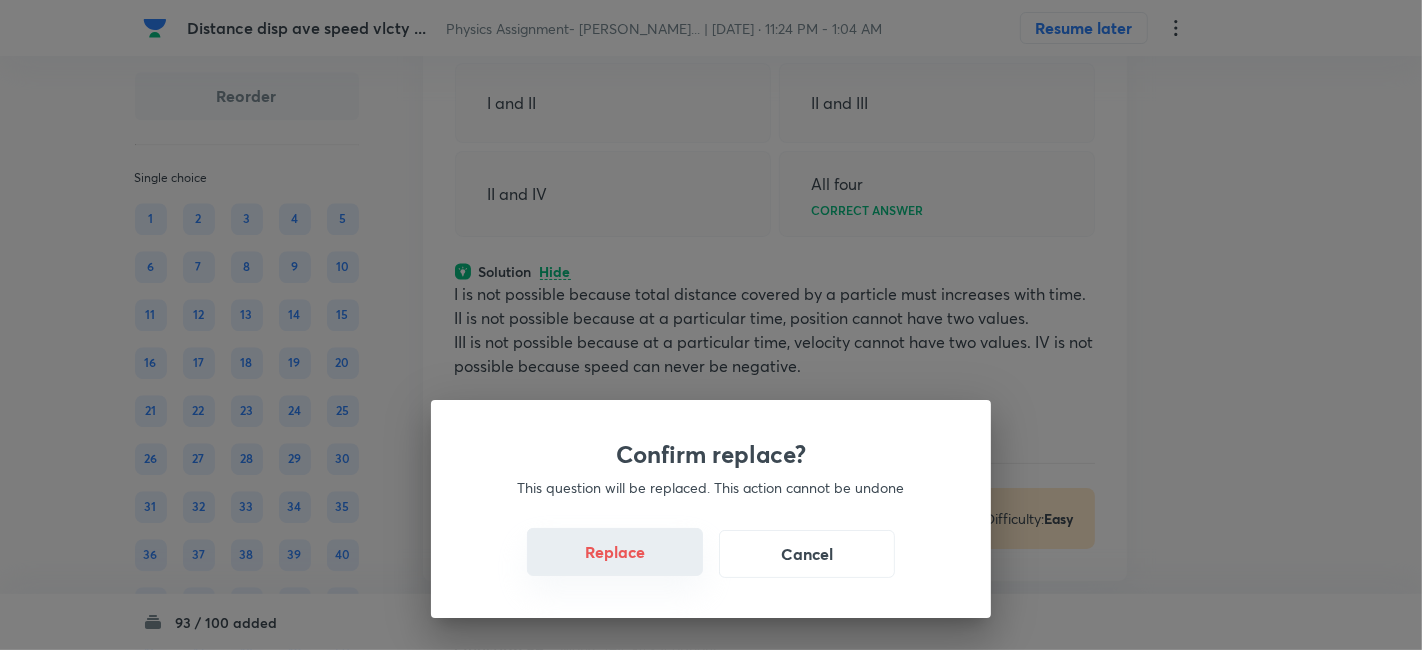 click on "Replace" at bounding box center [615, 552] 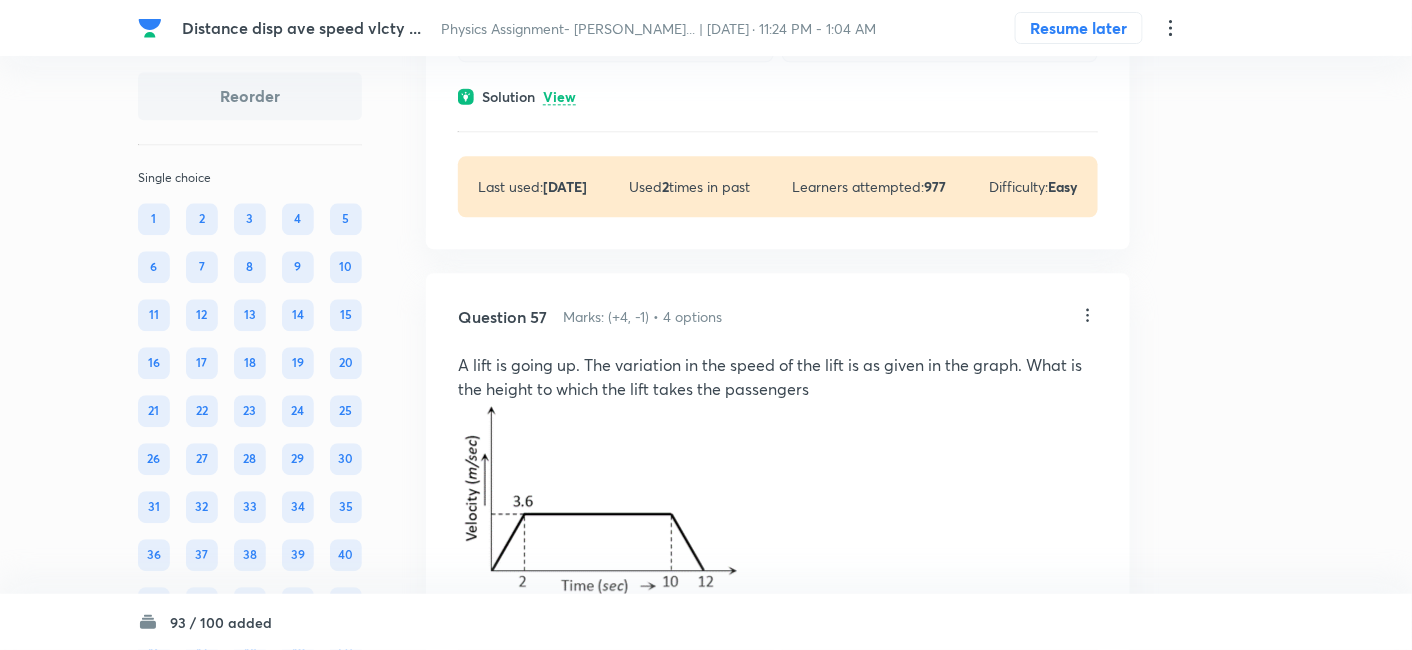 scroll, scrollTop: 44380, scrollLeft: 0, axis: vertical 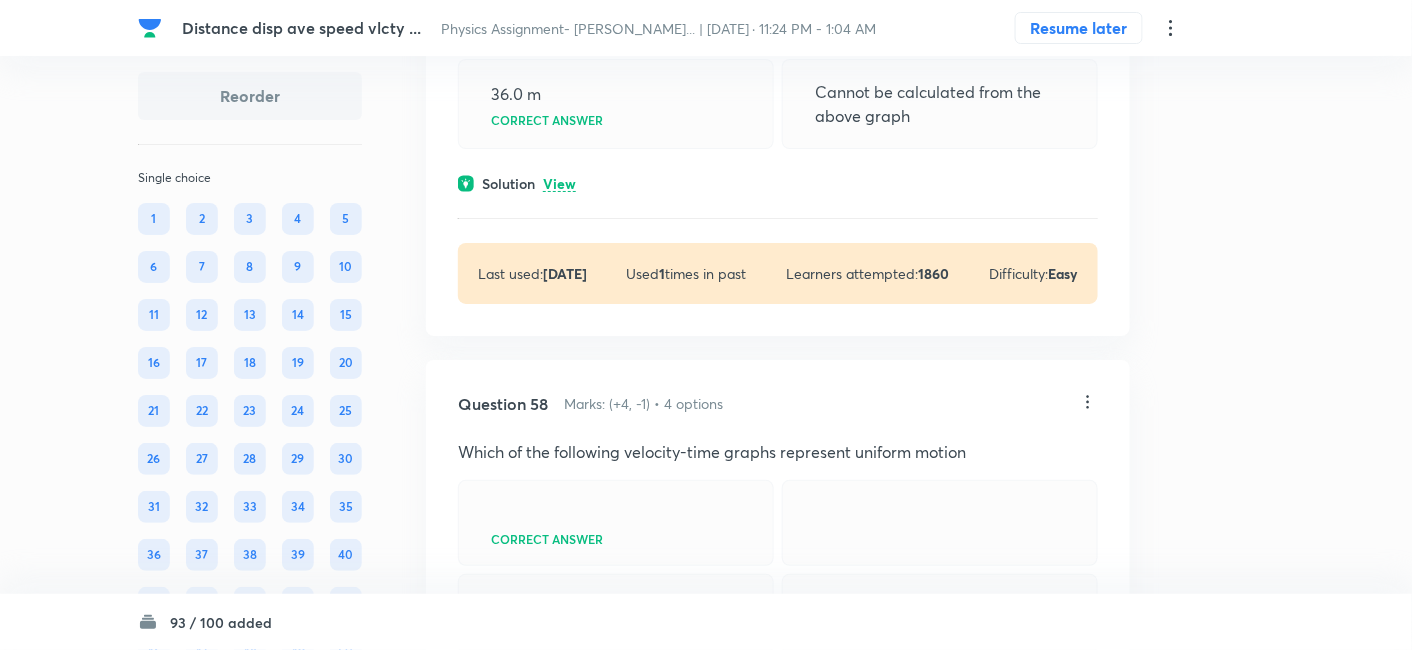 click on "View" at bounding box center [559, 184] 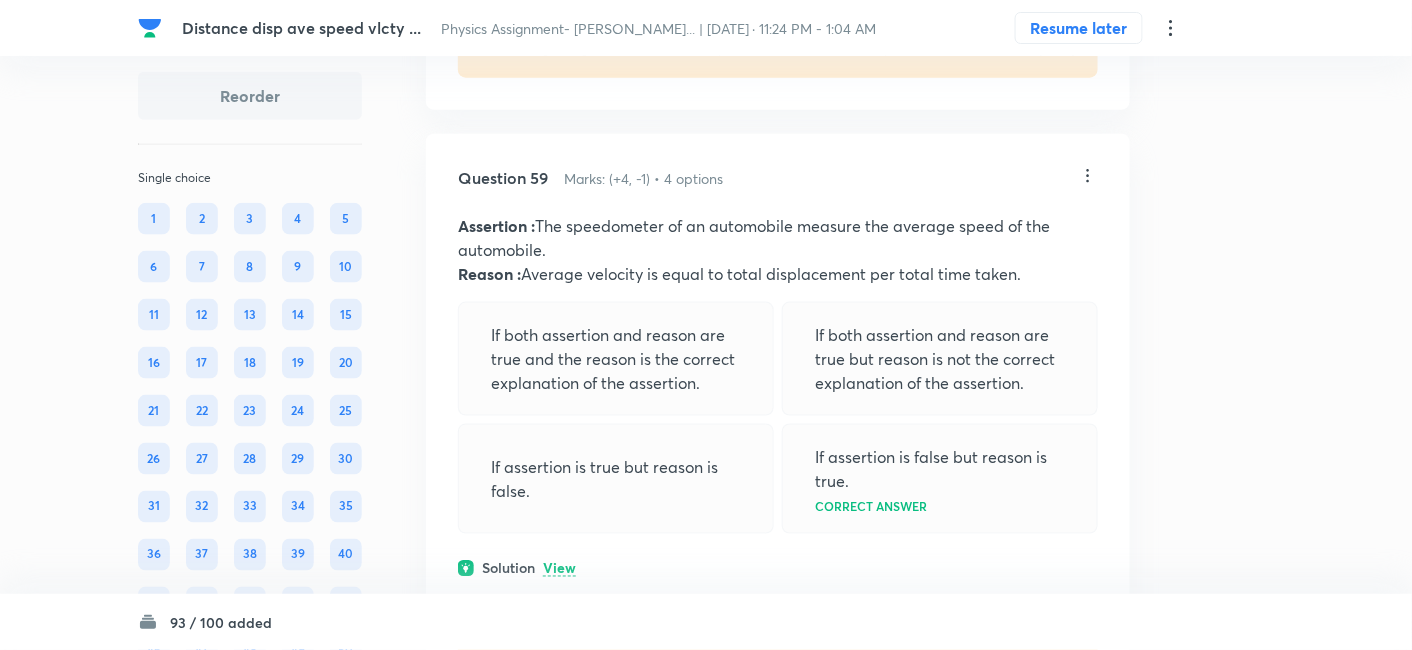 scroll, scrollTop: 45976, scrollLeft: 0, axis: vertical 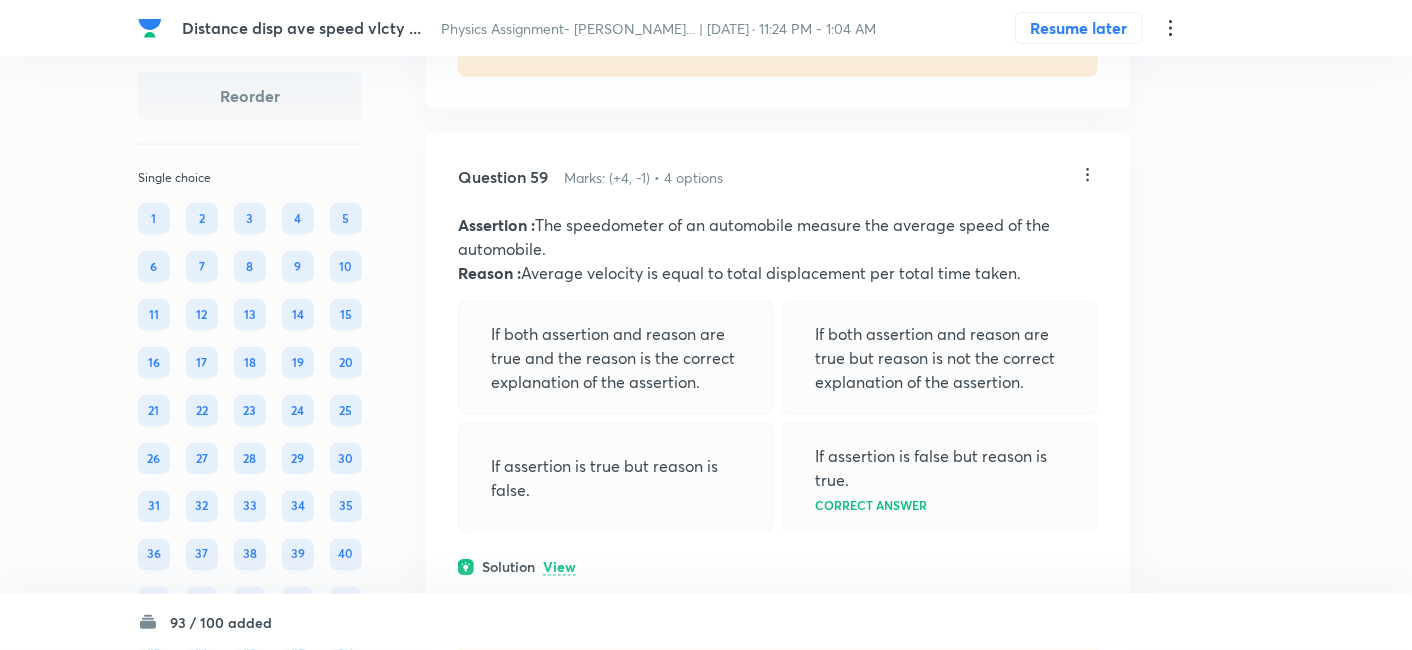 click on "View" at bounding box center [559, -43] 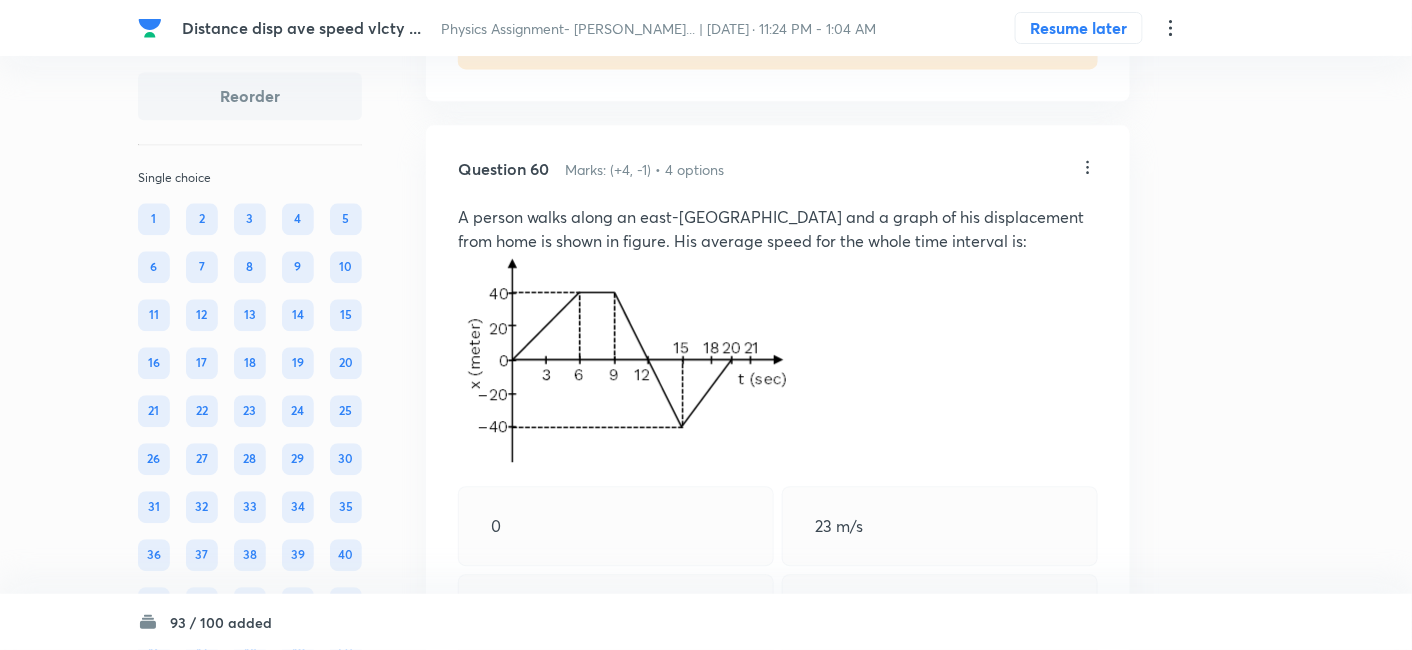 scroll, scrollTop: 46718, scrollLeft: 0, axis: vertical 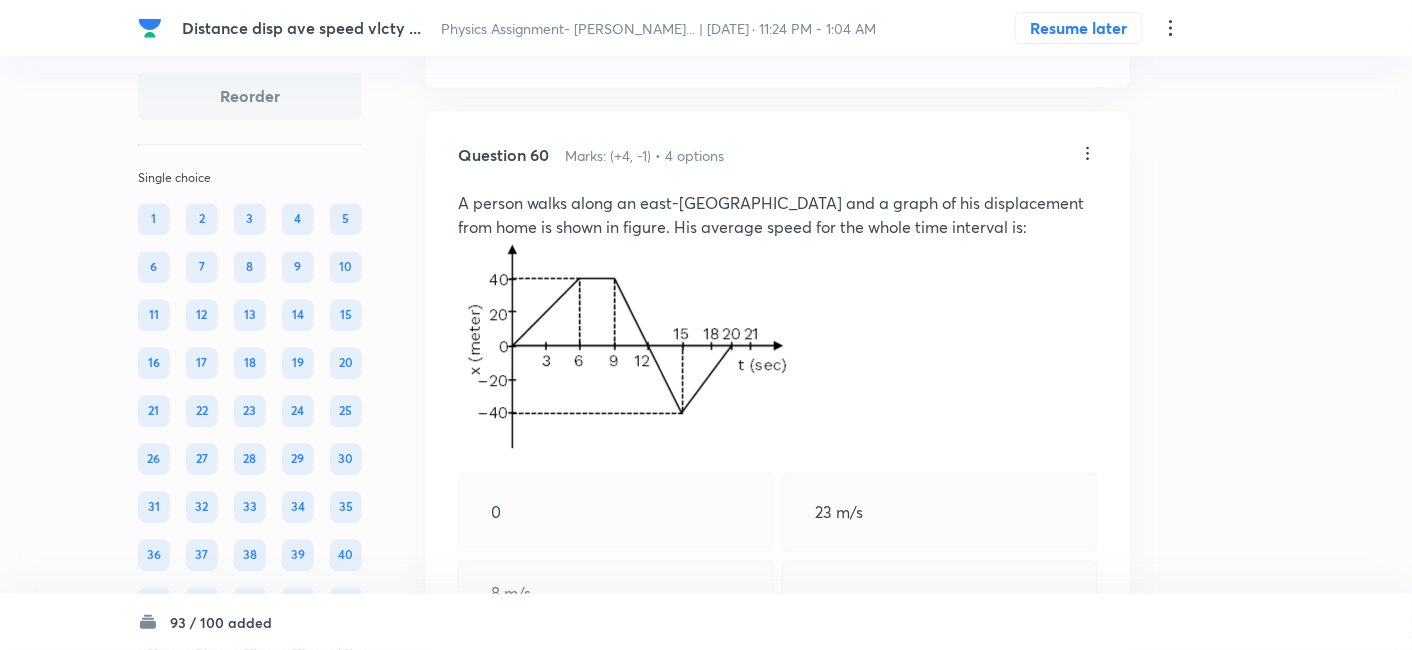 click on "View" at bounding box center (559, -65) 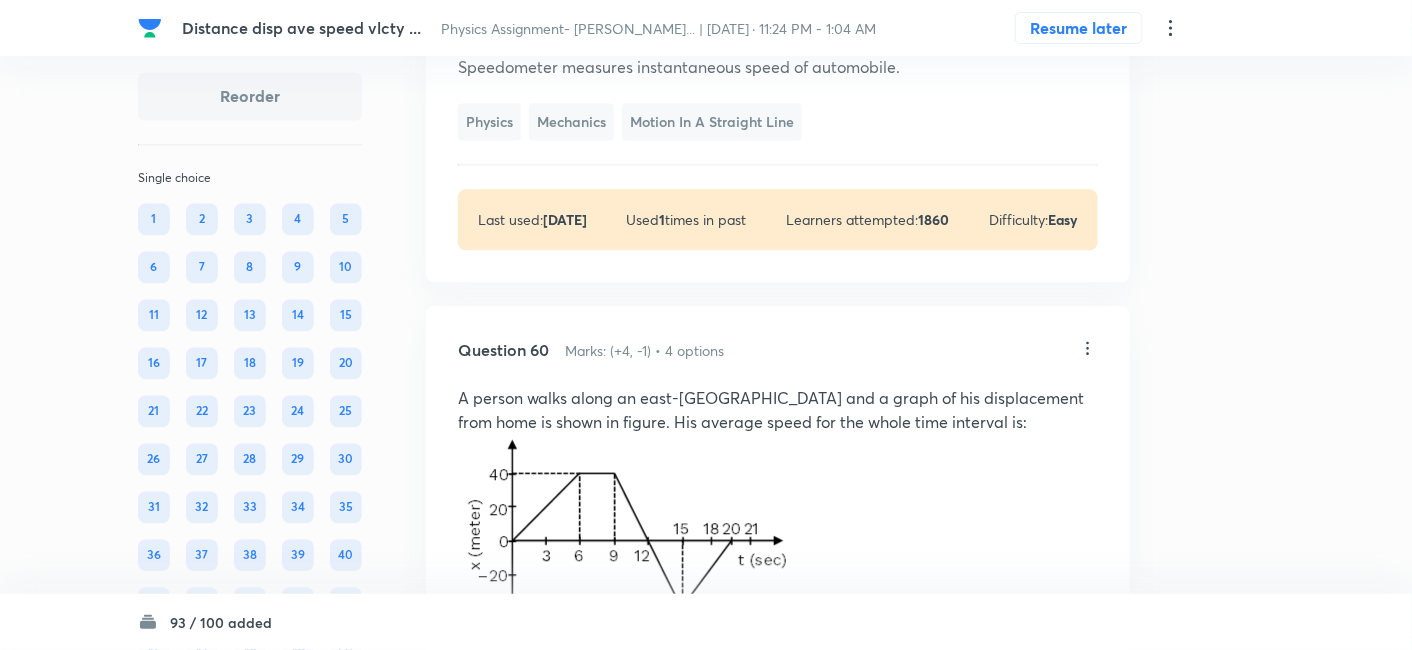 scroll, scrollTop: 46607, scrollLeft: 0, axis: vertical 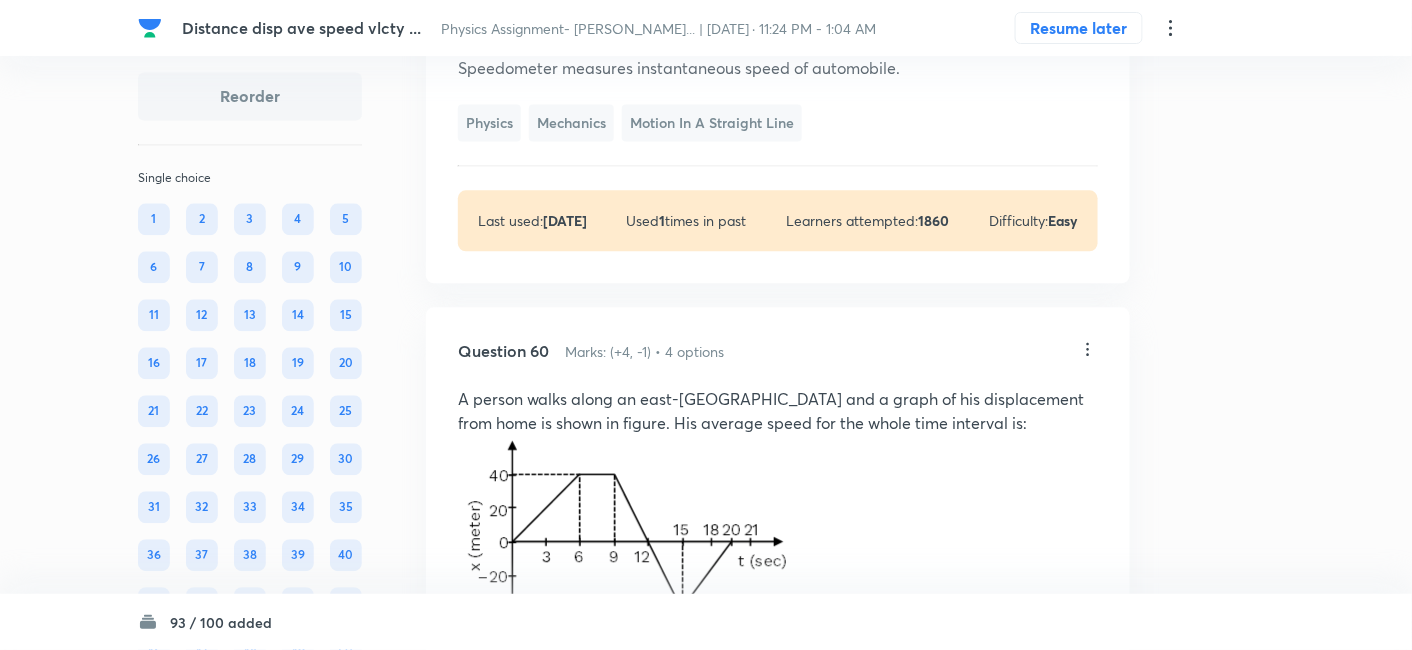 click 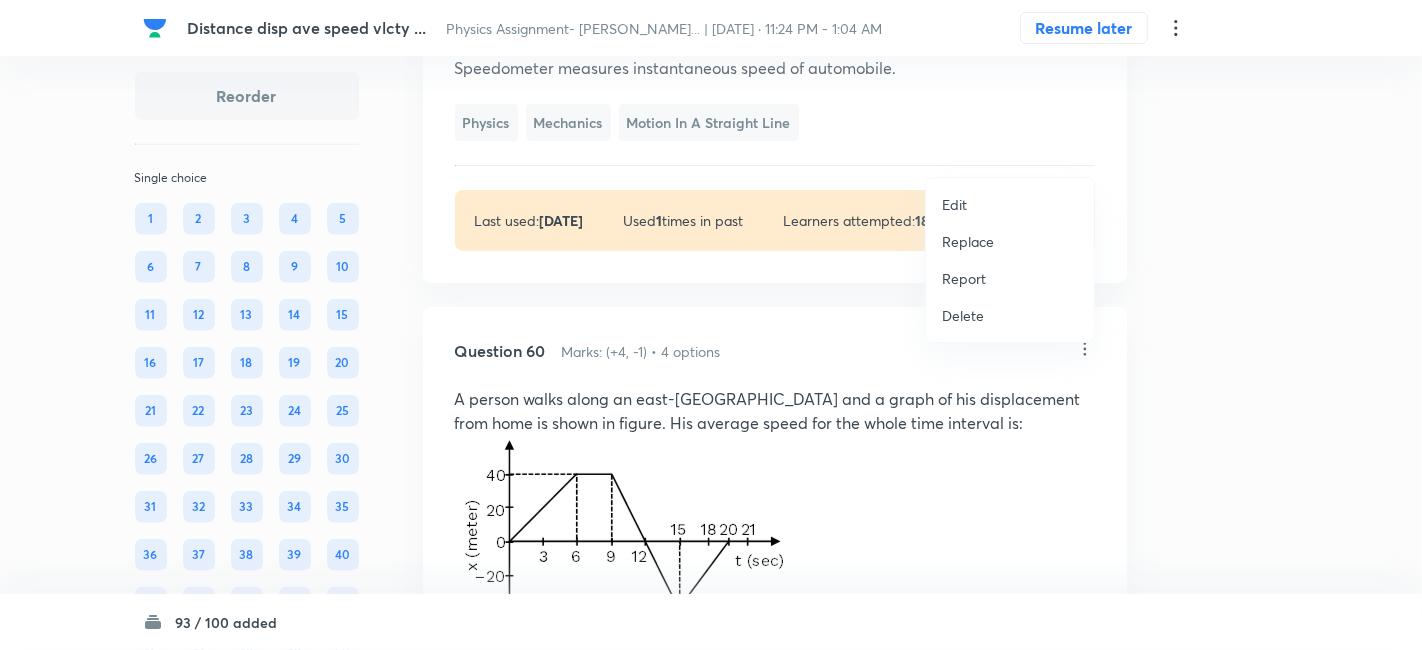 click on "Replace" at bounding box center (968, 241) 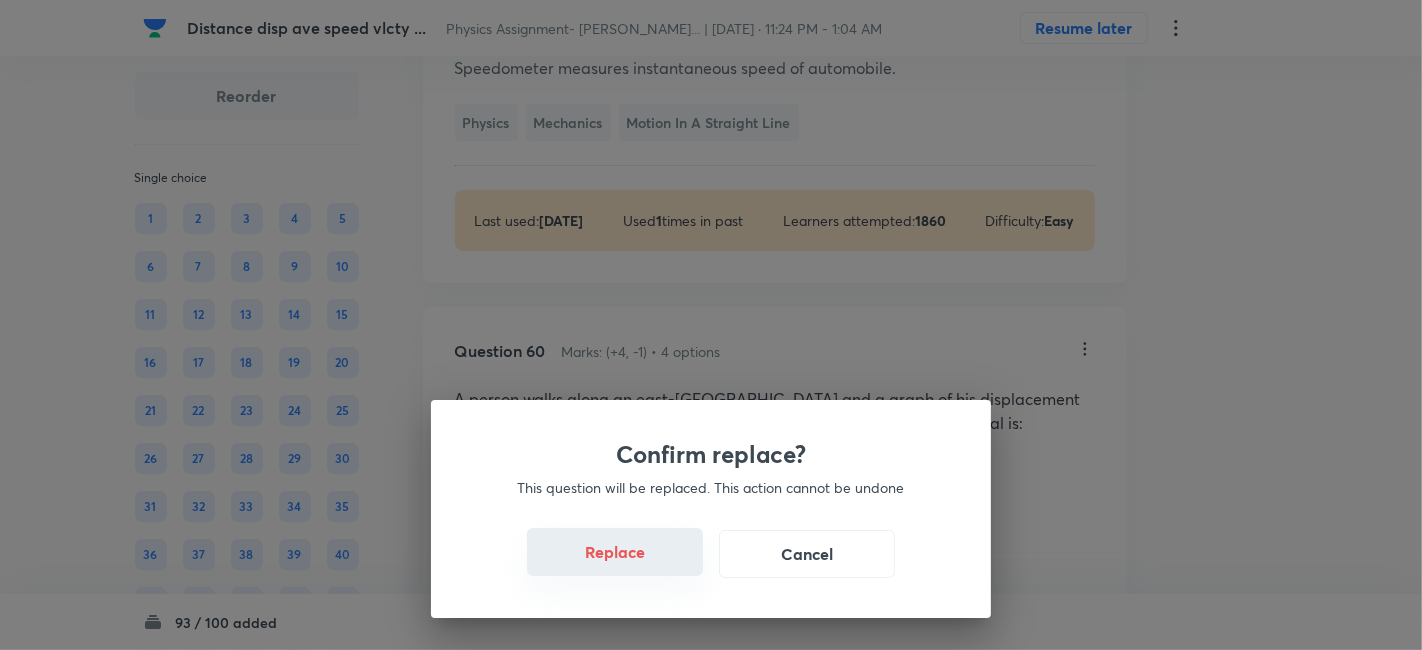 click on "Replace" at bounding box center [615, 552] 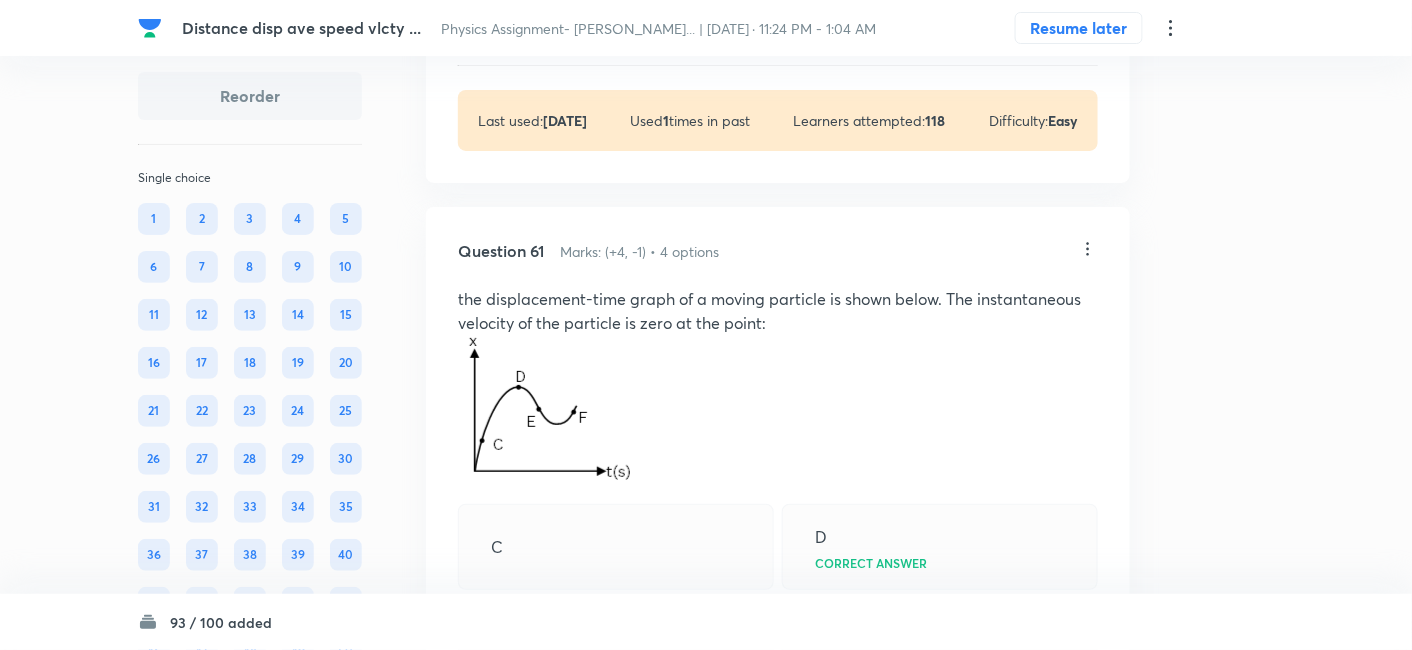 scroll, scrollTop: 47698, scrollLeft: 0, axis: vertical 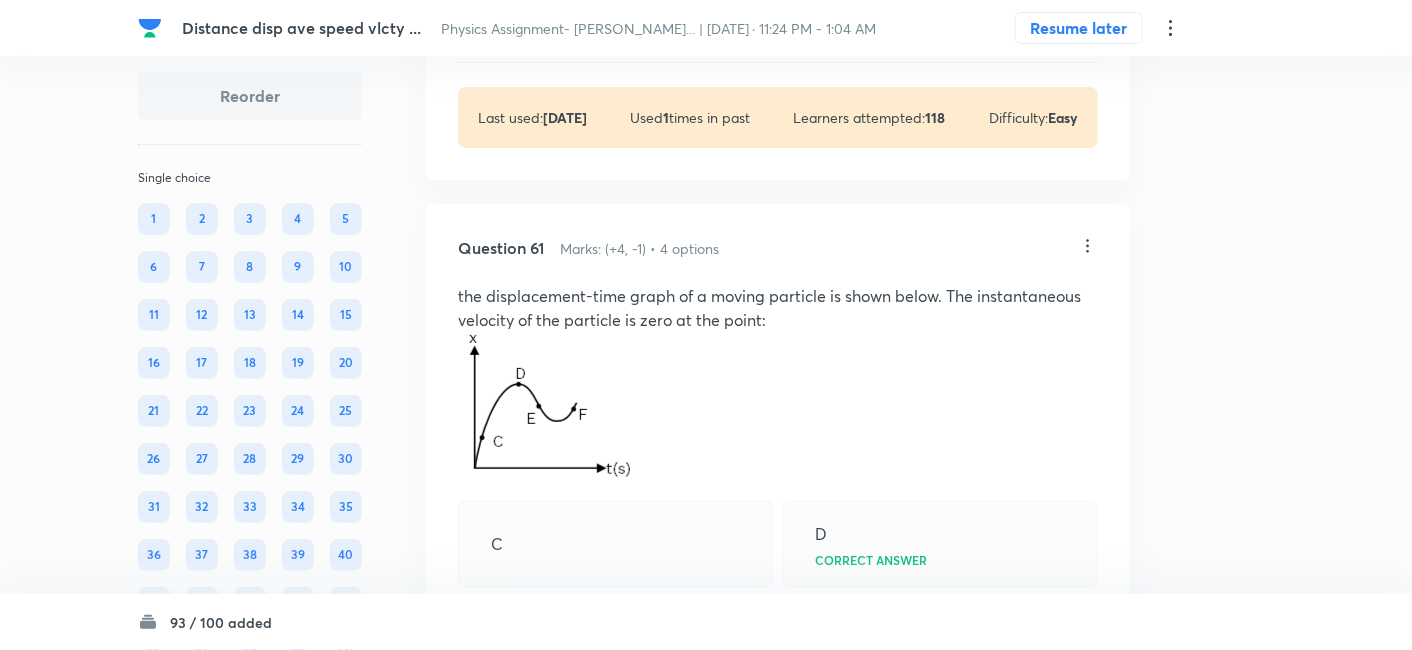 click on "View" at bounding box center [559, 28] 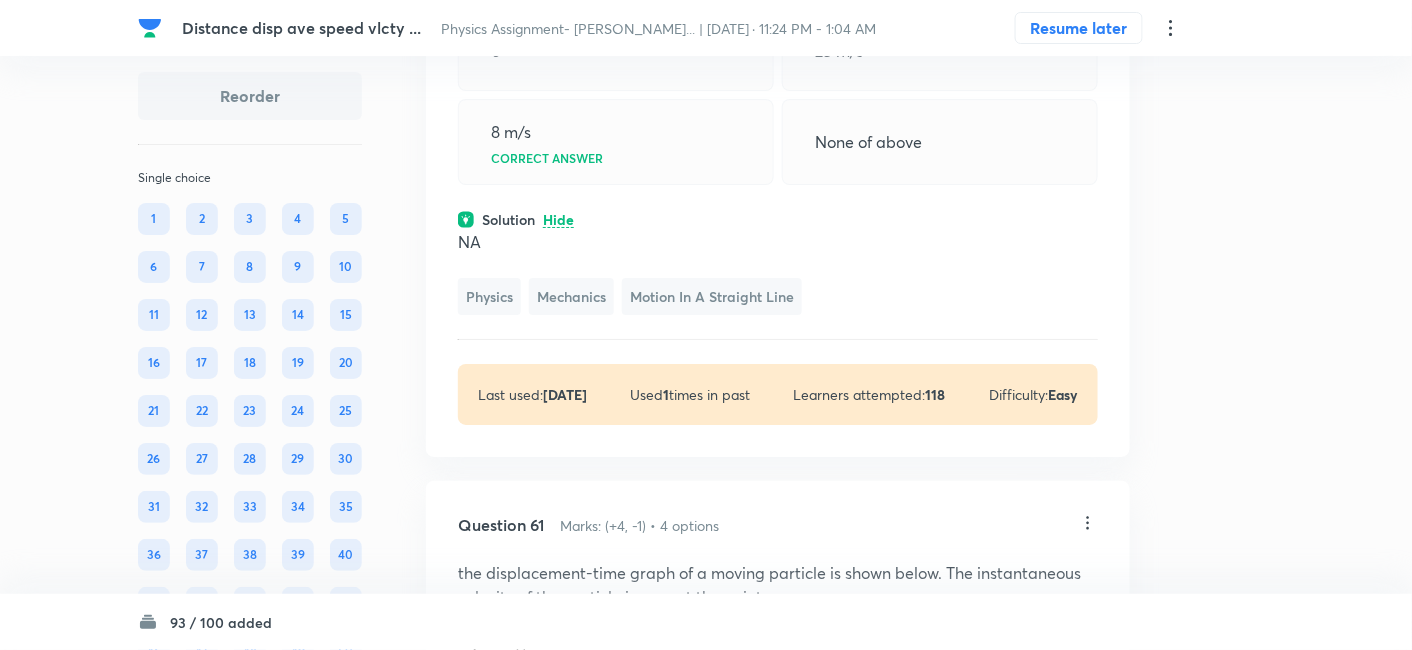 scroll, scrollTop: 47505, scrollLeft: 0, axis: vertical 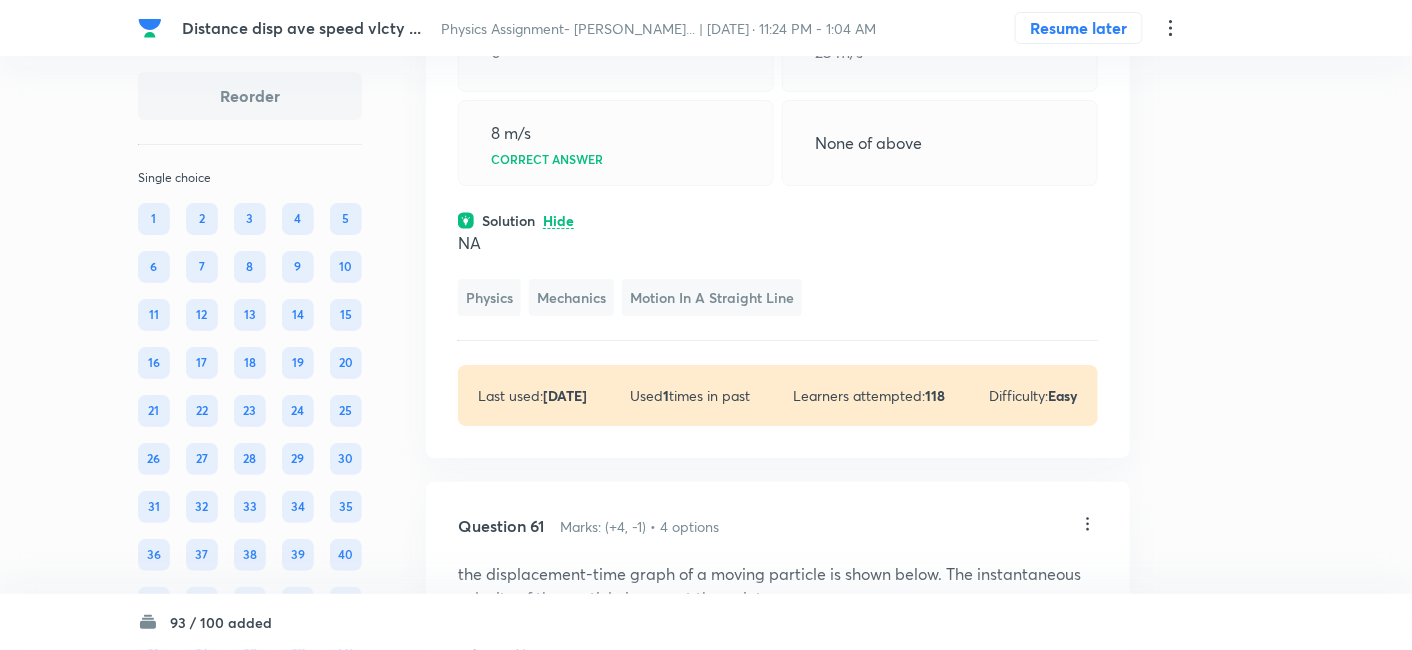 click 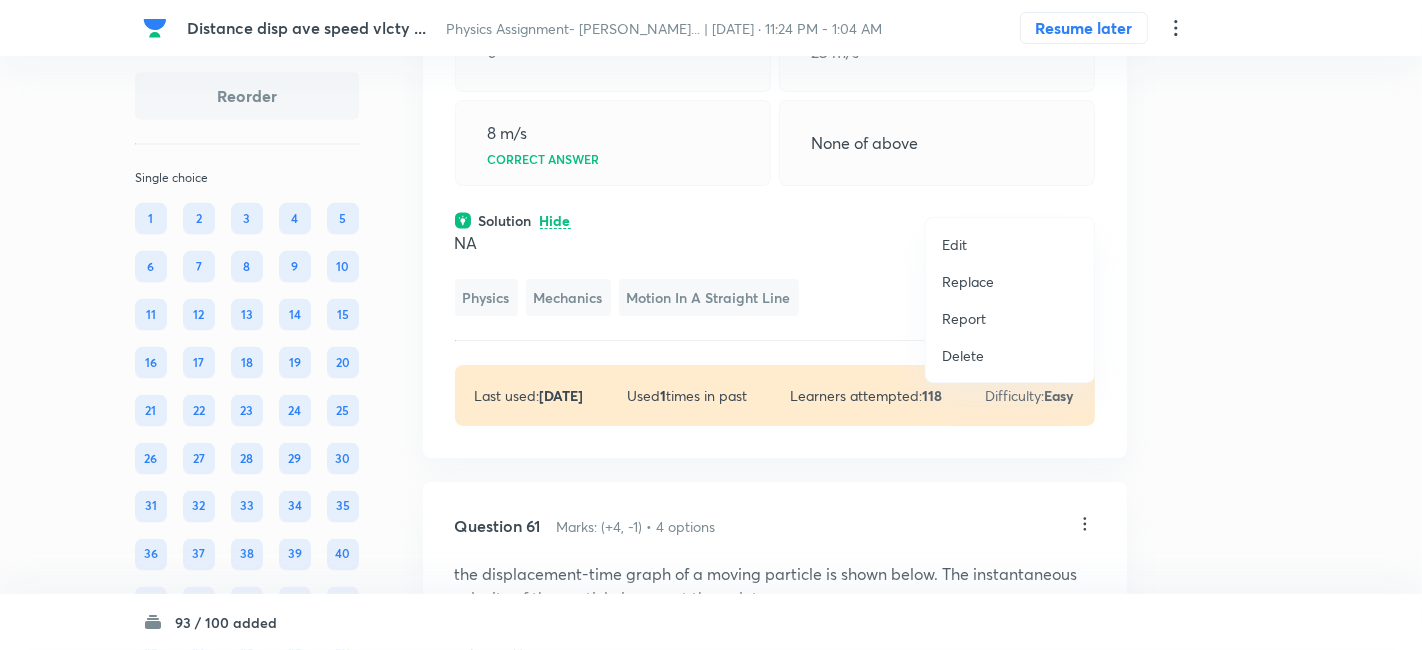 click on "Replace" at bounding box center [968, 281] 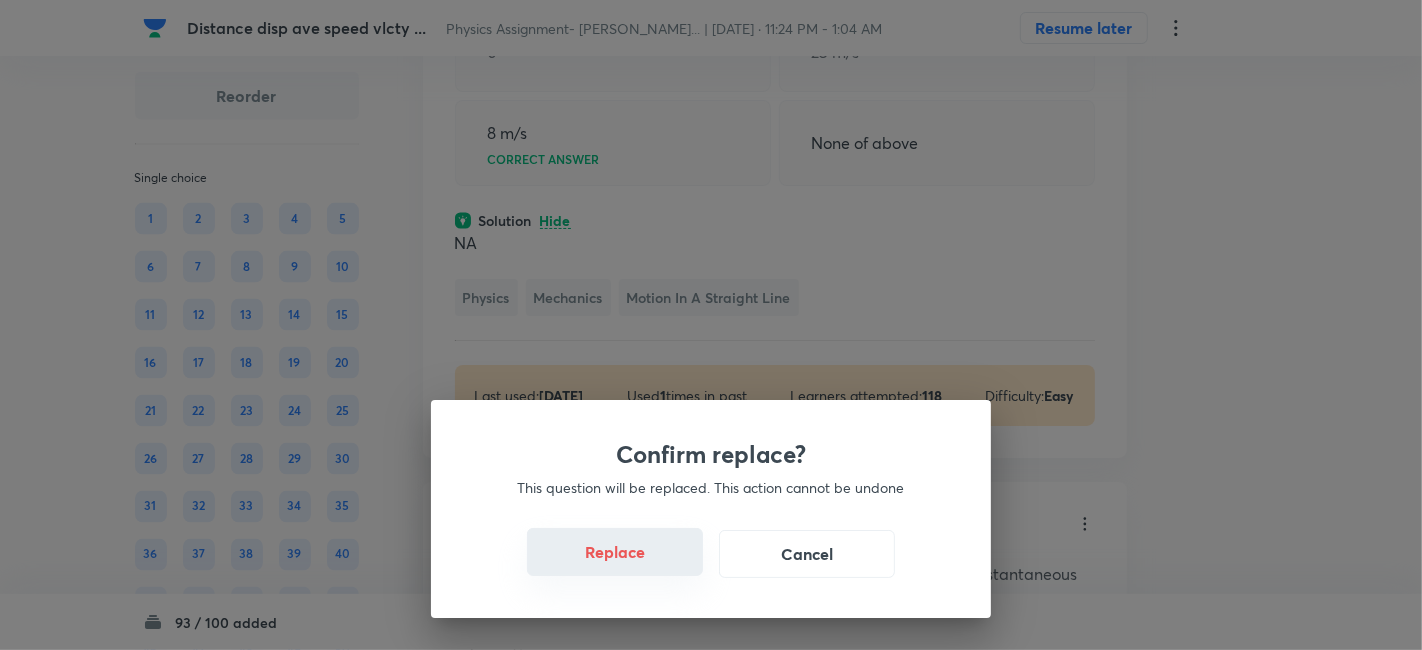click on "Replace" at bounding box center [615, 552] 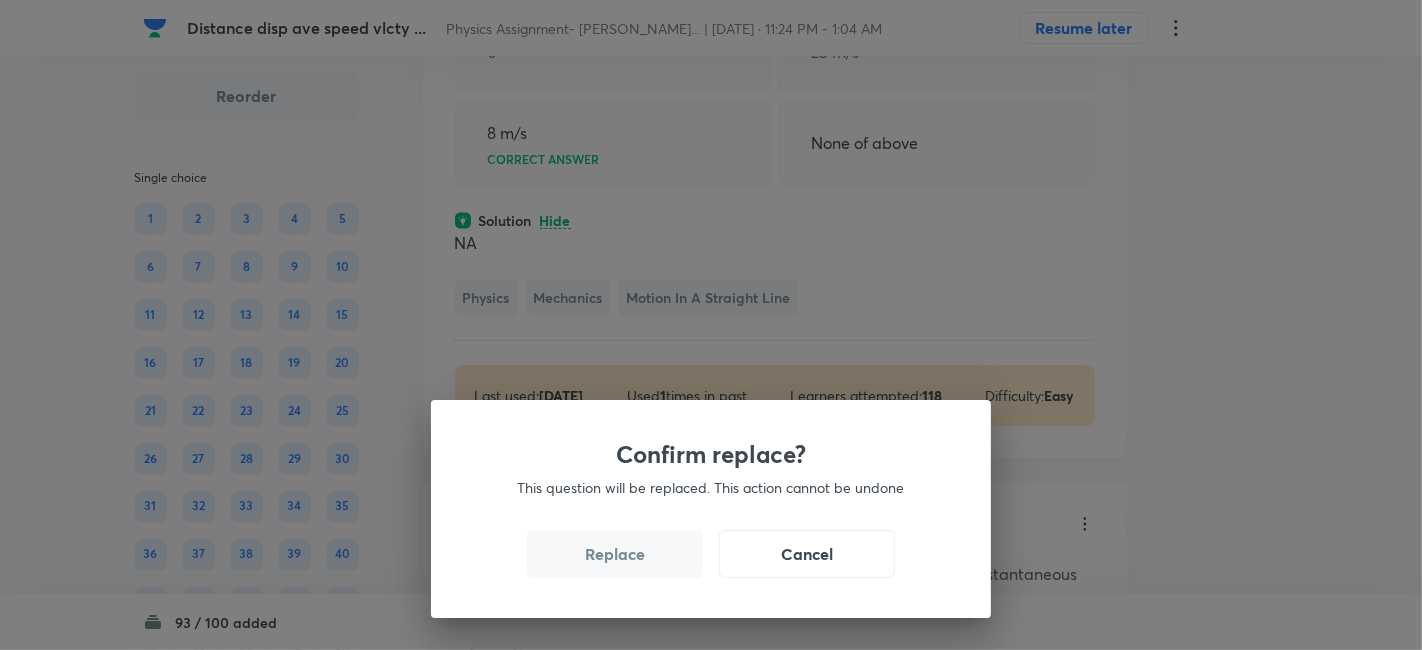 click on "Replace" at bounding box center [615, 554] 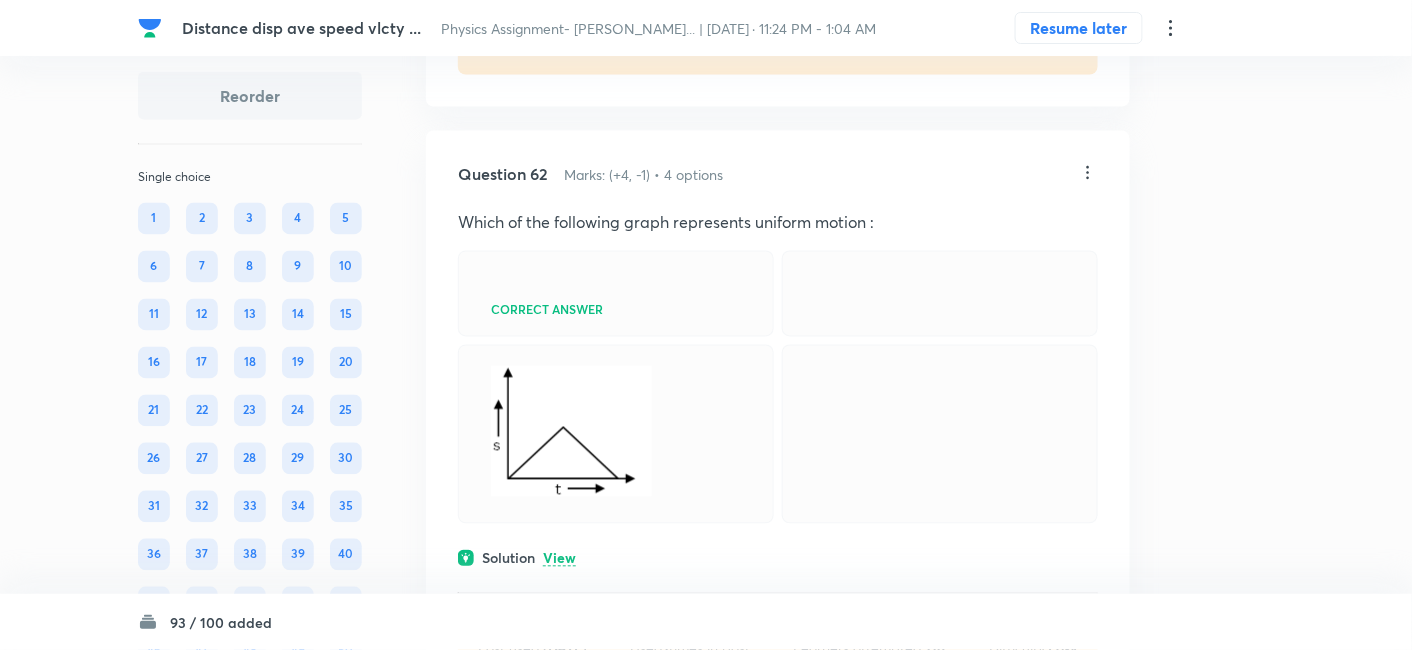 scroll, scrollTop: 48740, scrollLeft: 0, axis: vertical 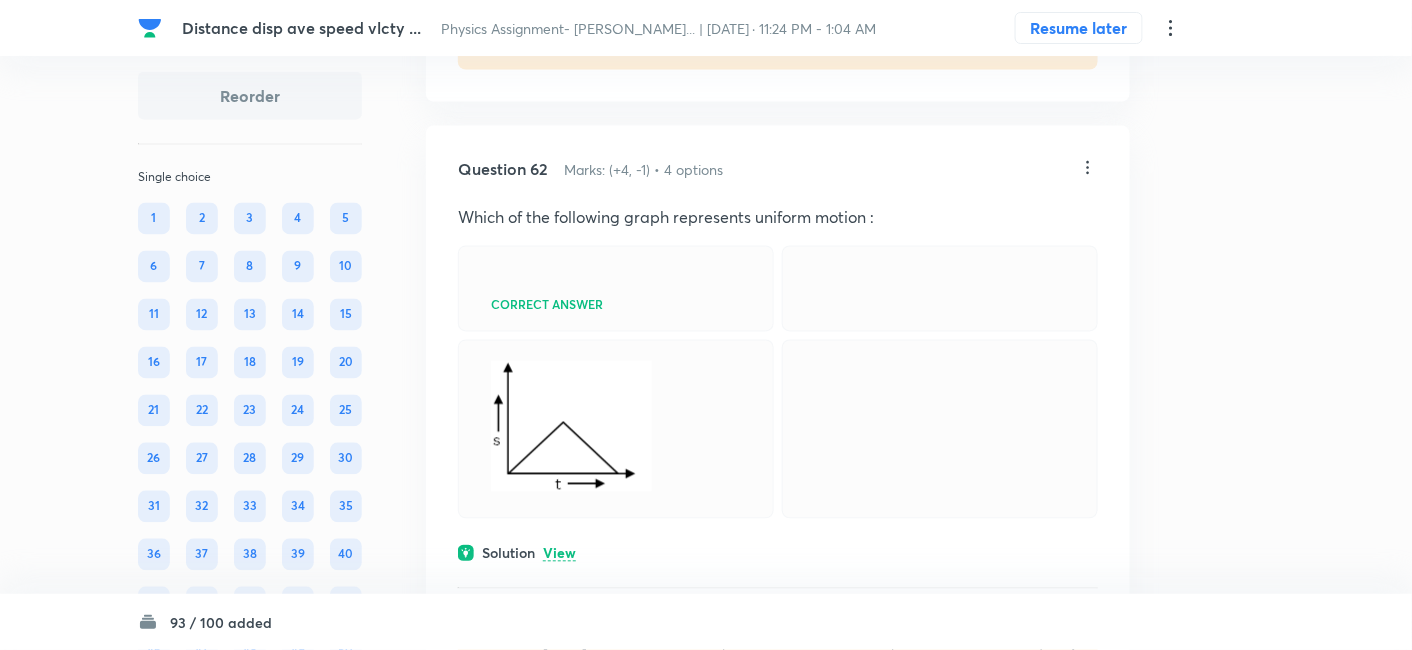 click on "Solution View" at bounding box center [778, -51] 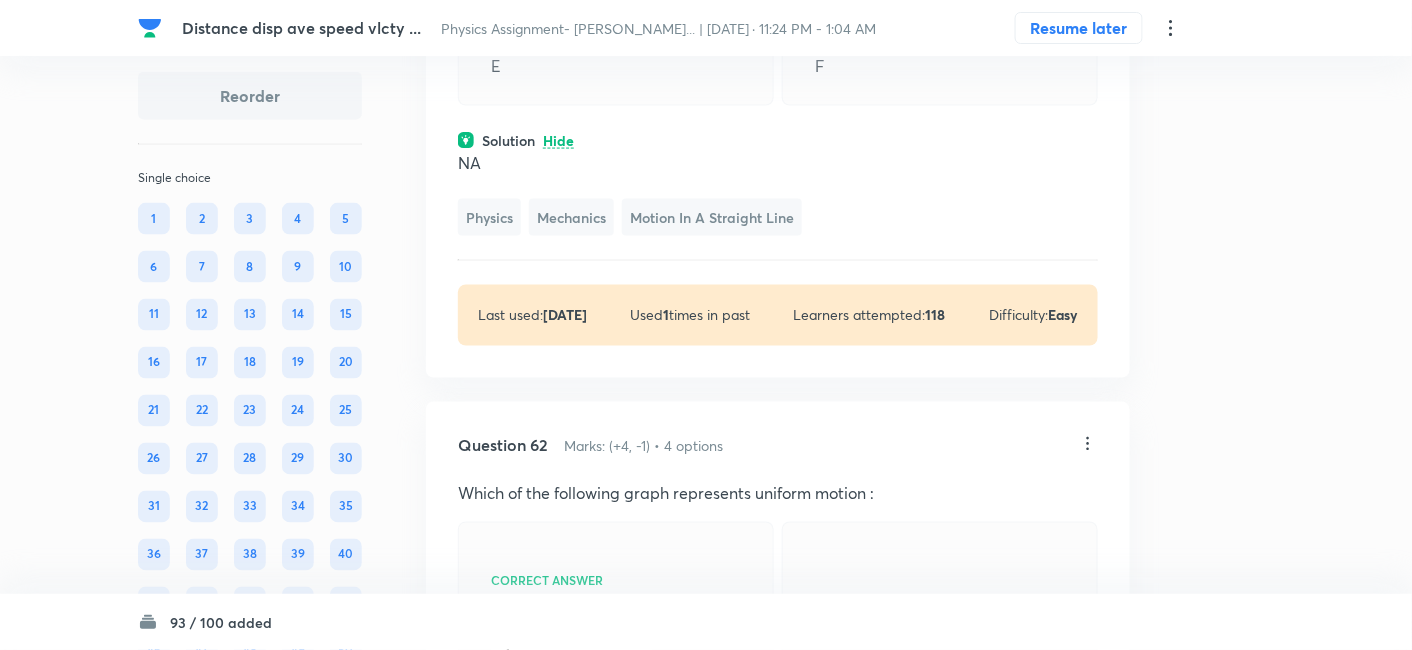 scroll, scrollTop: 48542, scrollLeft: 0, axis: vertical 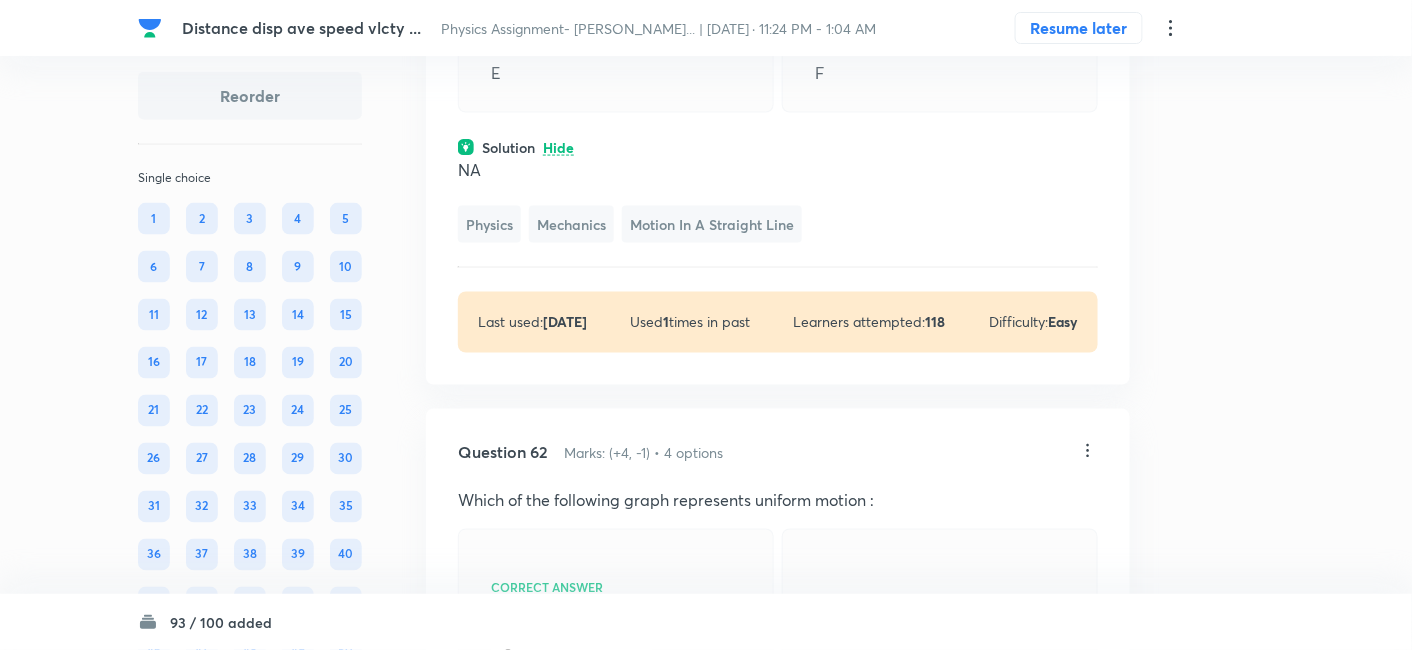click 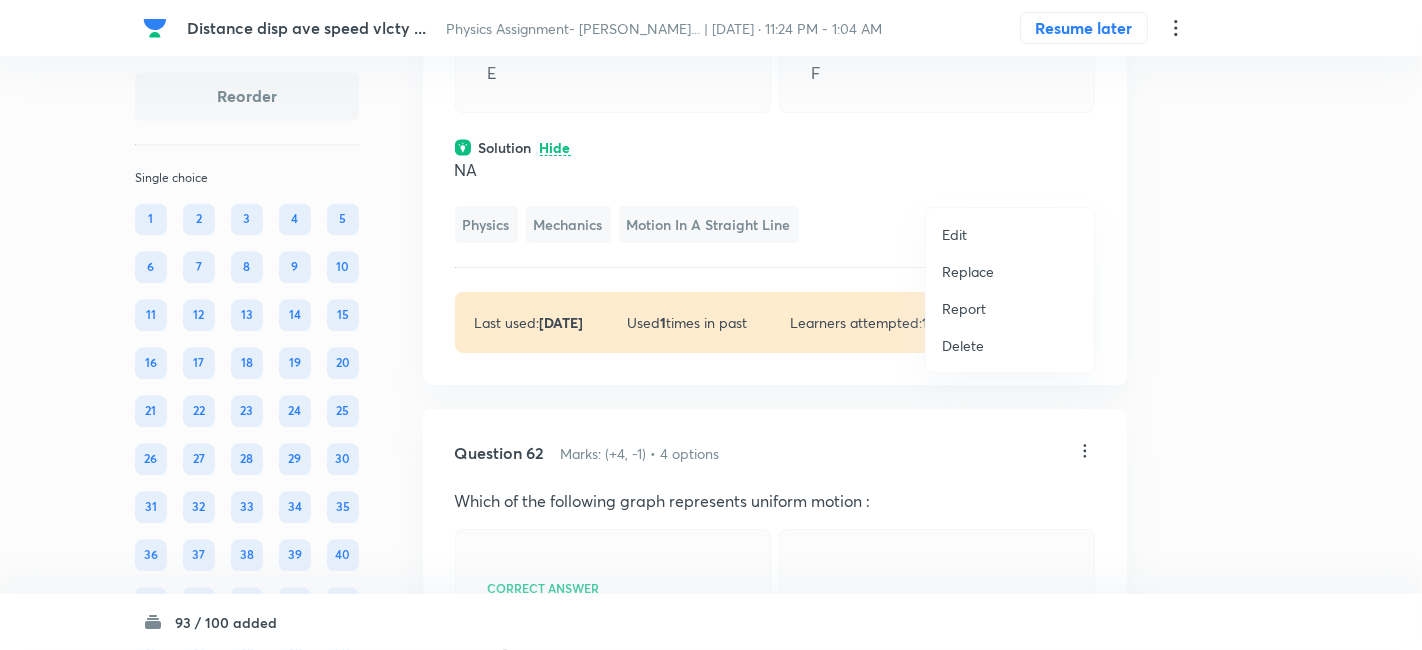 click on "Replace" at bounding box center [968, 271] 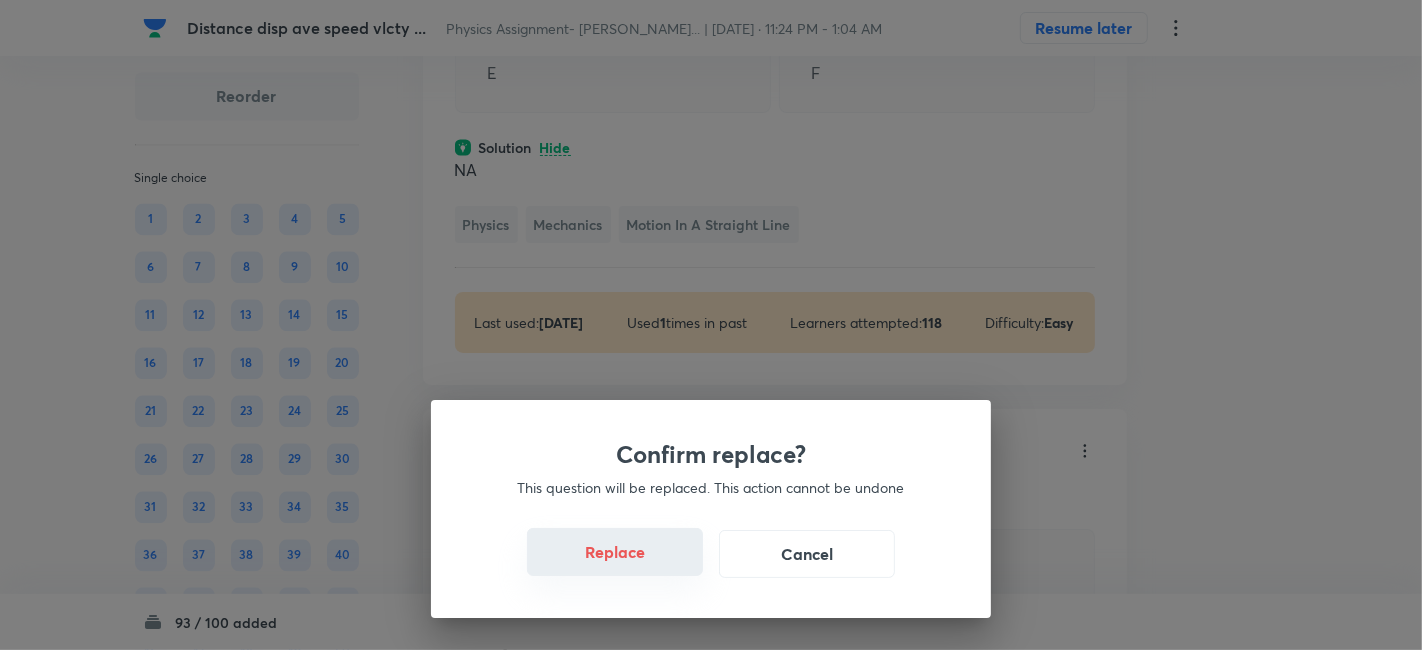click on "Replace" at bounding box center (615, 552) 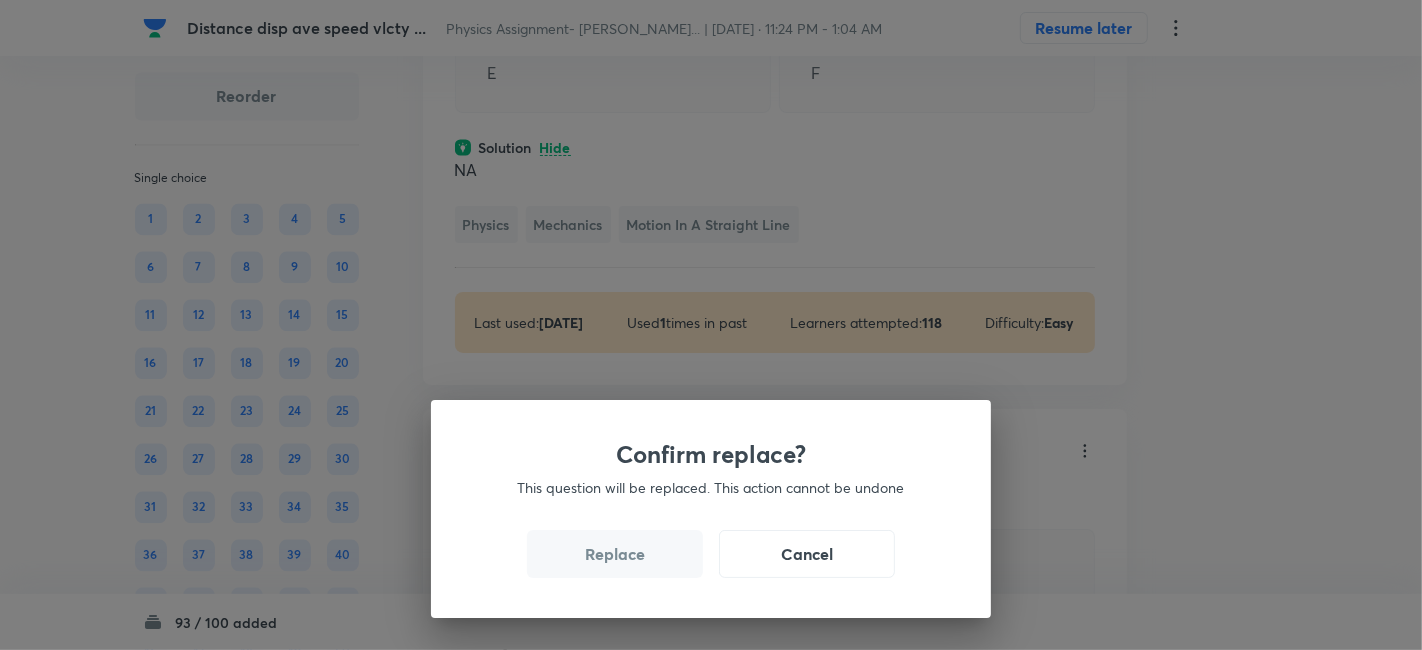 click on "Confirm replace? This question will be replaced. This action cannot be undone Replace Cancel" at bounding box center [711, 509] 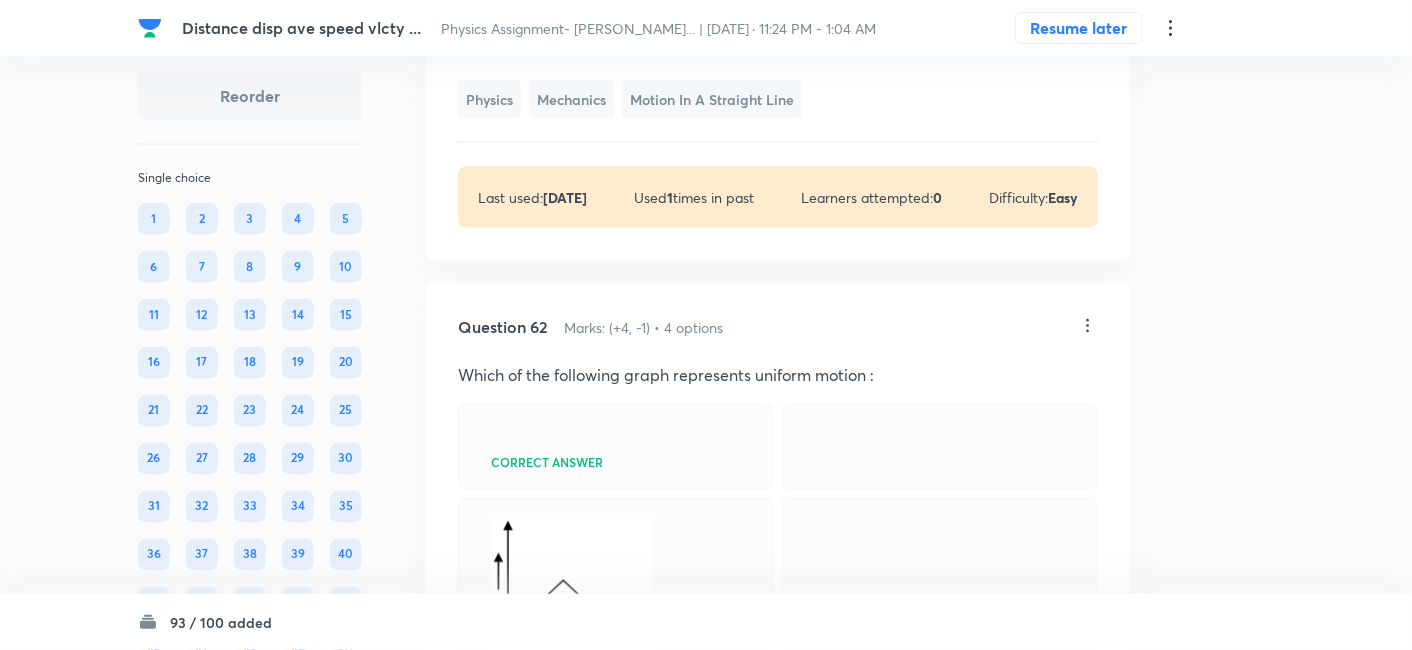 click 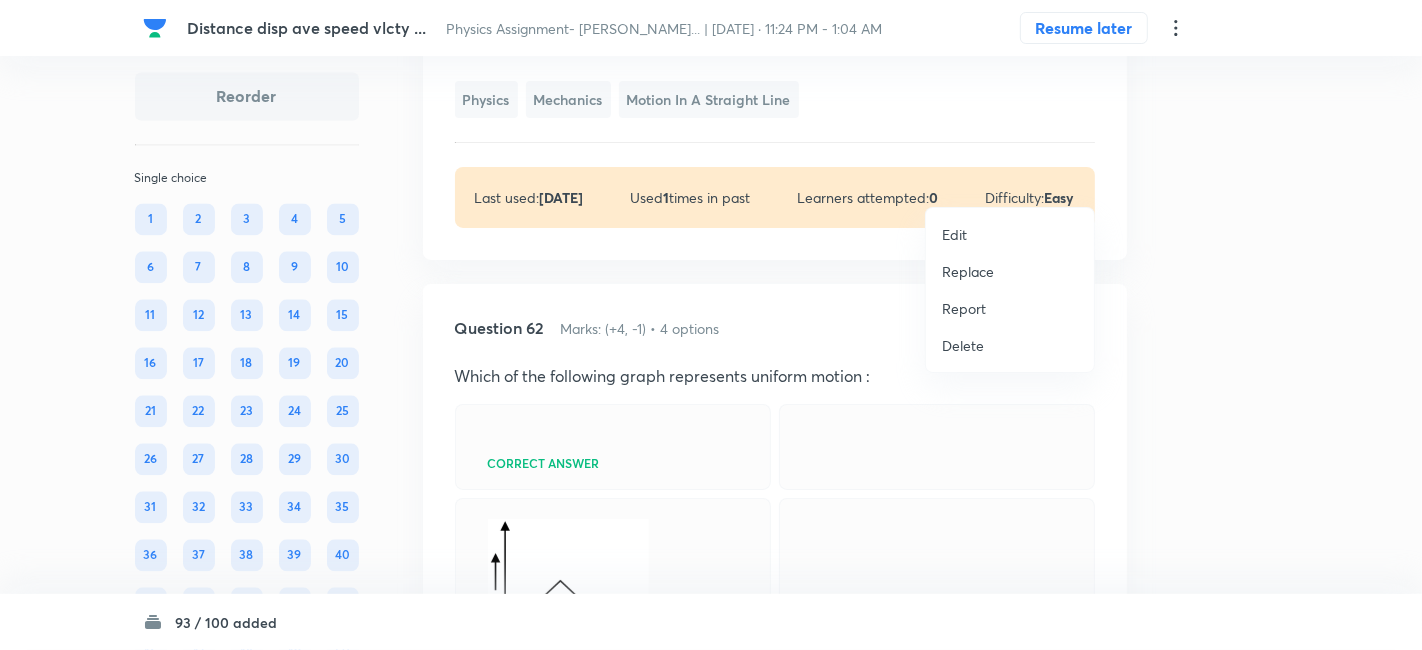 click on "Replace" at bounding box center [968, 271] 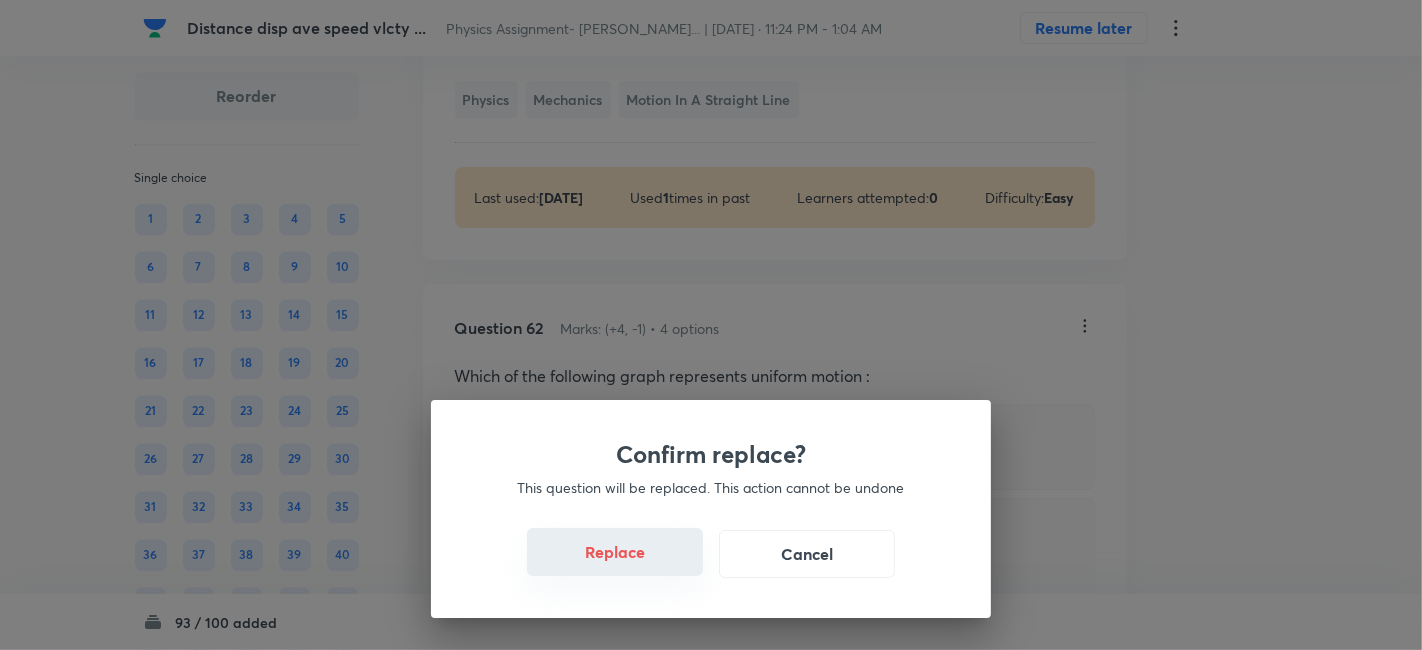 click on "Replace" at bounding box center (615, 552) 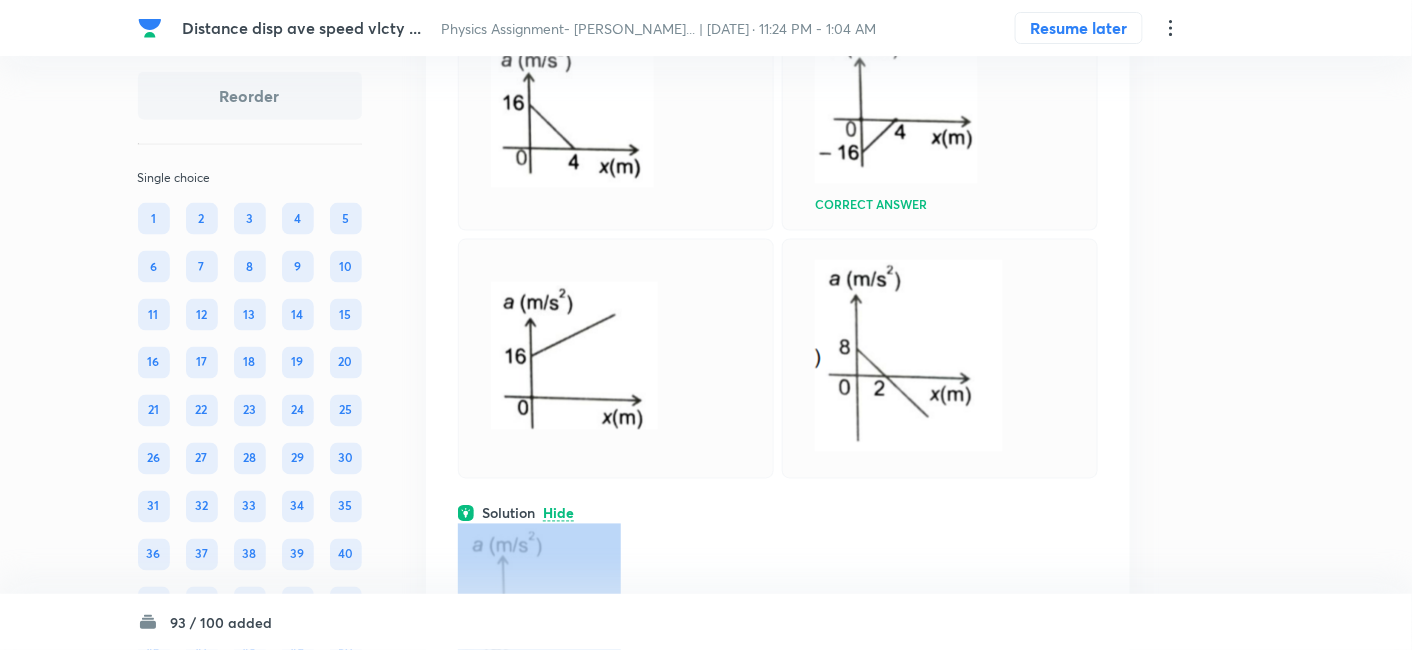 click on "Question 61 Marks: (+4, -1) • 4 options The velocity (v)-position (x) graph of a particle moving on a straight line is as shown in figure.  The graph of acceleration (a)-position(x) is best described by  [PERSON_NAME] answer Solution Hide Physics Mechanics Motion in a Straight Line Last used:  [DATE] Used  1  times in past Learners attempted:  1129 Difficulty: Easy" at bounding box center (778, 266) 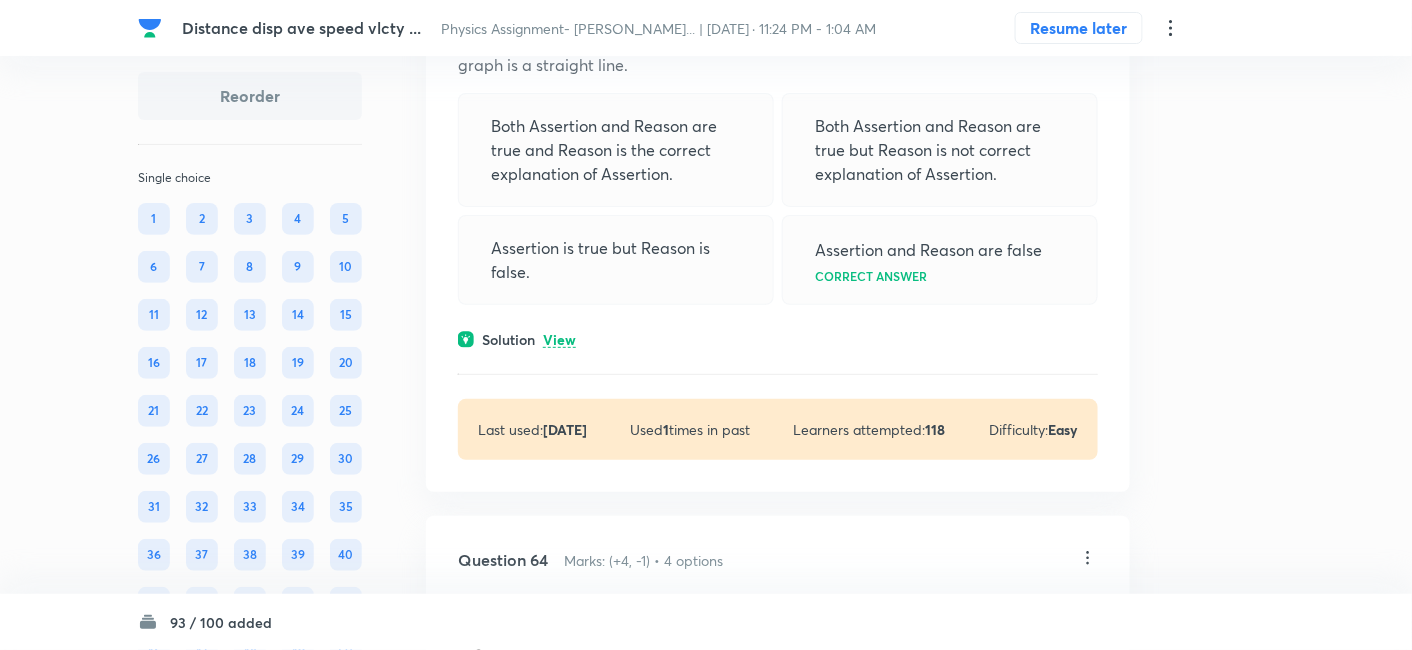 scroll, scrollTop: 50137, scrollLeft: 0, axis: vertical 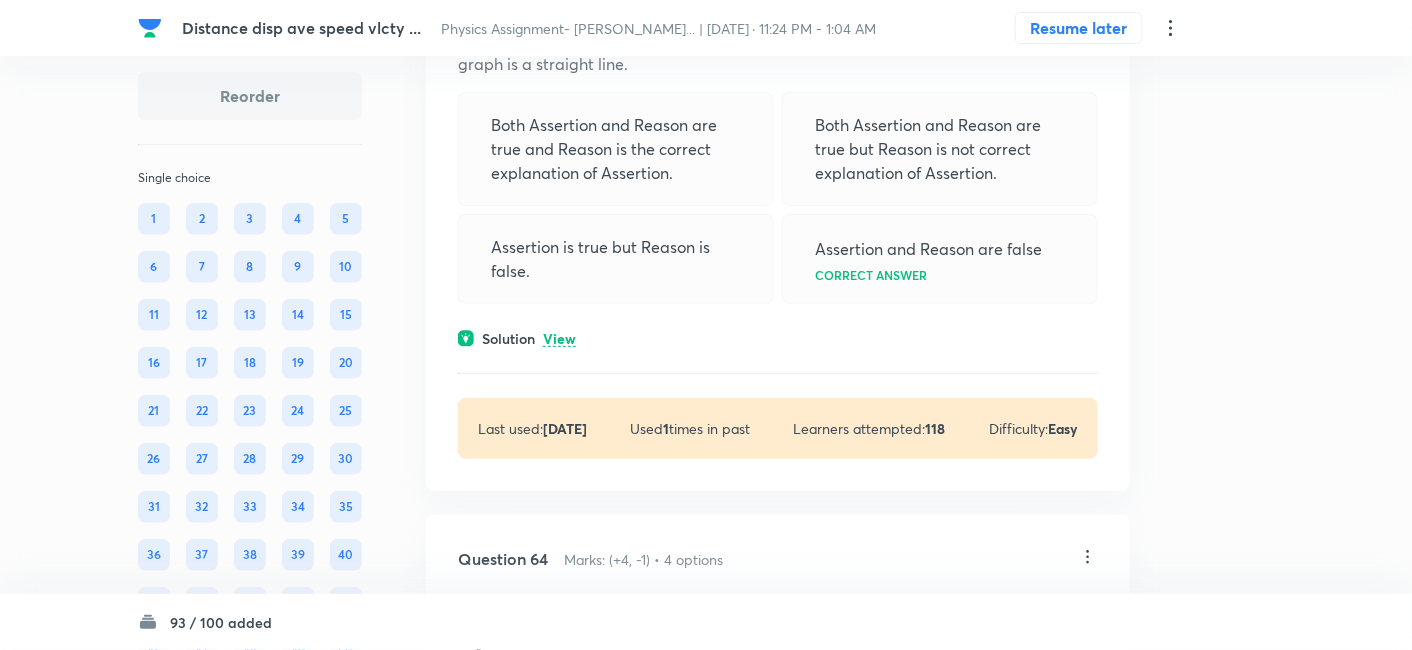 click on "View" at bounding box center [559, -252] 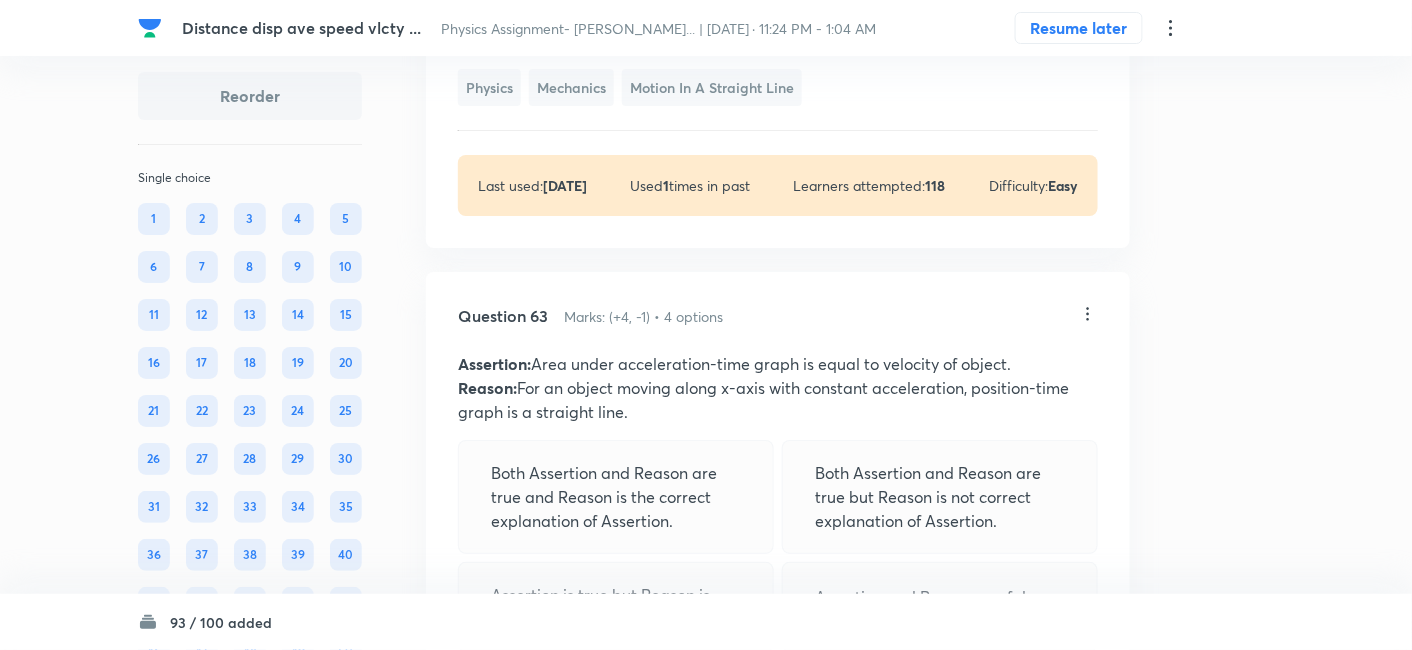 scroll, scrollTop: 49871, scrollLeft: 0, axis: vertical 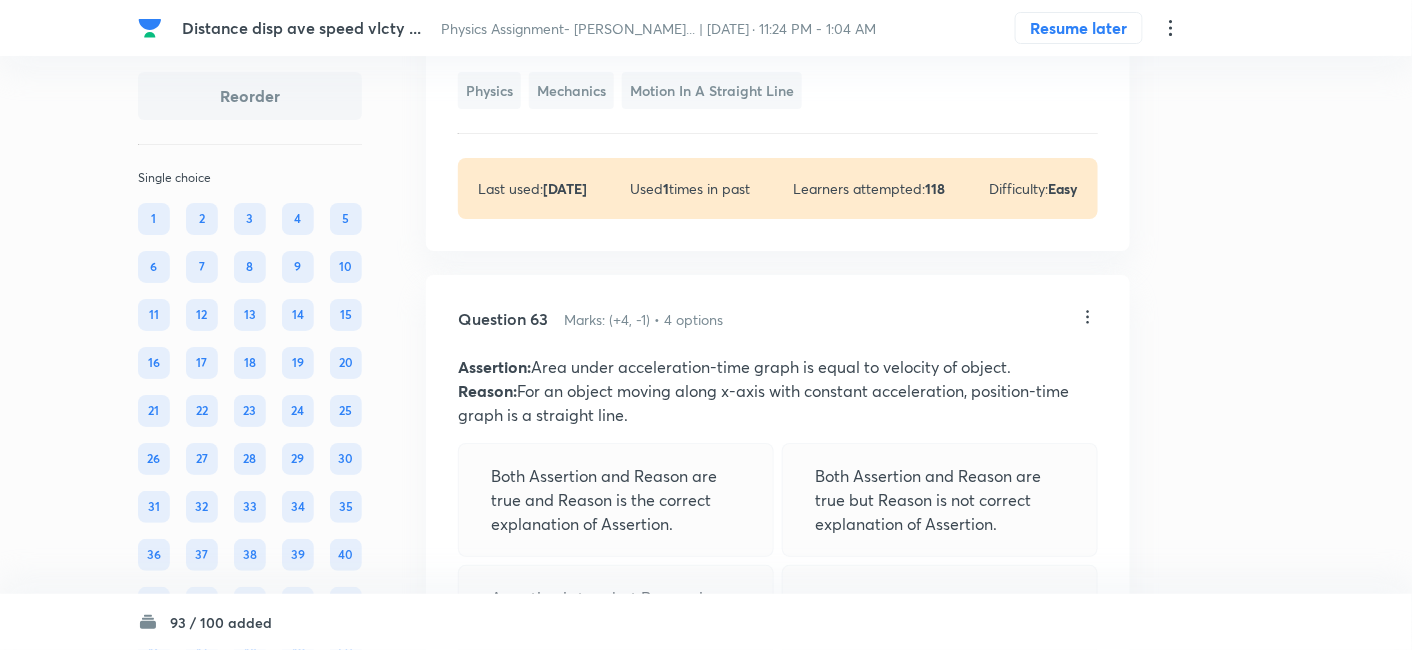 click 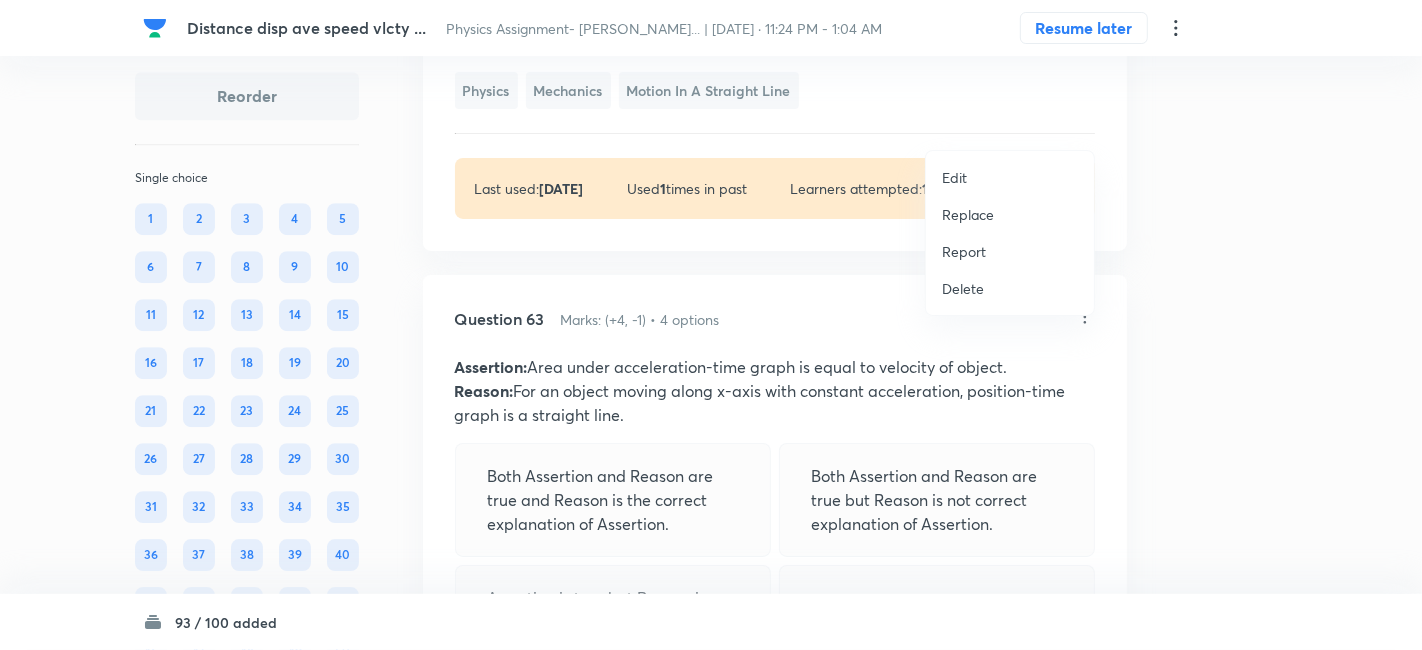 click on "Replace" at bounding box center [968, 214] 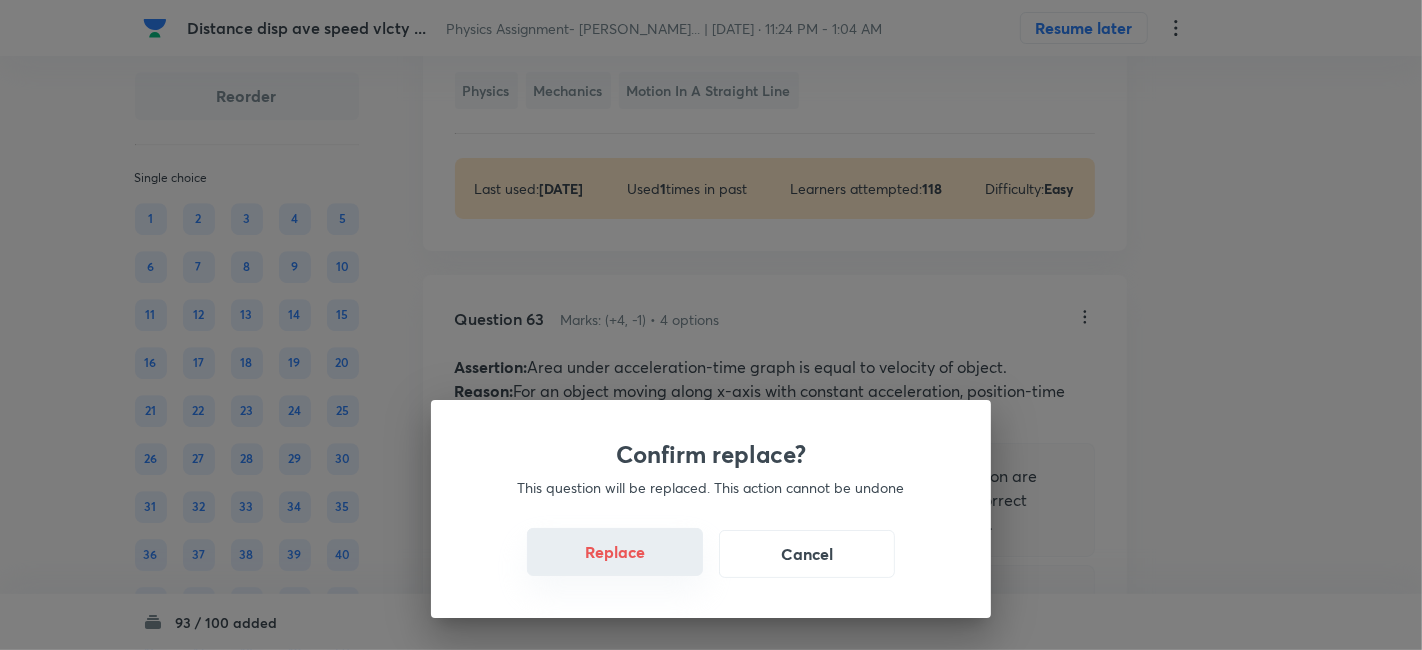 click on "Replace" at bounding box center (615, 552) 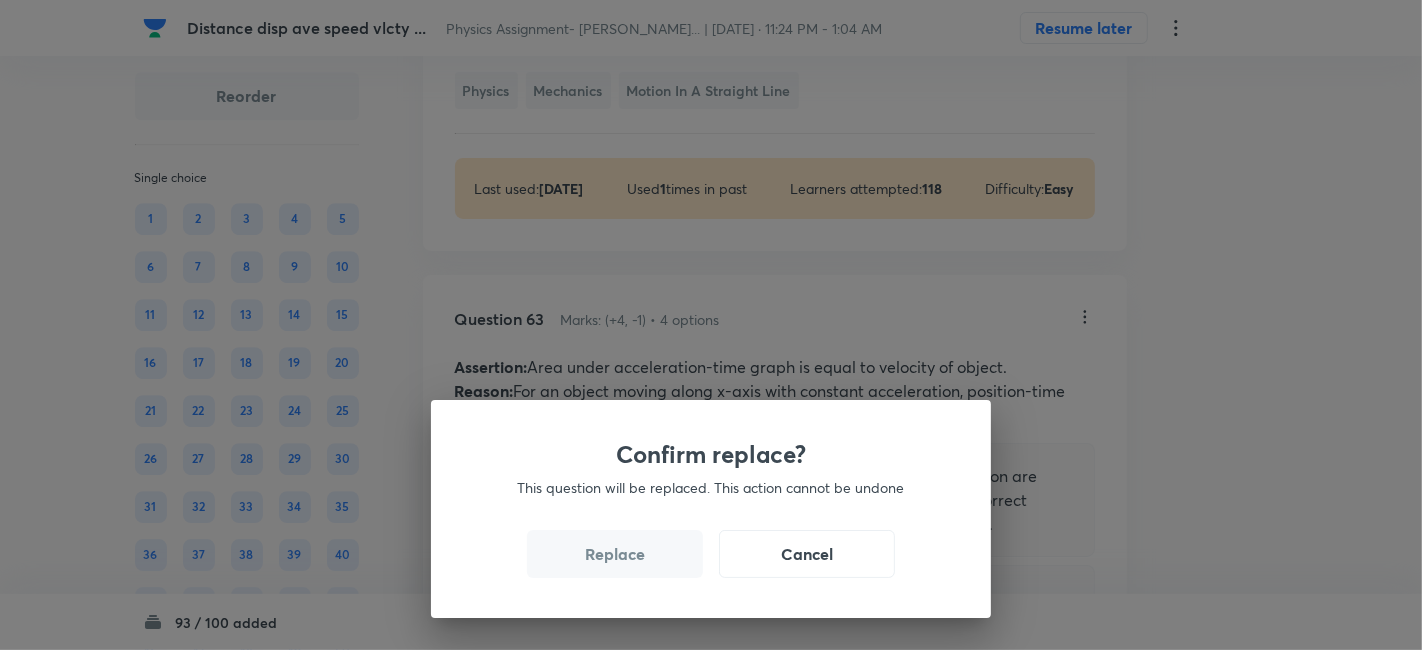 click on "Replace" at bounding box center (615, 554) 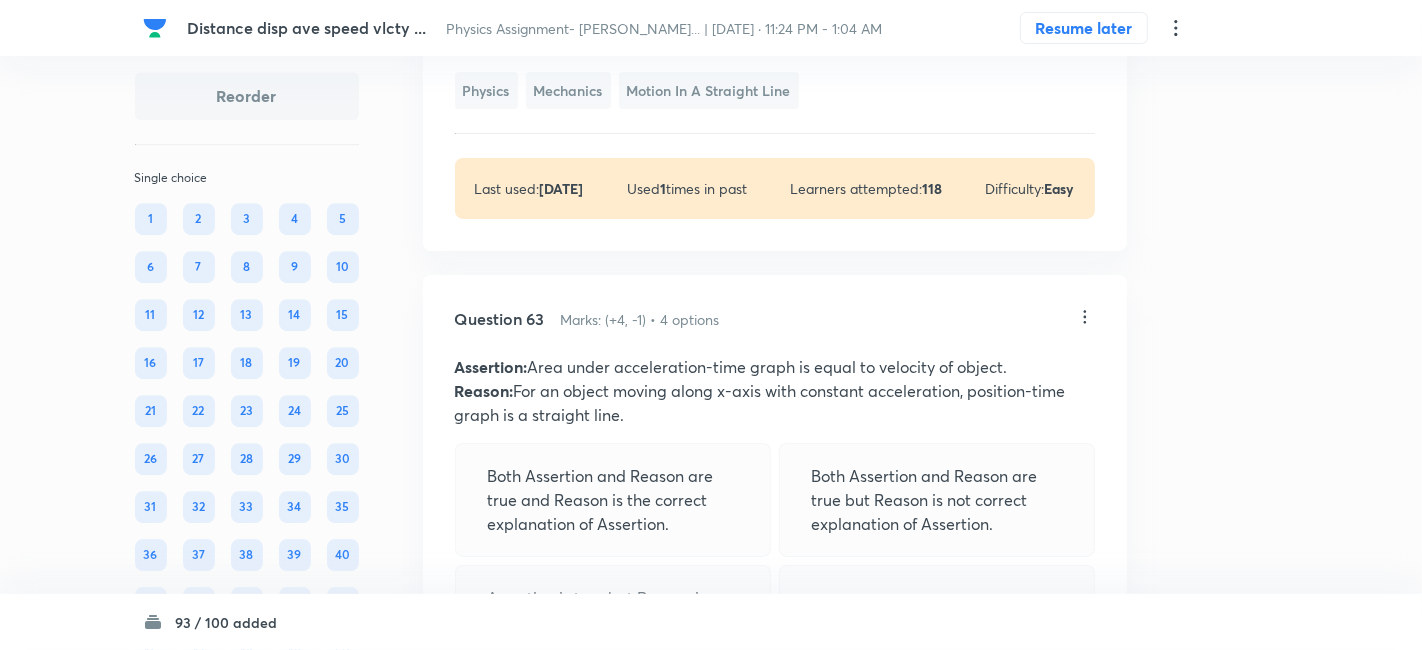 click on "Confirm replace? This question will be replaced. This action cannot be undone Replace Cancel" at bounding box center (711, 975) 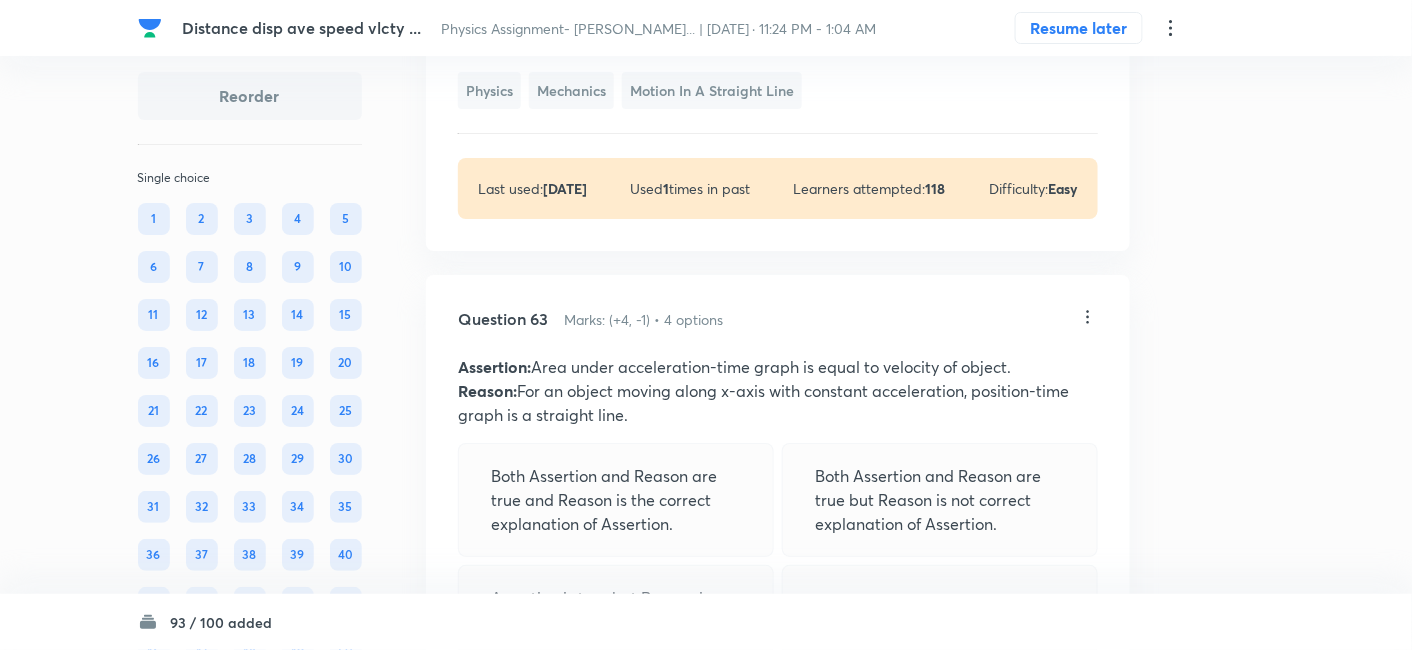 click at bounding box center (571, -114) 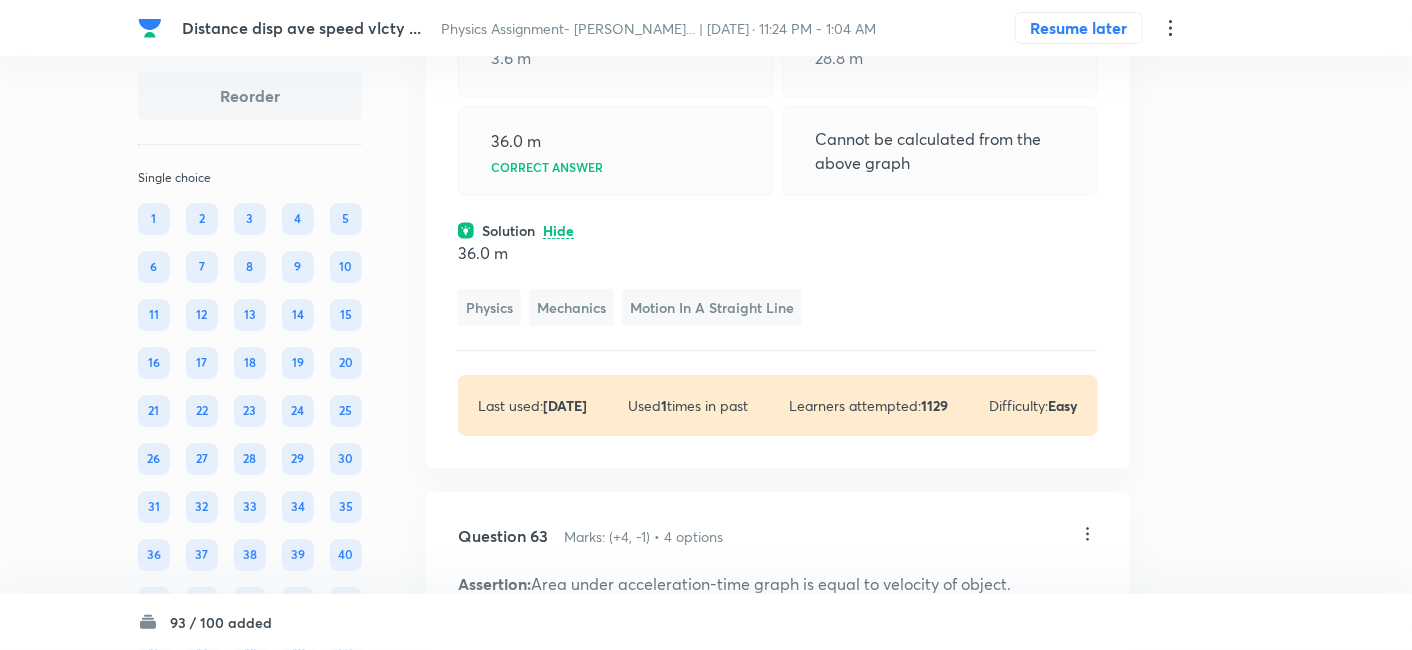 scroll, scrollTop: 49774, scrollLeft: 0, axis: vertical 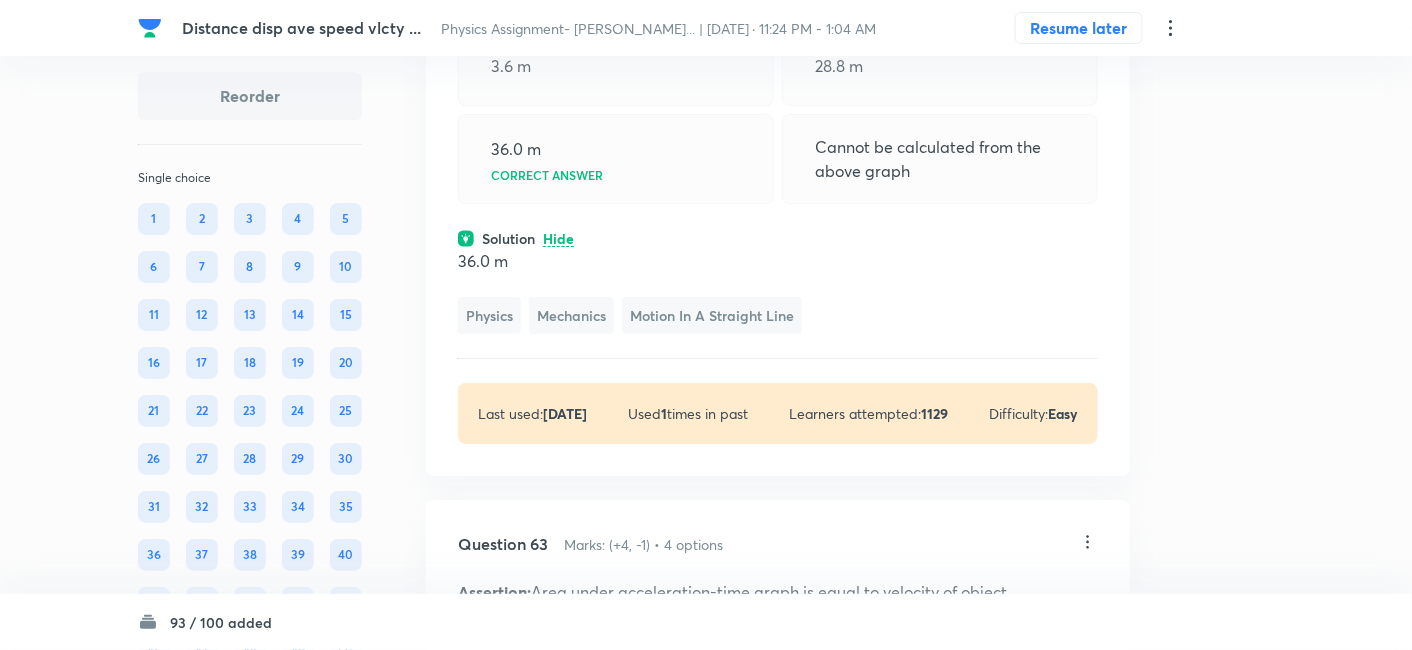 click 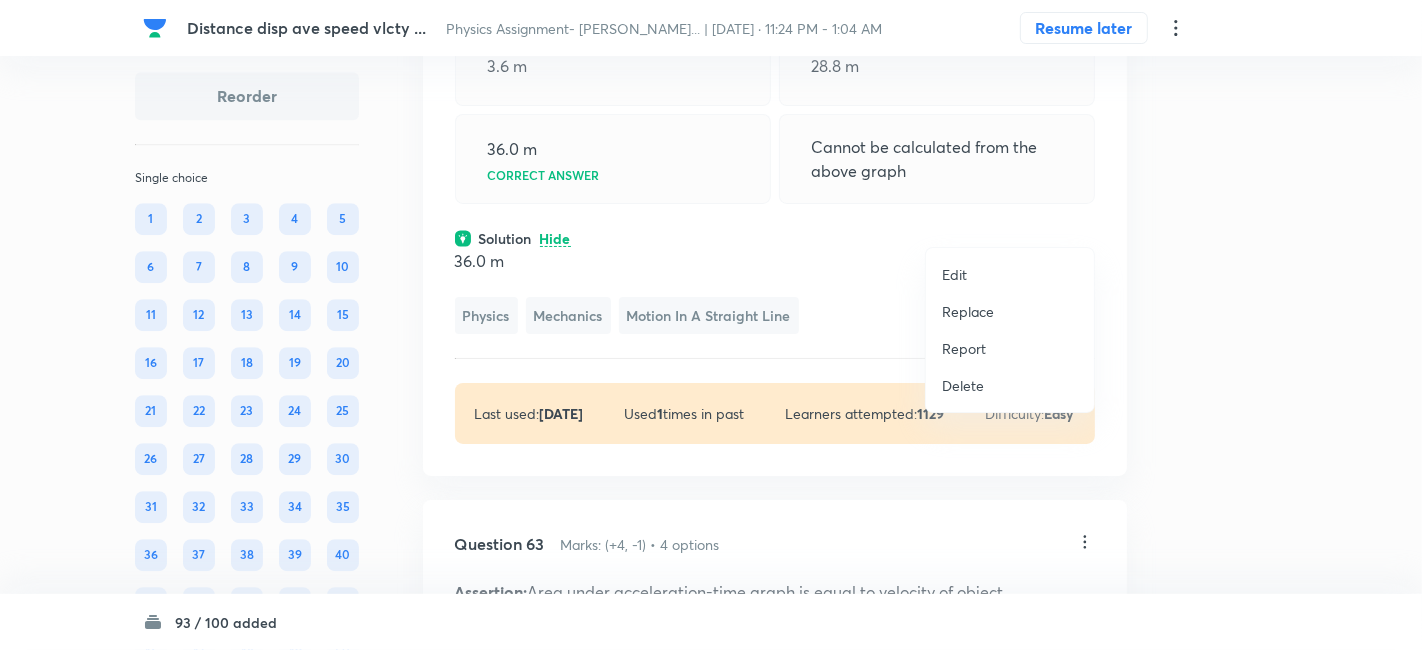 click on "Replace" at bounding box center (968, 311) 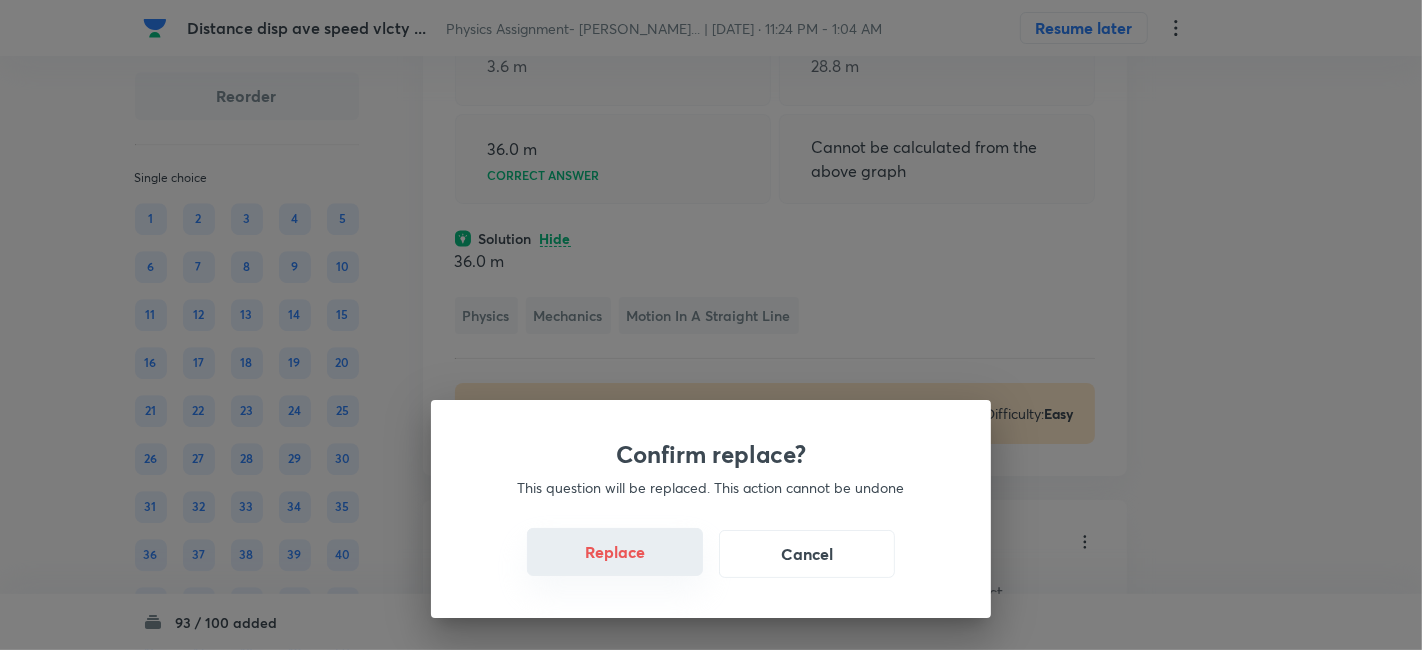 click on "Replace" at bounding box center [615, 552] 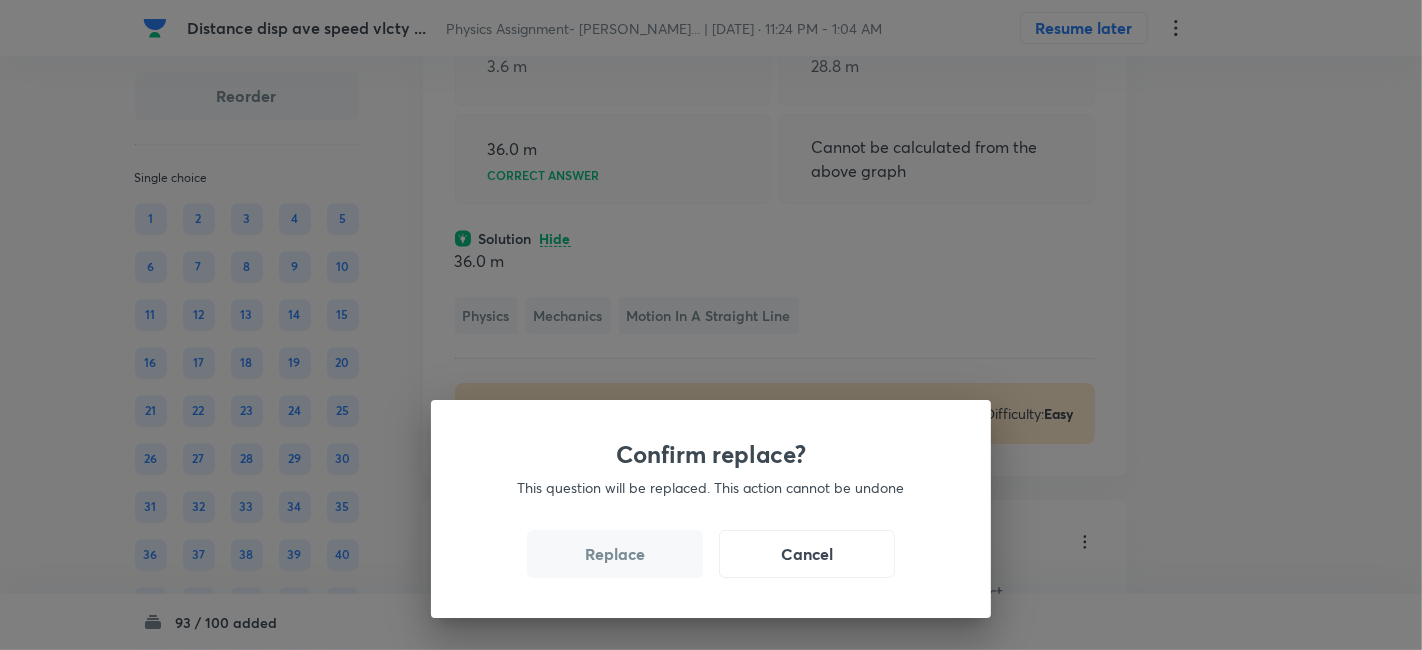 click on "Confirm replace? This question will be replaced. This action cannot be undone Replace Cancel" at bounding box center (711, 325) 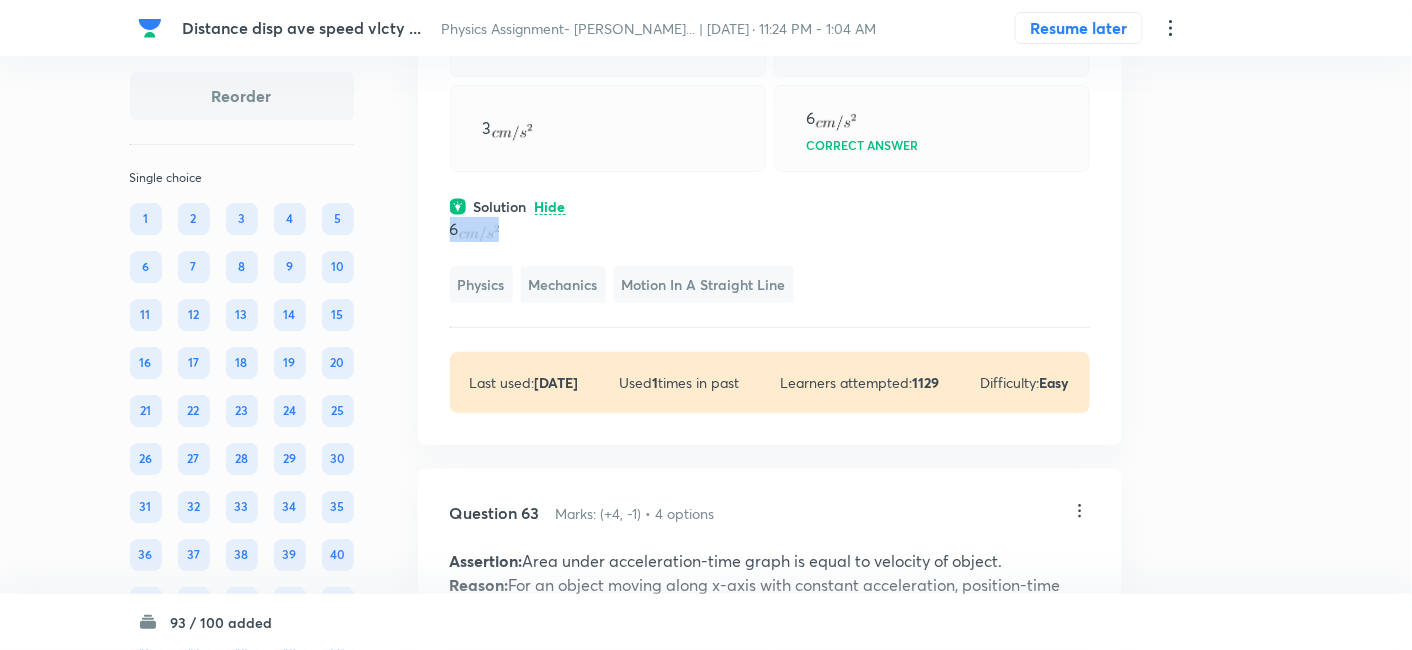 click on "6" at bounding box center (770, 229) 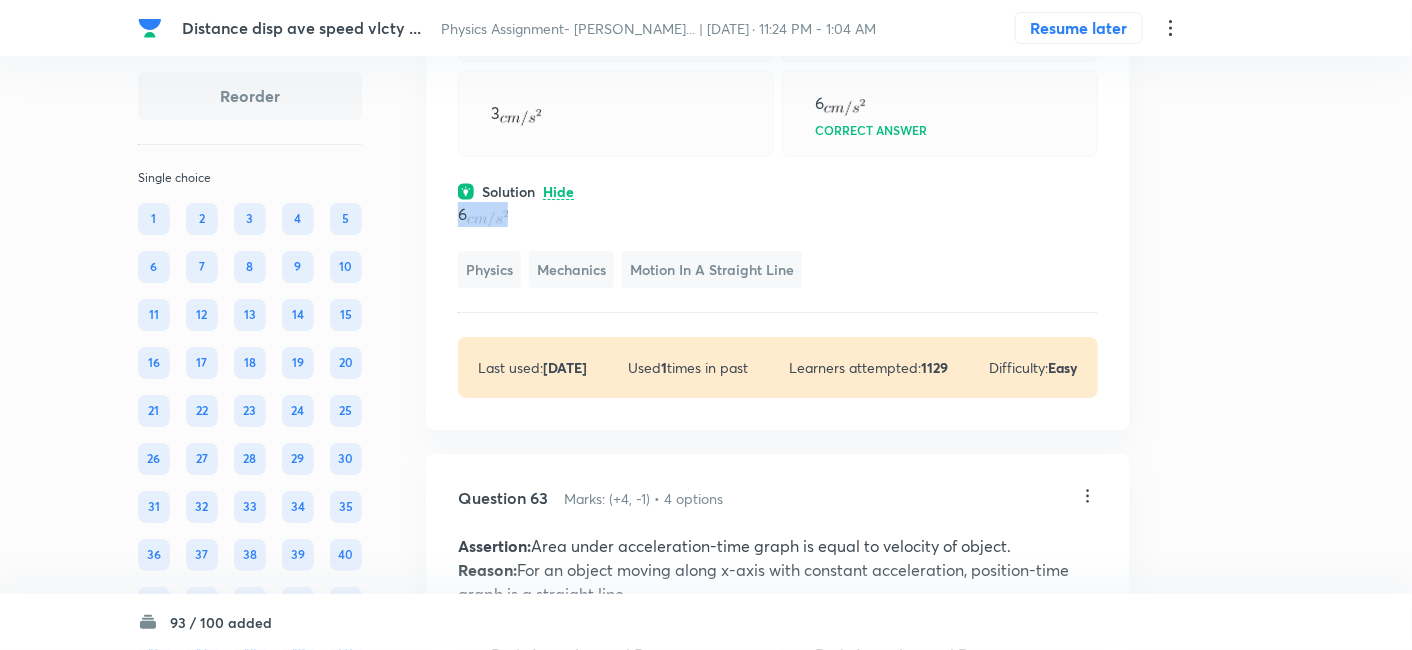 scroll, scrollTop: 49771, scrollLeft: 0, axis: vertical 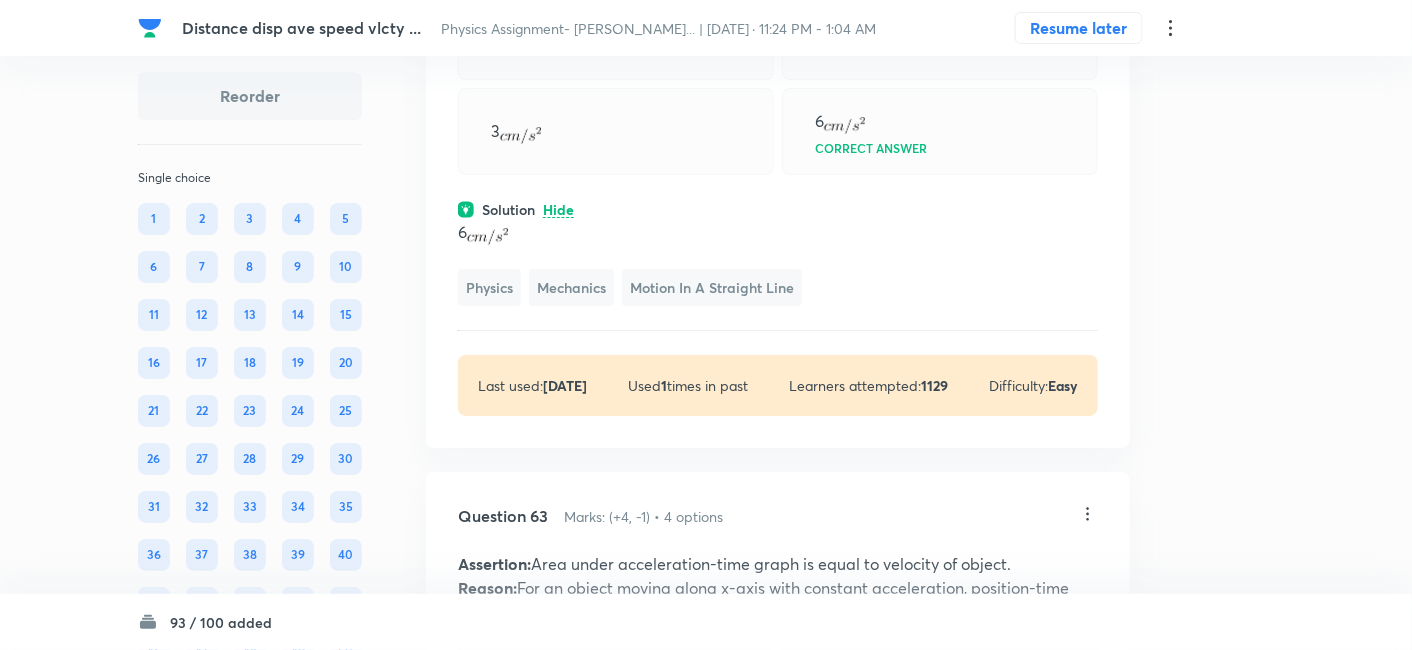 click 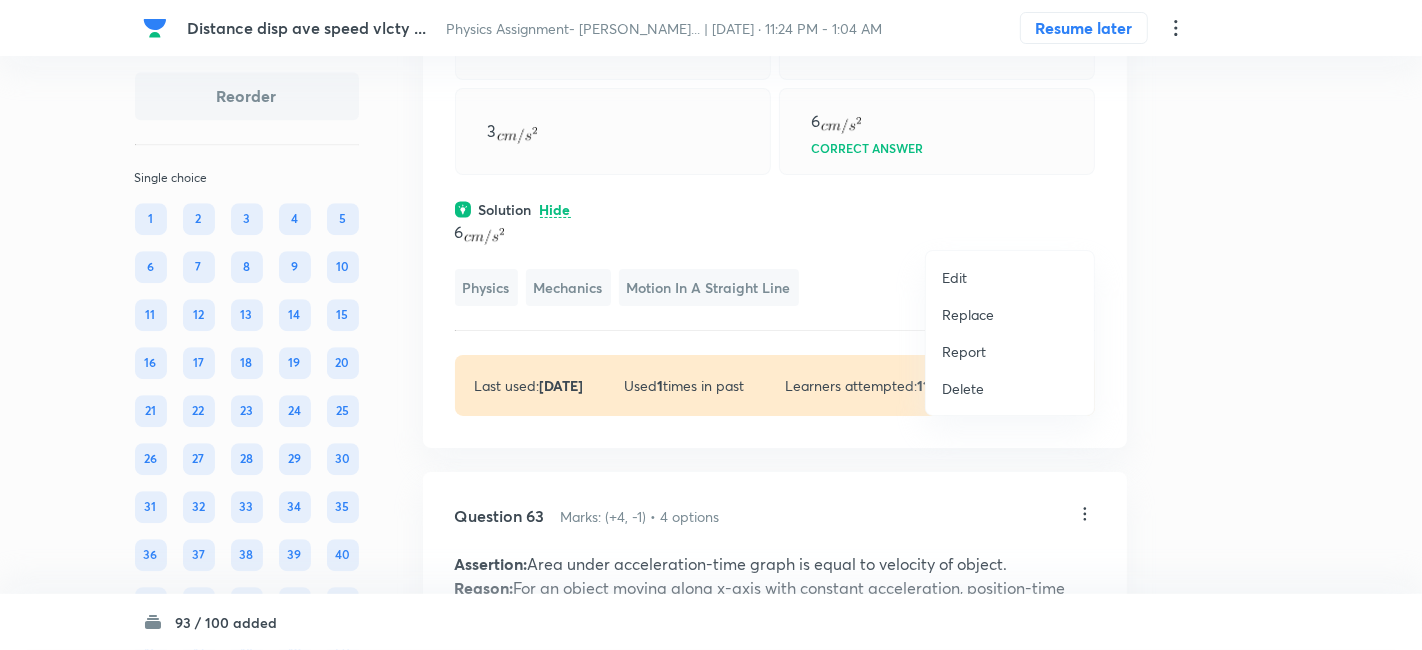 click on "Replace" at bounding box center (968, 314) 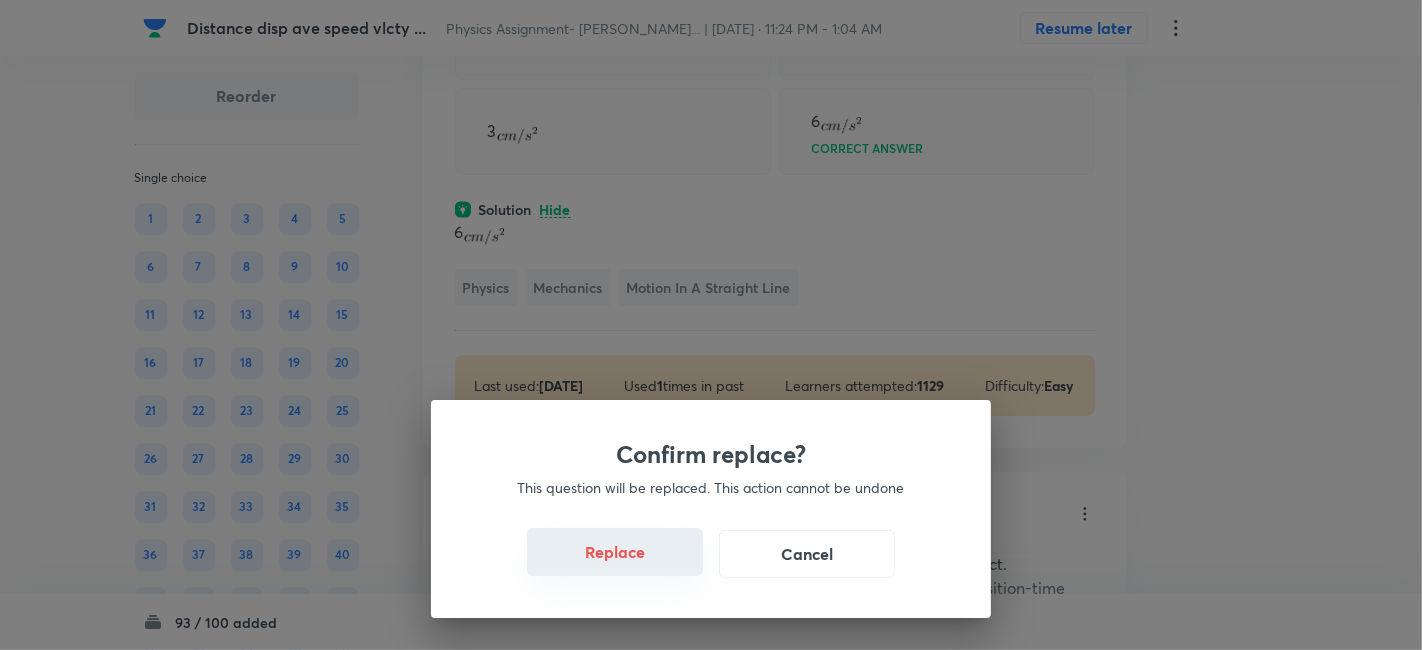 click on "Replace" at bounding box center [615, 552] 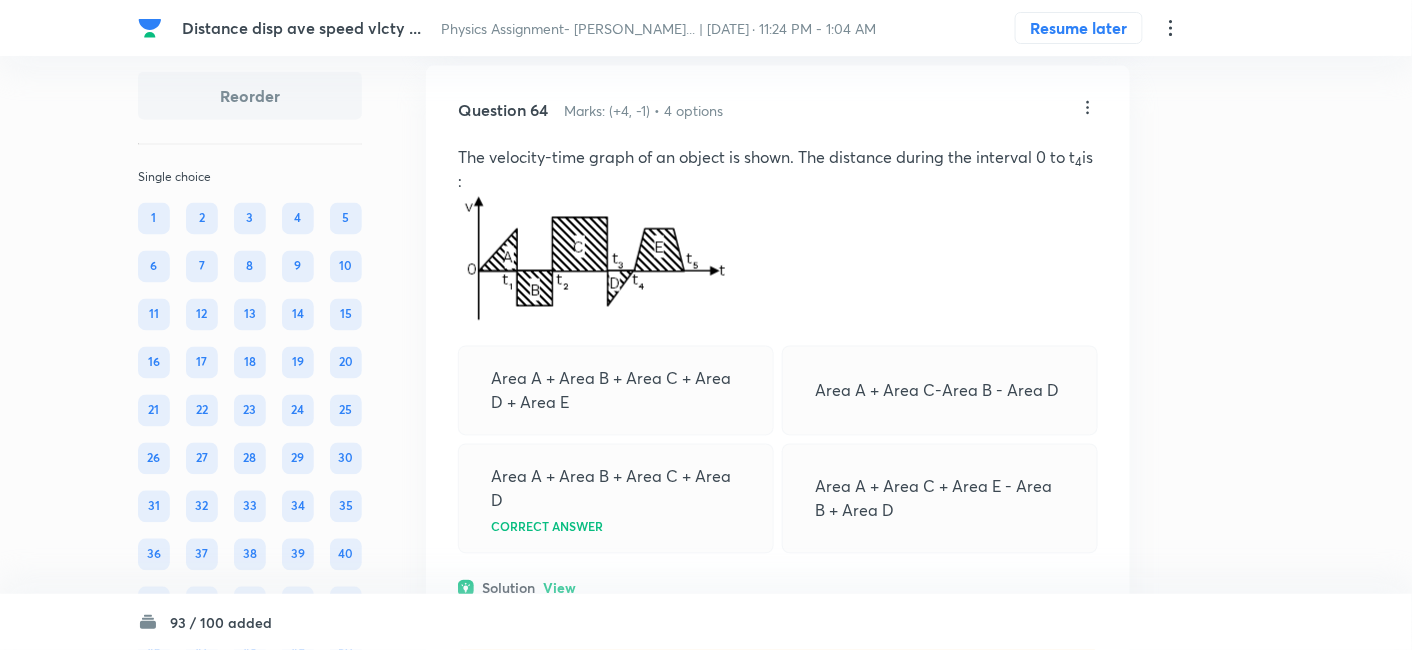 scroll, scrollTop: 51109, scrollLeft: 0, axis: vertical 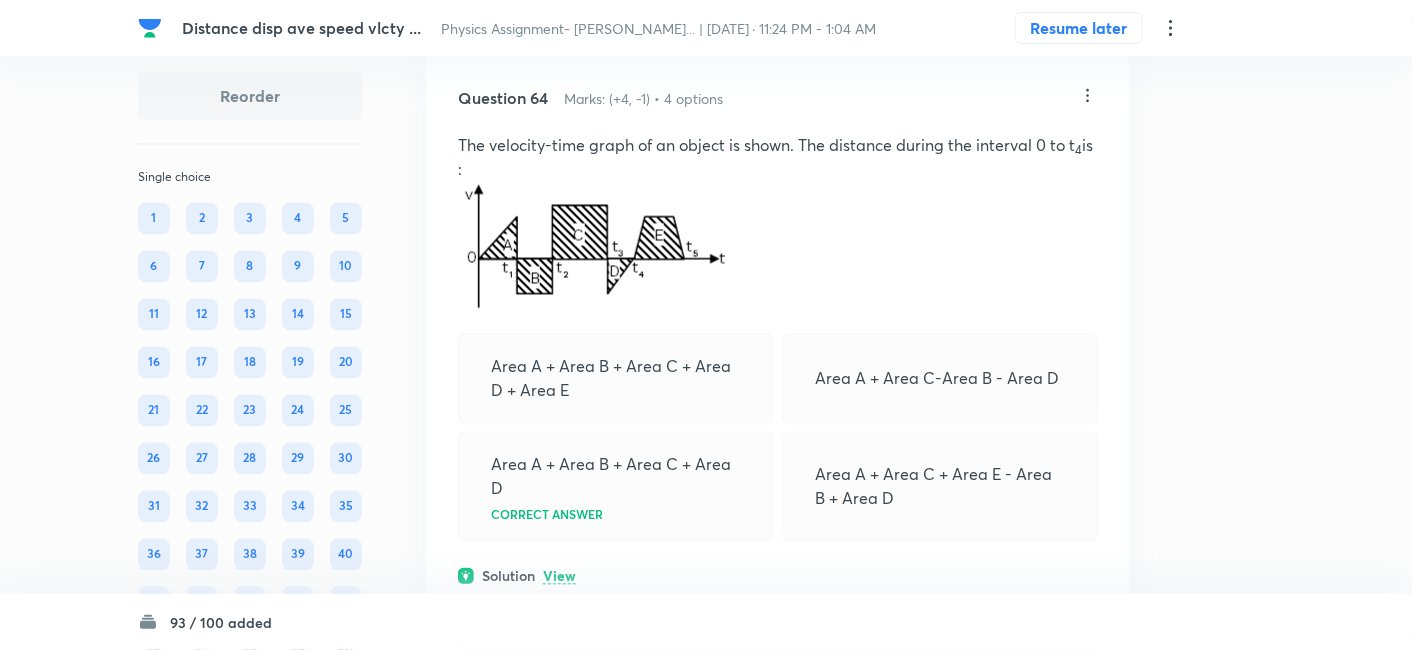 click on "View" at bounding box center [559, -122] 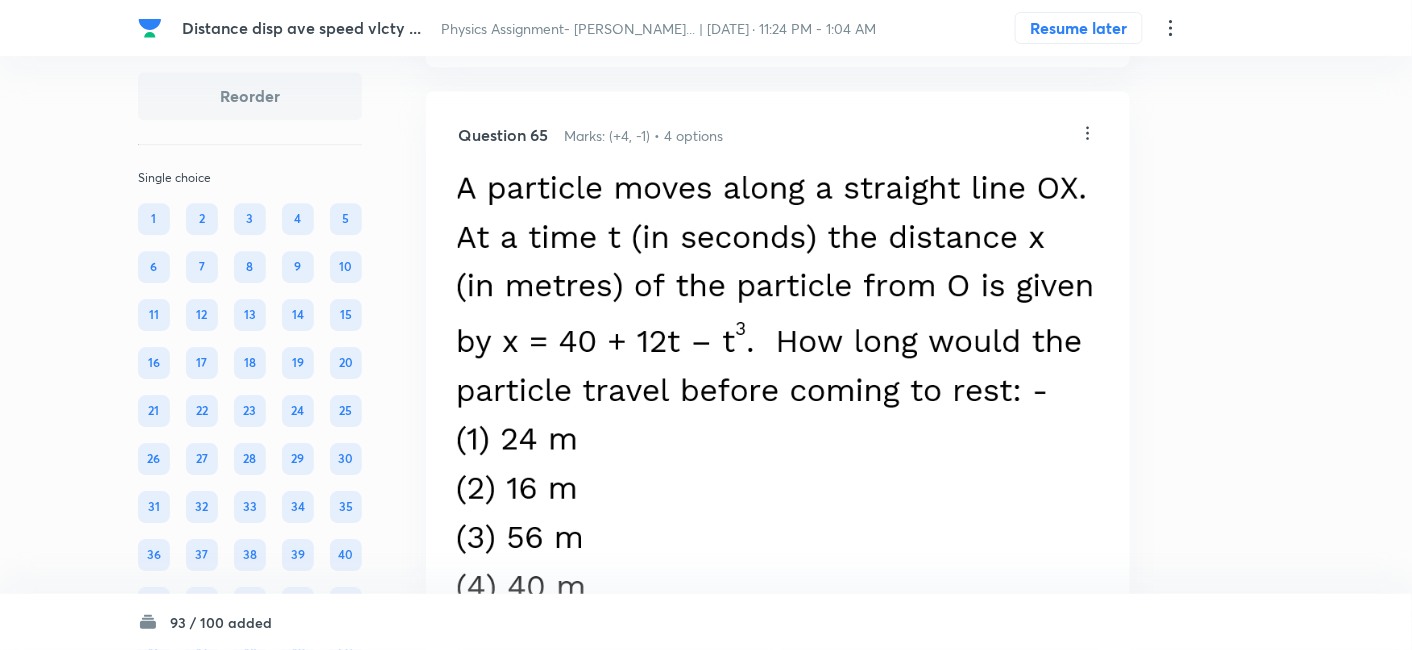 scroll, scrollTop: 51857, scrollLeft: 0, axis: vertical 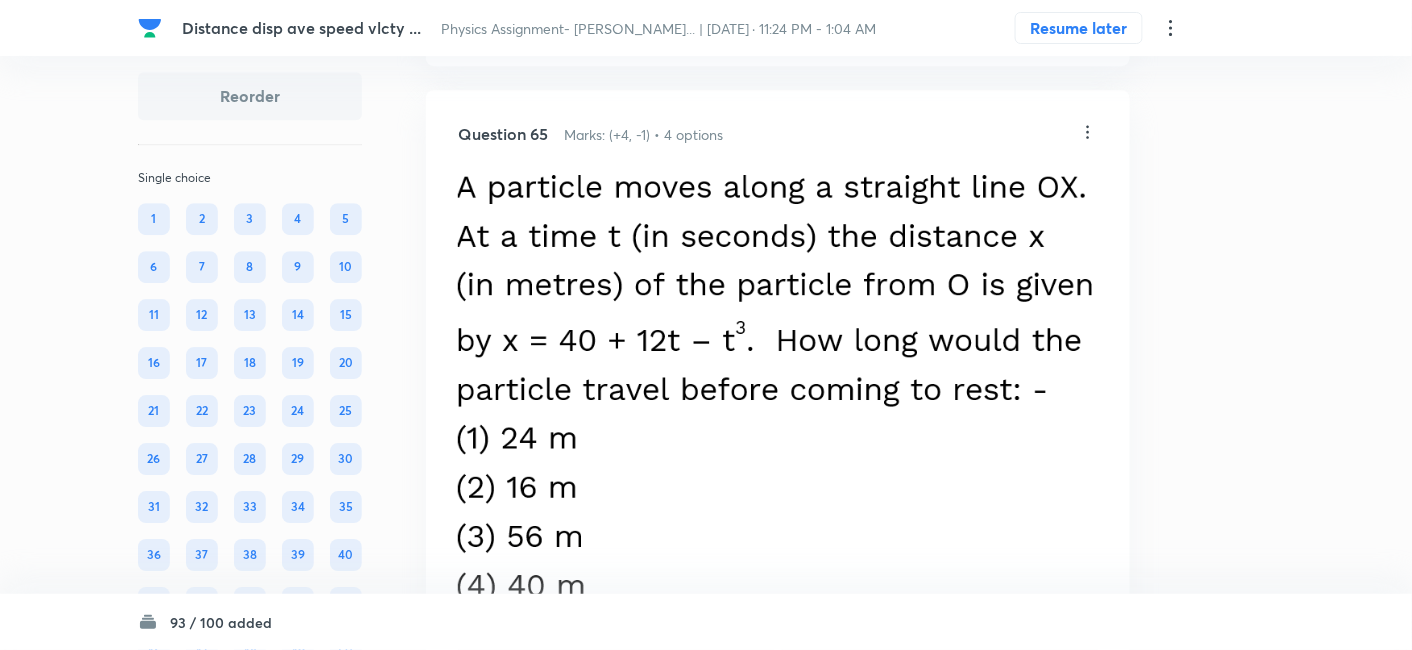 click on "View" at bounding box center (559, -86) 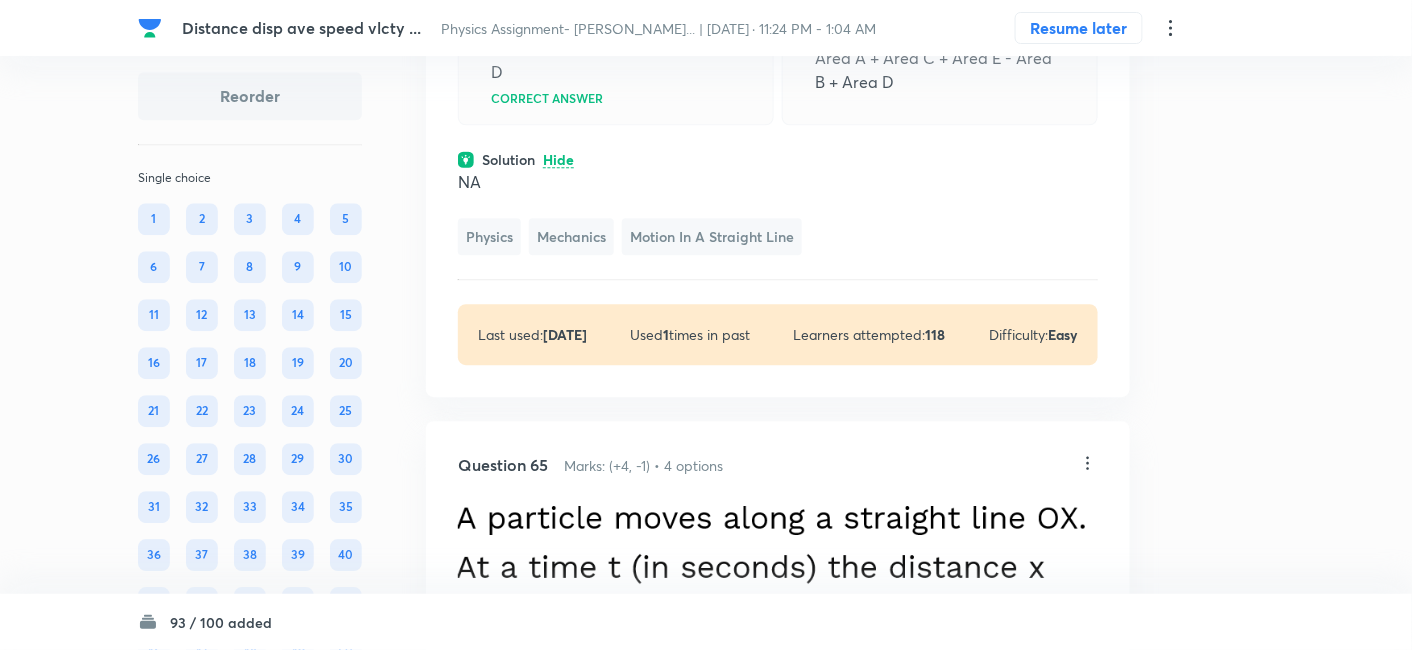 scroll, scrollTop: 51609, scrollLeft: 0, axis: vertical 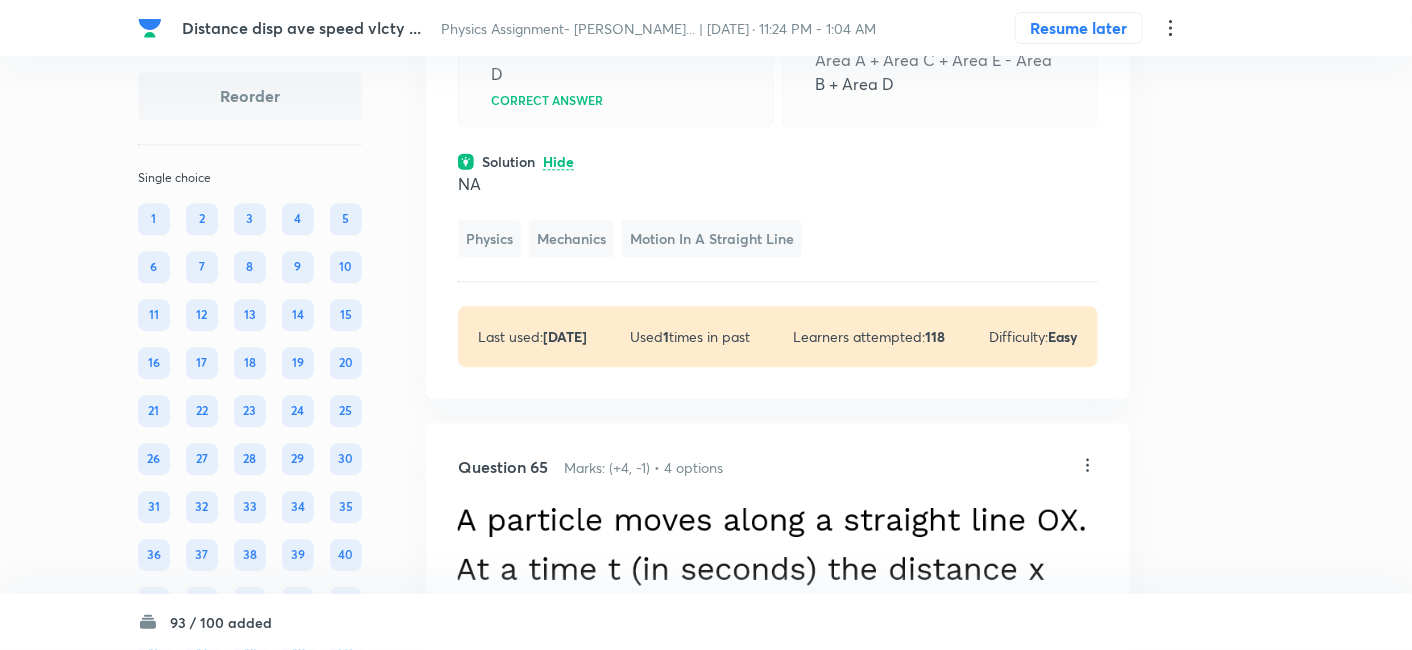 click 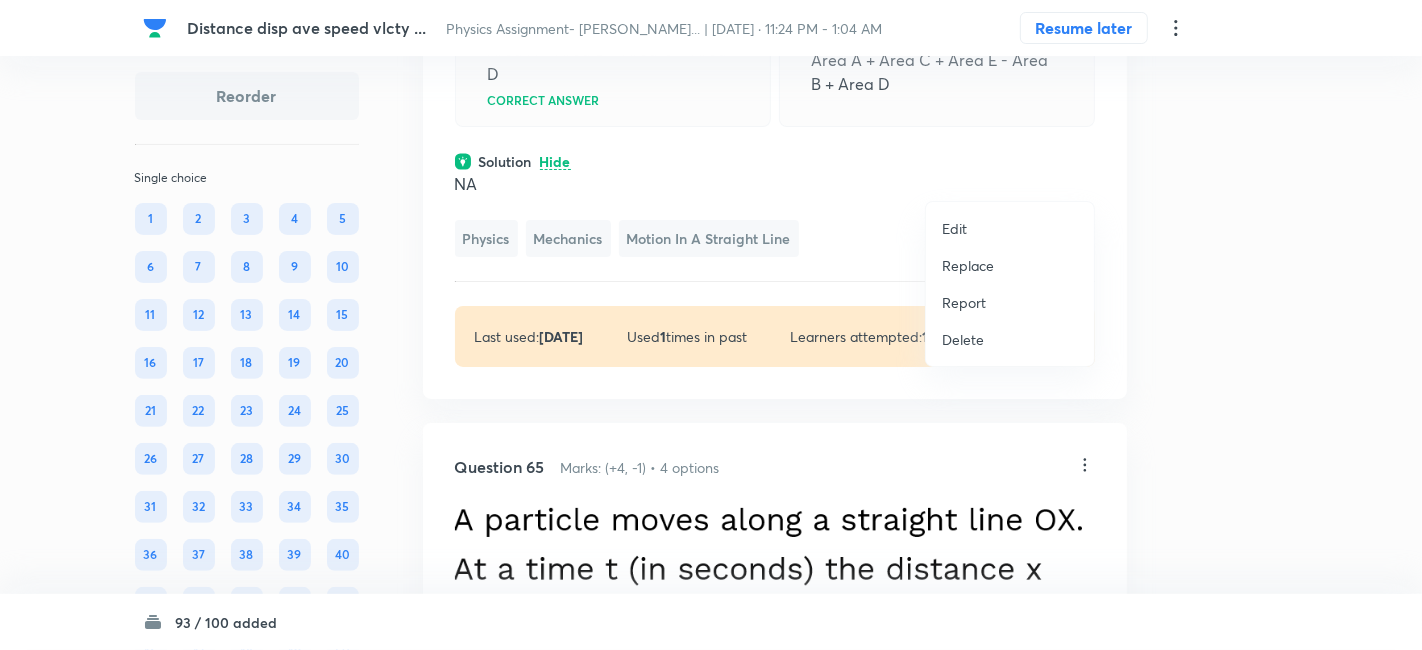 click on "Replace" at bounding box center (968, 265) 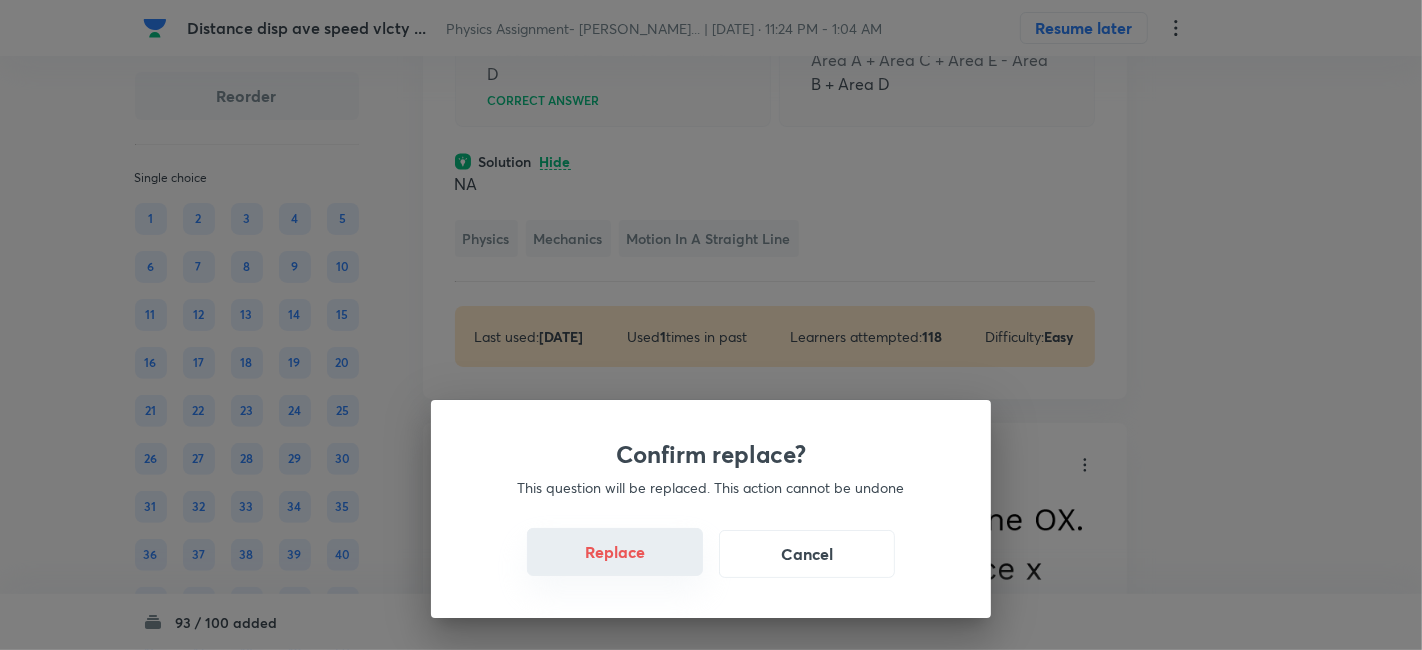 click on "Replace" at bounding box center (615, 552) 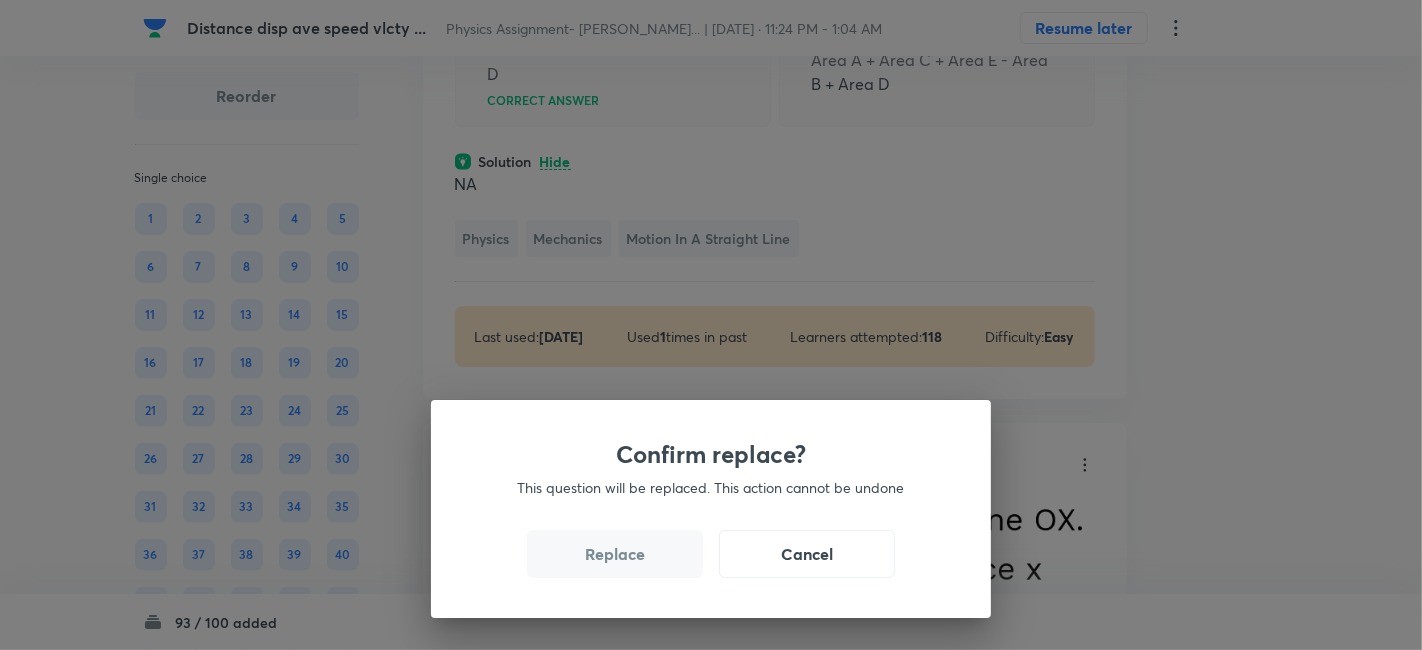 click on "Replace" at bounding box center (615, 554) 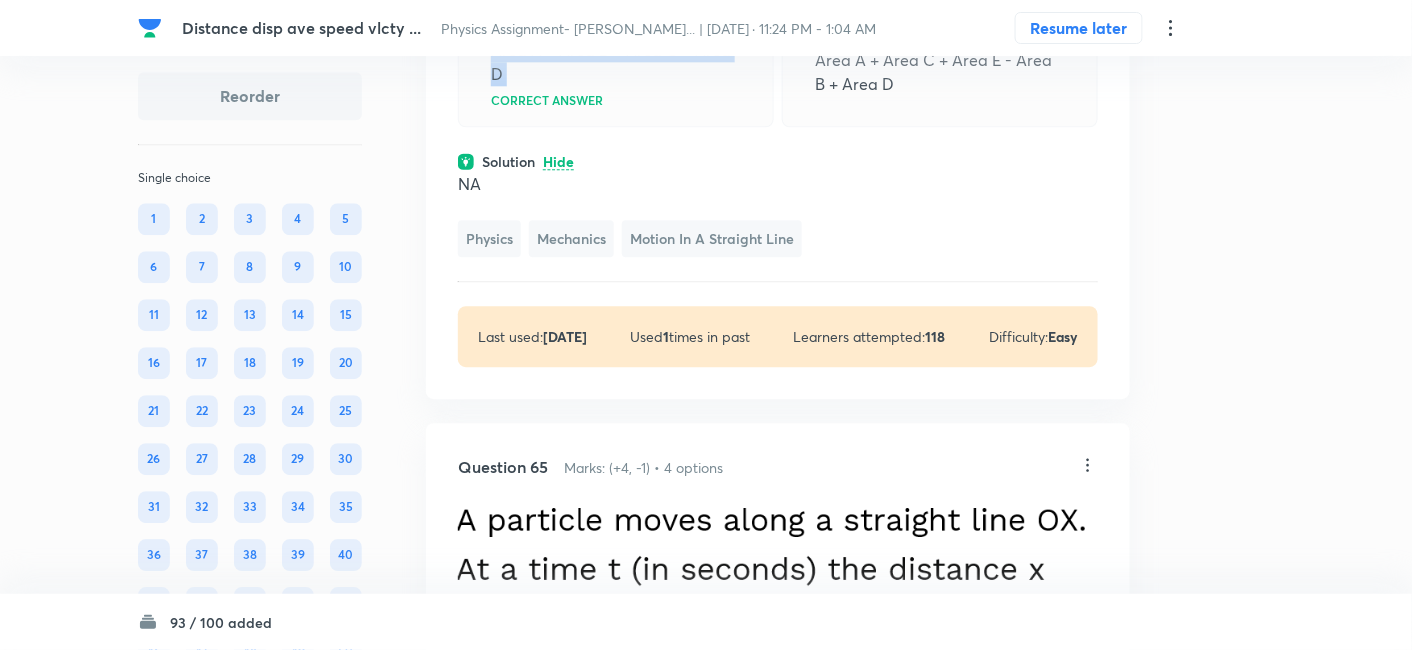click on "Area A + Area B + Area C + Area D" at bounding box center (616, 62) 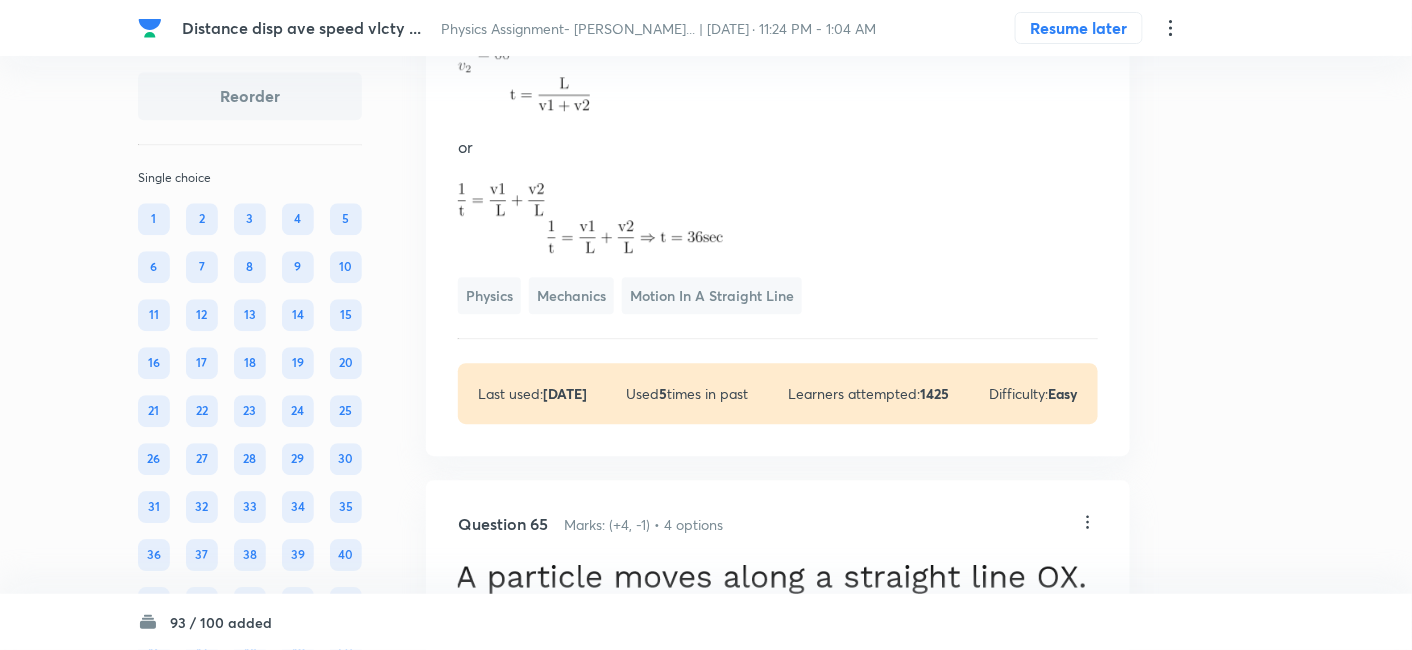 scroll, scrollTop: 51655, scrollLeft: 0, axis: vertical 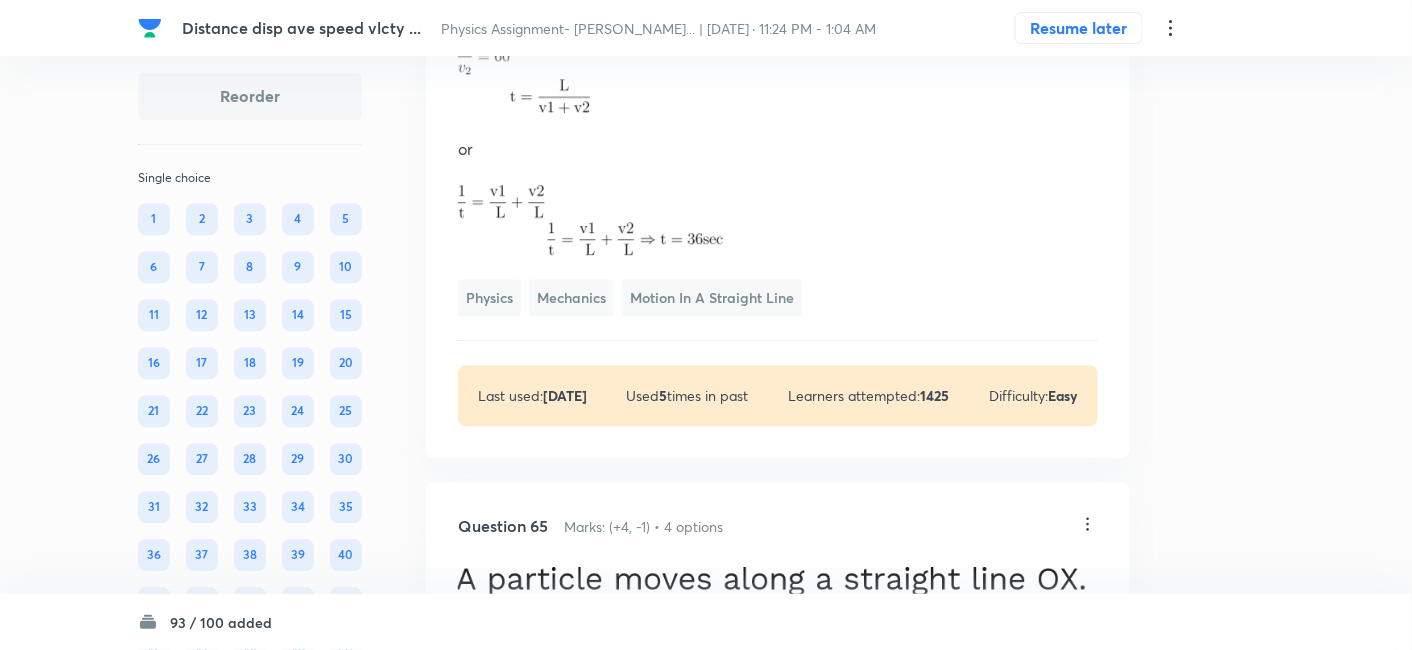 click 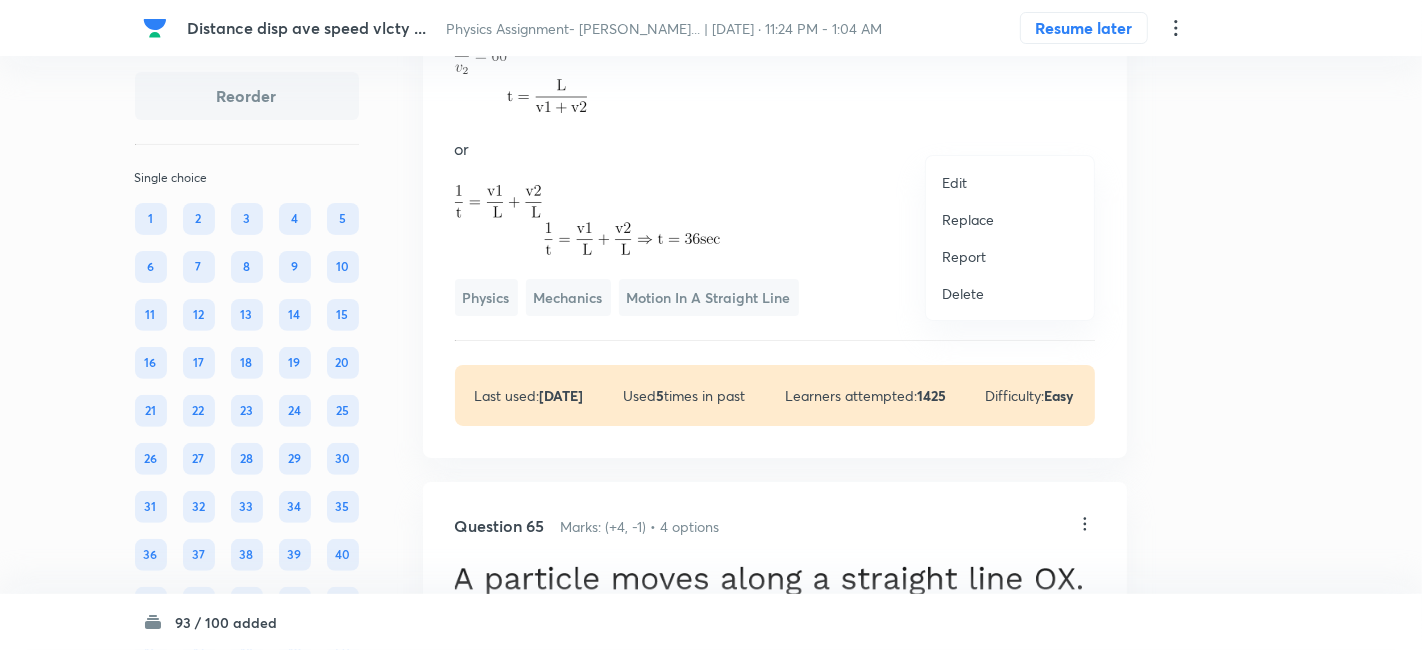 click on "Replace" at bounding box center [968, 219] 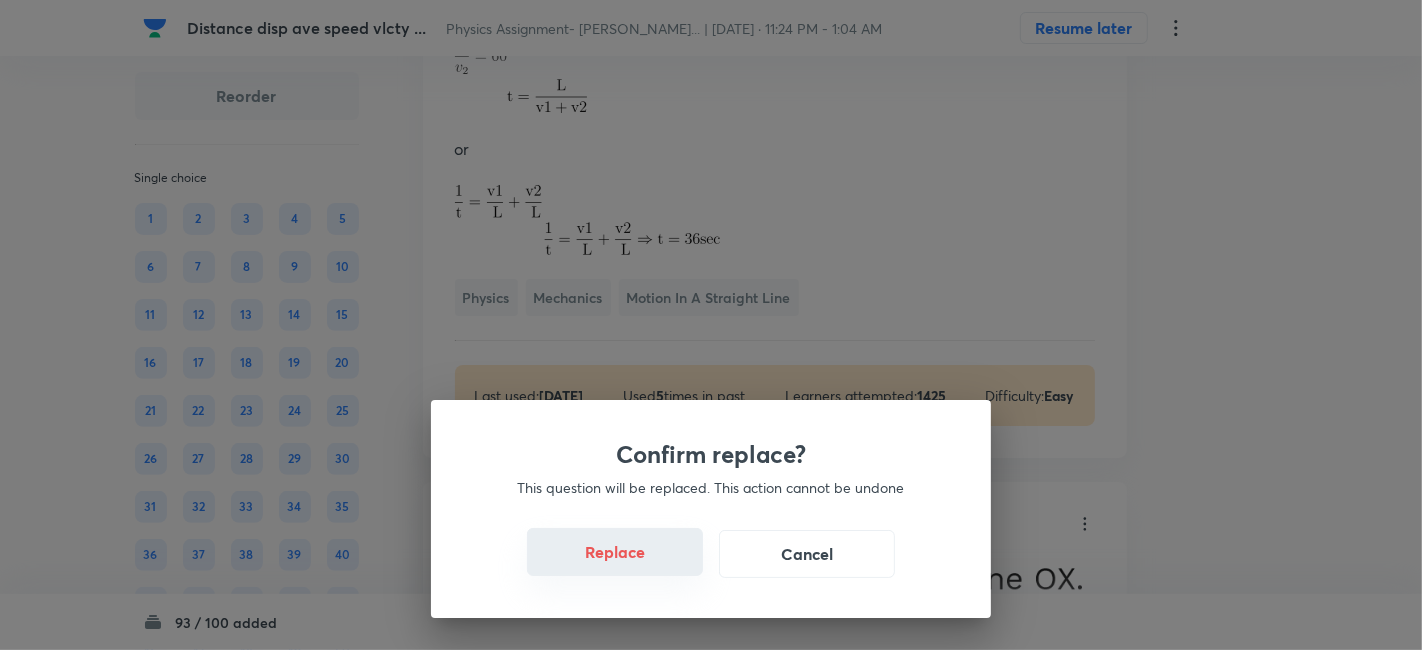 click on "Replace" at bounding box center [615, 552] 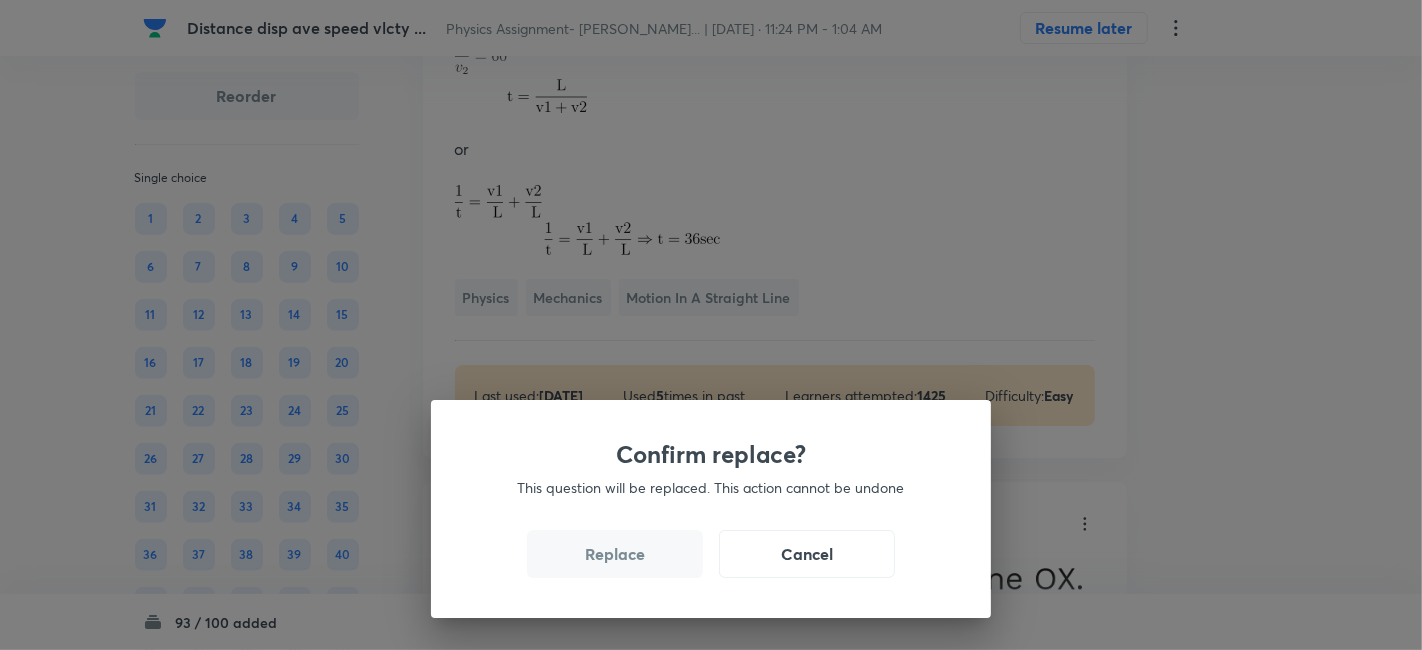 click on "Replace" at bounding box center (615, 554) 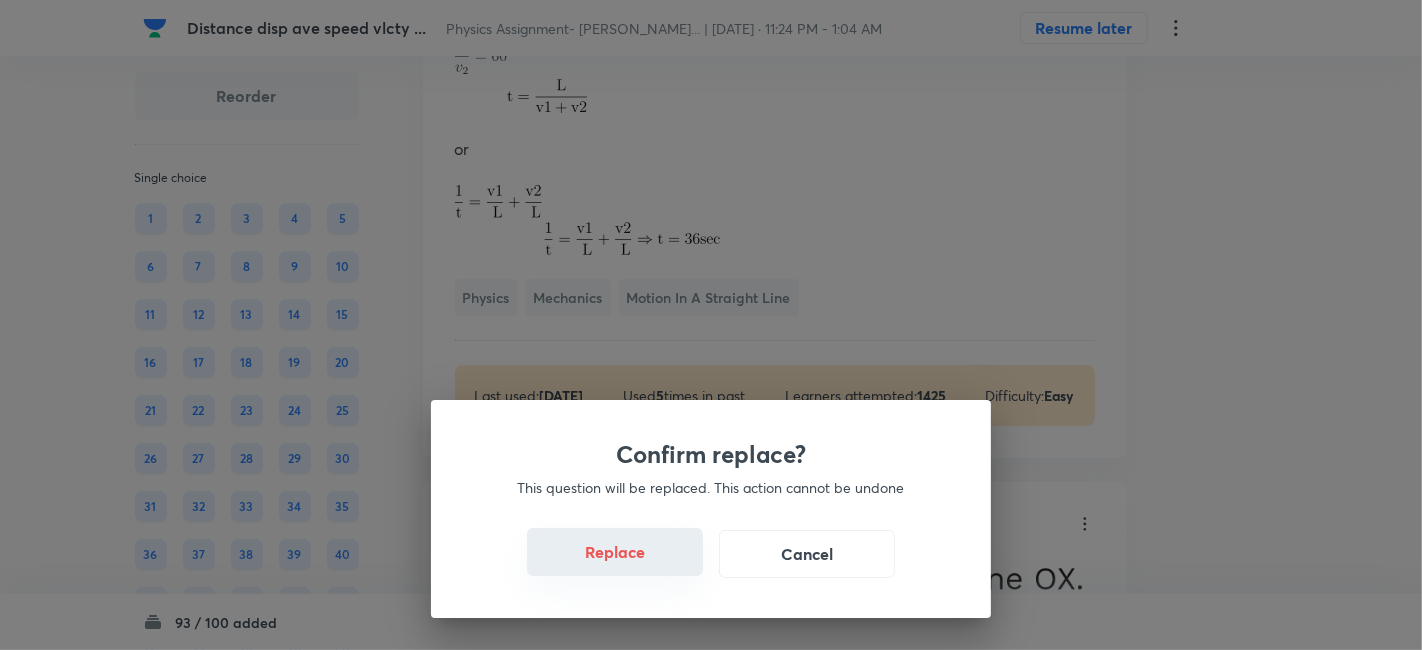 click on "Replace" at bounding box center (615, 552) 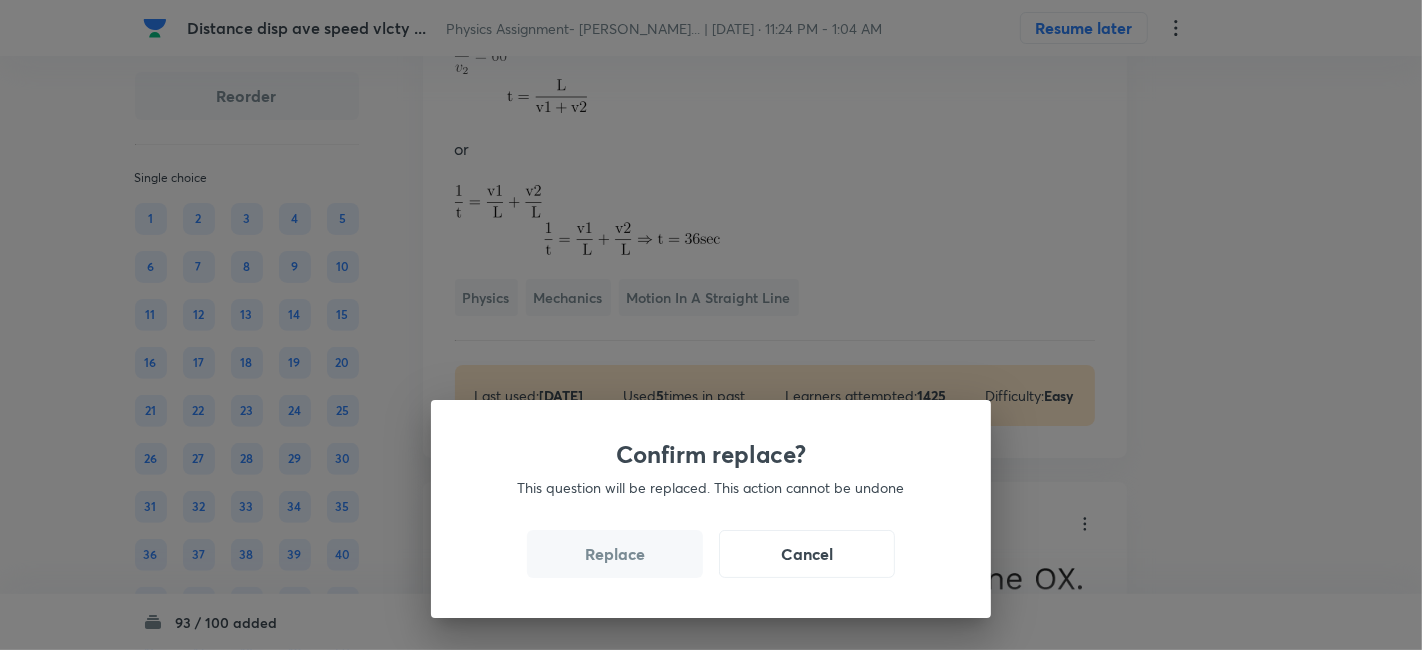 click on "Replace" at bounding box center (615, 554) 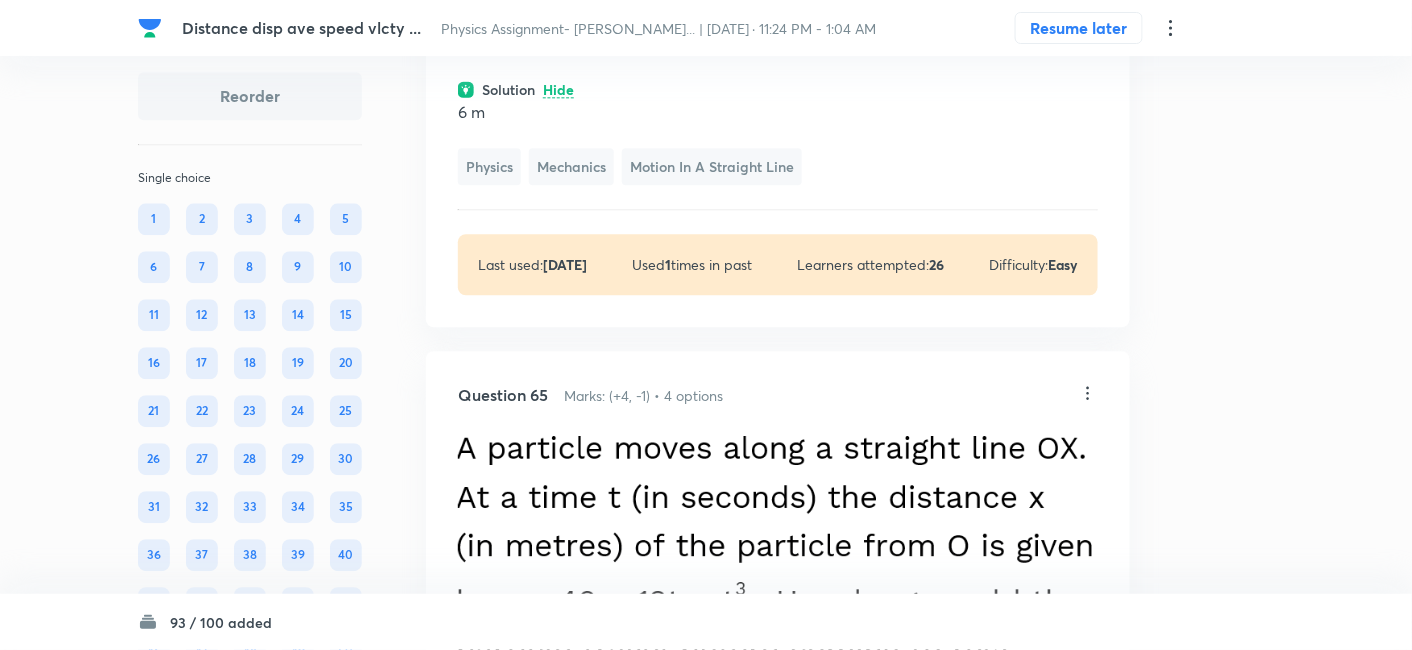 scroll, scrollTop: 51524, scrollLeft: 0, axis: vertical 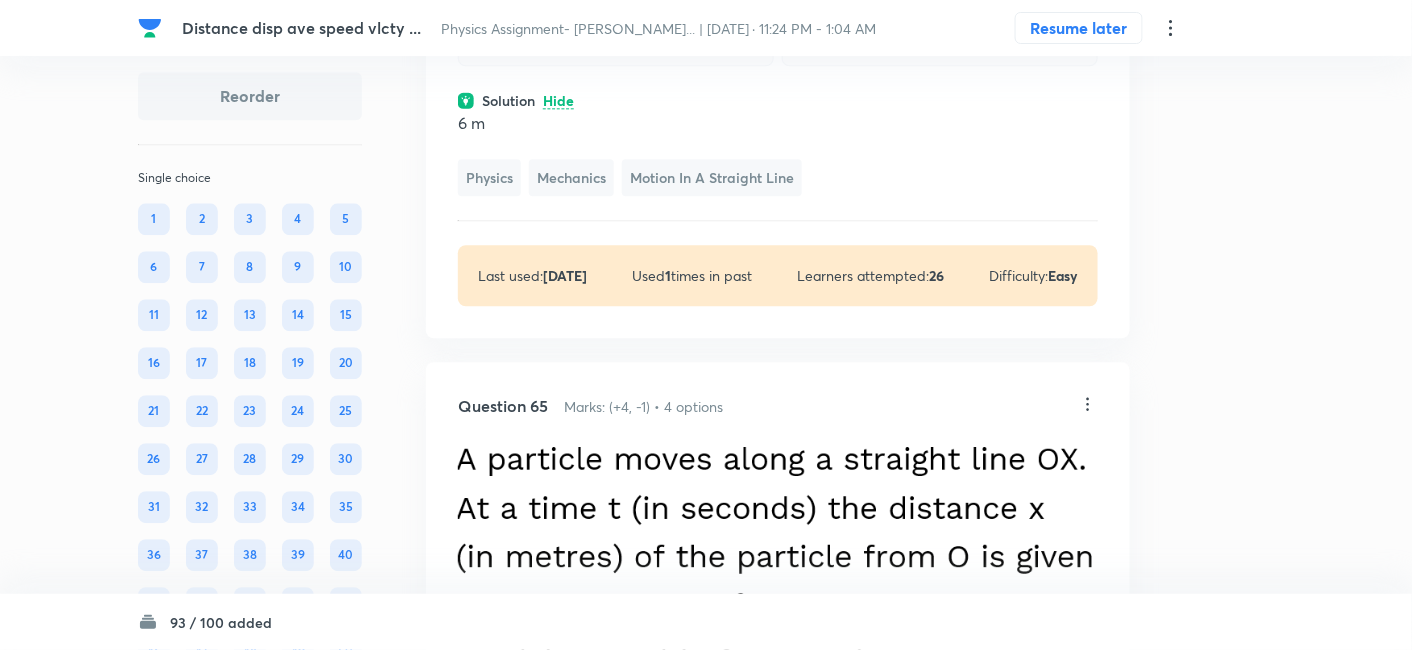 click 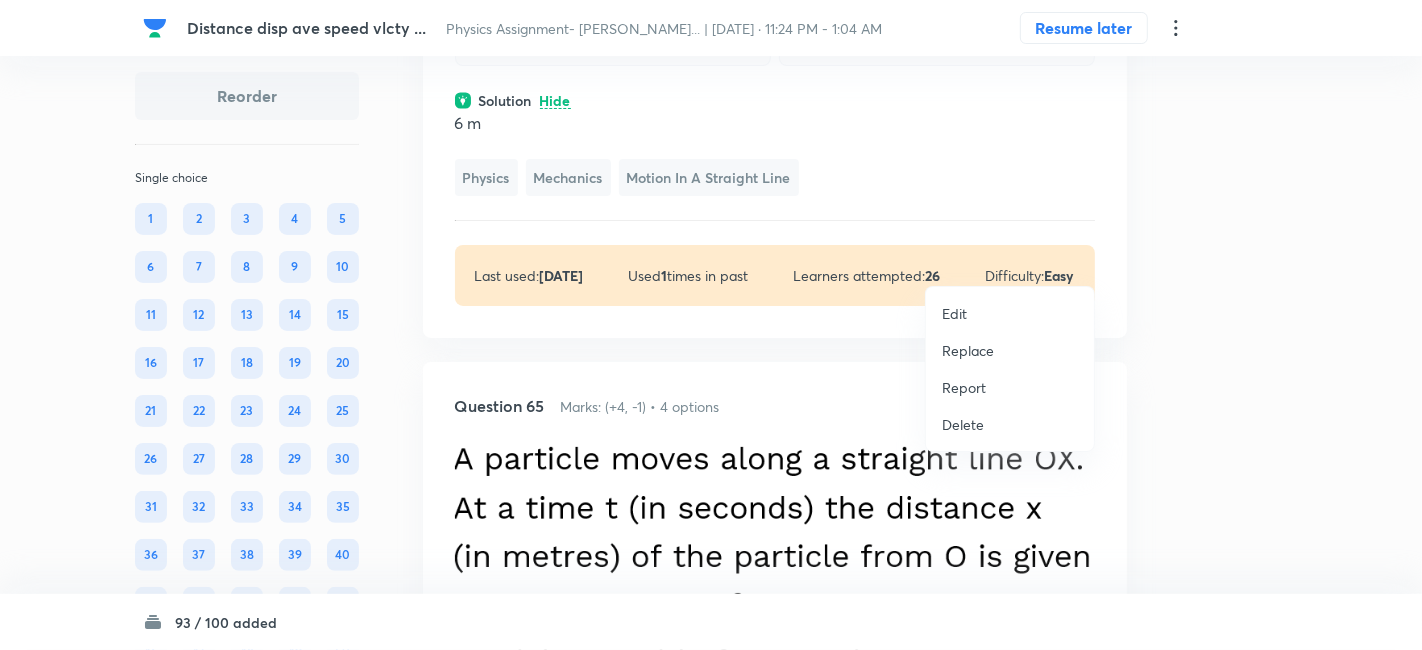 click on "Replace" at bounding box center (968, 350) 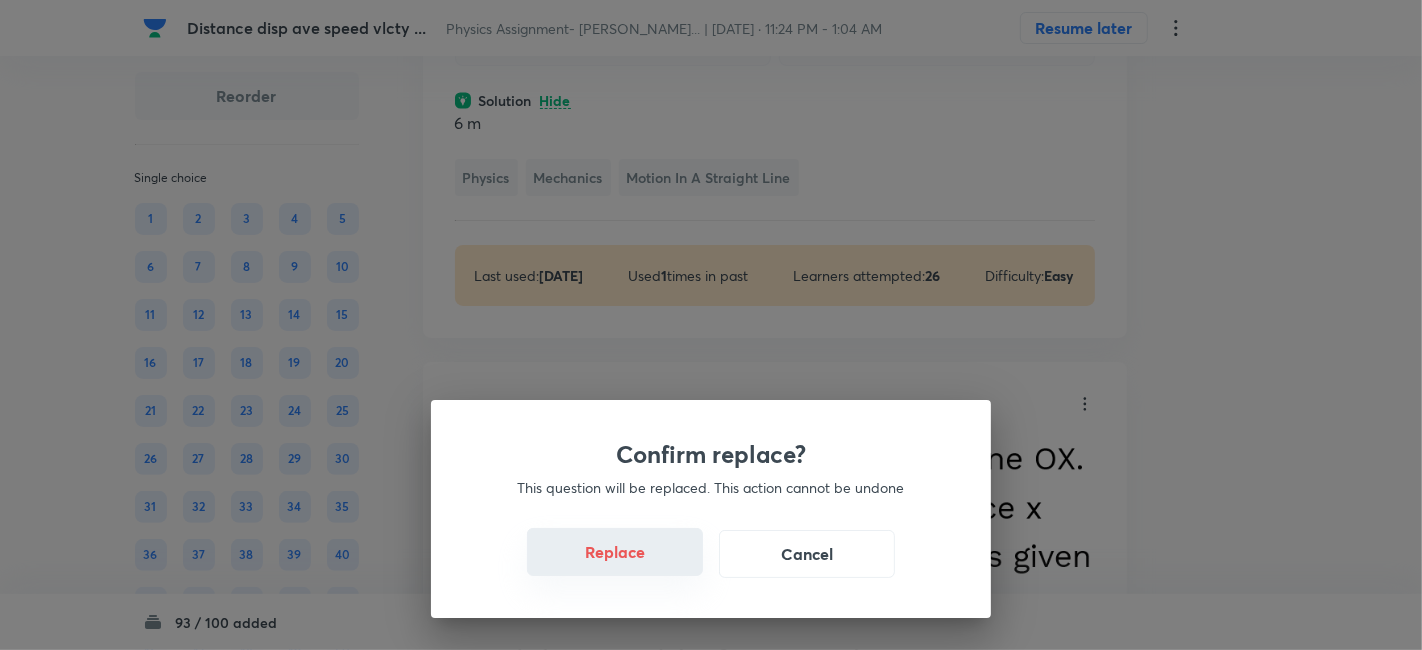click on "Replace" at bounding box center [615, 552] 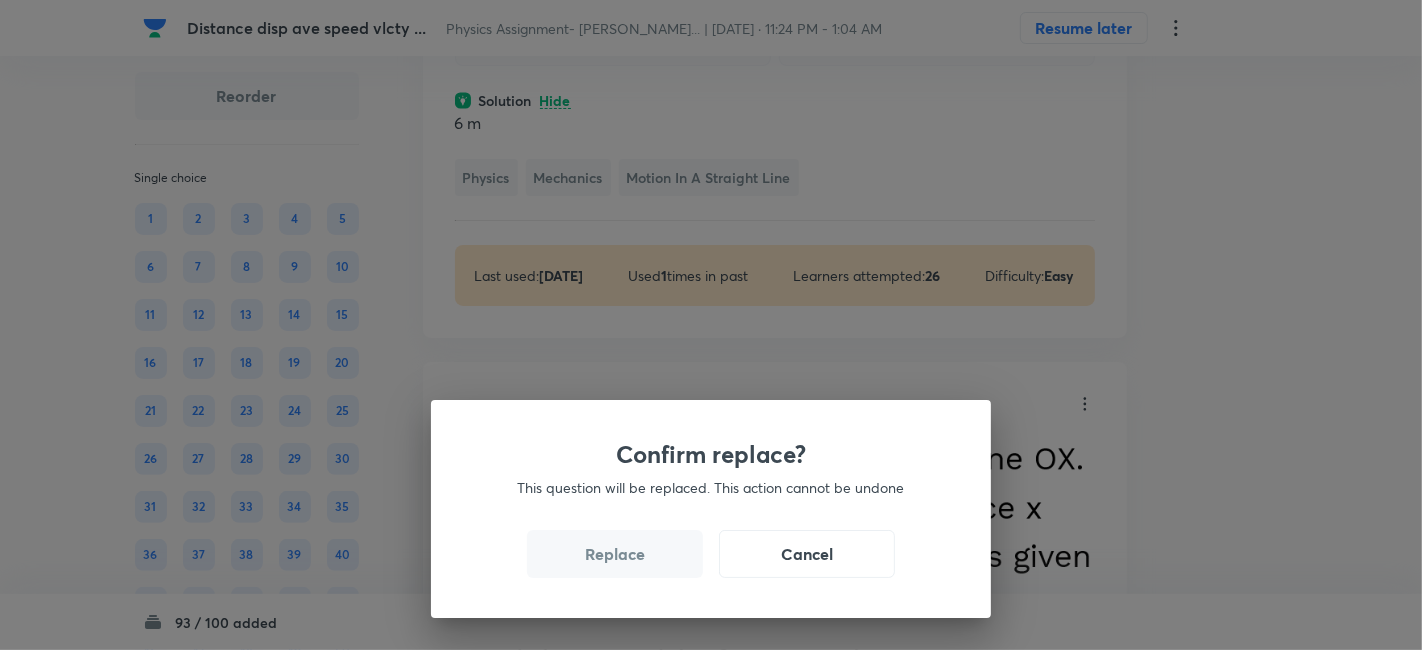 click on "Replace" at bounding box center [615, 554] 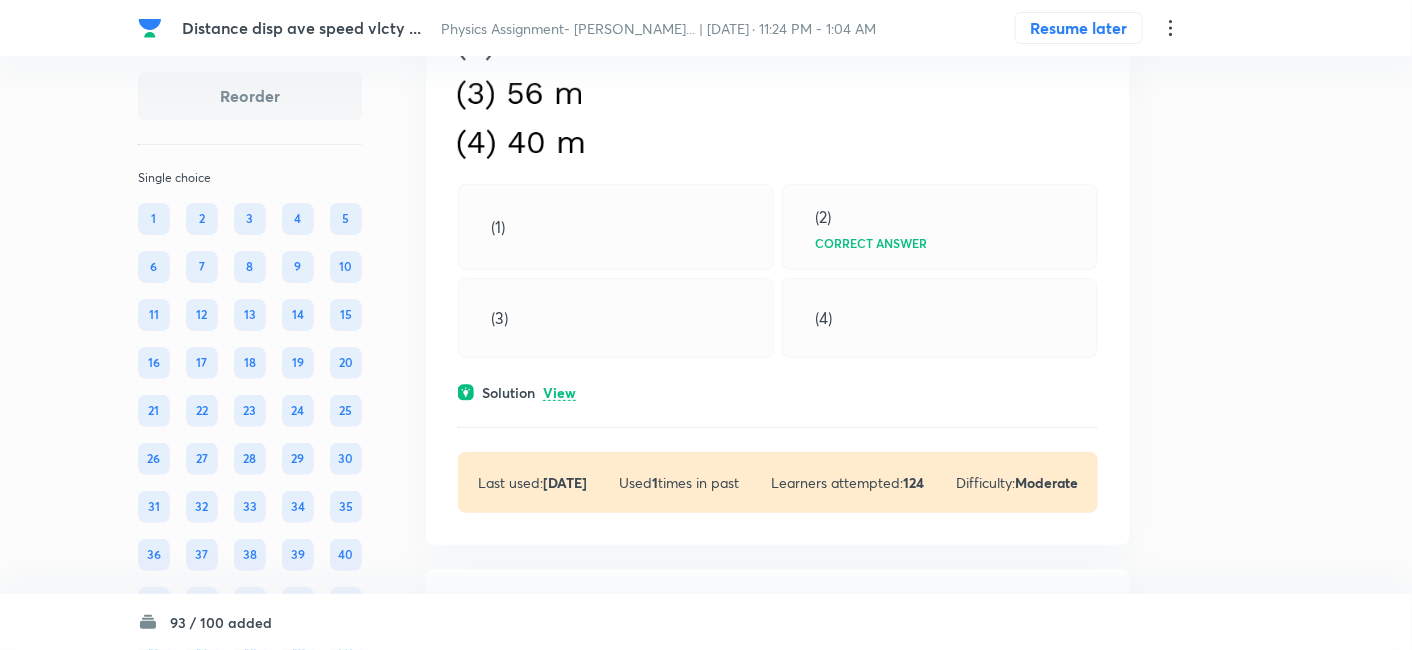 scroll, scrollTop: 52360, scrollLeft: 0, axis: vertical 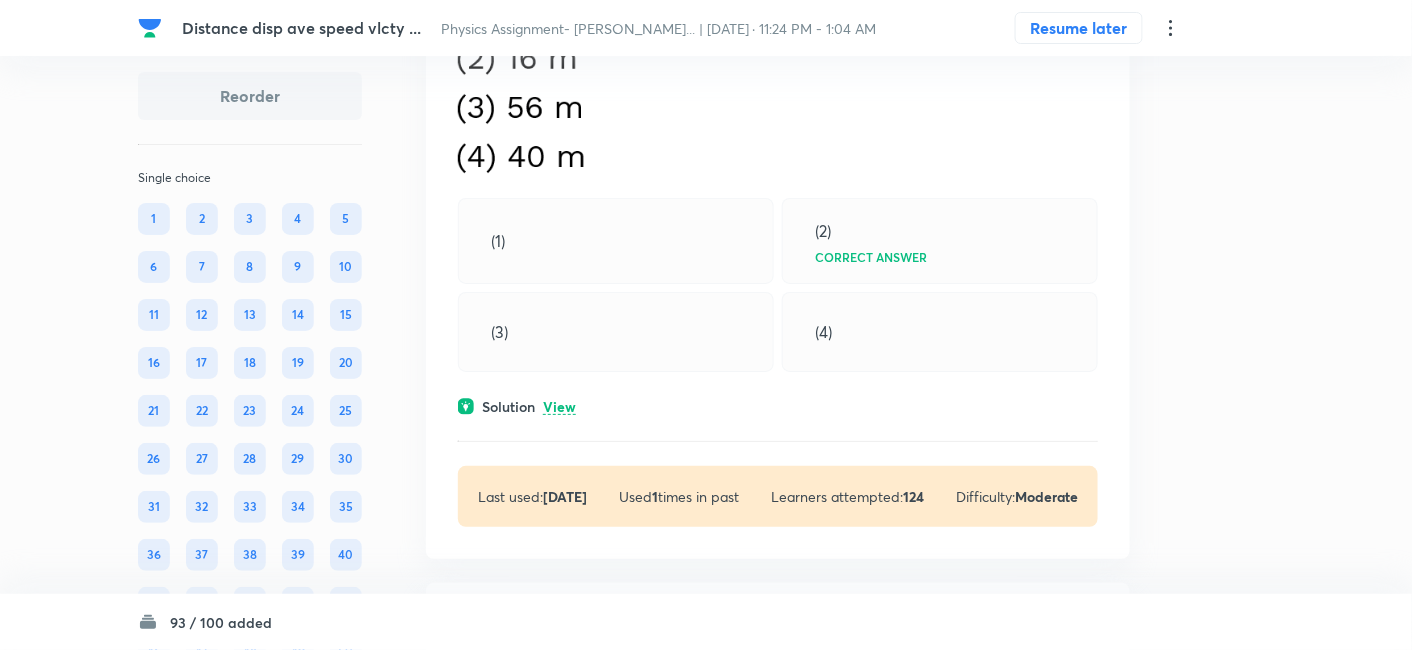 click 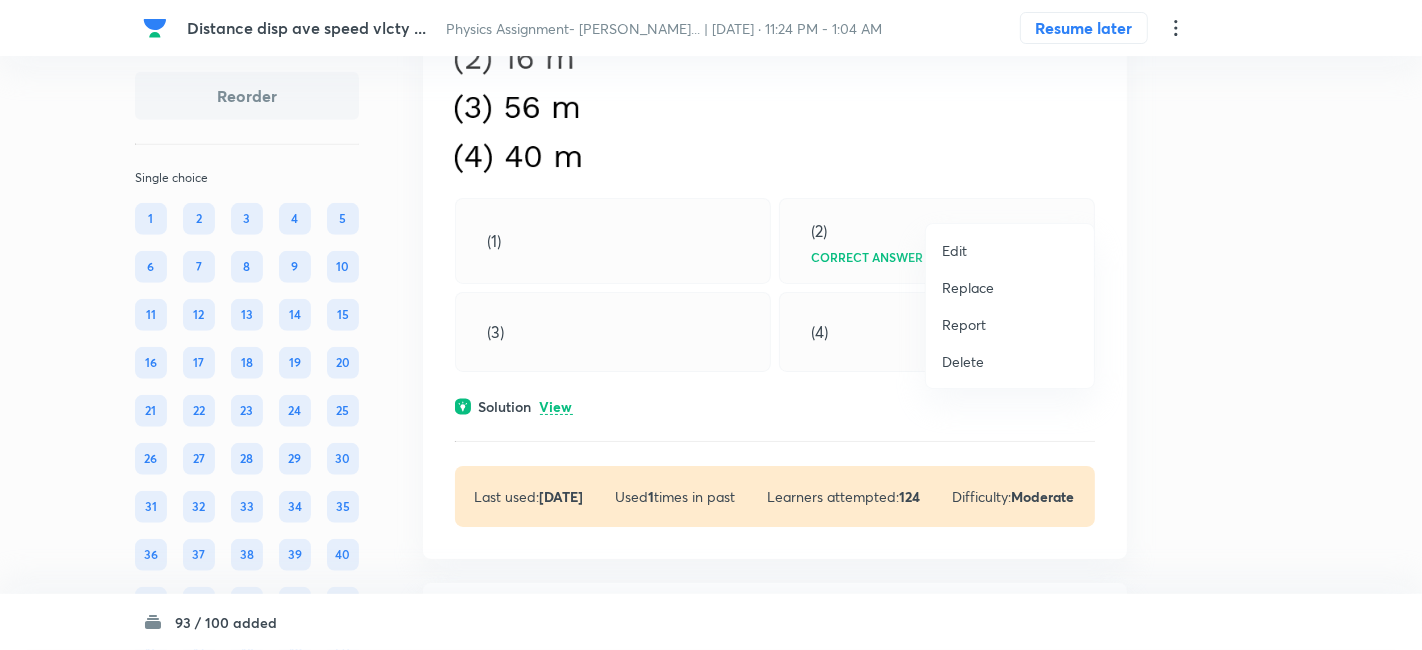 click on "Replace" at bounding box center [968, 287] 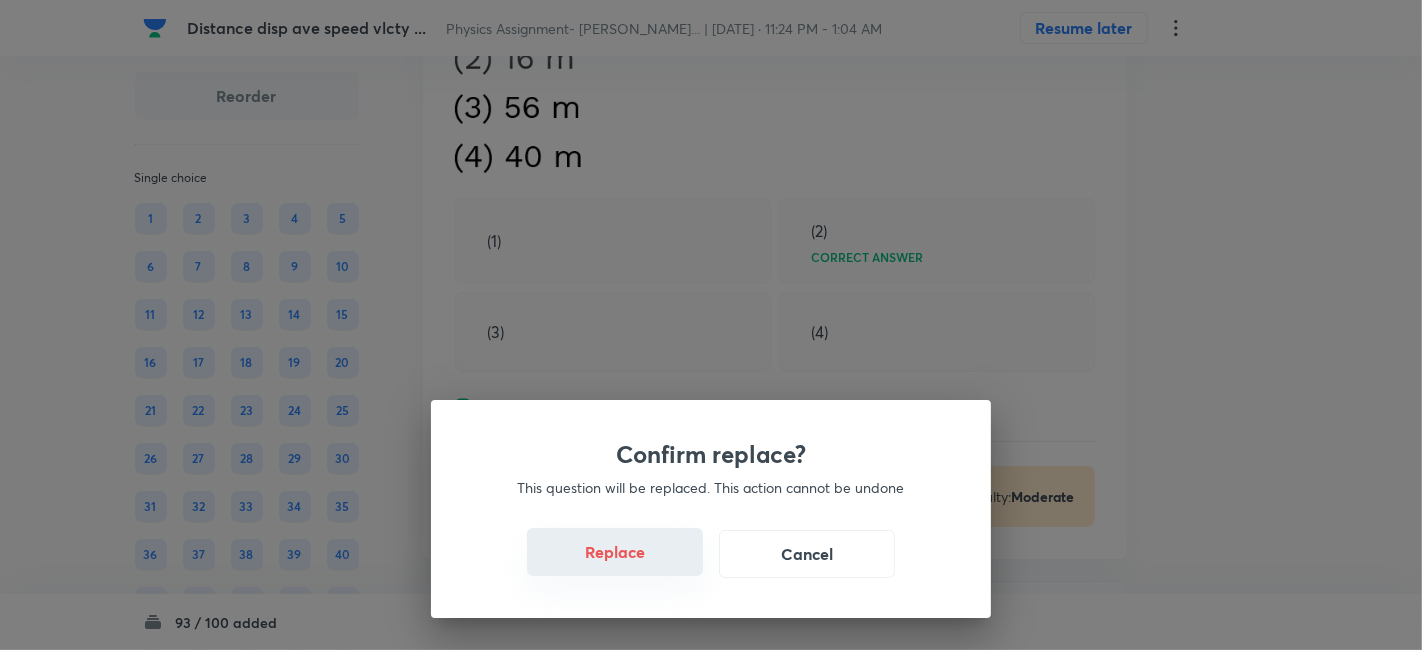 click on "Replace" at bounding box center (615, 552) 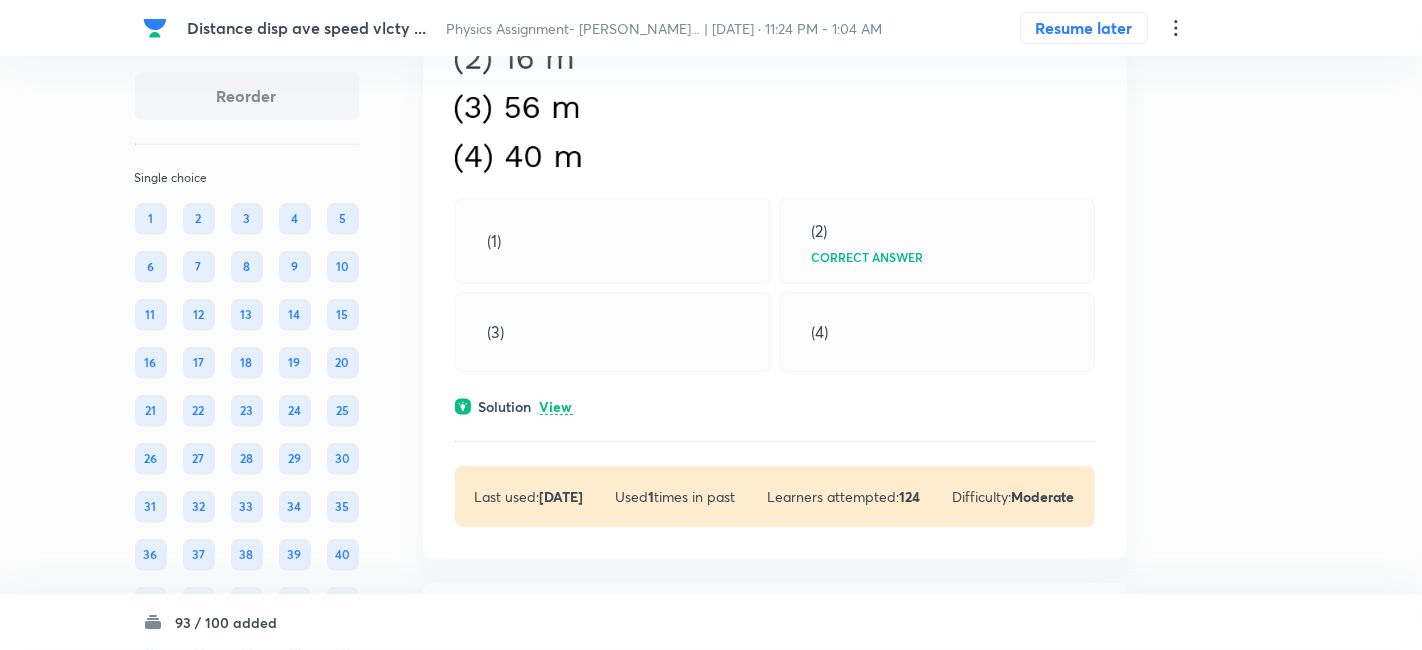 click on "Confirm replace? This question will be replaced. This action cannot be undone Replace Cancel" at bounding box center [711, 975] 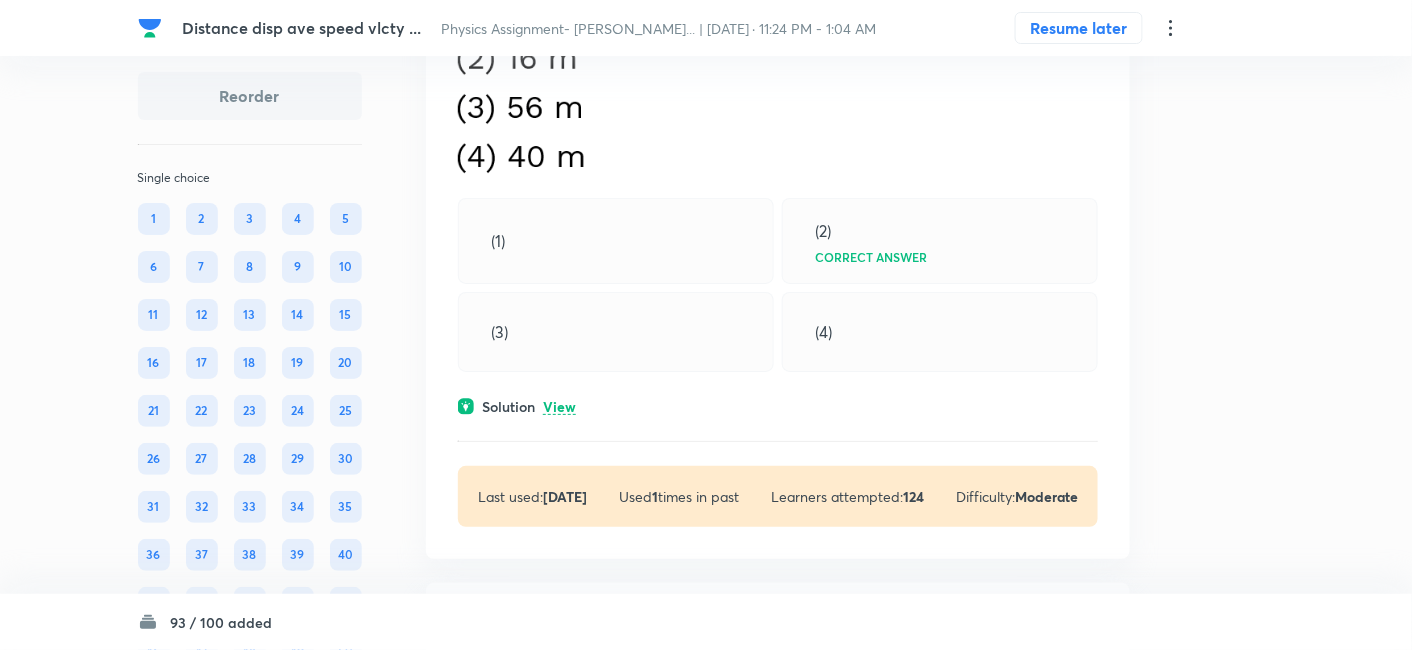 click at bounding box center (778, -42) 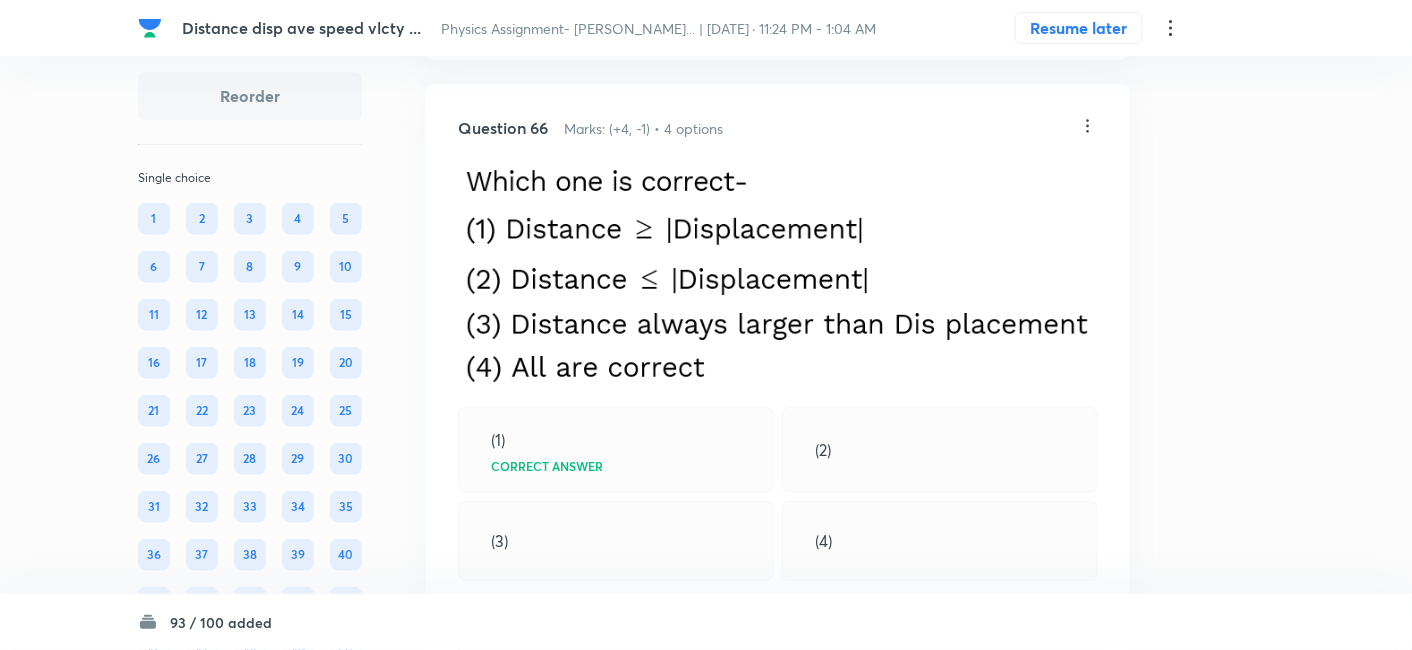 scroll, scrollTop: 52585, scrollLeft: 0, axis: vertical 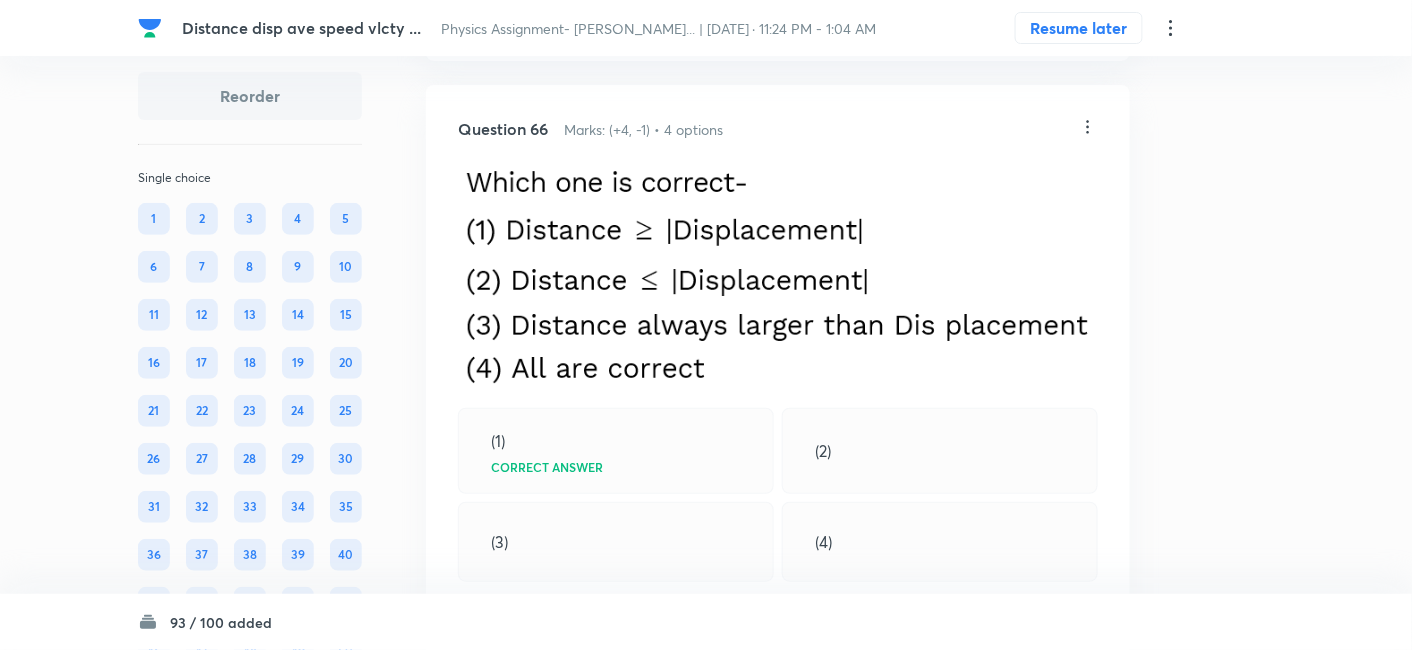 click on "View" at bounding box center (559, -91) 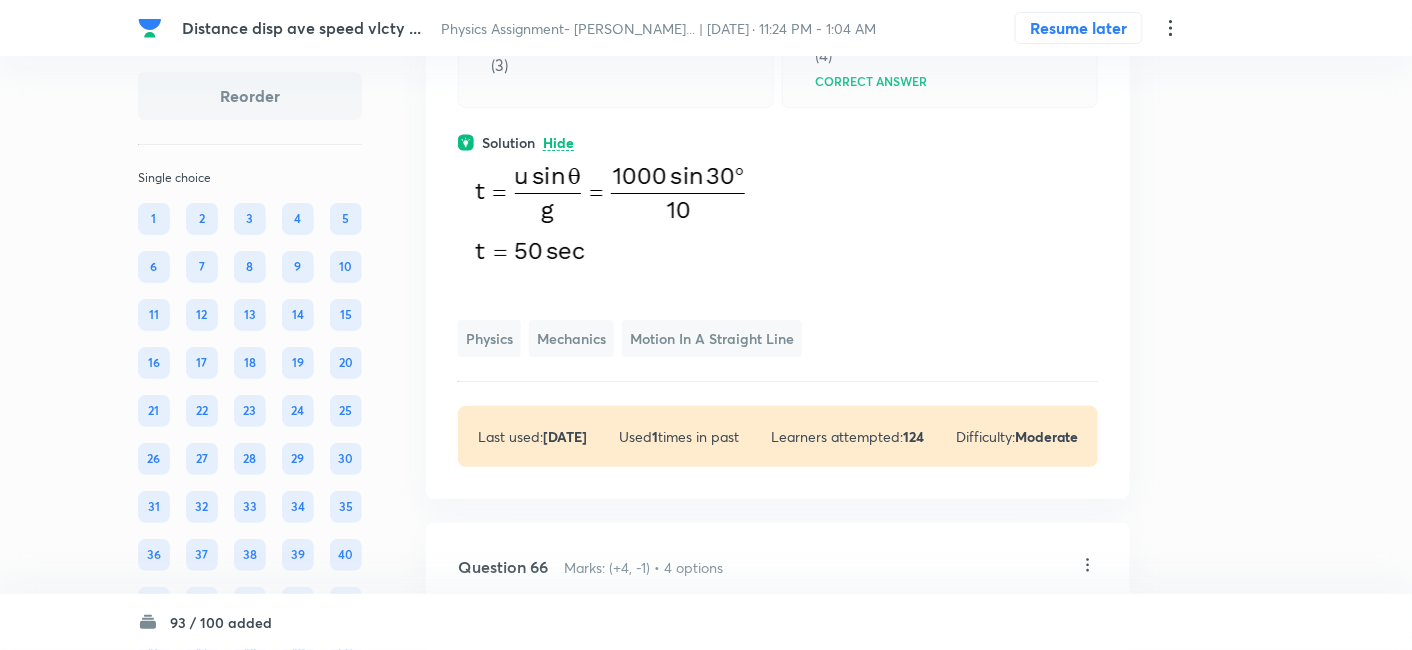 scroll, scrollTop: 52349, scrollLeft: 0, axis: vertical 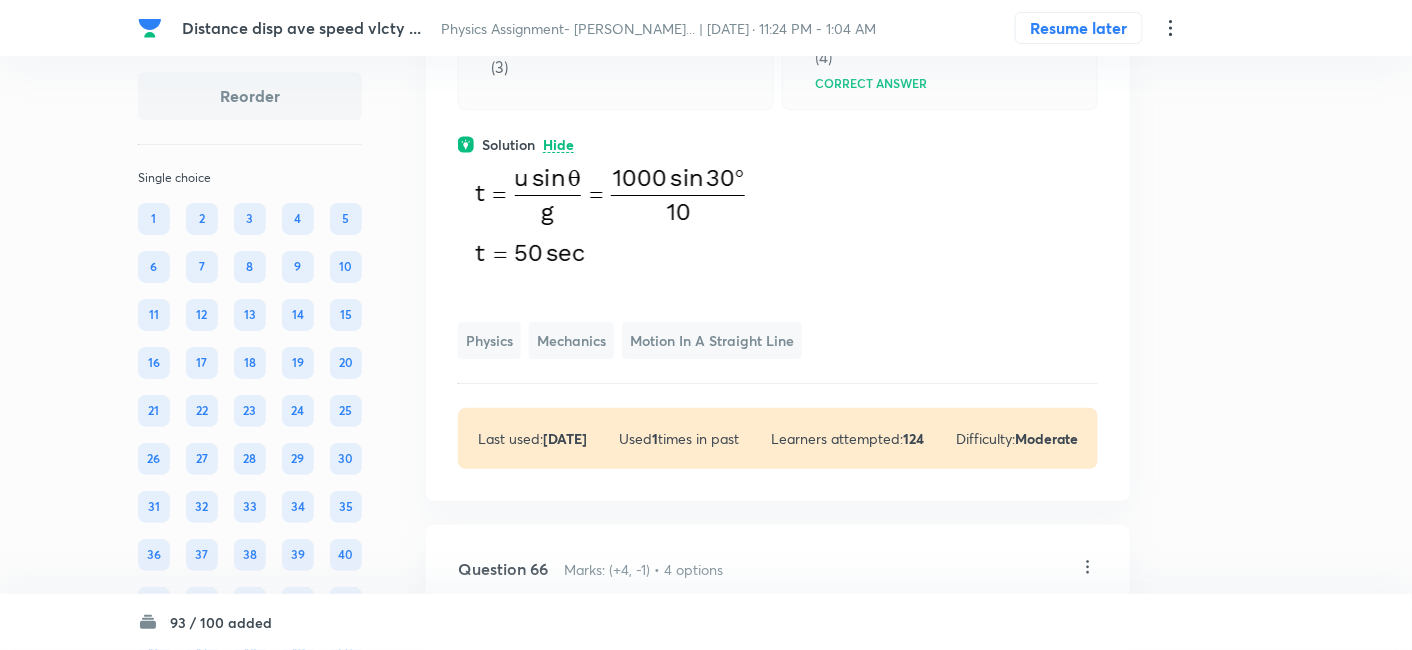 click 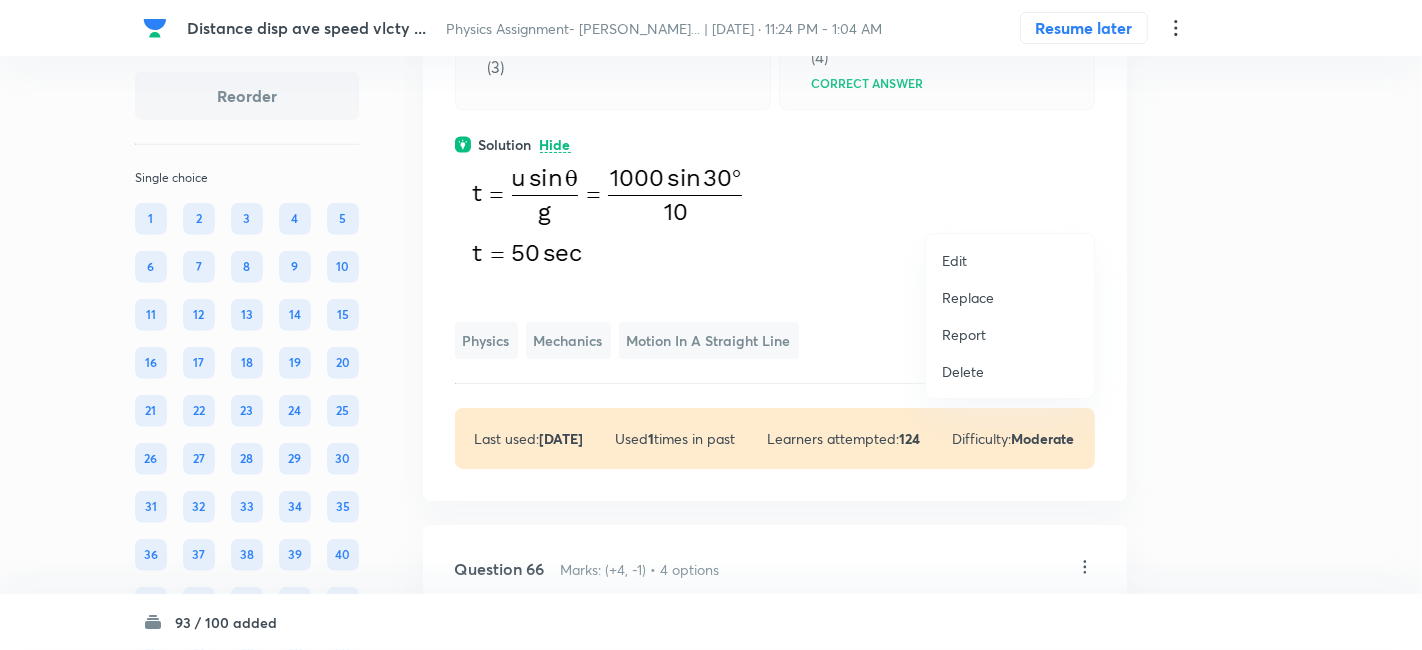 click on "Replace" at bounding box center (968, 297) 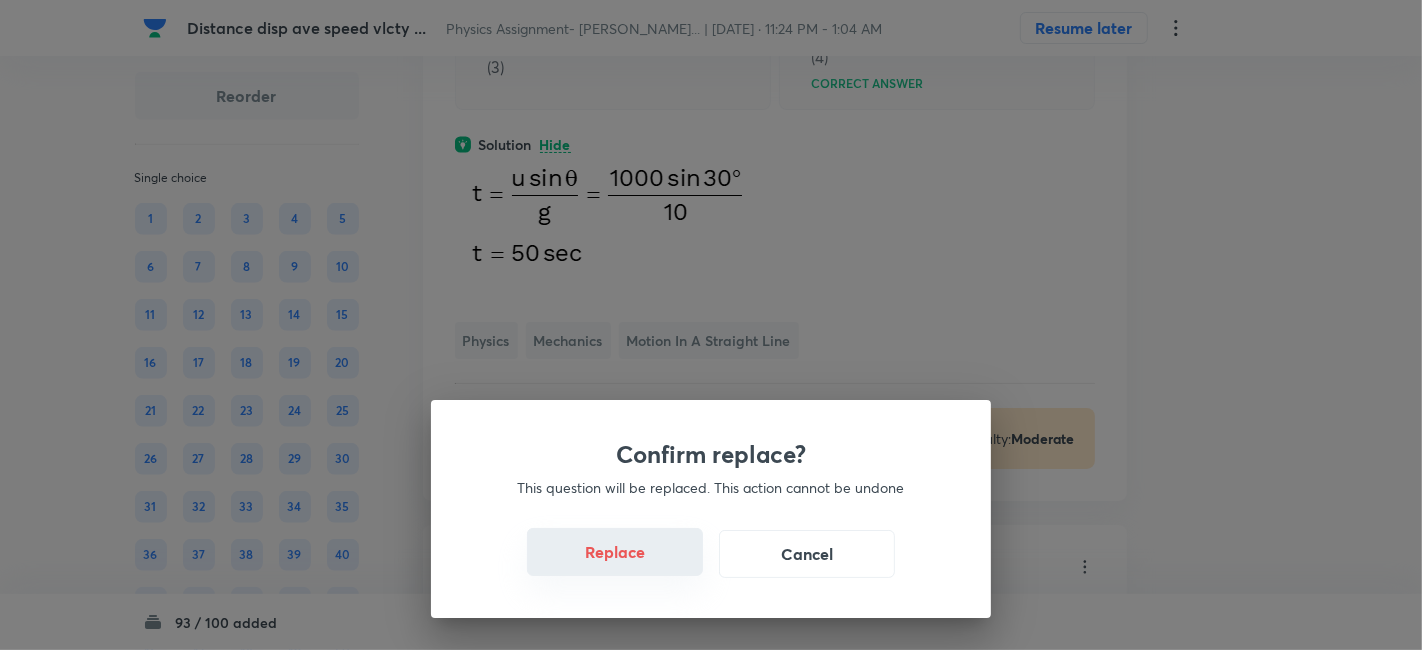 click on "Replace" at bounding box center [615, 552] 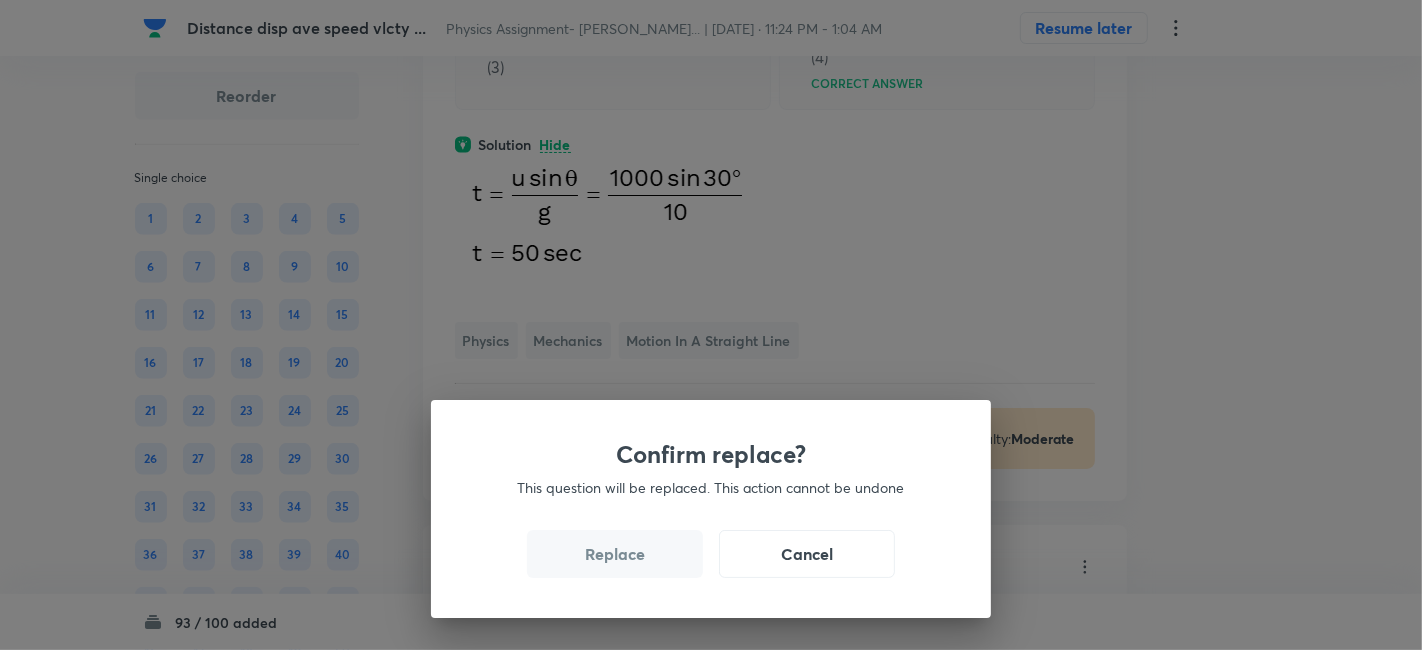 click on "Replace" at bounding box center (615, 554) 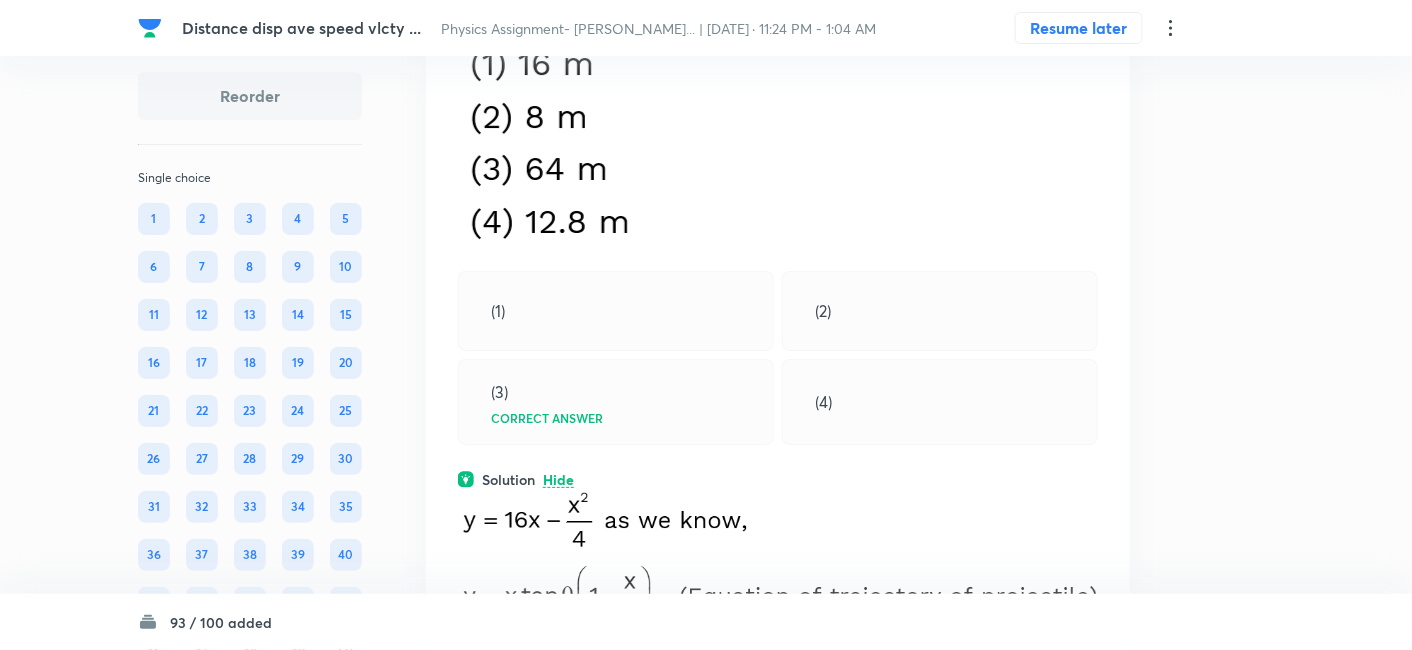 scroll, scrollTop: 52267, scrollLeft: 0, axis: vertical 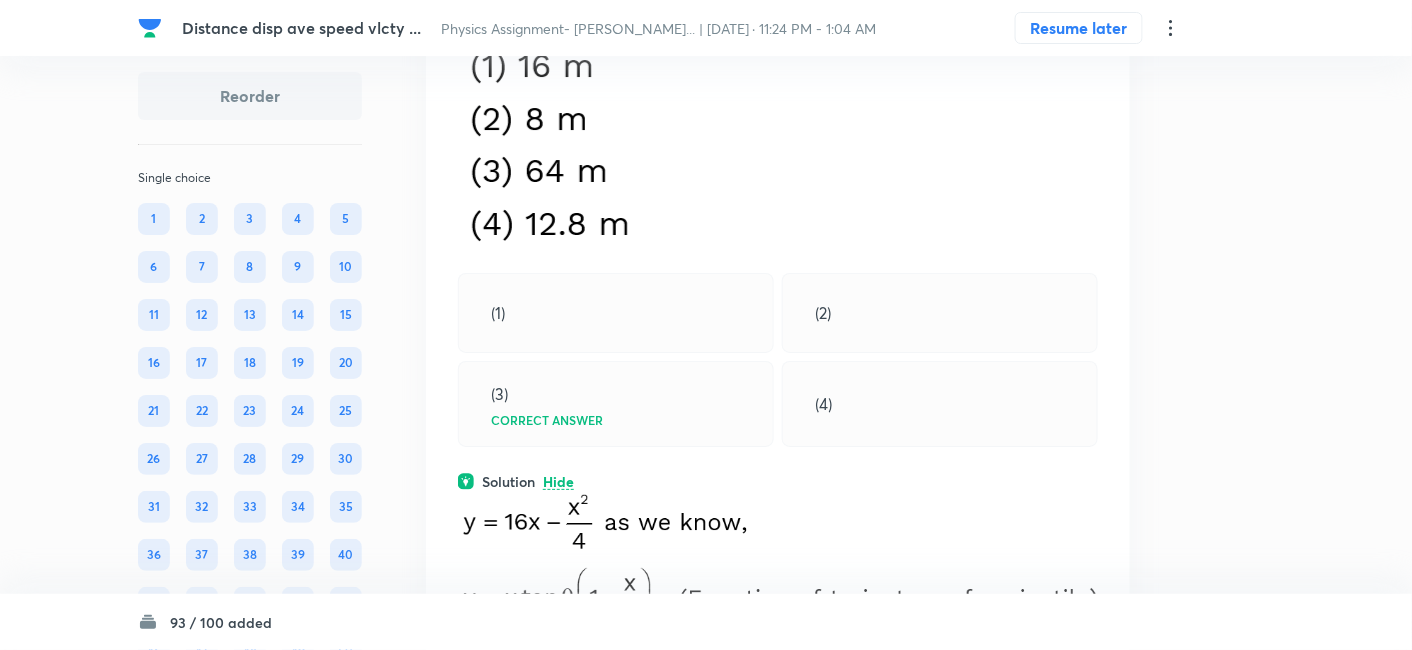 click 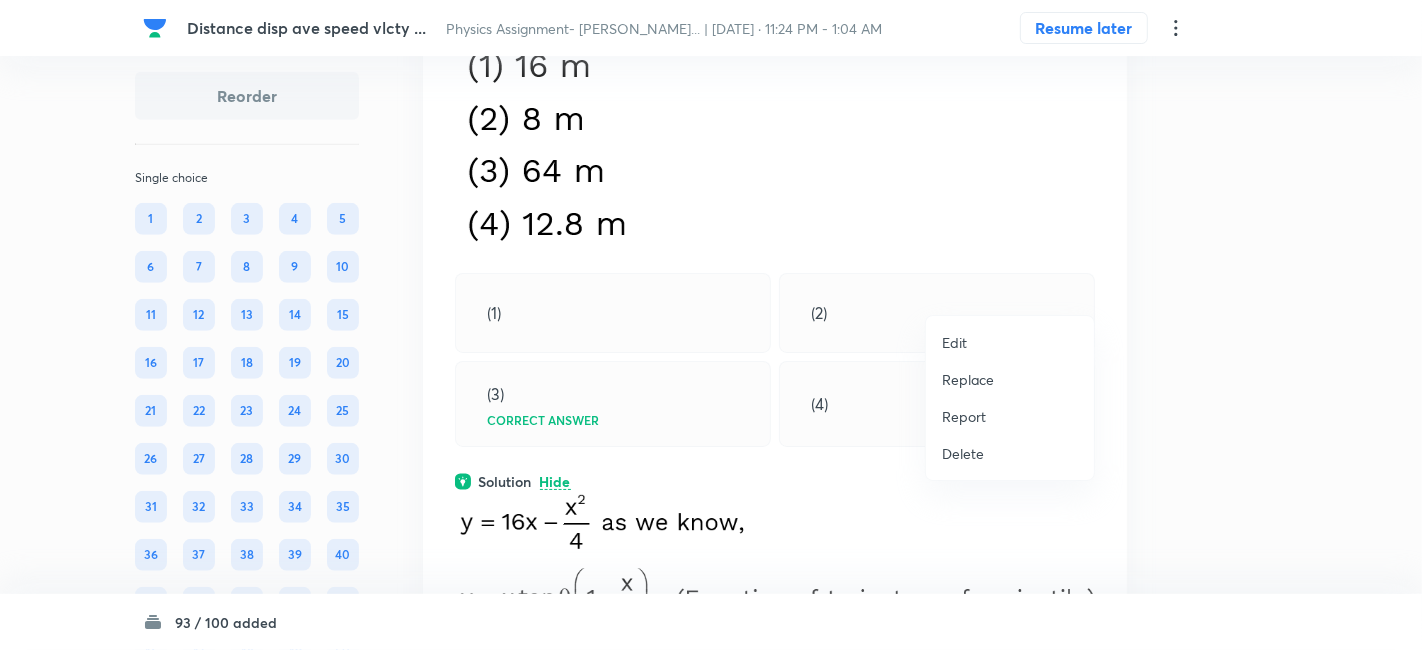 click on "Replace" at bounding box center [968, 379] 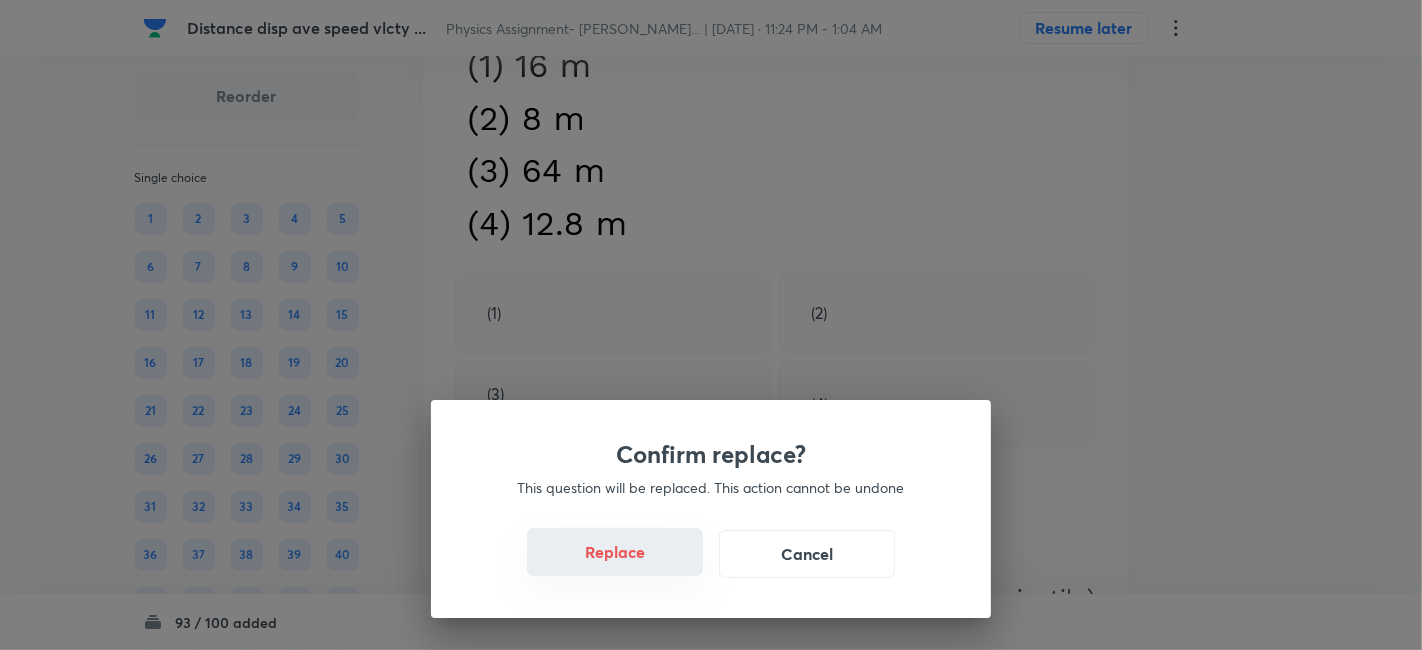 click on "Replace" at bounding box center [615, 552] 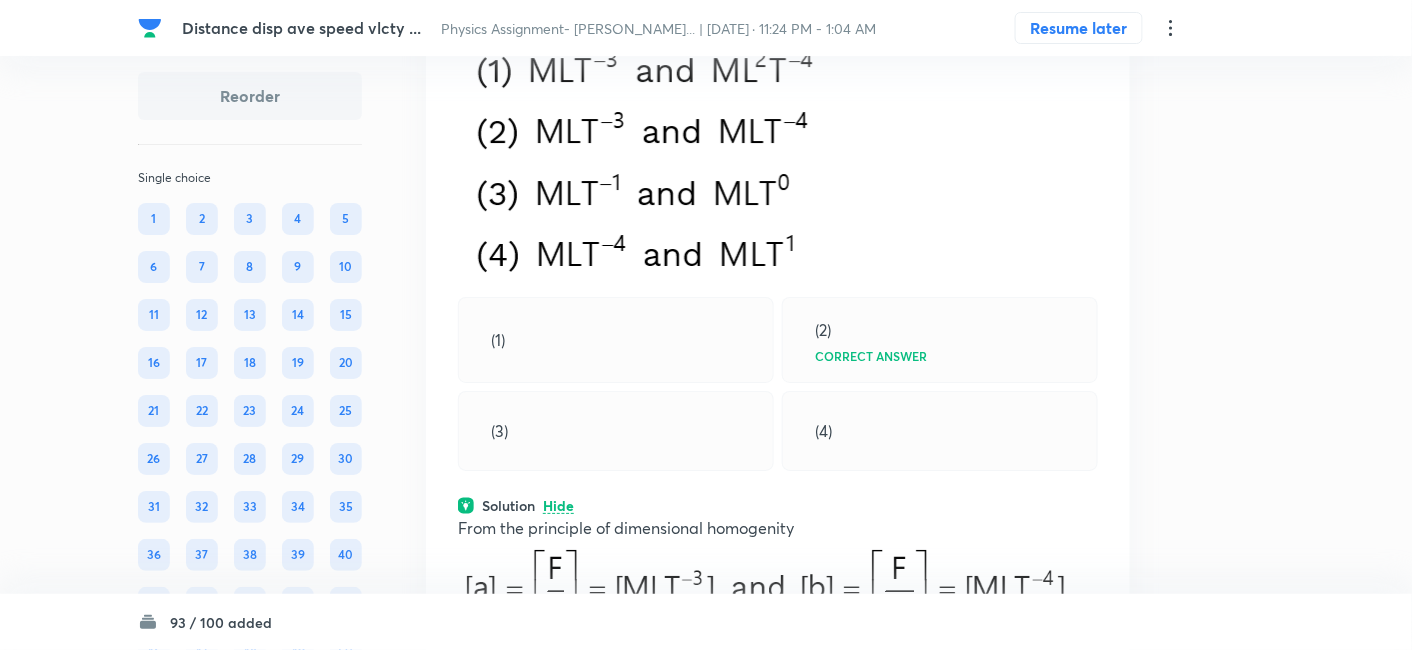 scroll, scrollTop: 52211, scrollLeft: 0, axis: vertical 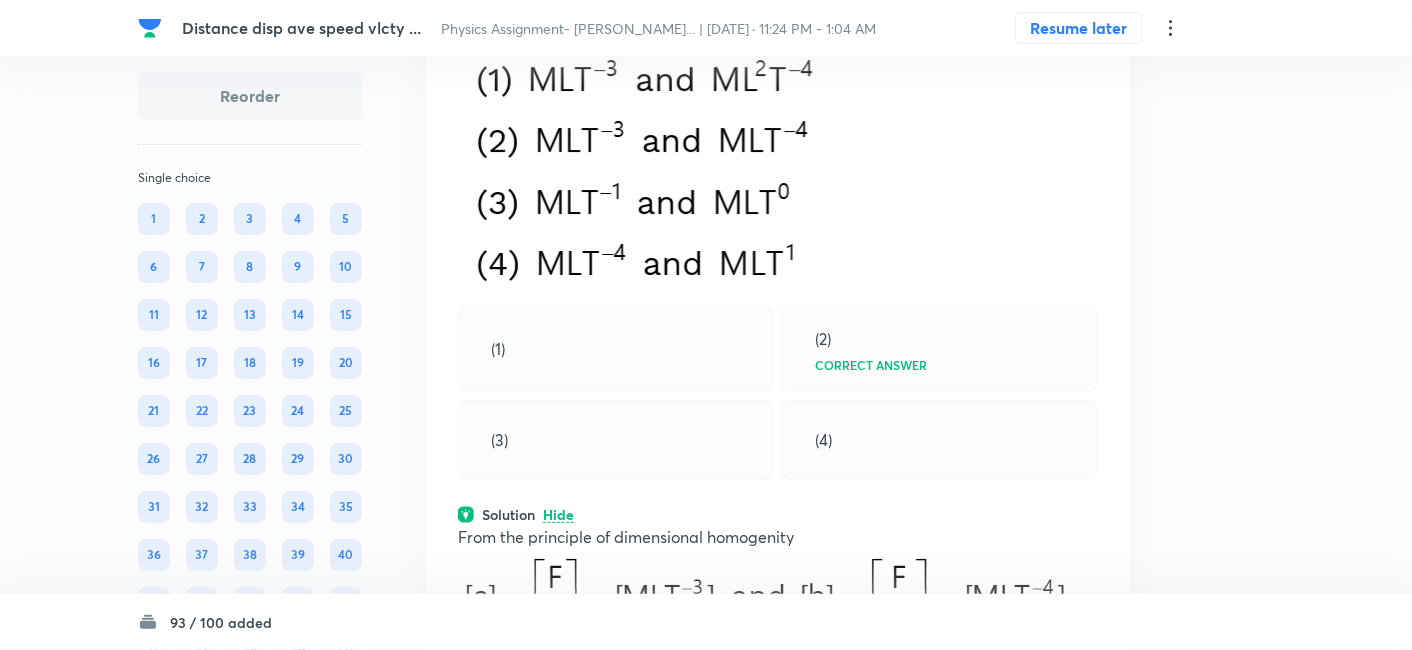 click 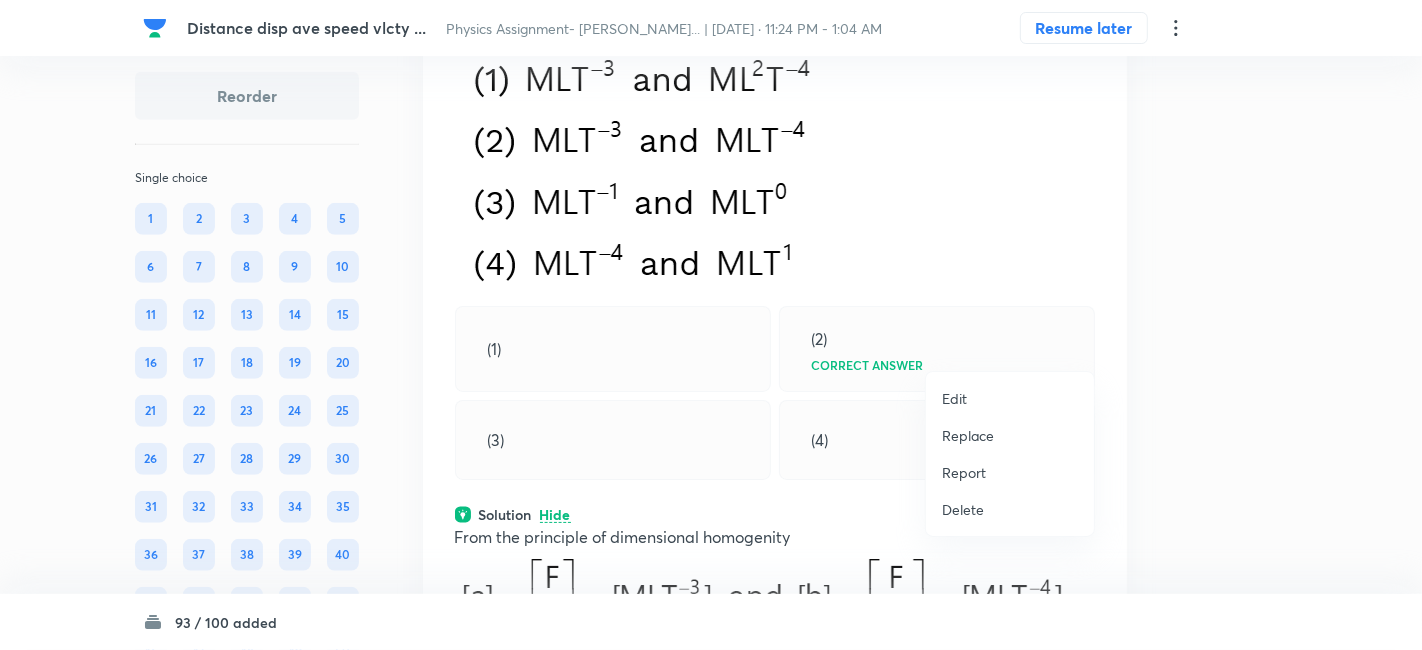 click on "Replace" at bounding box center [968, 435] 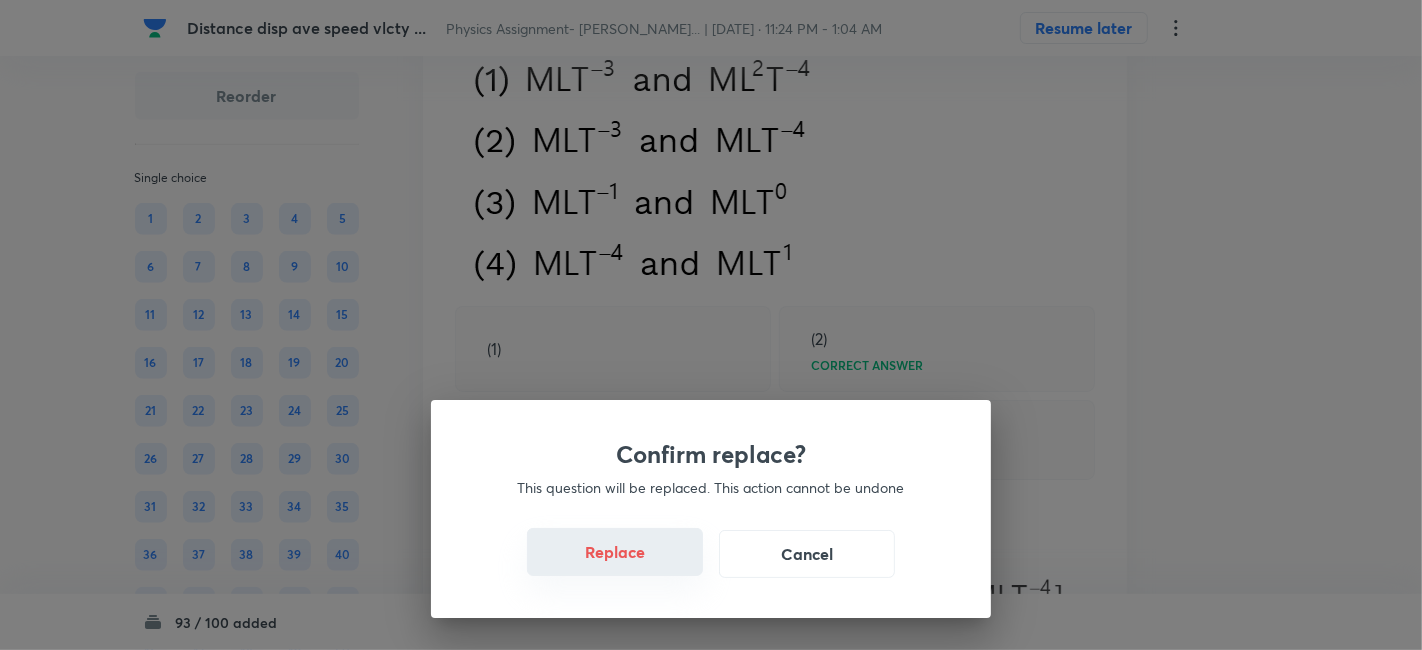 click on "Replace" at bounding box center [615, 552] 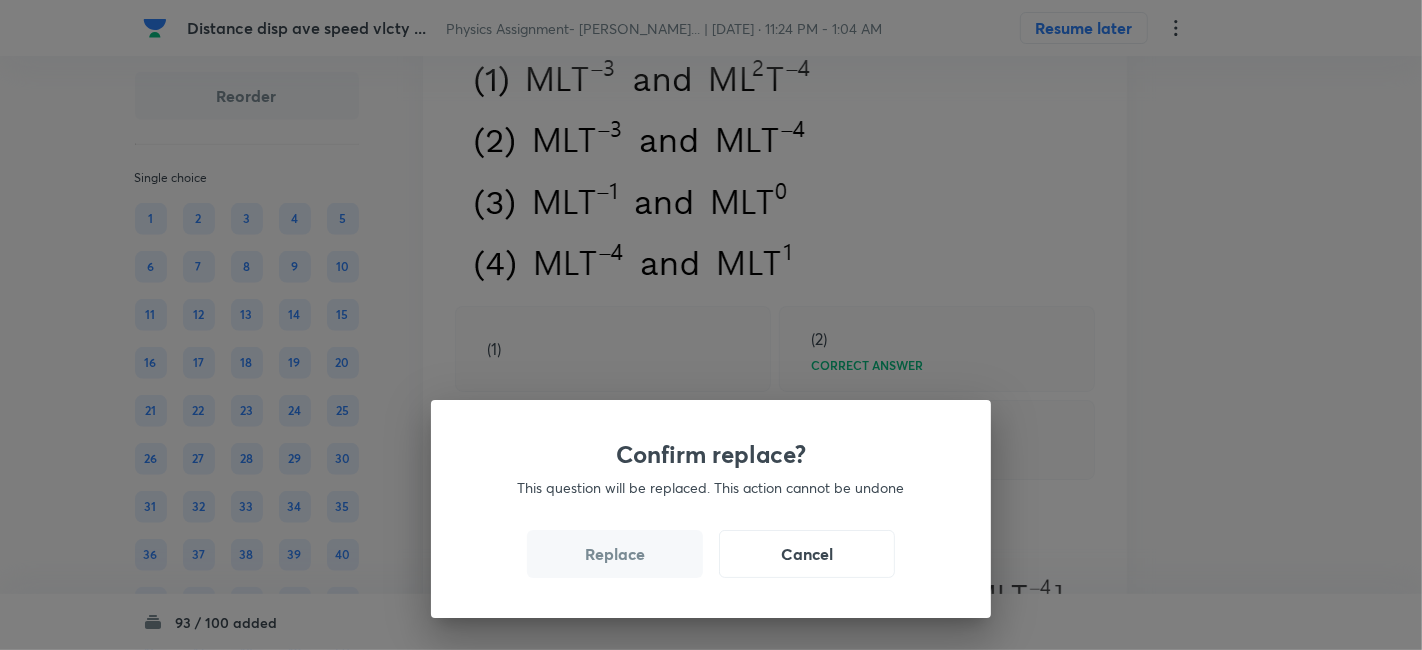 click on "Replace" at bounding box center [615, 554] 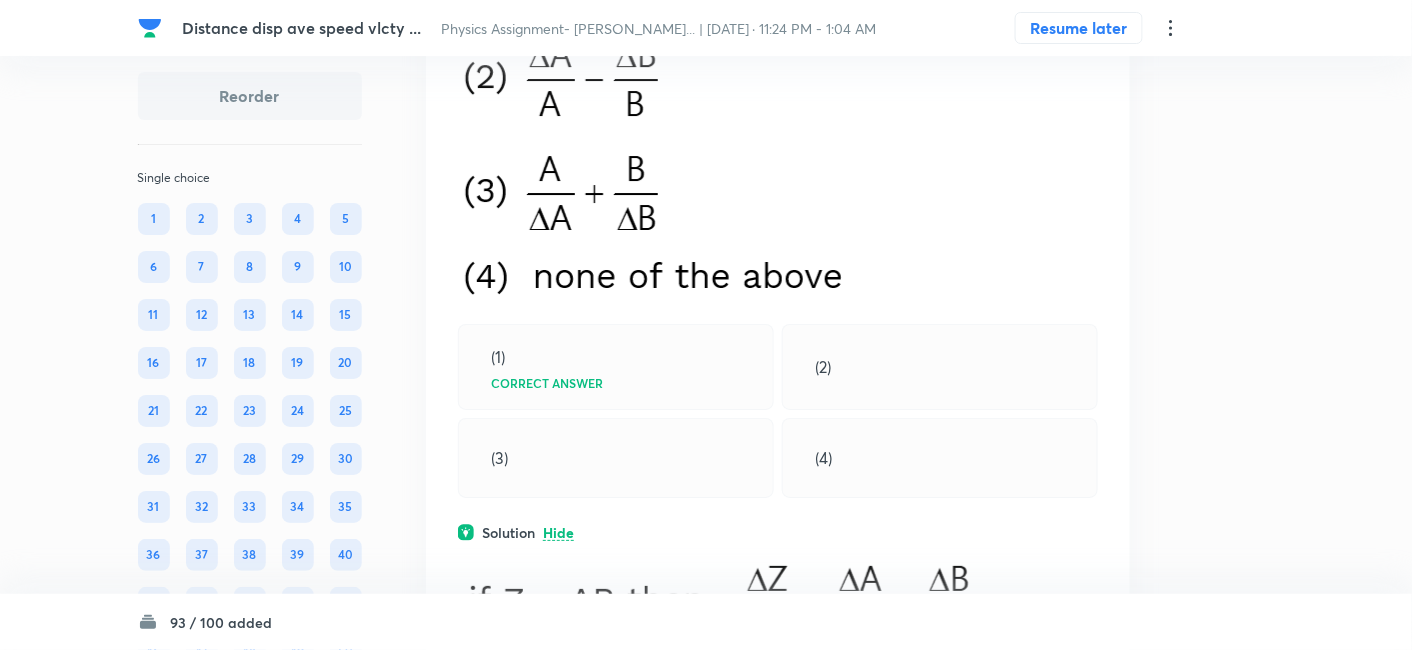 click at bounding box center [661, 108] 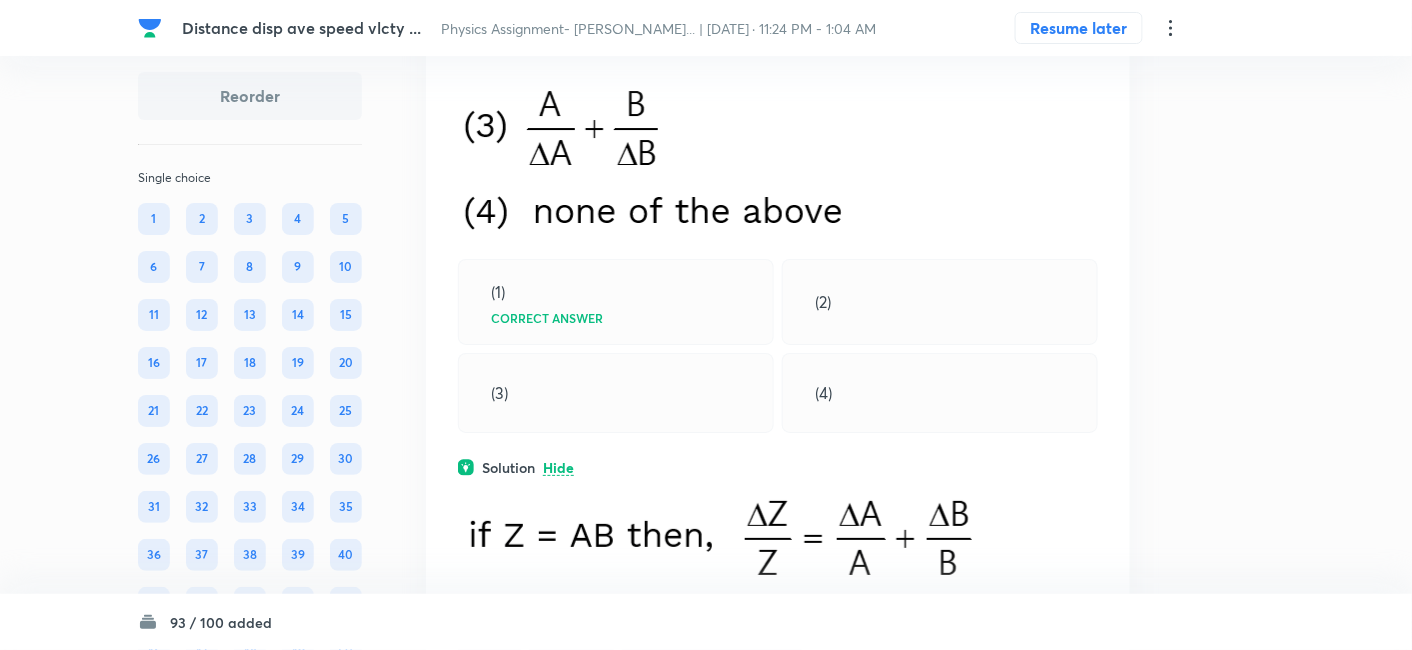 scroll, scrollTop: 52275, scrollLeft: 0, axis: vertical 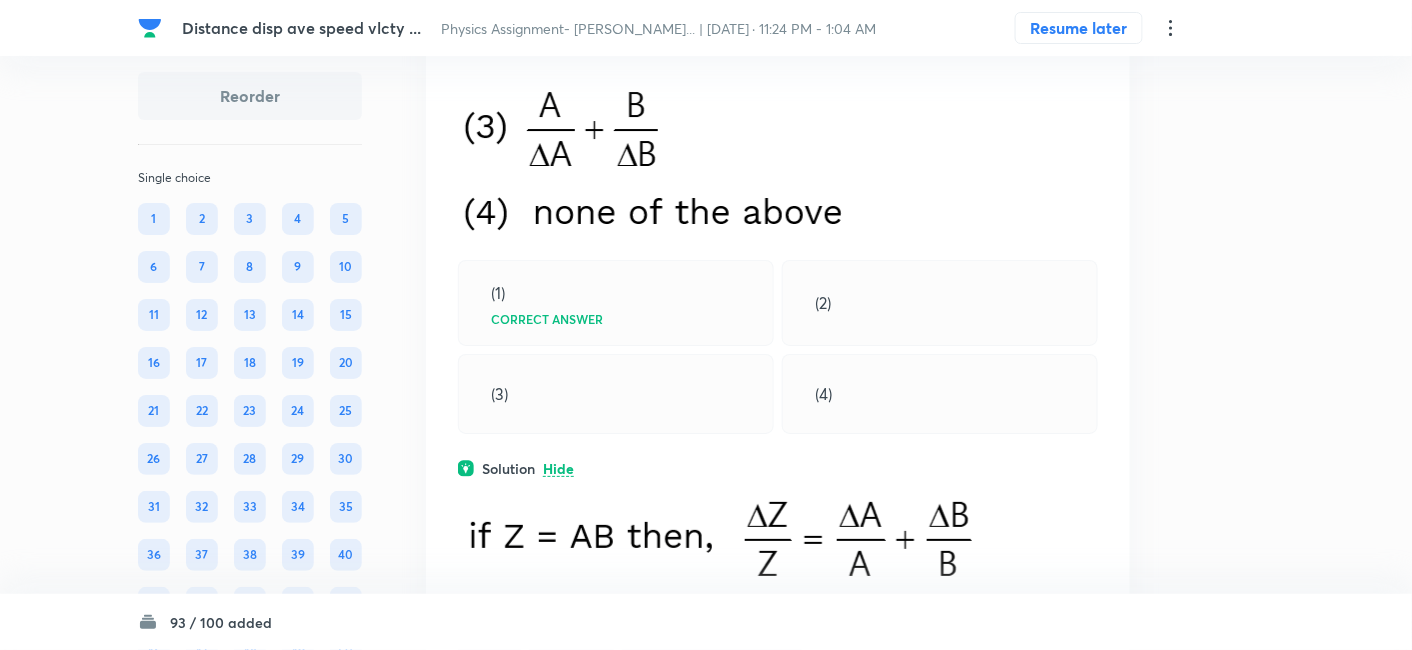 click 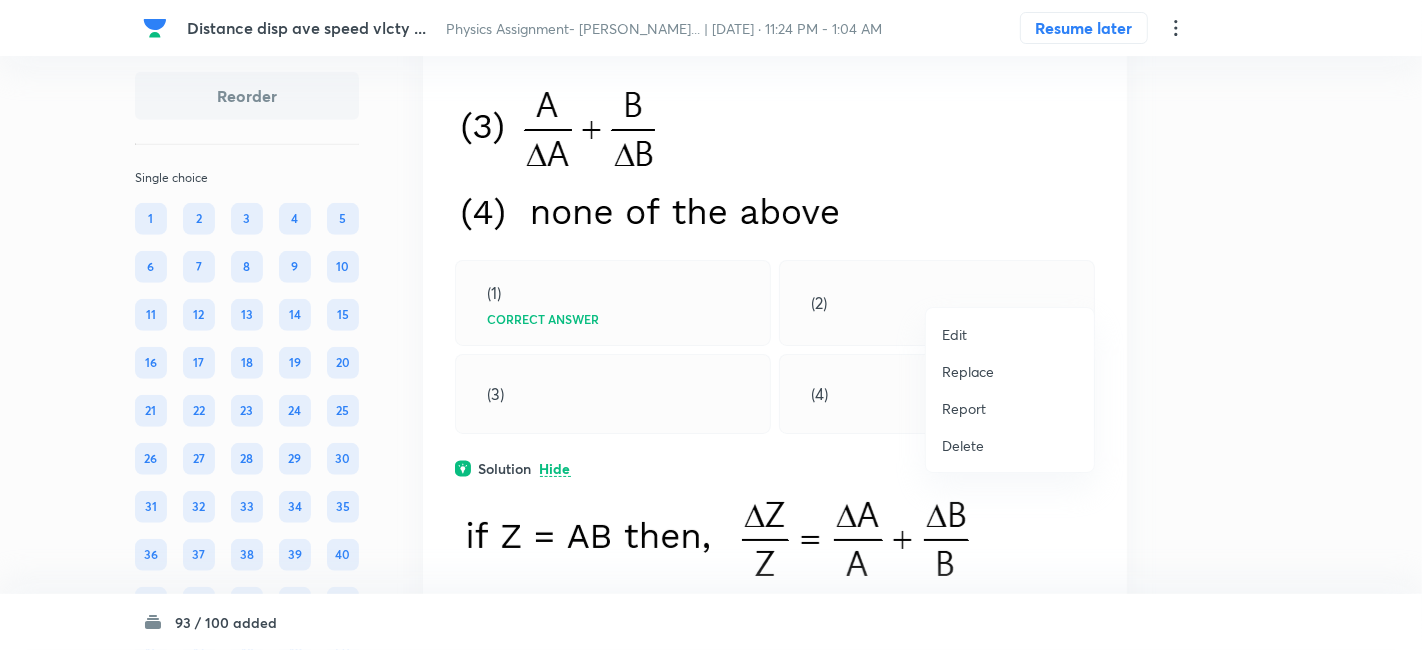 click on "Replace" at bounding box center (968, 371) 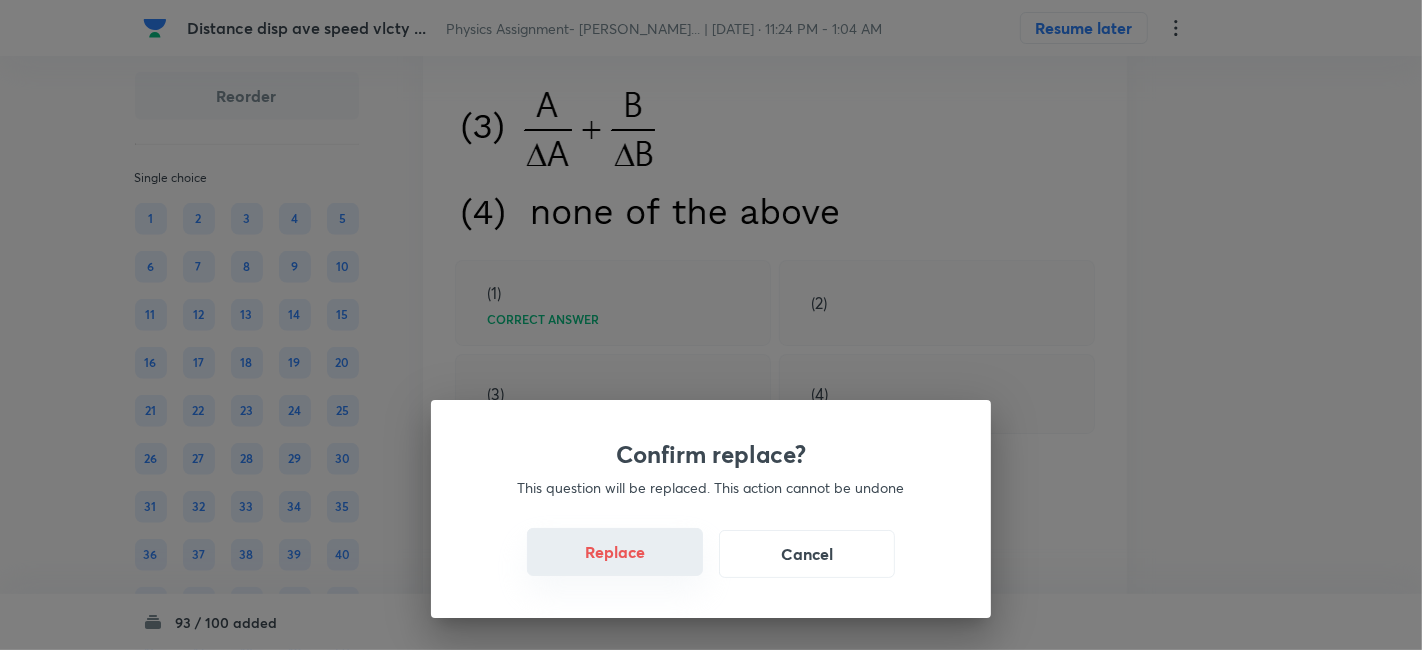 click on "Replace" at bounding box center (615, 552) 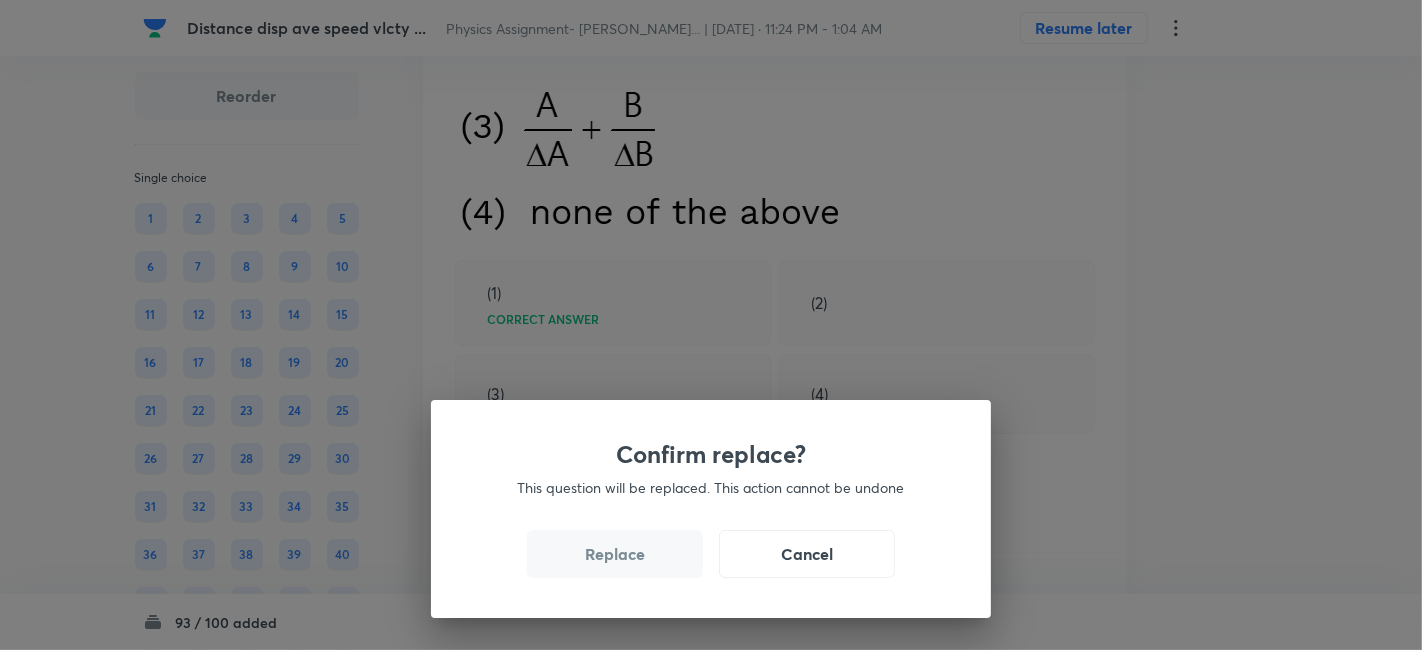 click on "Replace" at bounding box center (615, 554) 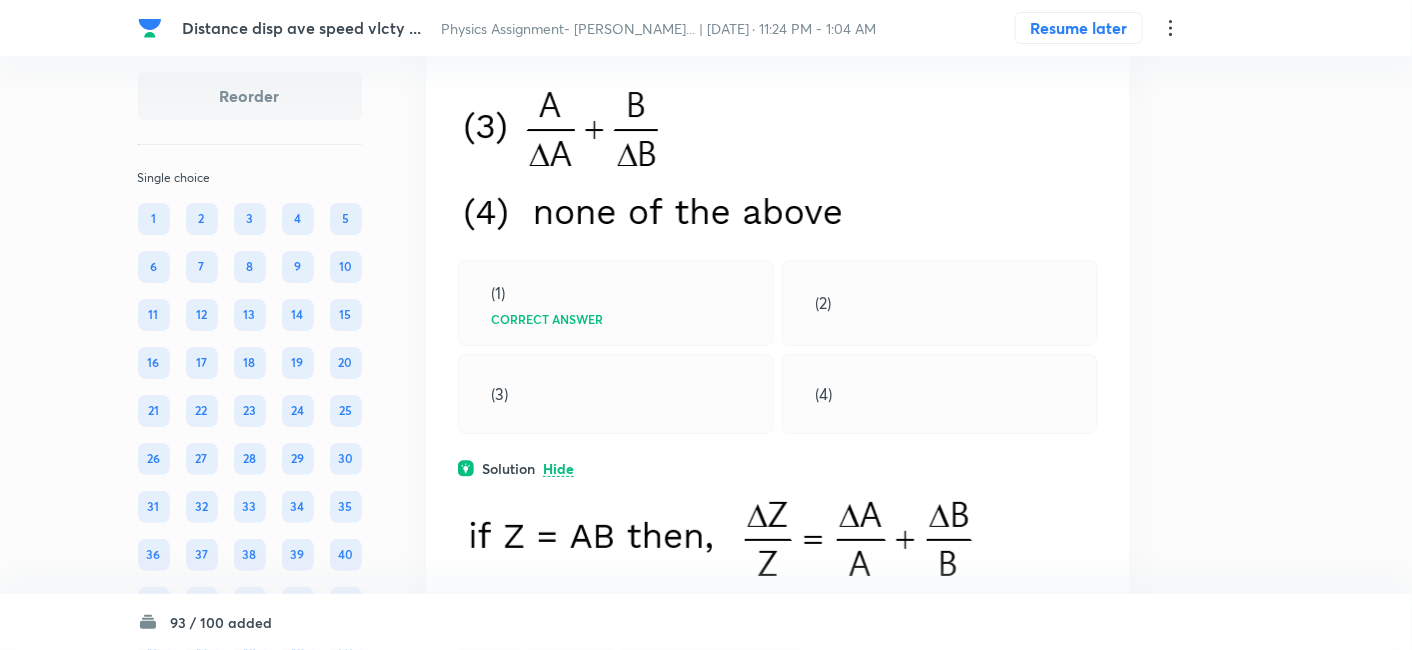 click at bounding box center (661, 44) 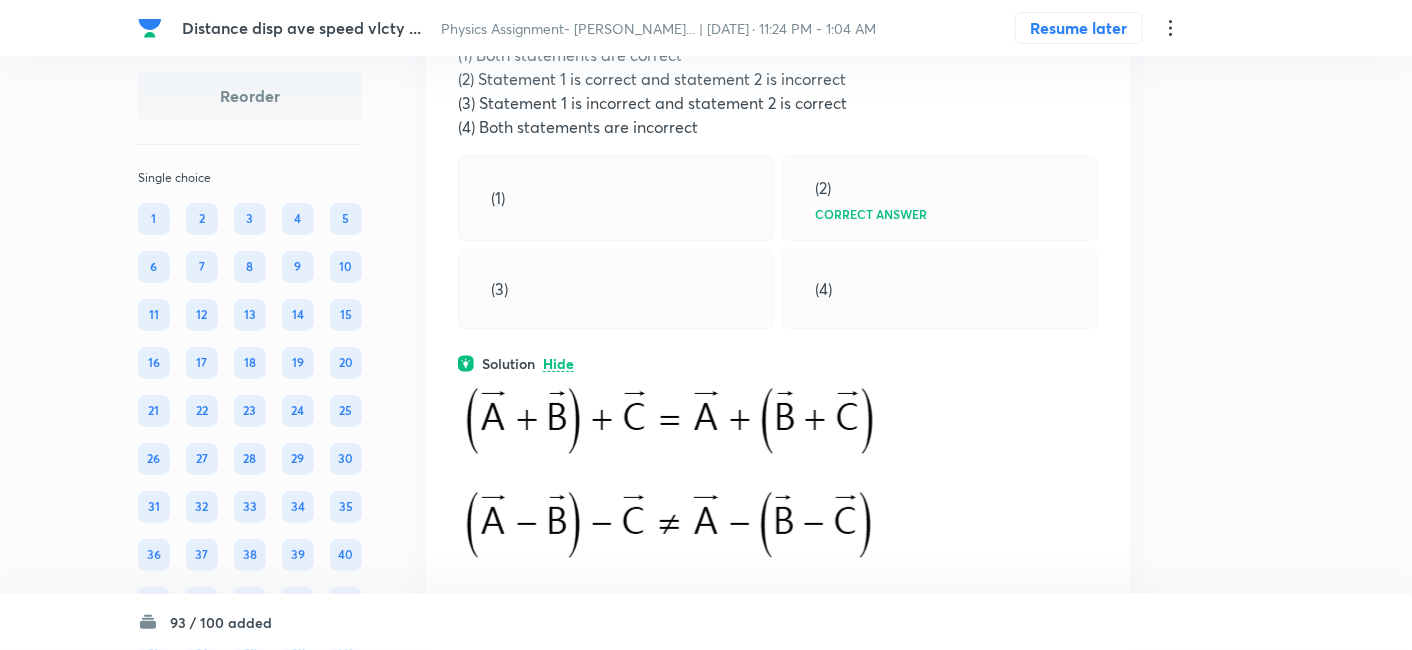 scroll, scrollTop: 52231, scrollLeft: 0, axis: vertical 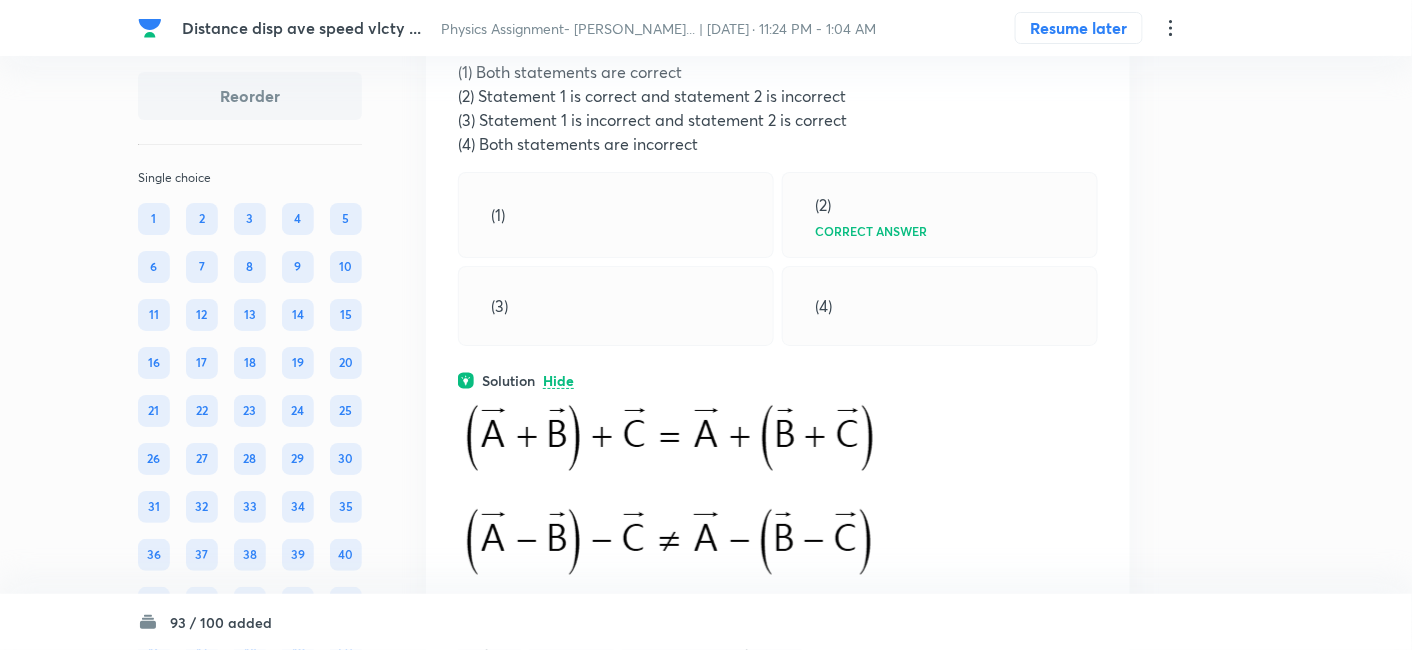 click 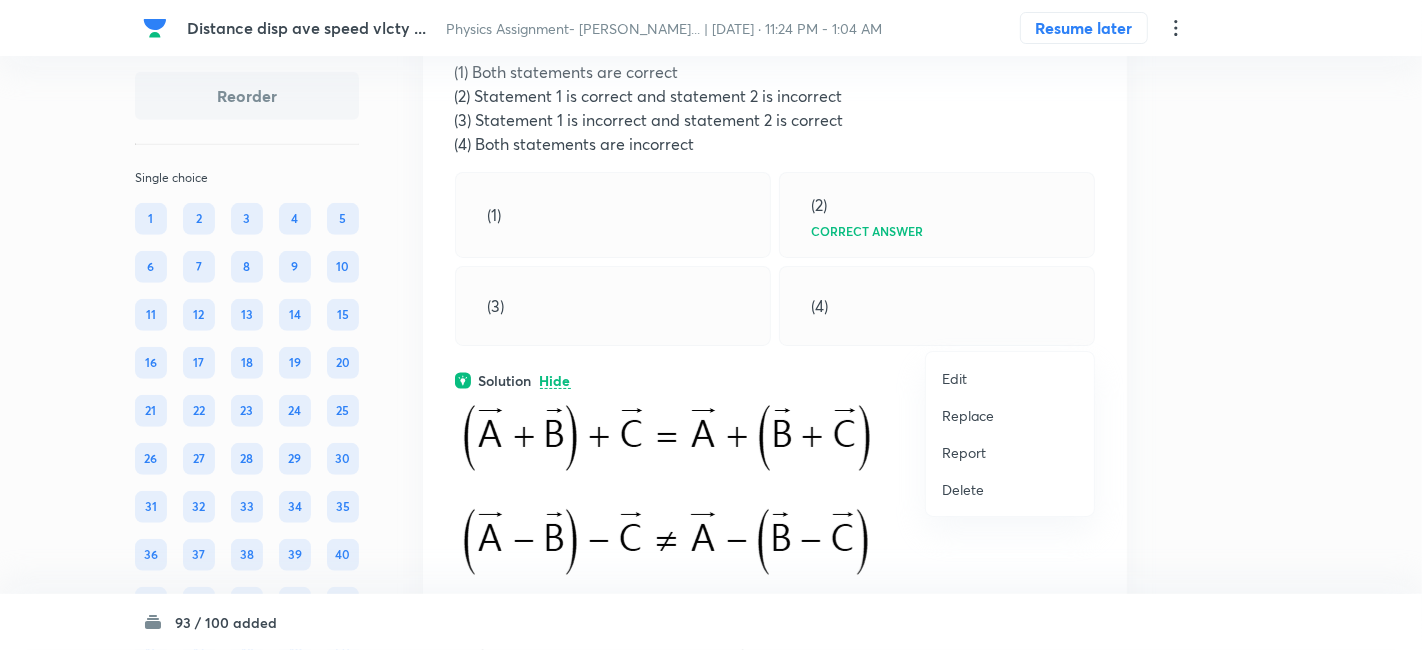 click on "Replace" at bounding box center (968, 415) 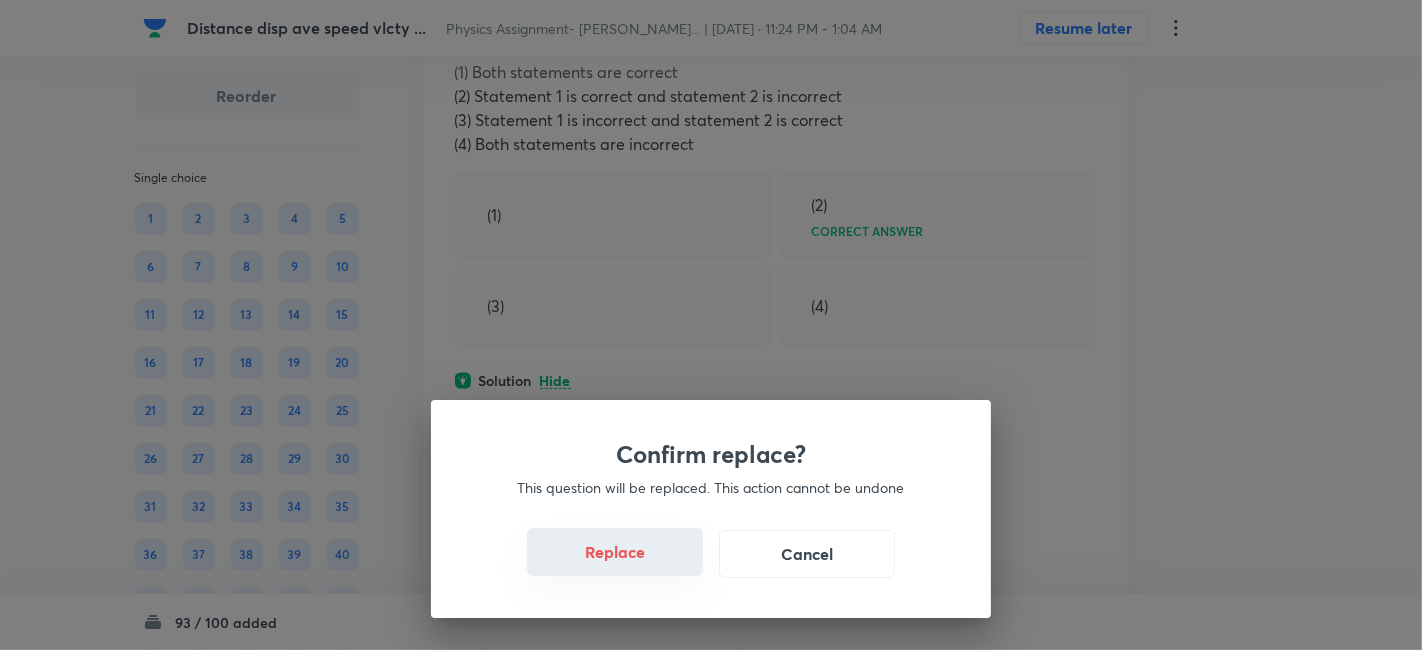 click on "Replace" at bounding box center (615, 552) 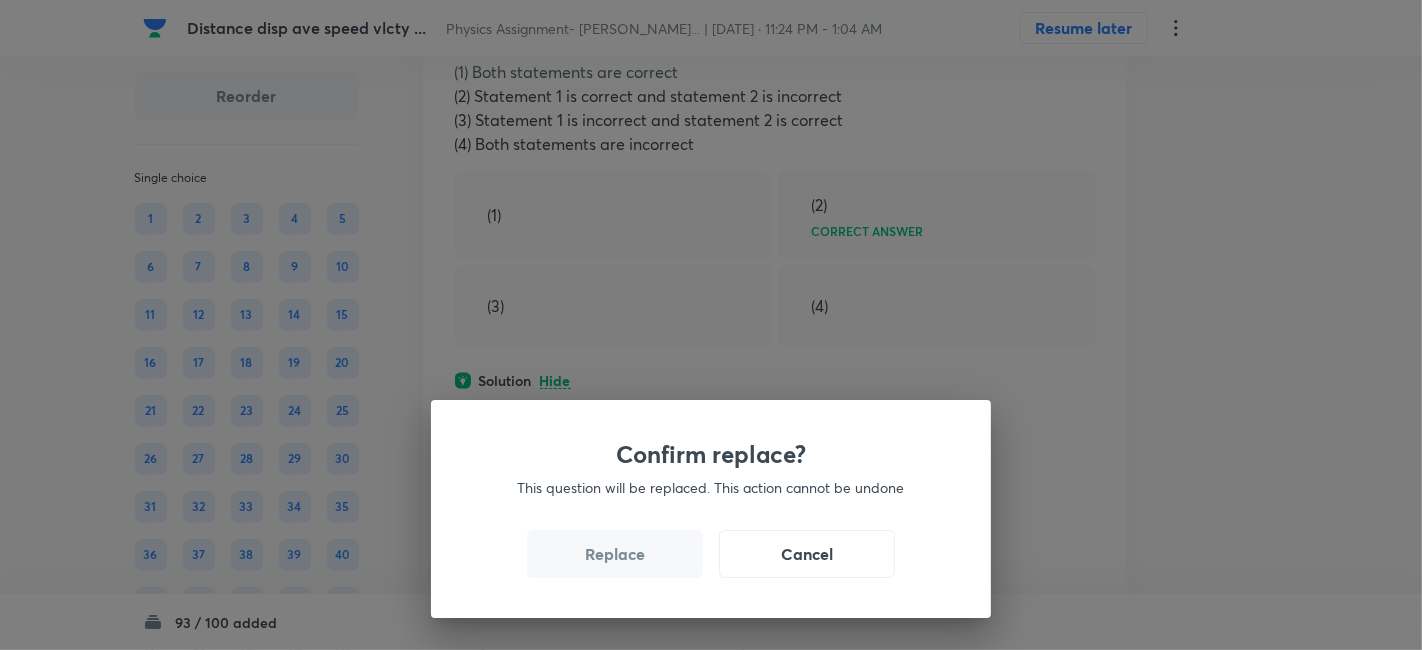 click on "Replace" at bounding box center (615, 554) 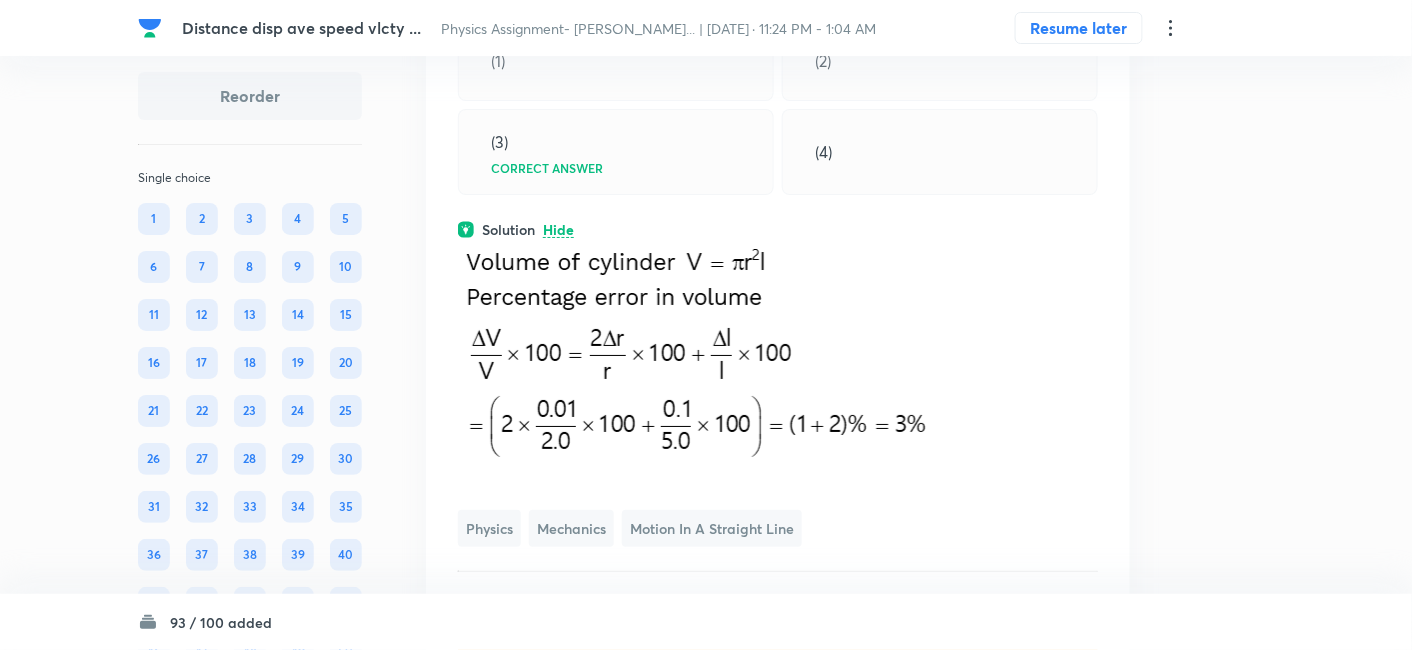 scroll, scrollTop: 52287, scrollLeft: 0, axis: vertical 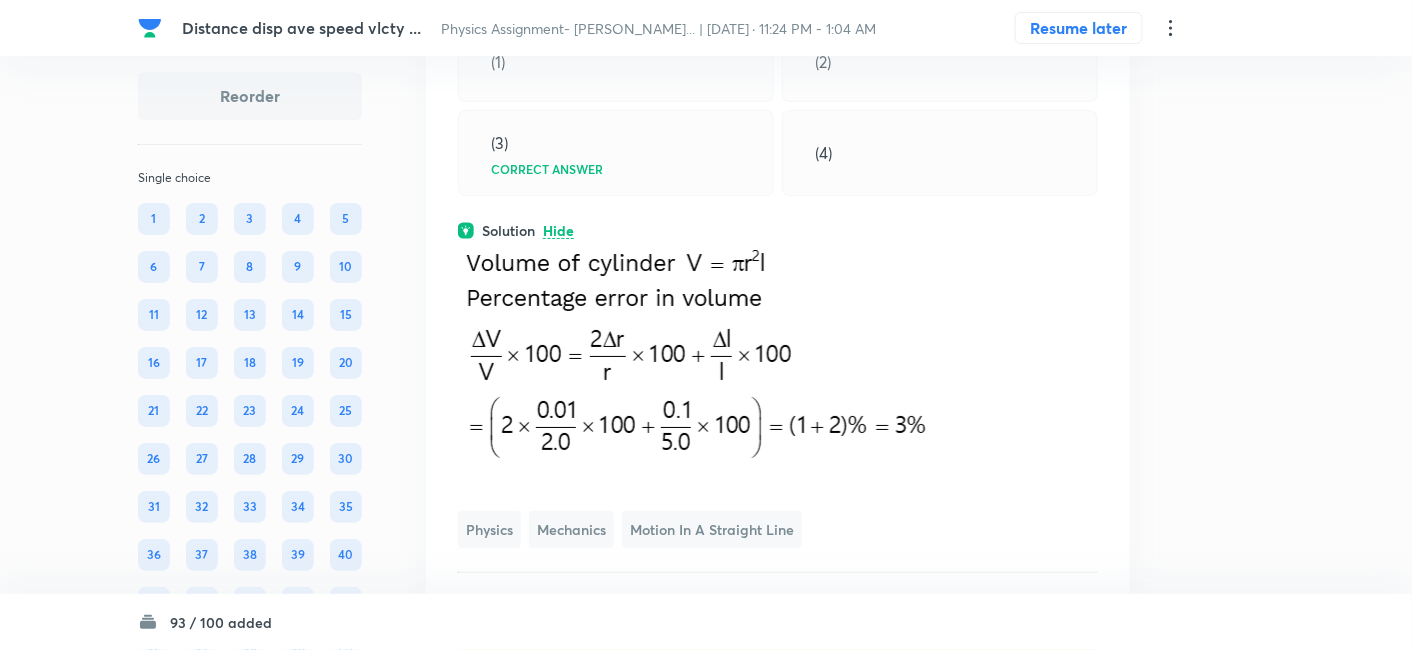 click 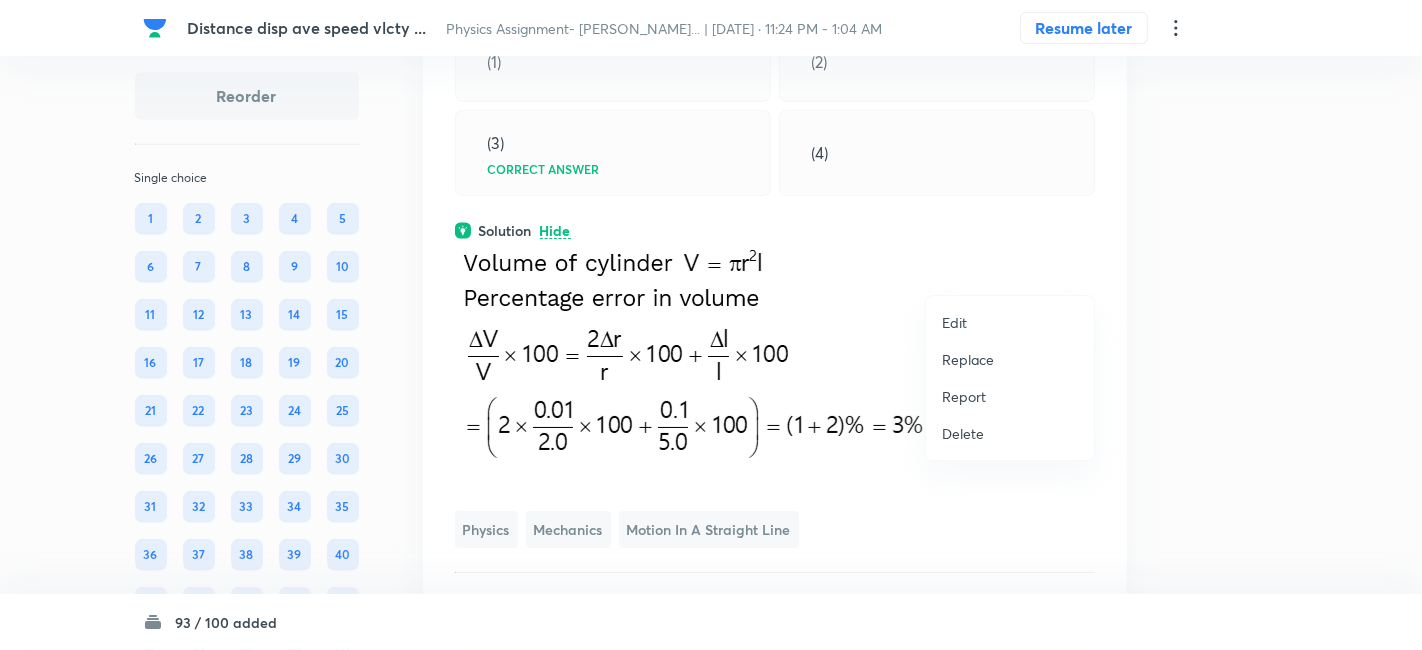 click on "Replace" at bounding box center [968, 359] 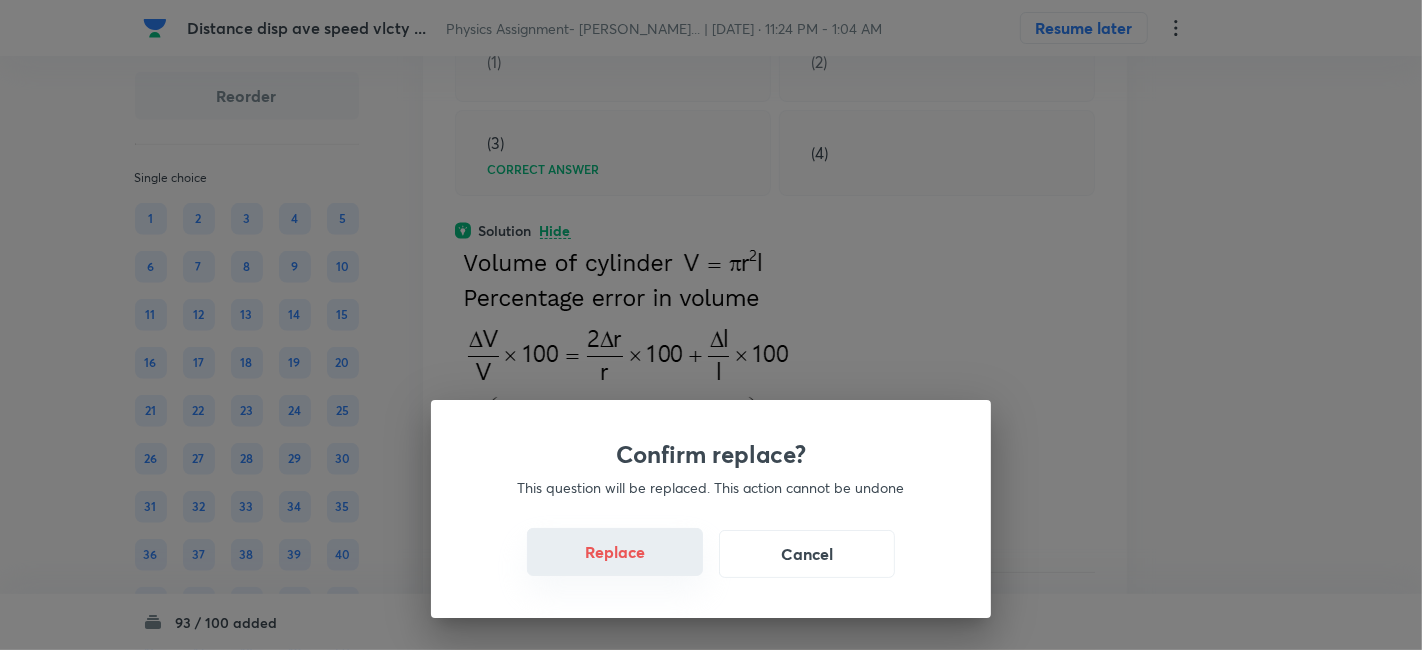 click on "Replace" at bounding box center [615, 552] 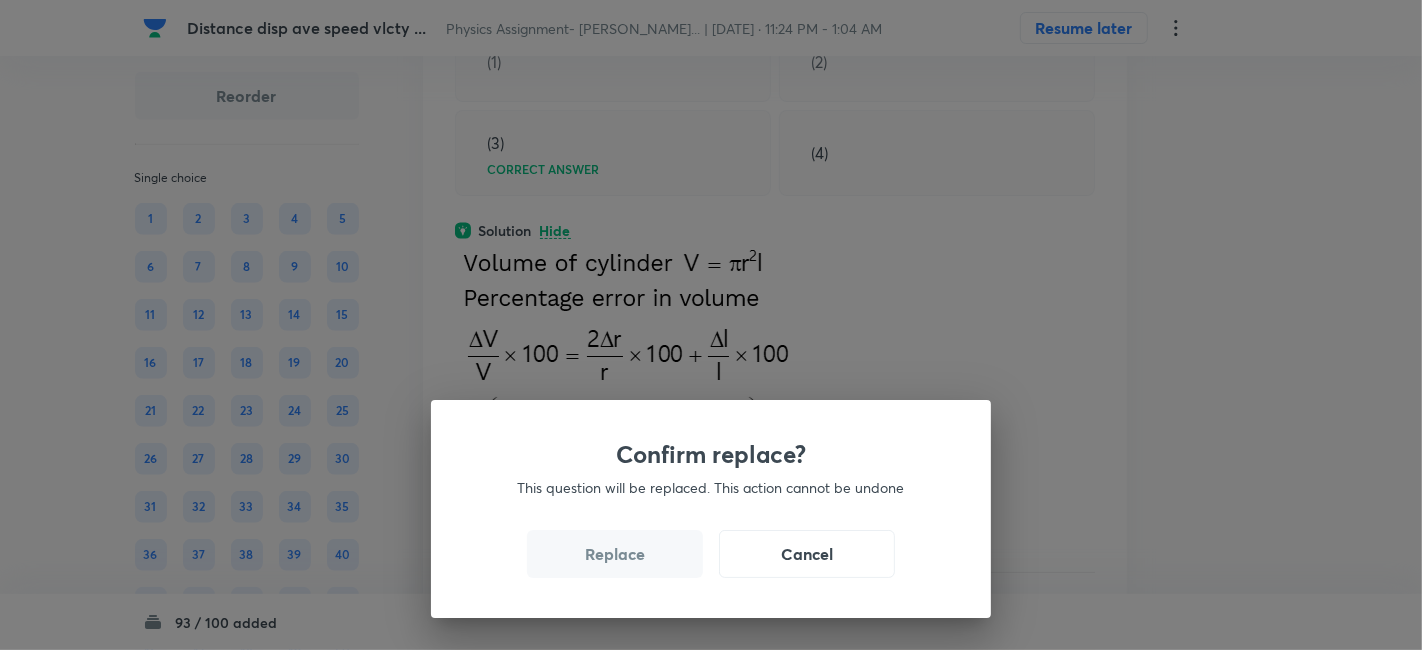 click on "Replace" at bounding box center (615, 554) 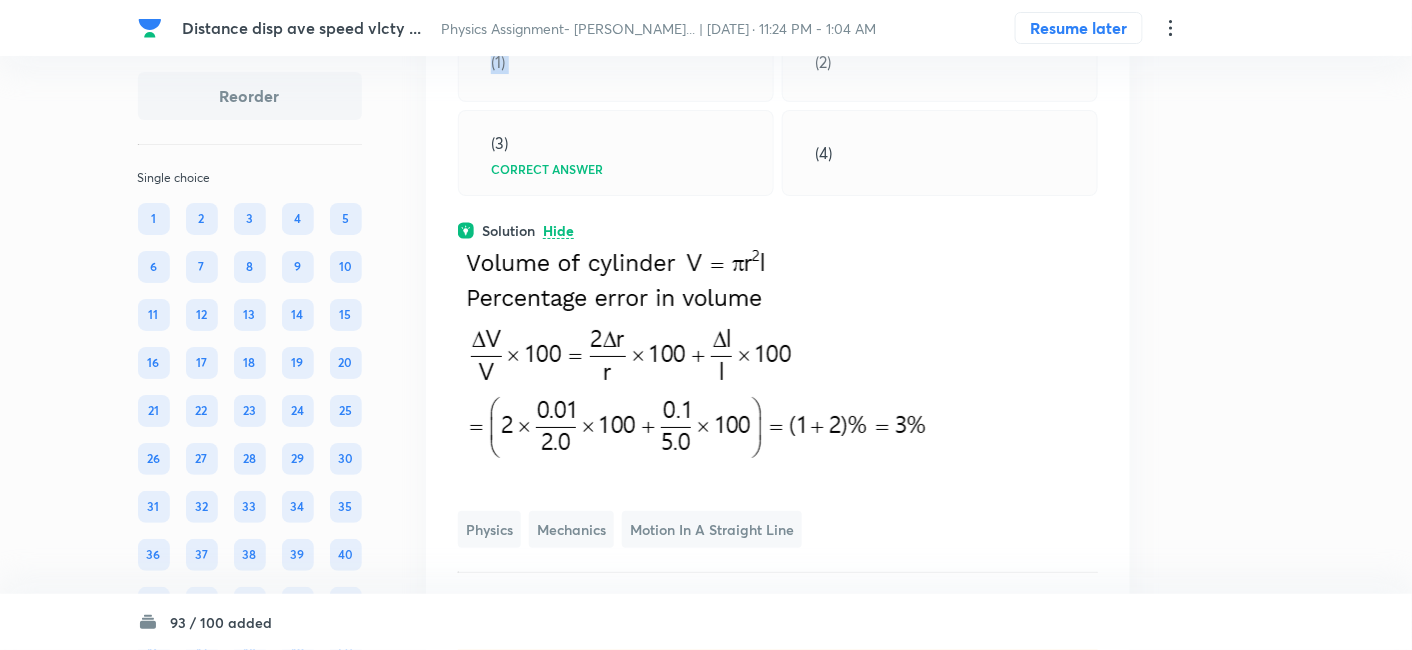 click on "(1)" at bounding box center (616, 62) 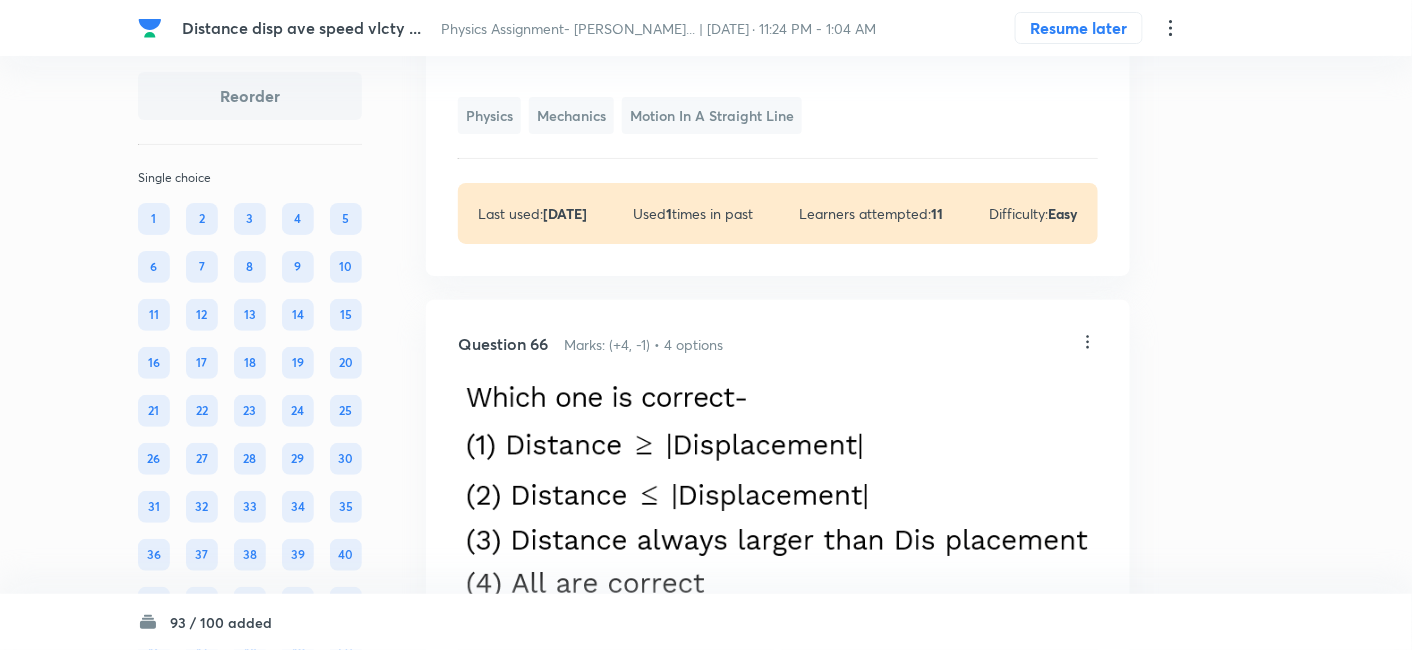 scroll, scrollTop: 52482, scrollLeft: 0, axis: vertical 